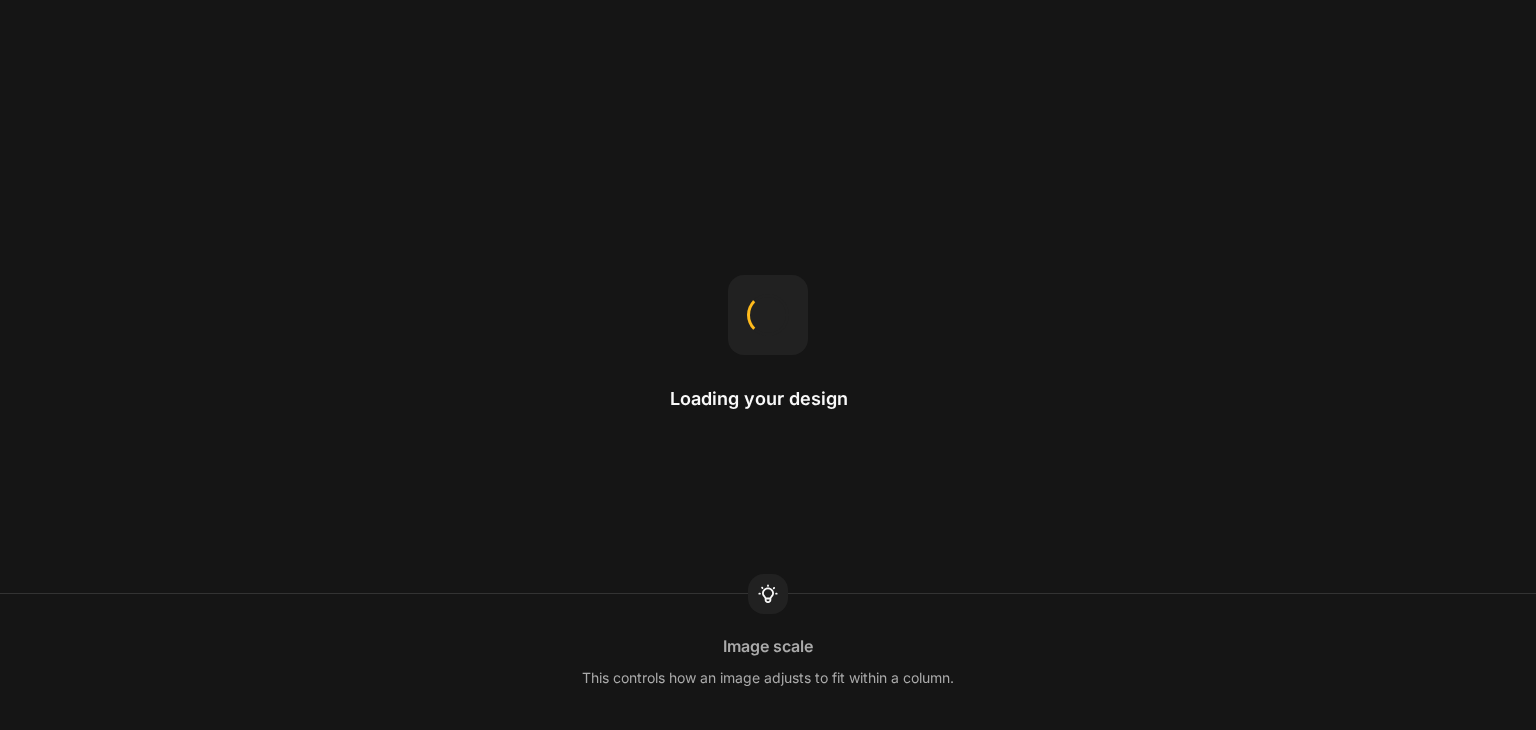 scroll, scrollTop: 0, scrollLeft: 0, axis: both 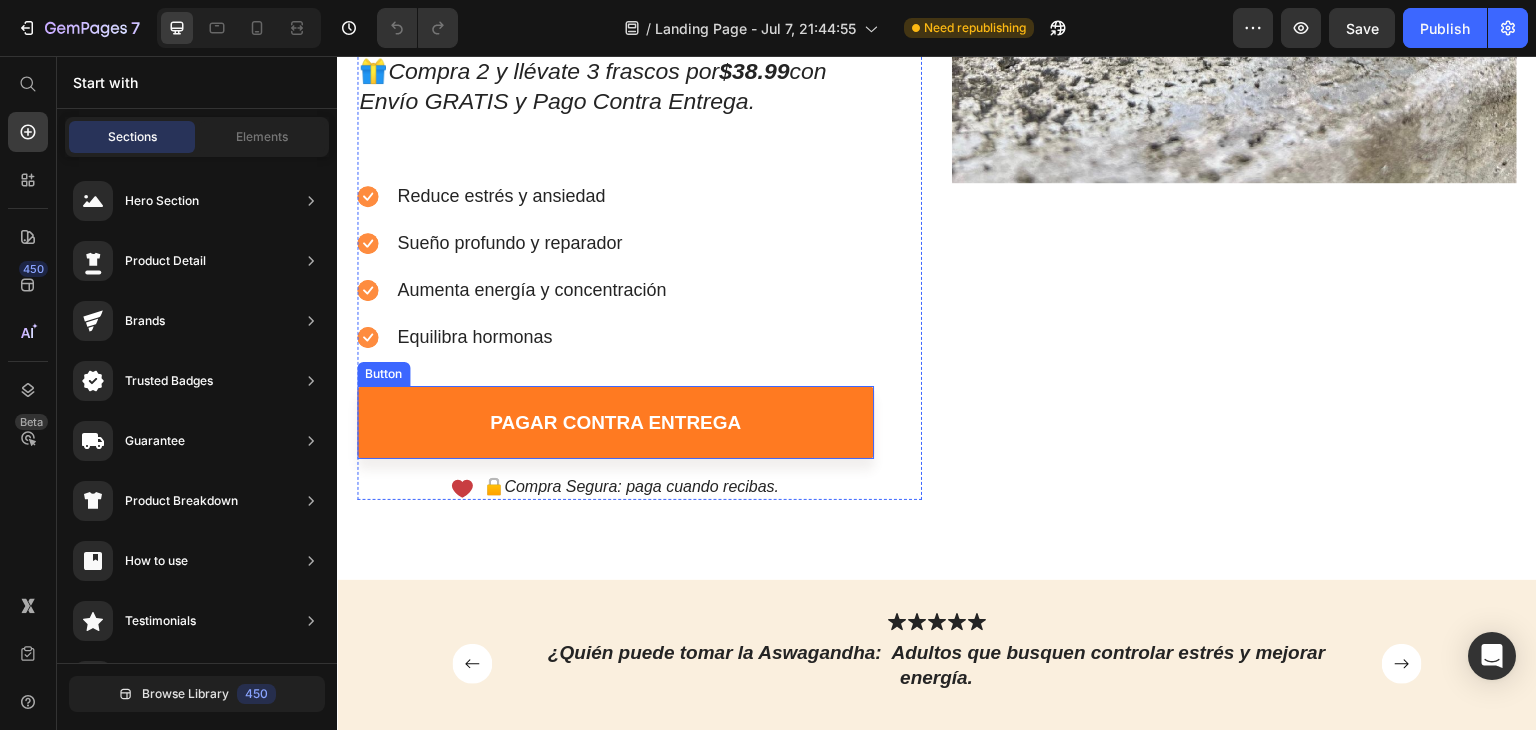 click on "pagar contra entrega" at bounding box center [615, 422] 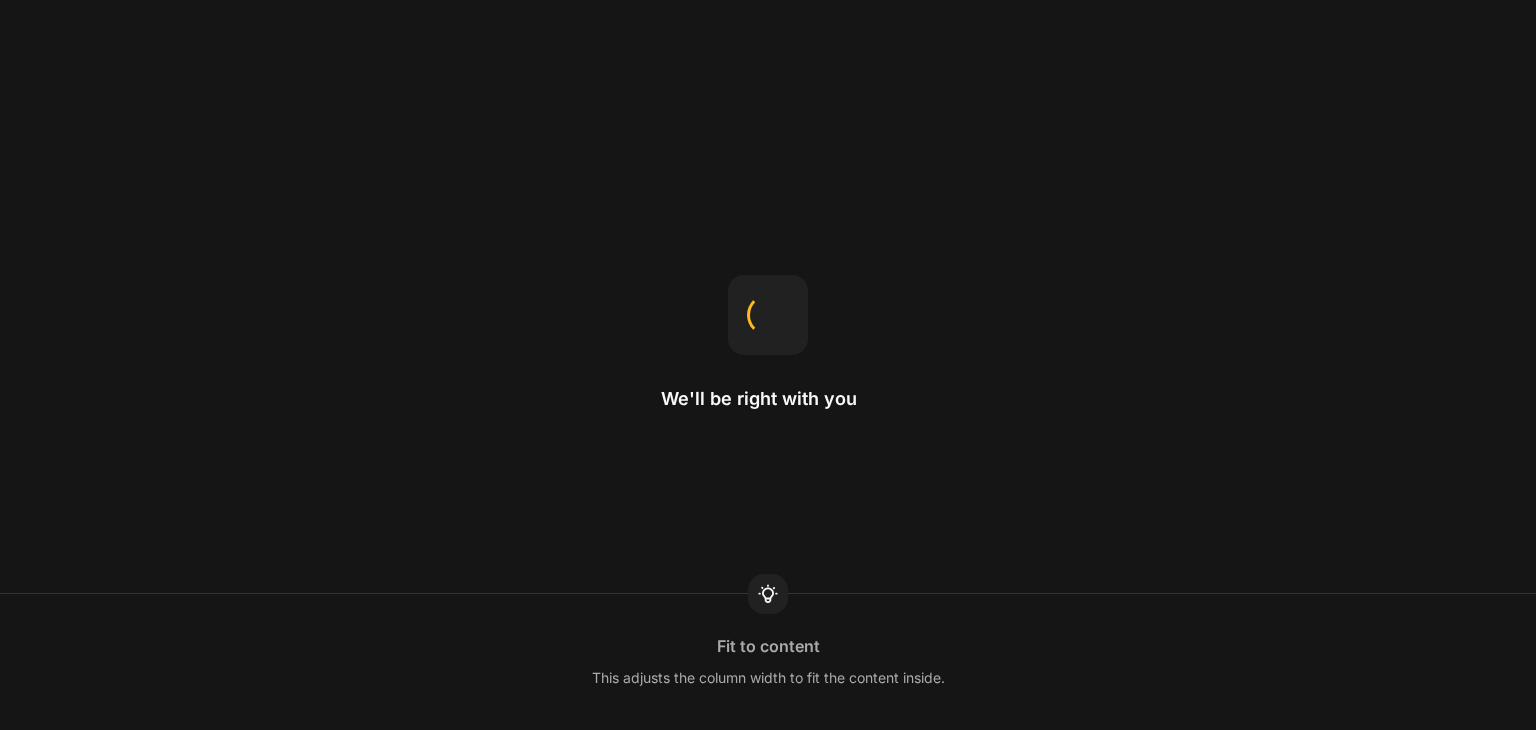 scroll, scrollTop: 0, scrollLeft: 0, axis: both 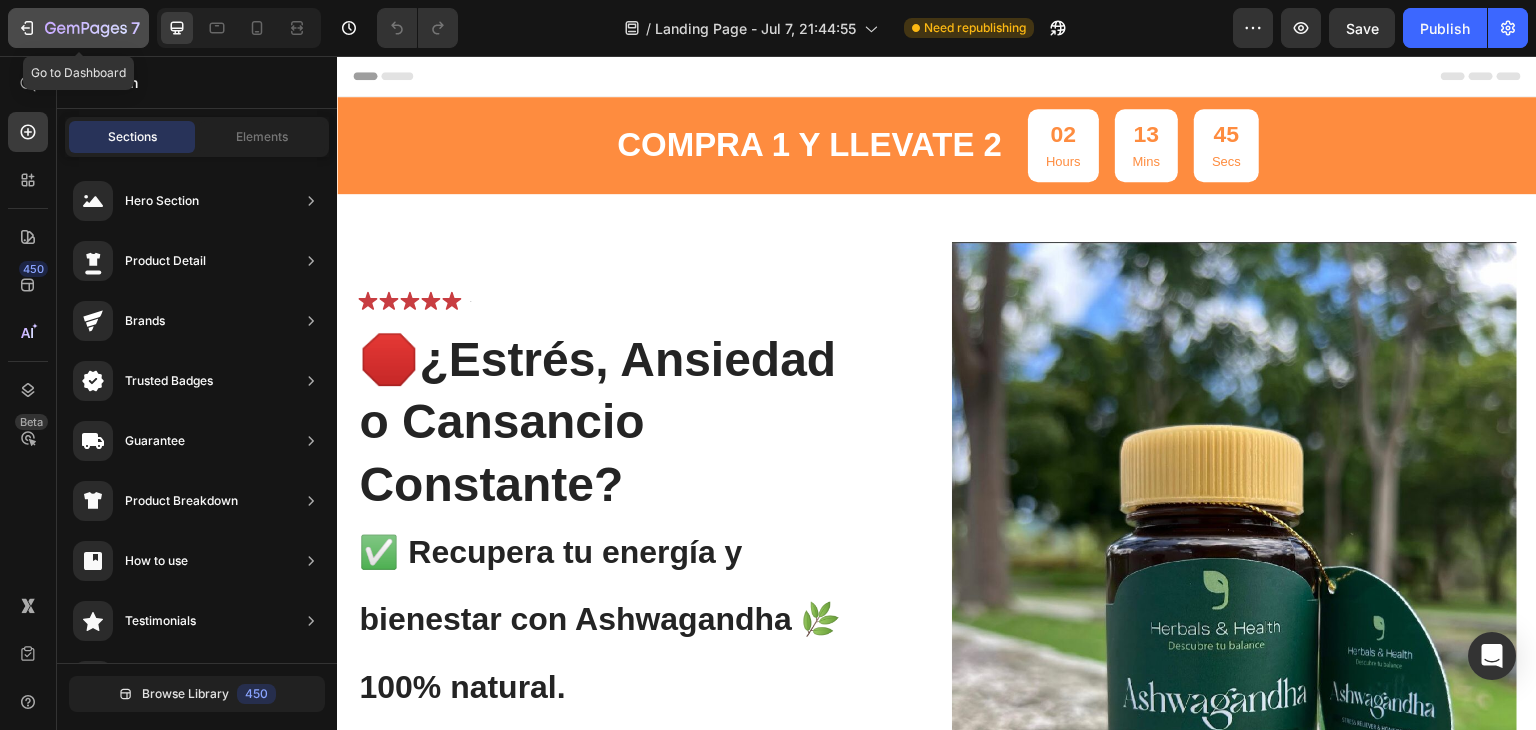 click 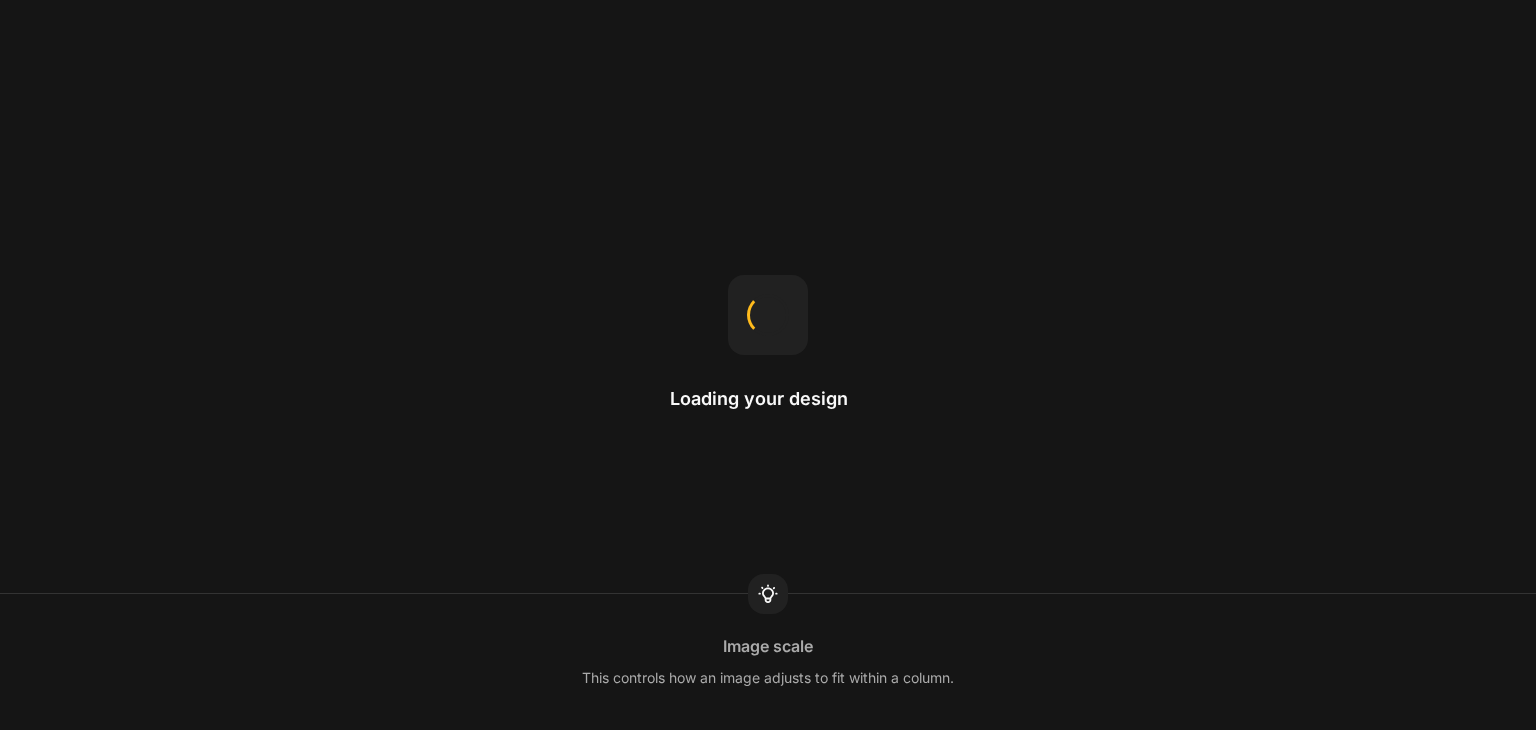 scroll, scrollTop: 0, scrollLeft: 0, axis: both 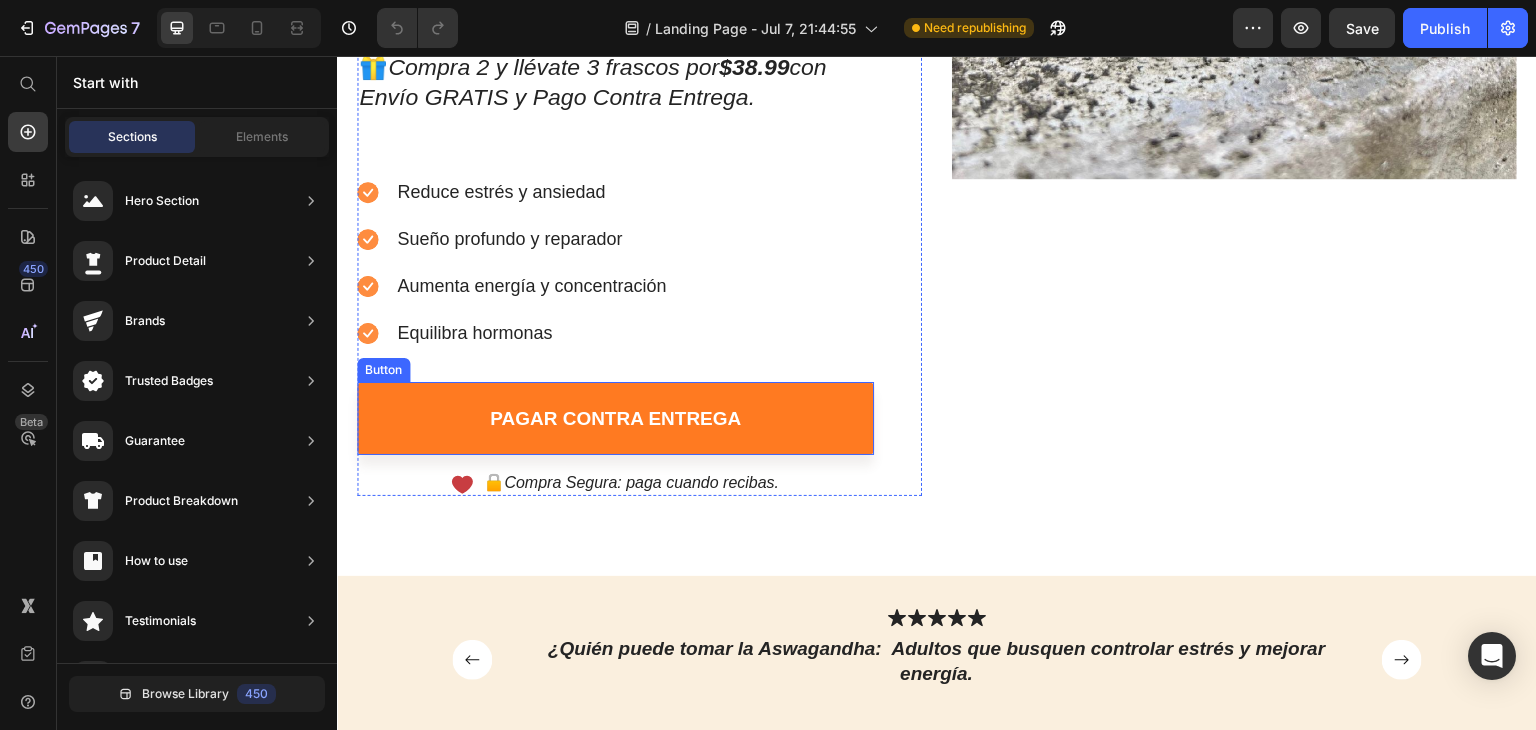 click on "pagar contra entrega" at bounding box center (615, 418) 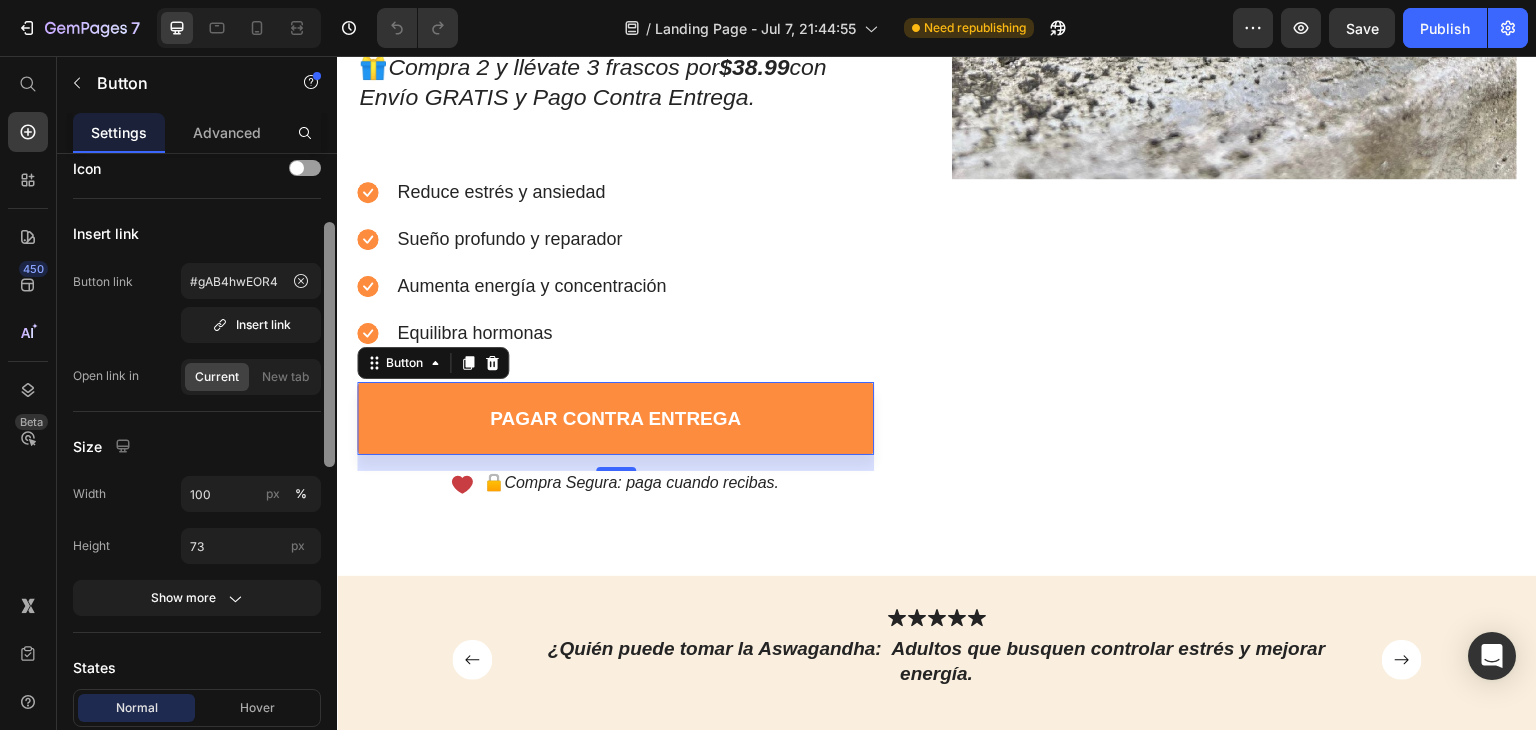 scroll, scrollTop: 69, scrollLeft: 0, axis: vertical 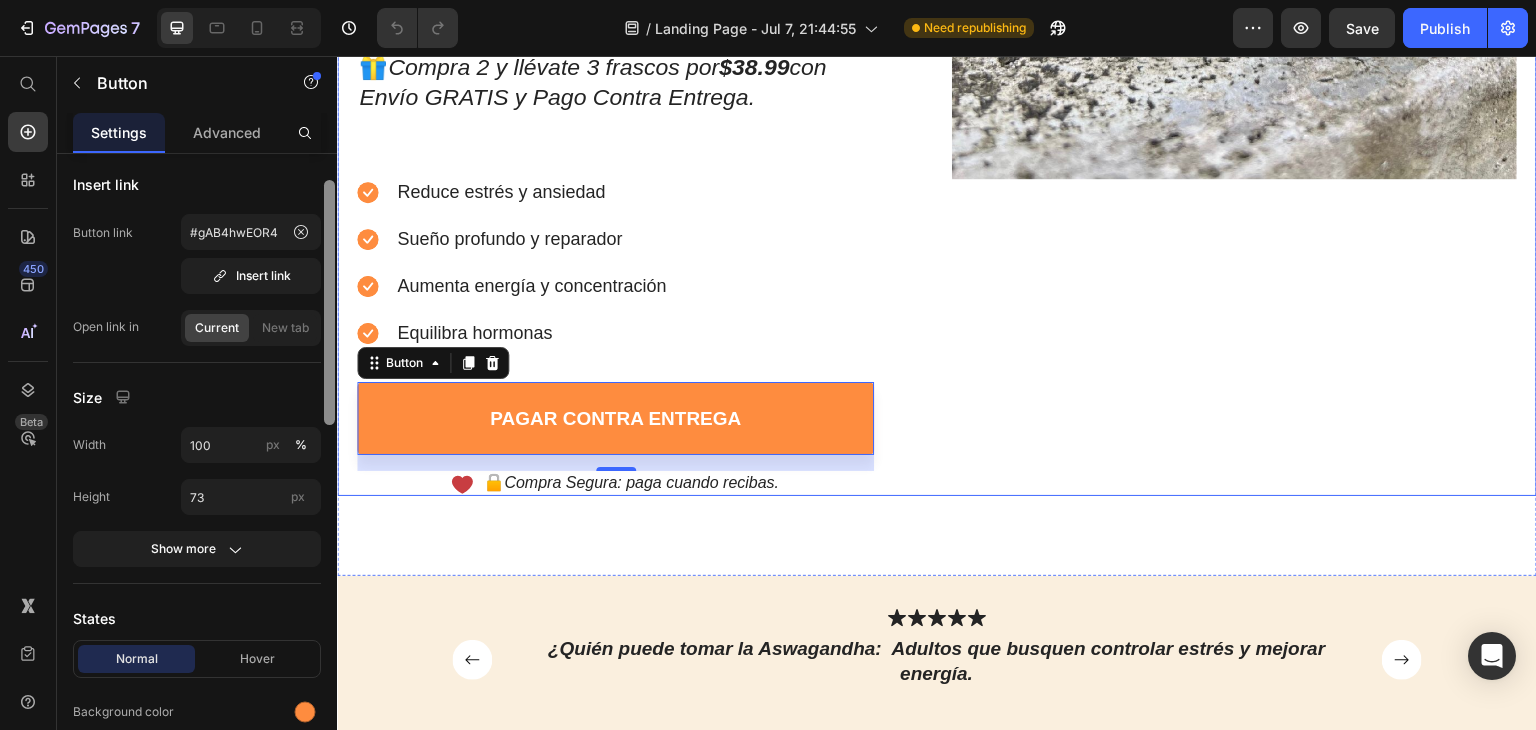 drag, startPoint x: 668, startPoint y: 269, endPoint x: 344, endPoint y: 352, distance: 334.46225 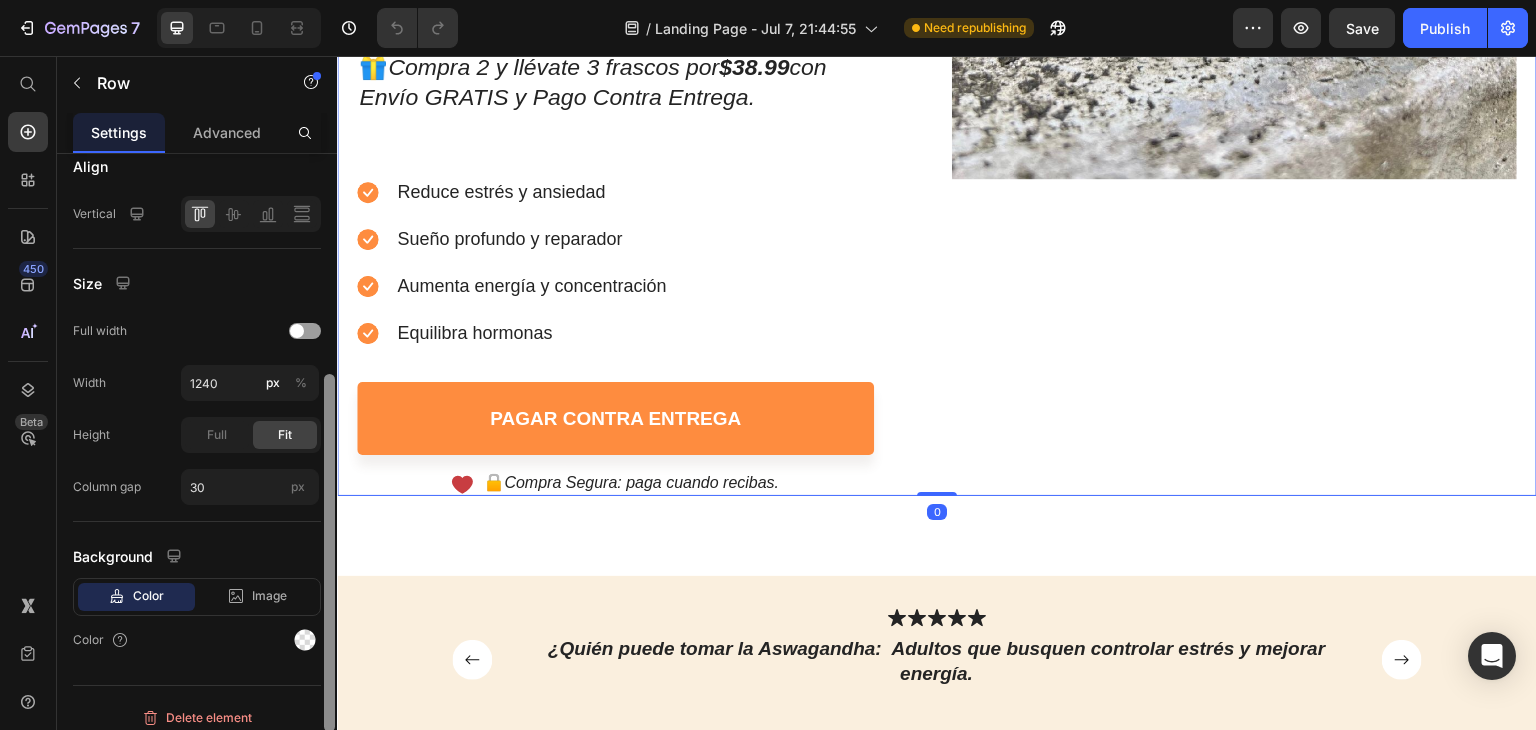 scroll, scrollTop: 486, scrollLeft: 0, axis: vertical 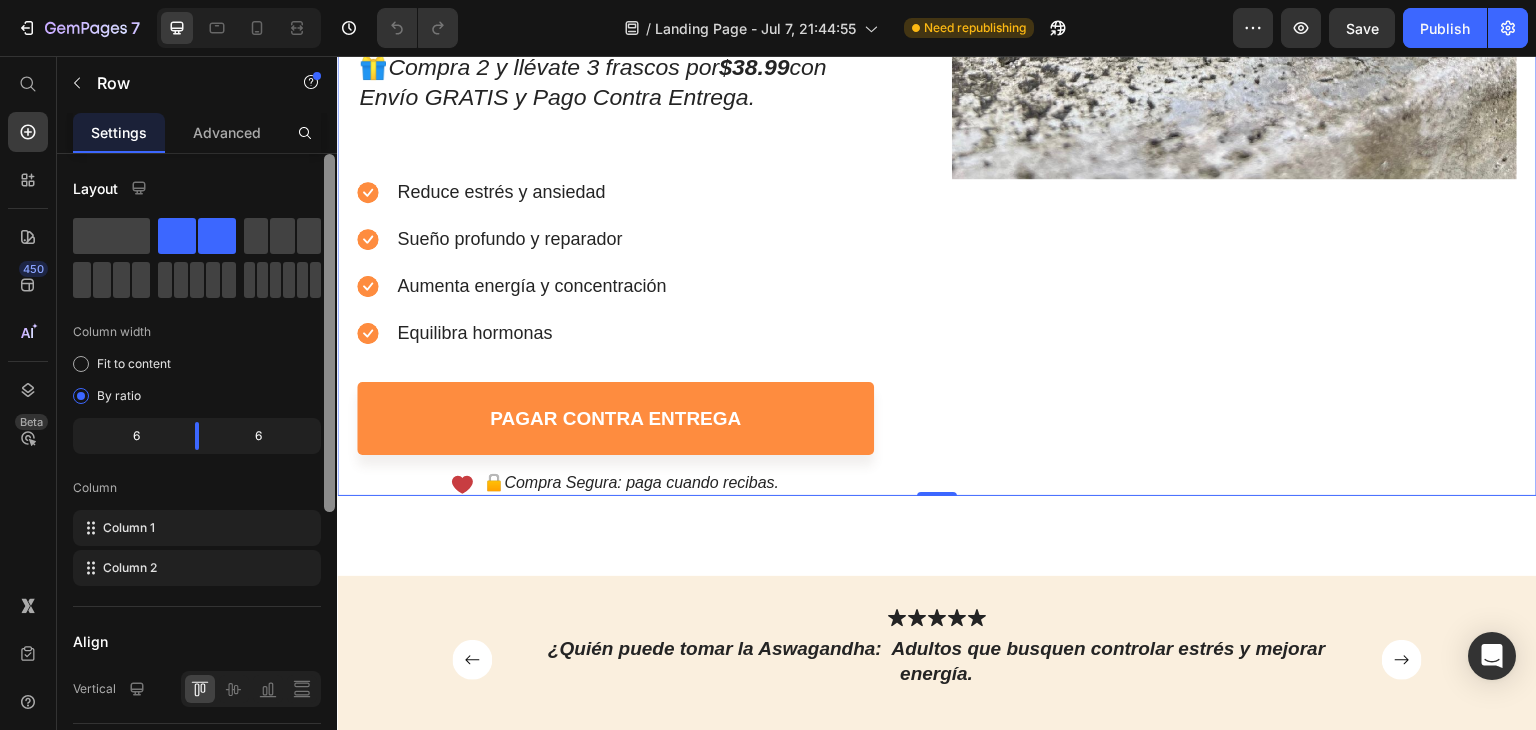 drag, startPoint x: 329, startPoint y: 528, endPoint x: 304, endPoint y: 168, distance: 360.867 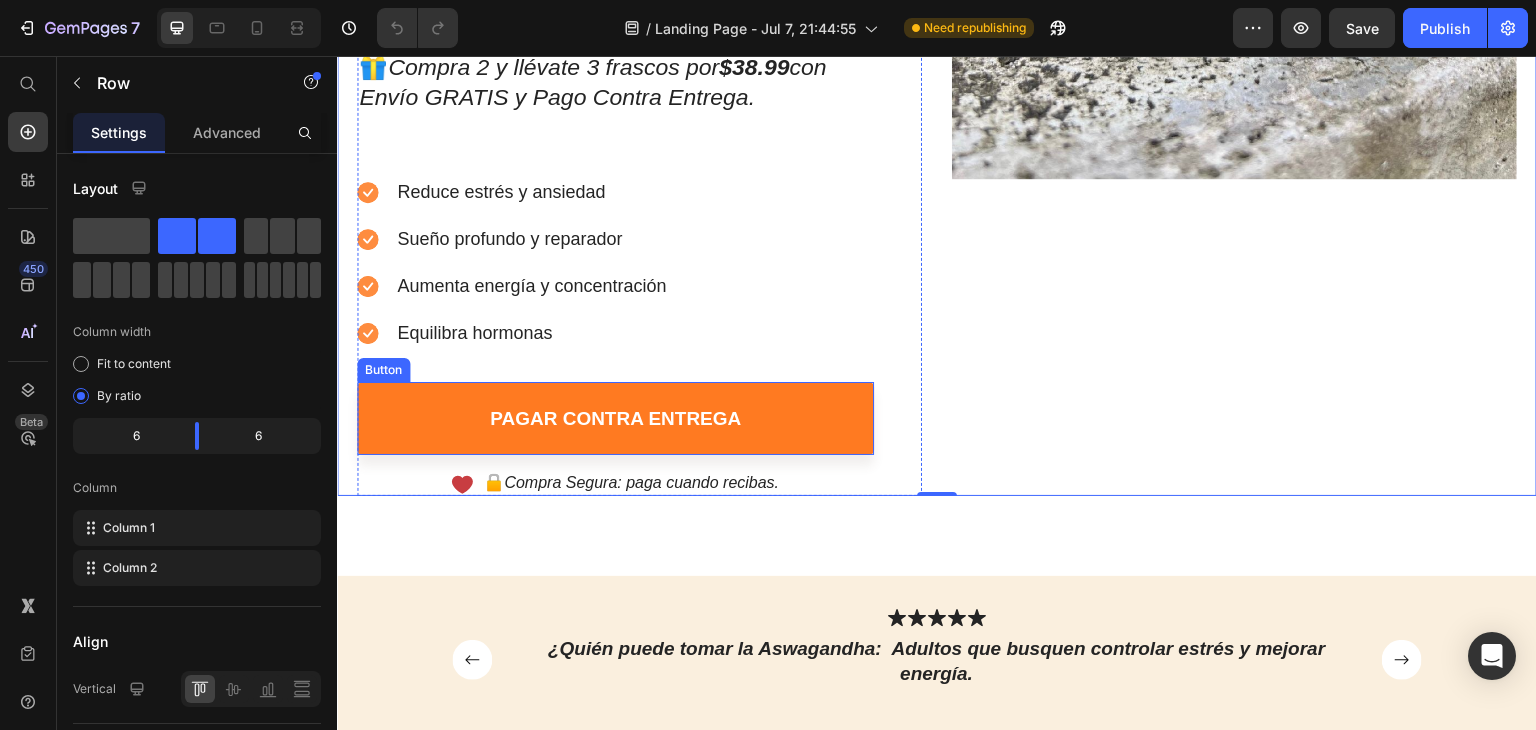 click on "pagar contra entrega" at bounding box center [615, 418] 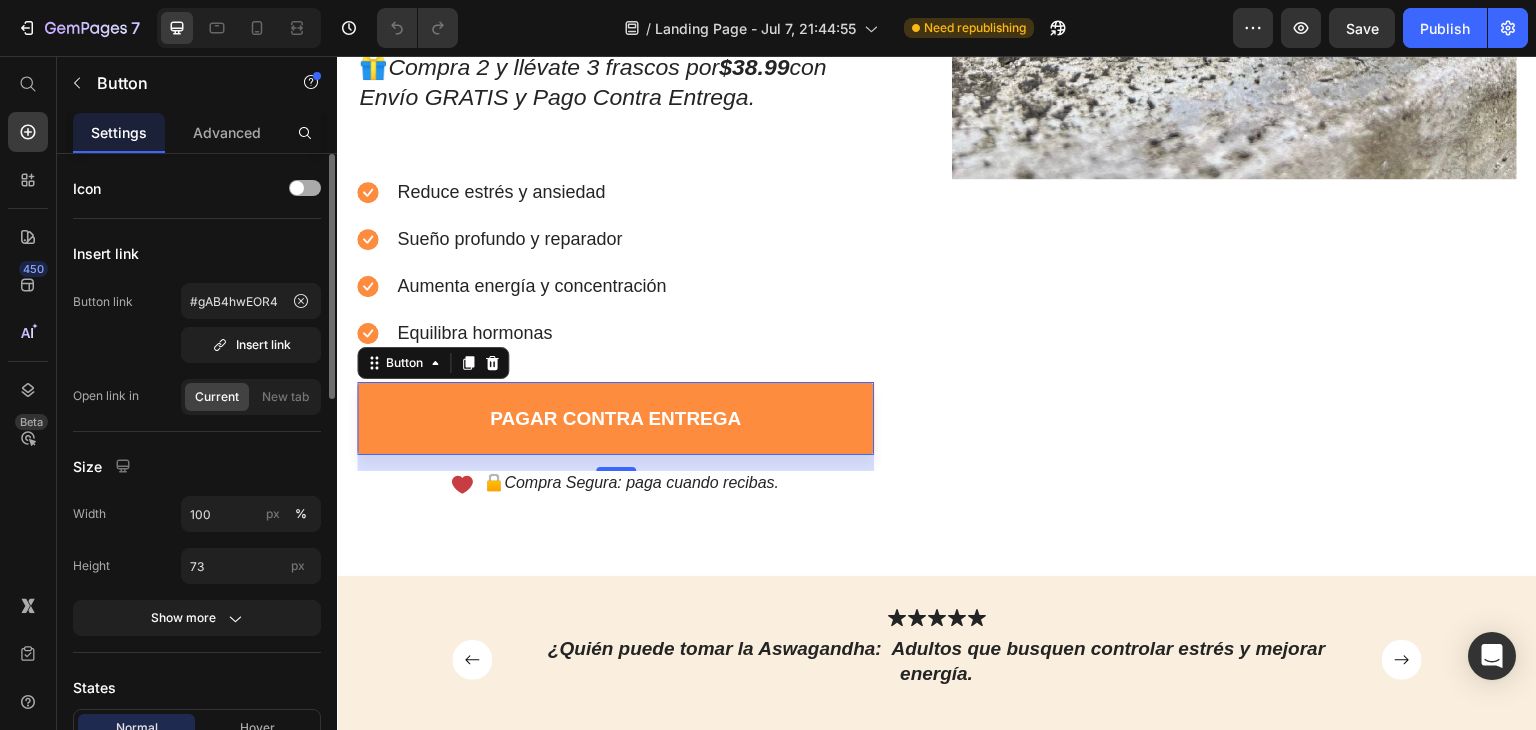 click at bounding box center (297, 188) 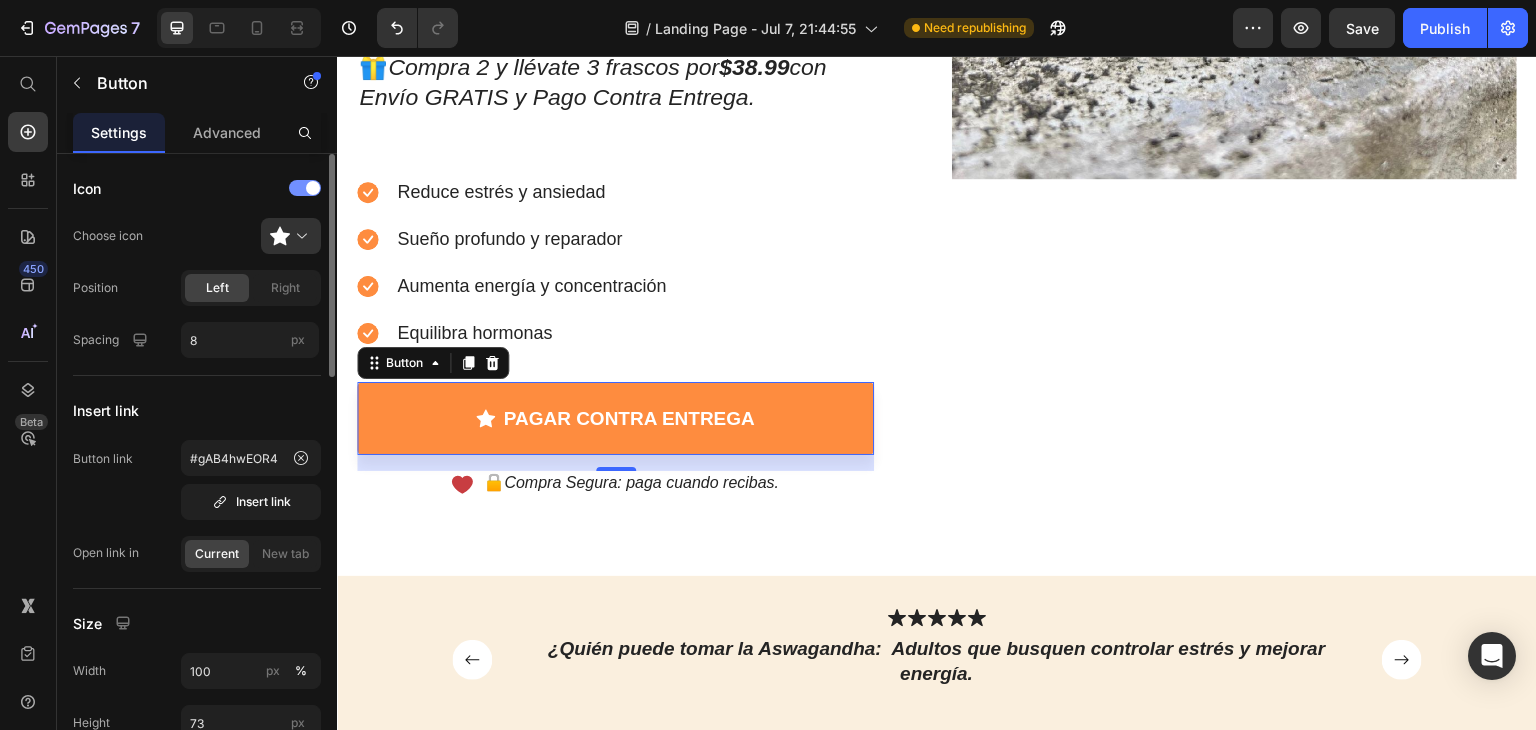 click at bounding box center [305, 188] 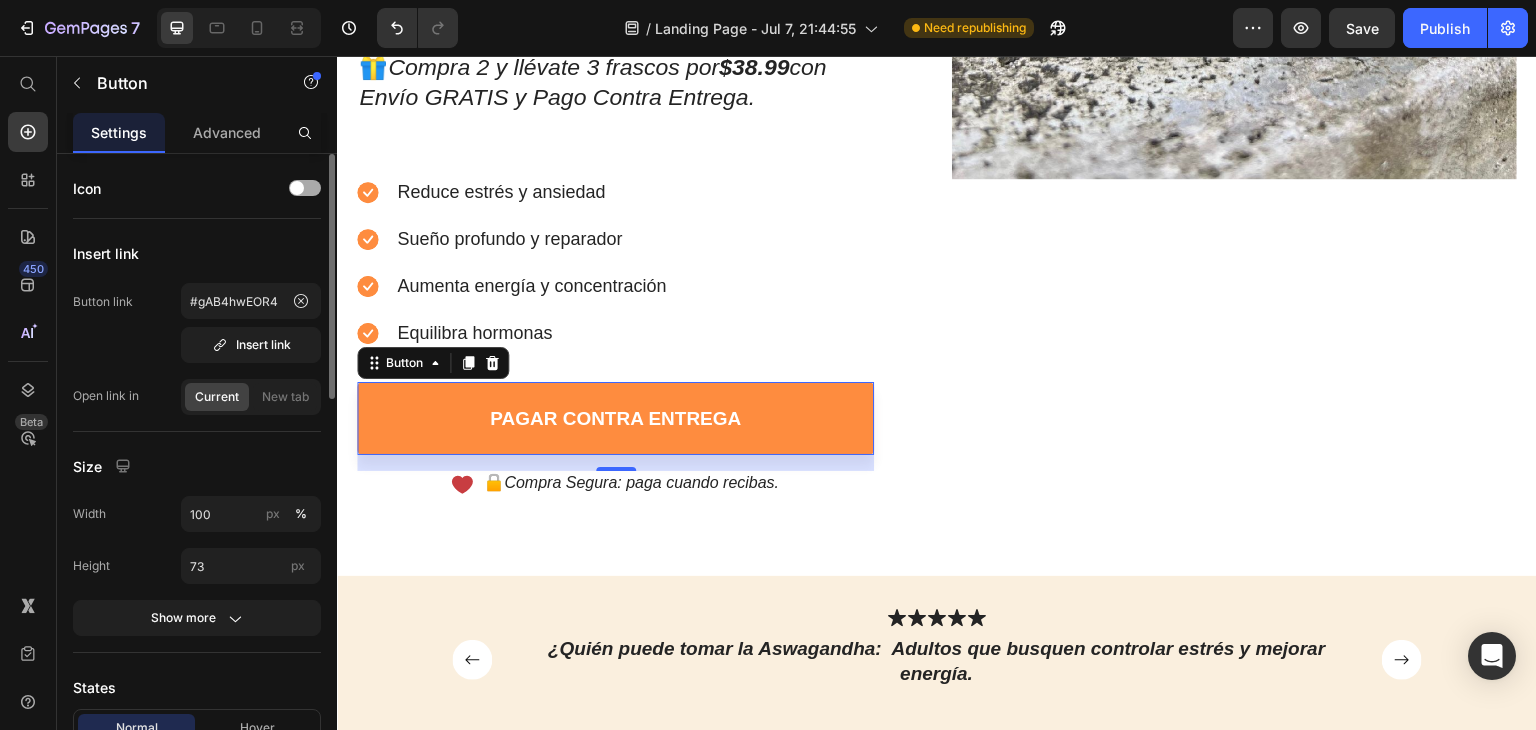 click at bounding box center [297, 188] 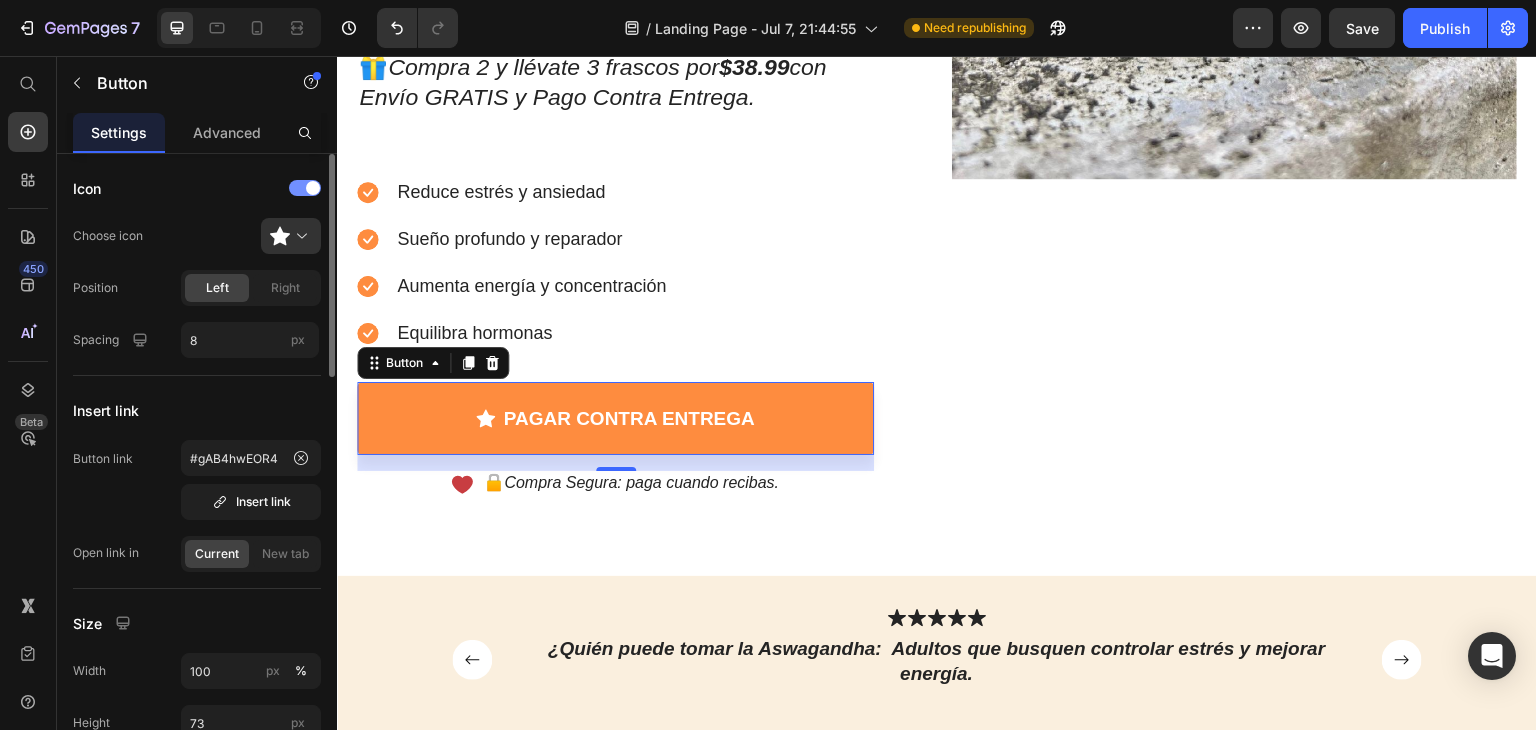 click at bounding box center (305, 188) 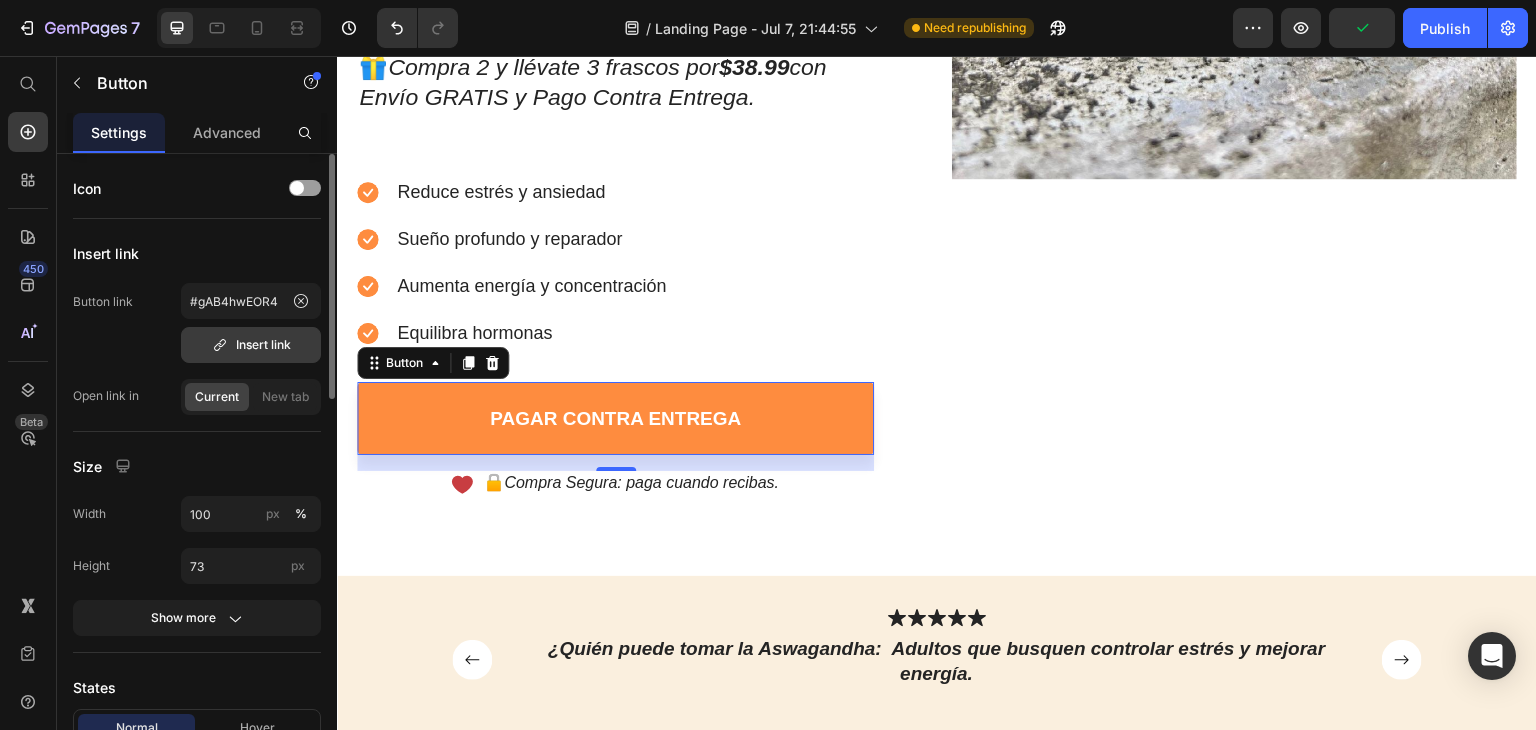 click 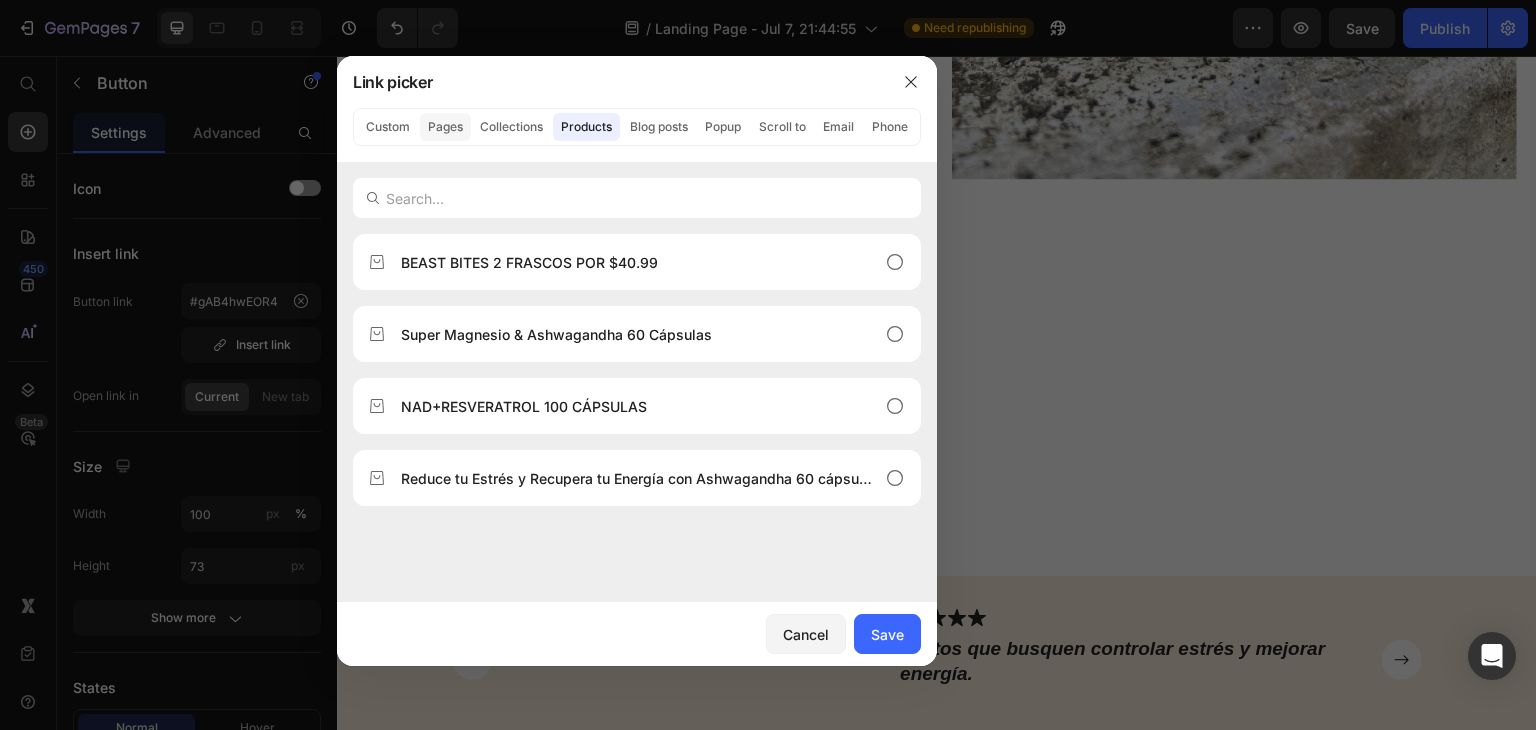 click on "Pages" 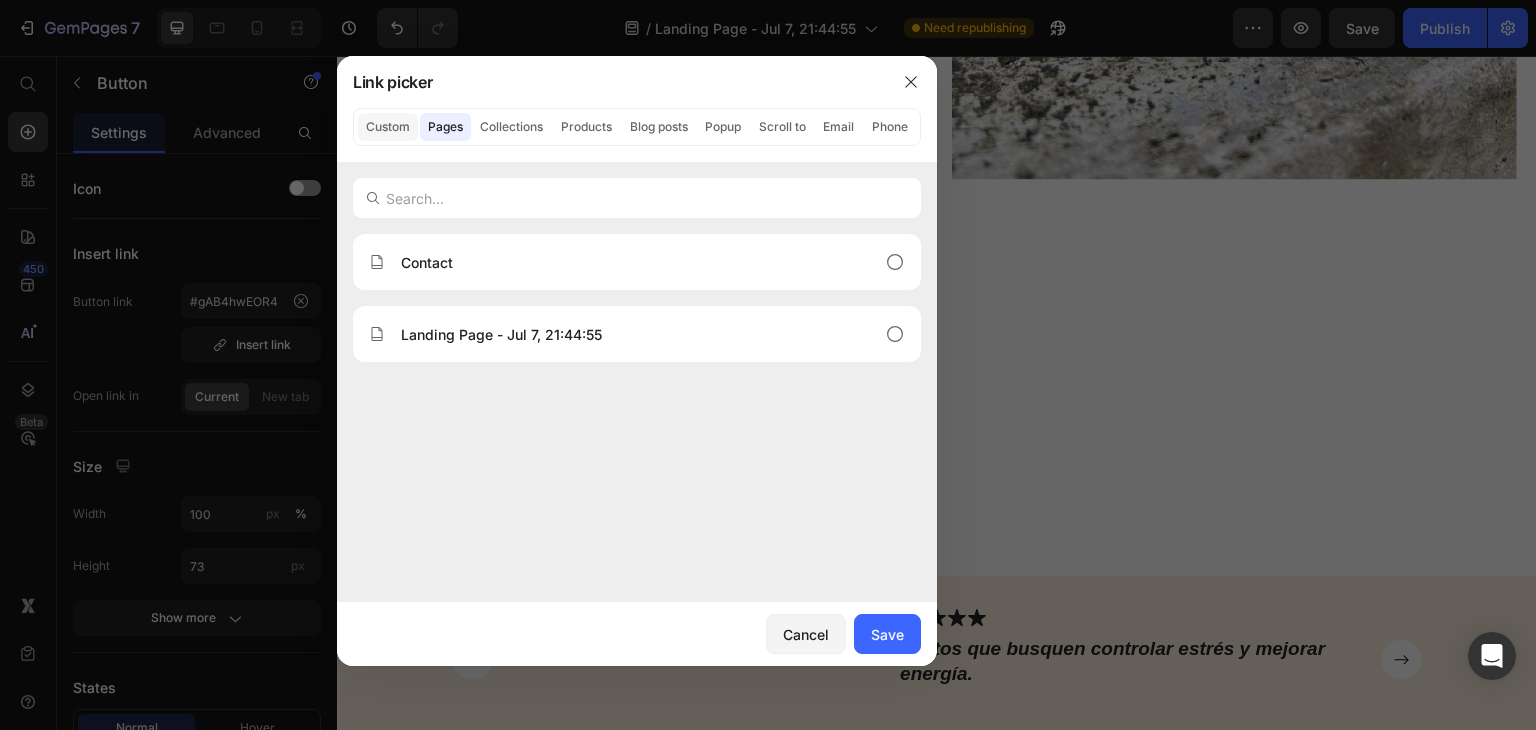 click on "Custom" 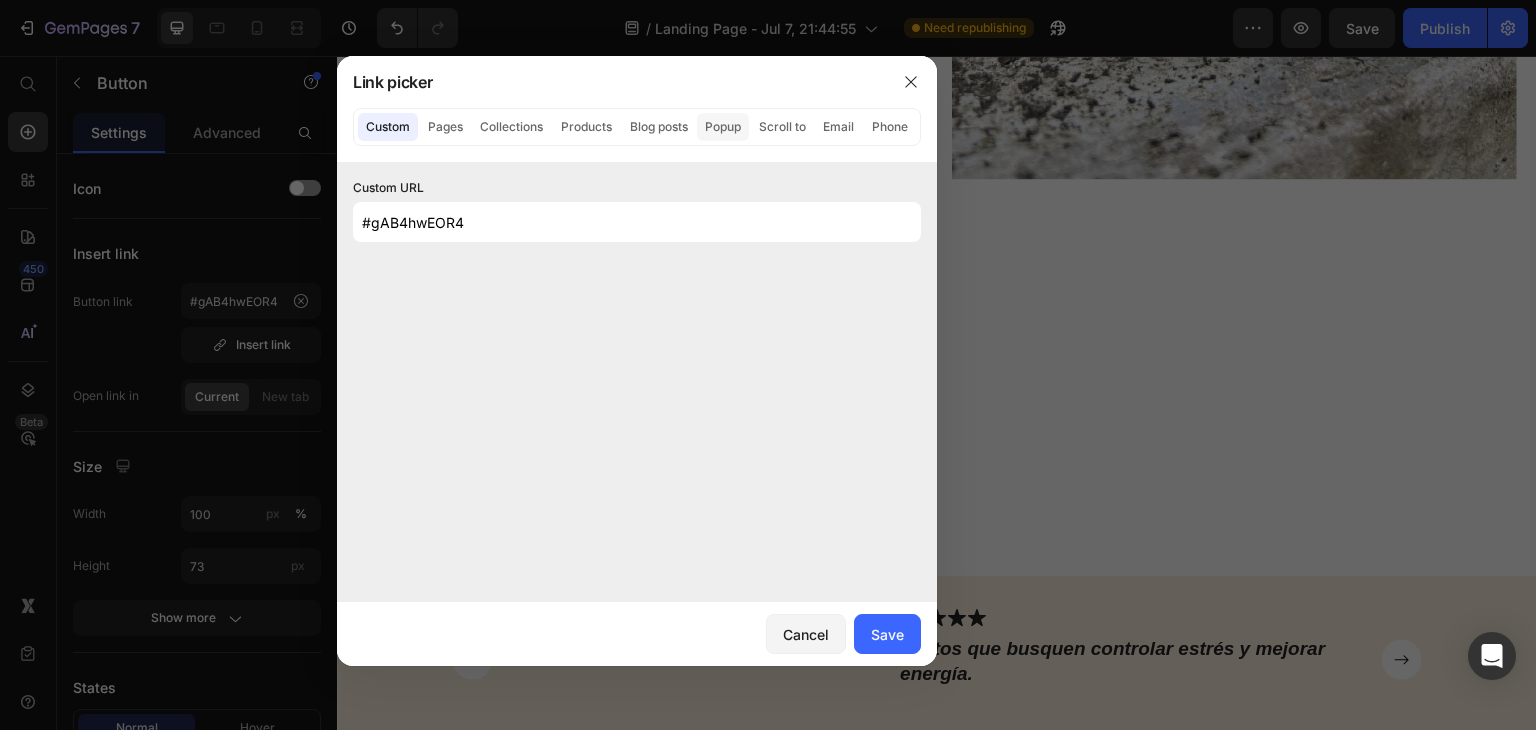click on "Popup" 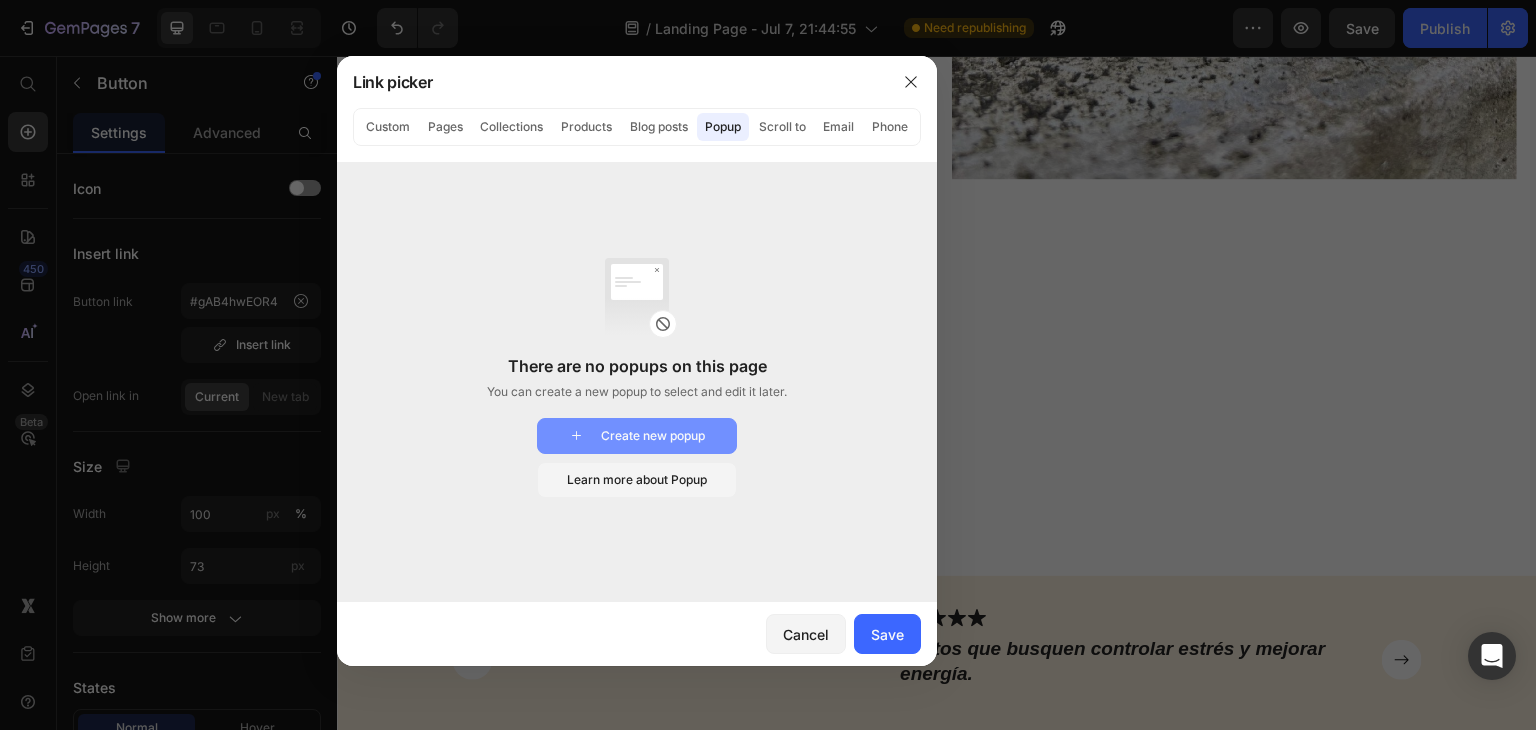 click on "Create new popup" at bounding box center (637, 436) 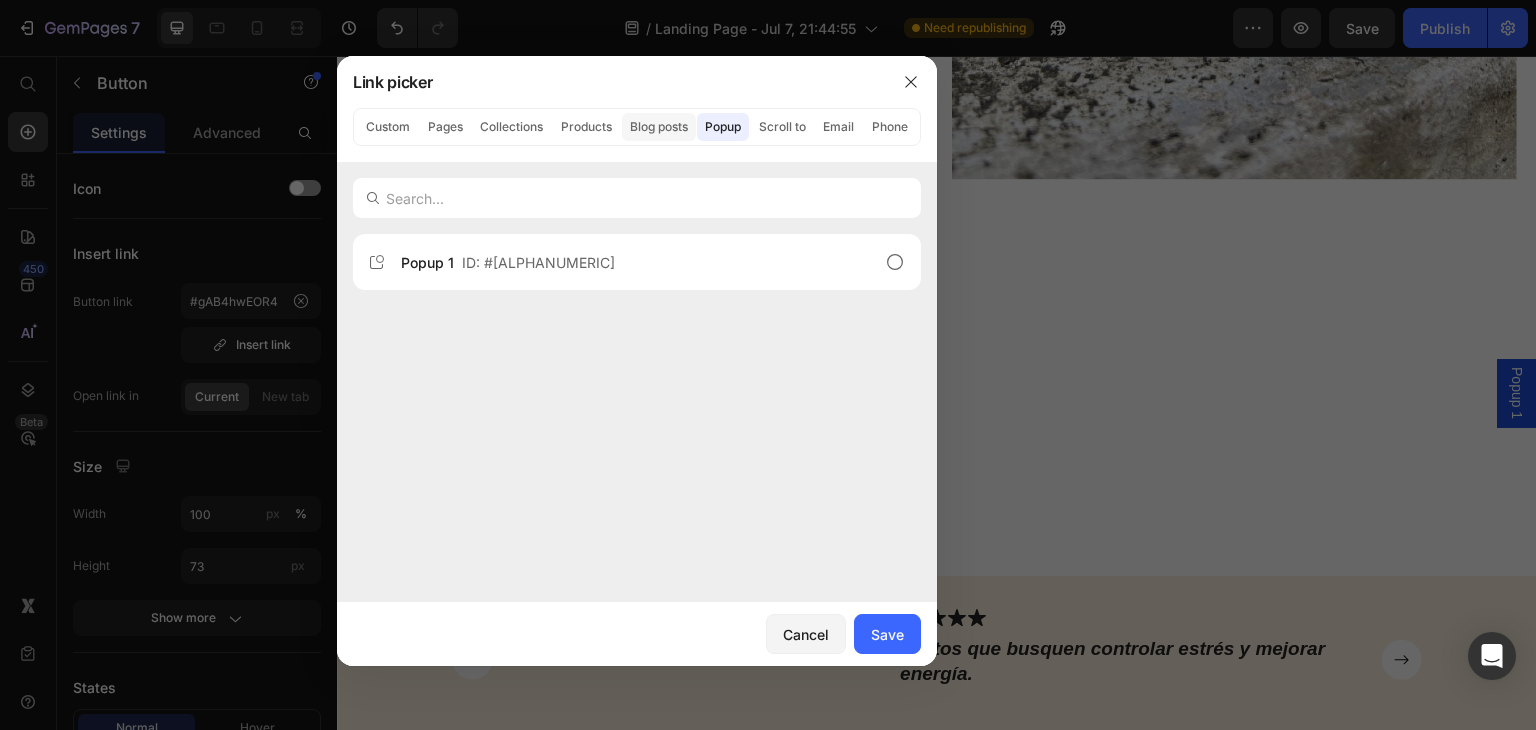 click on "Blog posts" 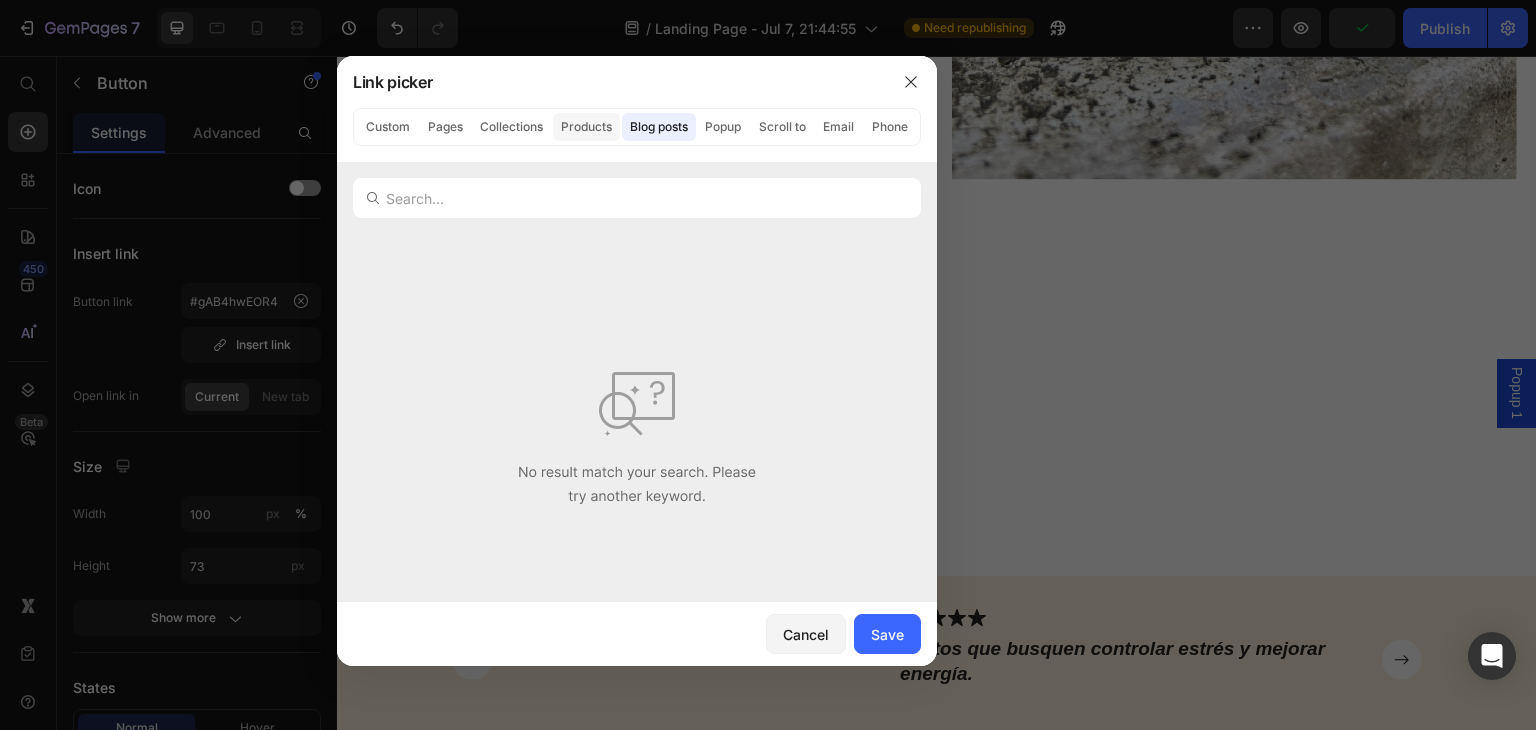click on "Products" 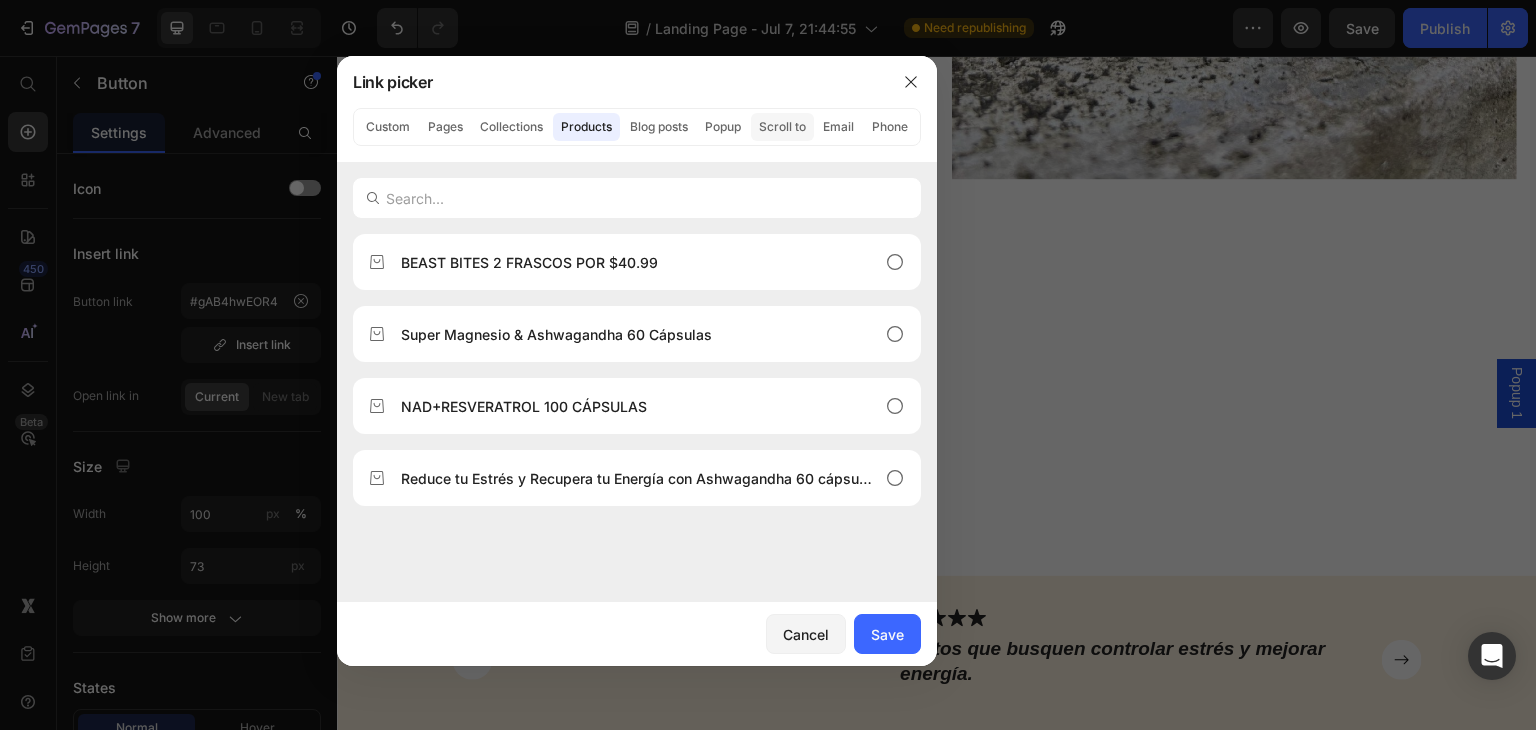 click on "Scroll to" 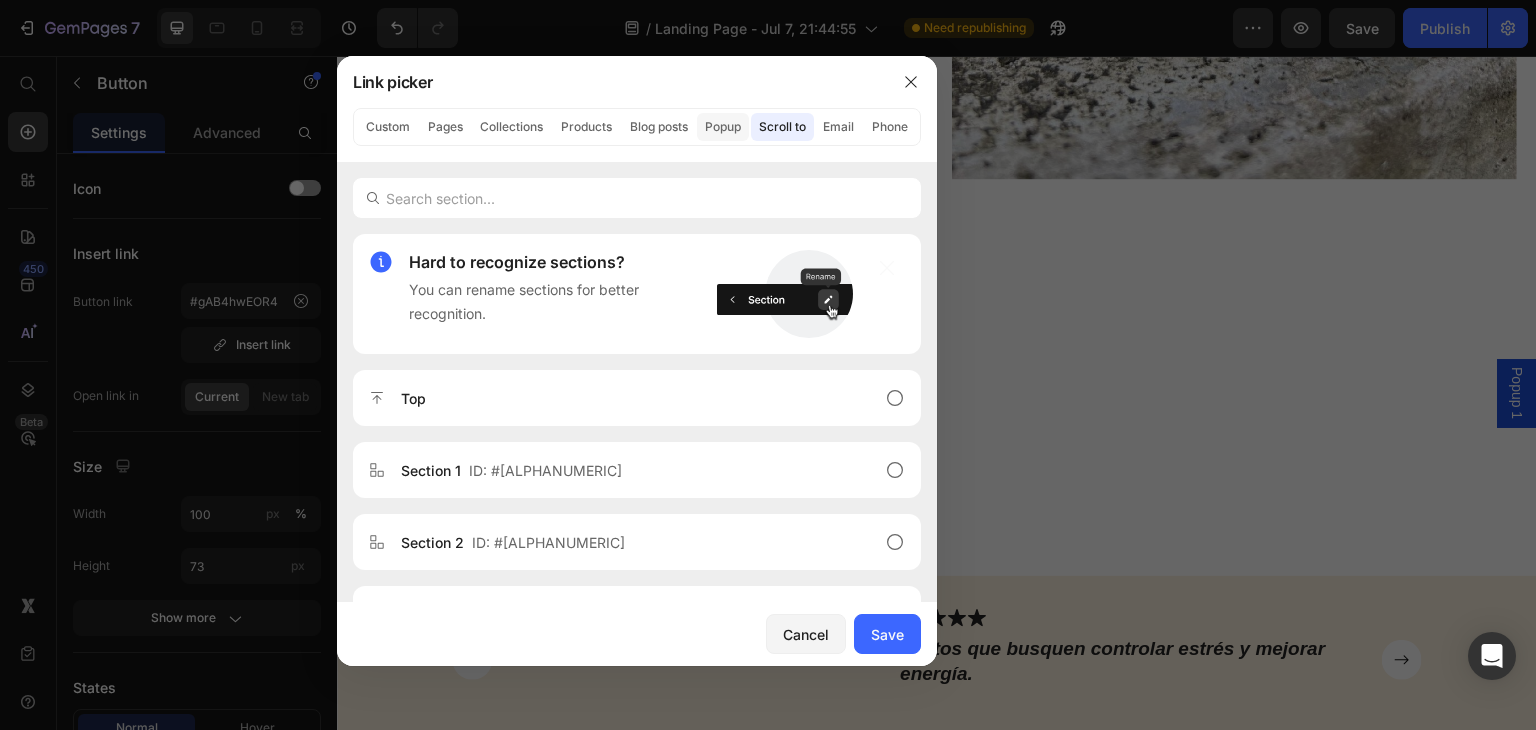 click on "Popup" 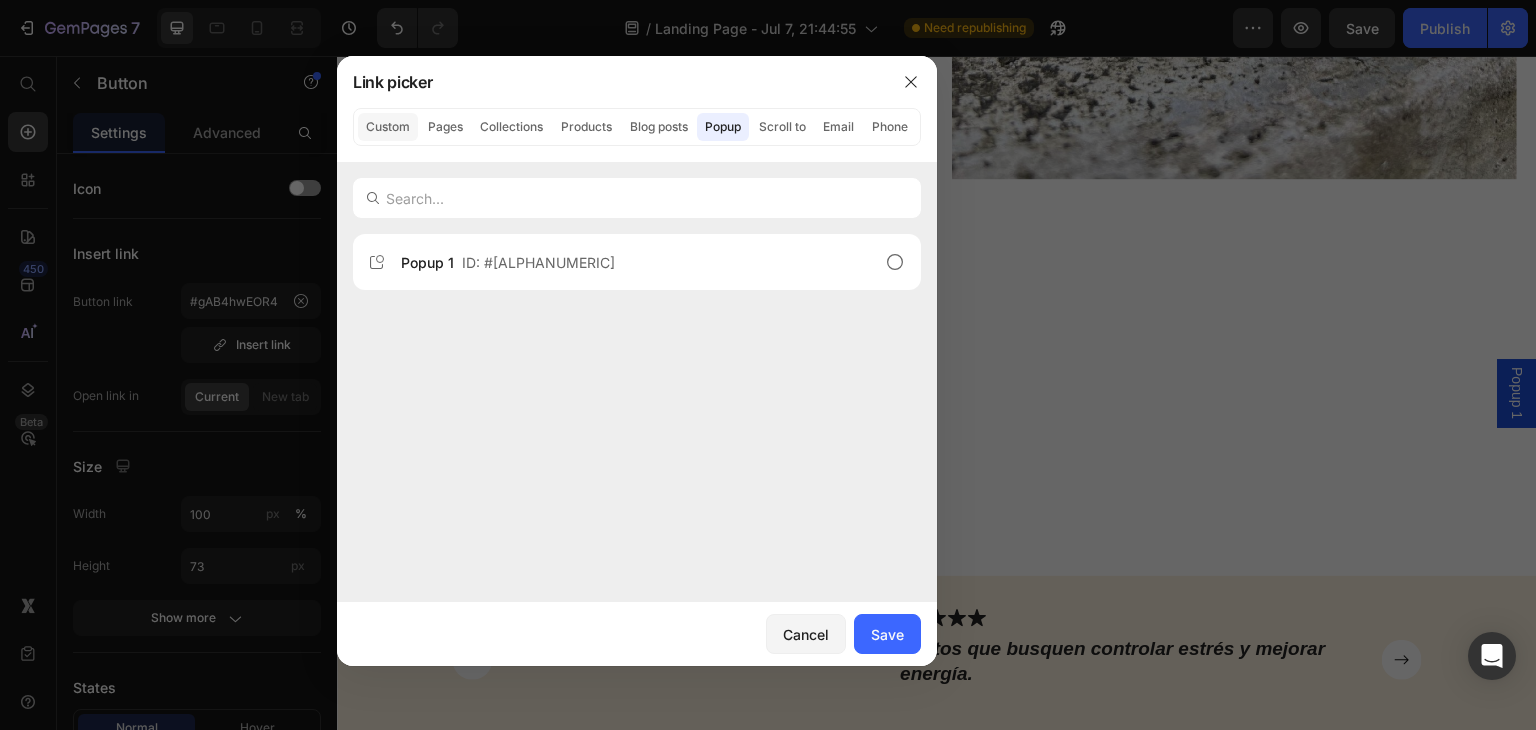 click on "Custom" 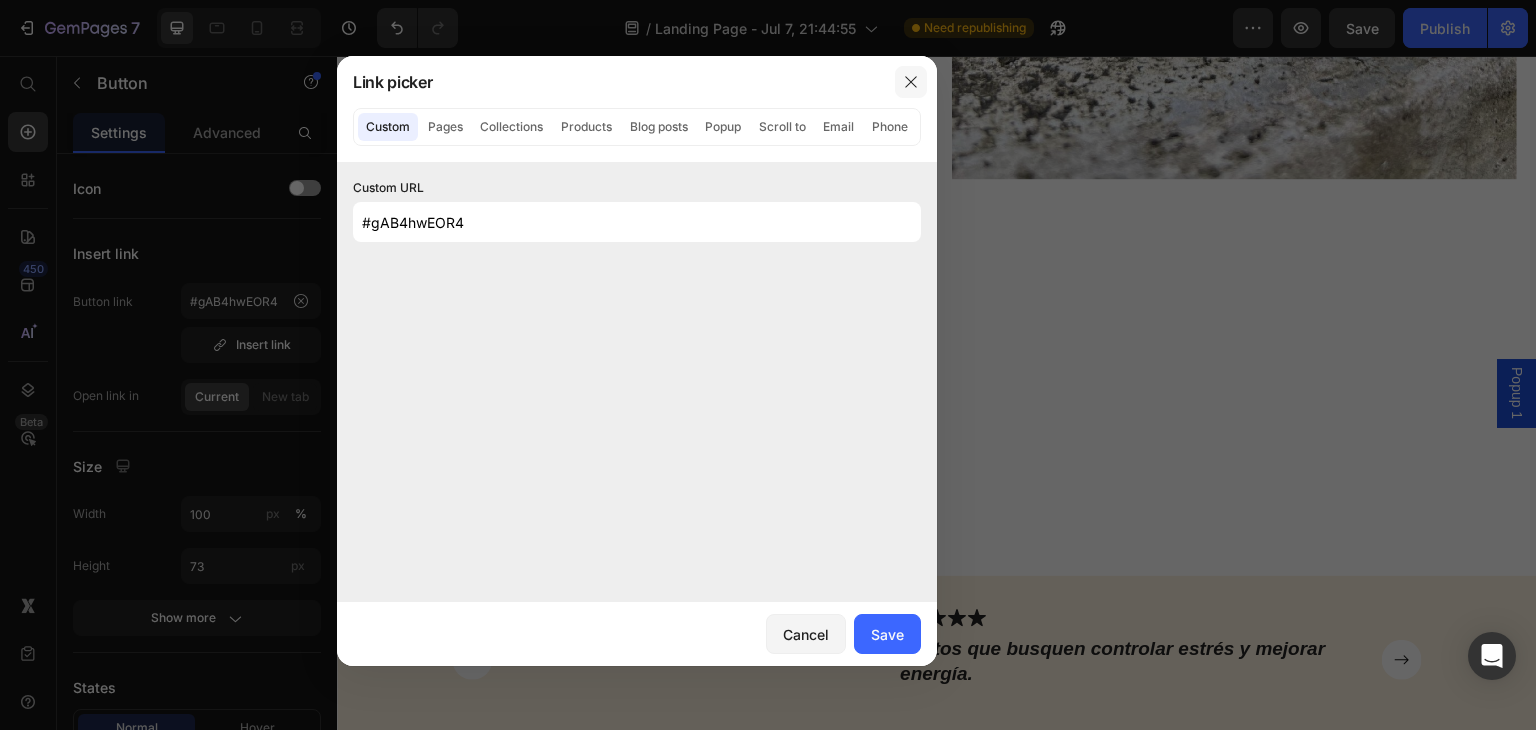 click 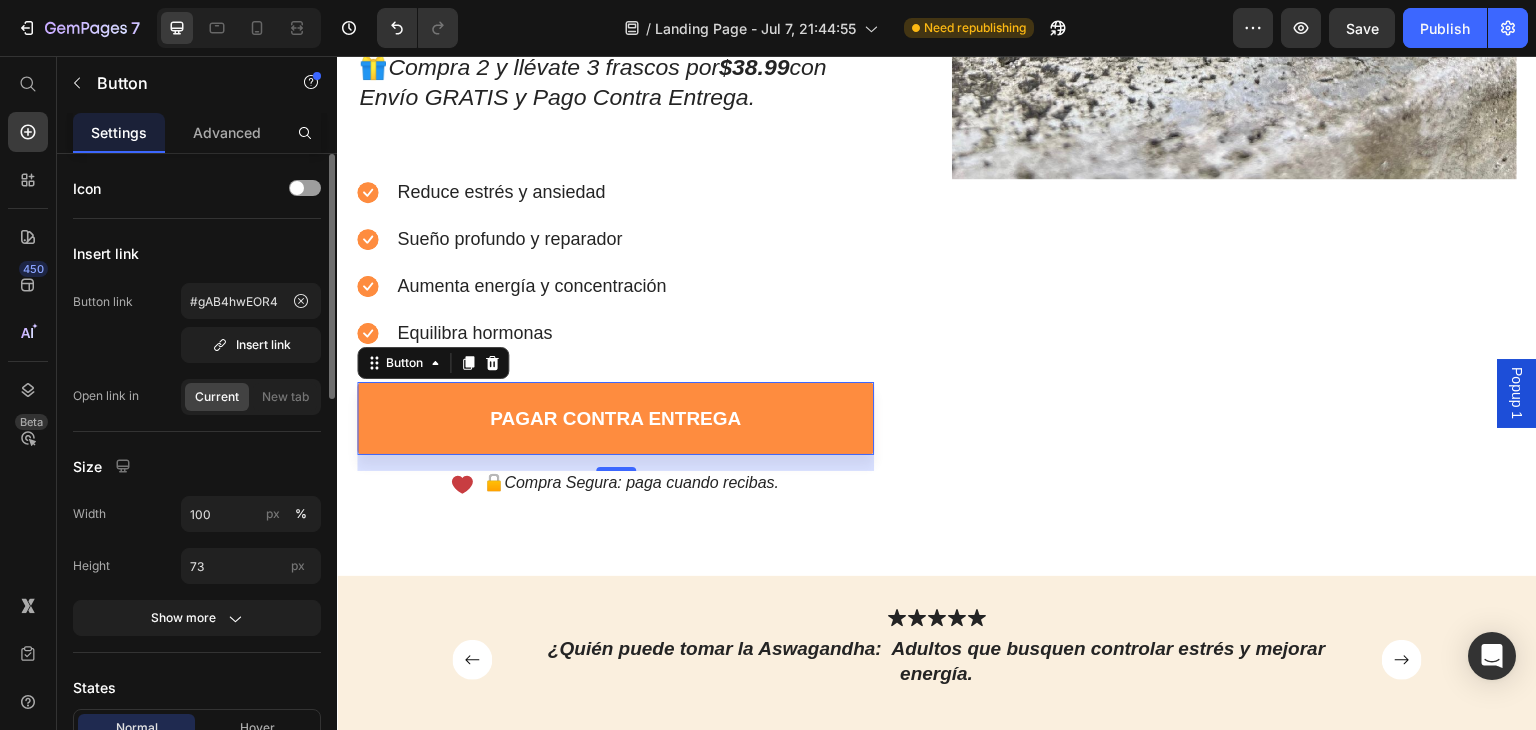 click on "Current" 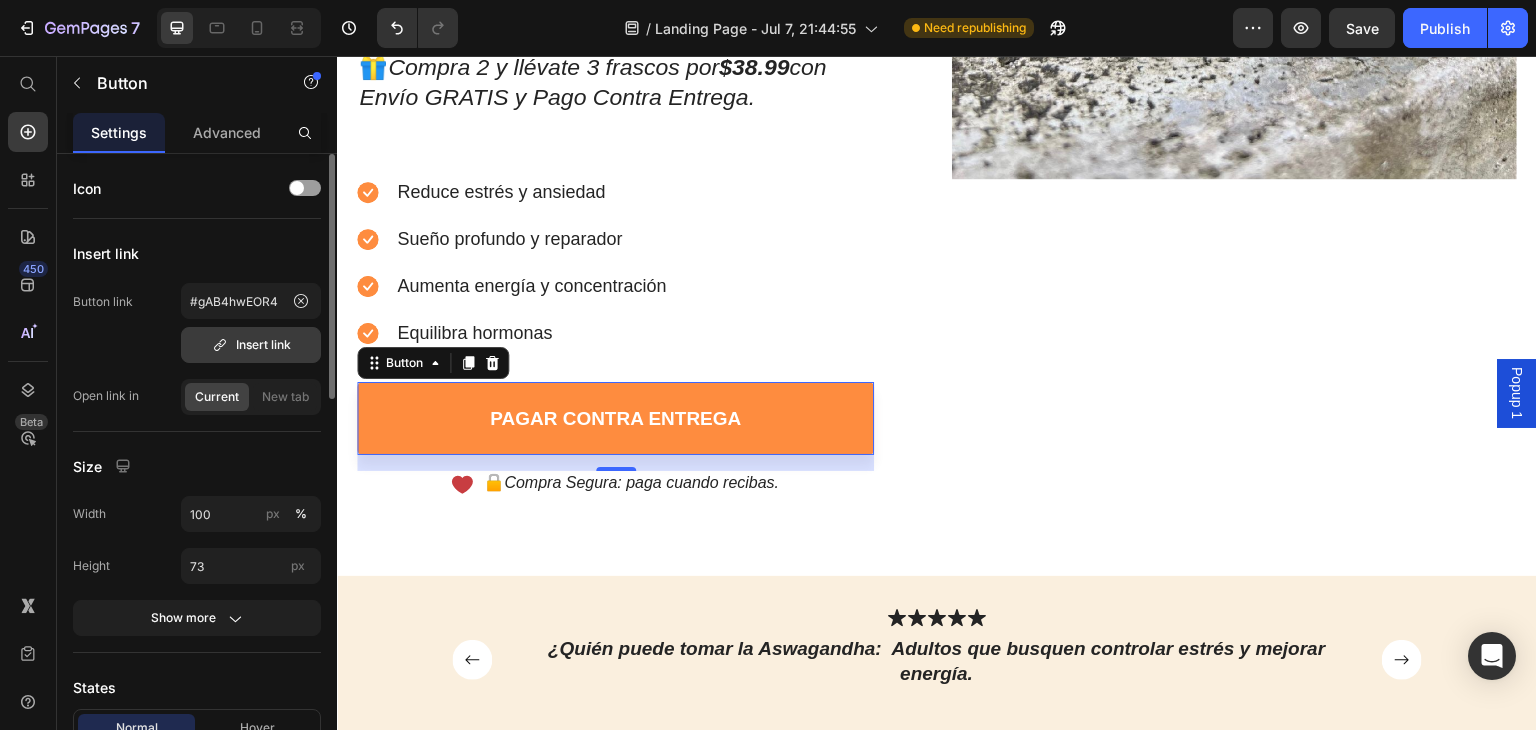 click on "Insert link" at bounding box center [251, 345] 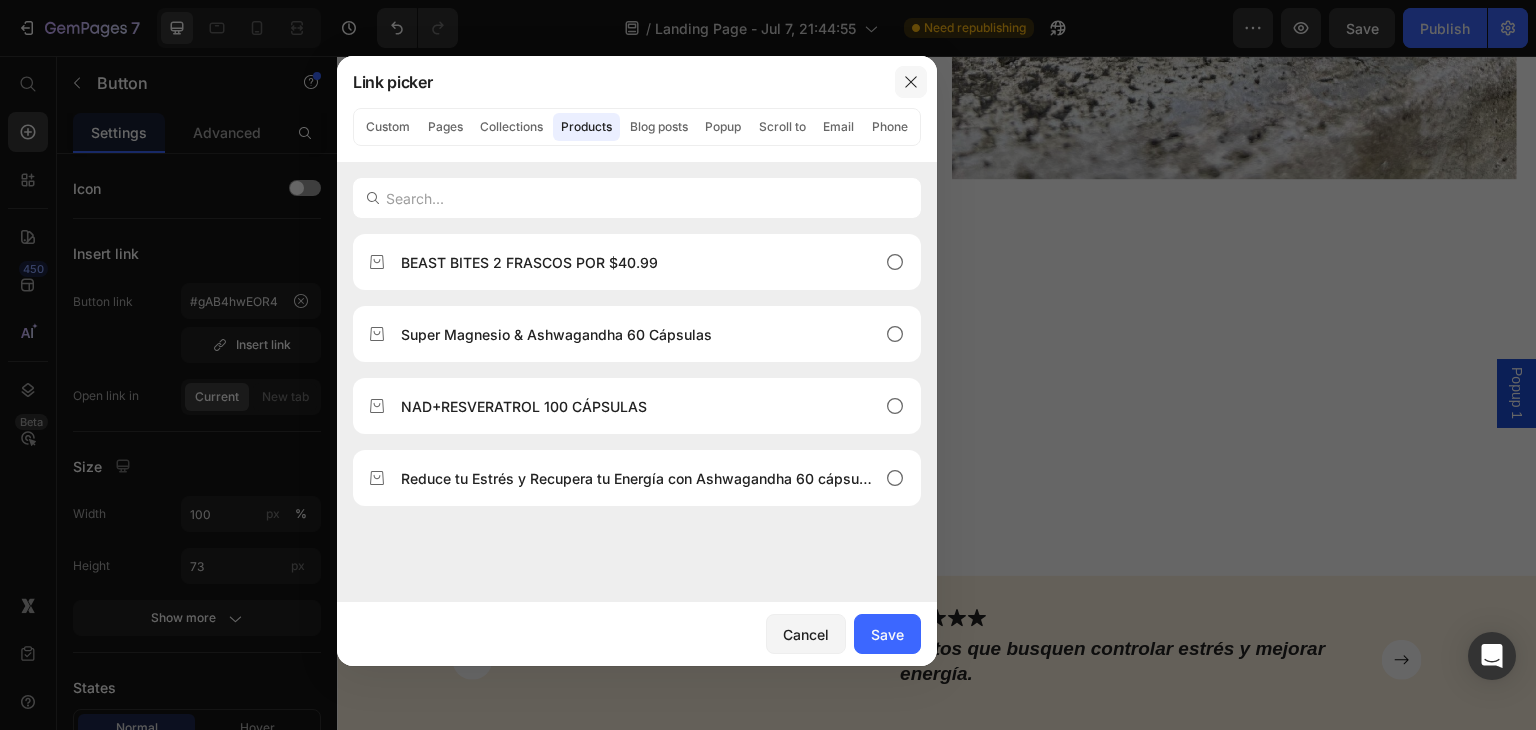 click at bounding box center (911, 82) 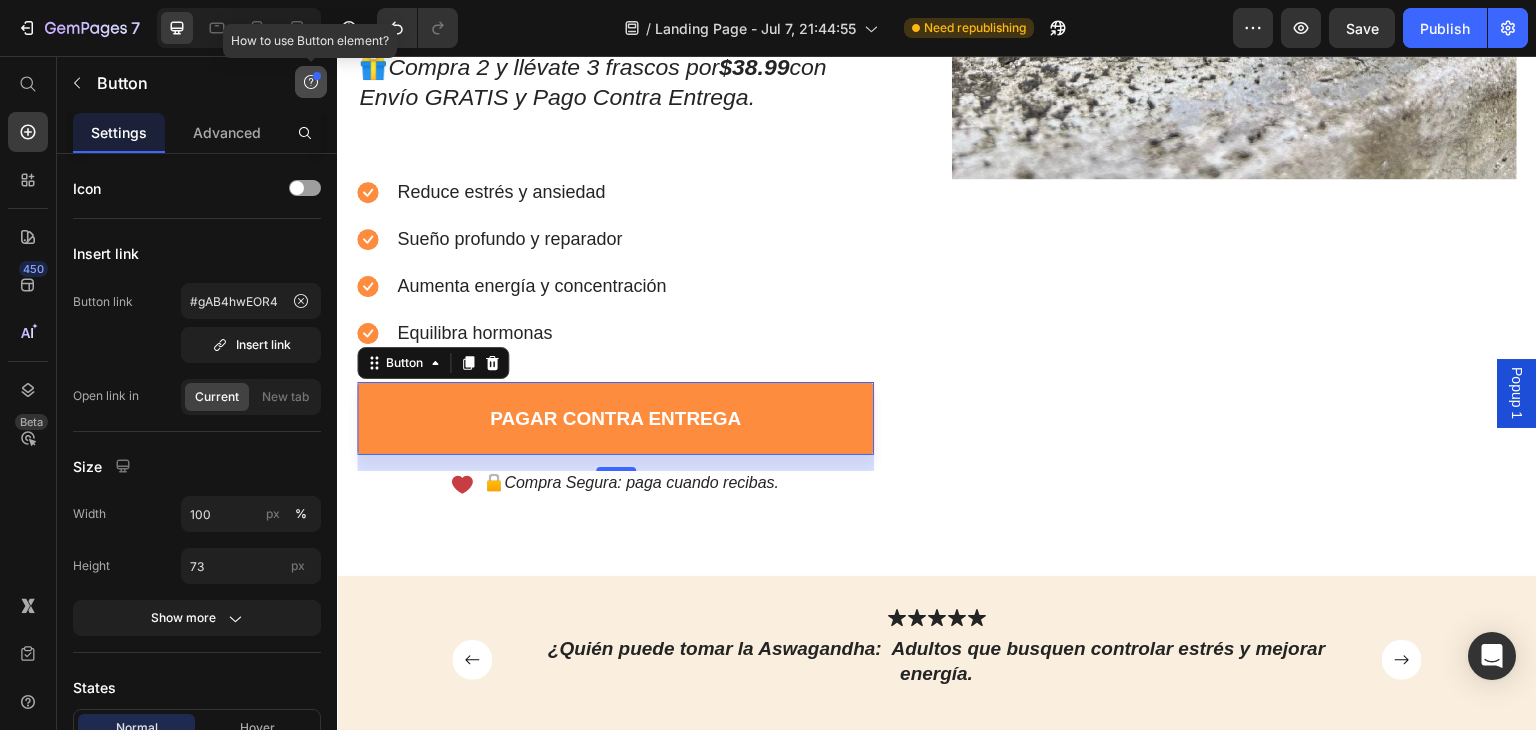 click 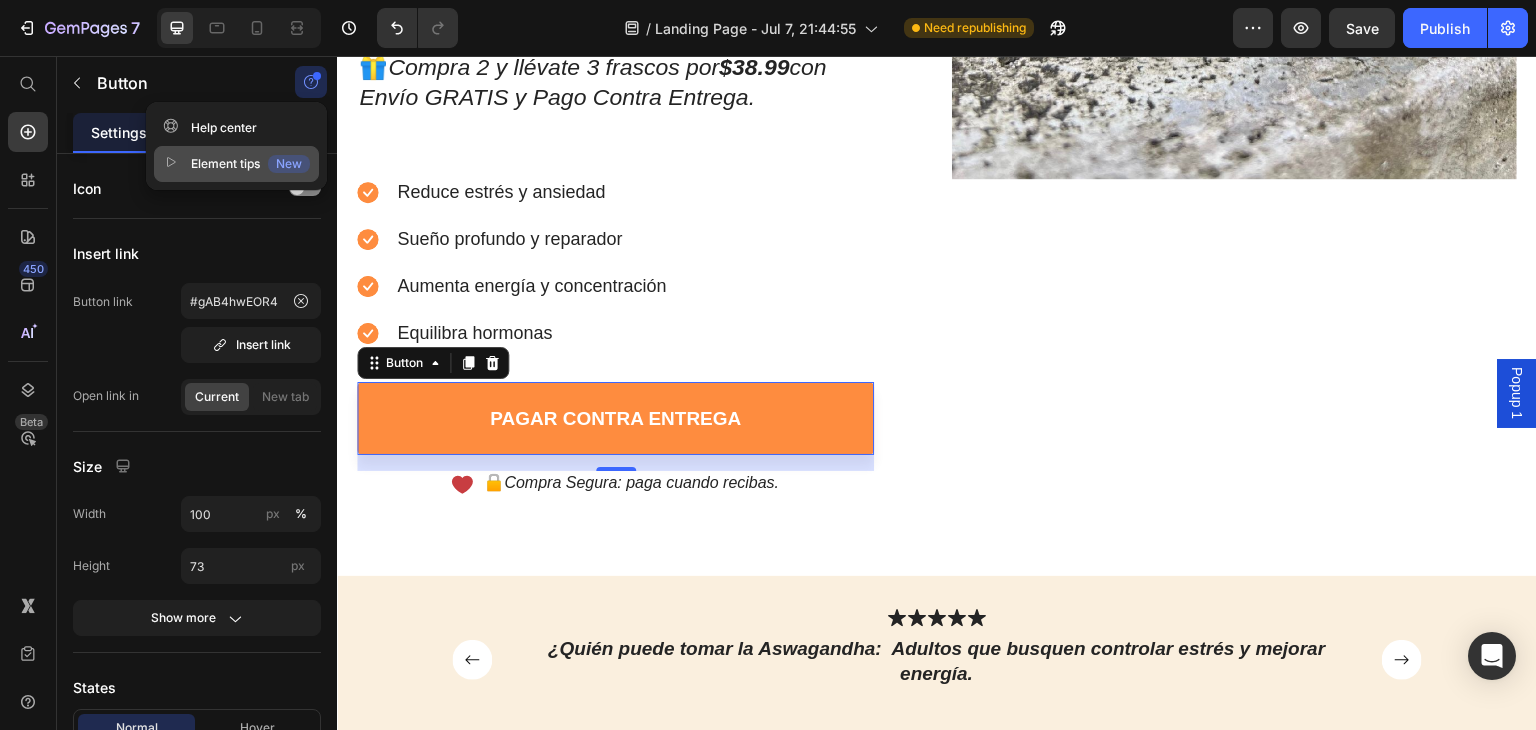 click on "Element tips   New" at bounding box center (236, 164) 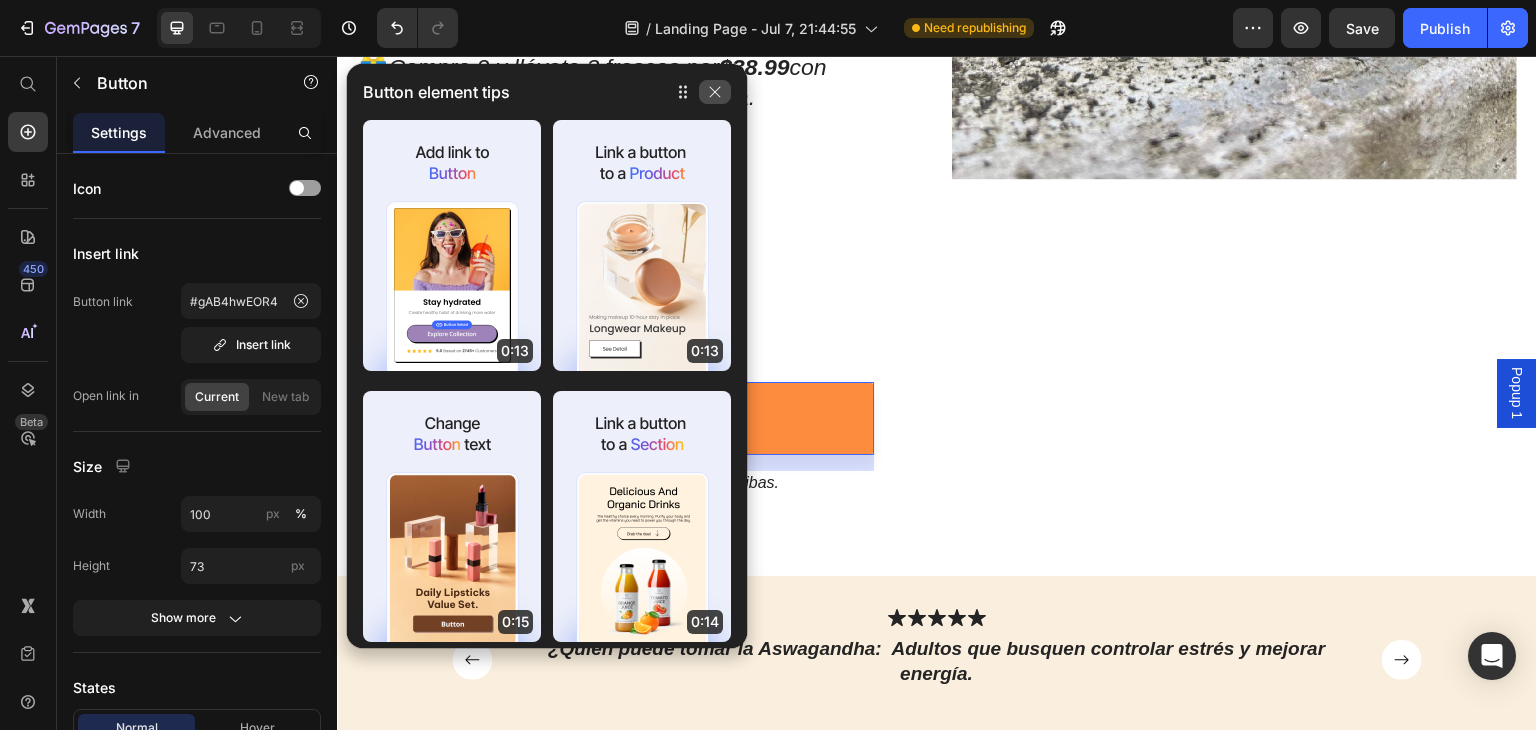 click 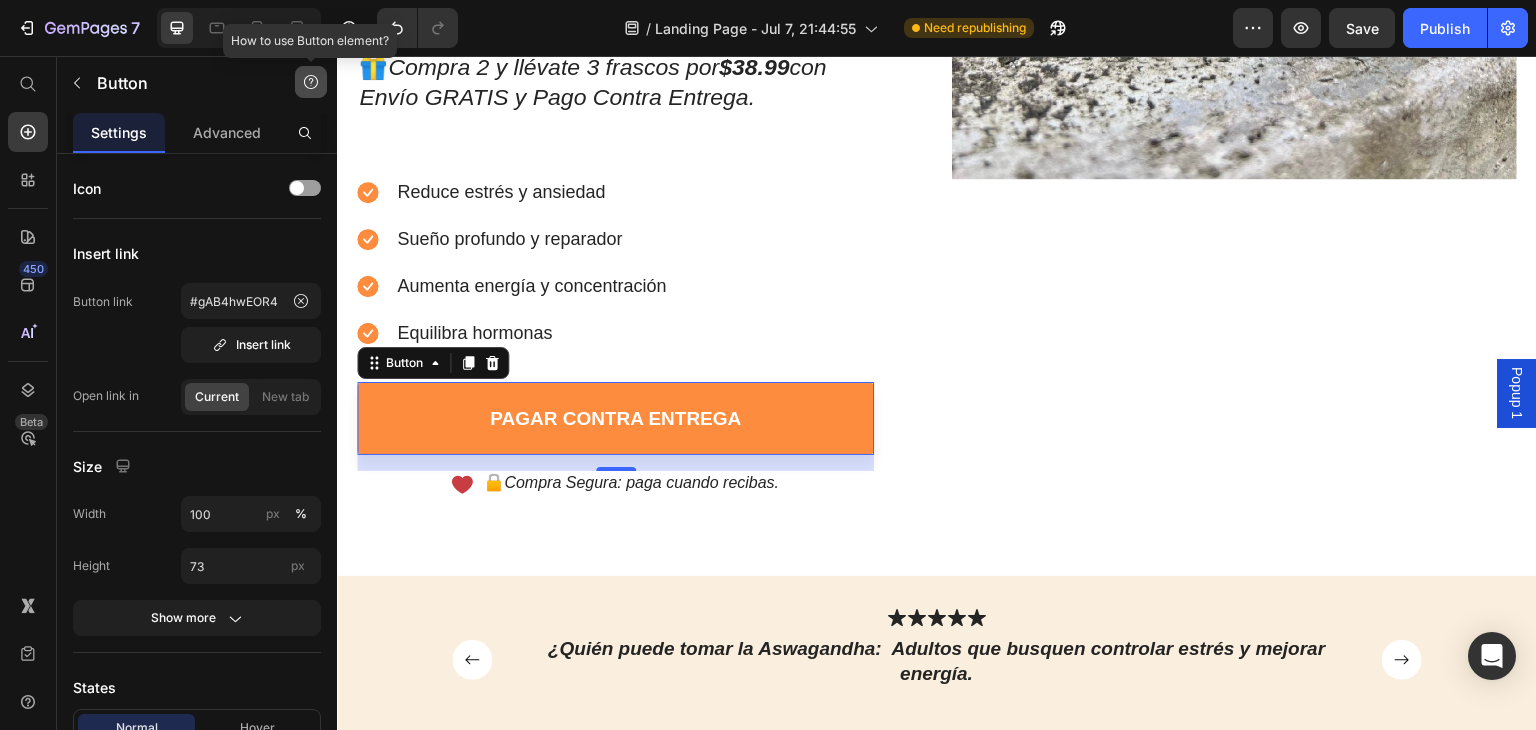 click 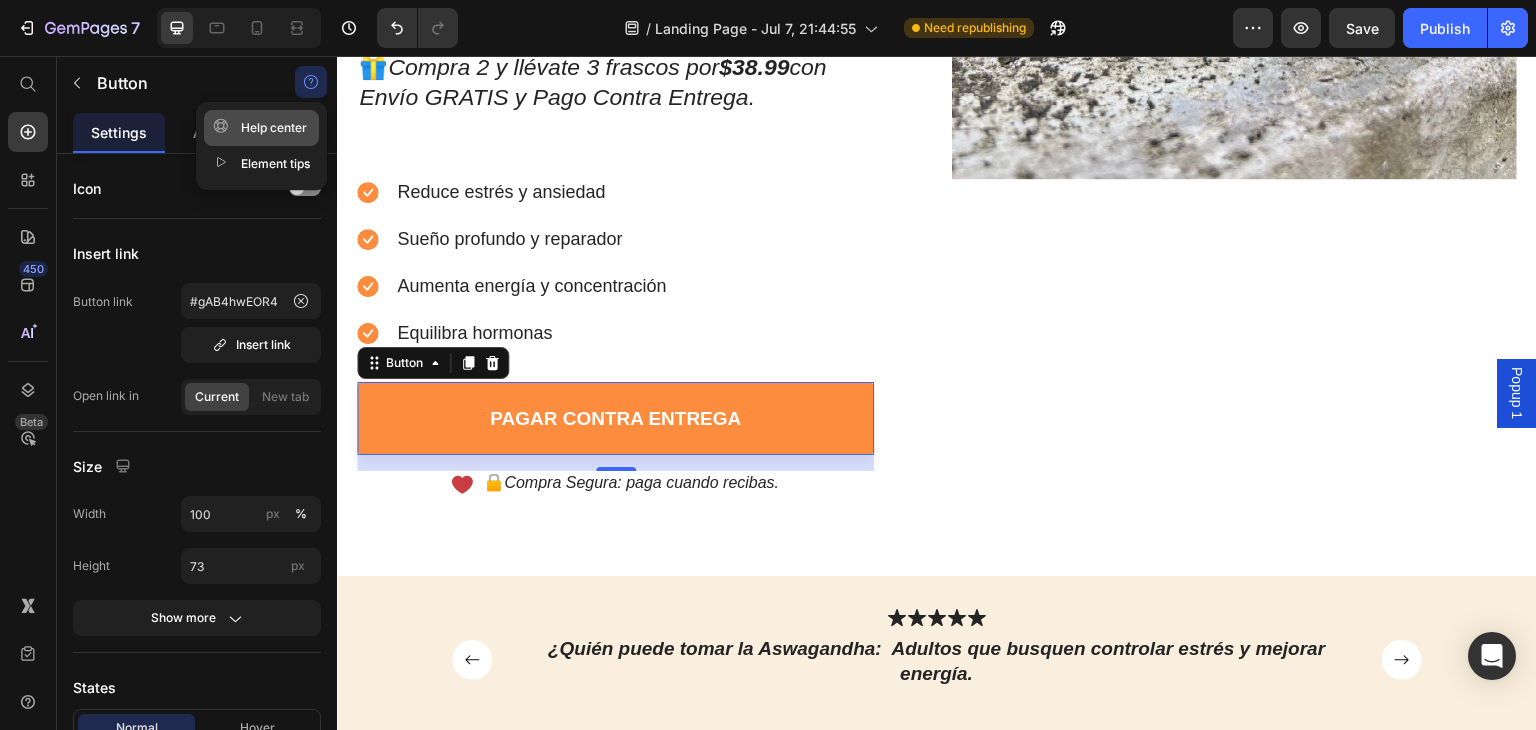 click on "Help center" at bounding box center (260, 128) 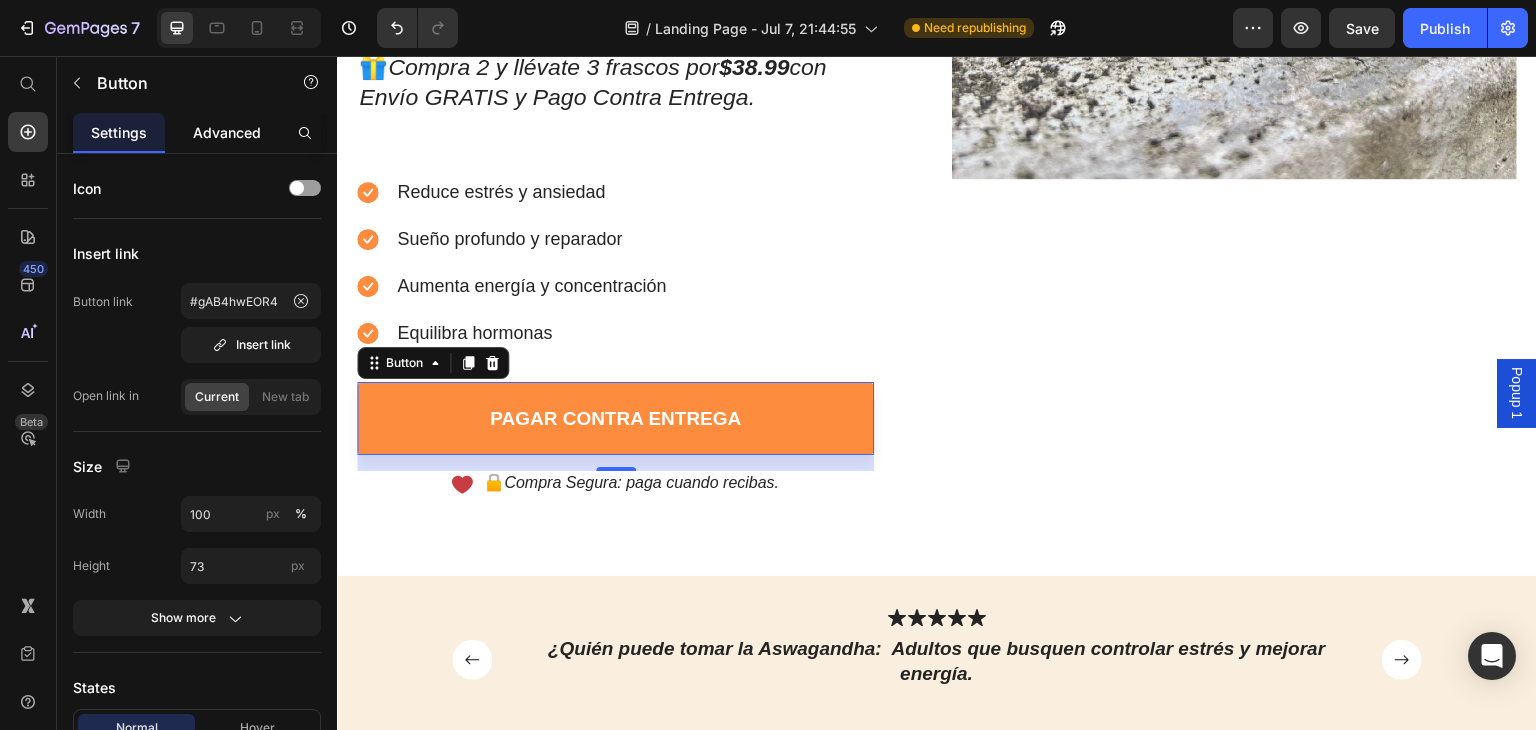 click on "Advanced" at bounding box center (227, 132) 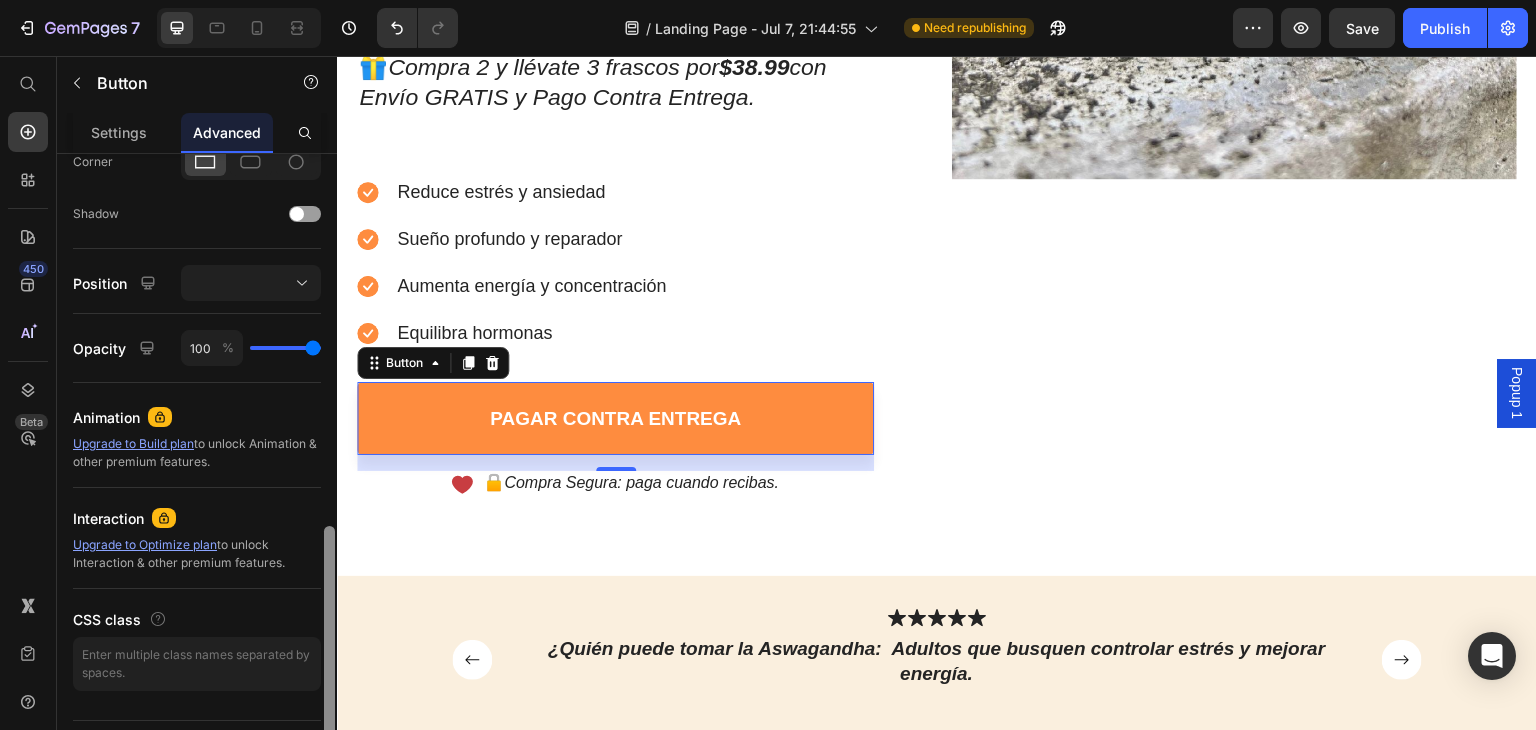 scroll, scrollTop: 670, scrollLeft: 0, axis: vertical 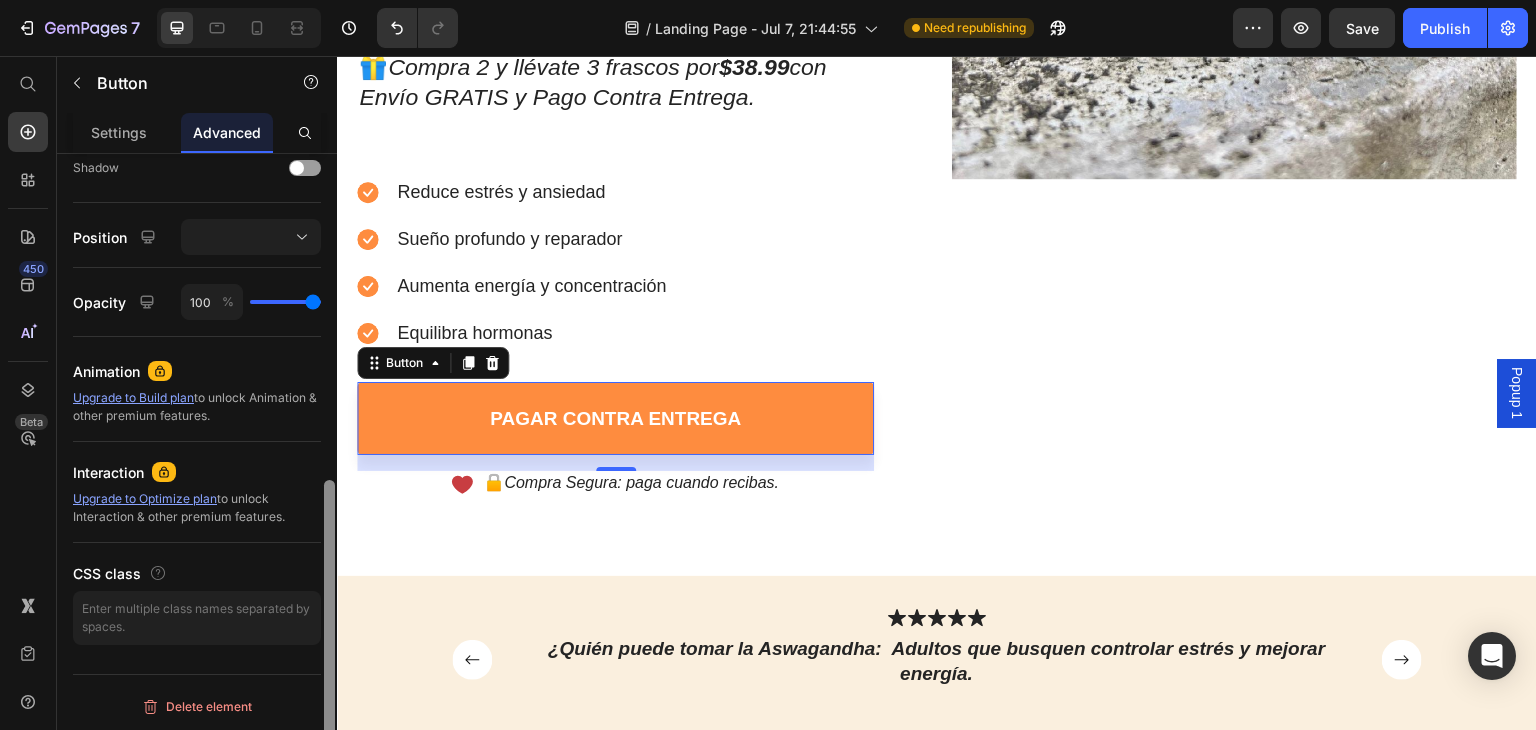drag, startPoint x: 328, startPoint y: 366, endPoint x: 326, endPoint y: 720, distance: 354.00565 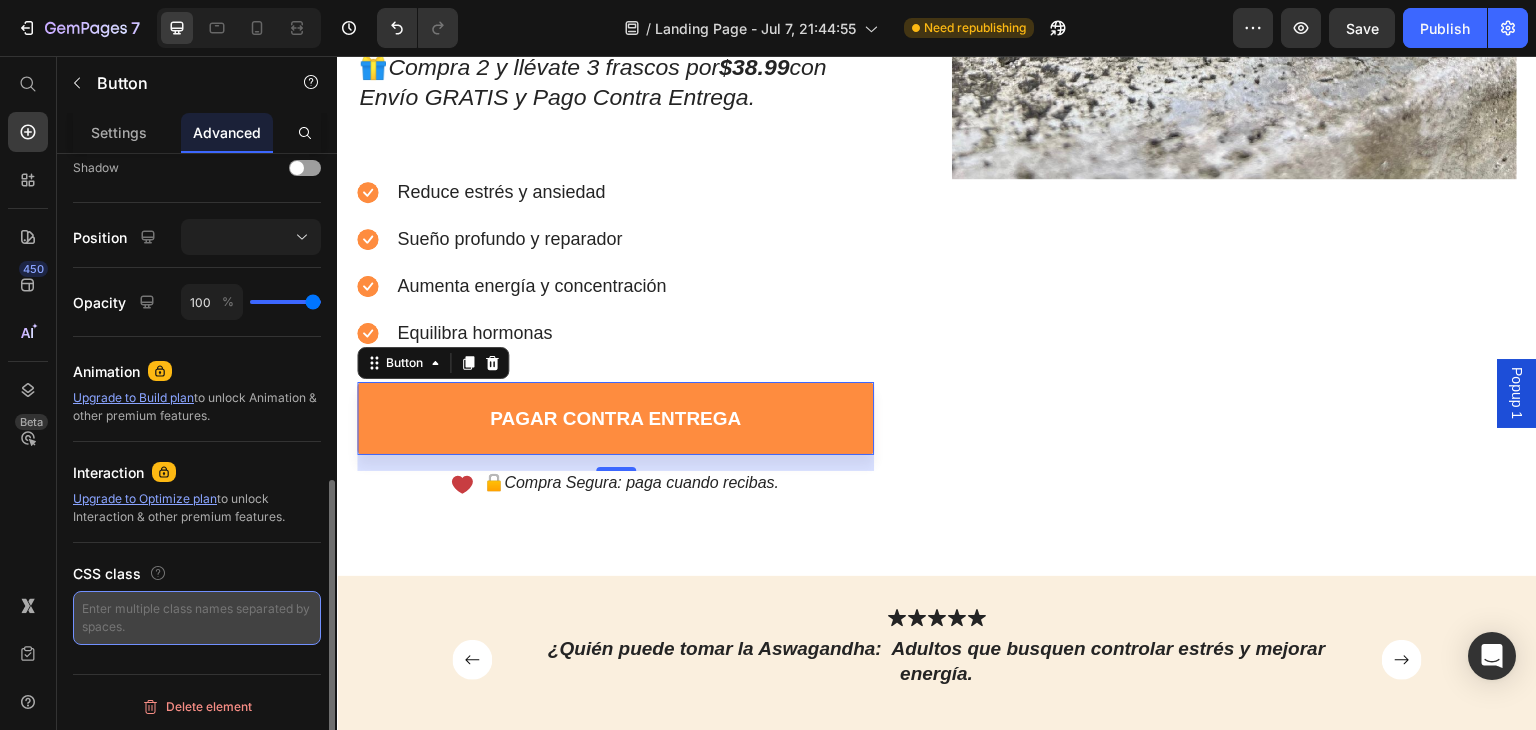 drag, startPoint x: 152, startPoint y: 629, endPoint x: 87, endPoint y: 606, distance: 68.94926 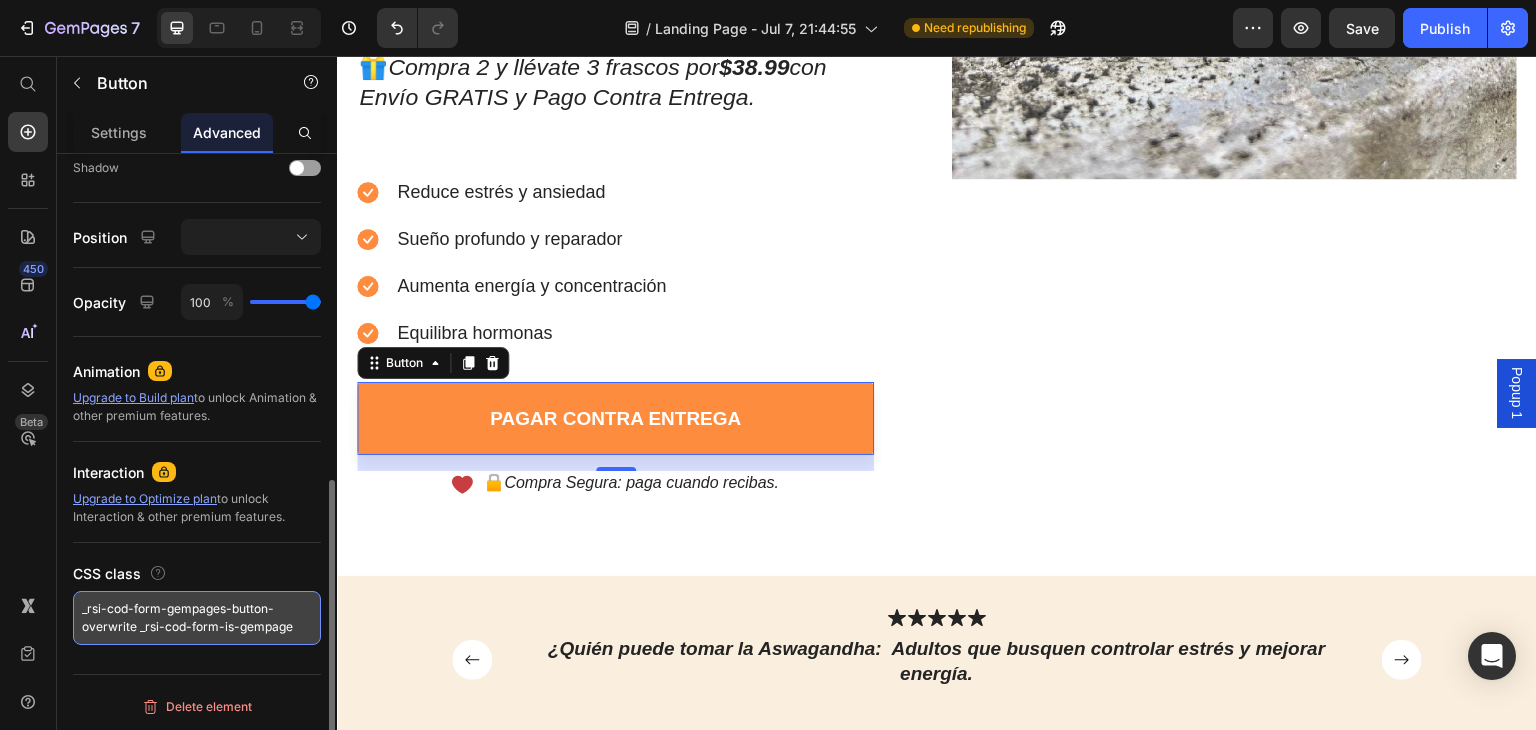 click on "_rsi-cod-form-gempages-button-overwrite _rsi-cod-form-is-gempage" at bounding box center (197, 618) 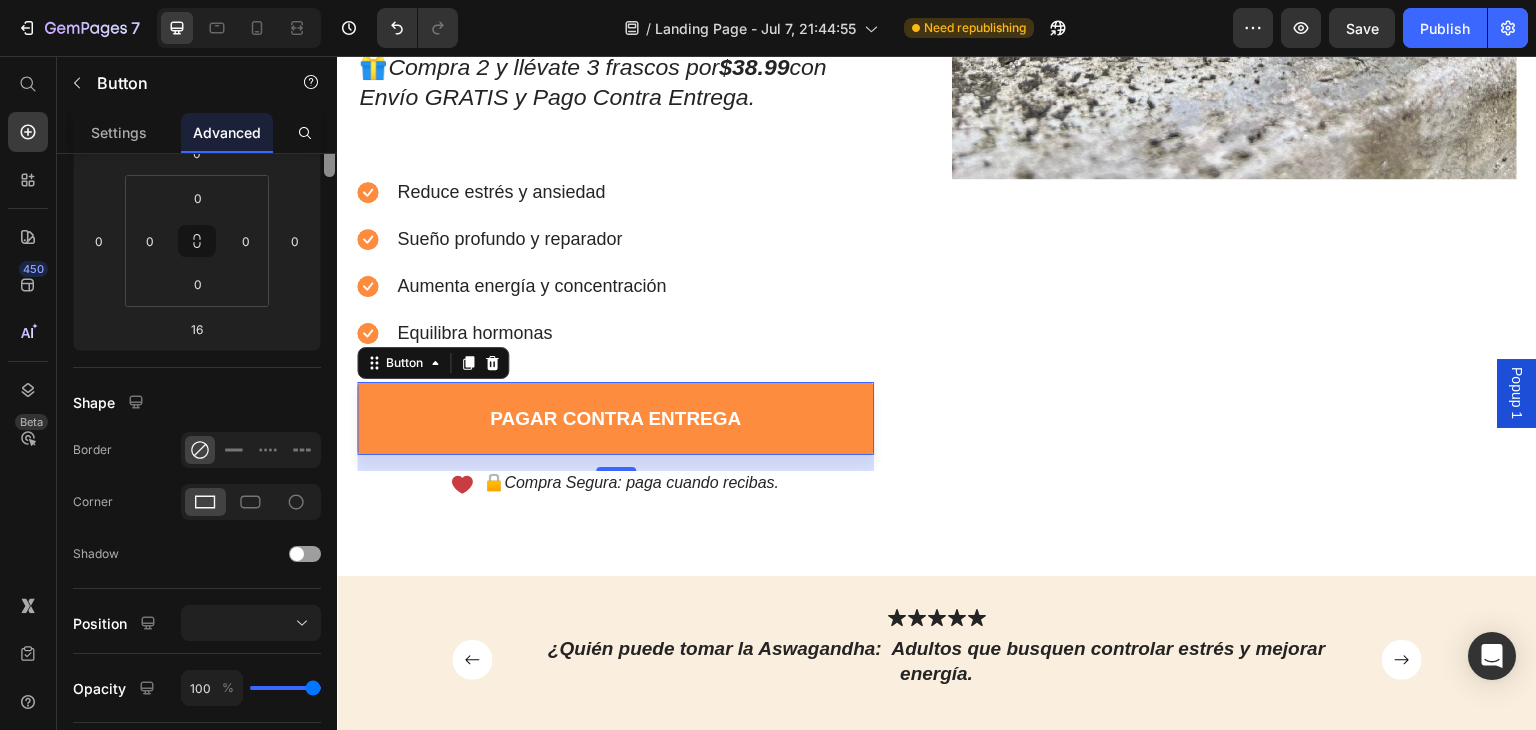 scroll, scrollTop: 0, scrollLeft: 0, axis: both 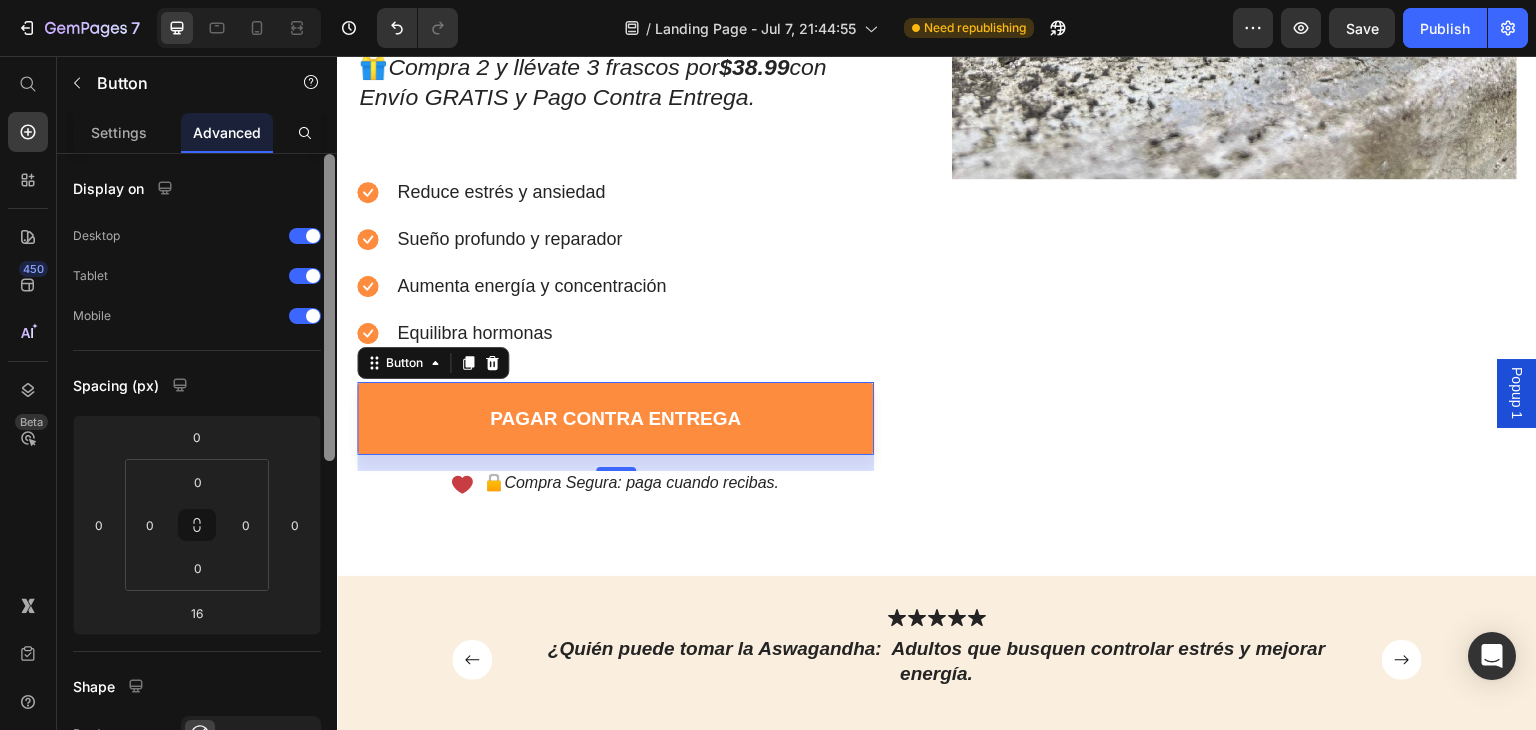 drag, startPoint x: 331, startPoint y: 661, endPoint x: 315, endPoint y: 434, distance: 227.56317 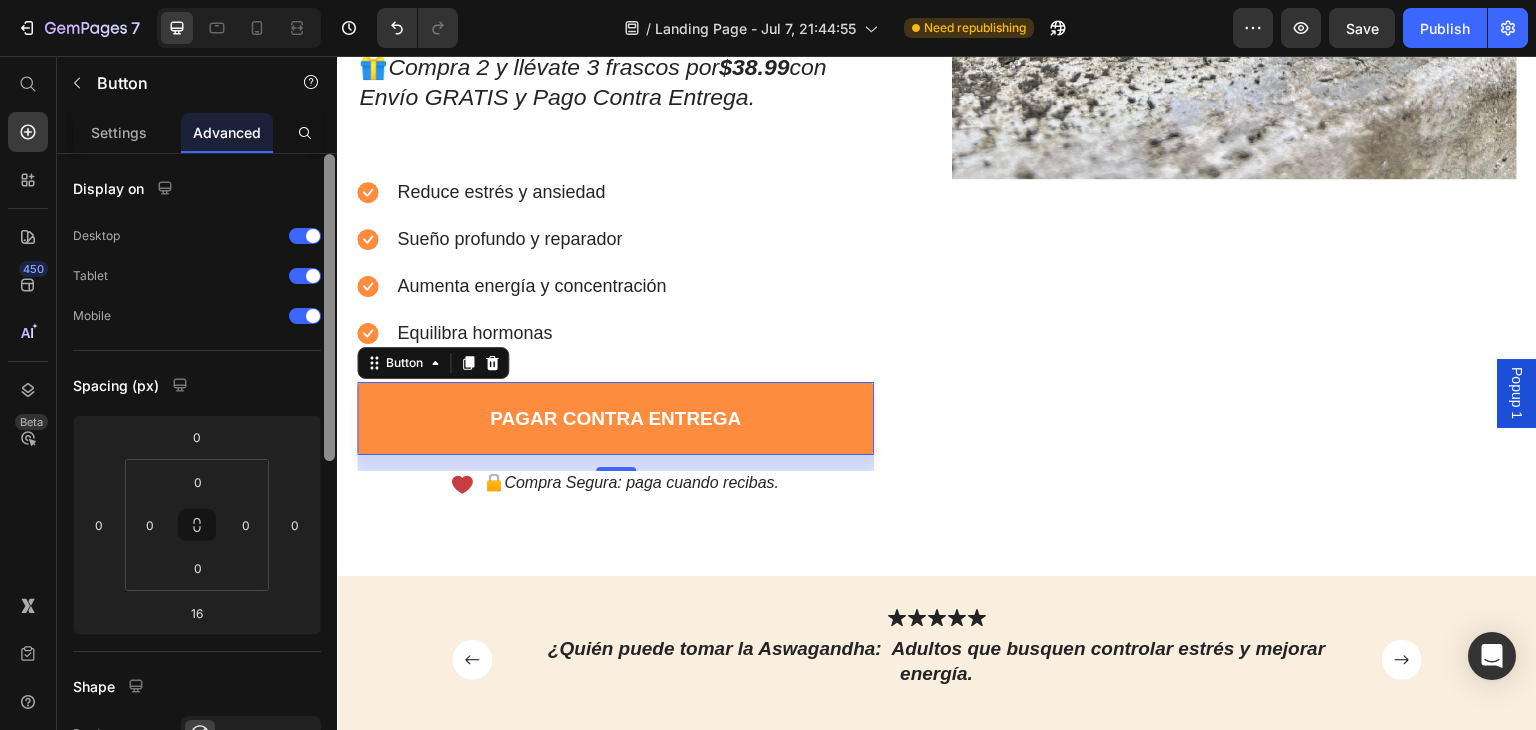 click on "Display on Desktop Tablet Mobile Spacing (px) 0 0 16 0 0 0 0 0 Shape Border Corner Shadow Position Opacity 100 % Animation Upgrade to Build plan  to unlock Animation & other premium features. Interaction Upgrade to Optimize plan  to unlock Interaction & other premium features. CSS class _rsi-cod-form-gempages-button-overwrite _rsi-cod-form-is-gempage  Delete element" at bounding box center [197, 470] 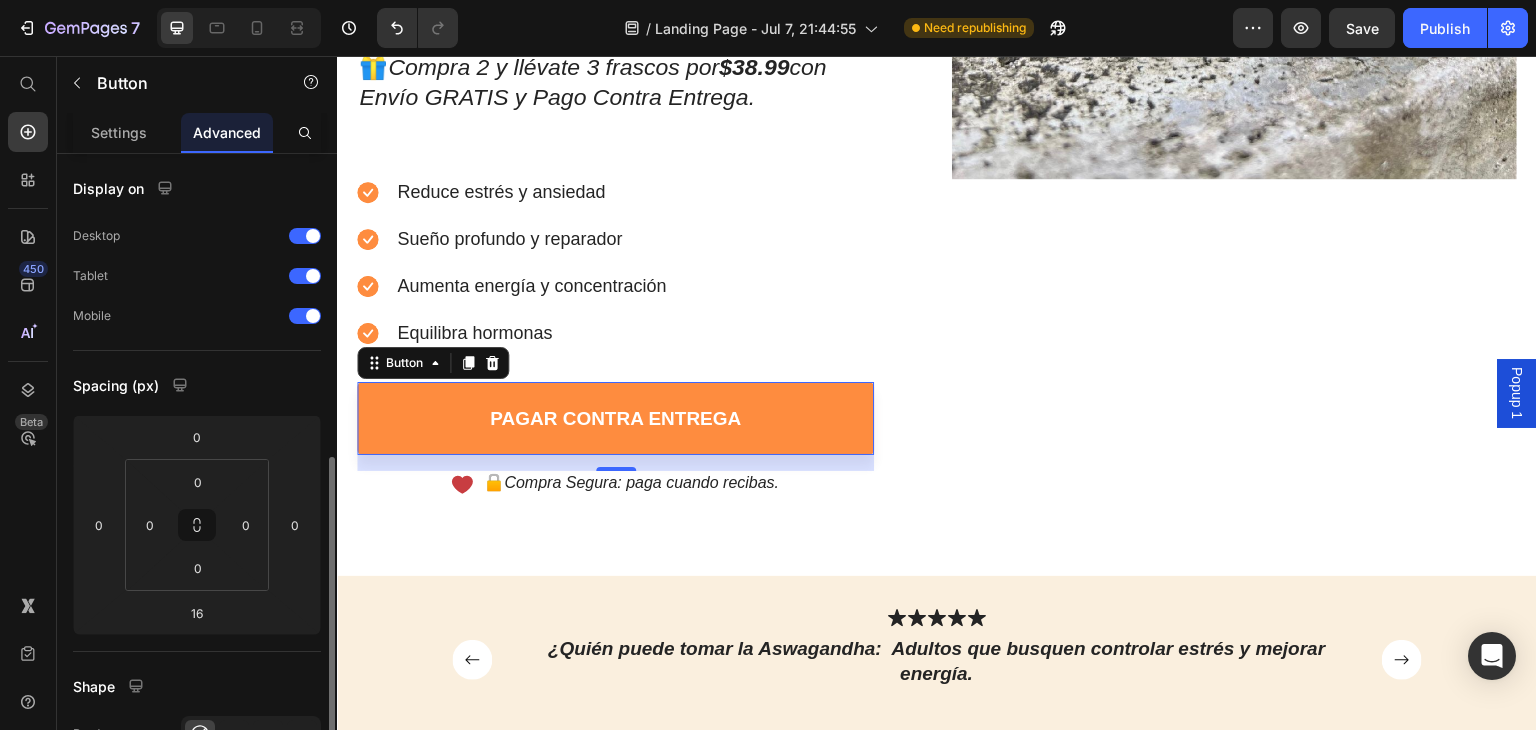 scroll, scrollTop: 204, scrollLeft: 0, axis: vertical 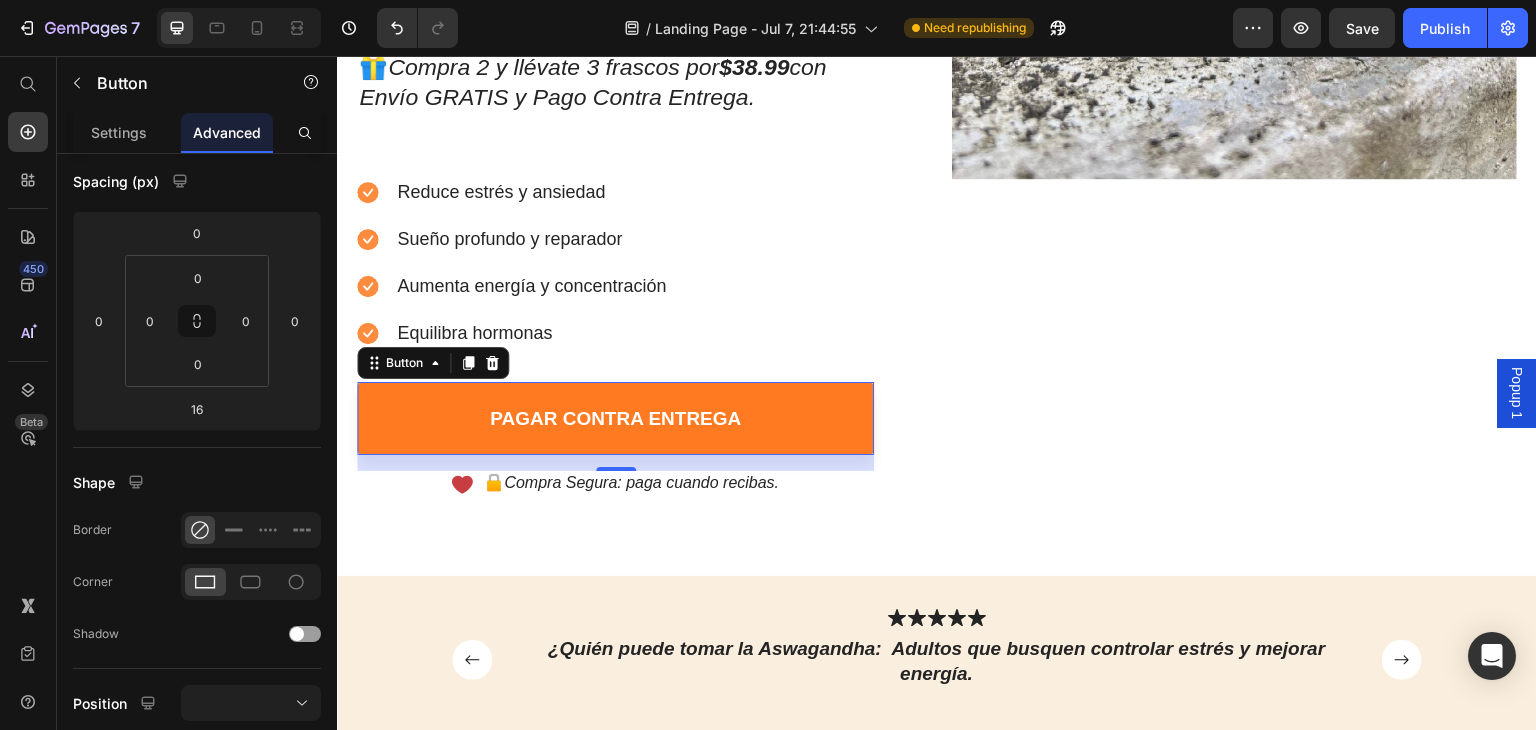 type on "_rsi-cod-form-gempages-button-overwrite _rsi-cod-form-is-gempage" 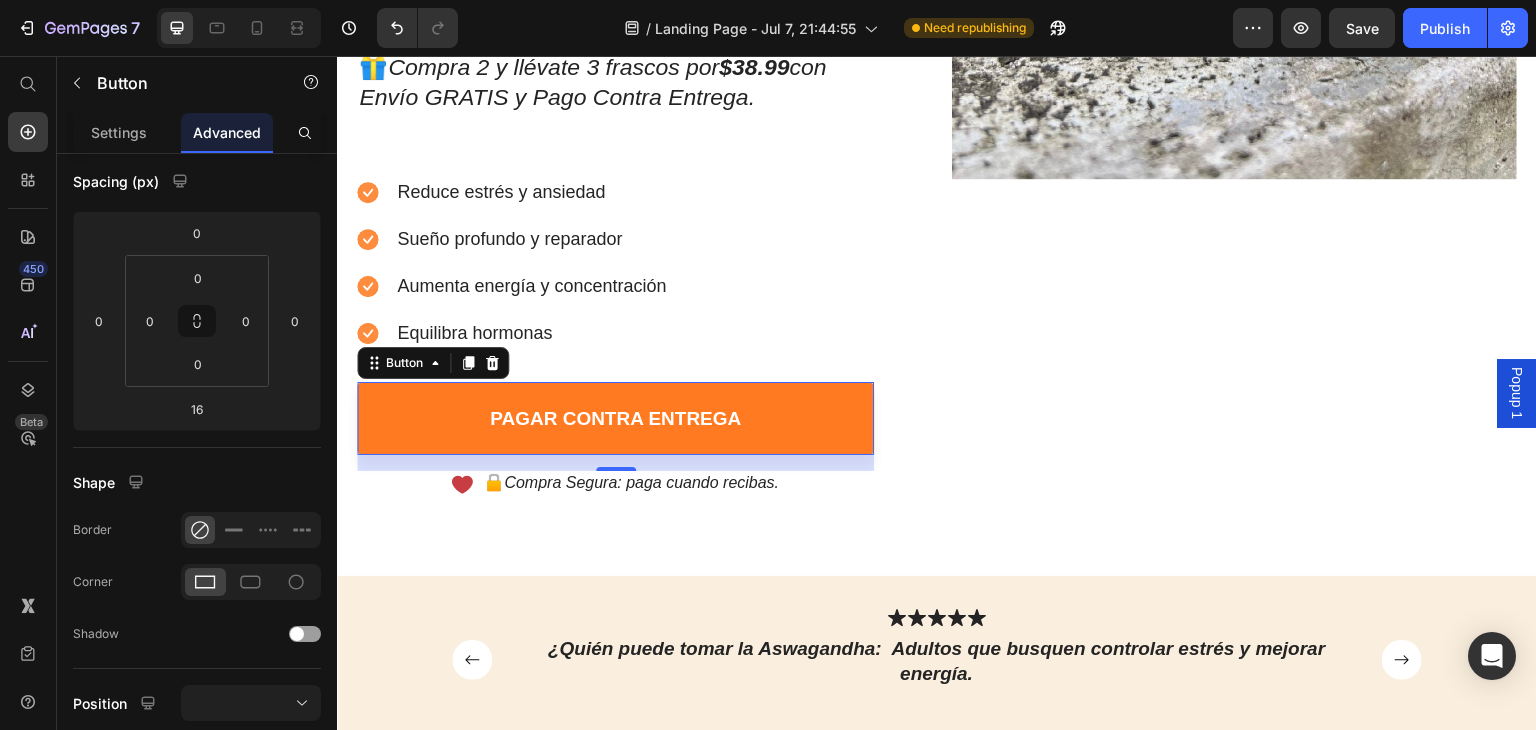 click on "pagar contra entrega" at bounding box center [615, 418] 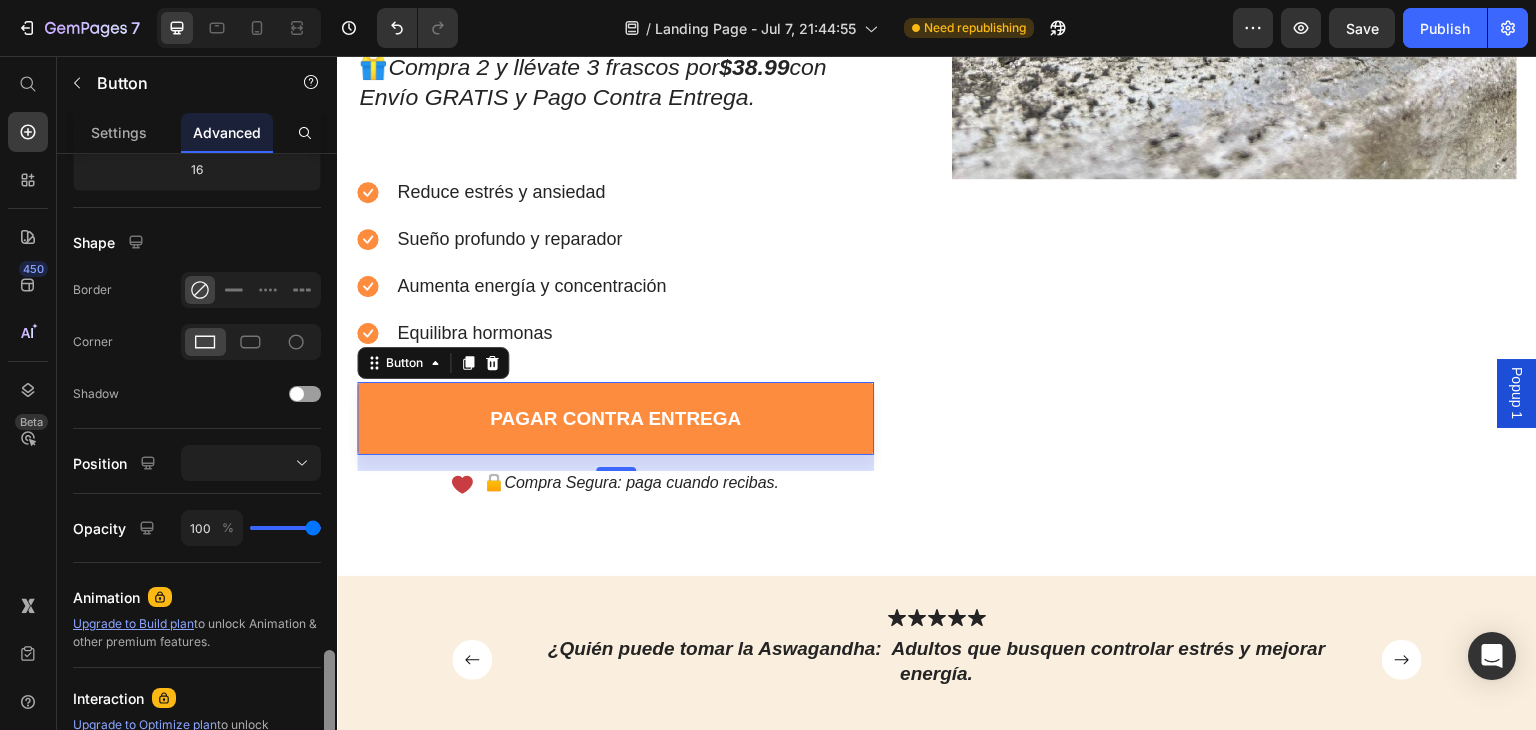 scroll, scrollTop: 670, scrollLeft: 0, axis: vertical 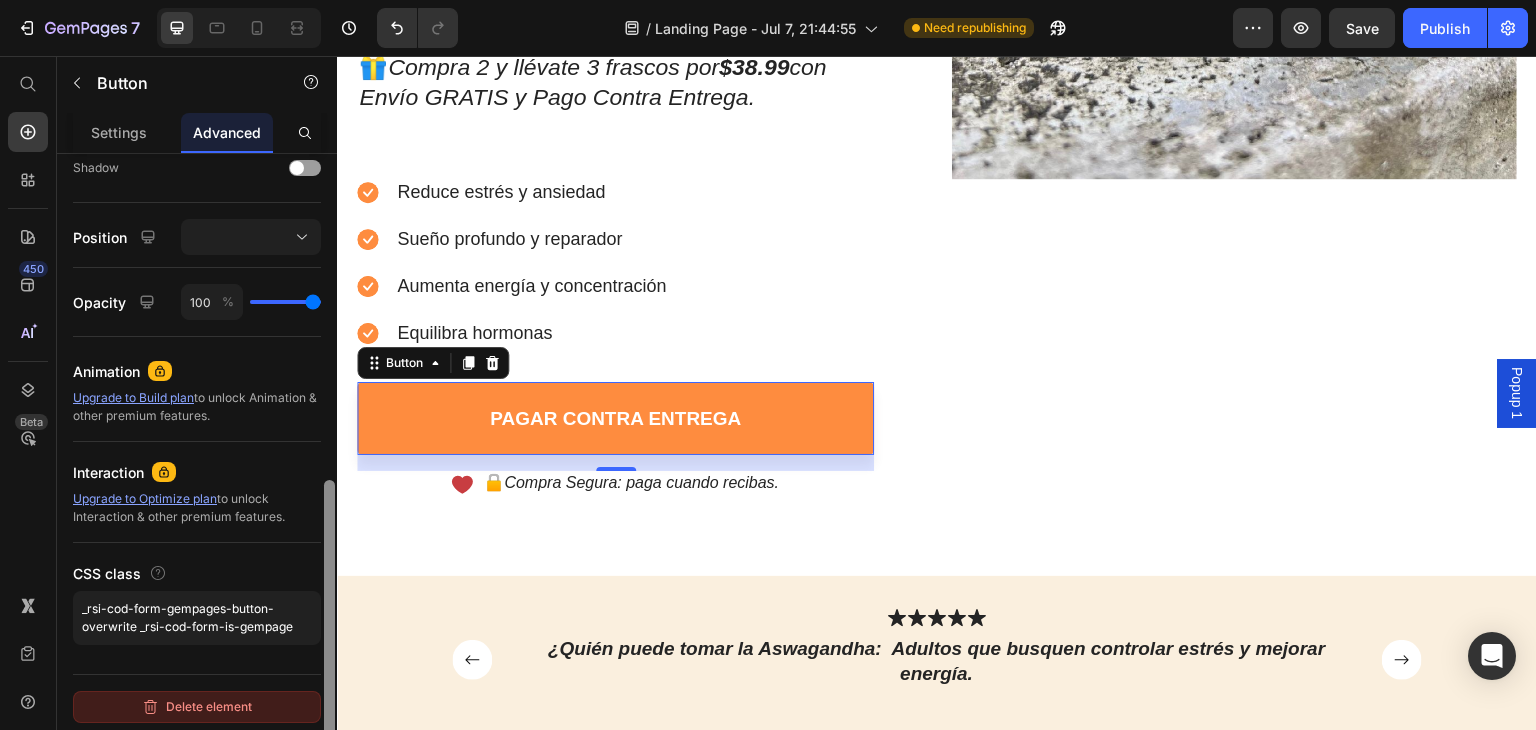 drag, startPoint x: 329, startPoint y: 415, endPoint x: 296, endPoint y: 694, distance: 280.94482 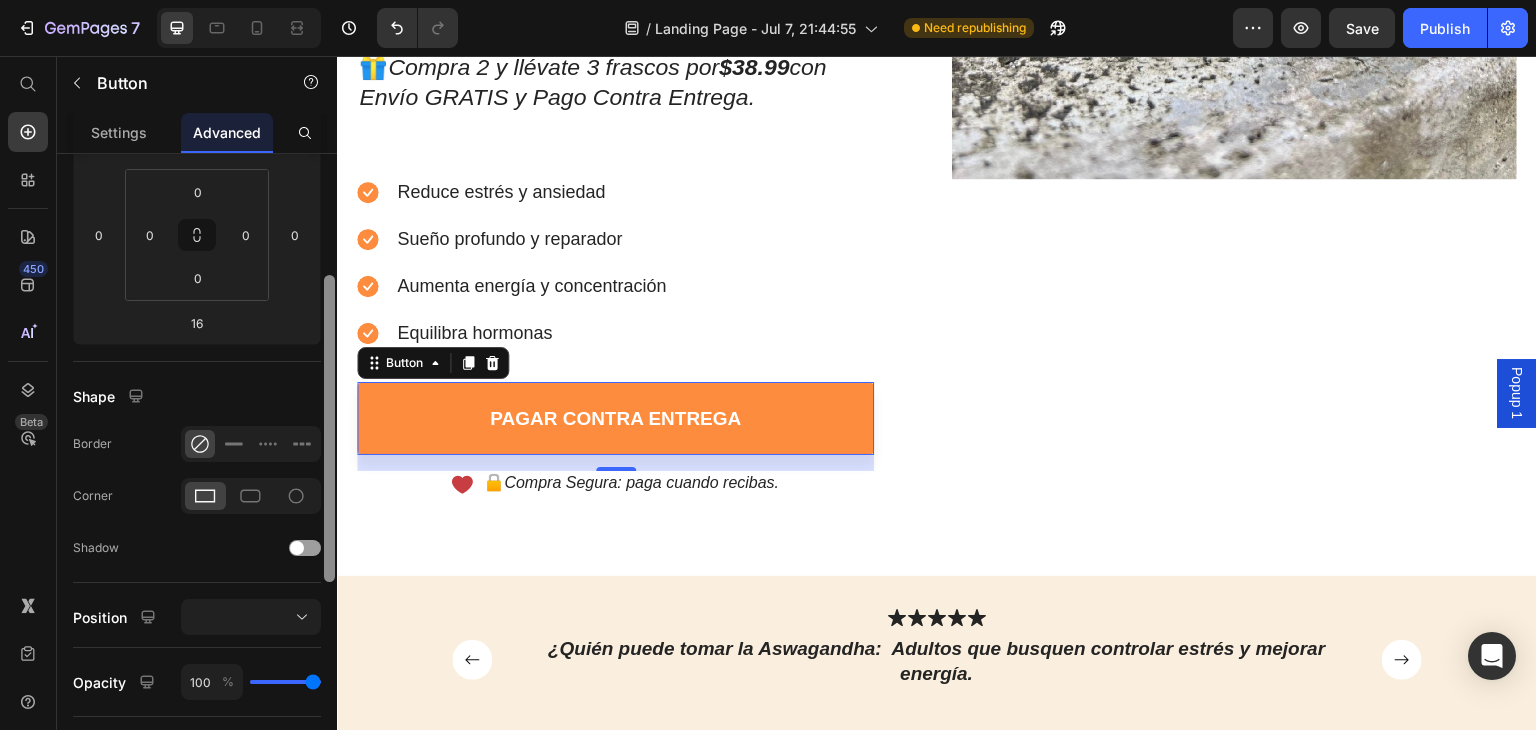scroll, scrollTop: 277, scrollLeft: 0, axis: vertical 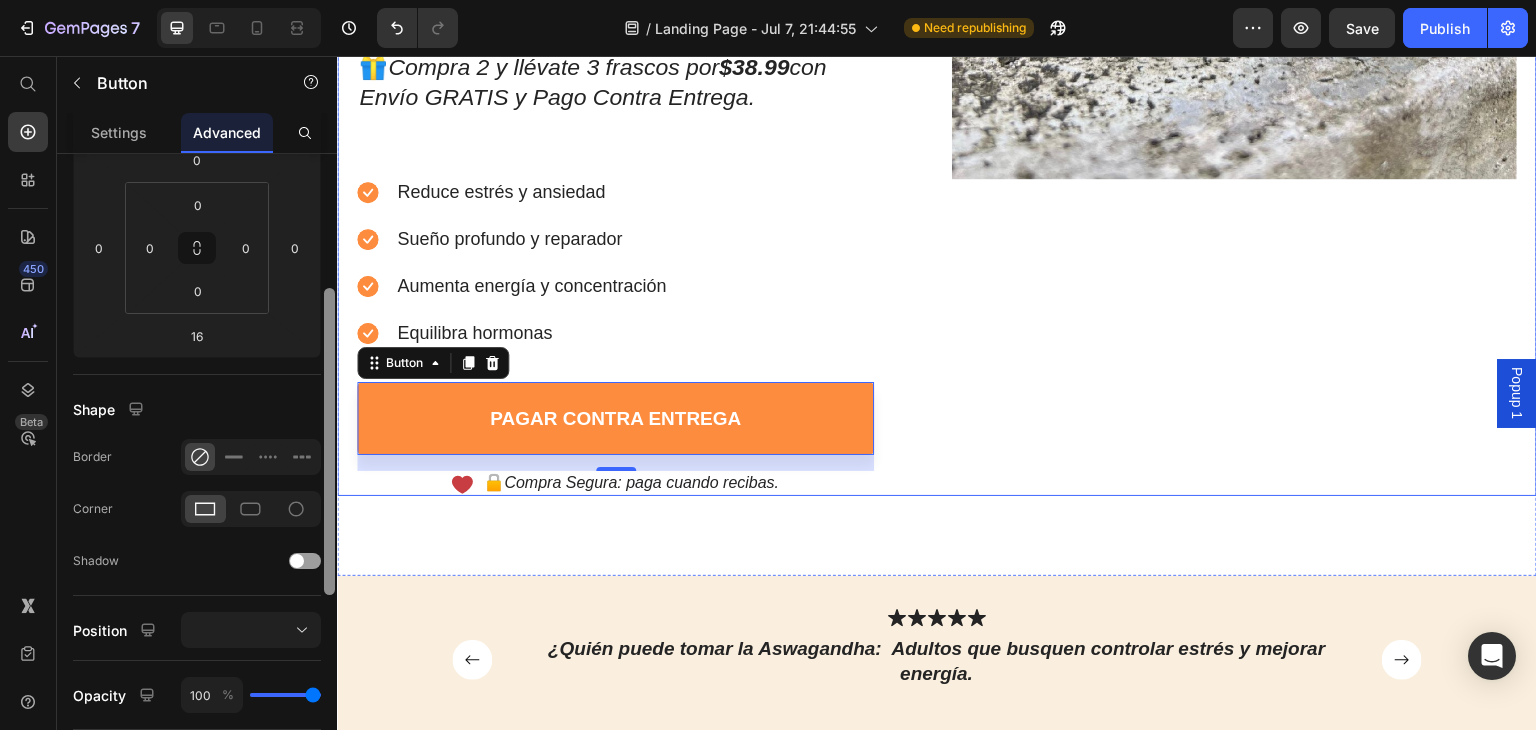 drag, startPoint x: 667, startPoint y: 563, endPoint x: 341, endPoint y: 88, distance: 576.1085 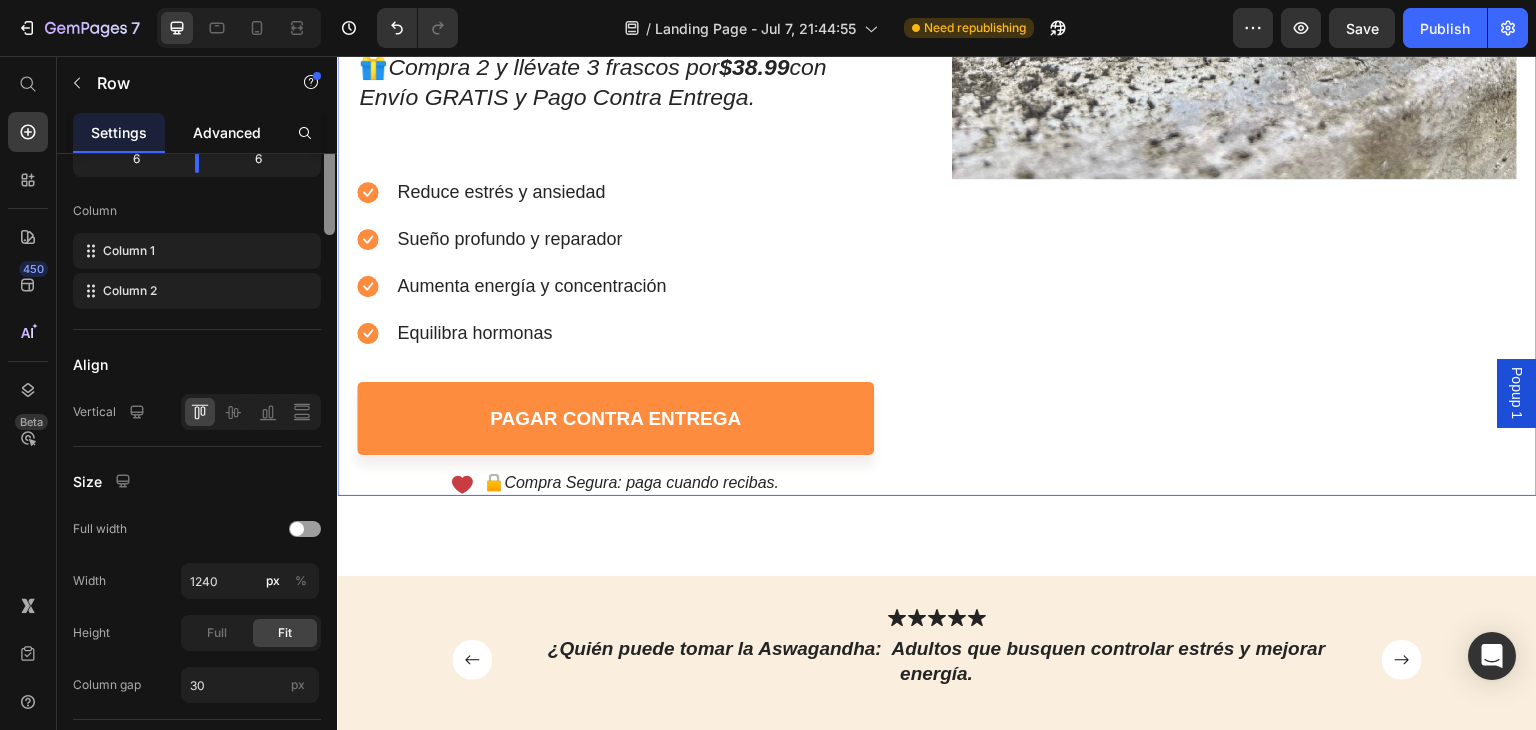 scroll, scrollTop: 0, scrollLeft: 0, axis: both 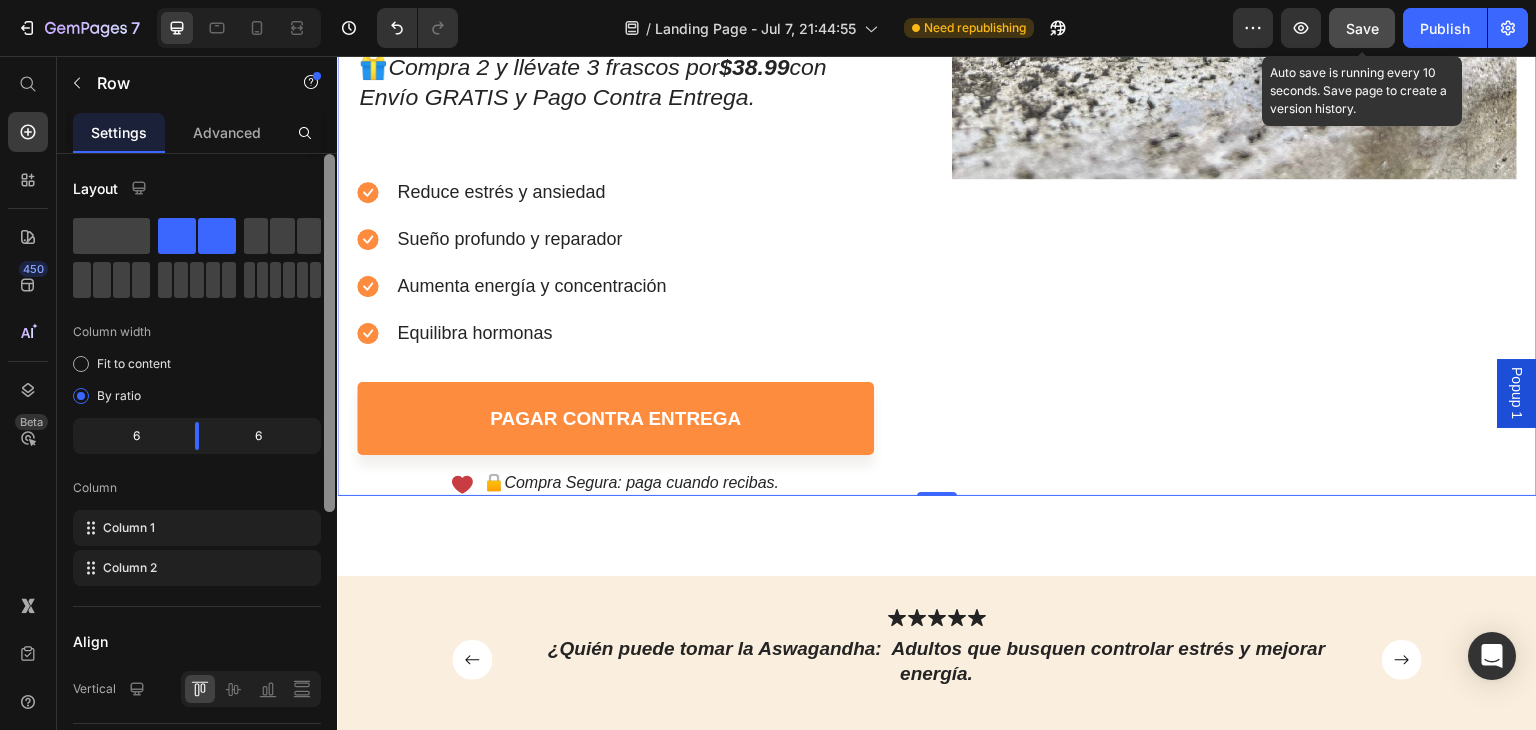 click on "Save" at bounding box center (1362, 28) 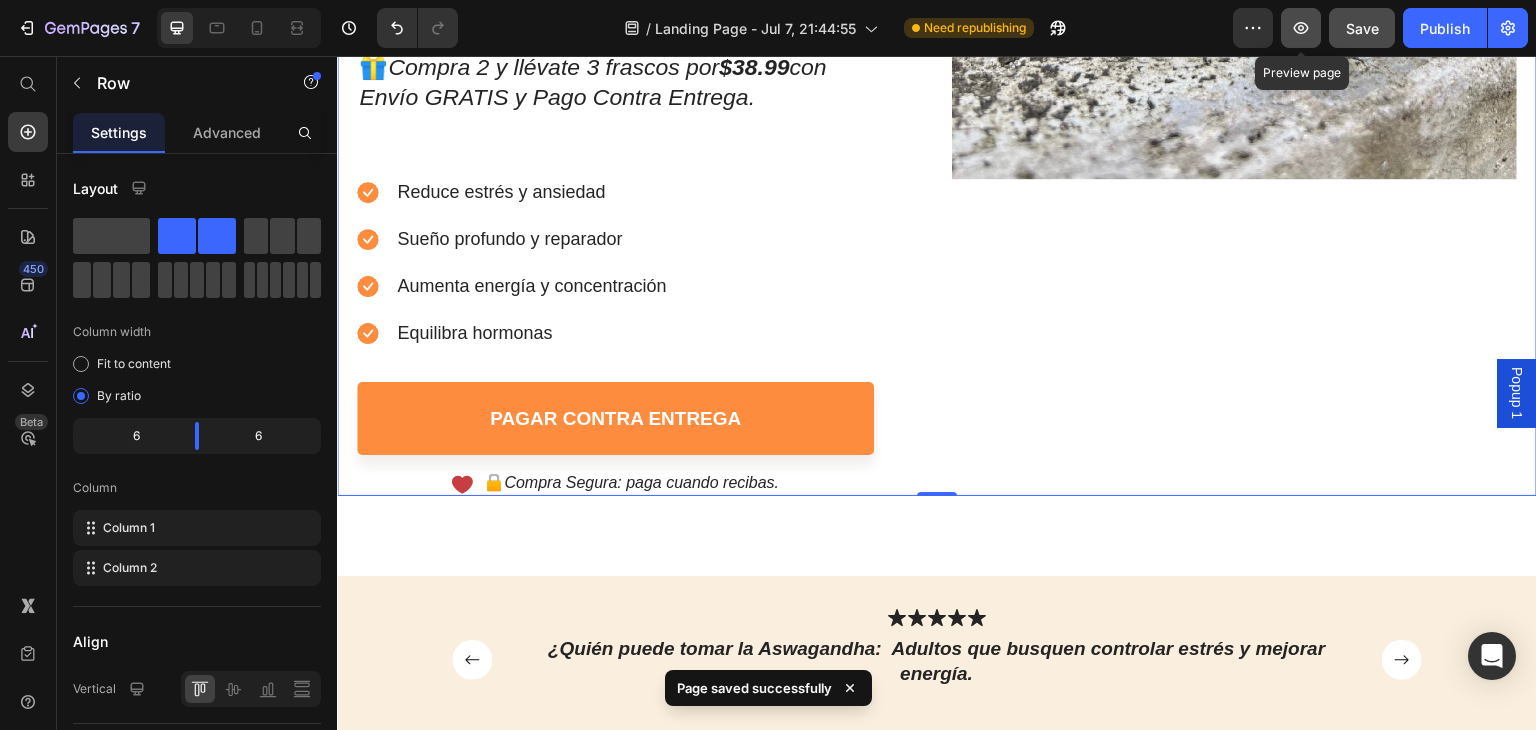 click 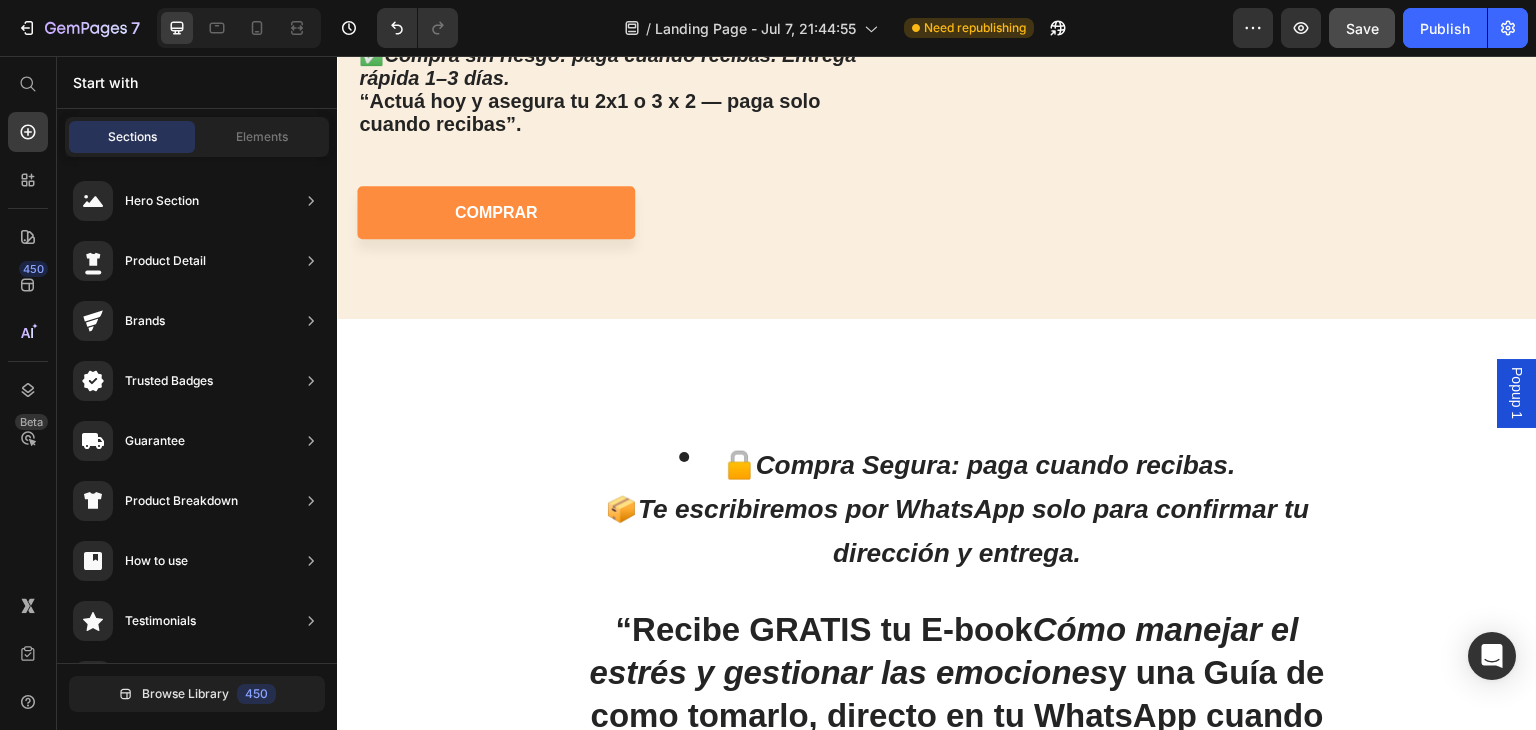 scroll, scrollTop: 2872, scrollLeft: 0, axis: vertical 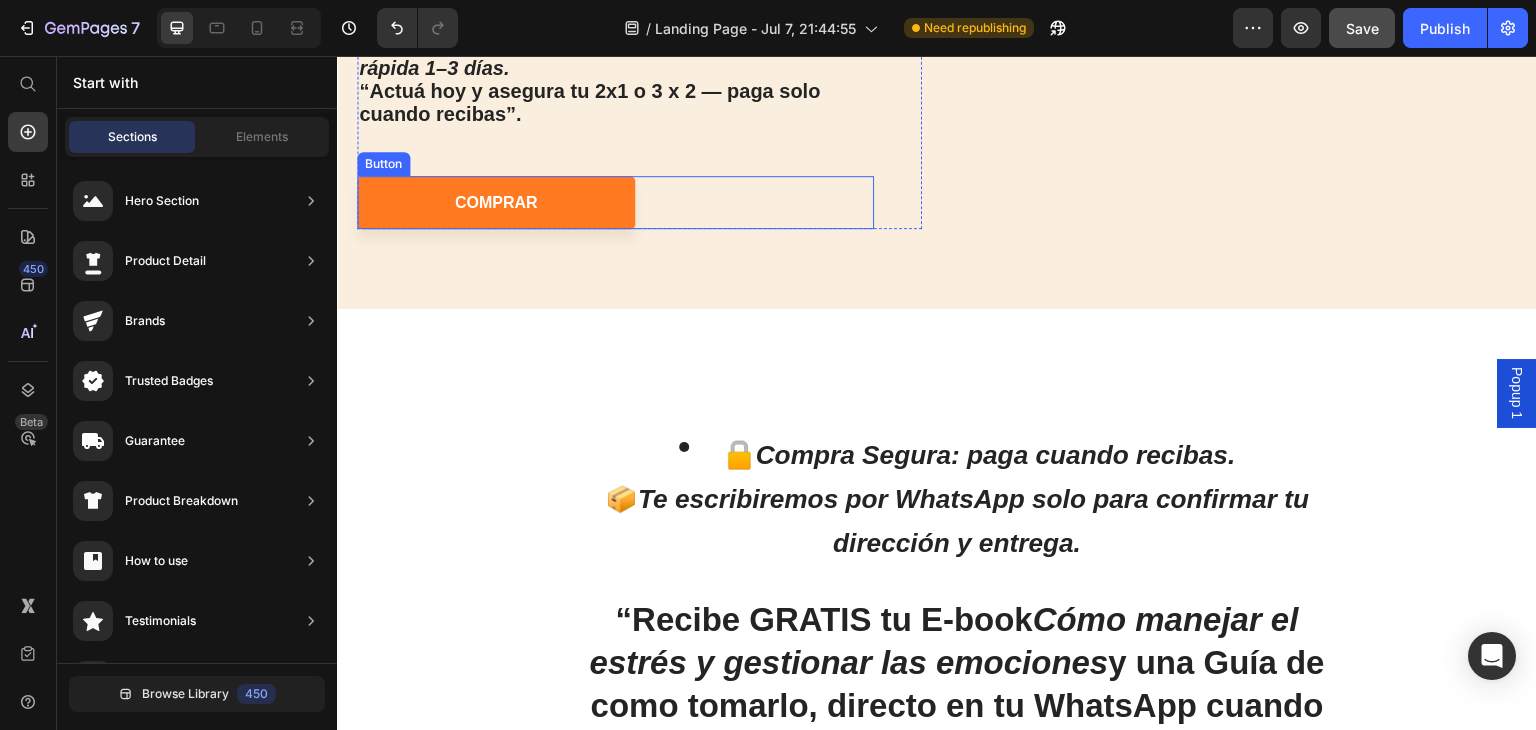 click on "COMPRAR" at bounding box center (496, 202) 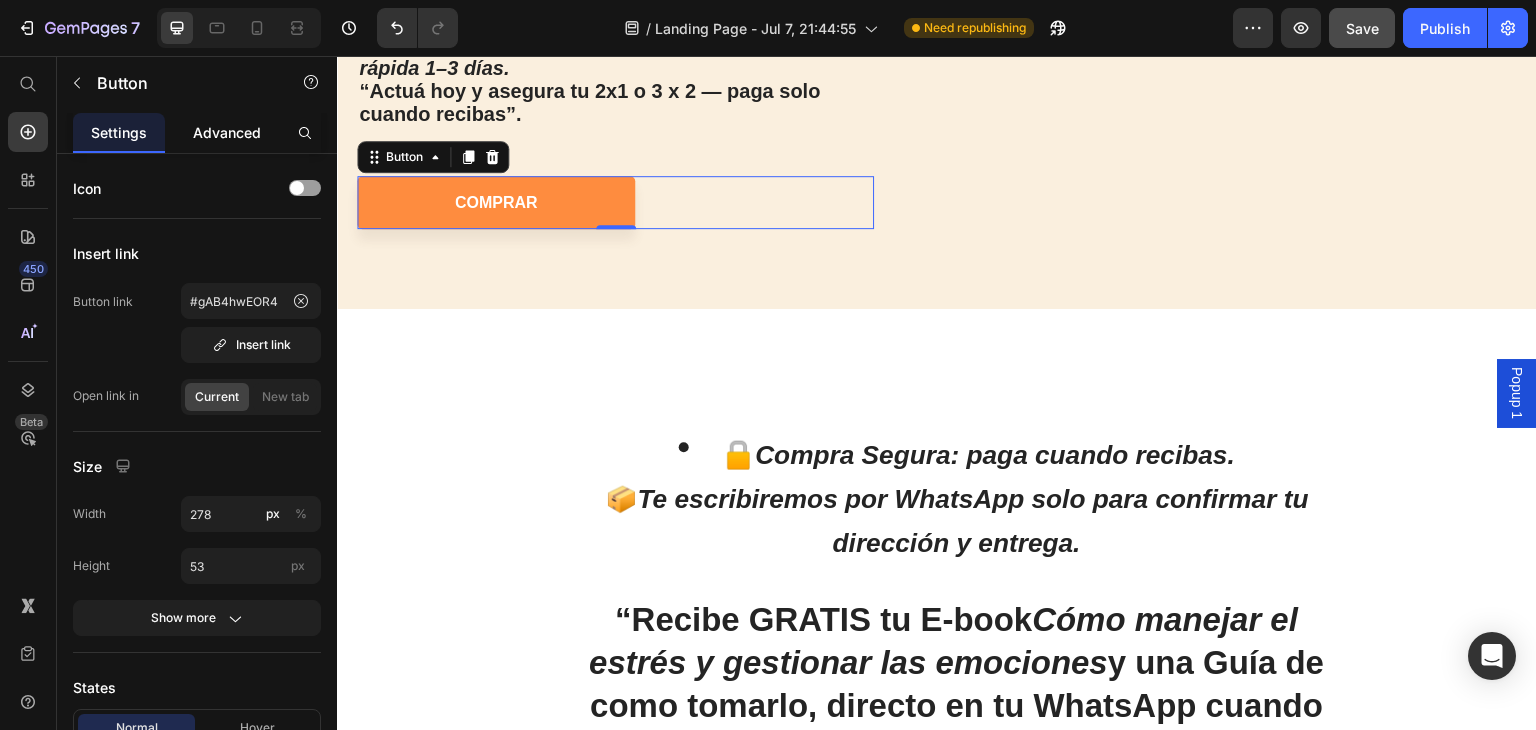 click on "Advanced" at bounding box center [227, 132] 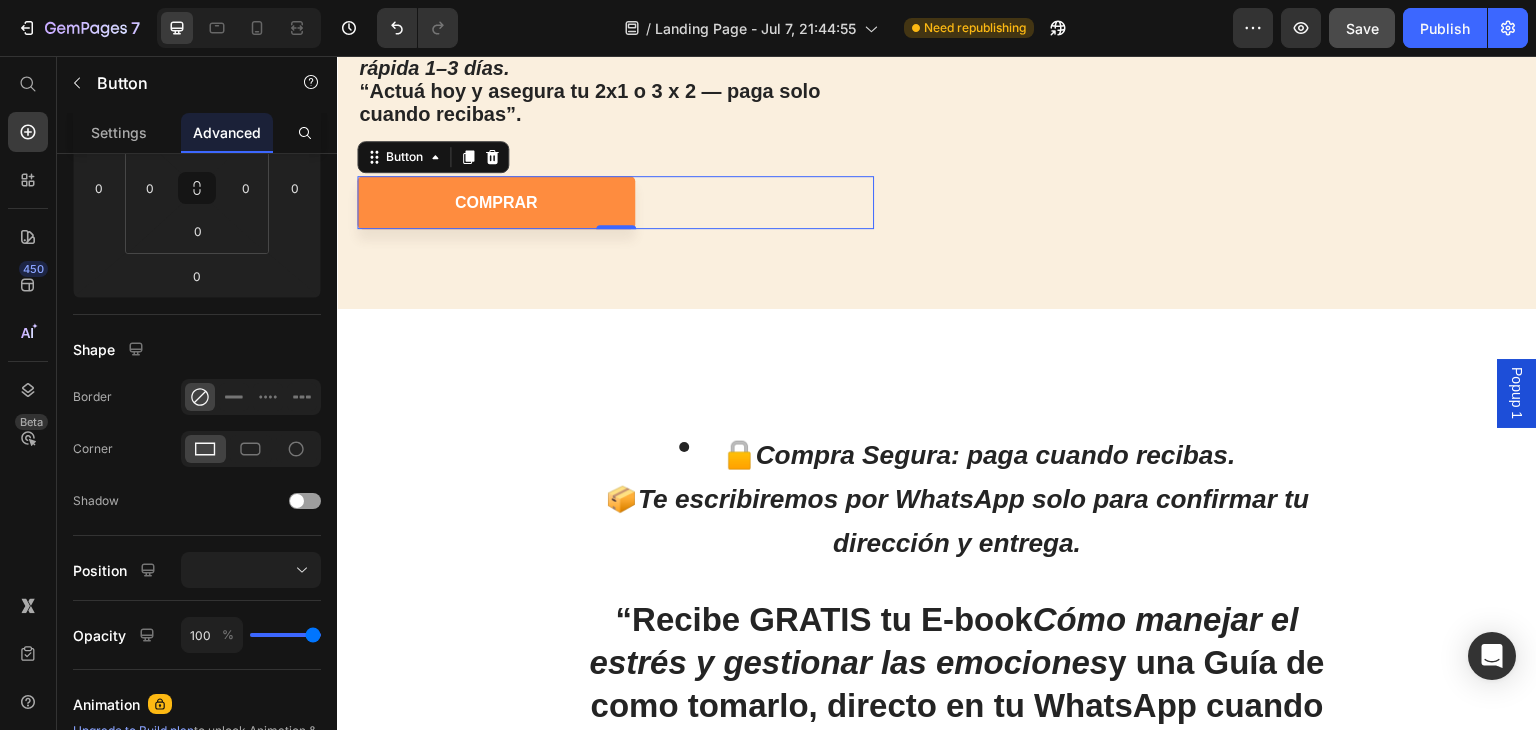 scroll, scrollTop: 670, scrollLeft: 0, axis: vertical 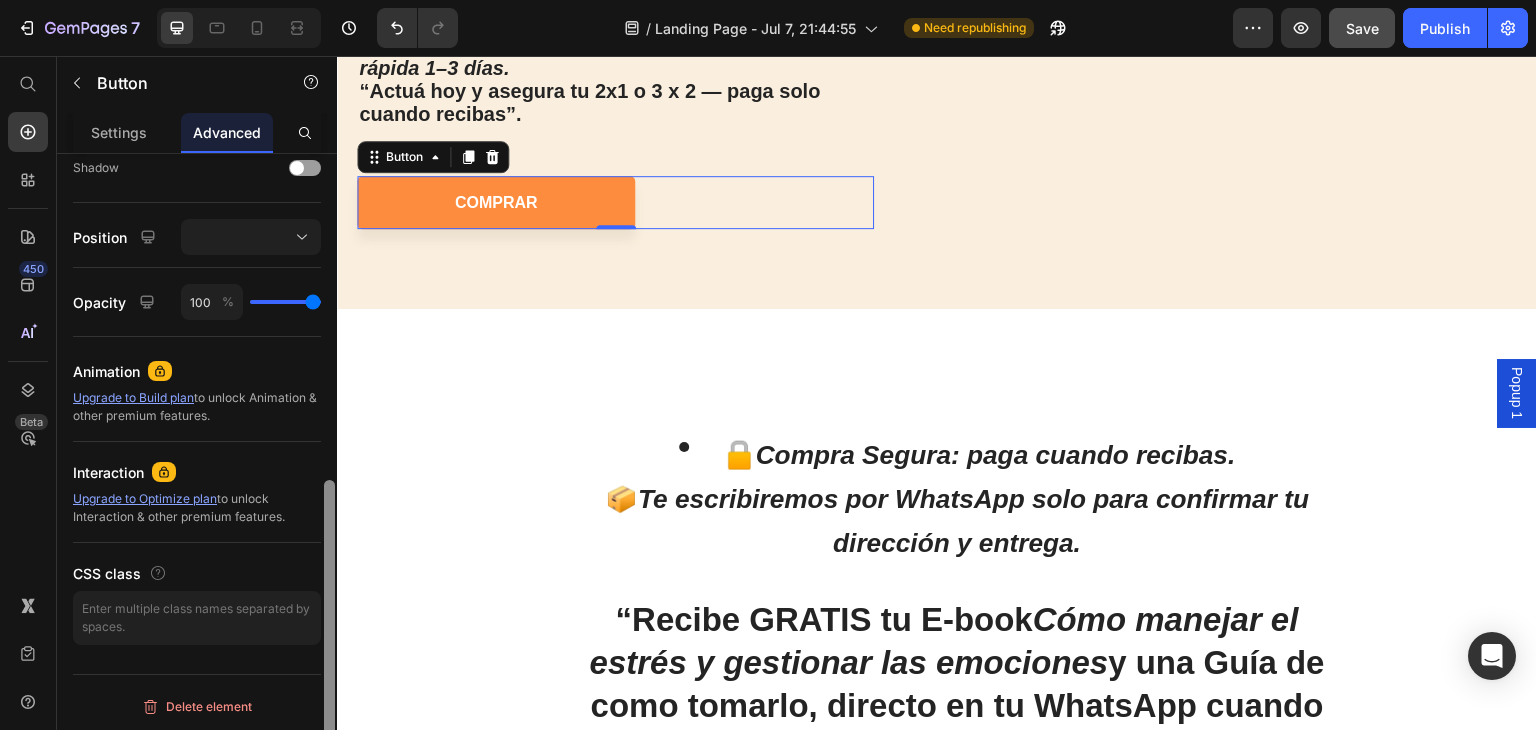 drag, startPoint x: 329, startPoint y: 238, endPoint x: 335, endPoint y: 601, distance: 363.0496 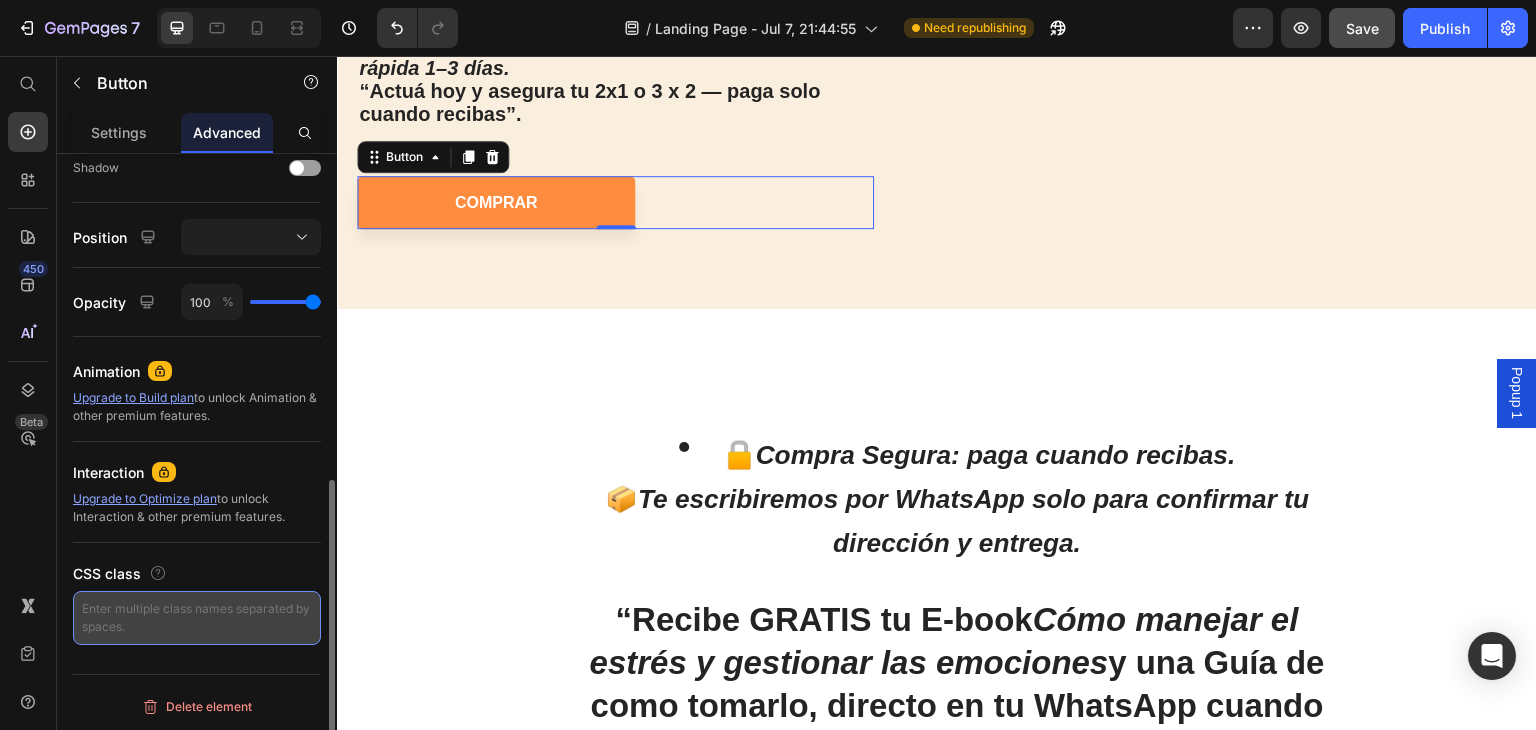 click at bounding box center [197, 618] 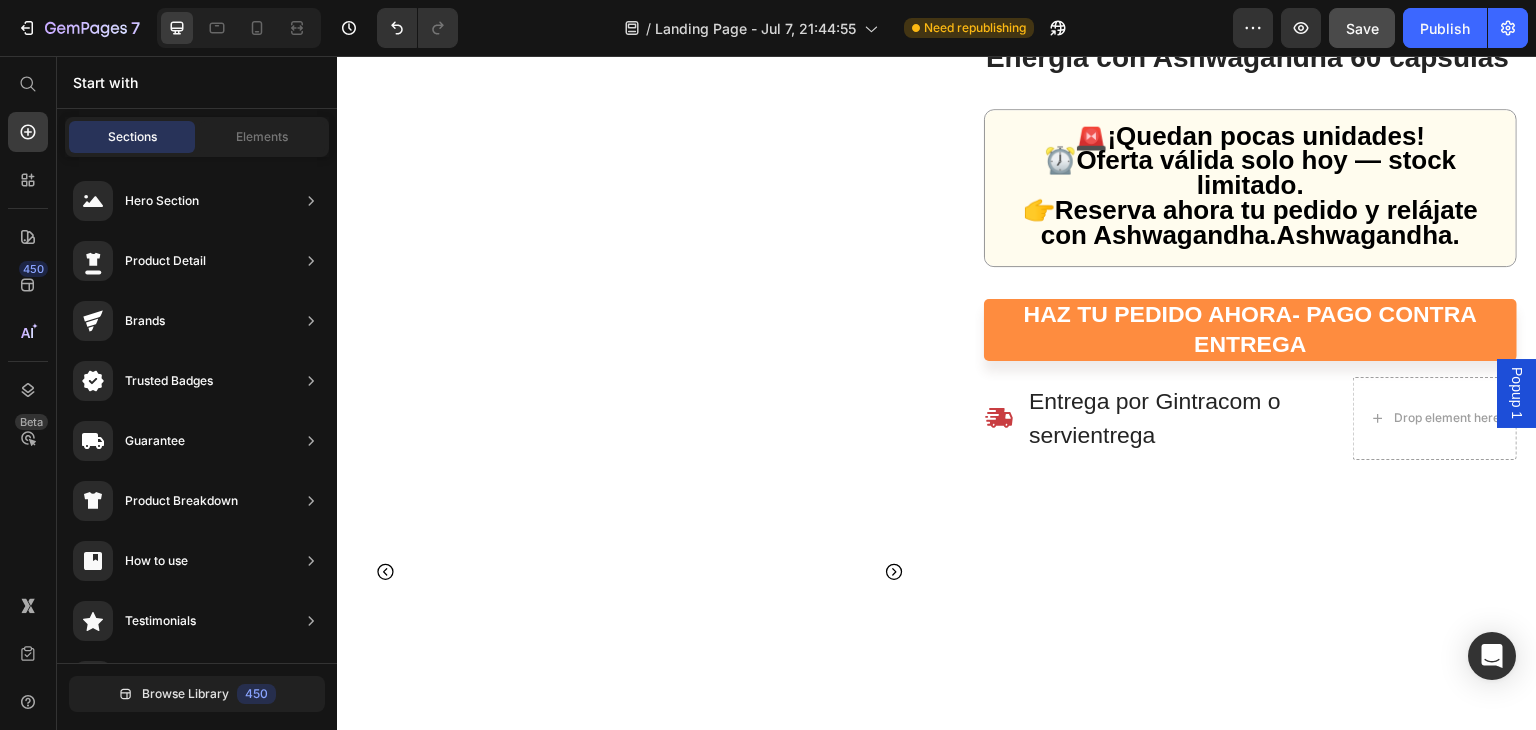 scroll, scrollTop: 4731, scrollLeft: 0, axis: vertical 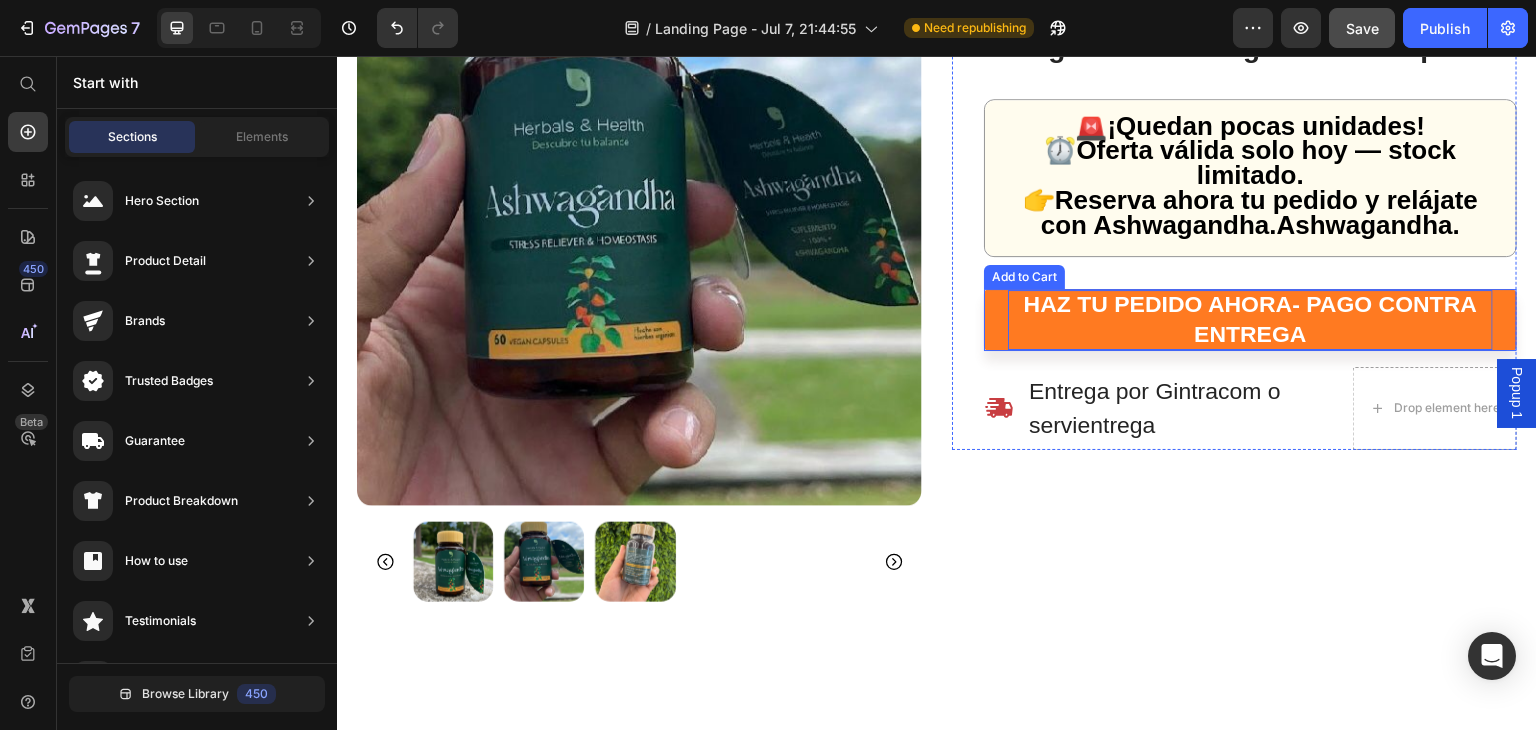 click on "HAZ TU PEDIDO AHORA- PAGO CONTRA ENTREGA" at bounding box center [1250, 320] 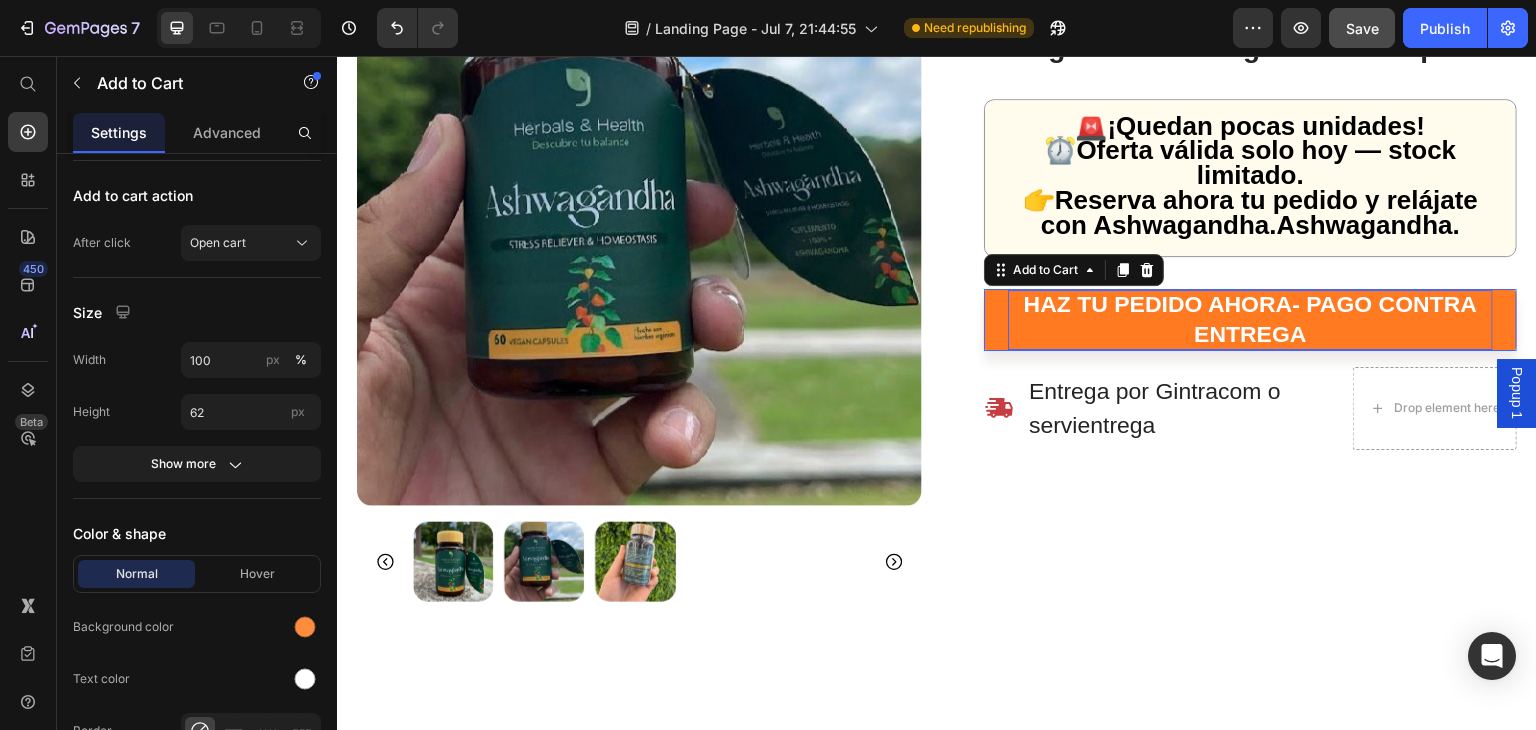 scroll, scrollTop: 0, scrollLeft: 0, axis: both 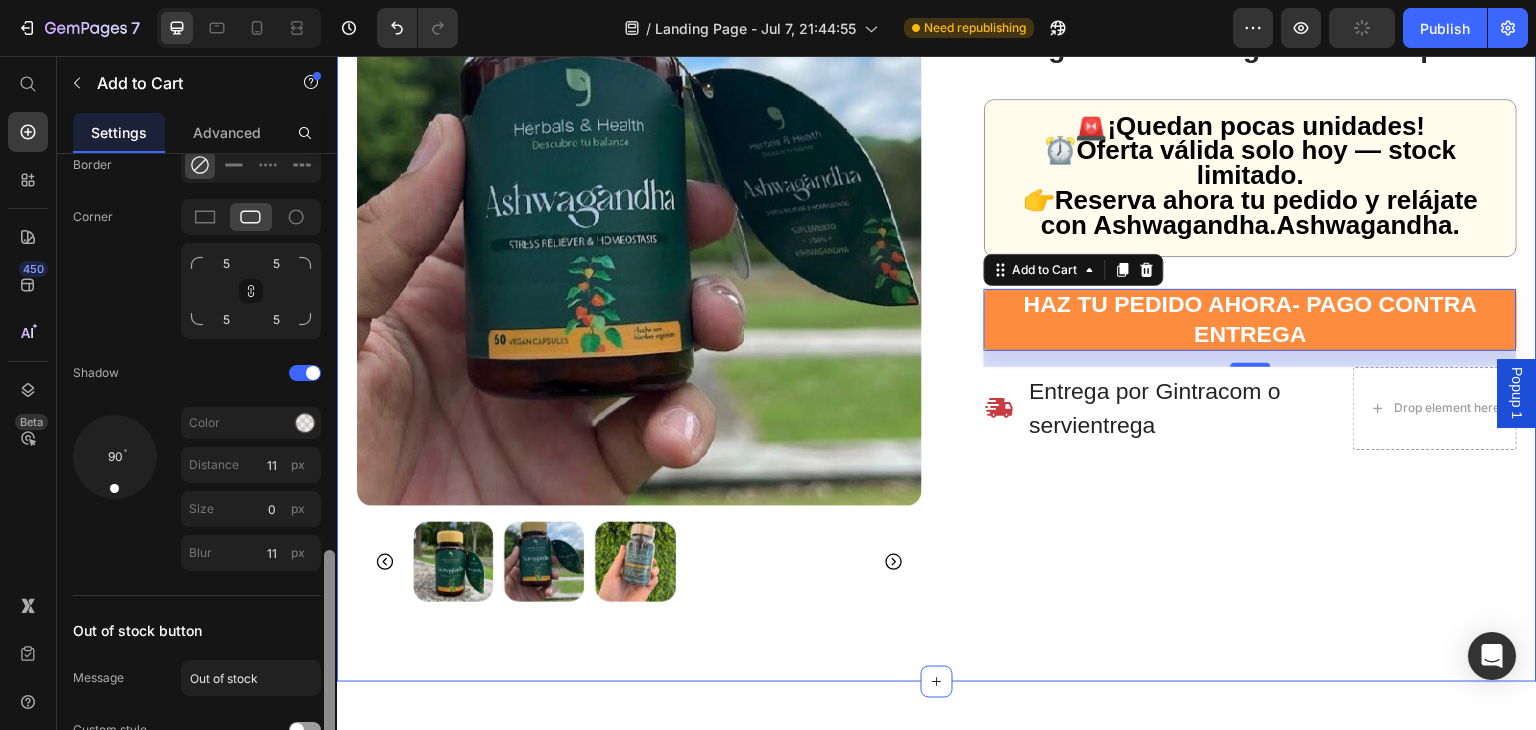 drag, startPoint x: 668, startPoint y: 391, endPoint x: 344, endPoint y: 334, distance: 328.97568 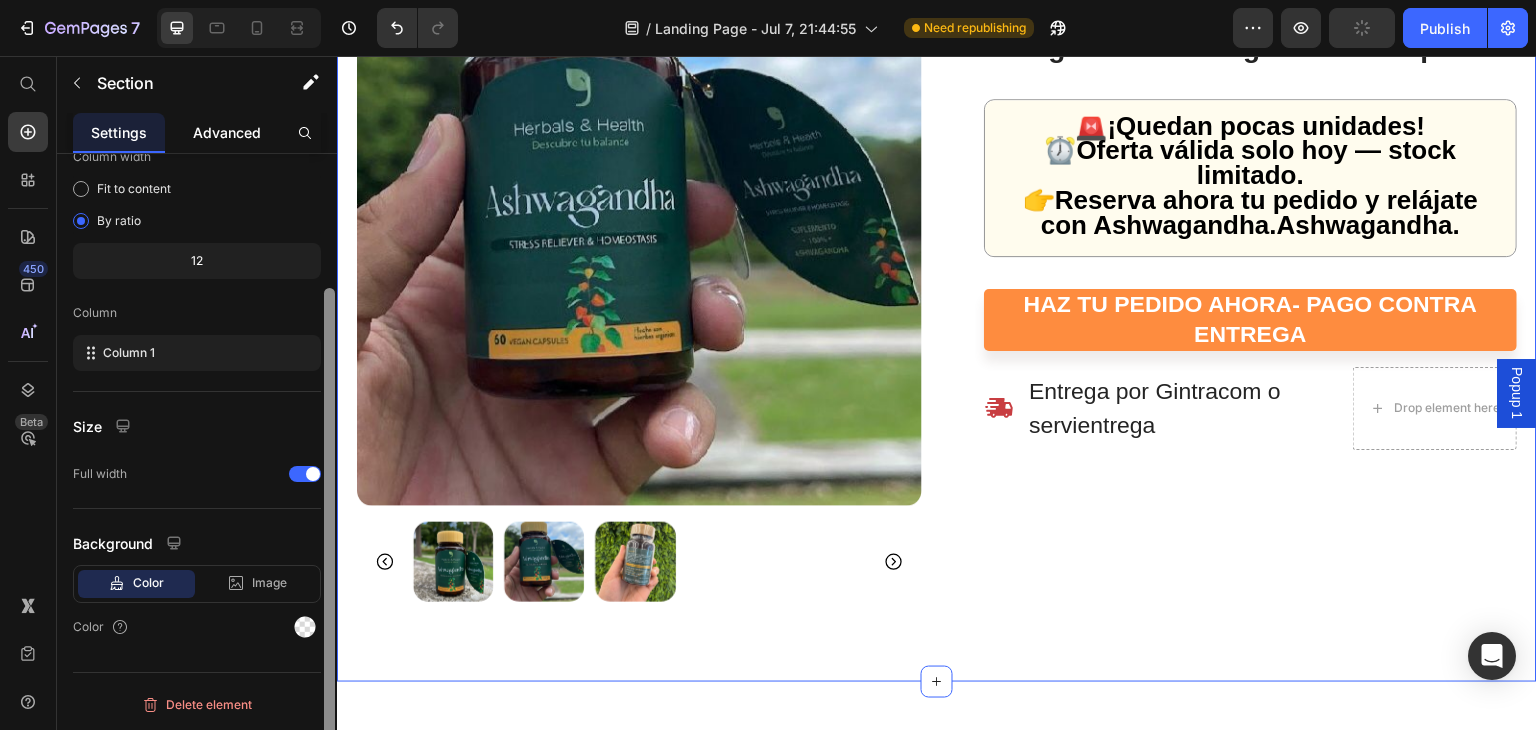 scroll, scrollTop: 0, scrollLeft: 0, axis: both 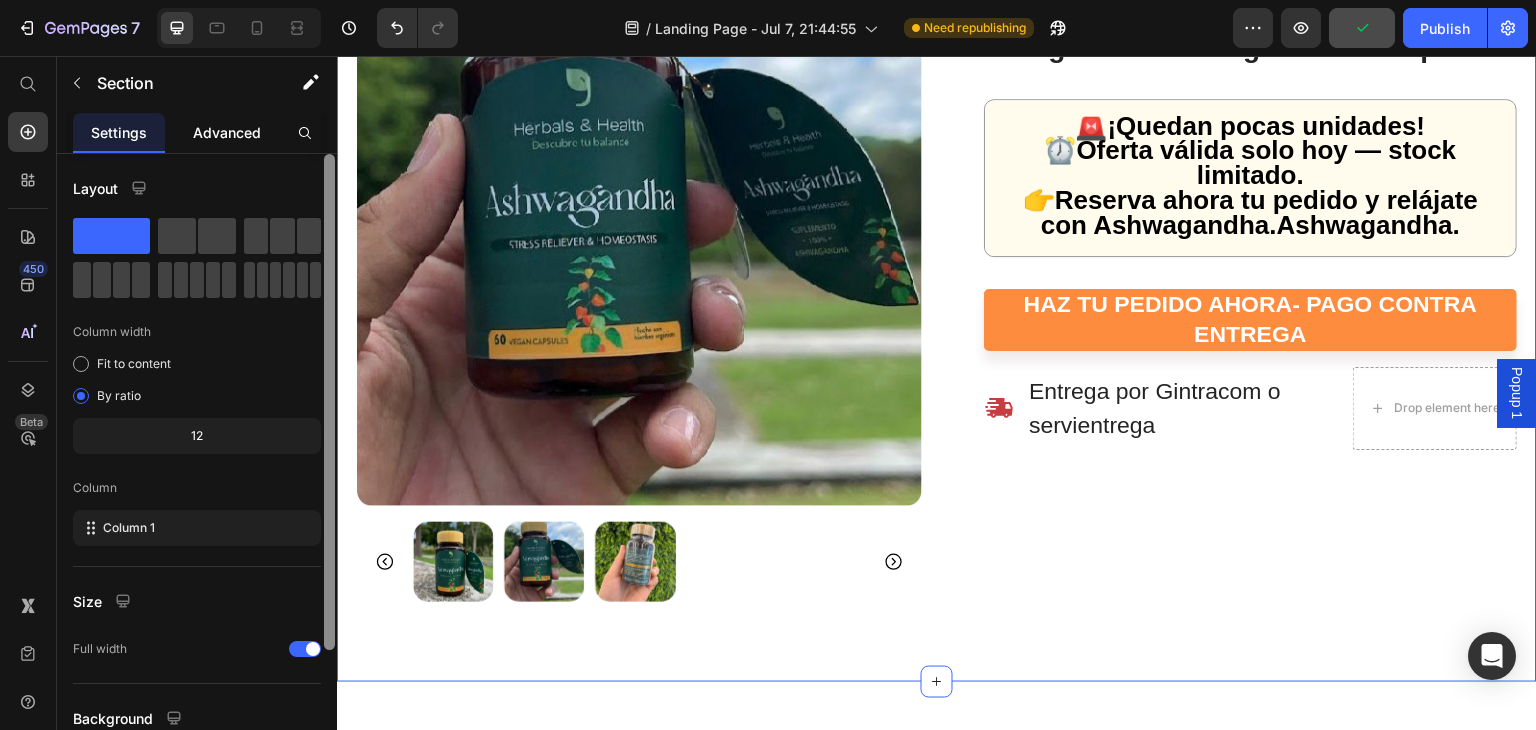 click on "Advanced" at bounding box center [227, 132] 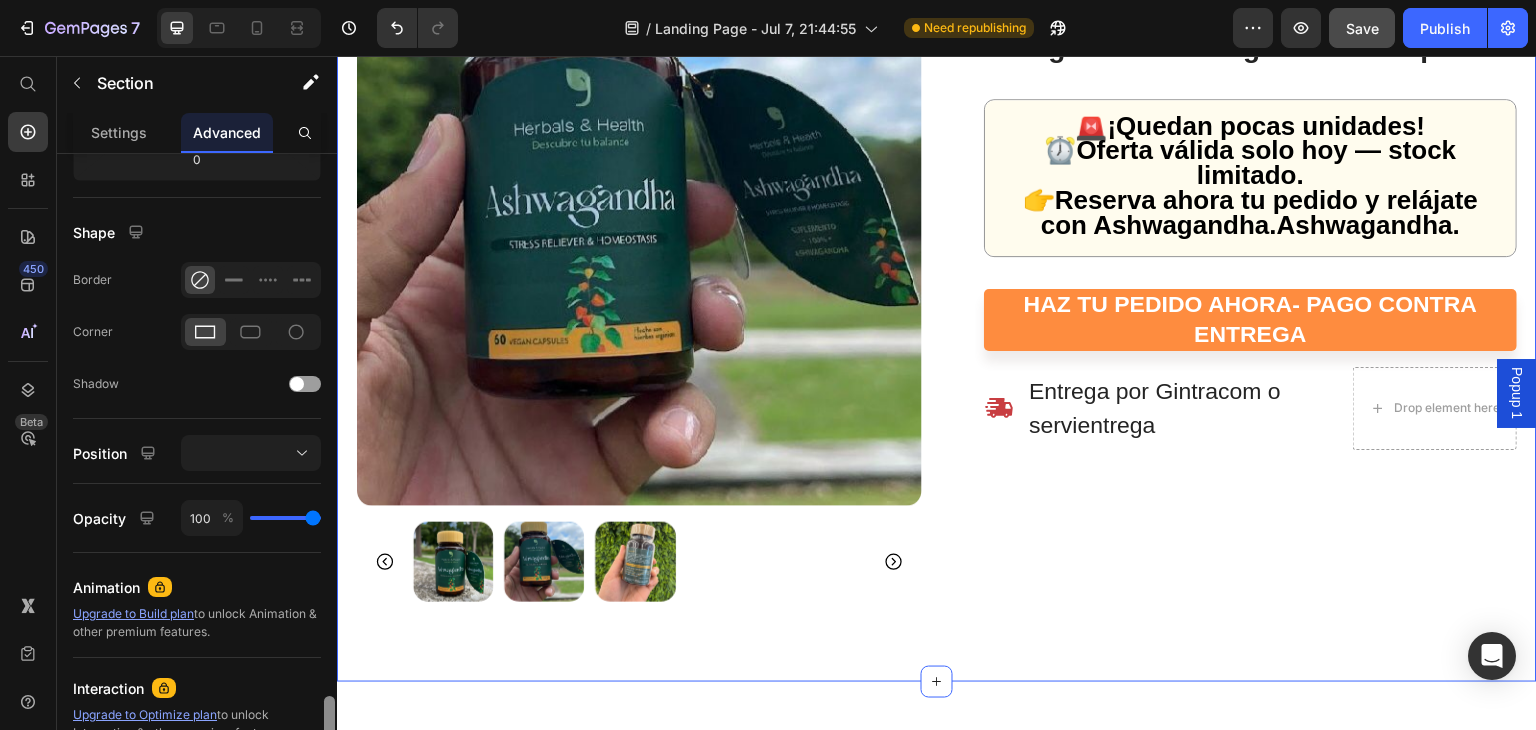 scroll, scrollTop: 670, scrollLeft: 0, axis: vertical 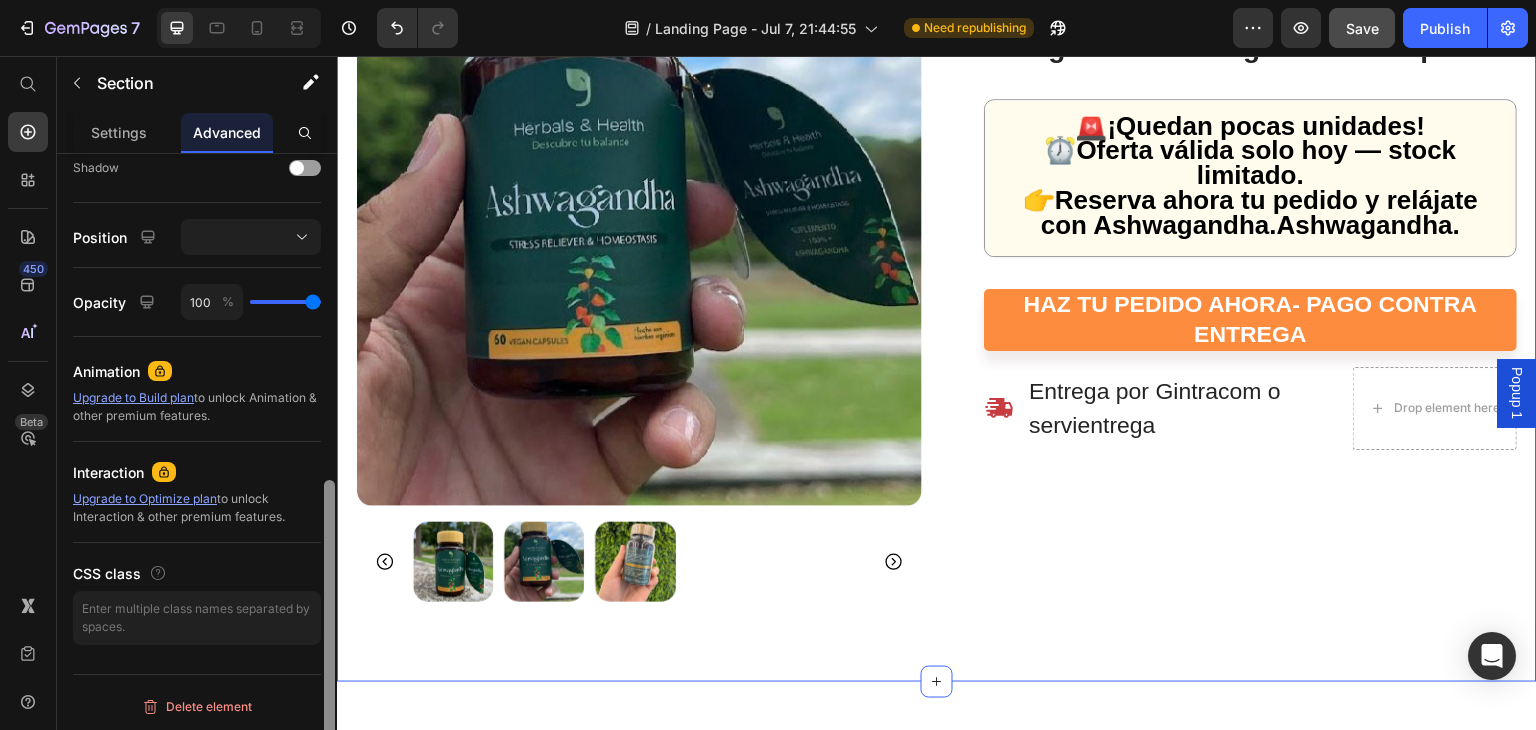 drag, startPoint x: 331, startPoint y: 205, endPoint x: 335, endPoint y: 540, distance: 335.02386 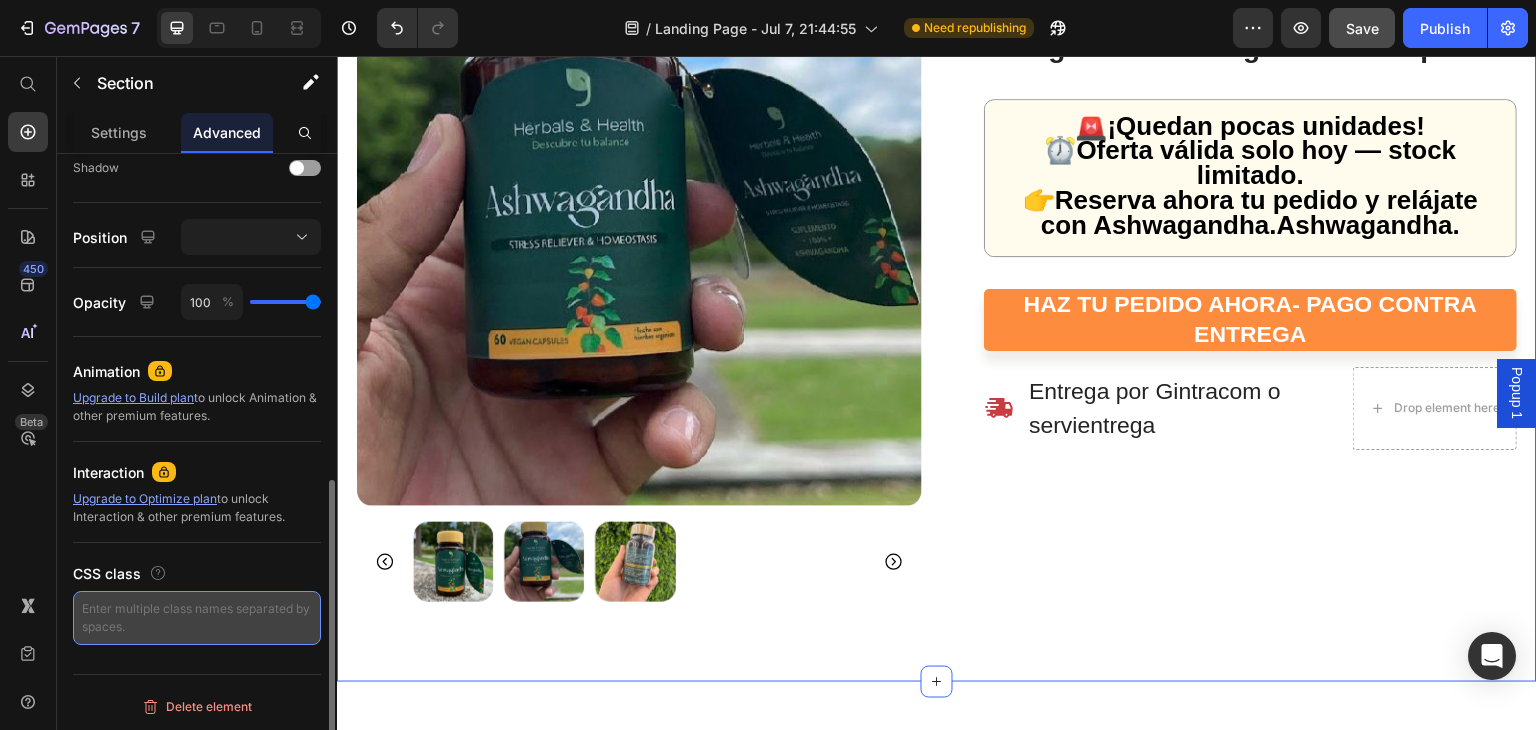 click at bounding box center [197, 618] 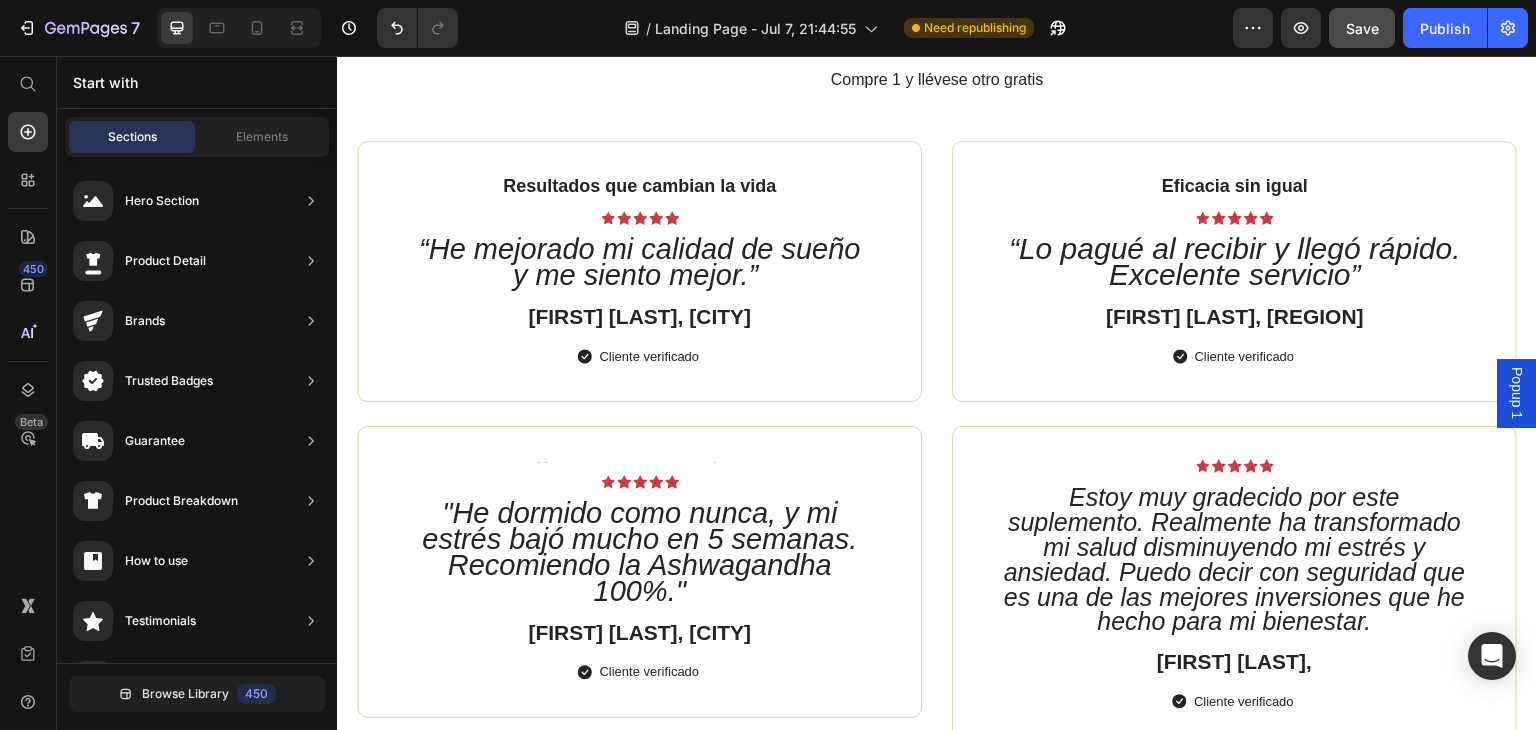 scroll, scrollTop: 5939, scrollLeft: 0, axis: vertical 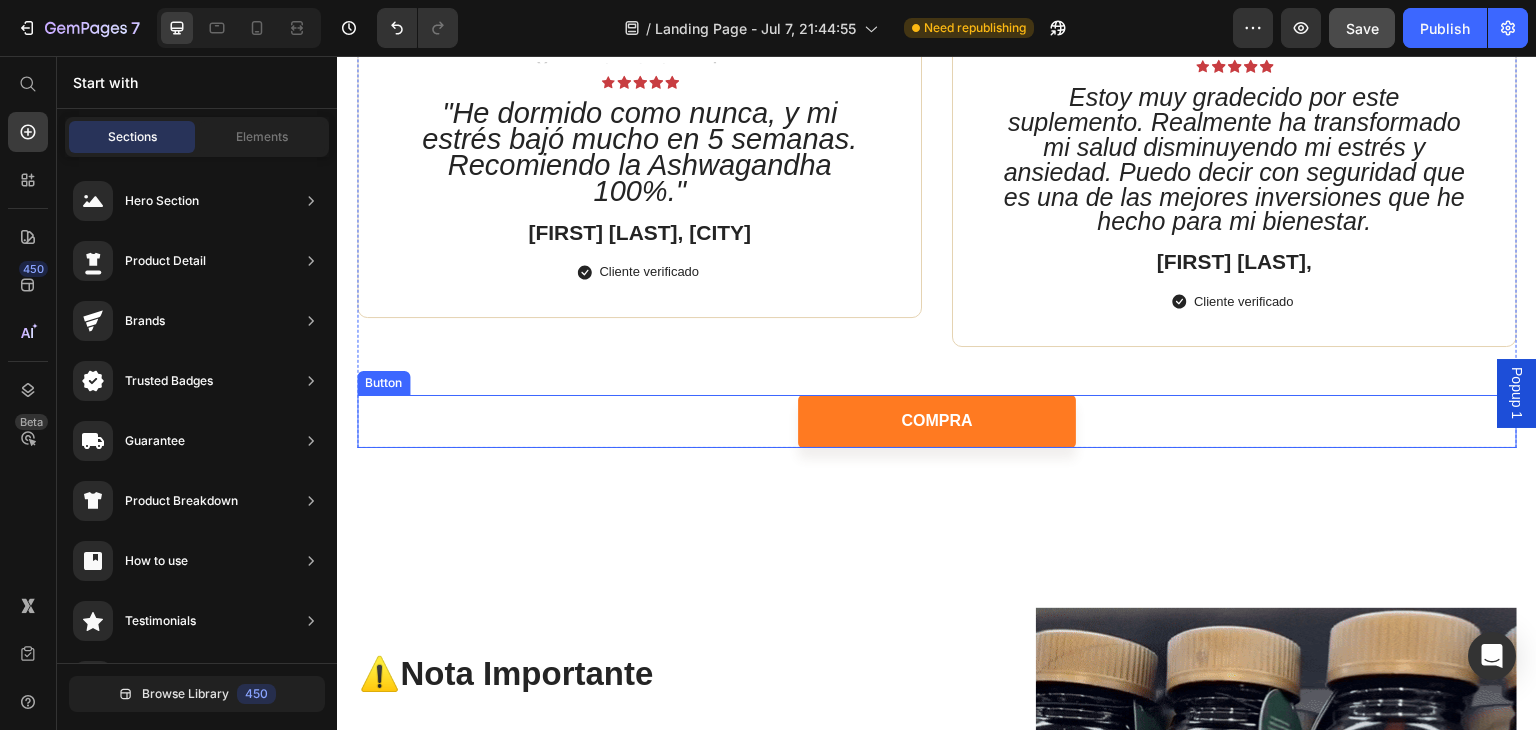 click on "COMPRA" at bounding box center (937, 421) 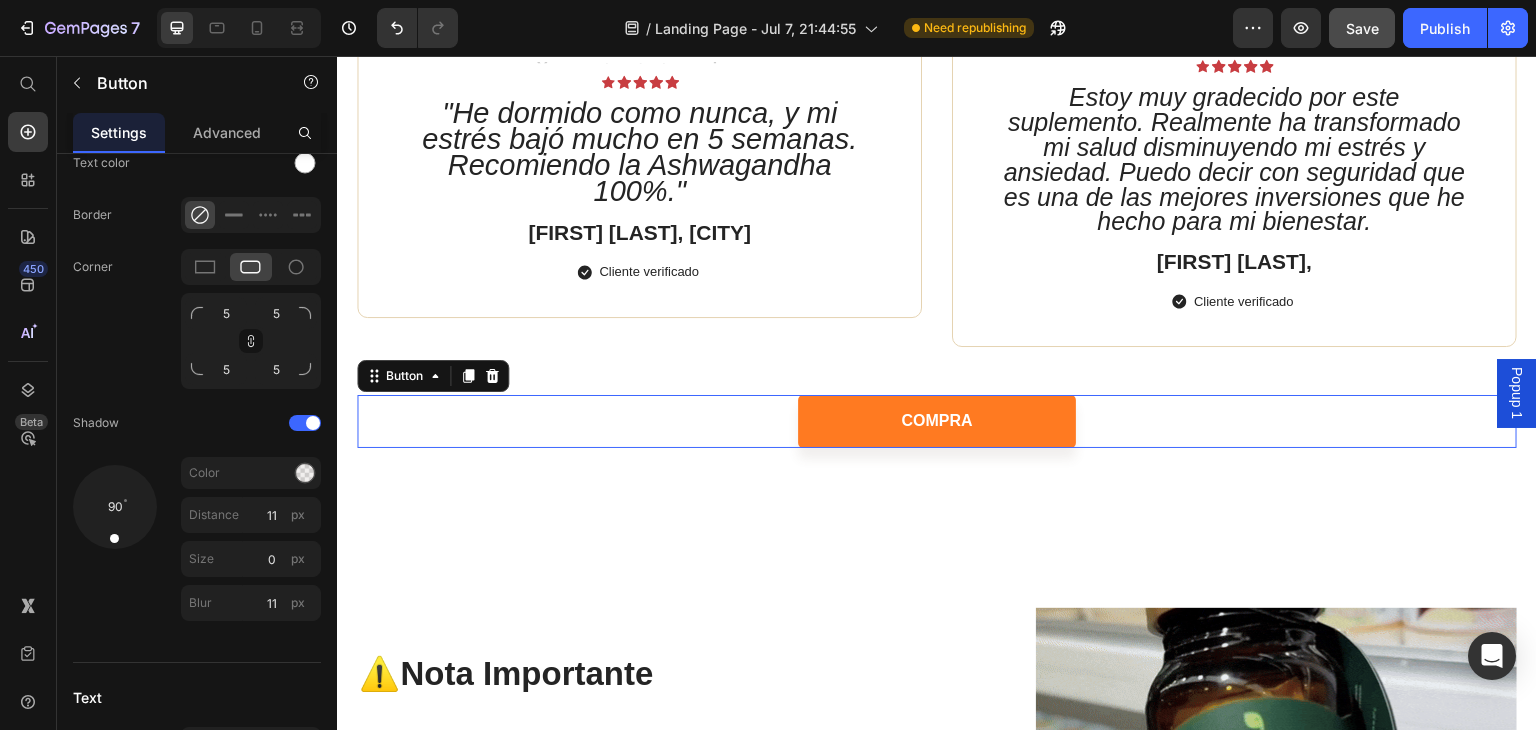 scroll, scrollTop: 0, scrollLeft: 0, axis: both 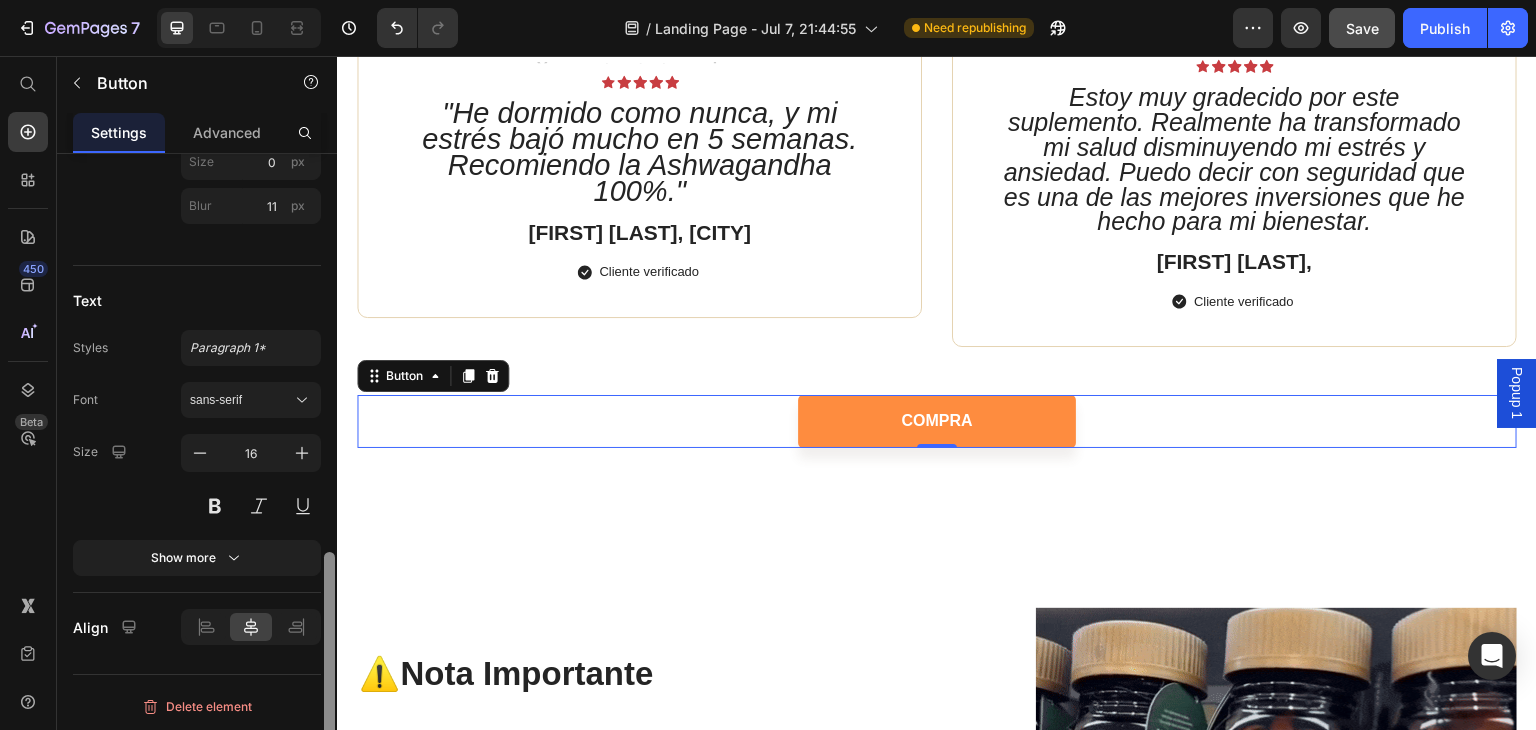 drag, startPoint x: 332, startPoint y: 323, endPoint x: 296, endPoint y: 772, distance: 450.4409 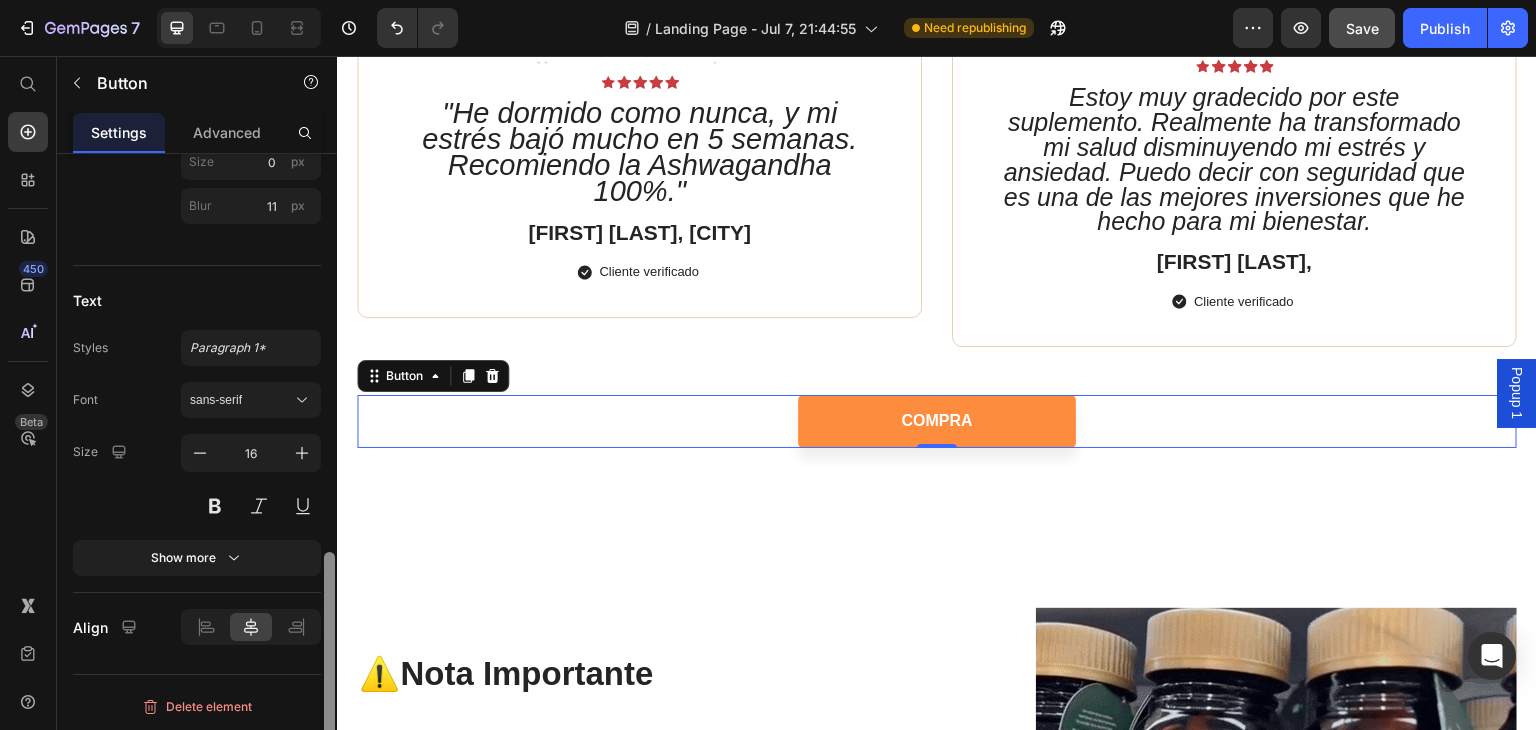 click on "7   /  Landing Page - Jul 7, 21:44:55 Need republishing Preview  Save   Publish  450 Beta Start with Sections Elements Hero Section Product Detail Brands Trusted Badges Guarantee Product Breakdown How to use Testimonials Compare Bundle FAQs Social Proof Brand Story Product List Collection Blog List Contact Sticky Add to Cart Custom Footer Browse Library 450 Layout
Row
Row
Row
Row Text
Heading
Text Block Button
Button
Button
Sticky Back to top Media
Image" at bounding box center [768, 0] 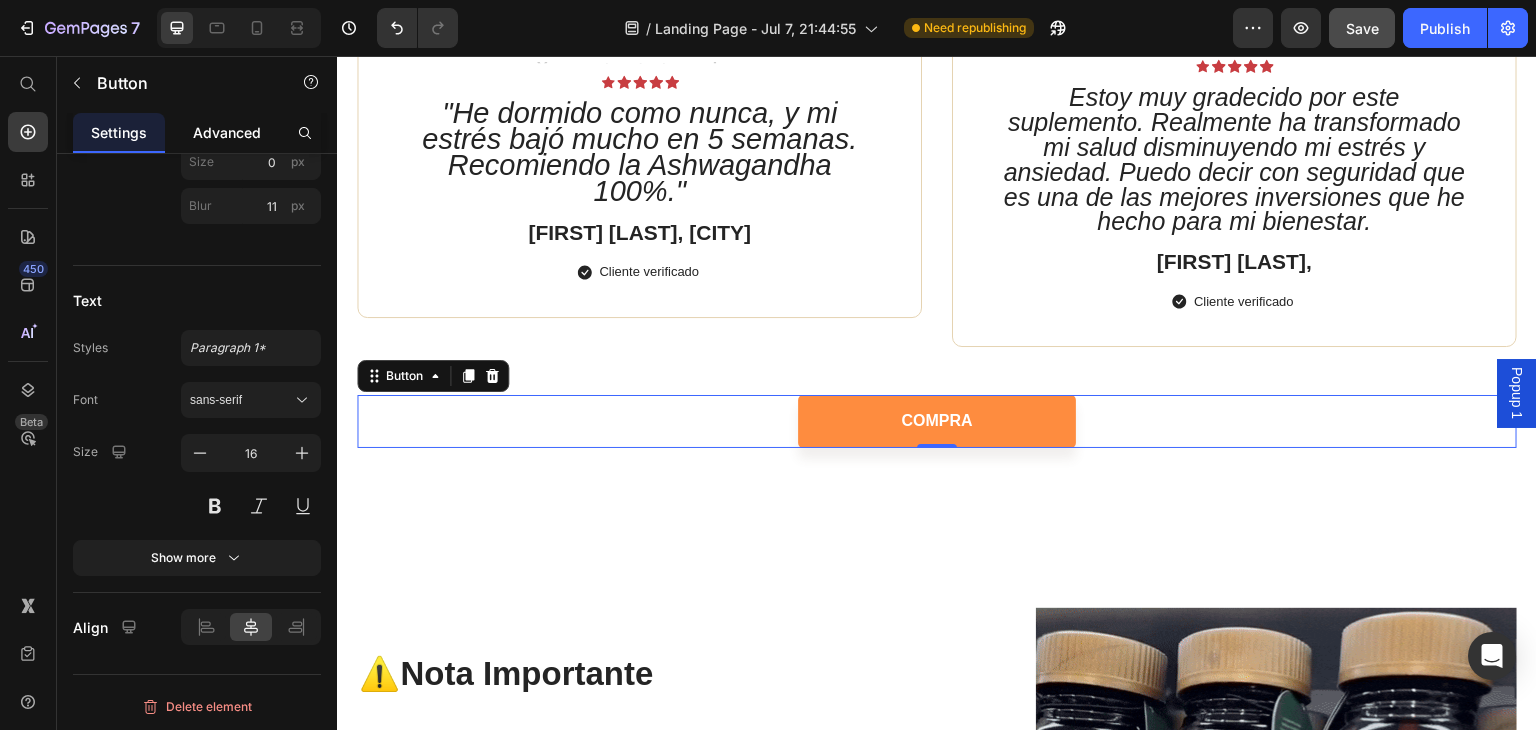 click on "Advanced" at bounding box center [227, 132] 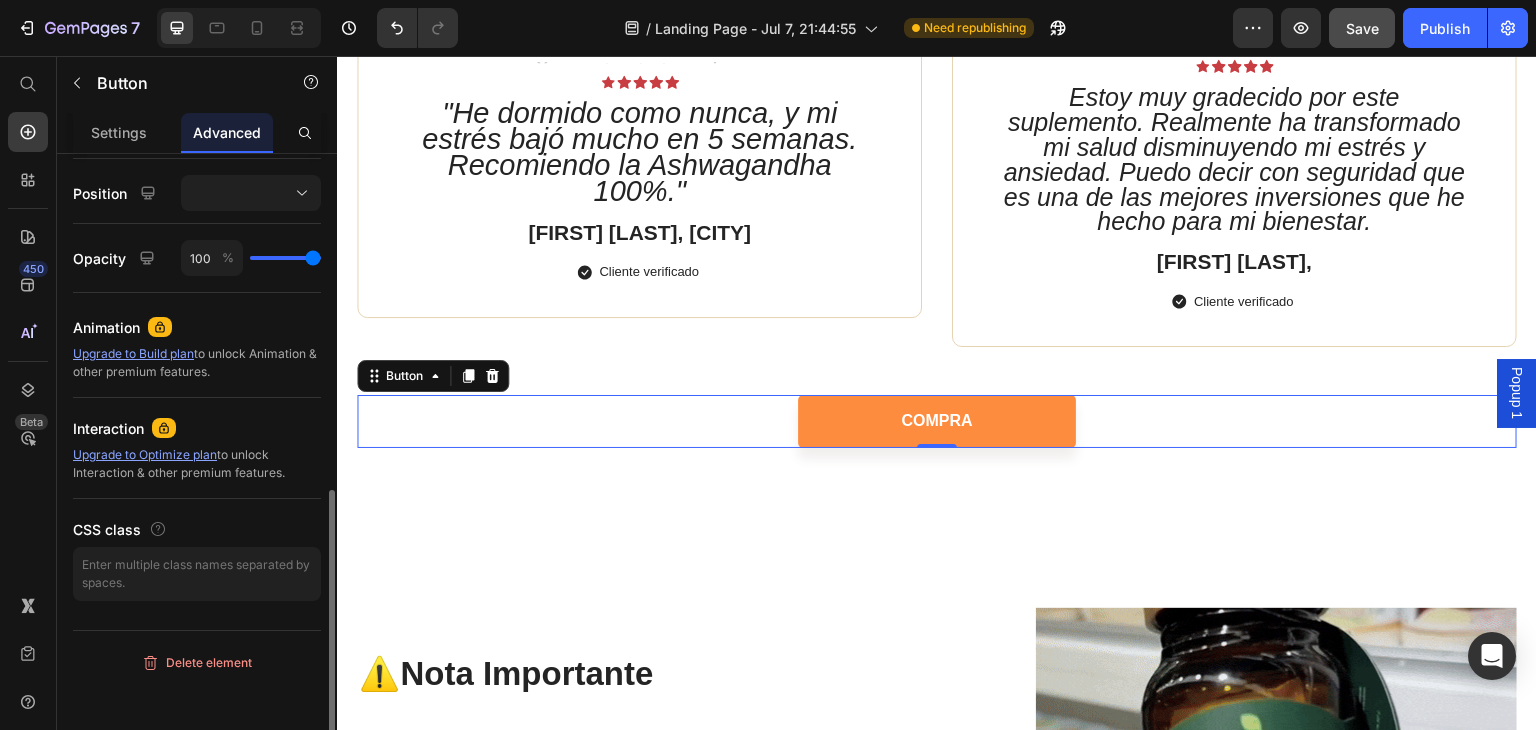 scroll, scrollTop: 0, scrollLeft: 0, axis: both 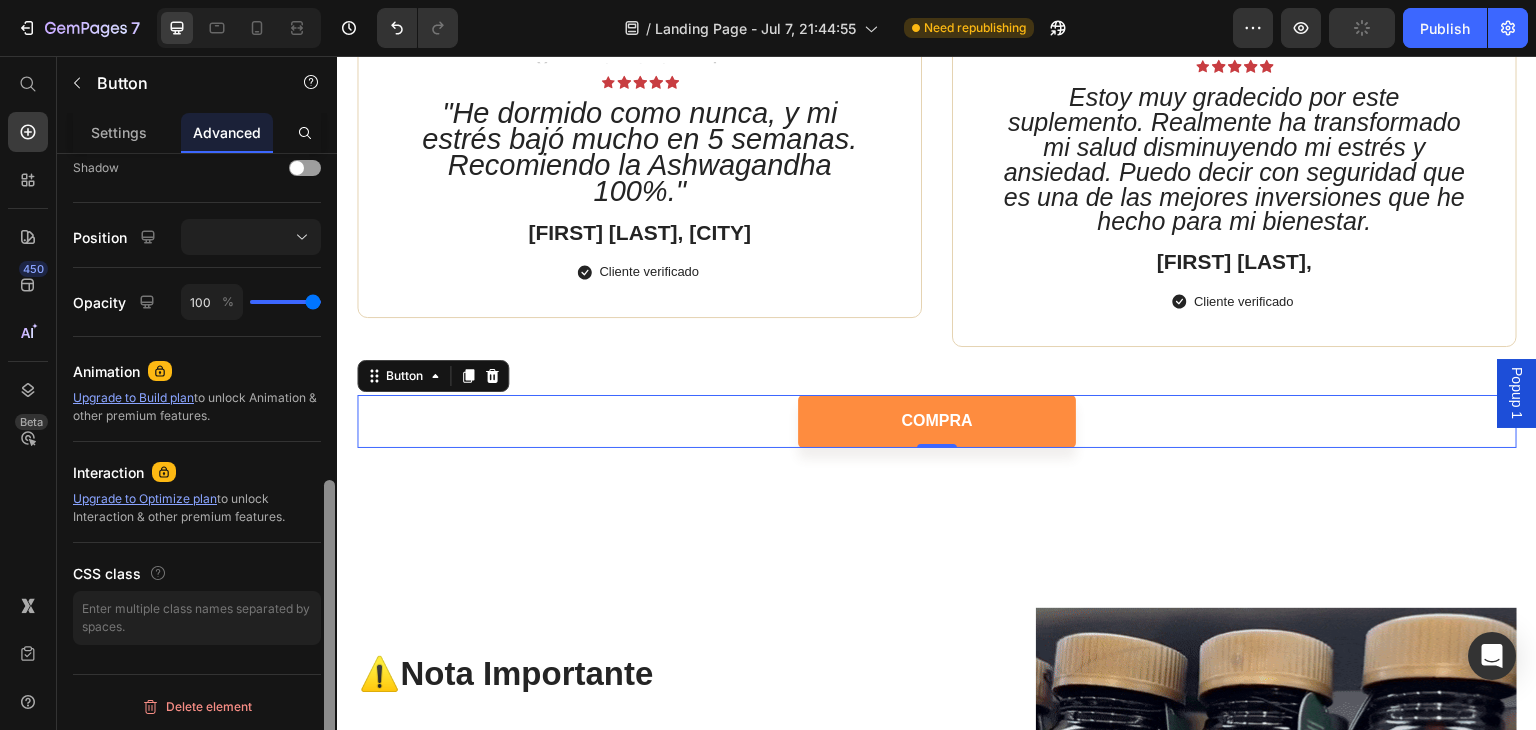 drag, startPoint x: 328, startPoint y: 360, endPoint x: 312, endPoint y: 686, distance: 326.3924 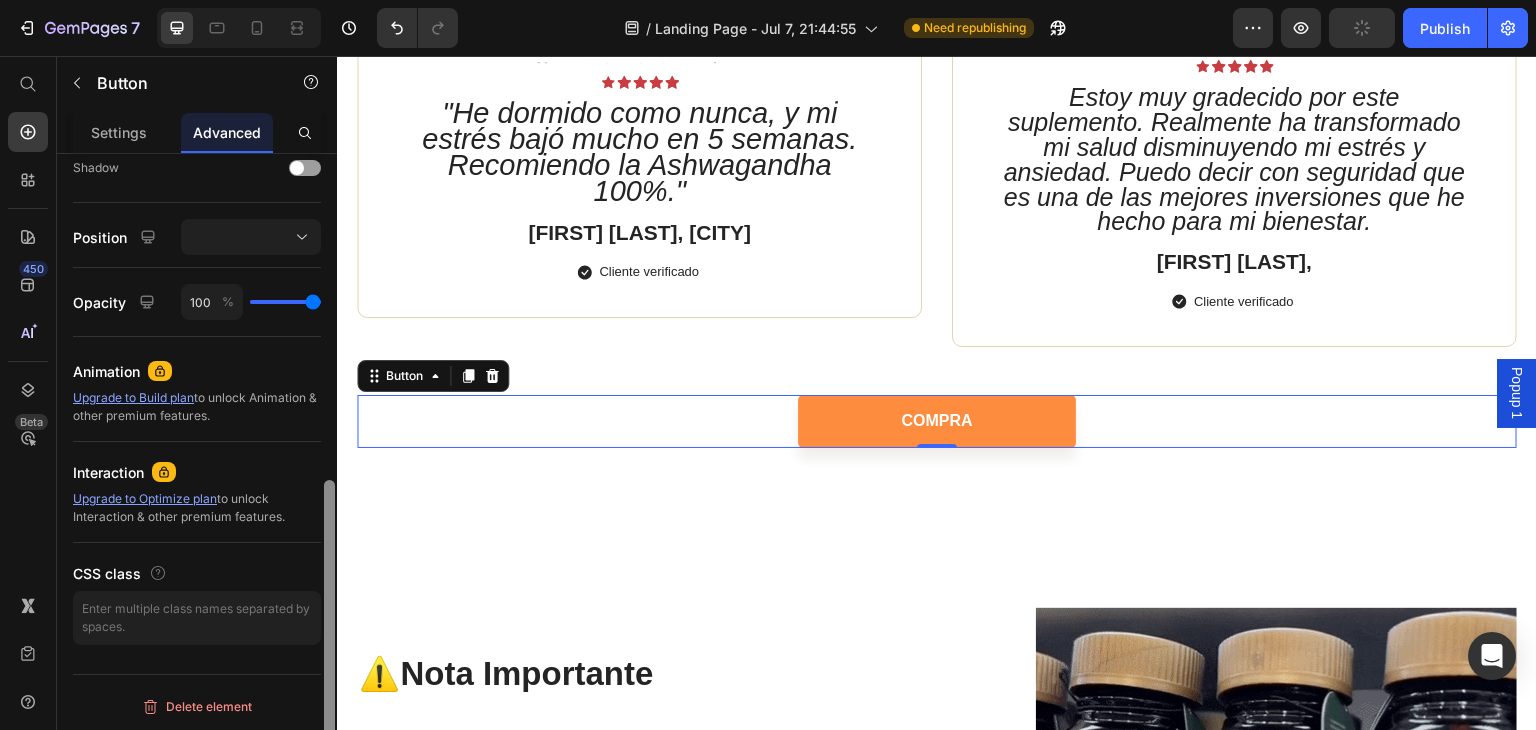 click on "Display on Desktop Tablet Mobile Spacing (px) 0 0 0 0 0 0 0 0 Shape Border Corner Shadow Position Opacity 100 % Animation Upgrade to Build plan  to unlock Animation & other premium features. Interaction Upgrade to Optimize plan  to unlock Interaction & other premium features. CSS class  Delete element" at bounding box center (197, 470) 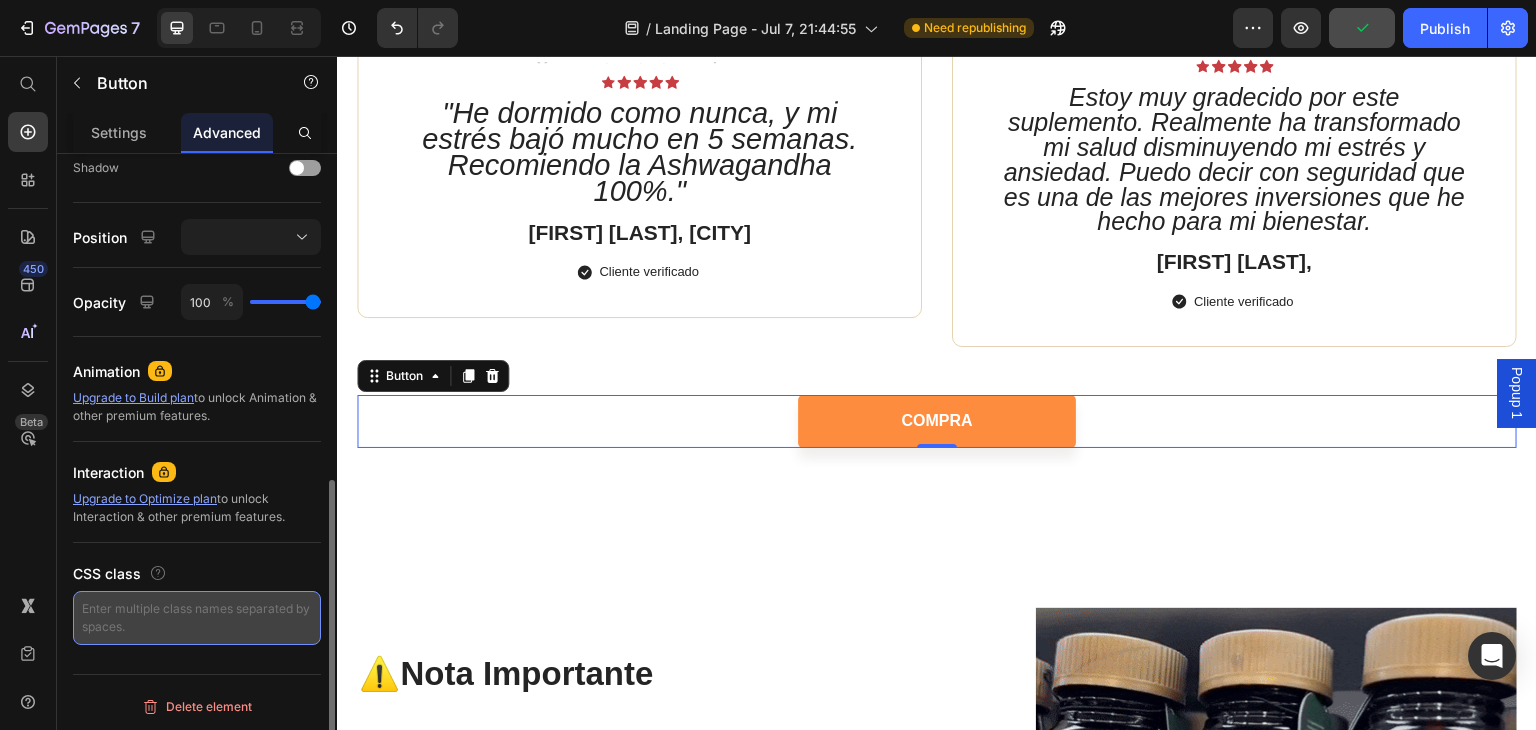 click at bounding box center [197, 618] 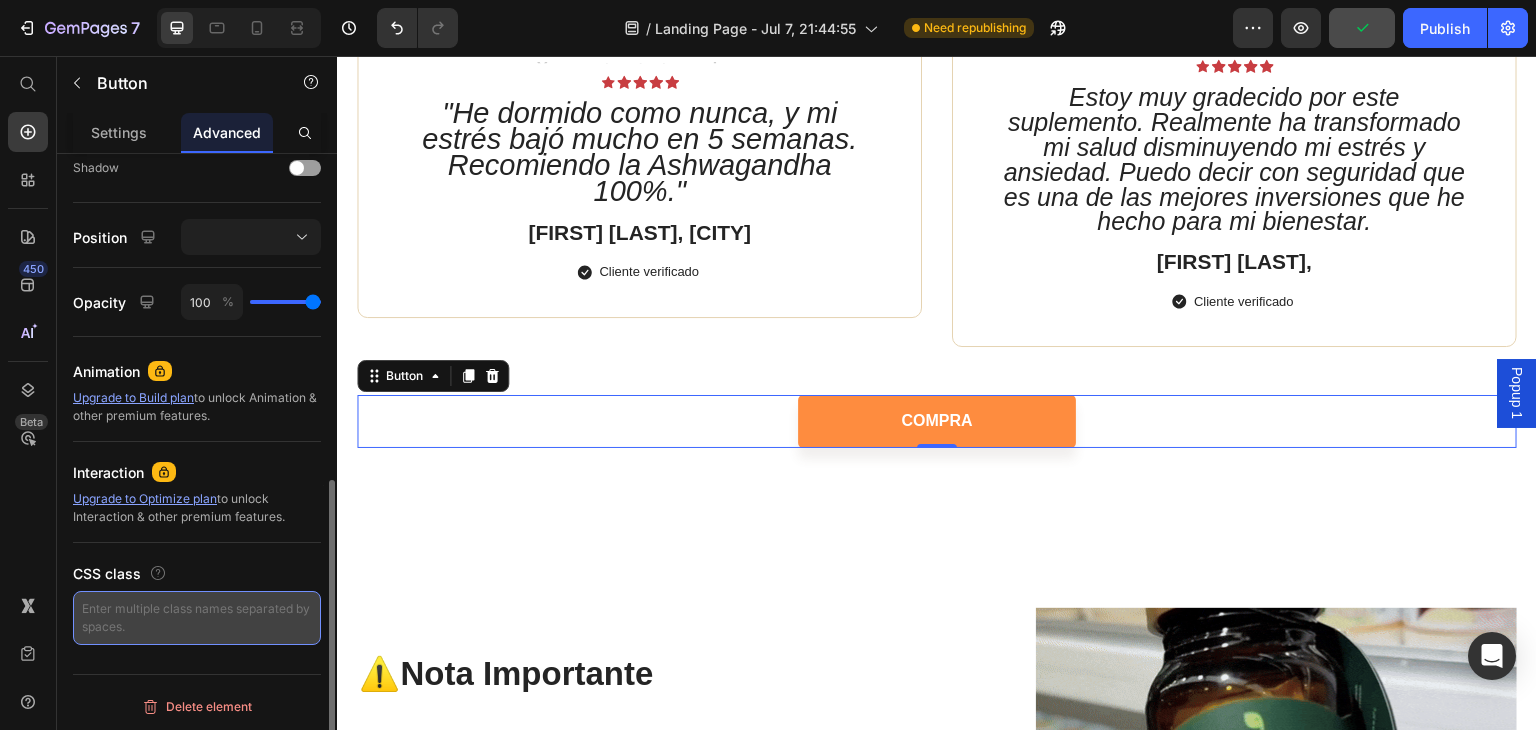 paste on "_rsi-cod-form-gempages-button-overwrite _rsi-cod-form-is-gempage" 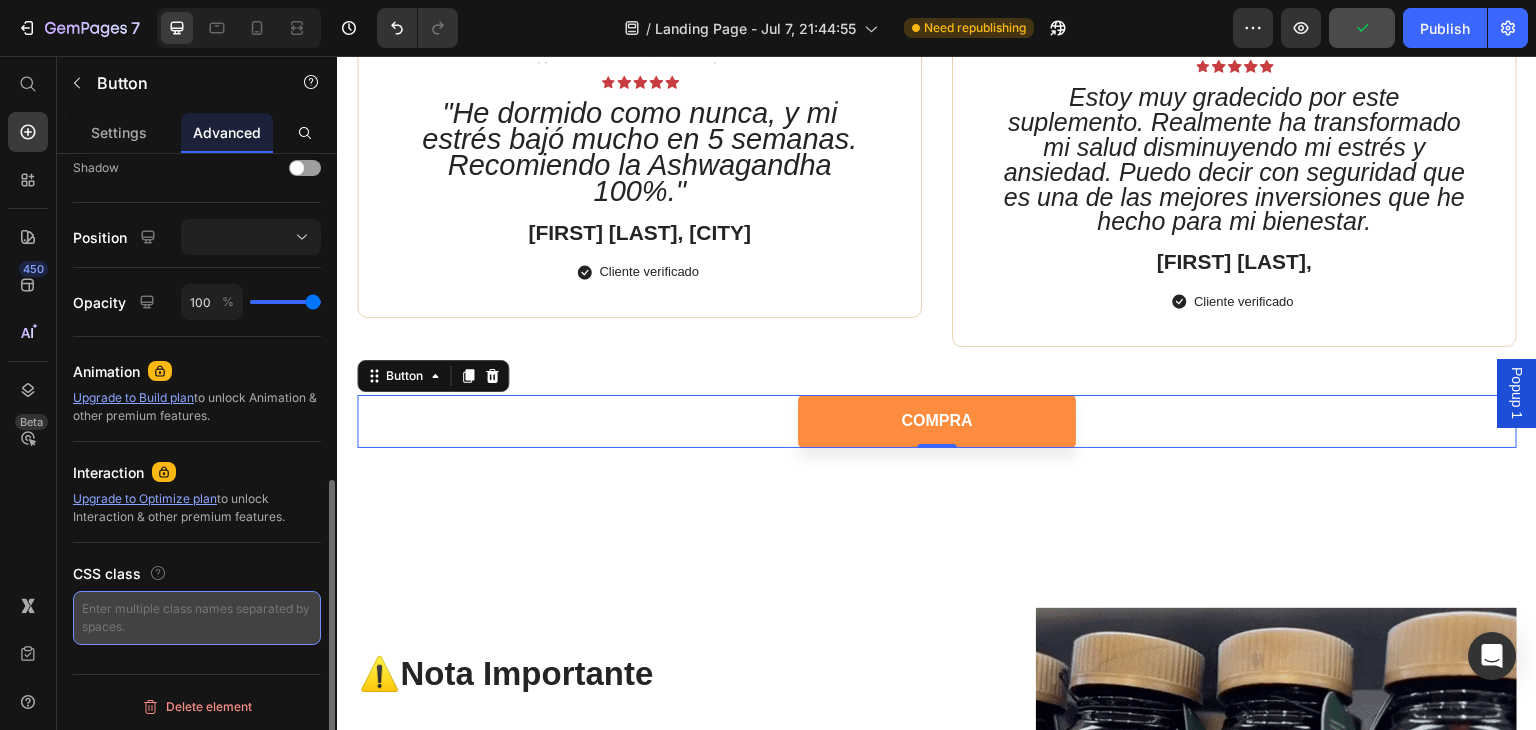 type on "_rsi-cod-form-gempages-button-overwrite _rsi-cod-form-is-gempage" 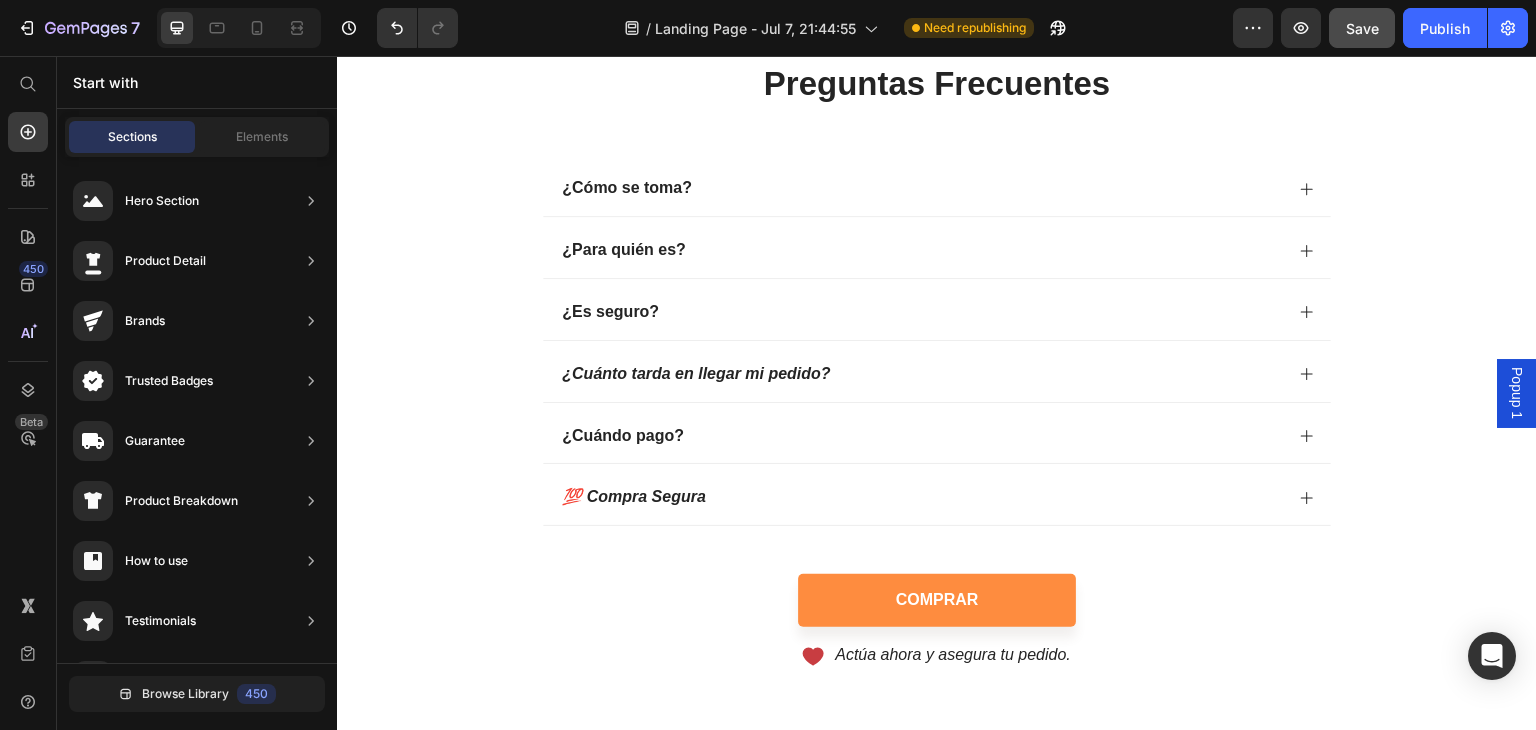 scroll, scrollTop: 7298, scrollLeft: 0, axis: vertical 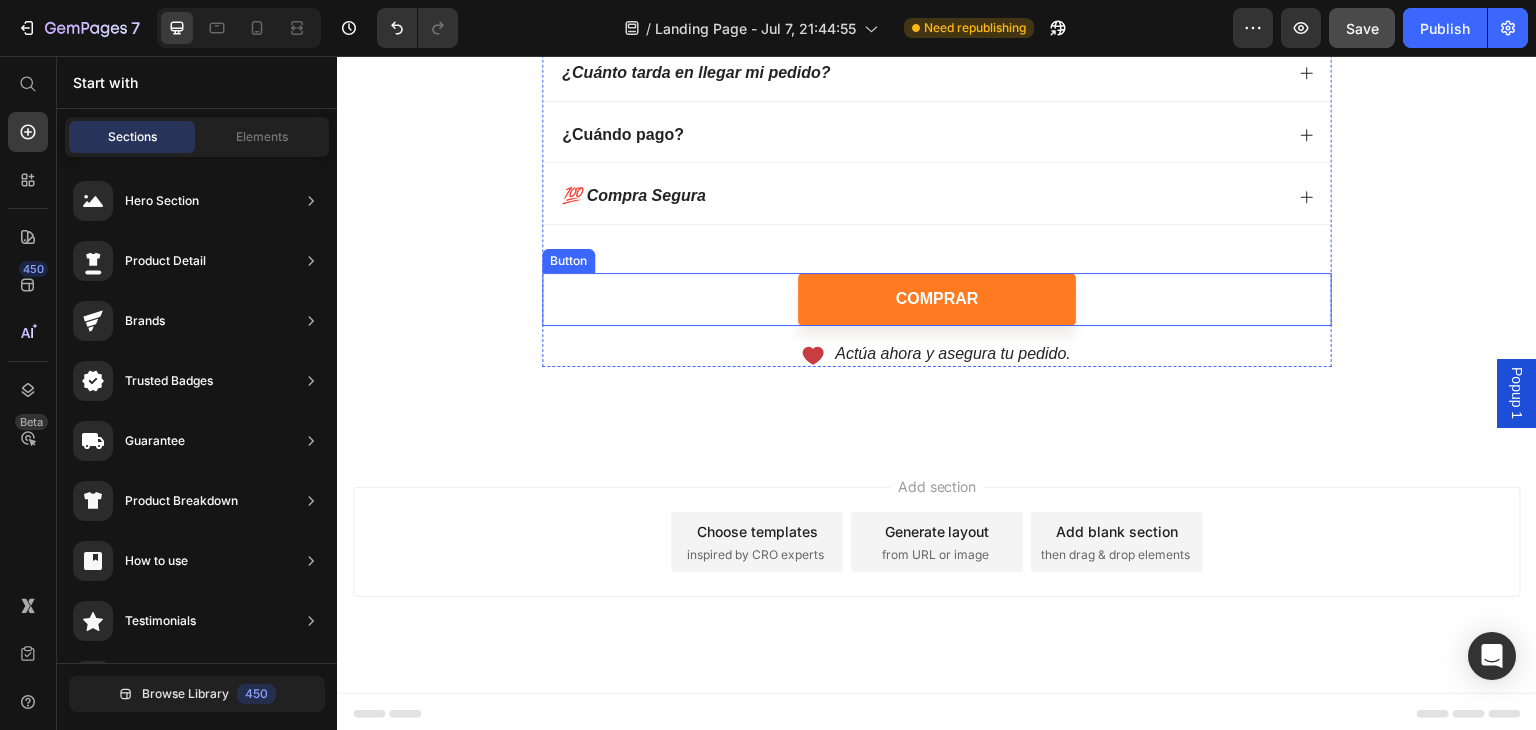 click on "COMPRAR" at bounding box center (937, 299) 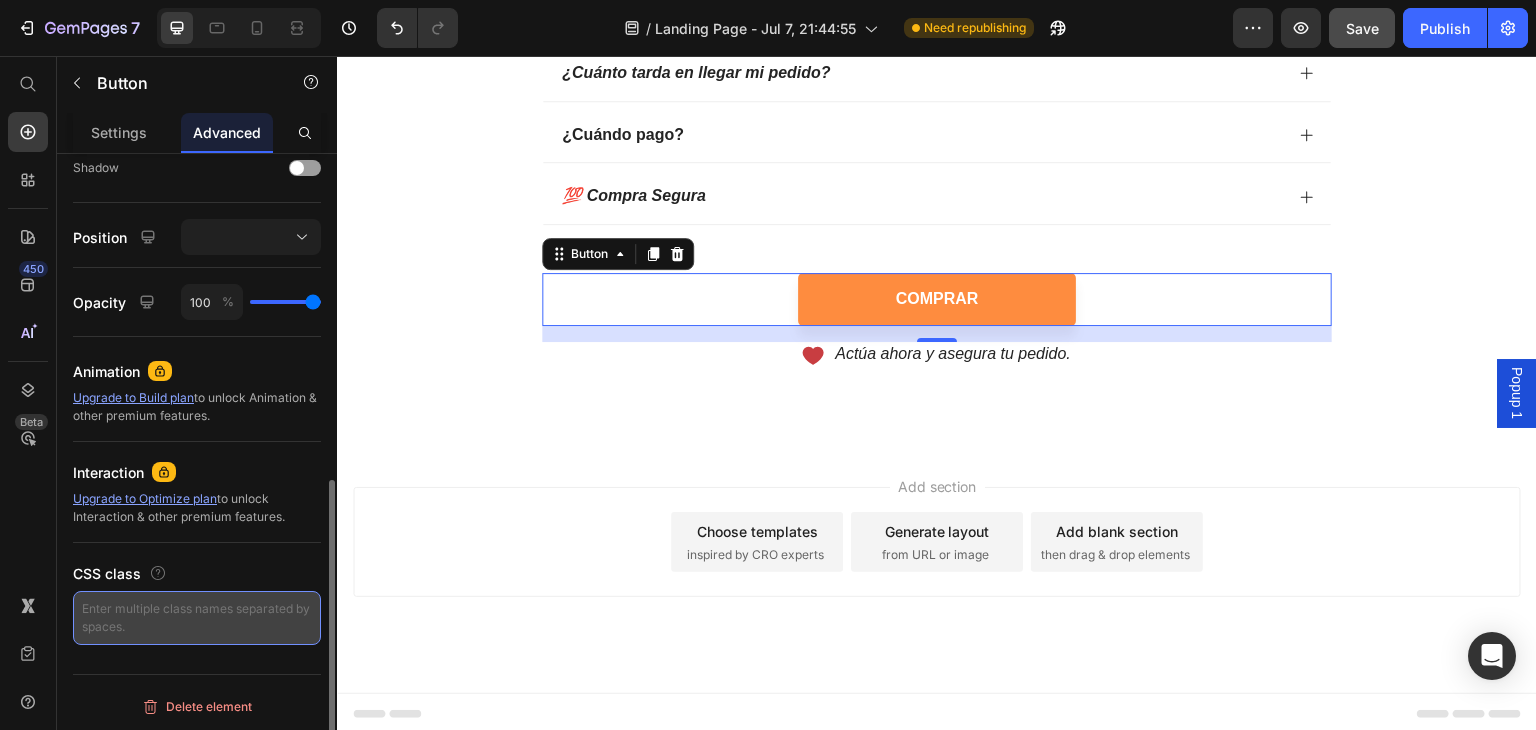 click at bounding box center (197, 618) 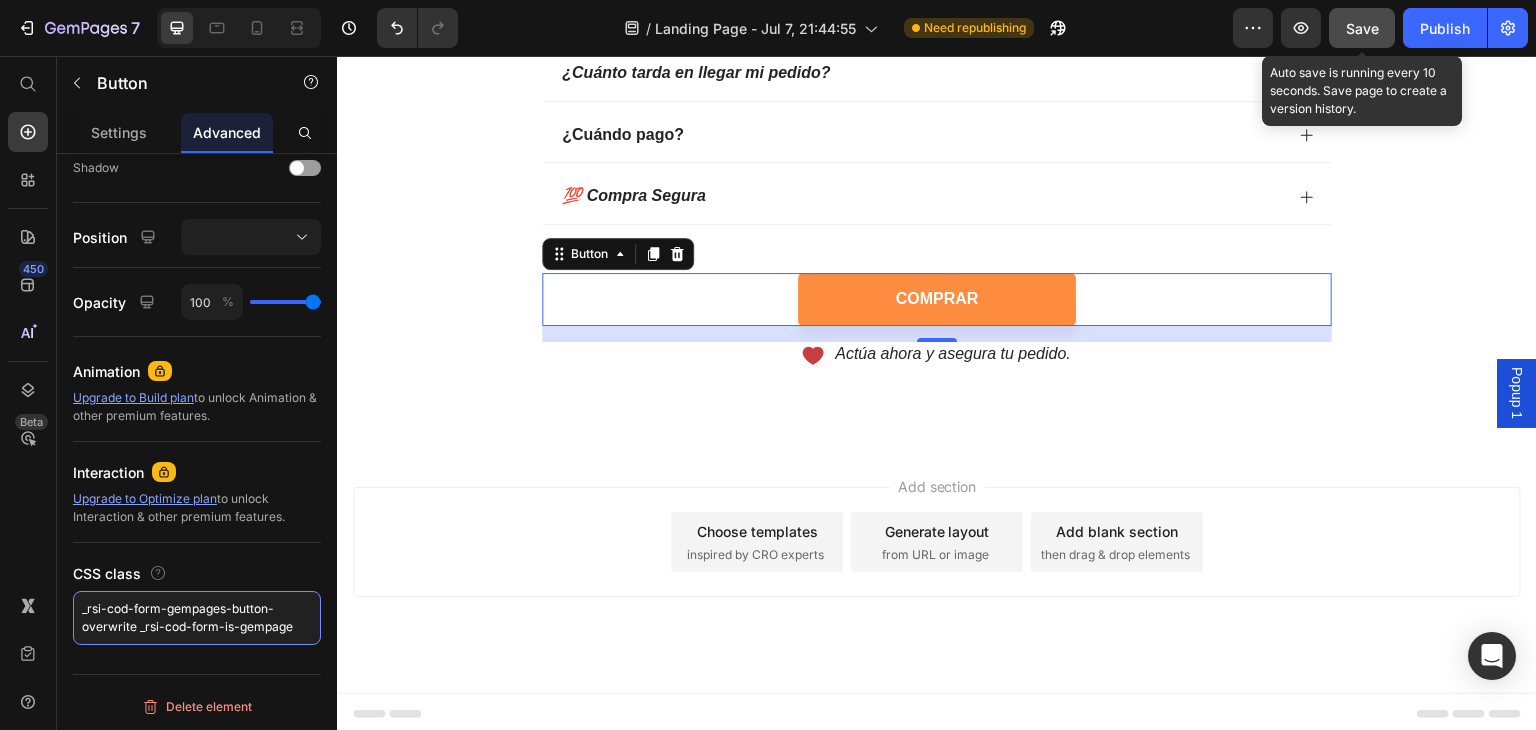 type on "_rsi-cod-form-gempages-button-overwrite _rsi-cod-form-is-gempage" 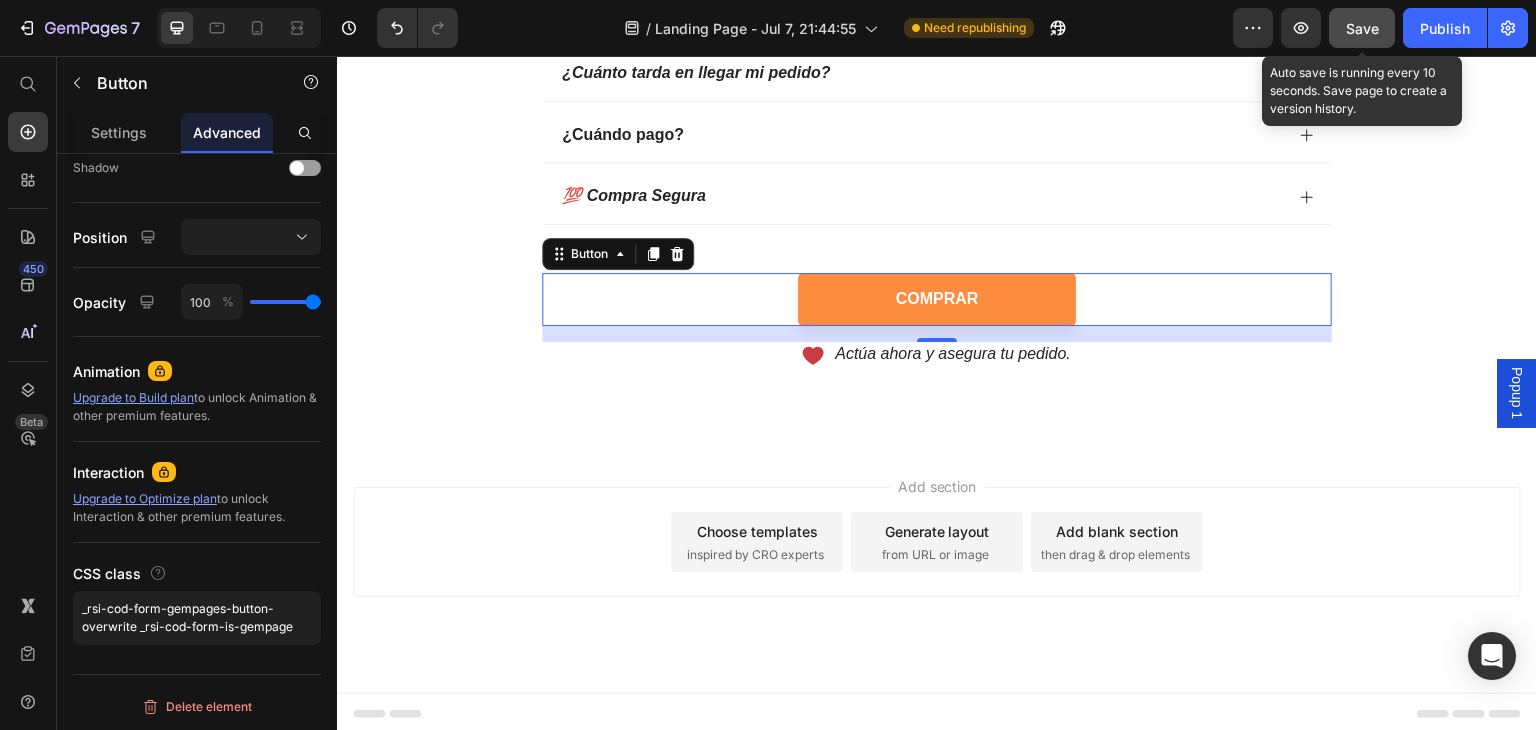 click on "Save" at bounding box center (1362, 28) 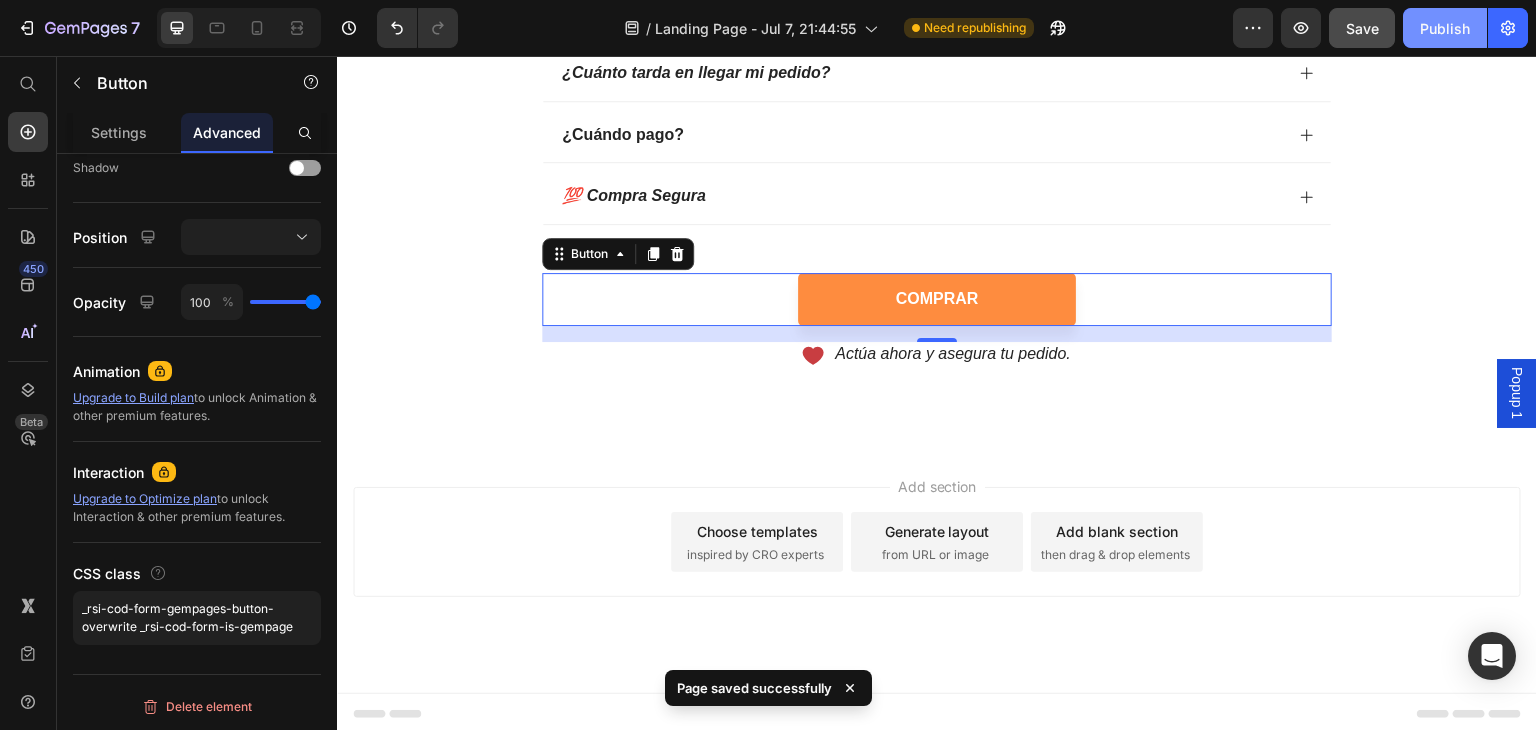 click on "Publish" at bounding box center (1445, 28) 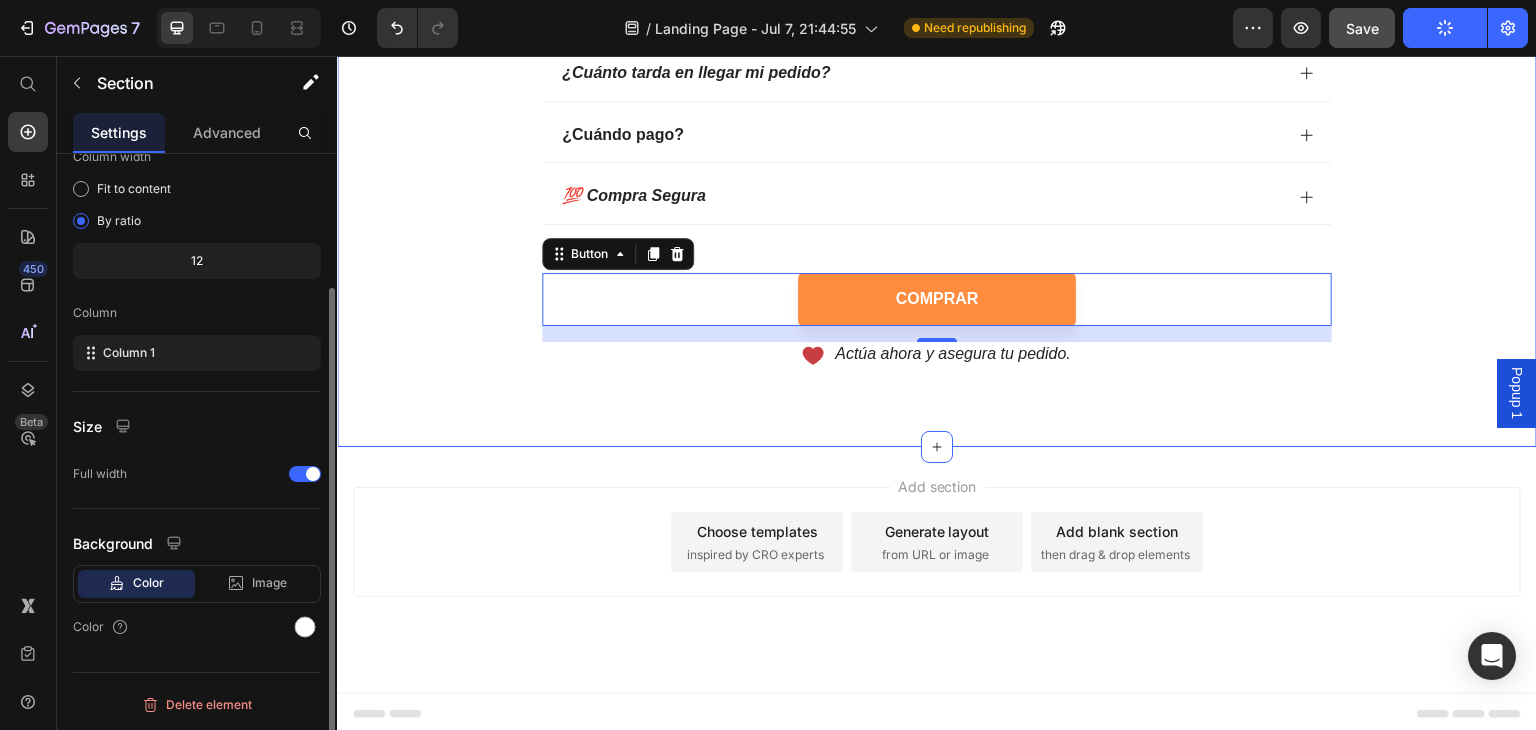 click on "Preguntas Frecuentes  Heading
¿Cómo se toma?
¿Para quién es?
¿Es seguro?
¿Cuánto tarda en llegar mi pedido?
¿Cuándo pago?
💯 Compra Segura Accordion COMPRAR   Button   16
Icon Actúa ahora y asegura tu pedido. Text Block Row Row" at bounding box center (937, 63) 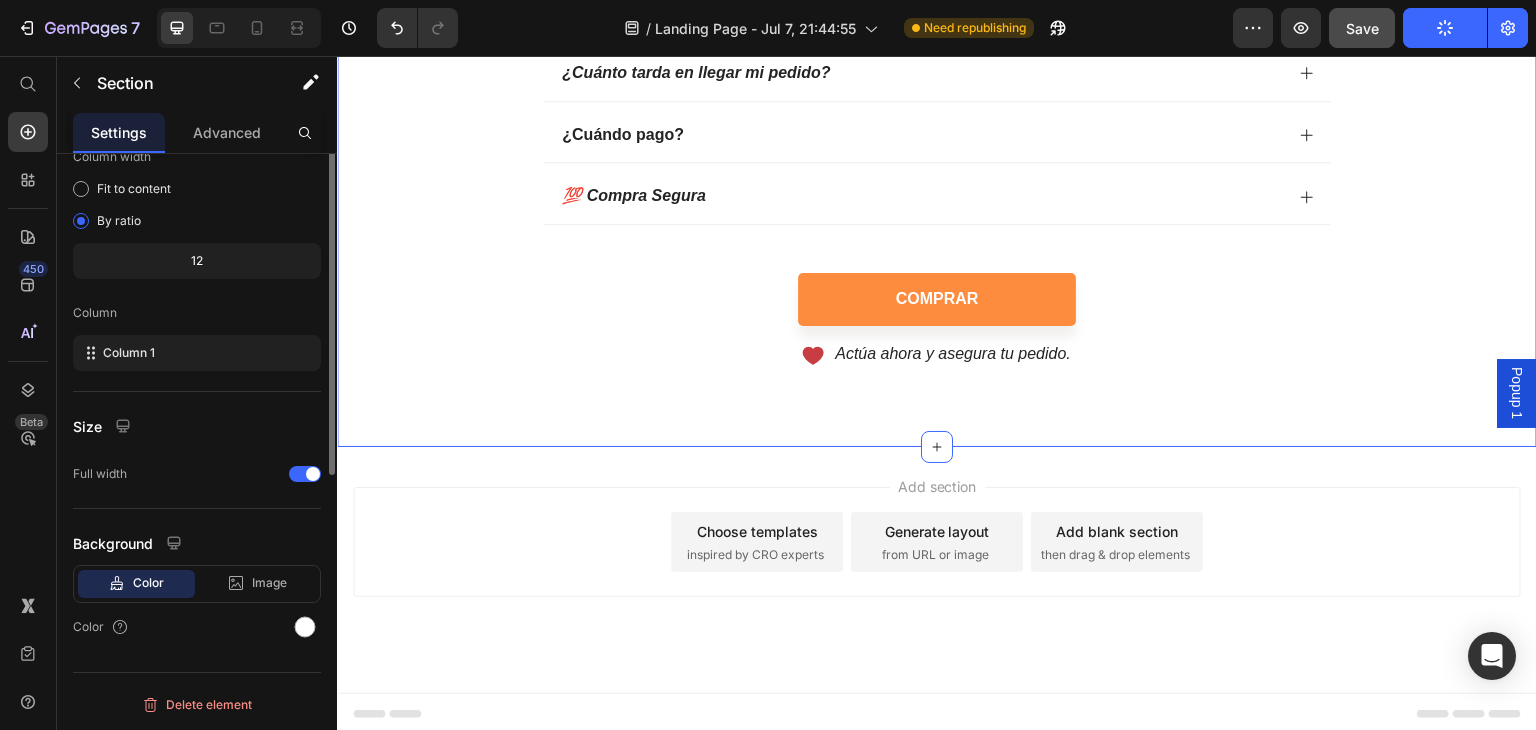 scroll, scrollTop: 0, scrollLeft: 0, axis: both 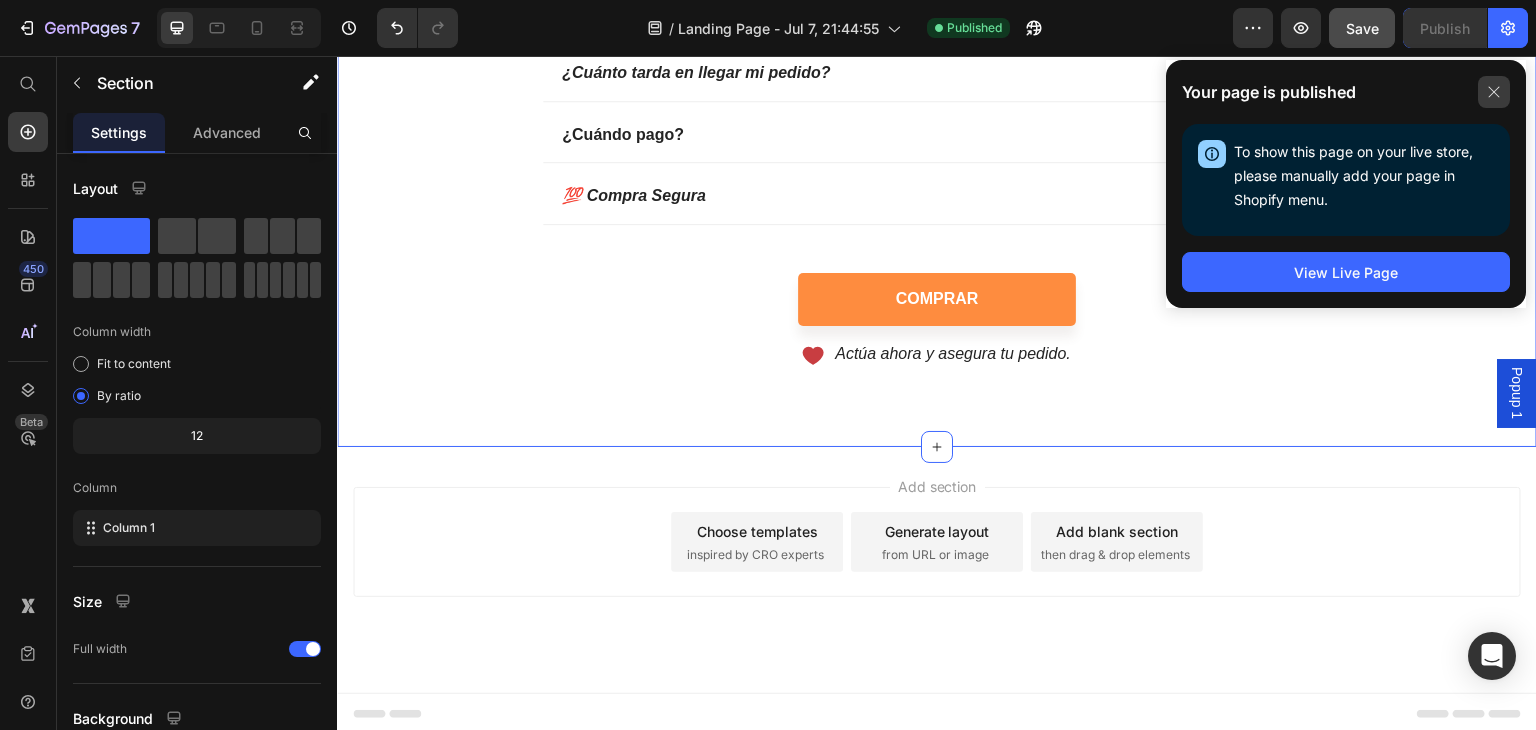 click 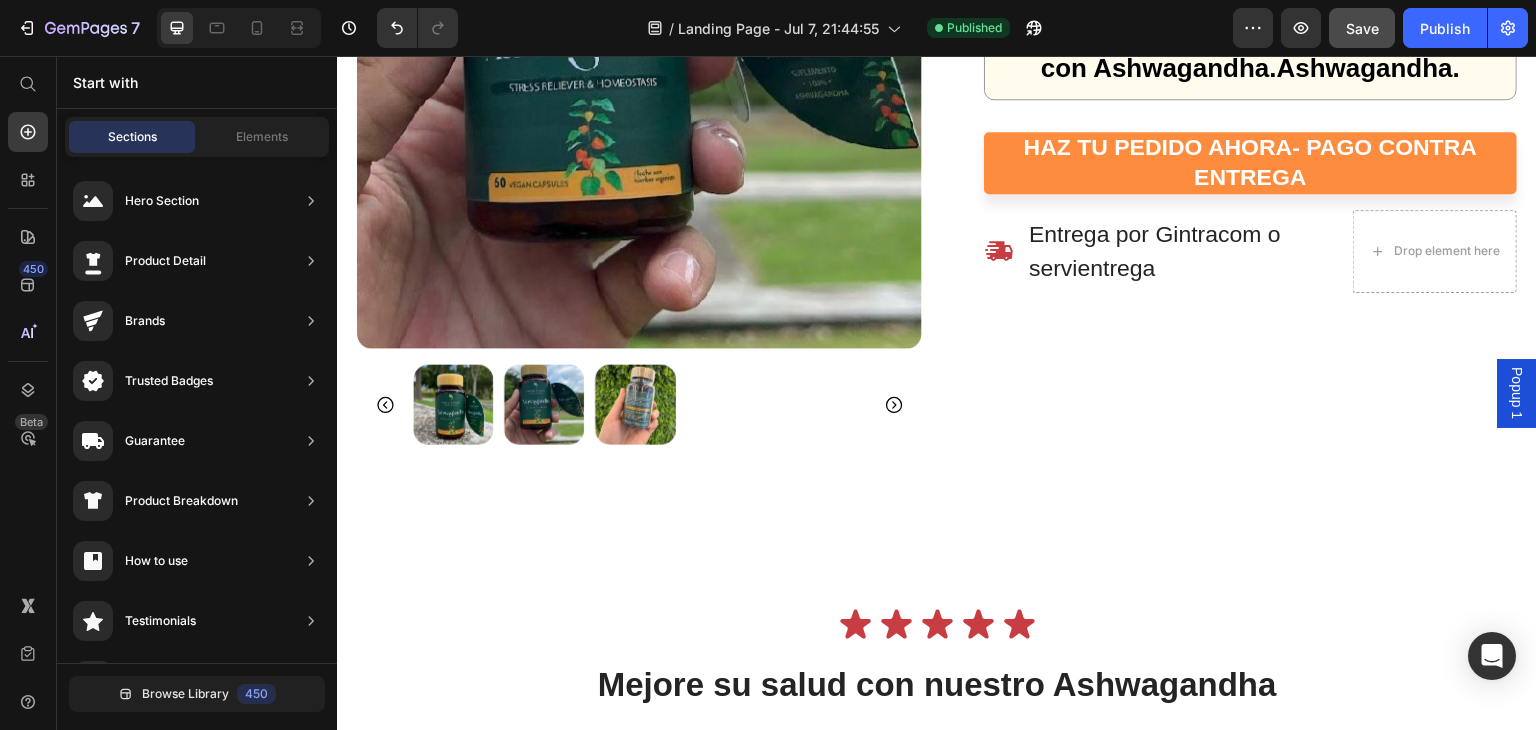 scroll, scrollTop: 4689, scrollLeft: 0, axis: vertical 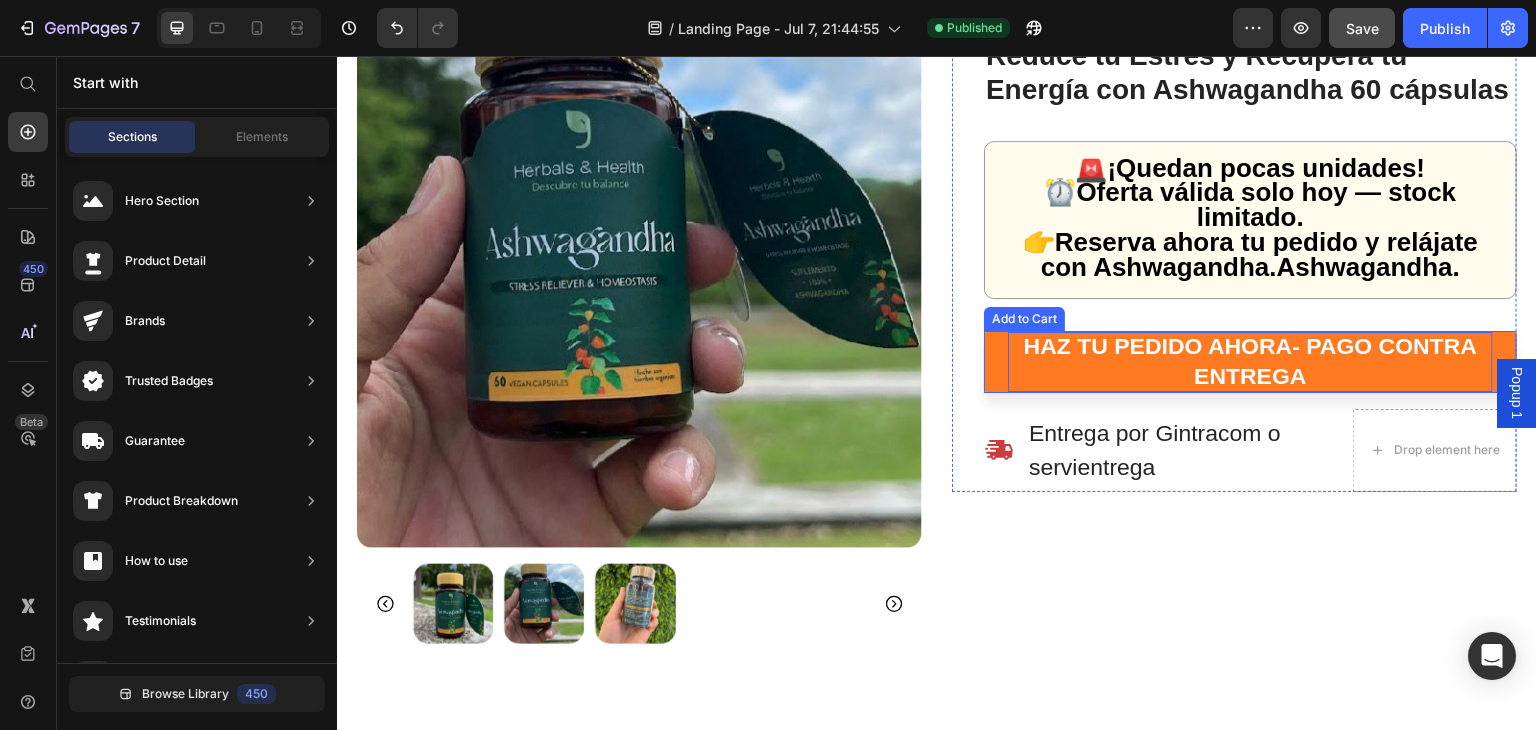 click on "HAZ TU PEDIDO AHORA- PAGO CONTRA ENTREGA" at bounding box center [1250, 362] 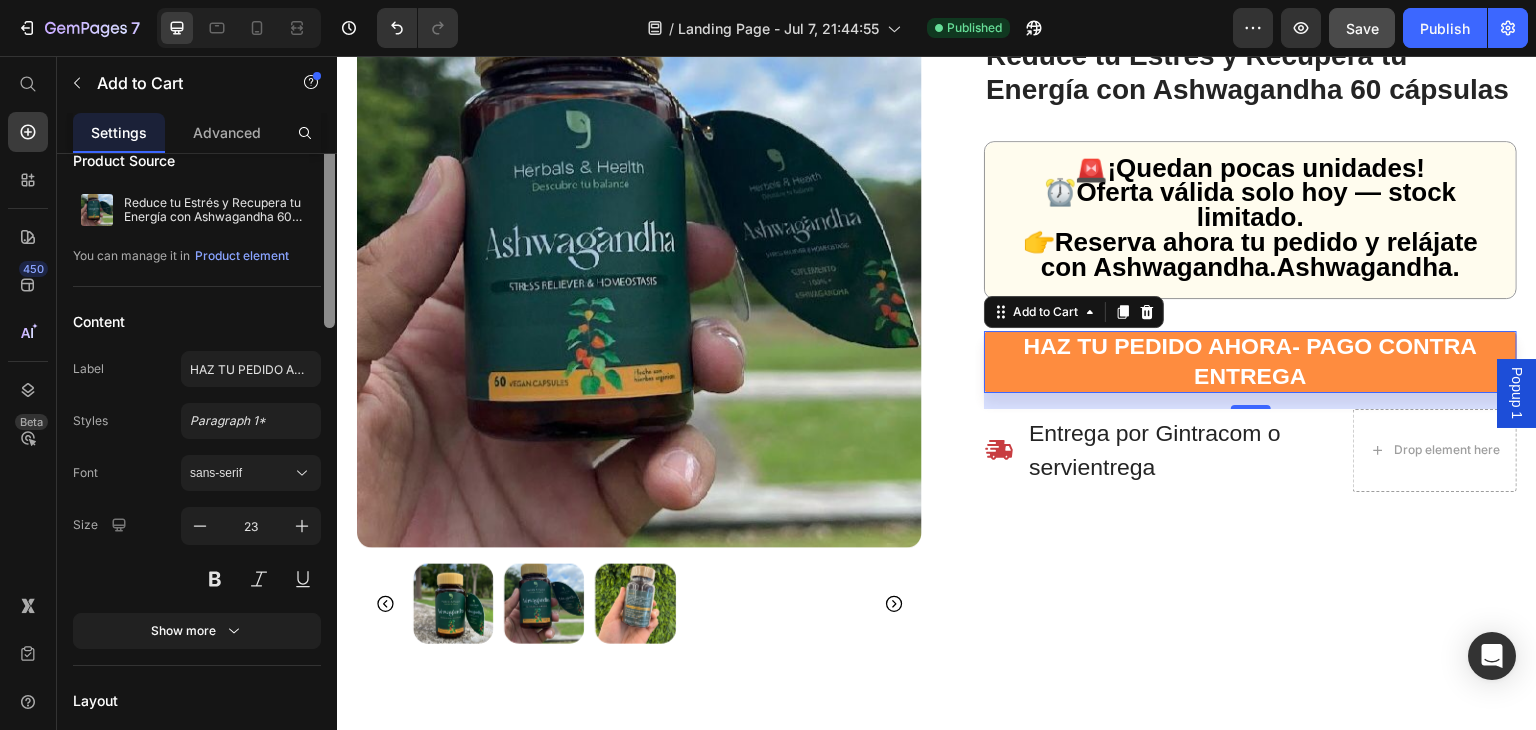scroll, scrollTop: 0, scrollLeft: 0, axis: both 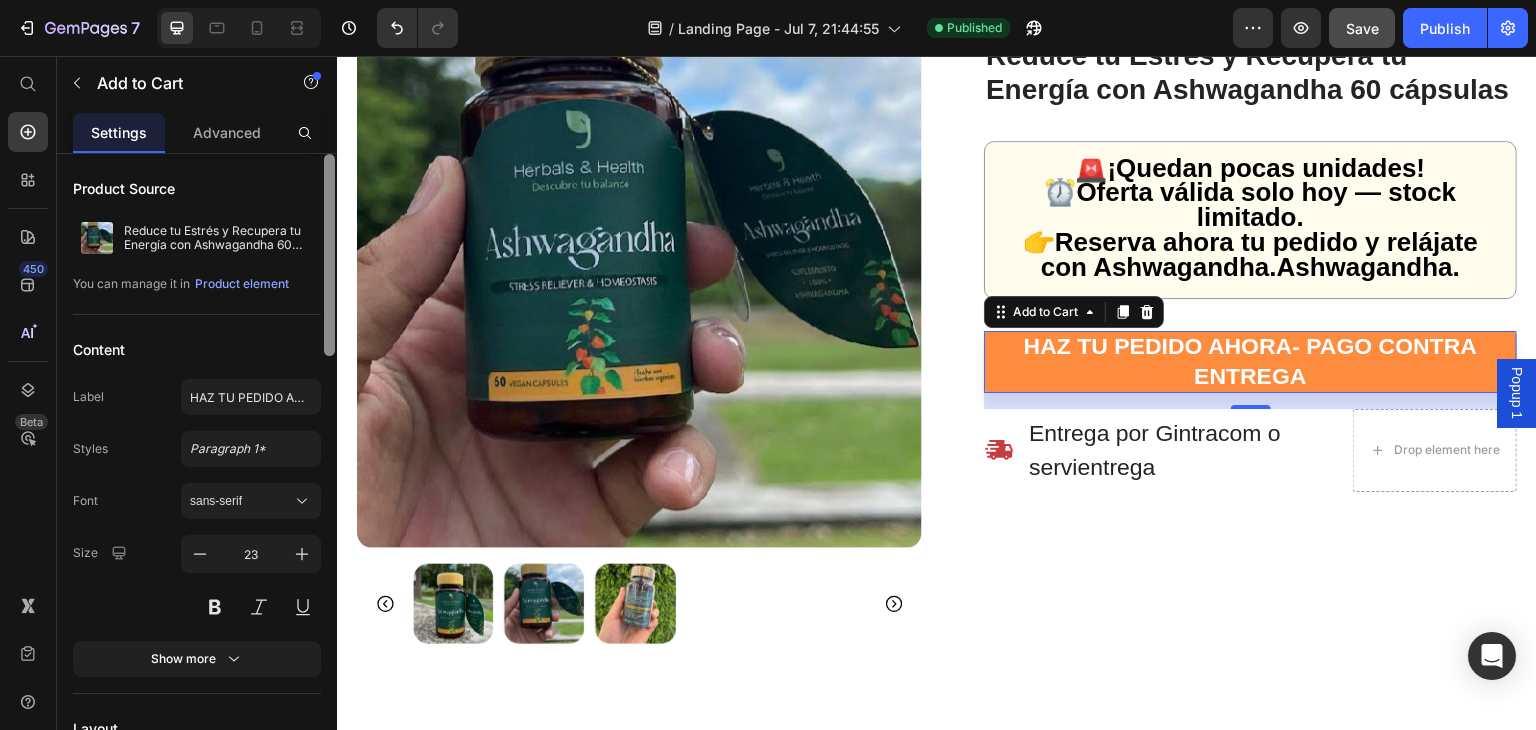 click at bounding box center [329, 255] 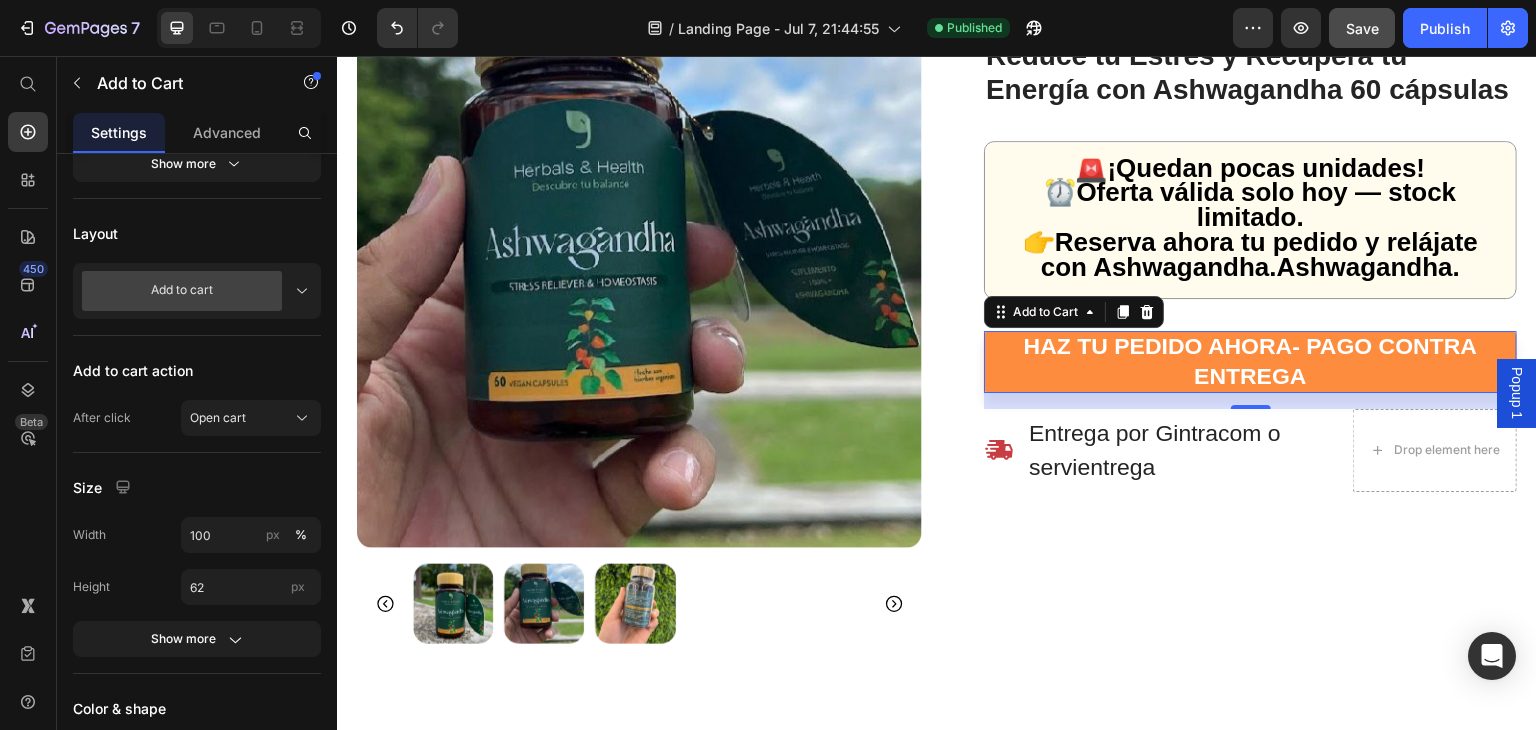 scroll, scrollTop: 0, scrollLeft: 0, axis: both 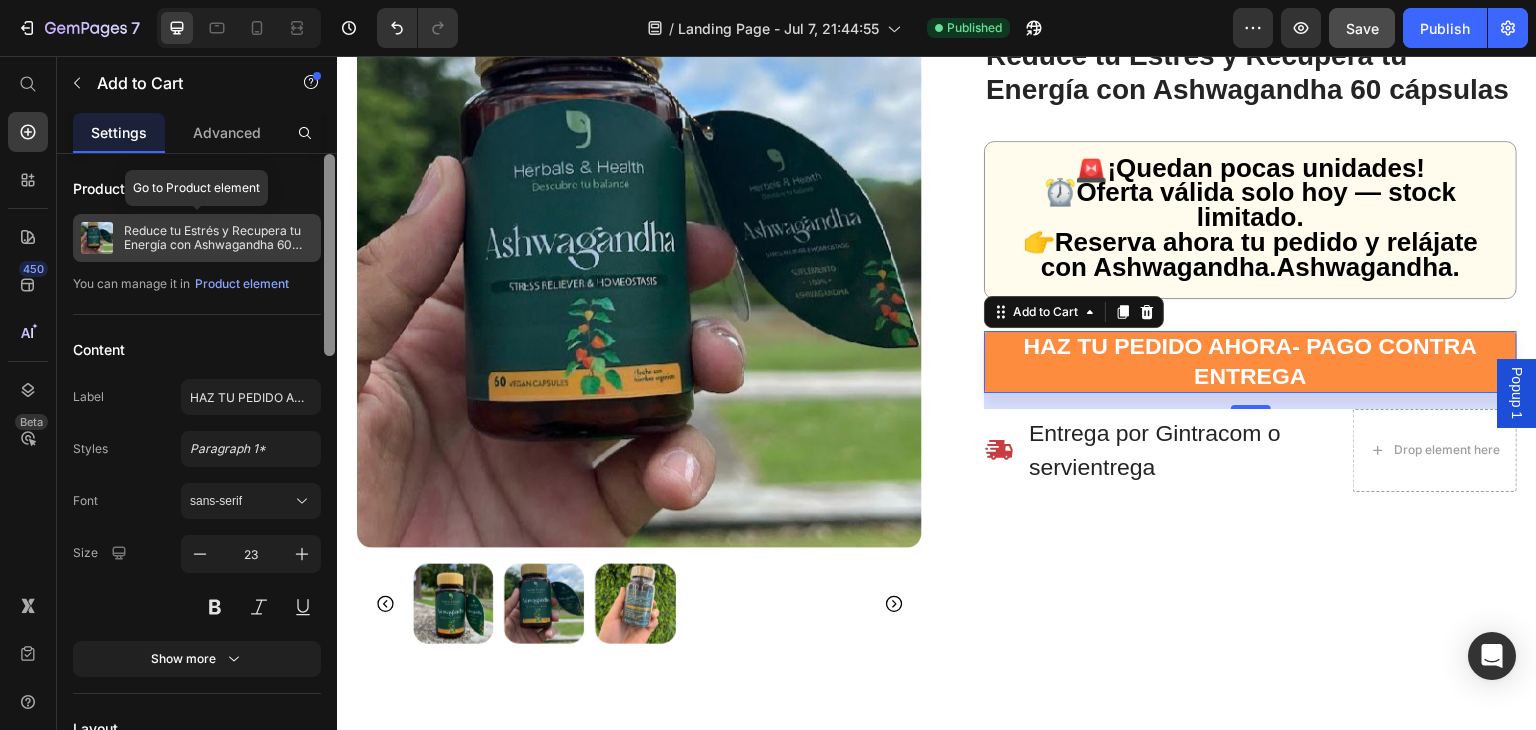 drag, startPoint x: 332, startPoint y: 309, endPoint x: 309, endPoint y: 259, distance: 55.03635 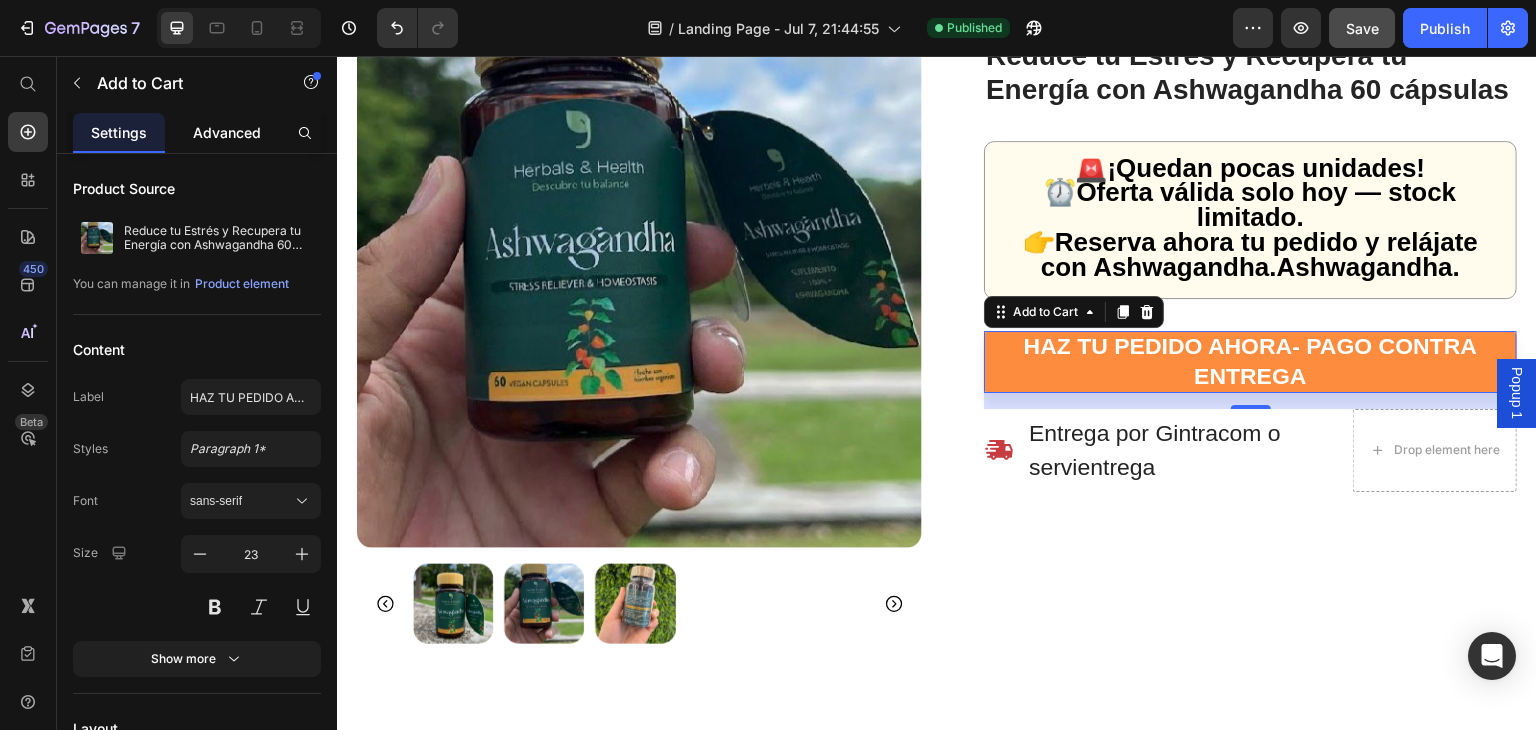 click on "Advanced" at bounding box center [227, 132] 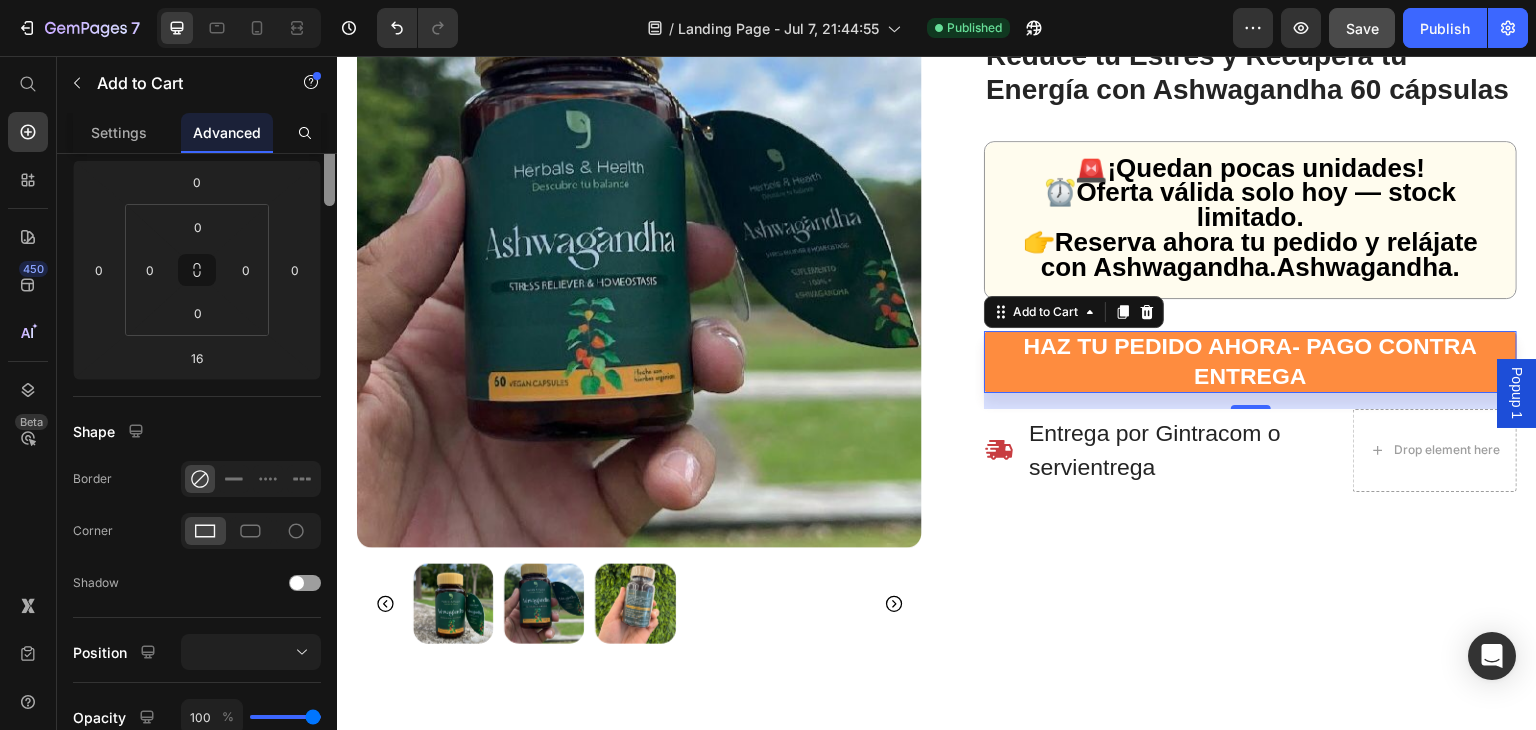 scroll, scrollTop: 0, scrollLeft: 0, axis: both 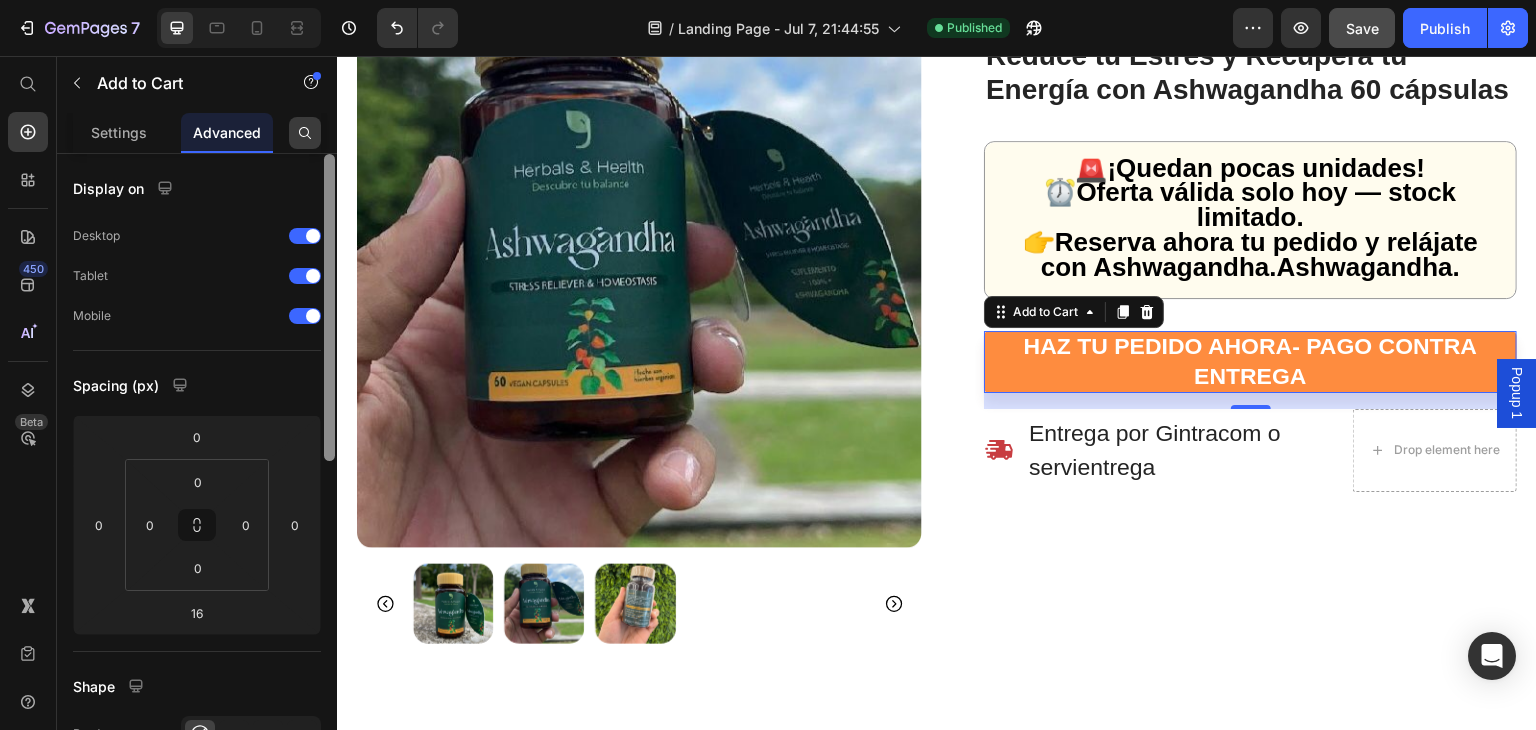 drag, startPoint x: 332, startPoint y: 275, endPoint x: 313, endPoint y: 137, distance: 139.30183 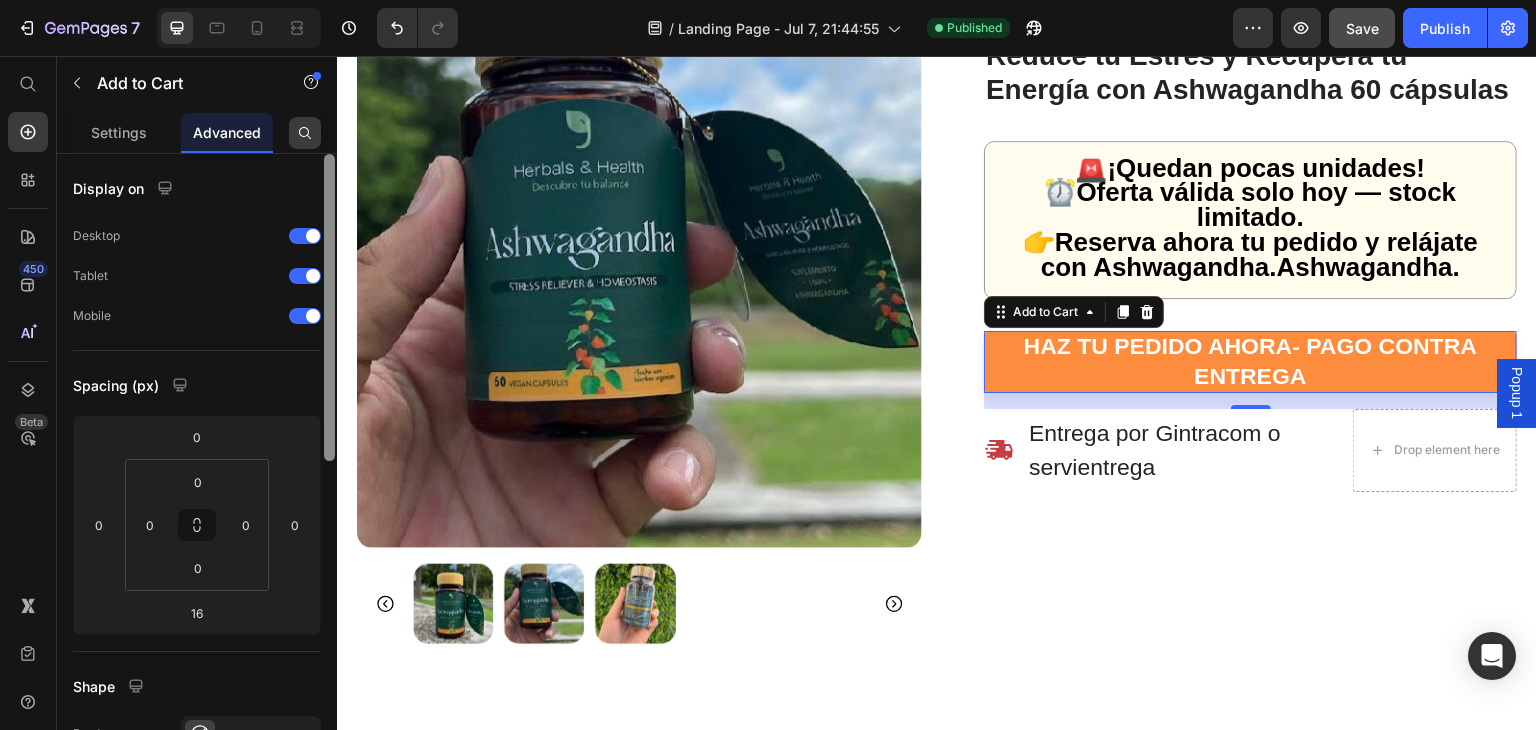 click on "Settings Advanced Display on Desktop Tablet Mobile Spacing (px) 0 0 16 0 0 0 0 0 Shape Border Corner Shadow Position Opacity 100 % Animation Upgrade to Build plan  to unlock Animation & other premium features. Interaction Upgrade to Optimize plan  to unlock Interaction & other premium features. CSS class  Delete element" at bounding box center [197, 450] 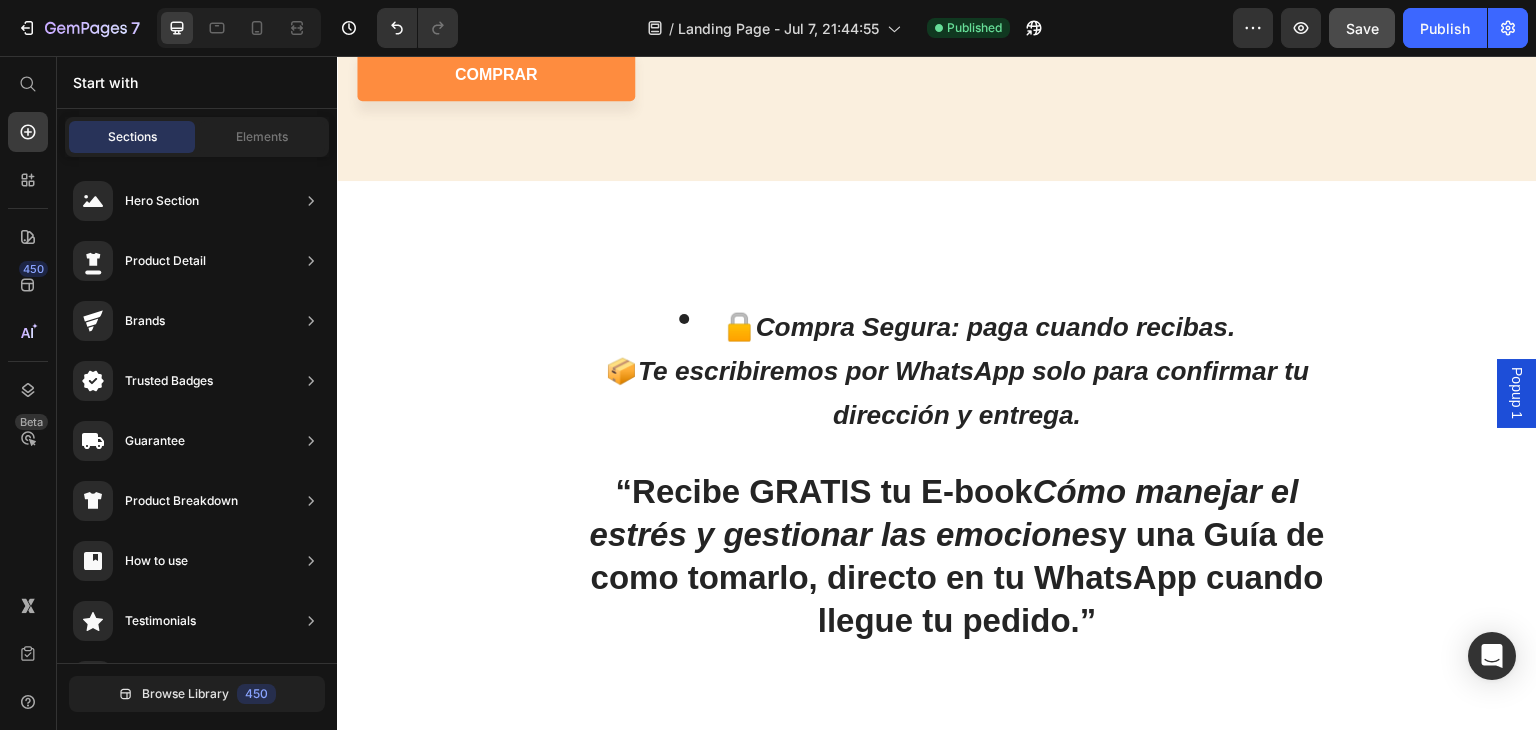 scroll, scrollTop: 3011, scrollLeft: 0, axis: vertical 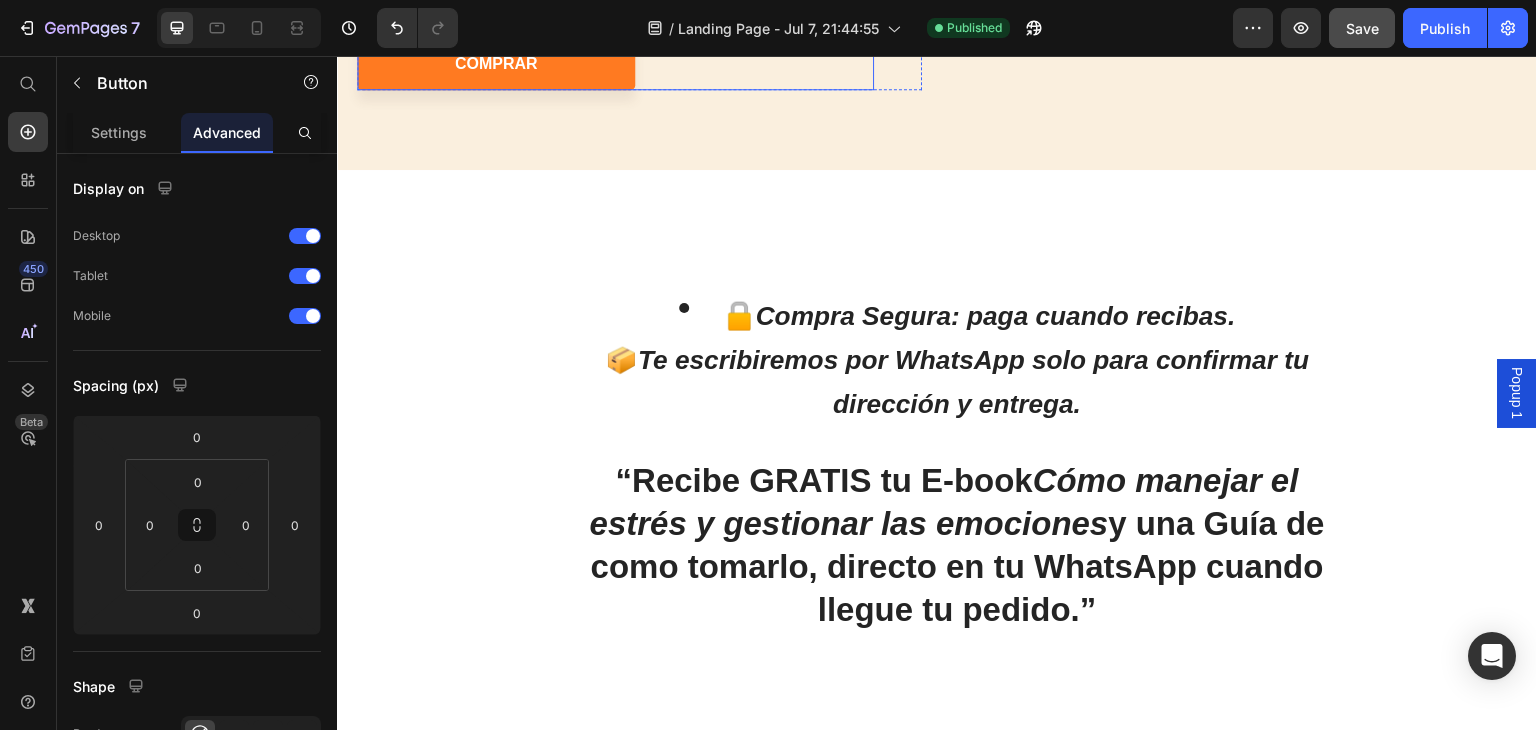 click on "COMPRAR" at bounding box center (496, 63) 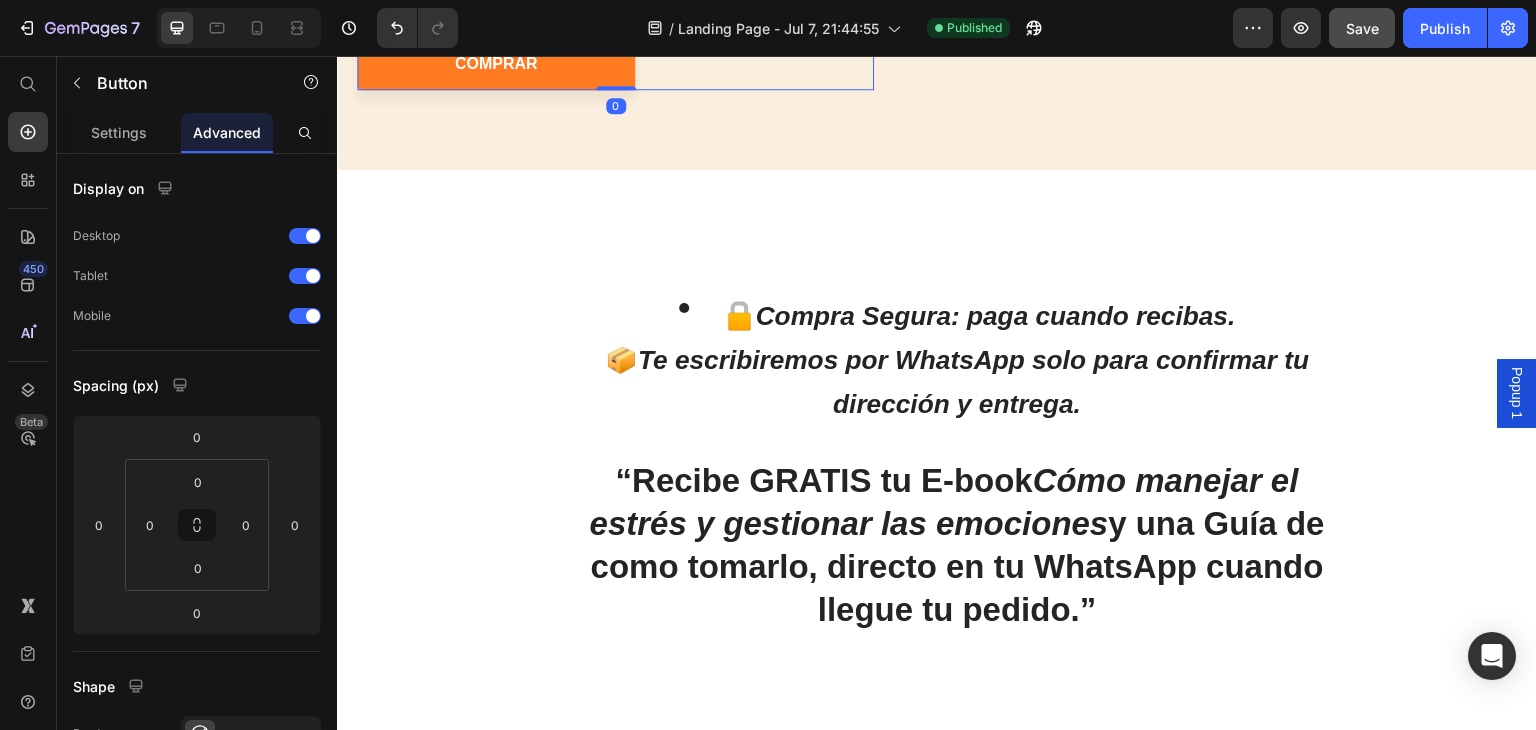 click on "COMPRAR" at bounding box center (496, 63) 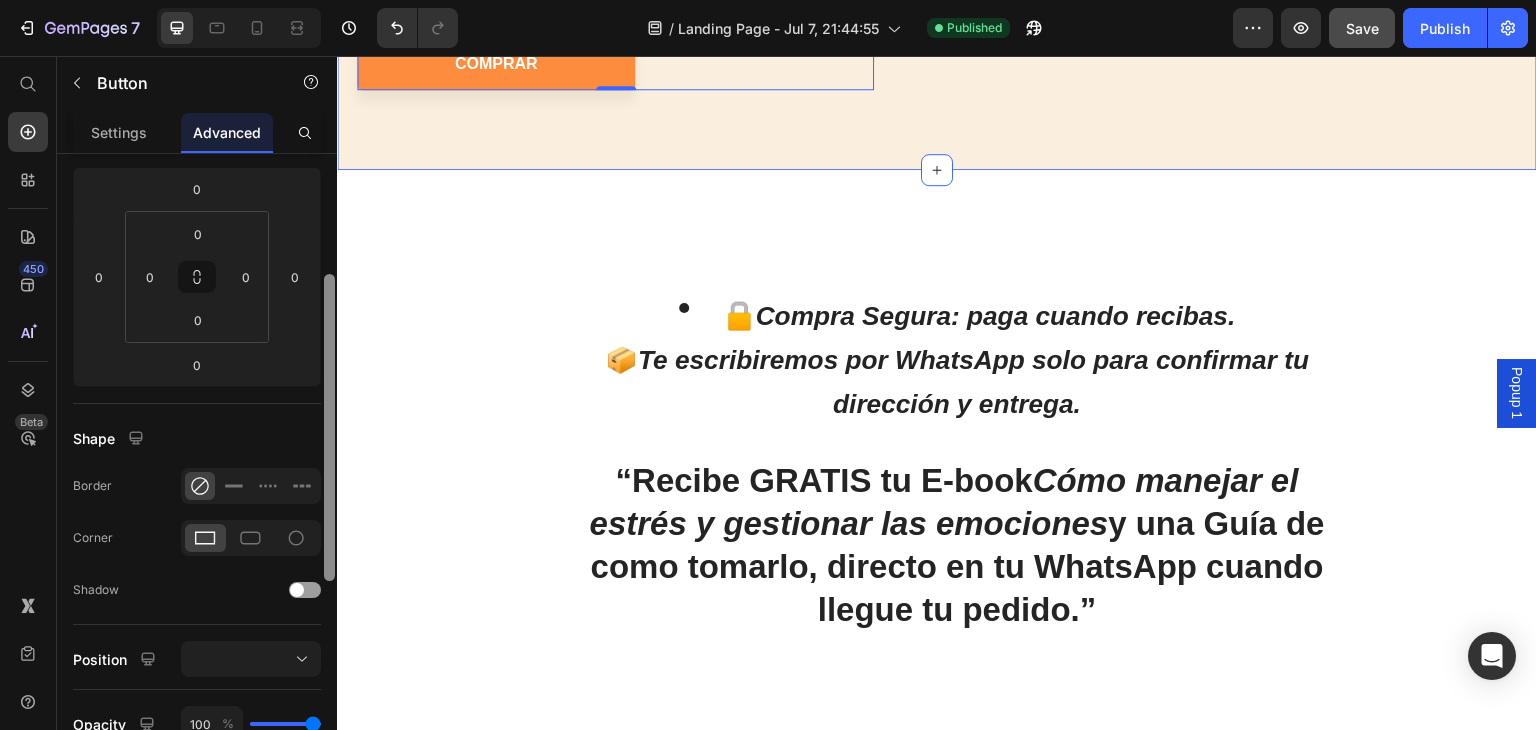 scroll, scrollTop: 589, scrollLeft: 0, axis: vertical 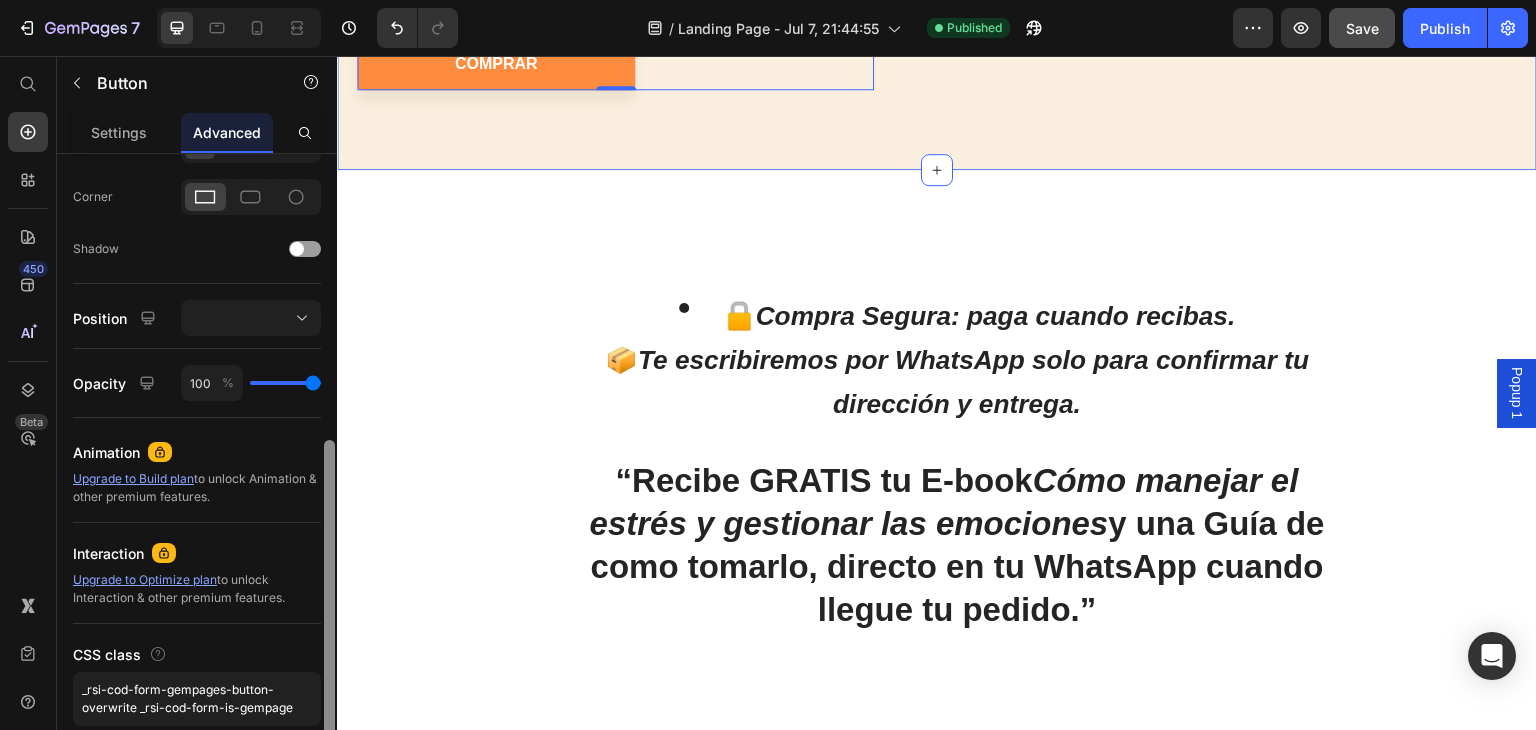 drag, startPoint x: 666, startPoint y: 416, endPoint x: 362, endPoint y: 701, distance: 416.70255 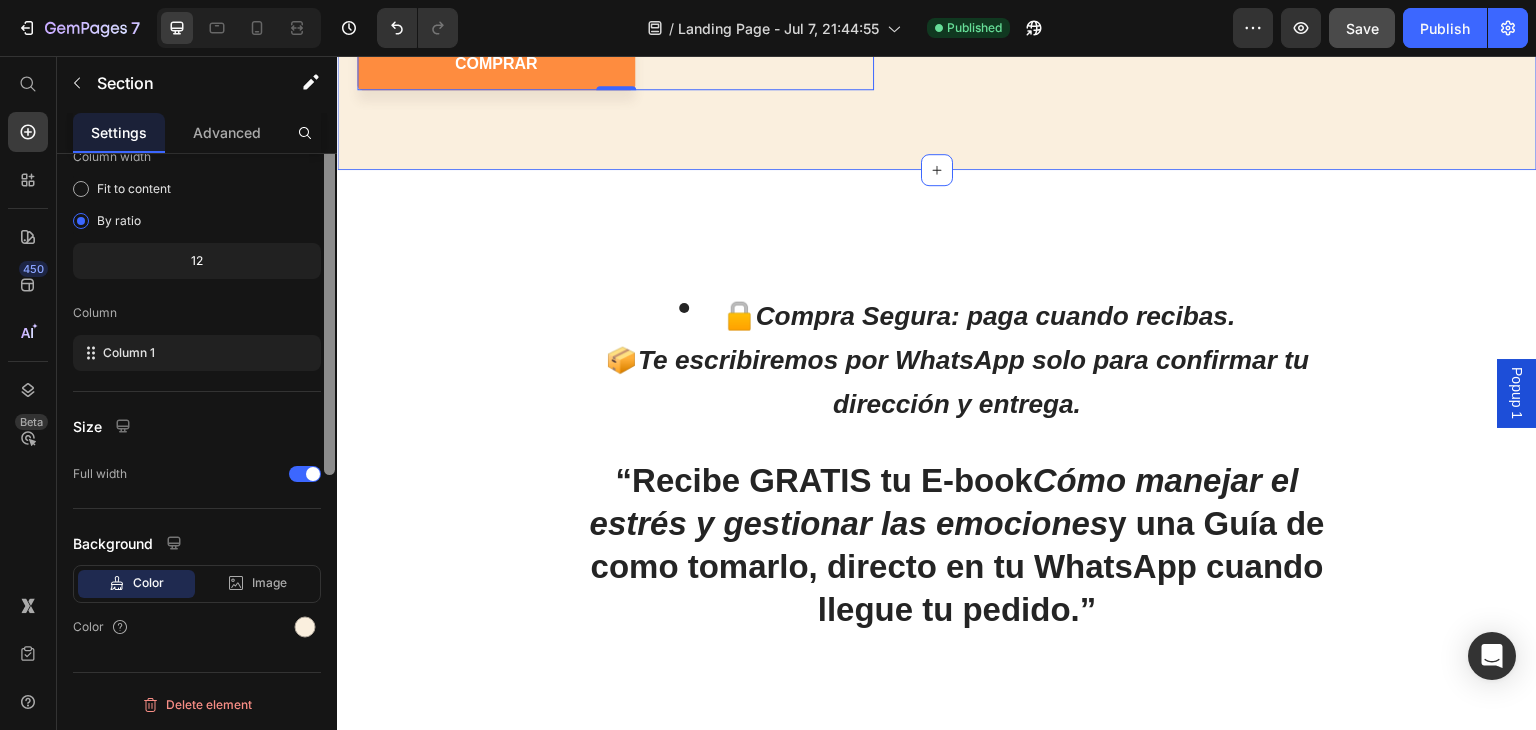scroll, scrollTop: 0, scrollLeft: 0, axis: both 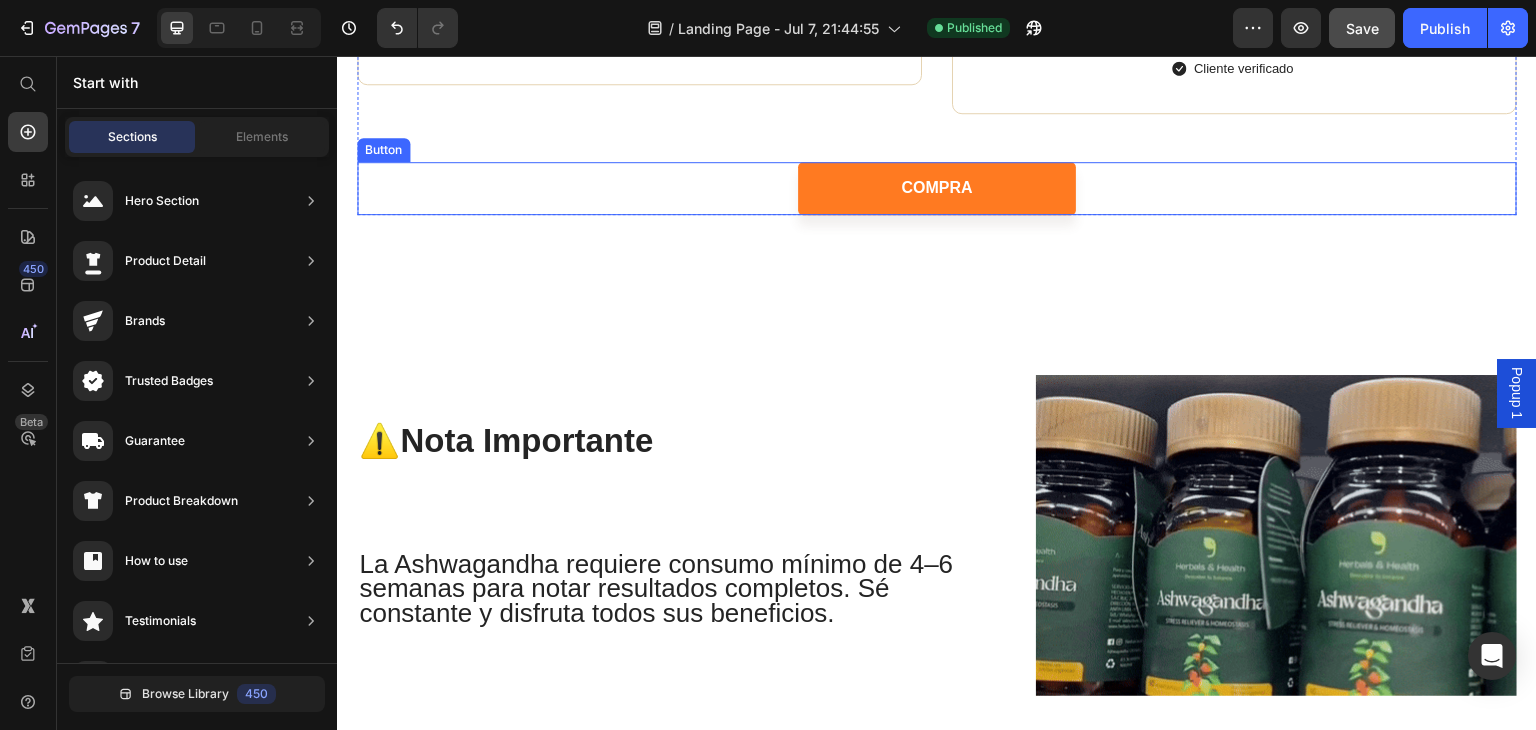 click on "COMPRA" at bounding box center [937, 188] 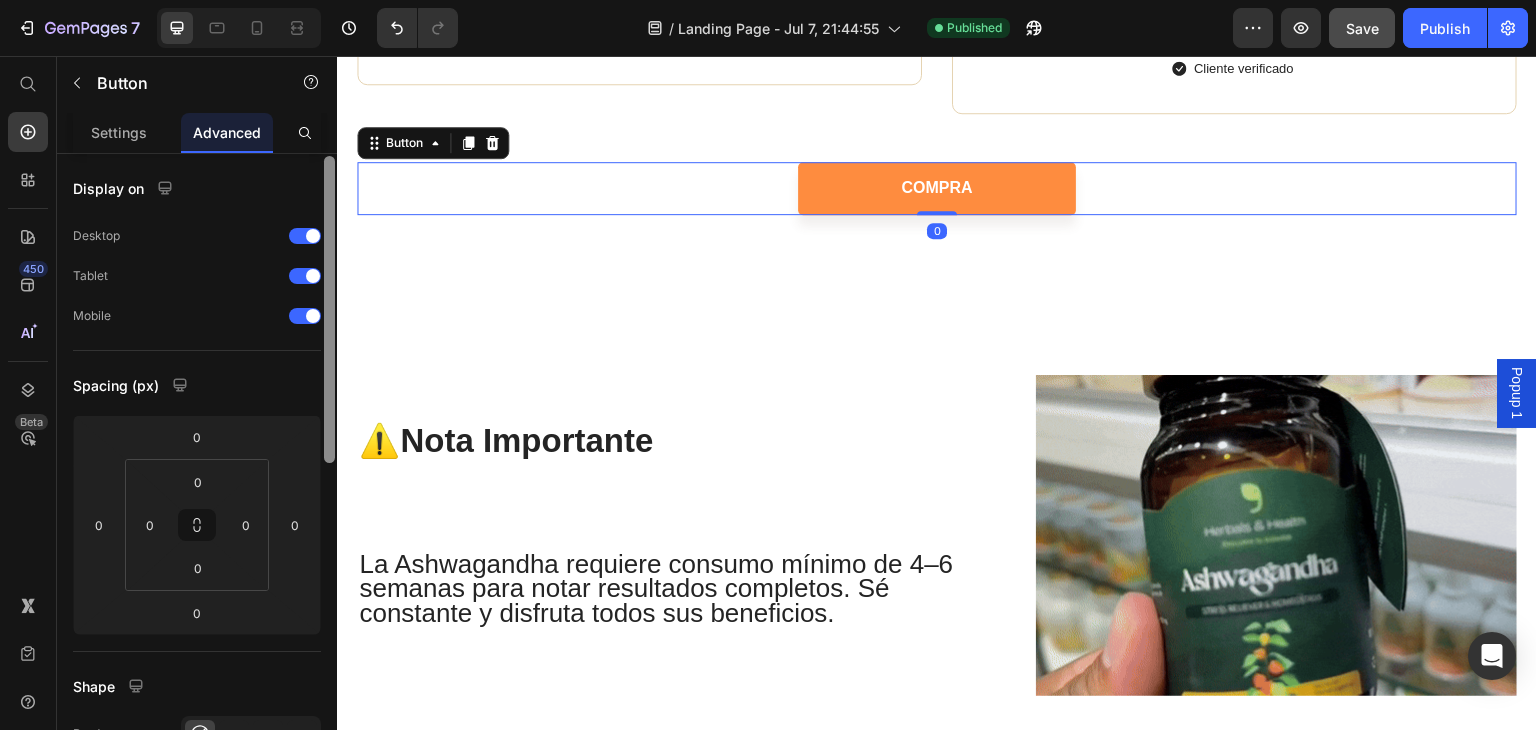 scroll, scrollTop: 0, scrollLeft: 0, axis: both 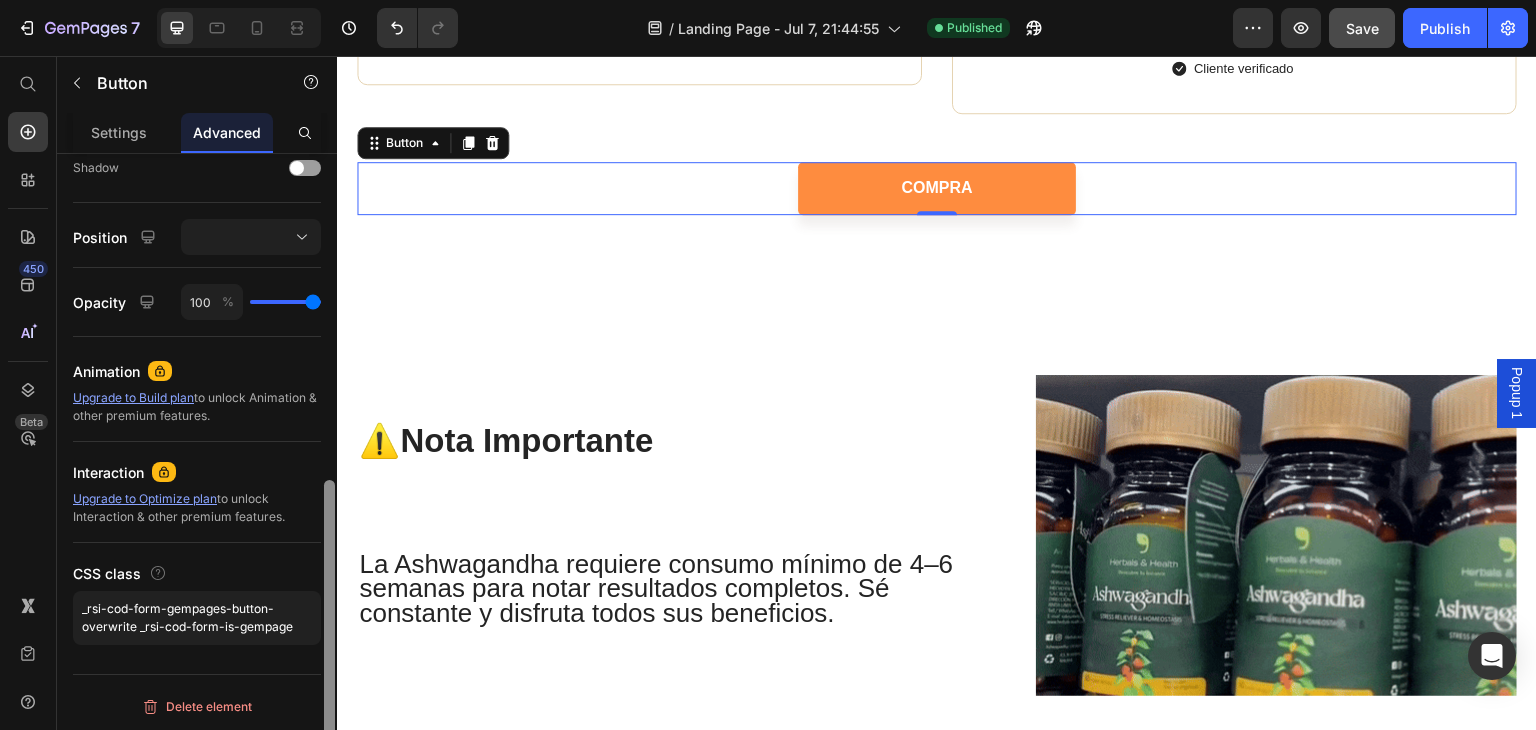 drag, startPoint x: 332, startPoint y: 356, endPoint x: 320, endPoint y: 688, distance: 332.2168 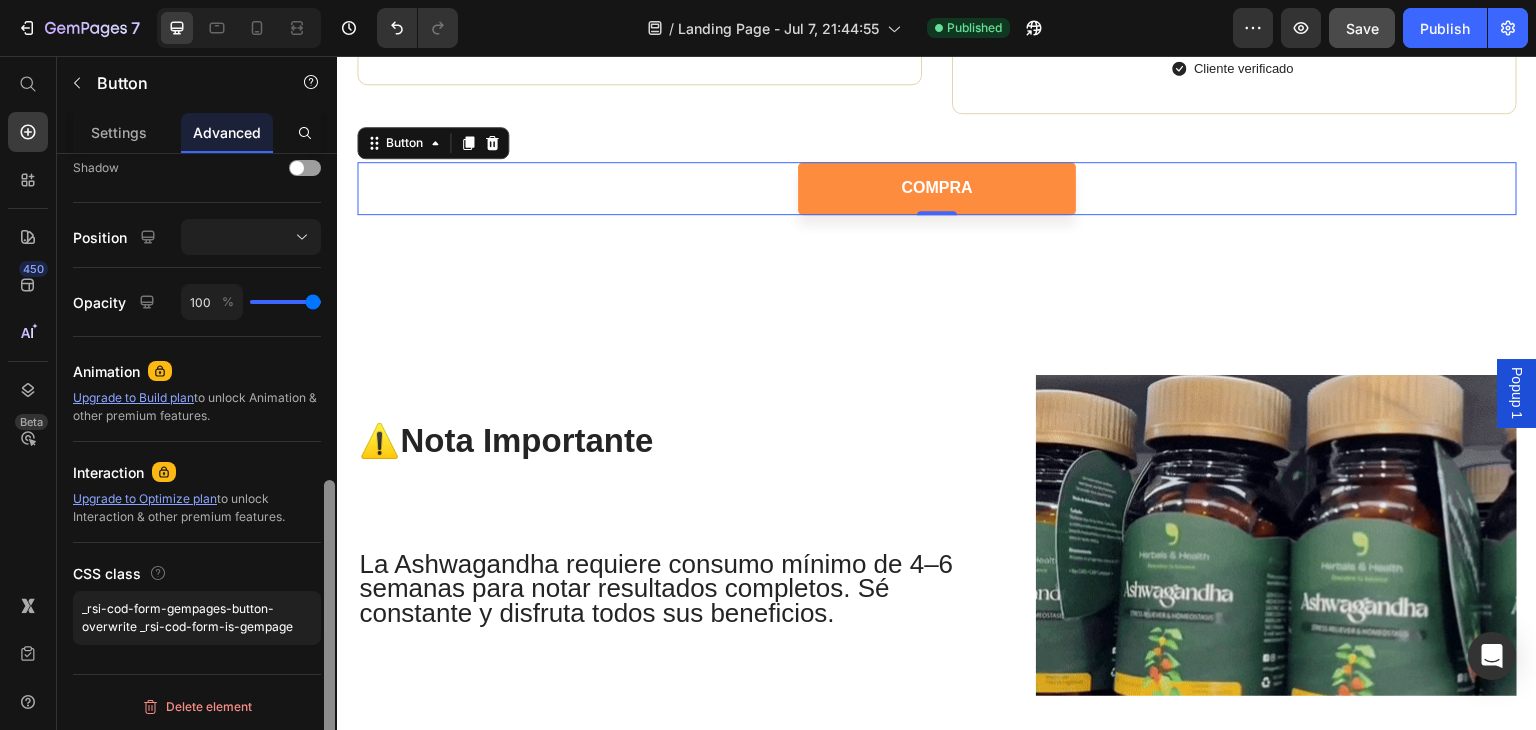 click on "Display on Desktop Tablet Mobile Spacing (px) 0 0 0 0 0 0 0 0 Shape Border Corner Shadow Position Opacity 100 % Animation Upgrade to Build plan  to unlock Animation & other premium features. Interaction Upgrade to Optimize plan  to unlock Interaction & other premium features. CSS class _rsi-cod-form-gempages-button-overwrite _rsi-cod-form-is-gempage  Delete element" at bounding box center [197, 470] 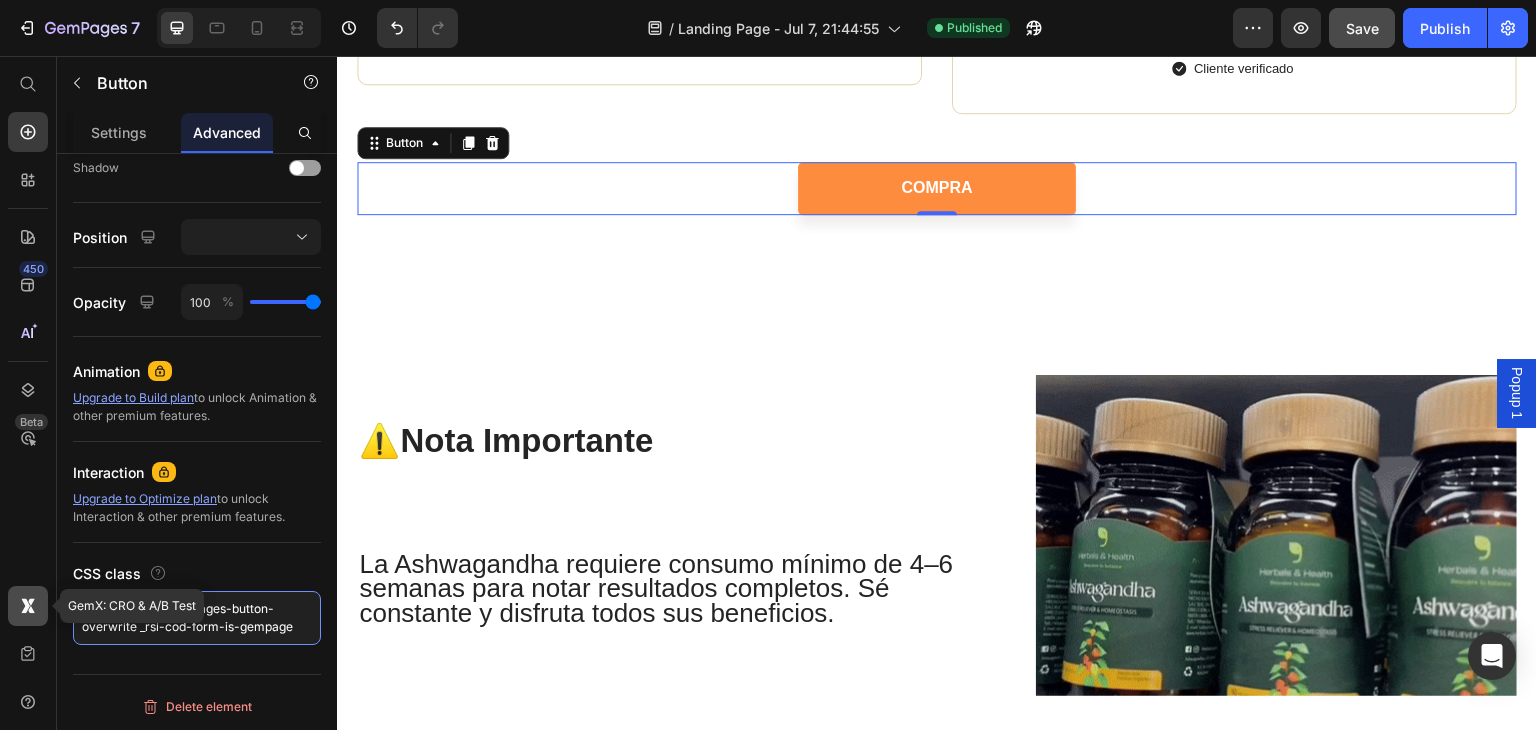 drag, startPoint x: 292, startPoint y: 629, endPoint x: 40, endPoint y: 602, distance: 253.4423 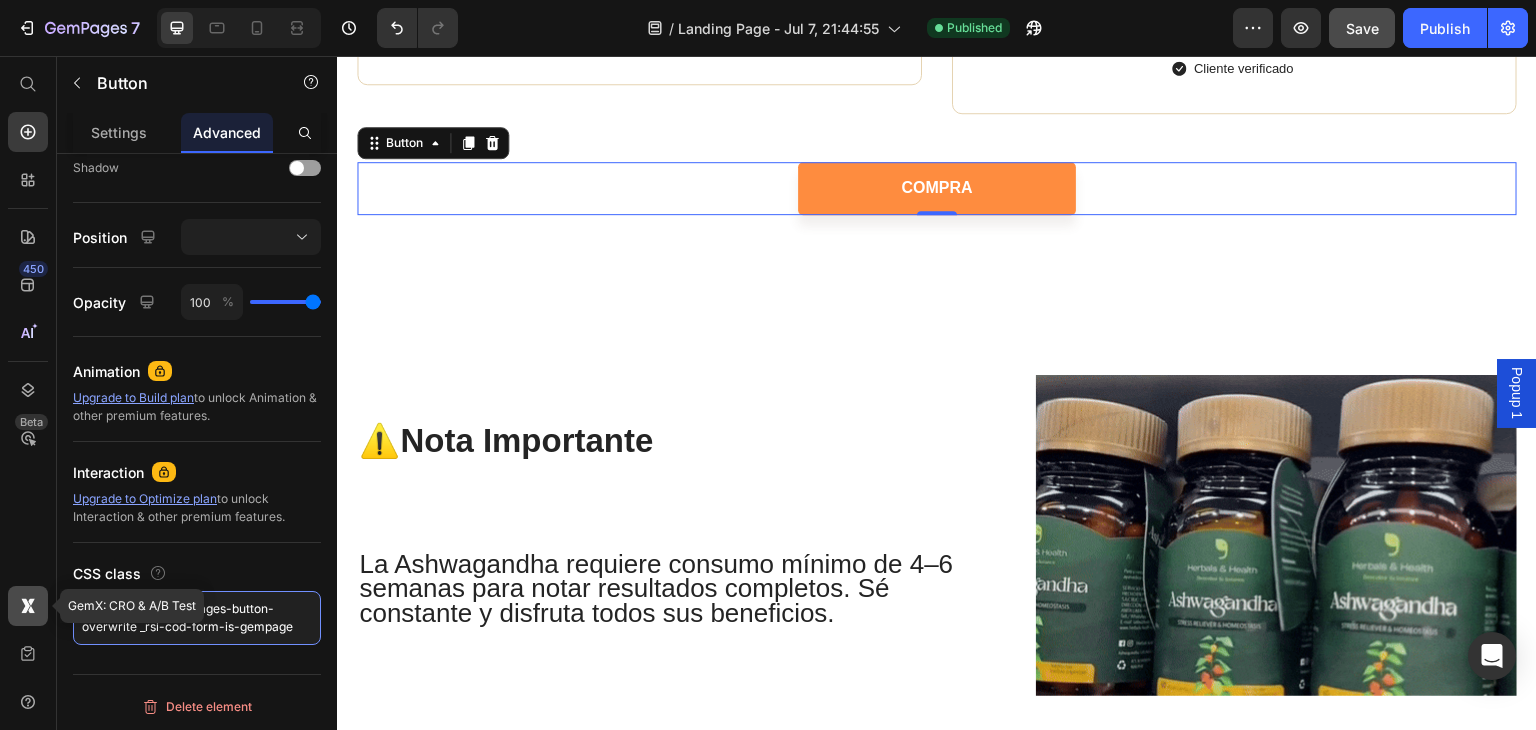 click on "450 Beta GemX: CRO & A/B Test Start with Sections Elements Hero Section Product Detail Brands Trusted Badges Guarantee Product Breakdown How to use Testimonials Compare Bundle FAQs Social Proof Brand Story Product List Collection Blog List Contact Sticky Add to Cart Custom Footer Browse Library 450 Layout
Row
Row
Row
Row Text
Heading
Text Block Button
Button
Button
Sticky Back to top Media
Image
Image" at bounding box center [168, 393] 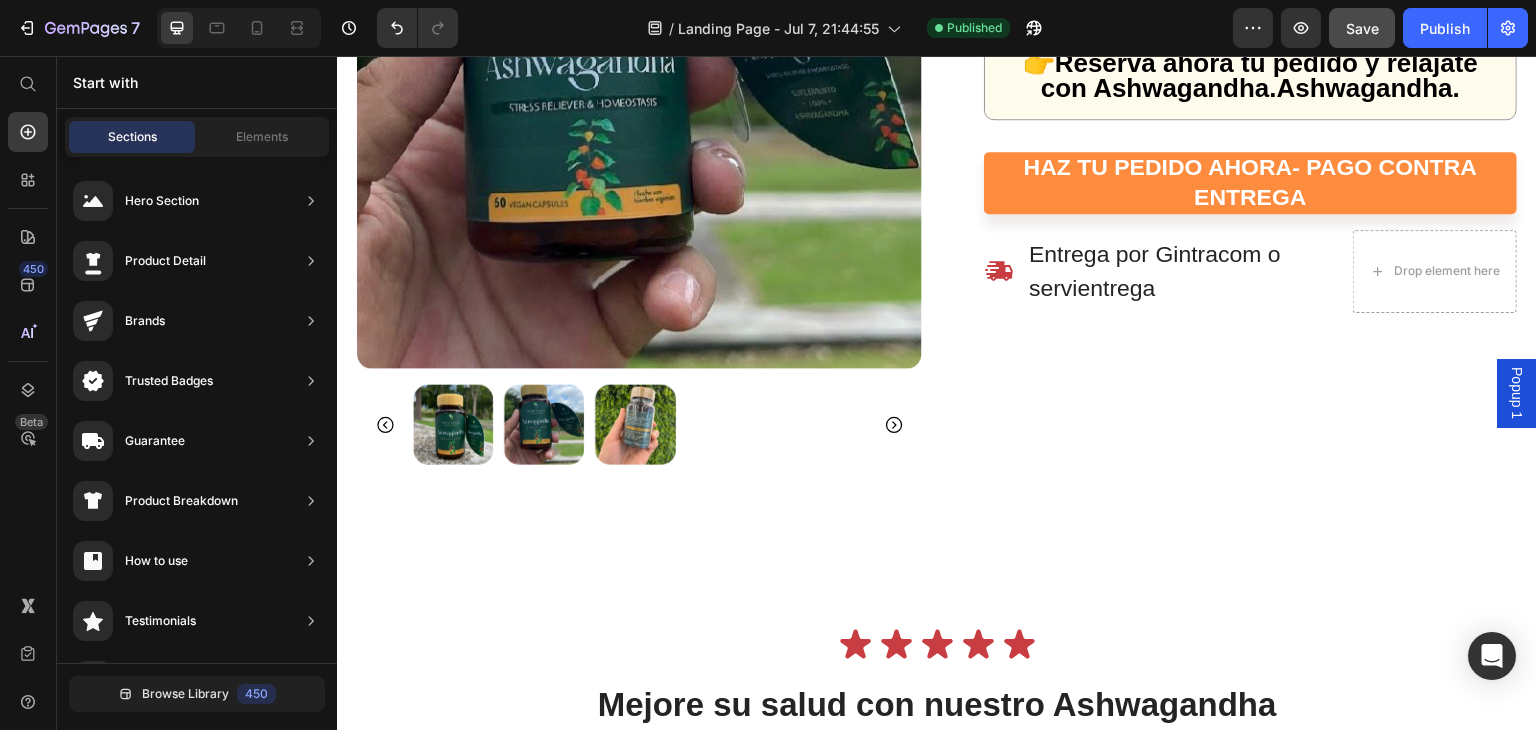 scroll, scrollTop: 4748, scrollLeft: 0, axis: vertical 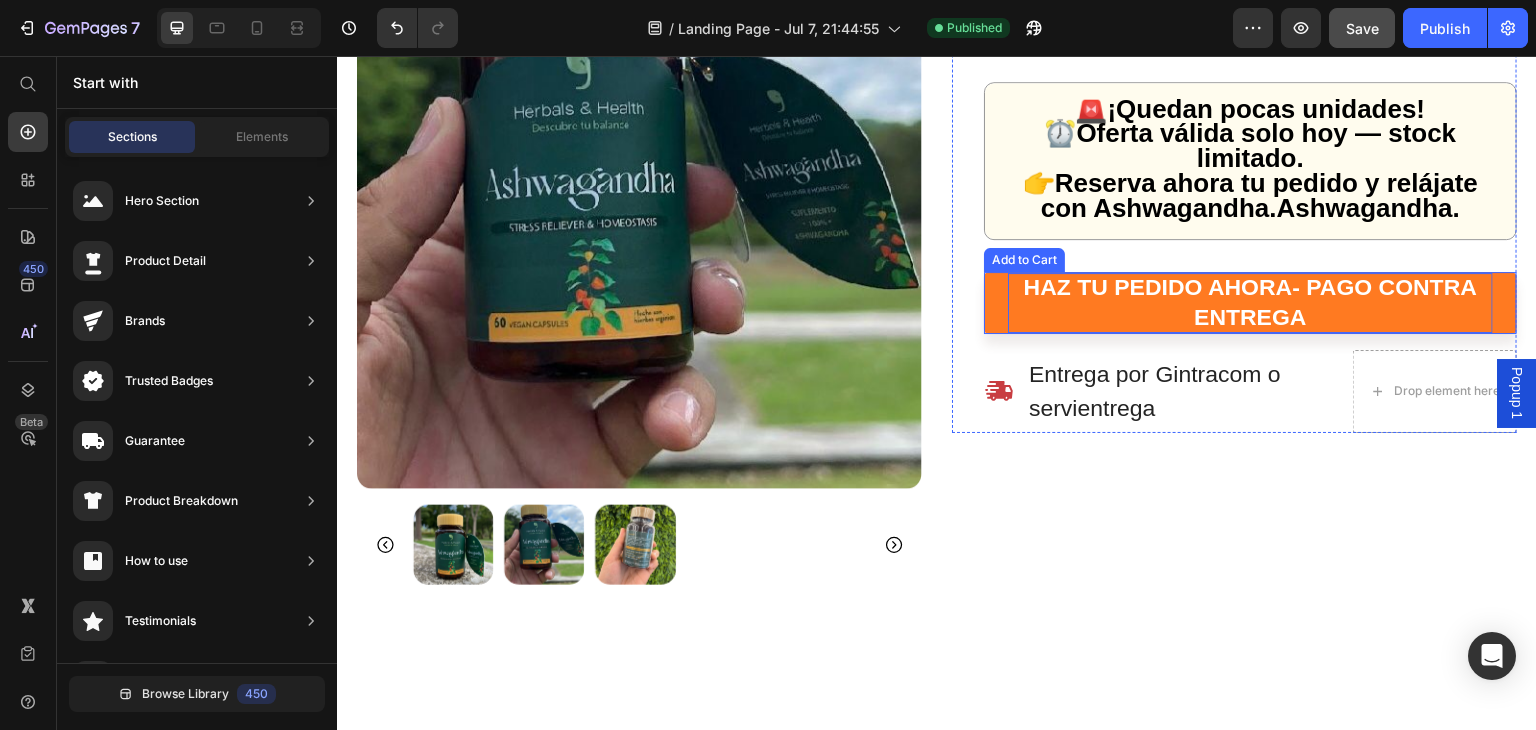 click on "HAZ TU PEDIDO AHORA- PAGO CONTRA ENTREGA" at bounding box center [1250, 303] 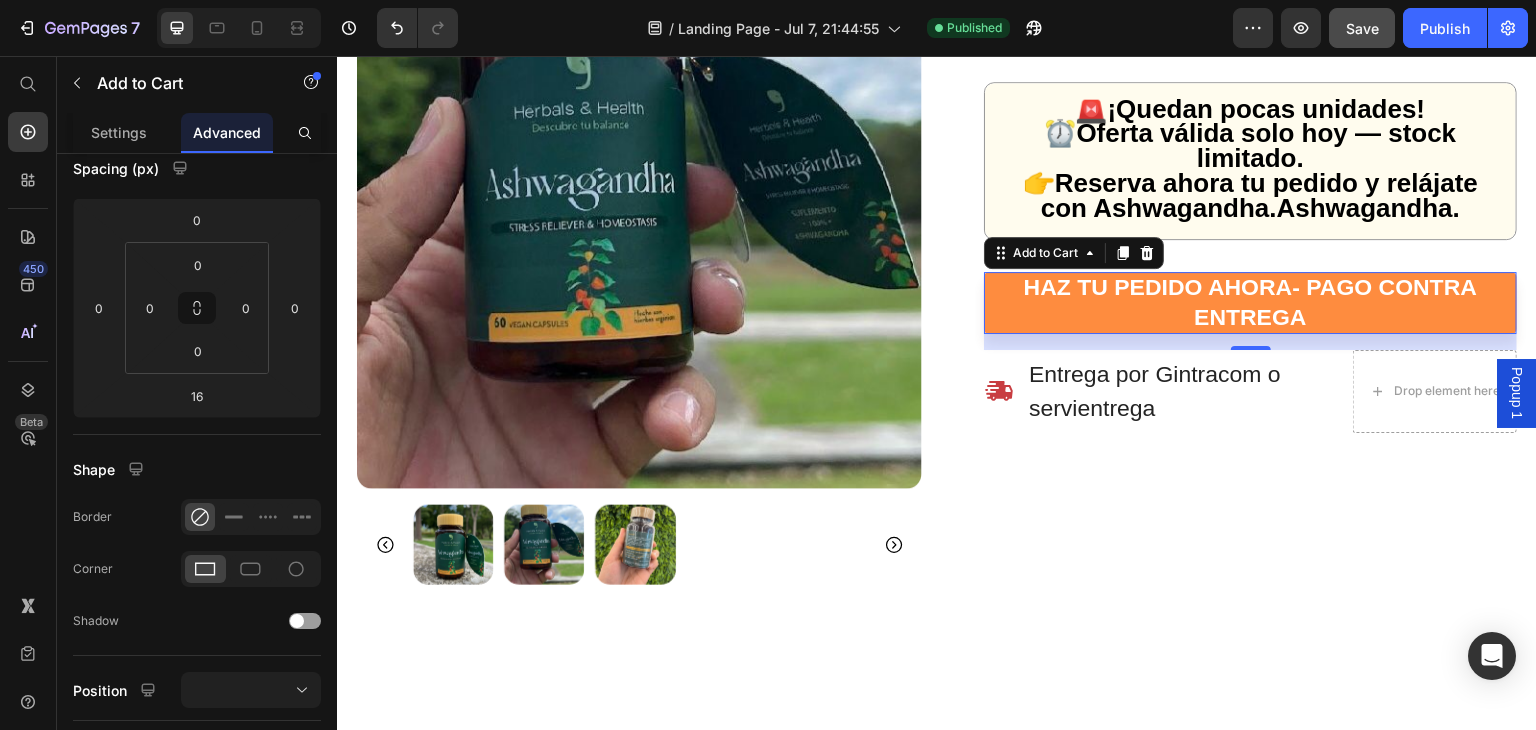 scroll, scrollTop: 670, scrollLeft: 0, axis: vertical 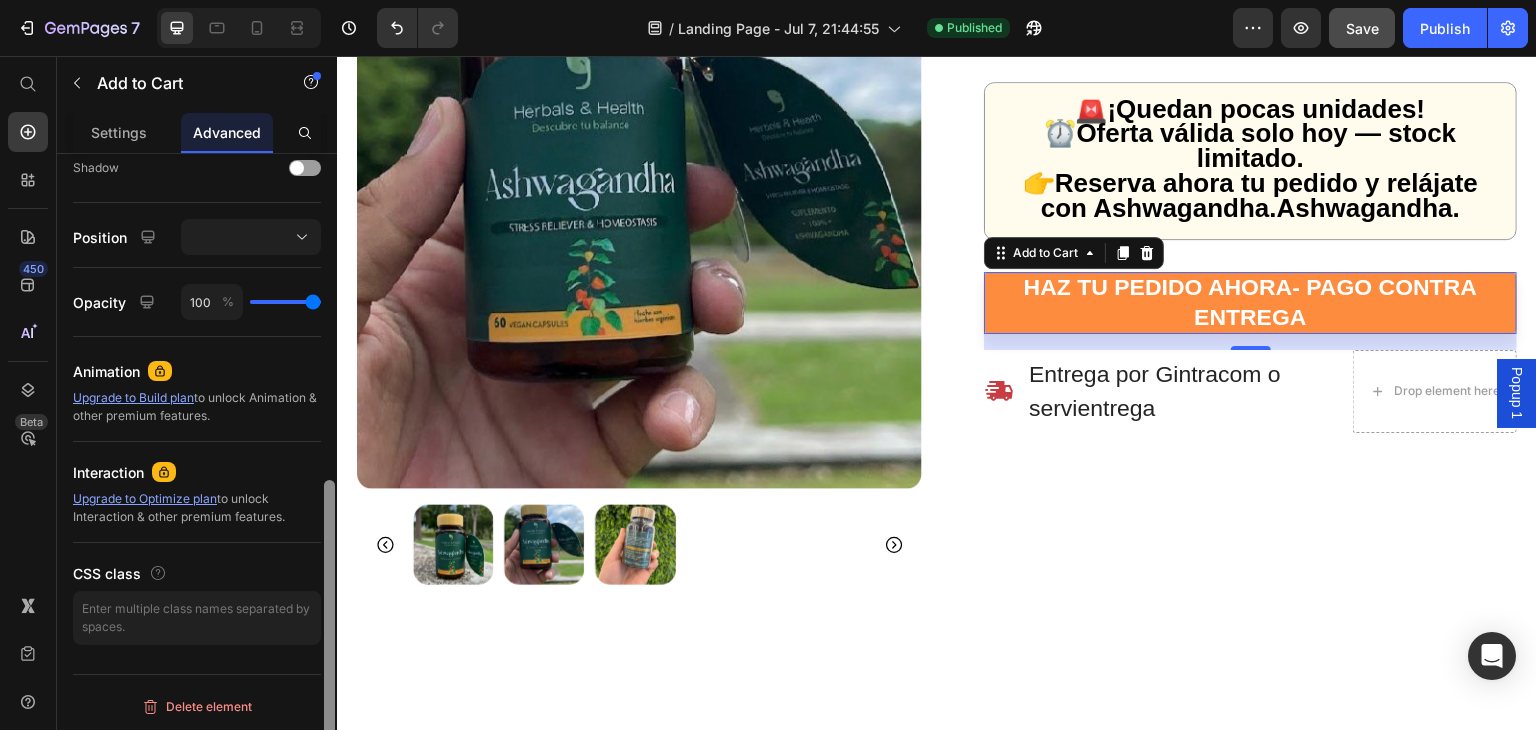 drag, startPoint x: 330, startPoint y: 362, endPoint x: 282, endPoint y: 681, distance: 322.59106 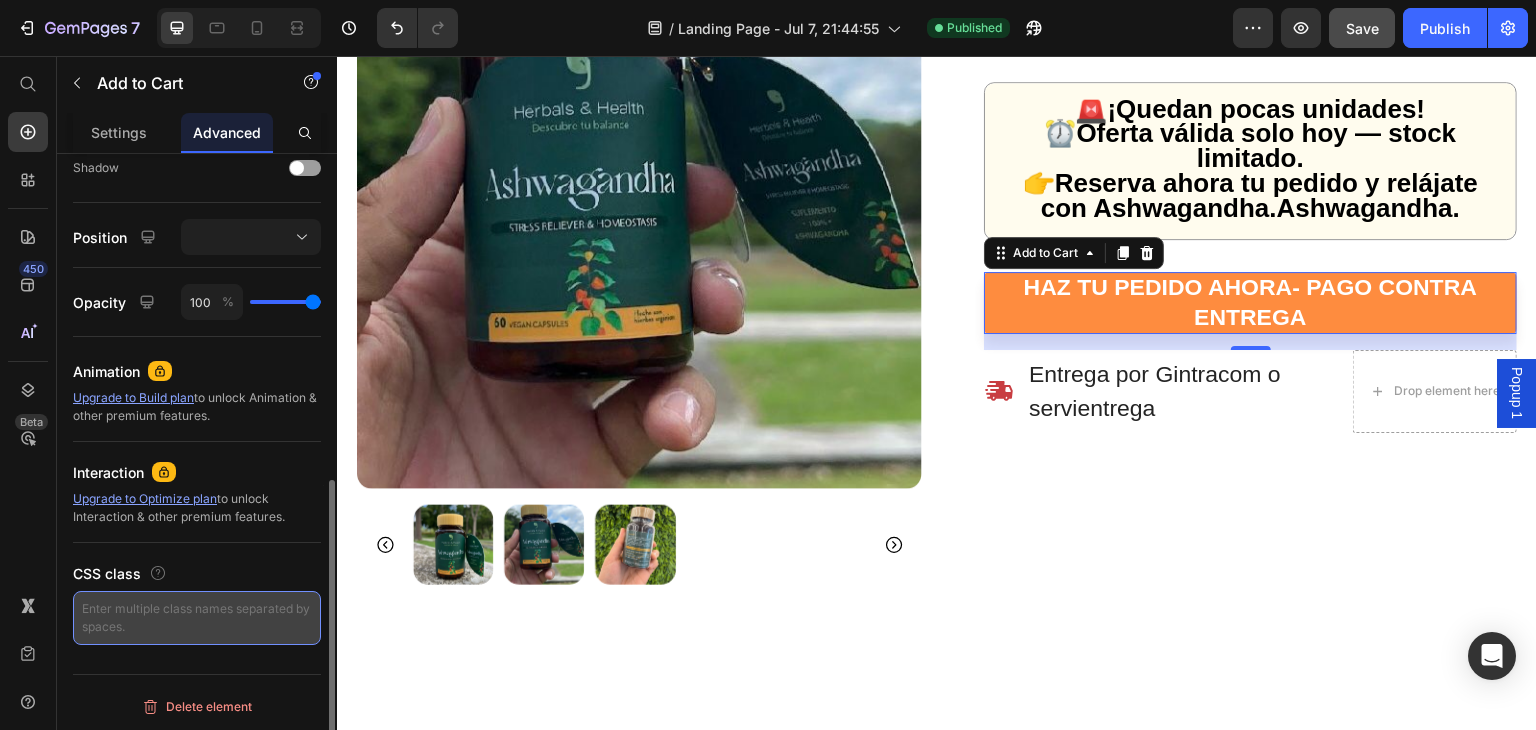 click at bounding box center [197, 618] 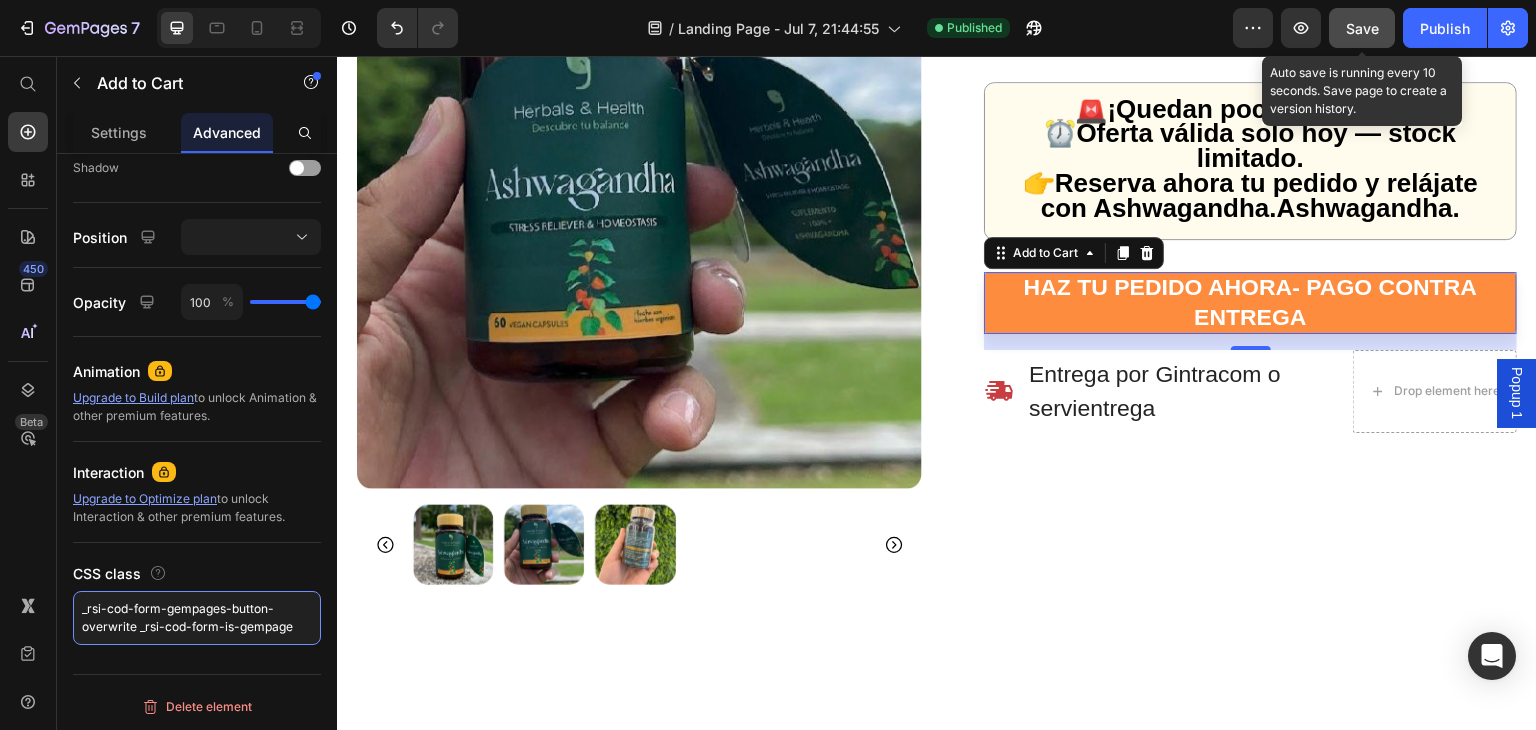 type on "_rsi-cod-form-gempages-button-overwrite _rsi-cod-form-is-gempage" 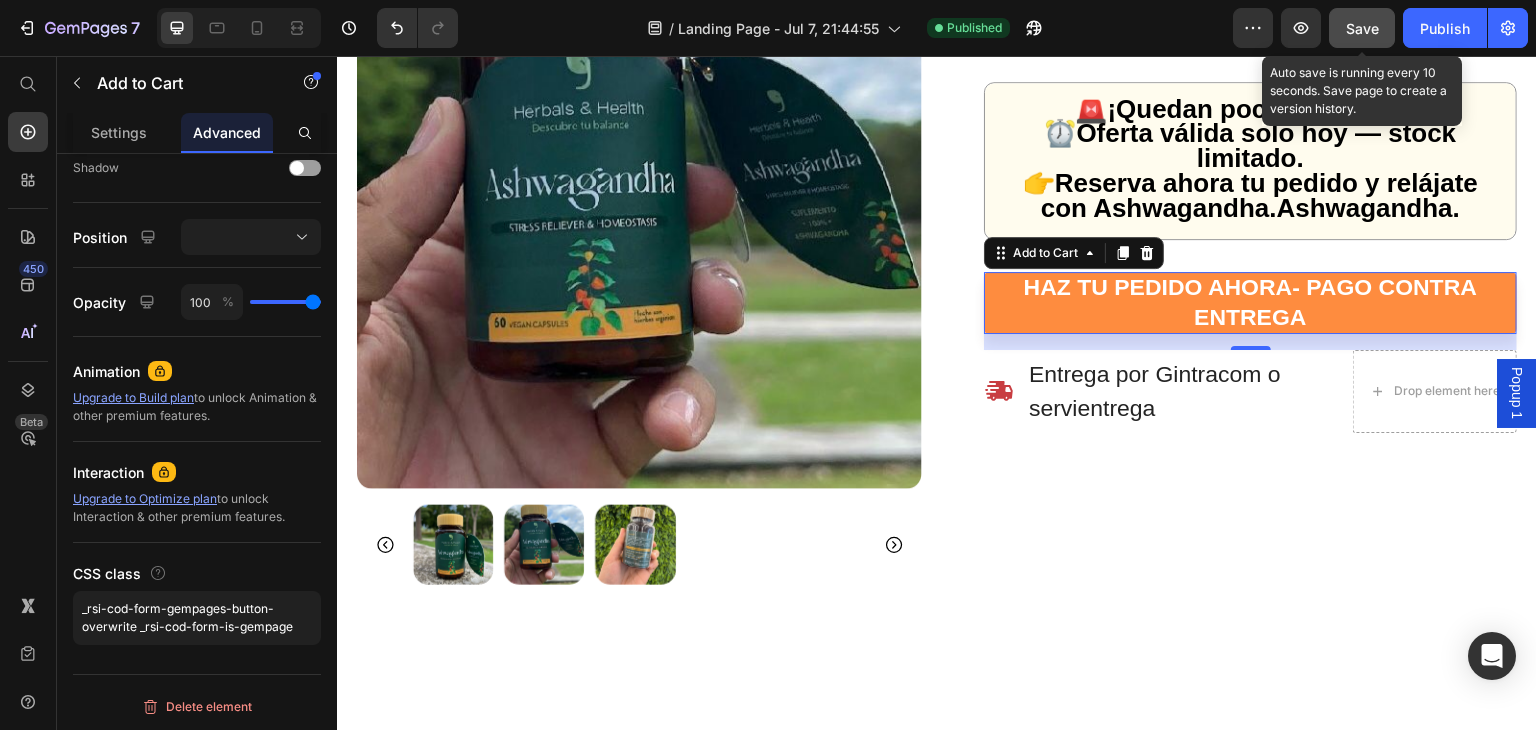 click on "Save" at bounding box center (1362, 28) 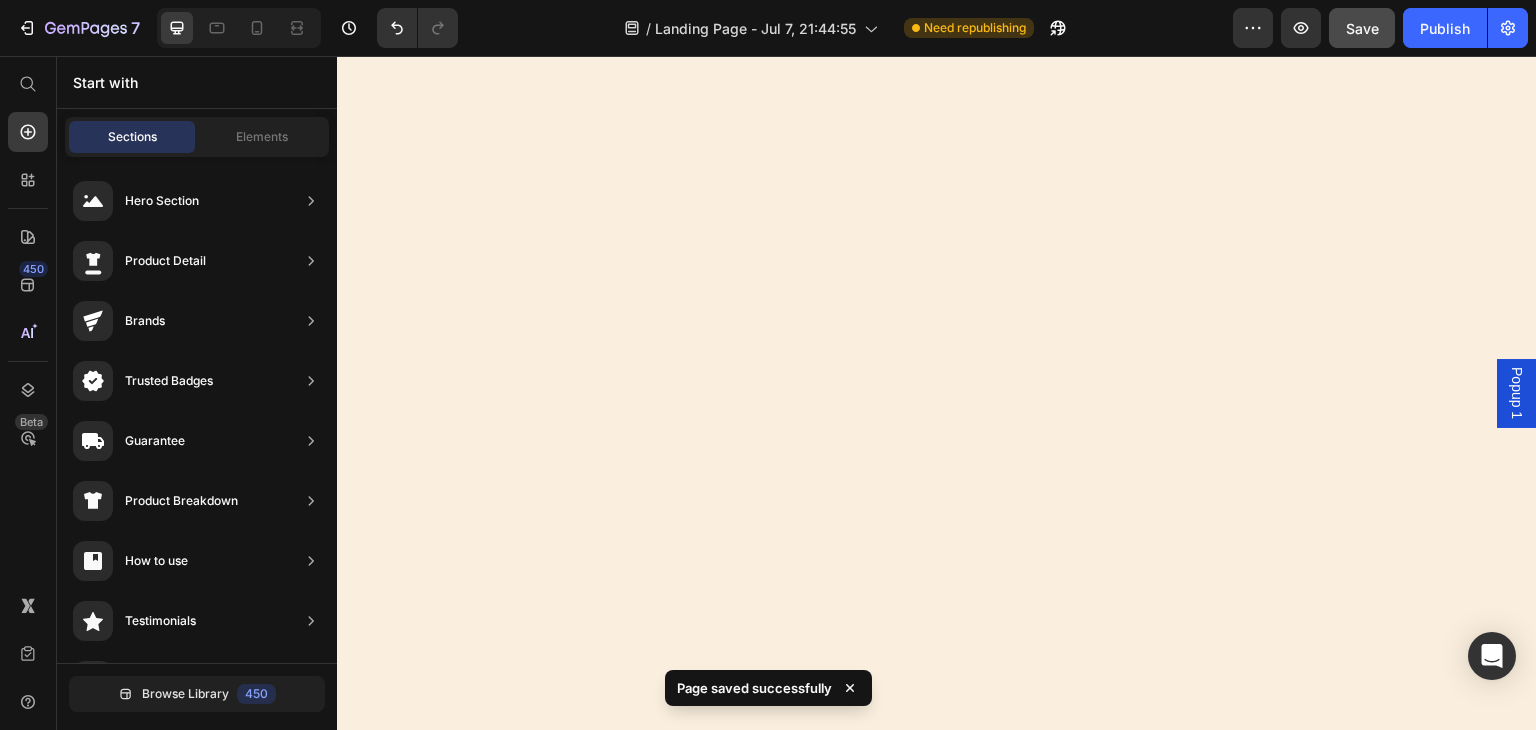 scroll, scrollTop: 1189, scrollLeft: 0, axis: vertical 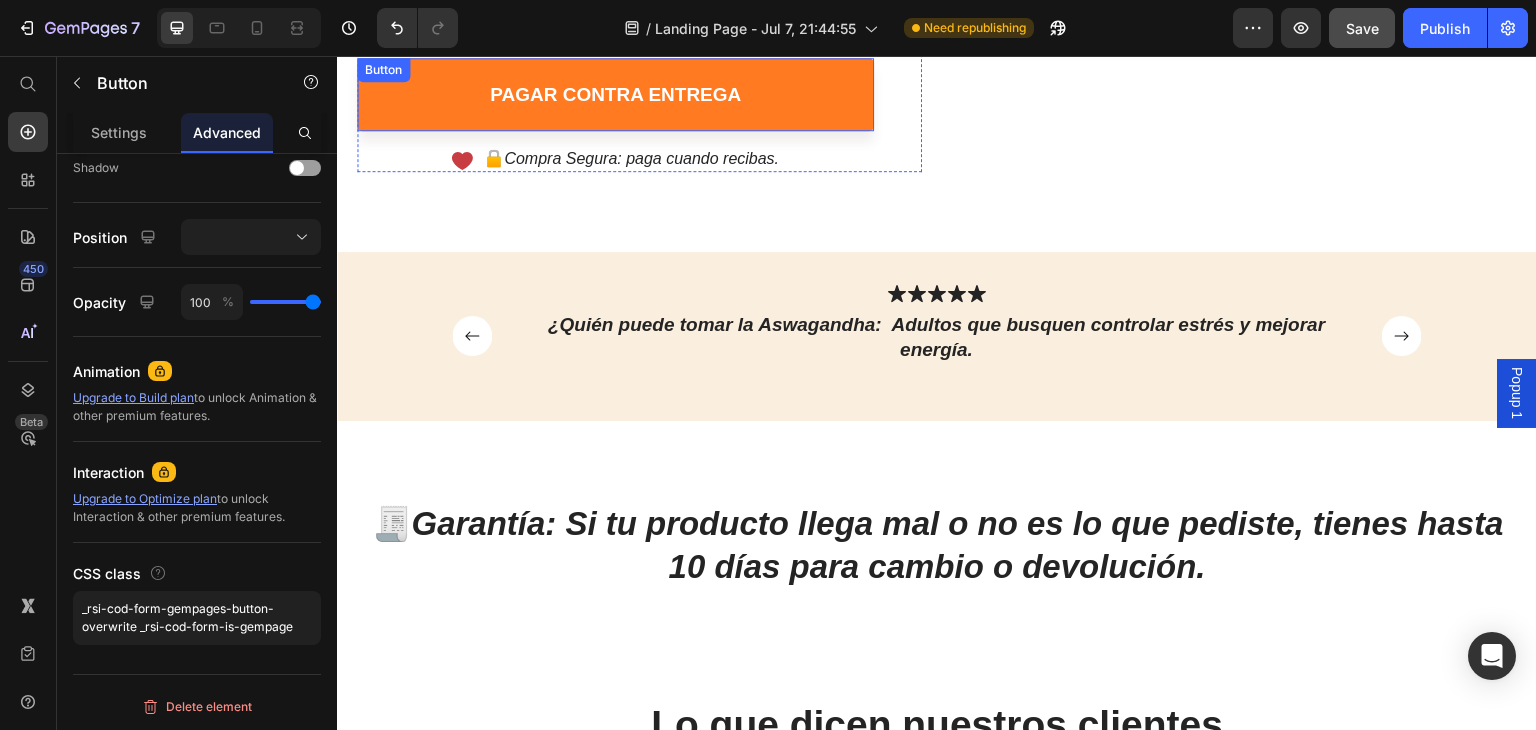 click on "pagar contra entrega" at bounding box center [615, 94] 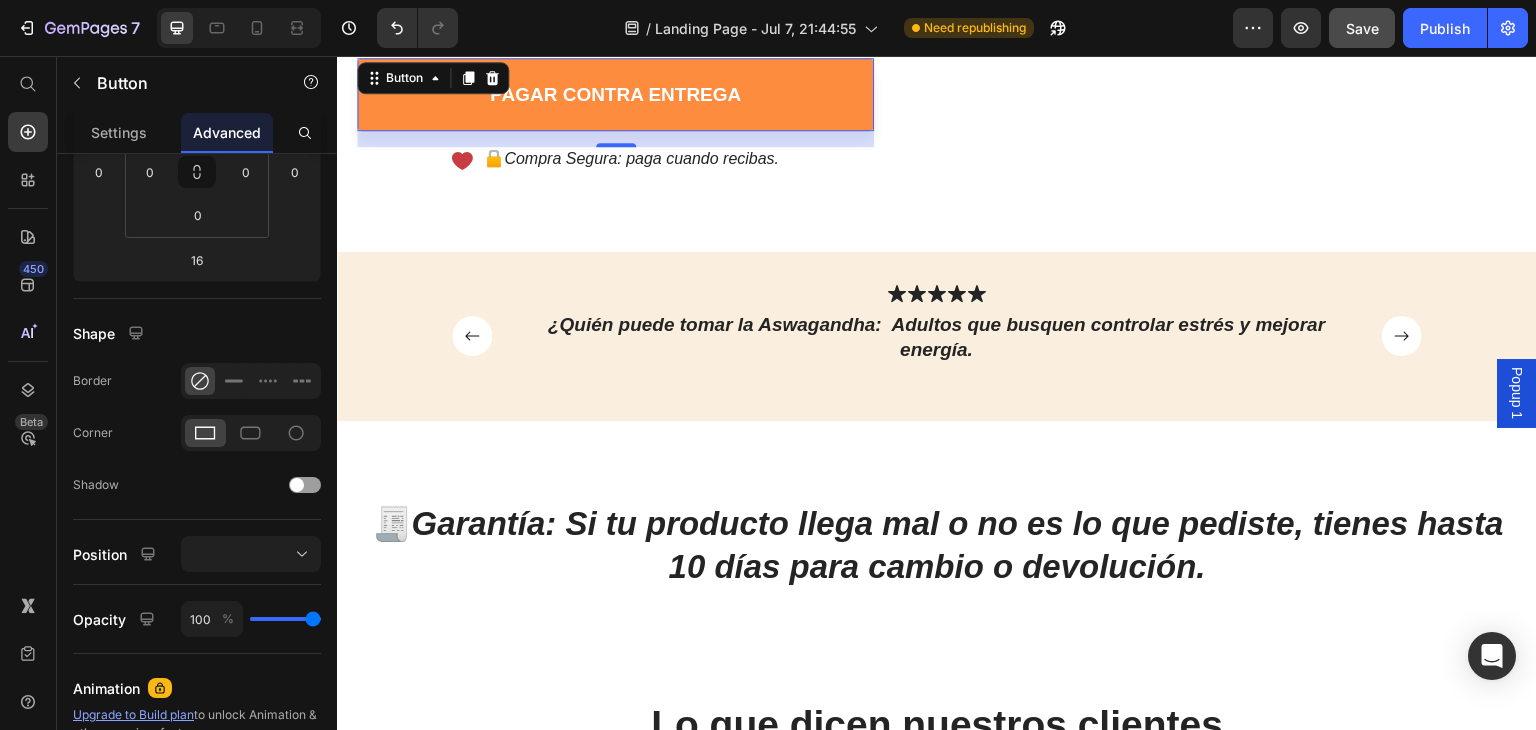 scroll, scrollTop: 670, scrollLeft: 0, axis: vertical 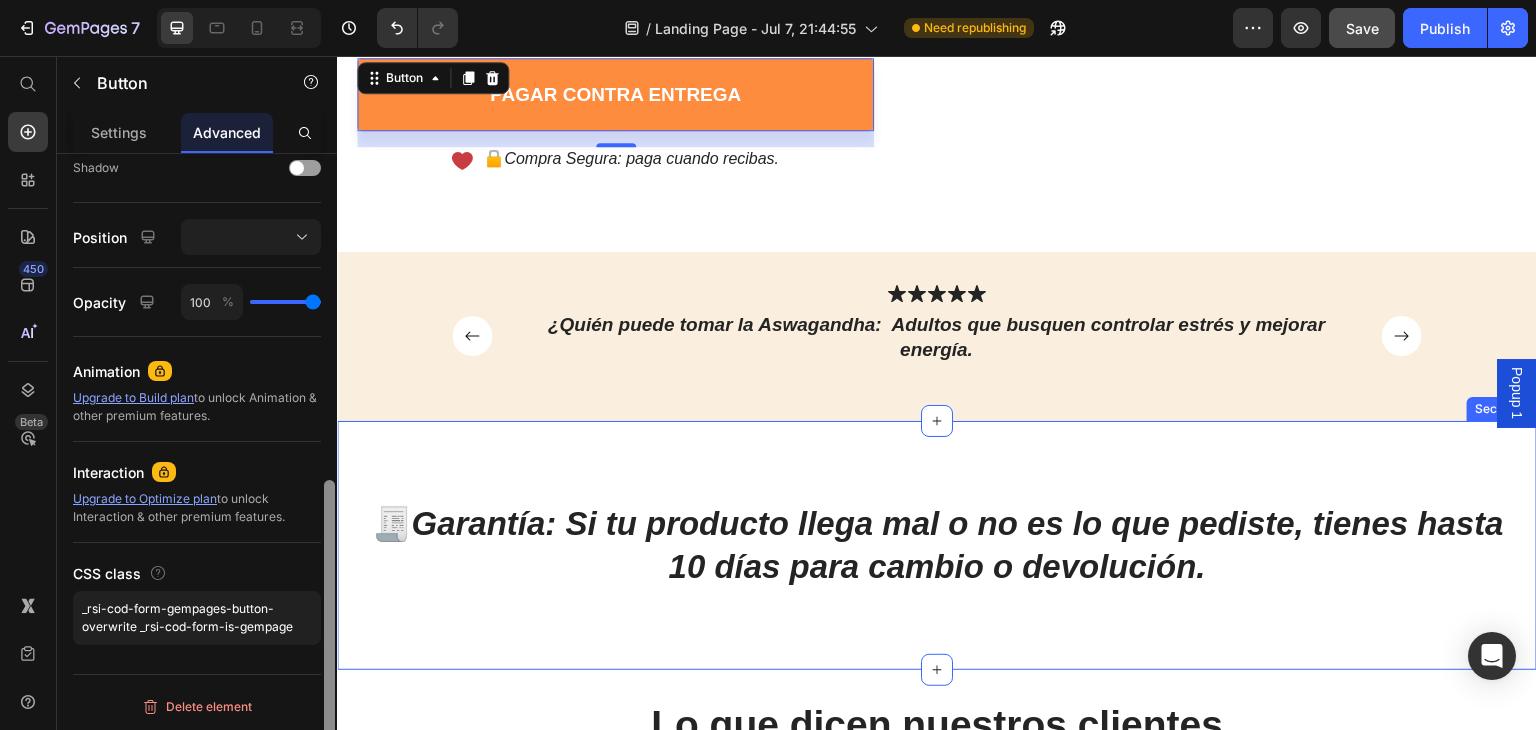 drag, startPoint x: 665, startPoint y: 288, endPoint x: 340, endPoint y: 589, distance: 442.97403 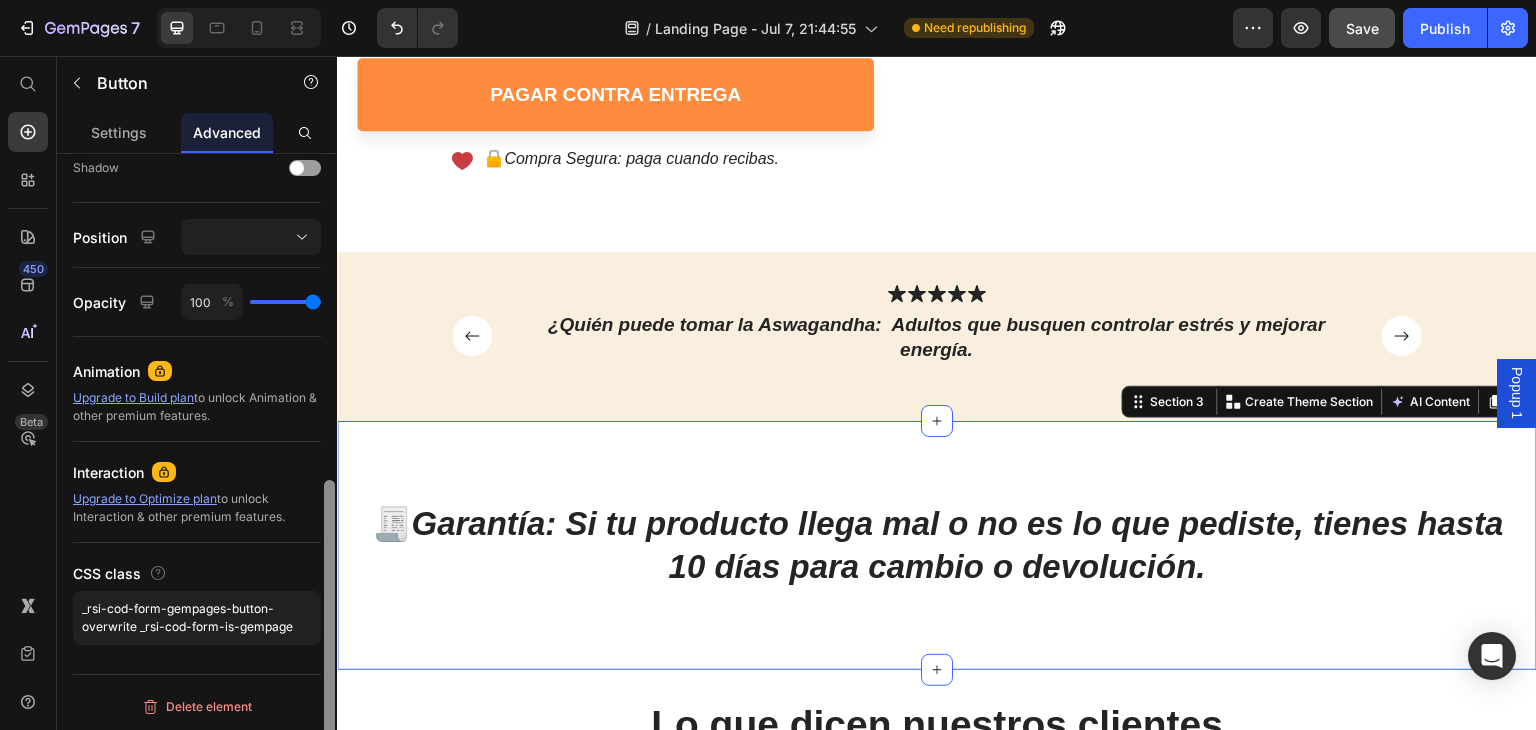 scroll, scrollTop: 0, scrollLeft: 0, axis: both 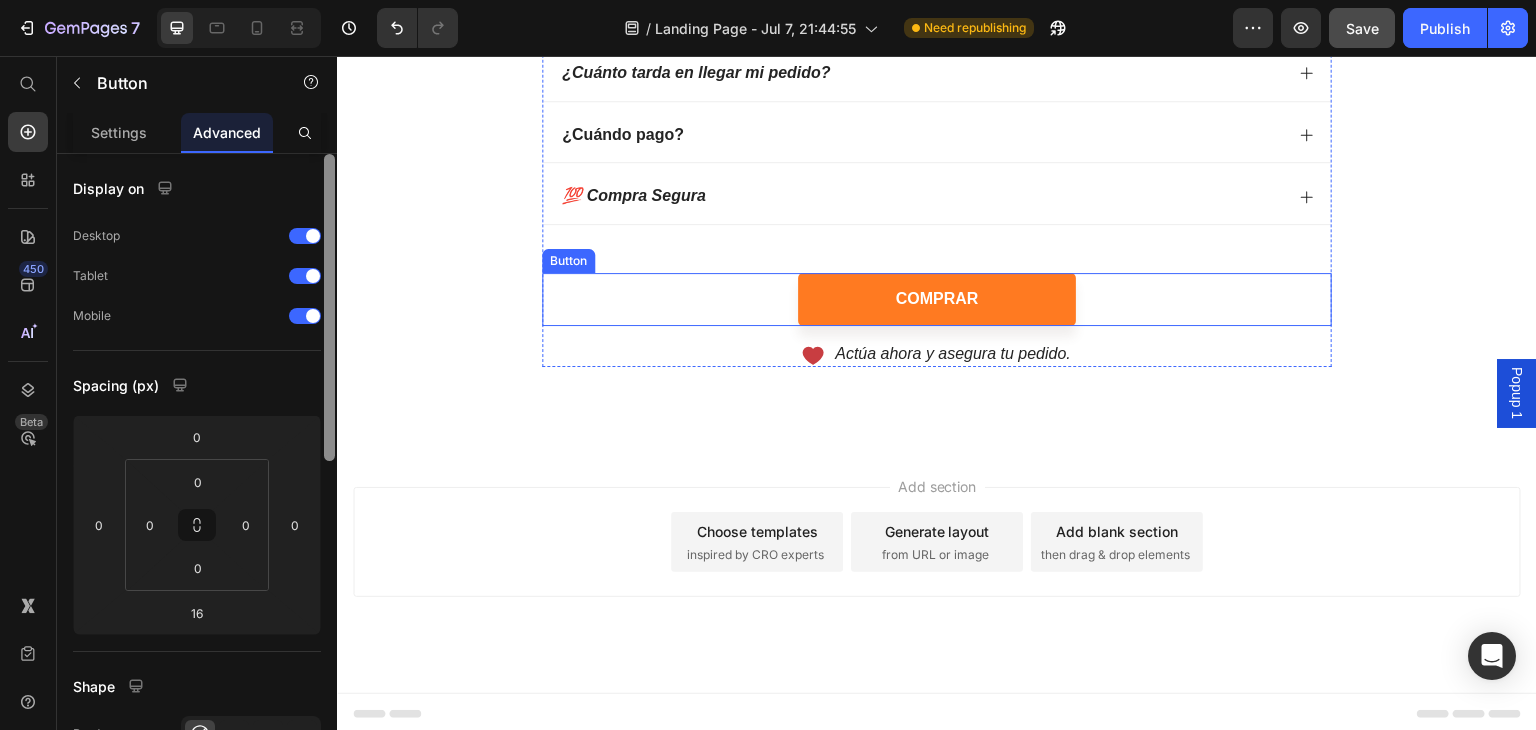 click on "COMPRAR" at bounding box center (937, 299) 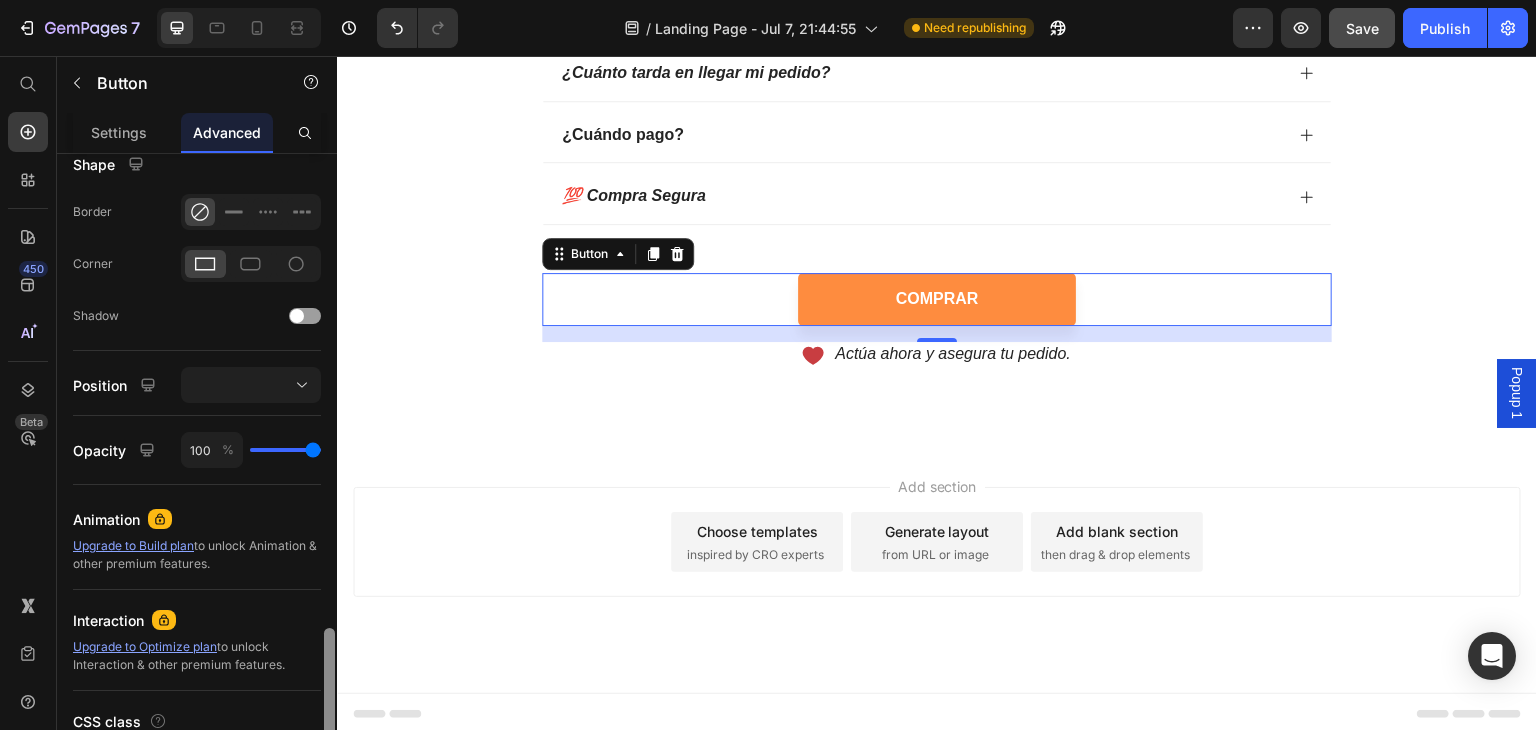 scroll, scrollTop: 670, scrollLeft: 0, axis: vertical 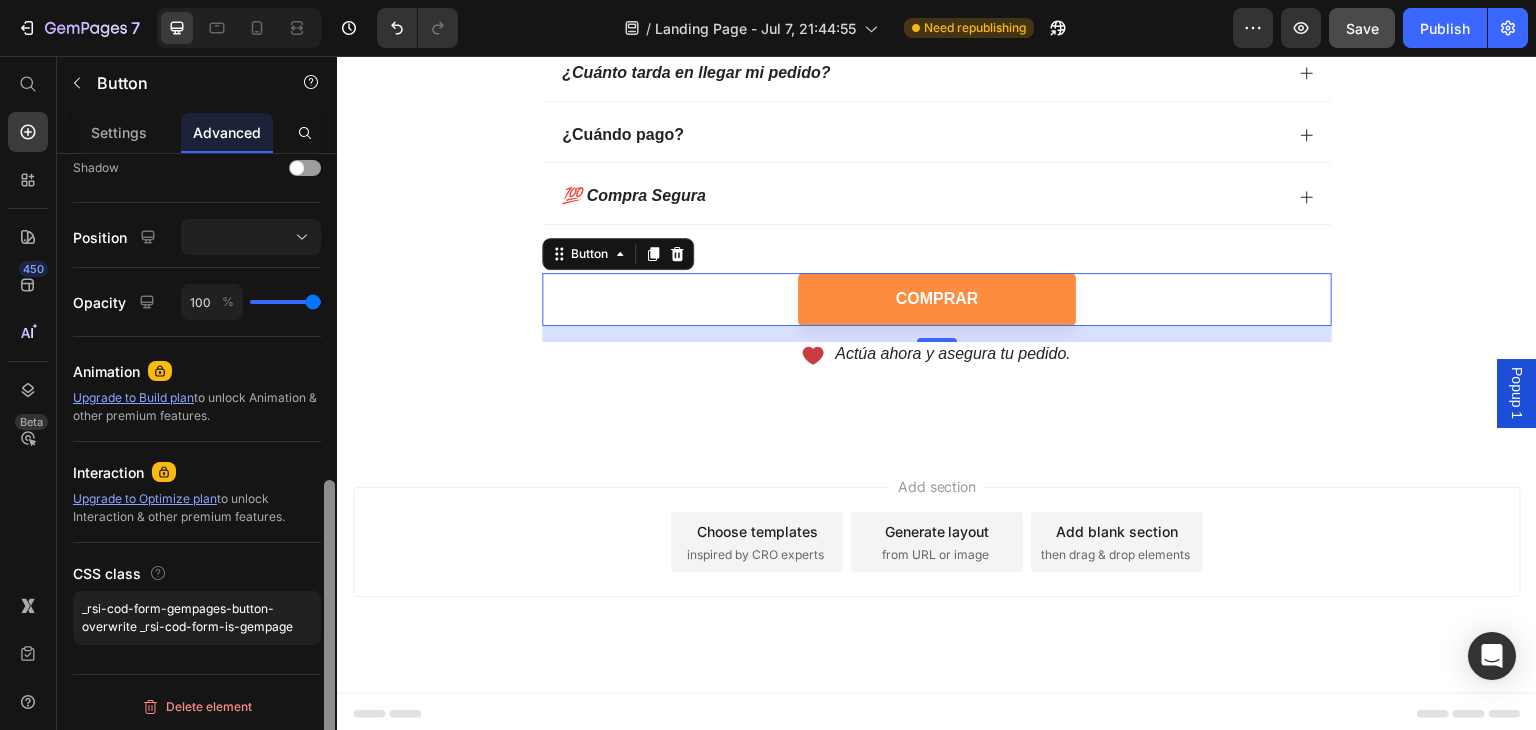 drag, startPoint x: 332, startPoint y: 312, endPoint x: 306, endPoint y: 566, distance: 255.32724 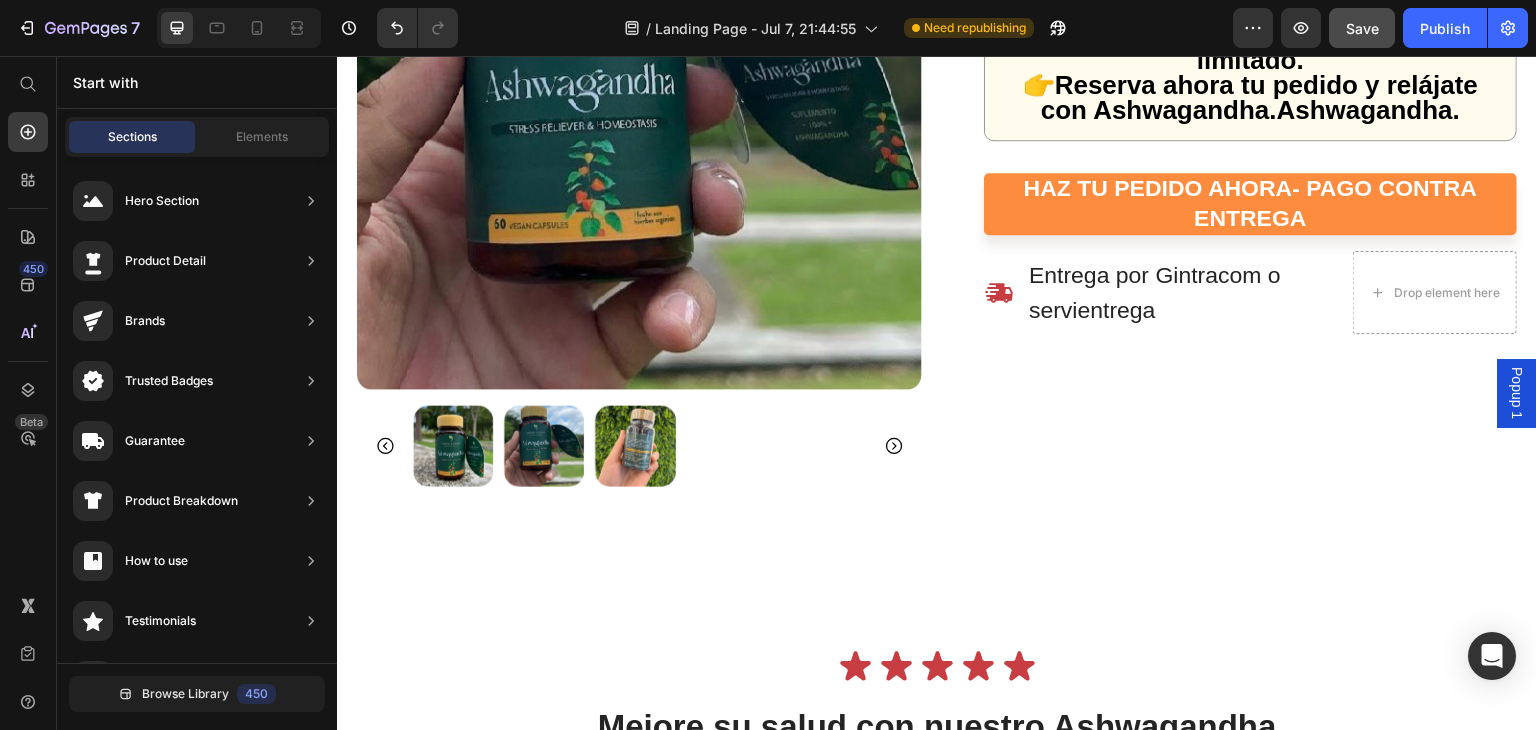 scroll, scrollTop: 4828, scrollLeft: 0, axis: vertical 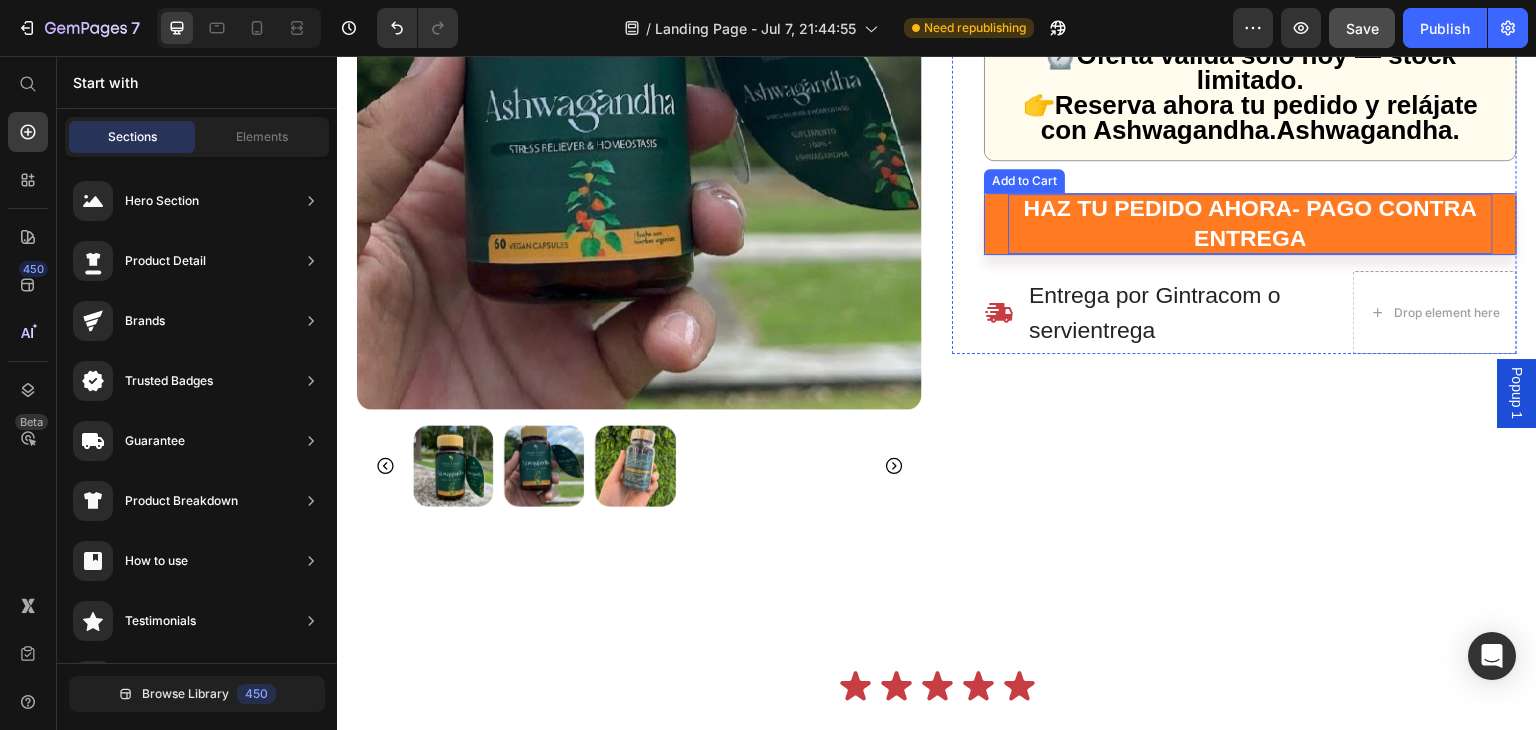 click on "HAZ TU PEDIDO AHORA- PAGO CONTRA ENTREGA" at bounding box center (1250, 224) 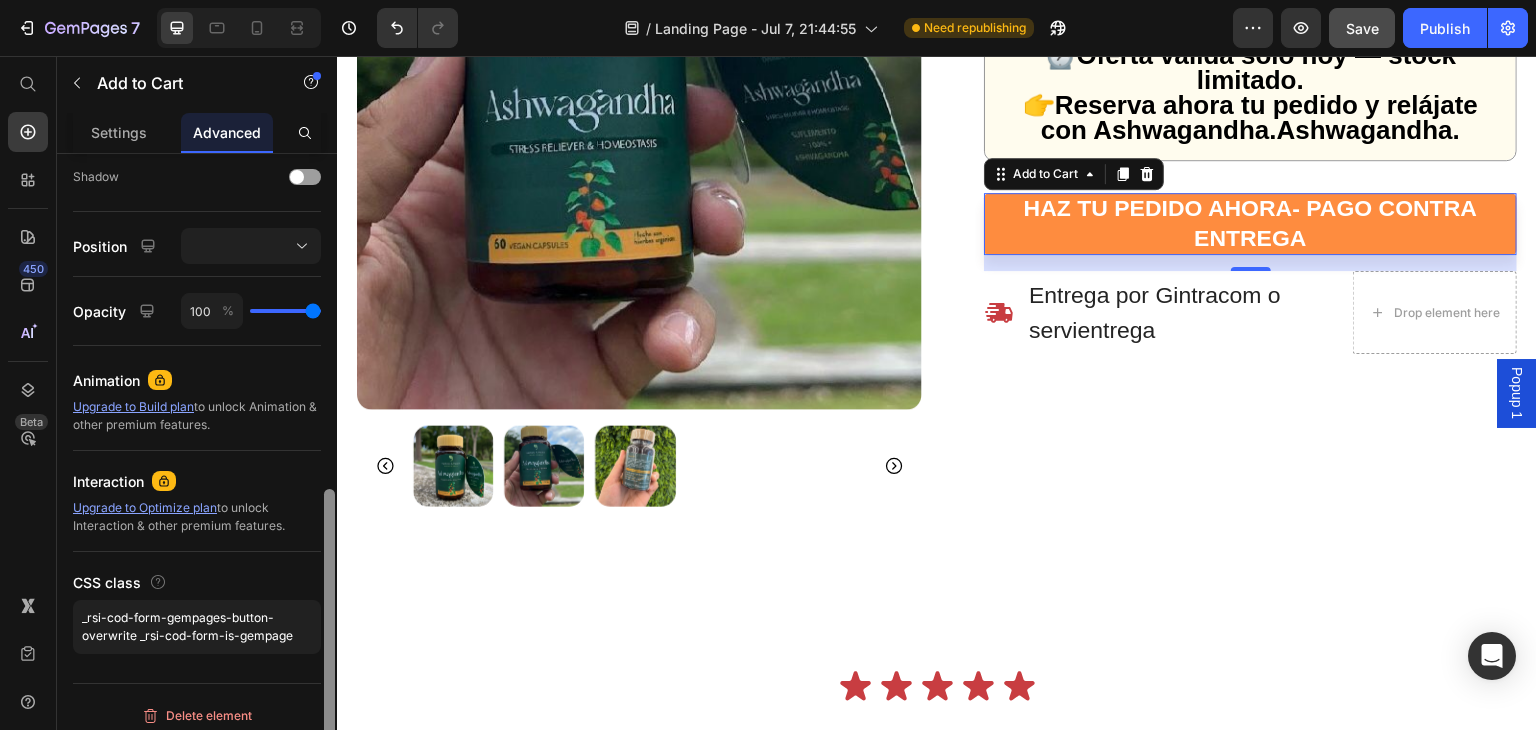 scroll, scrollTop: 670, scrollLeft: 0, axis: vertical 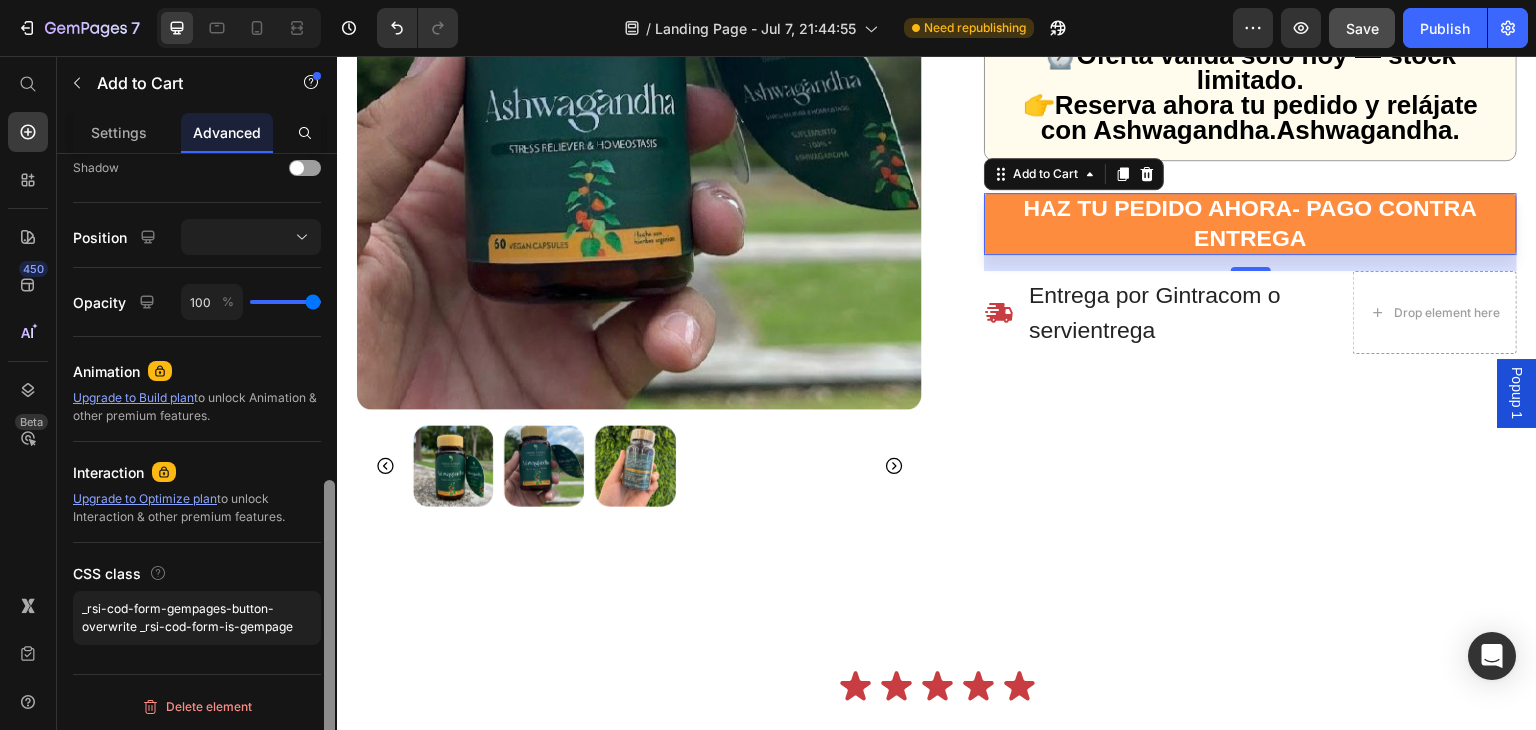 drag, startPoint x: 326, startPoint y: 365, endPoint x: 334, endPoint y: 715, distance: 350.09143 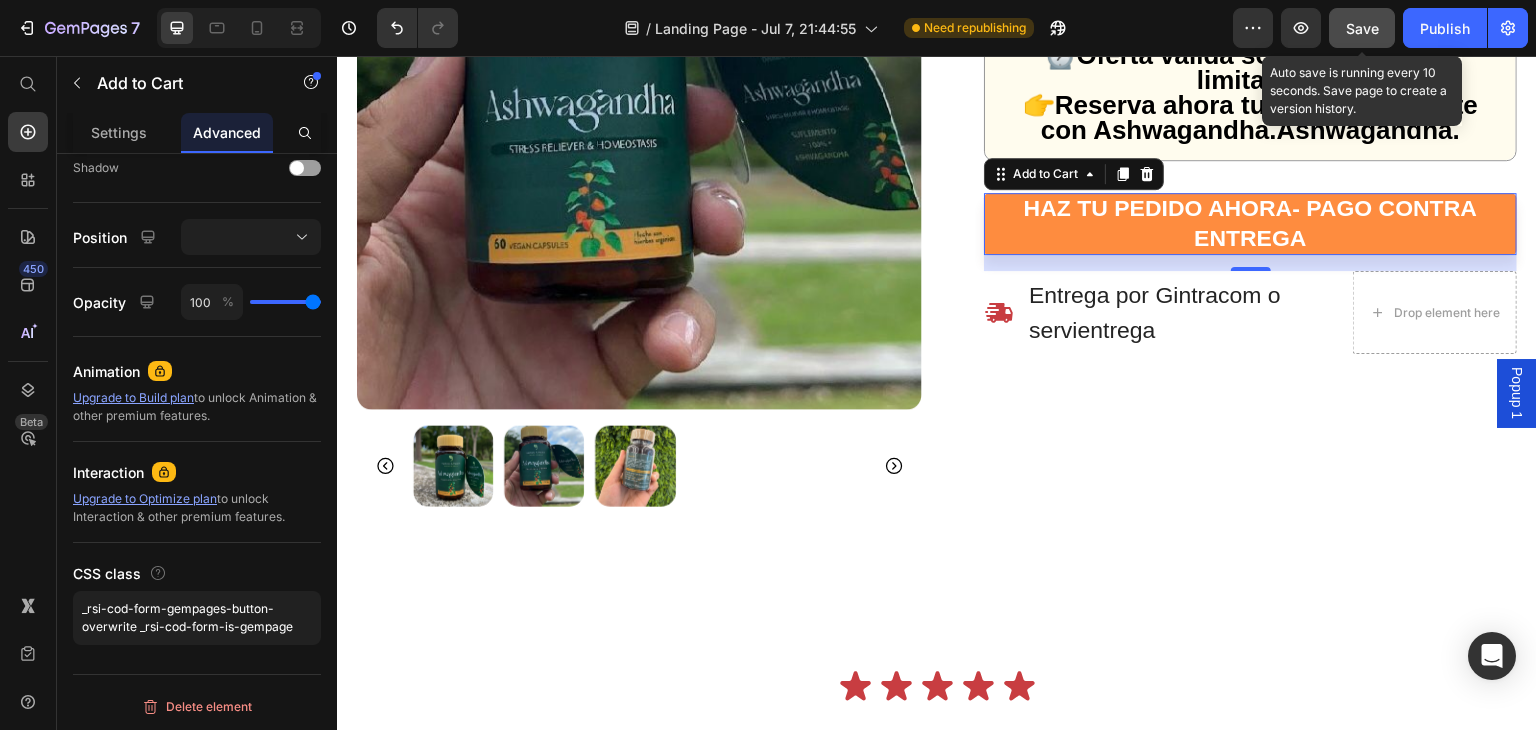click on "Save" at bounding box center [1362, 28] 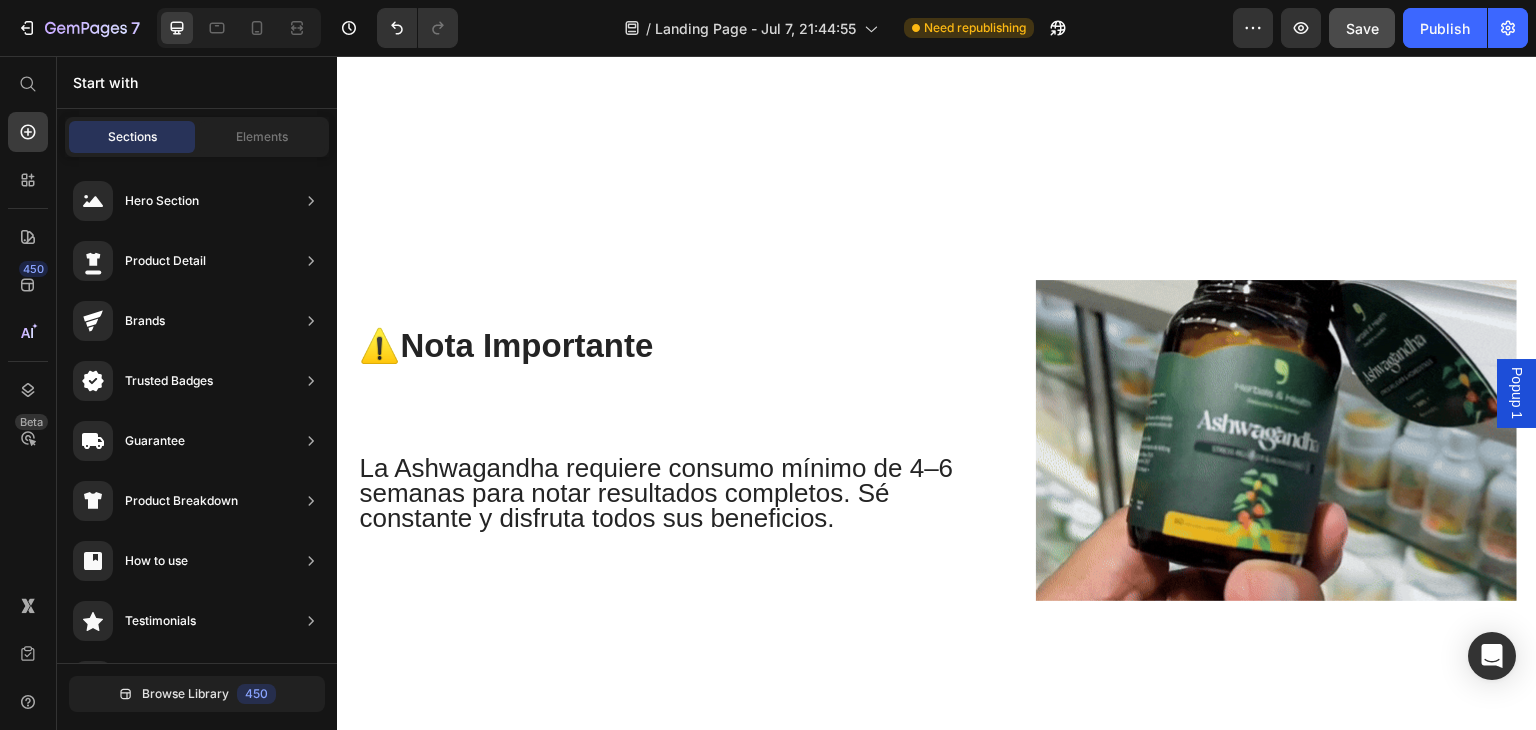 scroll, scrollTop: 7298, scrollLeft: 0, axis: vertical 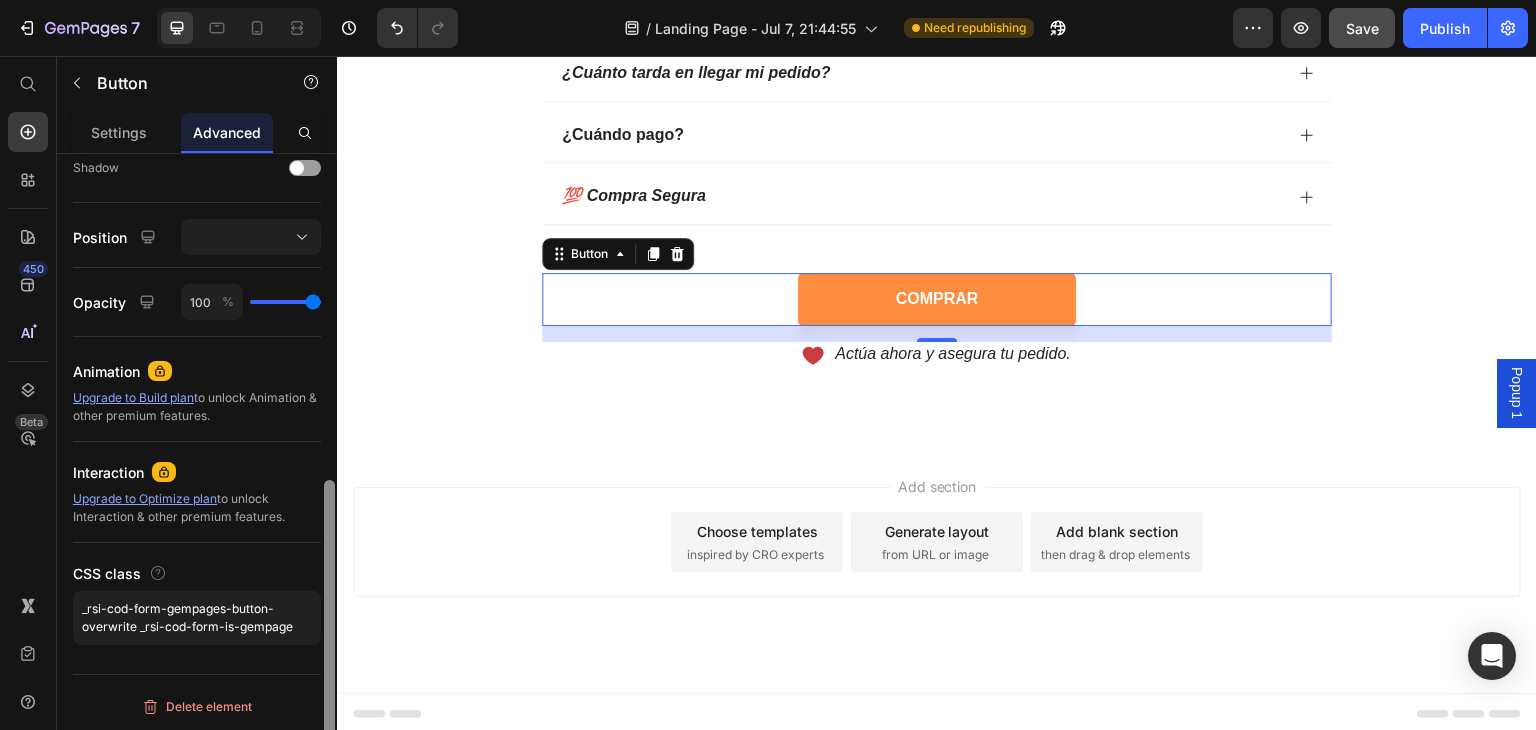 drag, startPoint x: 331, startPoint y: 404, endPoint x: 344, endPoint y: 753, distance: 349.24203 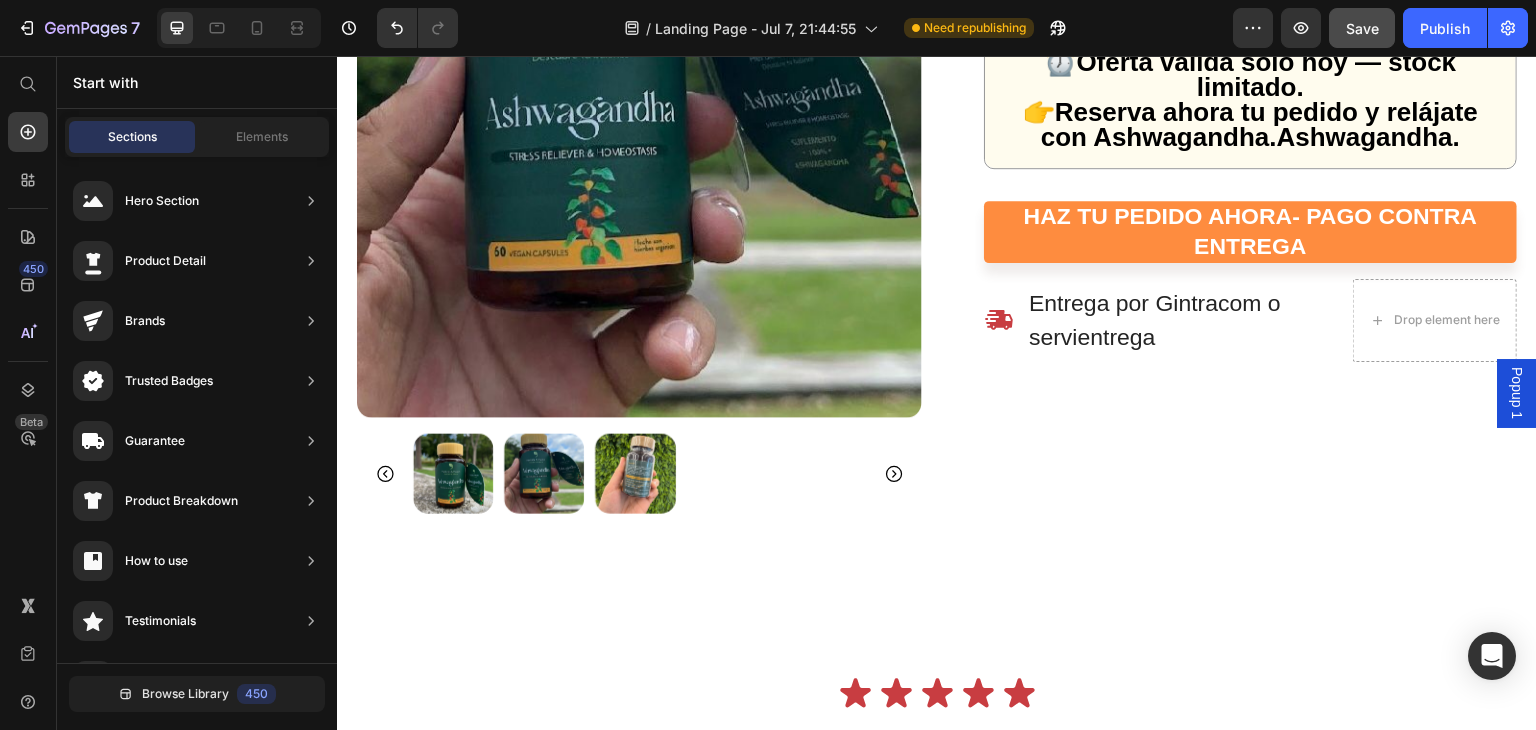 scroll, scrollTop: 4768, scrollLeft: 0, axis: vertical 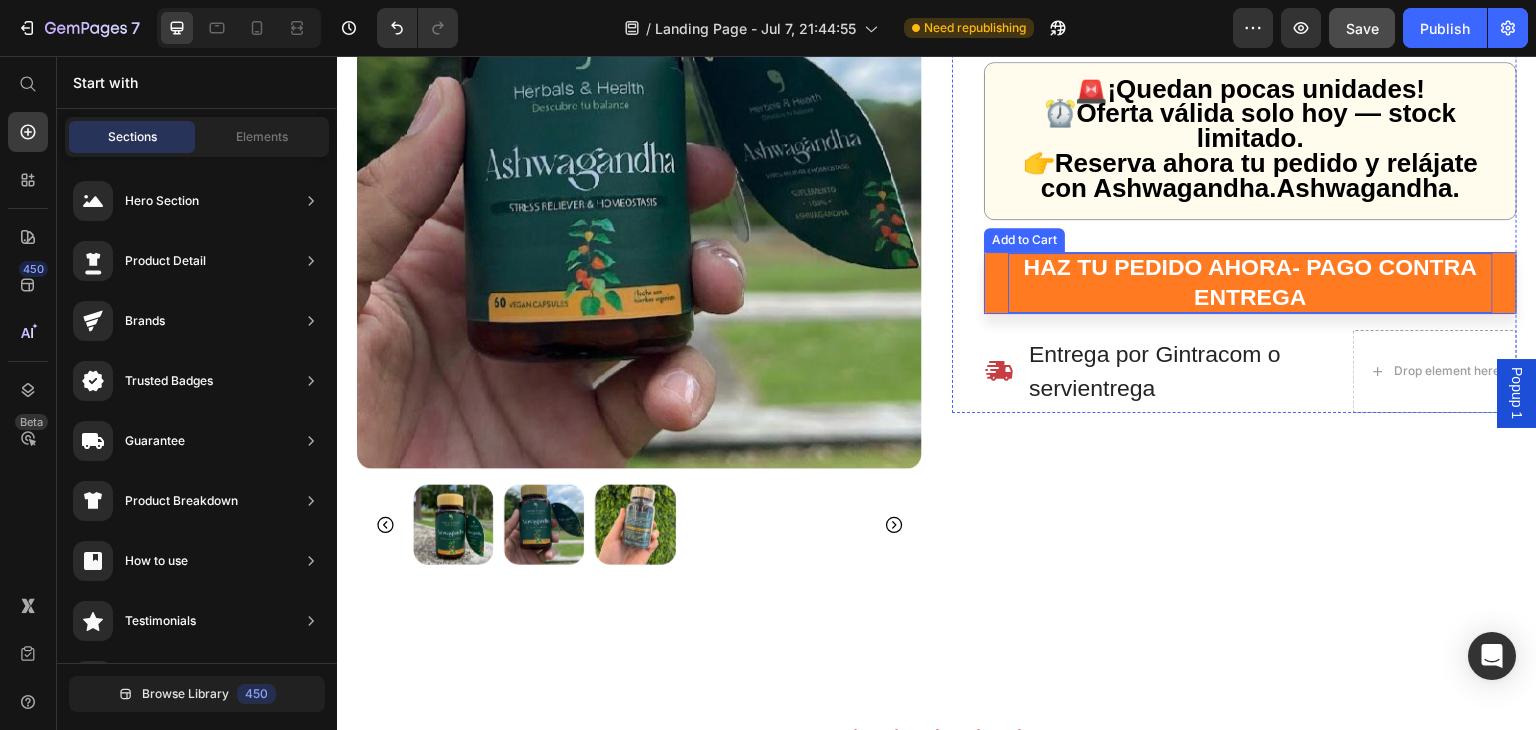 click on "HAZ TU PEDIDO AHORA- PAGO CONTRA ENTREGA" at bounding box center (1250, 283) 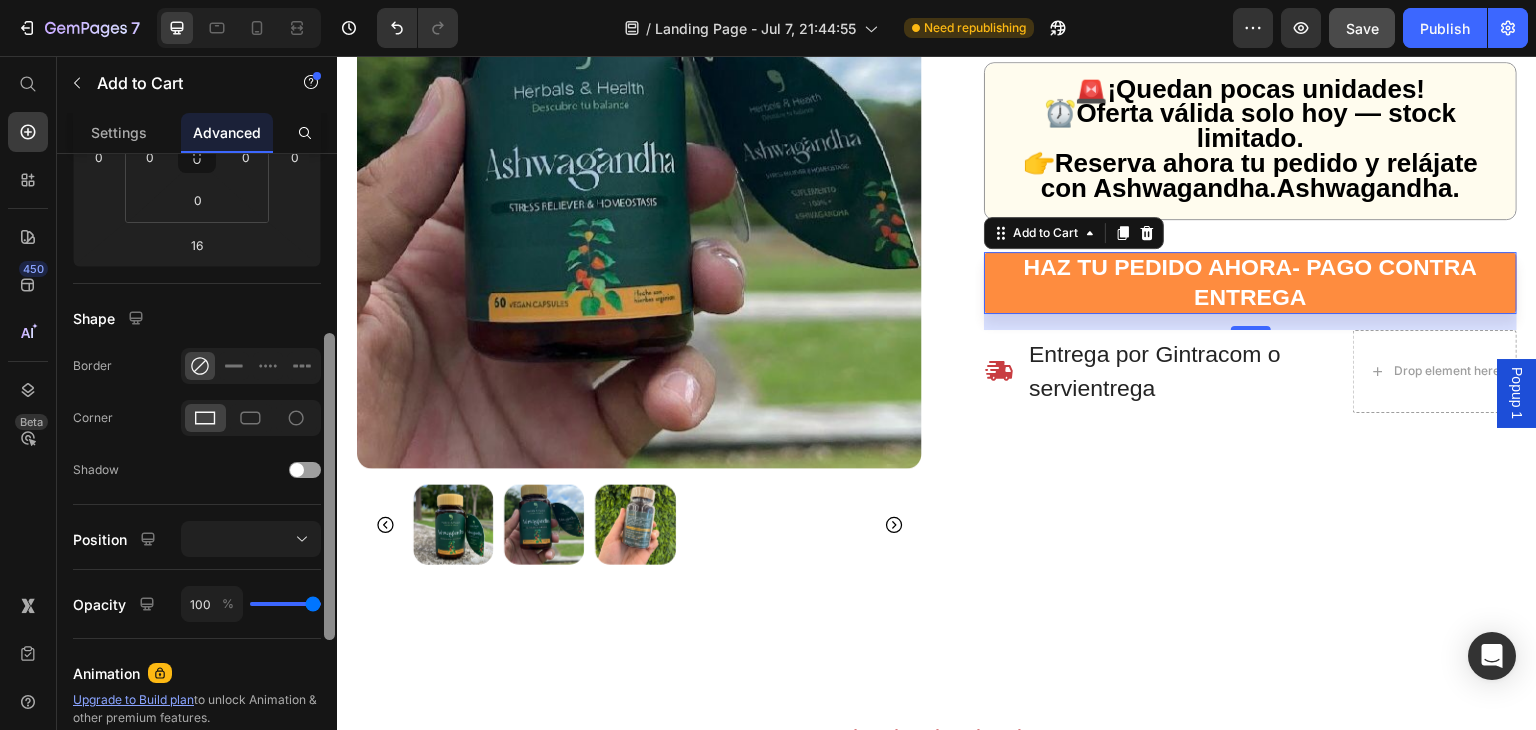 scroll, scrollTop: 670, scrollLeft: 0, axis: vertical 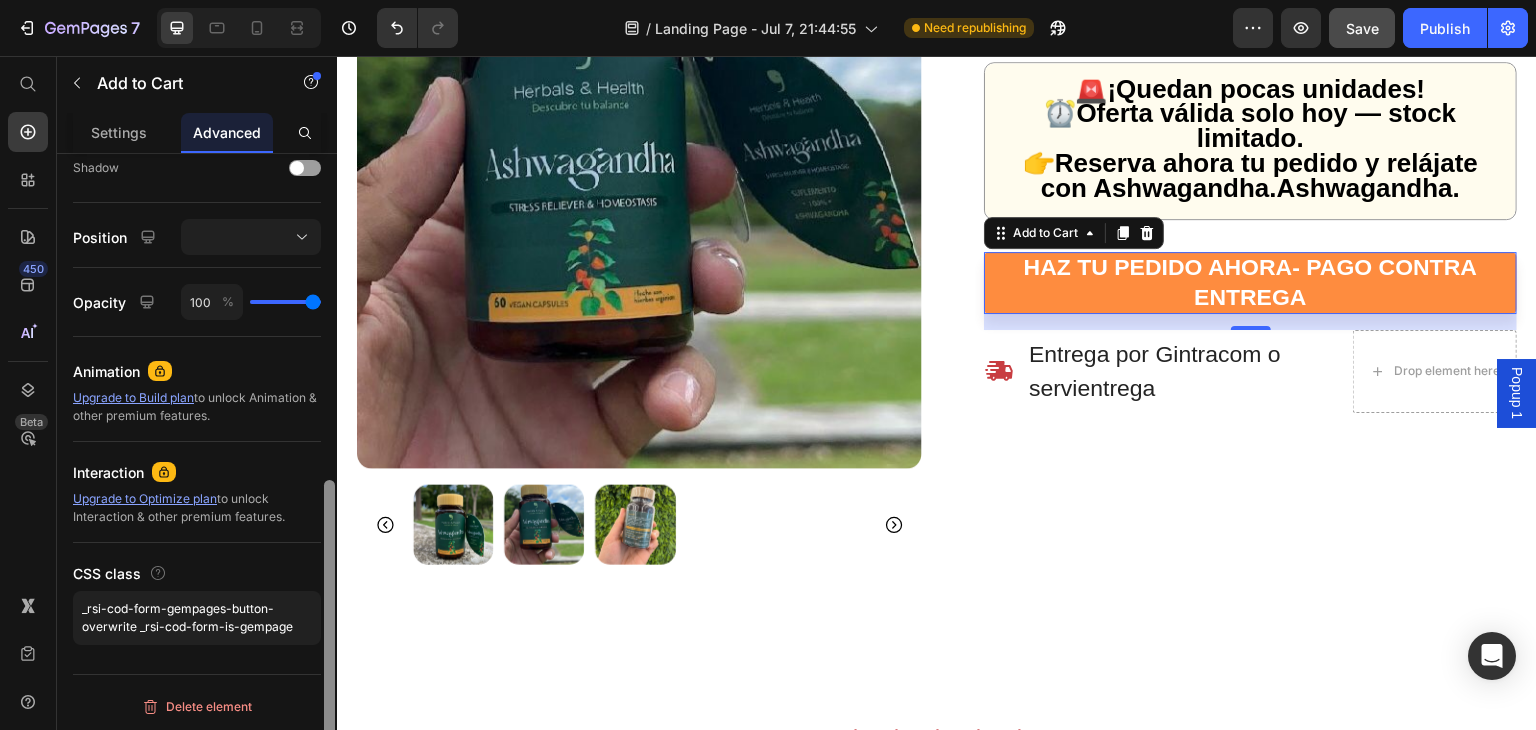 drag, startPoint x: 329, startPoint y: 398, endPoint x: 338, endPoint y: 751, distance: 353.11472 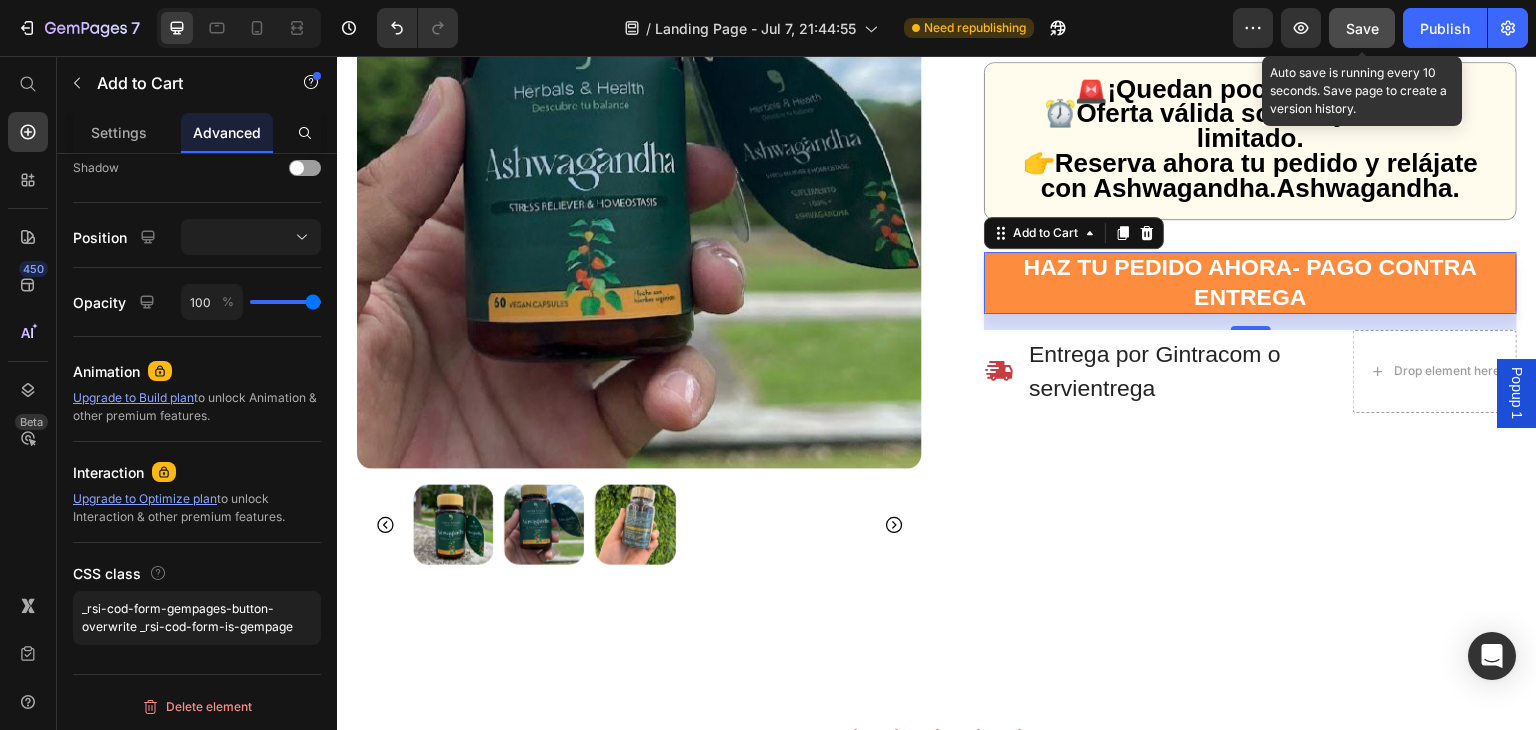 click on "Save" at bounding box center [1362, 28] 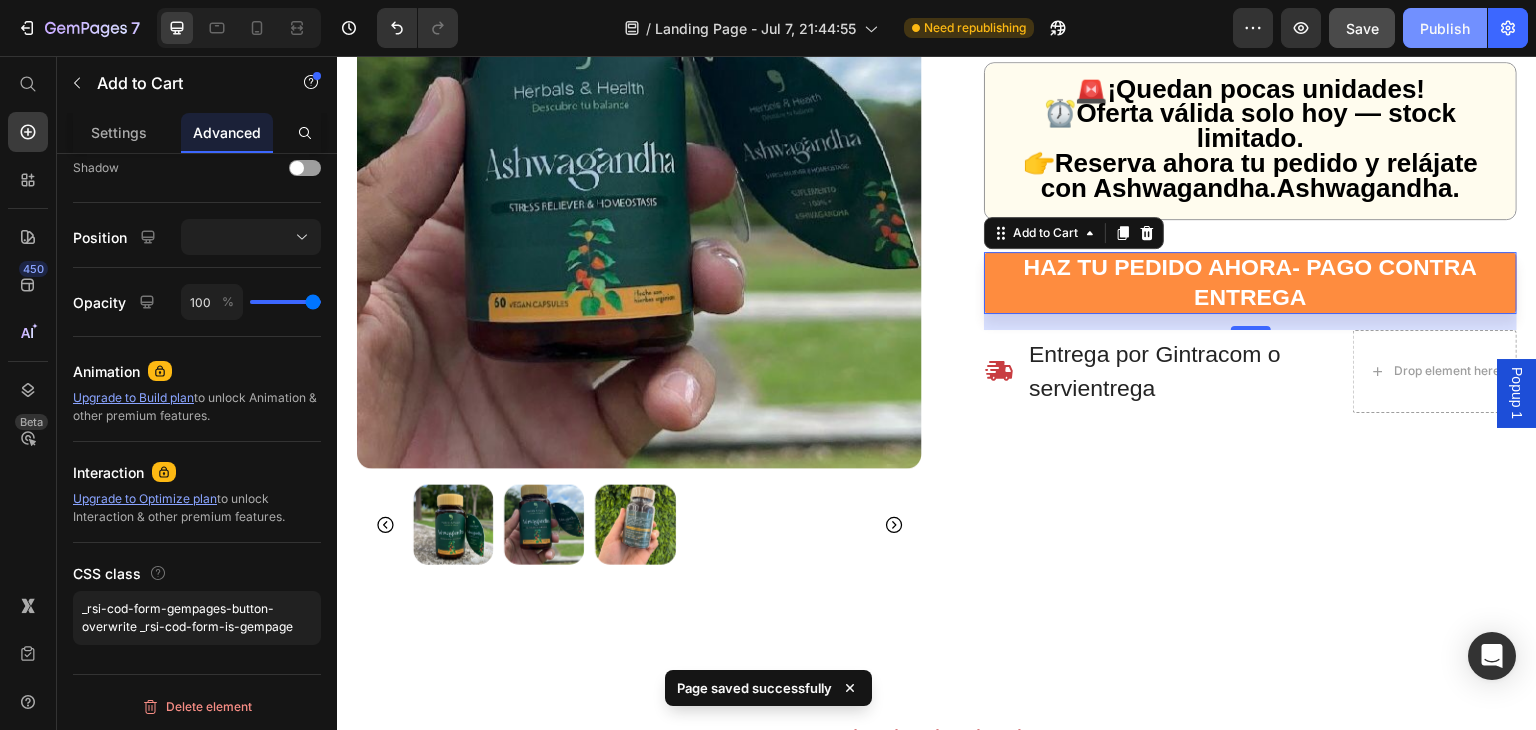 click on "Publish" at bounding box center [1445, 28] 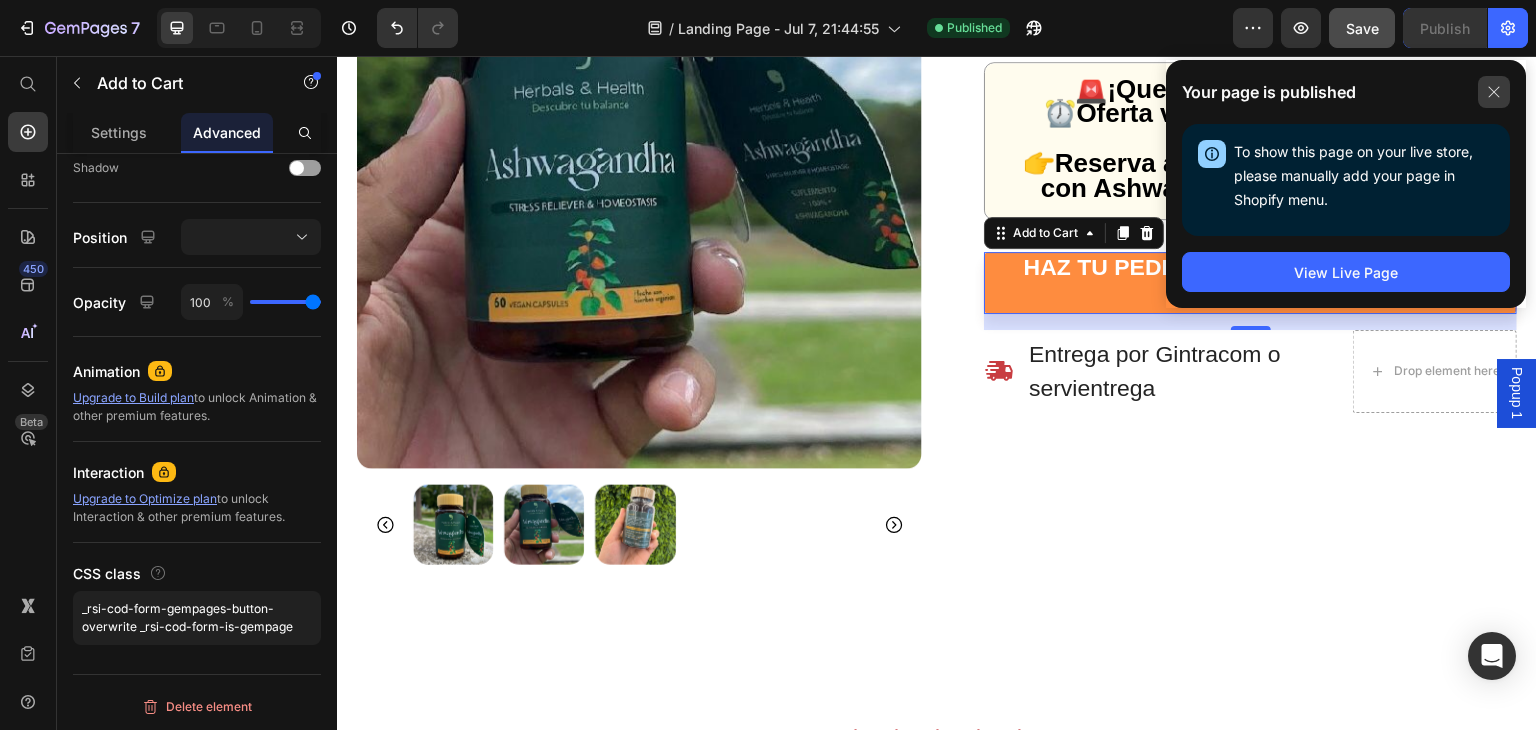 click 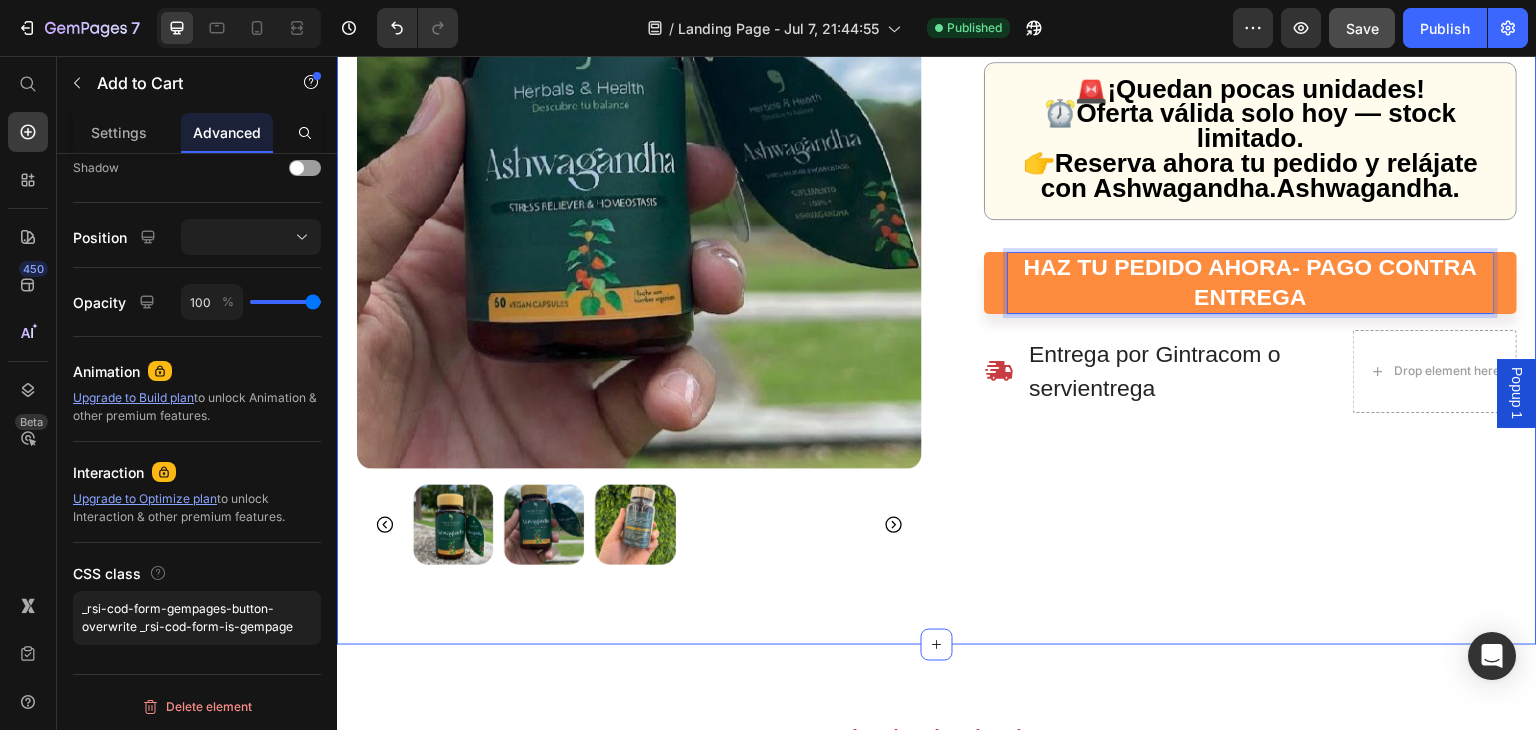 click on "02 Hours 33 Mins 44 Secs Countdown Timer
Product Images COMPRA 1 LLEVA 2 Heading Buy 2 get one free Heading Reduce tu Estrés y Recupera tu Energía con Ashwagandha 60 cápsulas Product Title 🚨  ¡Quedan pocas unidades! ⏰  Oferta válida solo hoy — stock limitado. 👉  Reserva ahora tu pedido y relájate con Ashwagandha.Ashwagandha. Text Block HAZ TU PEDIDO AHORA- PAGO CONTRA ENTREGA Add to Cart   16
Entrega por Gintracom o servientrega Item List
Drop element here Row Row Product Section 9" at bounding box center [937, 174] 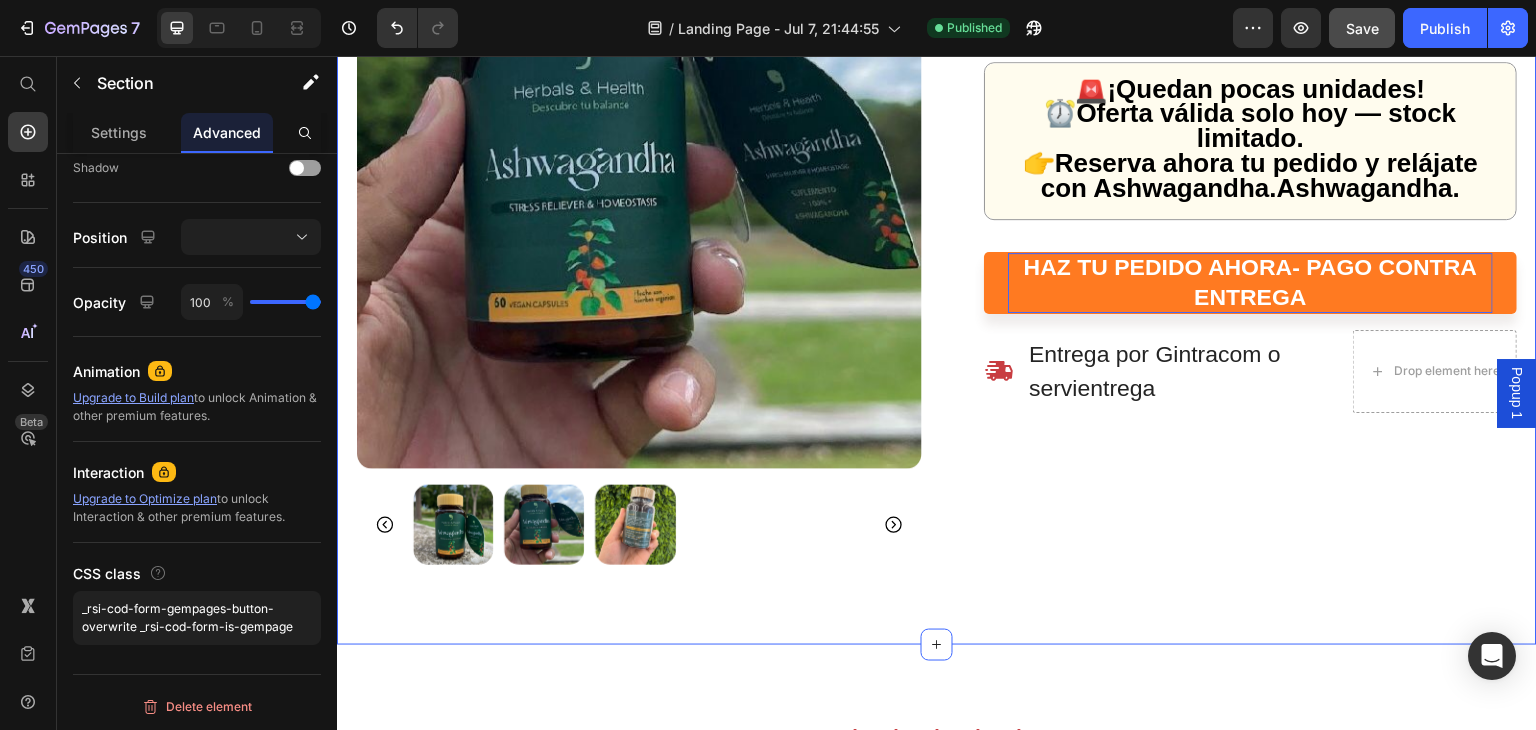 scroll, scrollTop: 0, scrollLeft: 0, axis: both 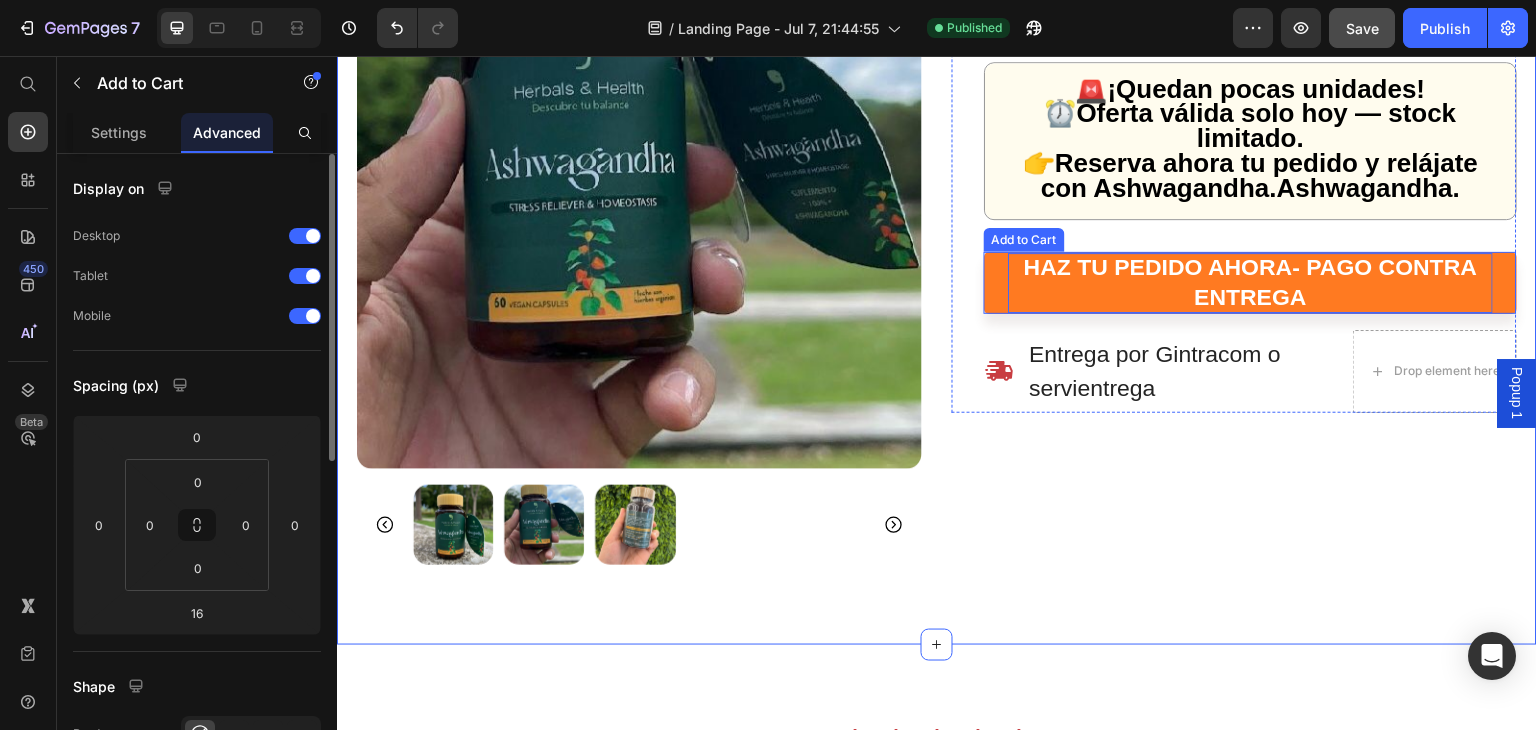 click on "HAZ TU PEDIDO AHORA- PAGO CONTRA ENTREGA" at bounding box center [1250, 283] 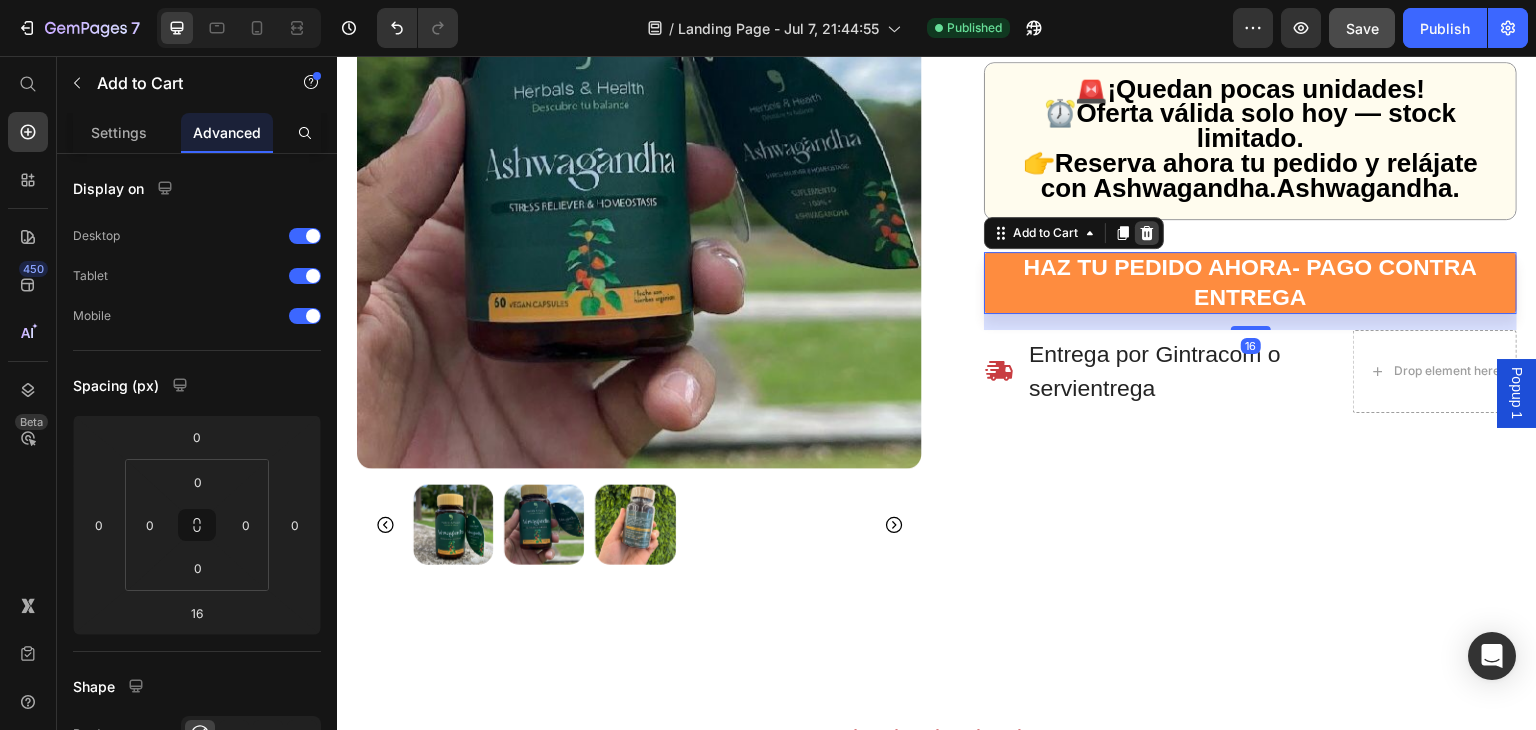 click 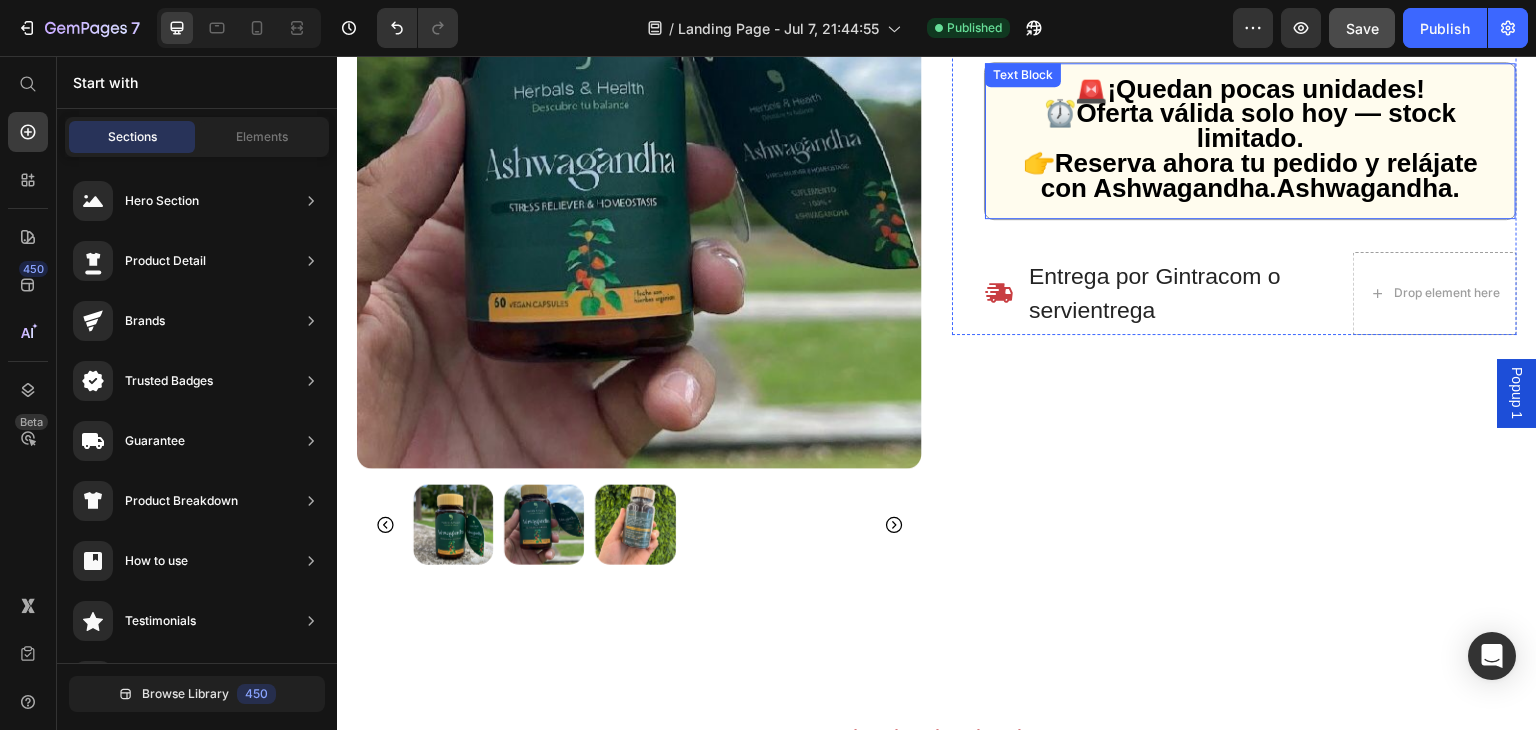 click on "⏰  Oferta válida solo hoy — stock limitado. 👉  Reserva ahora tu pedido y relájate con Ashwagandha.Ashwagandha." at bounding box center (1250, 152) 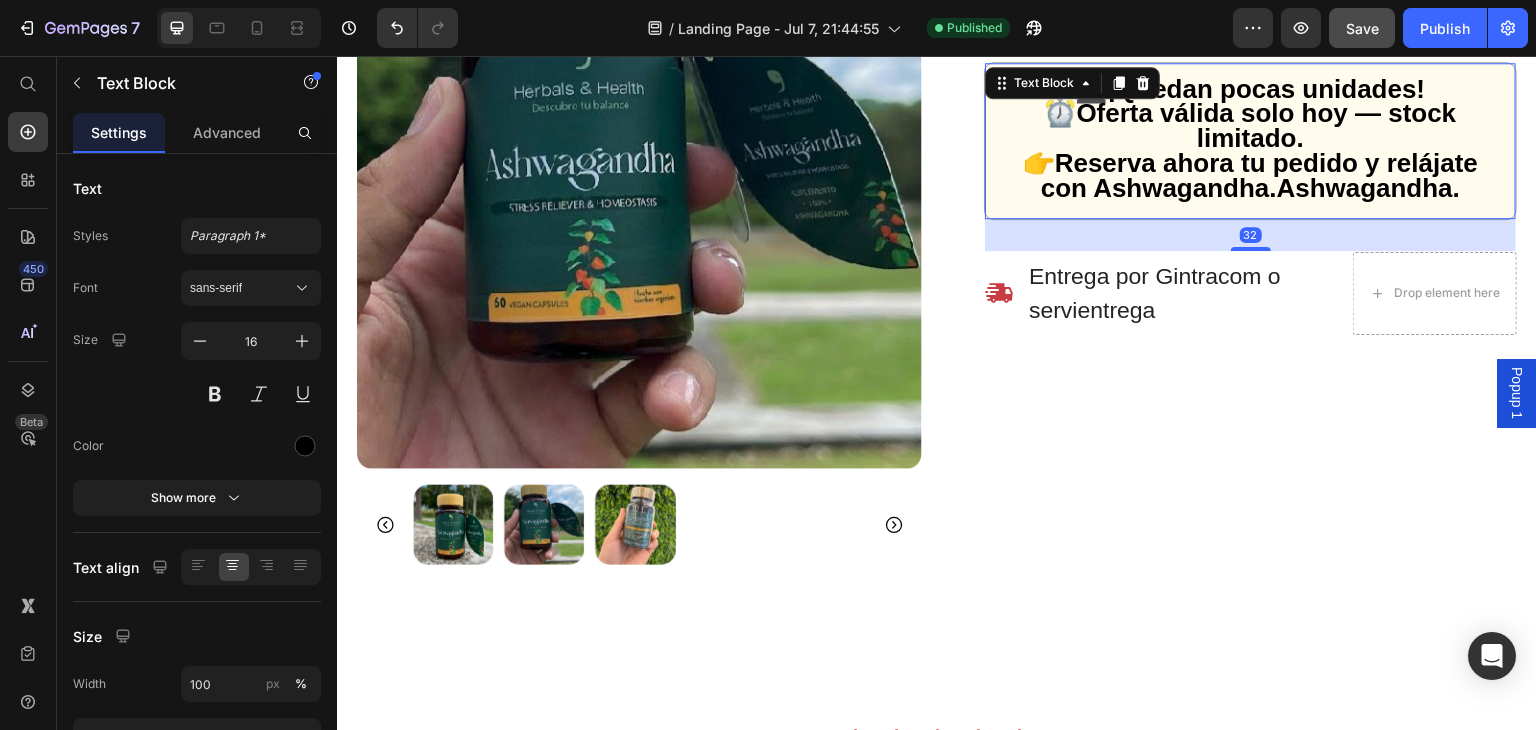 click on "Reserva ahora tu pedido y relájate con Ashwagandha.Ashwagandha." at bounding box center [1259, 175] 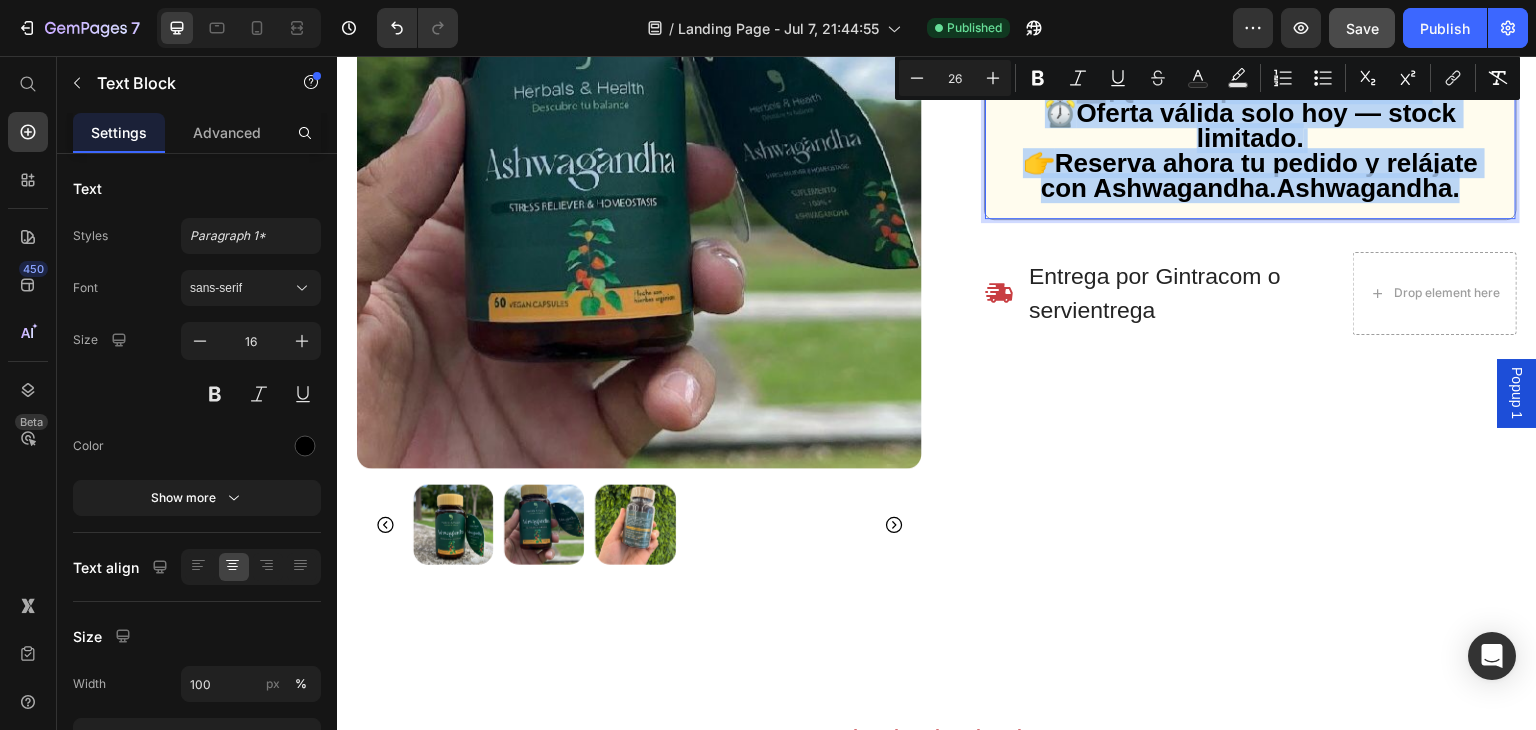 drag, startPoint x: 1449, startPoint y: 221, endPoint x: 1063, endPoint y: 119, distance: 399.2493 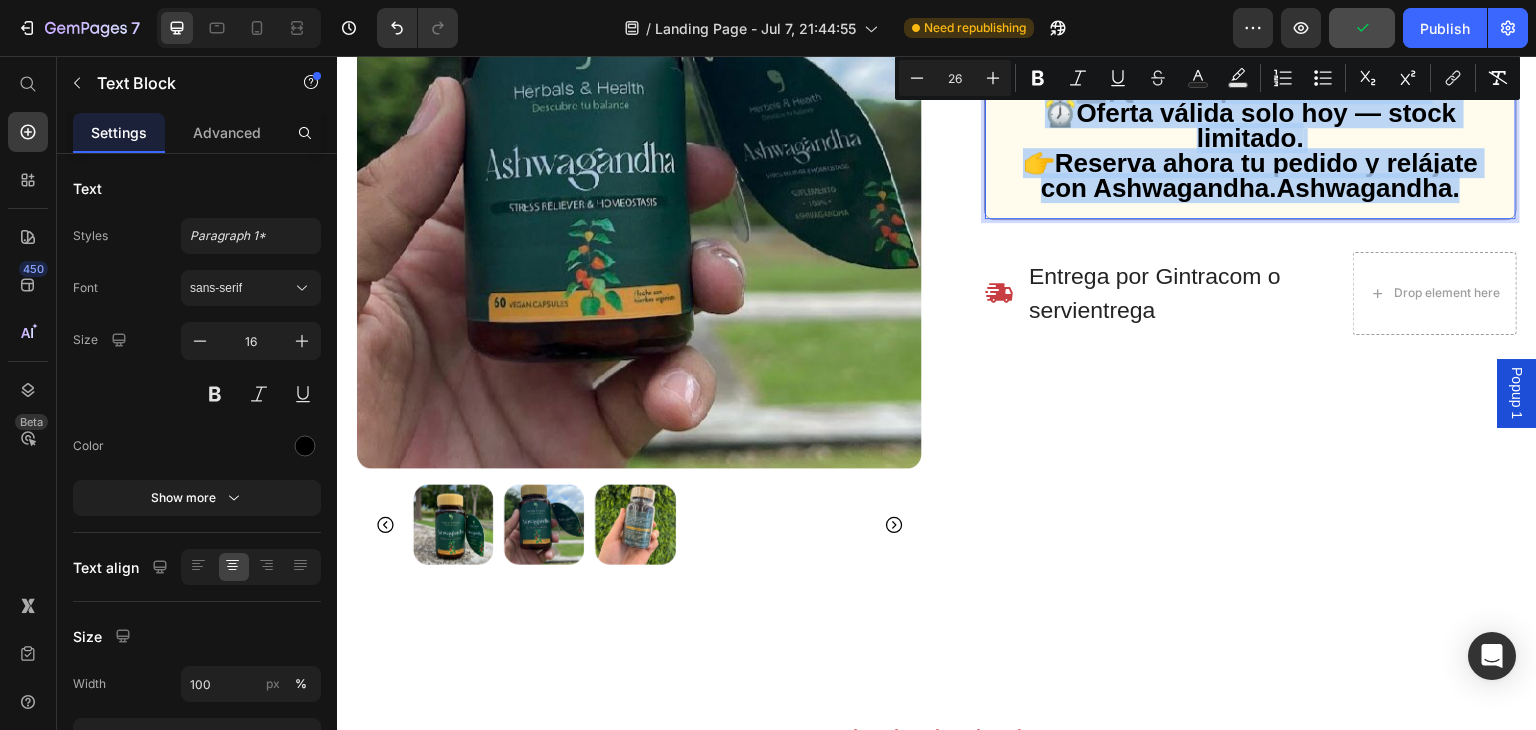 click on "🚨  ¡Quedan pocas unidades!" at bounding box center [1250, 91] 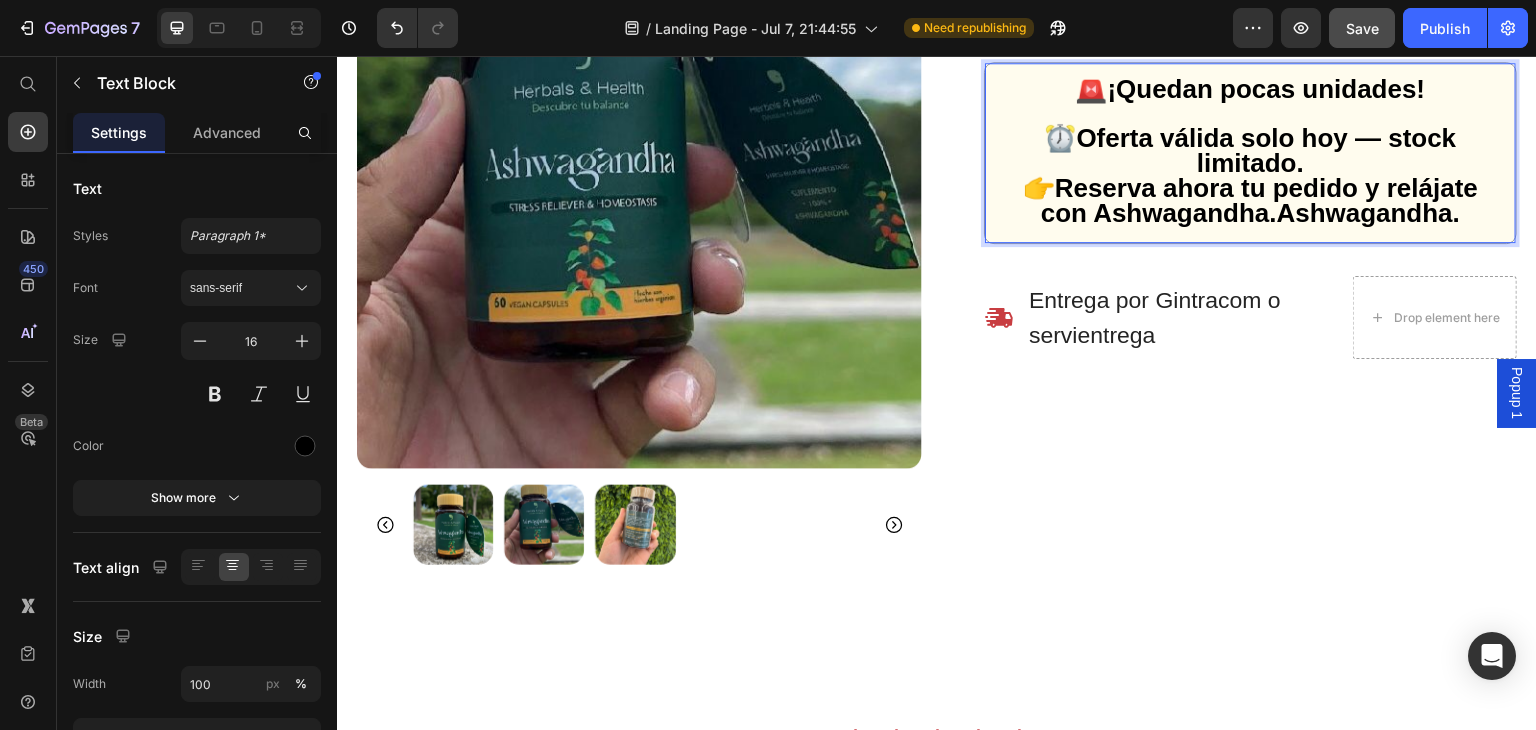 click on "⏰  Oferta válida solo hoy — stock limitado. 👉  Reserva ahora tu pedido y relájate con Ashwagandha.Ashwagandha." at bounding box center (1250, 177) 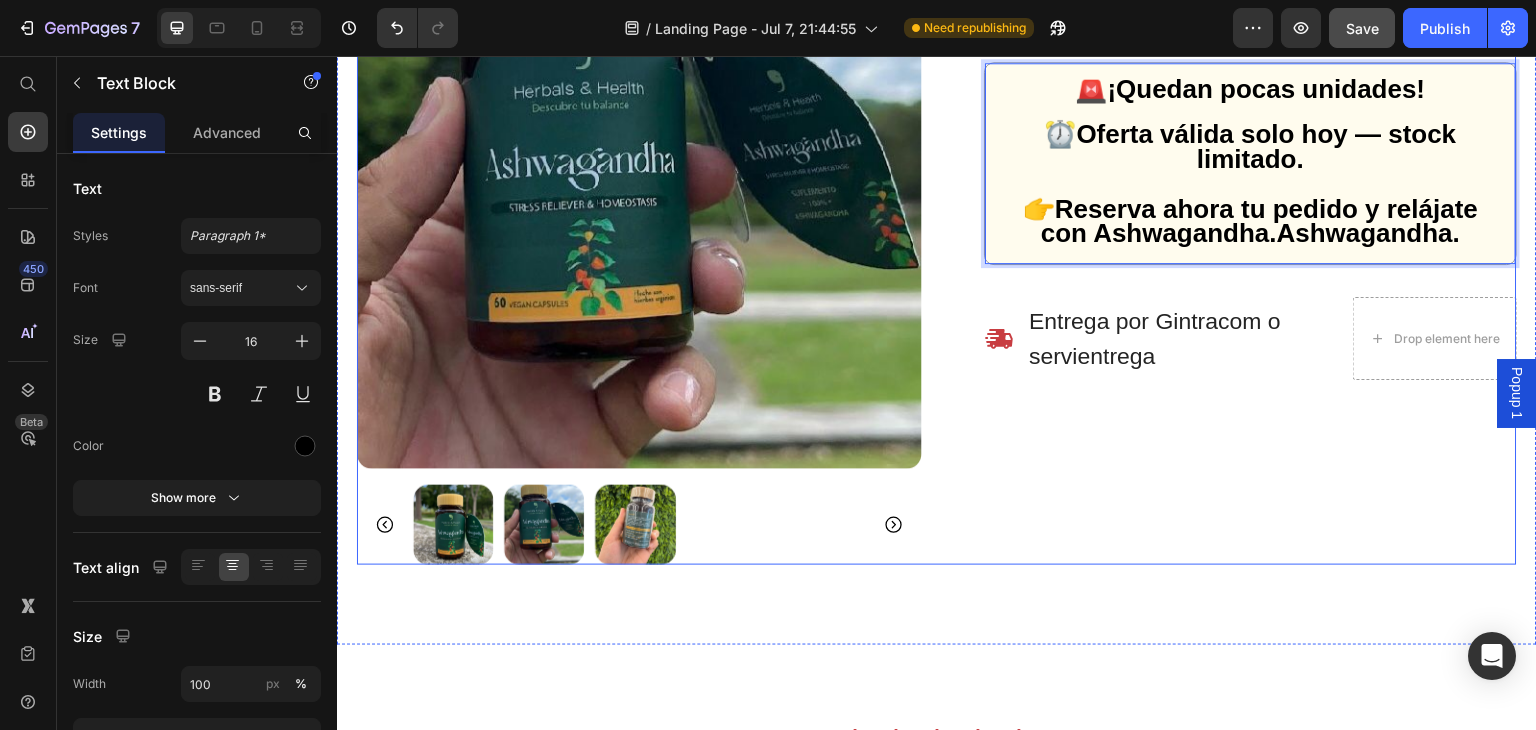 click on "COMPRA 1 LLEVA 2 Heading Buy 2 get one free Heading Reduce tu Estrés y Recupera tu Energía con Ashwagandha 60 cápsulas Product Title 🚨  ¡Quedan pocas unidades! ⏰  Oferta válida solo hoy — stock limitado. ⁠⁠⁠⁠⁠⁠⁠ 👉  Reserva ahora tu pedido y relájate con Ashwagandha.Ashwagandha. Text Block   32
Entrega por Gintracom o servientrega Item List
Drop element here Row Row" at bounding box center (1234, 234) 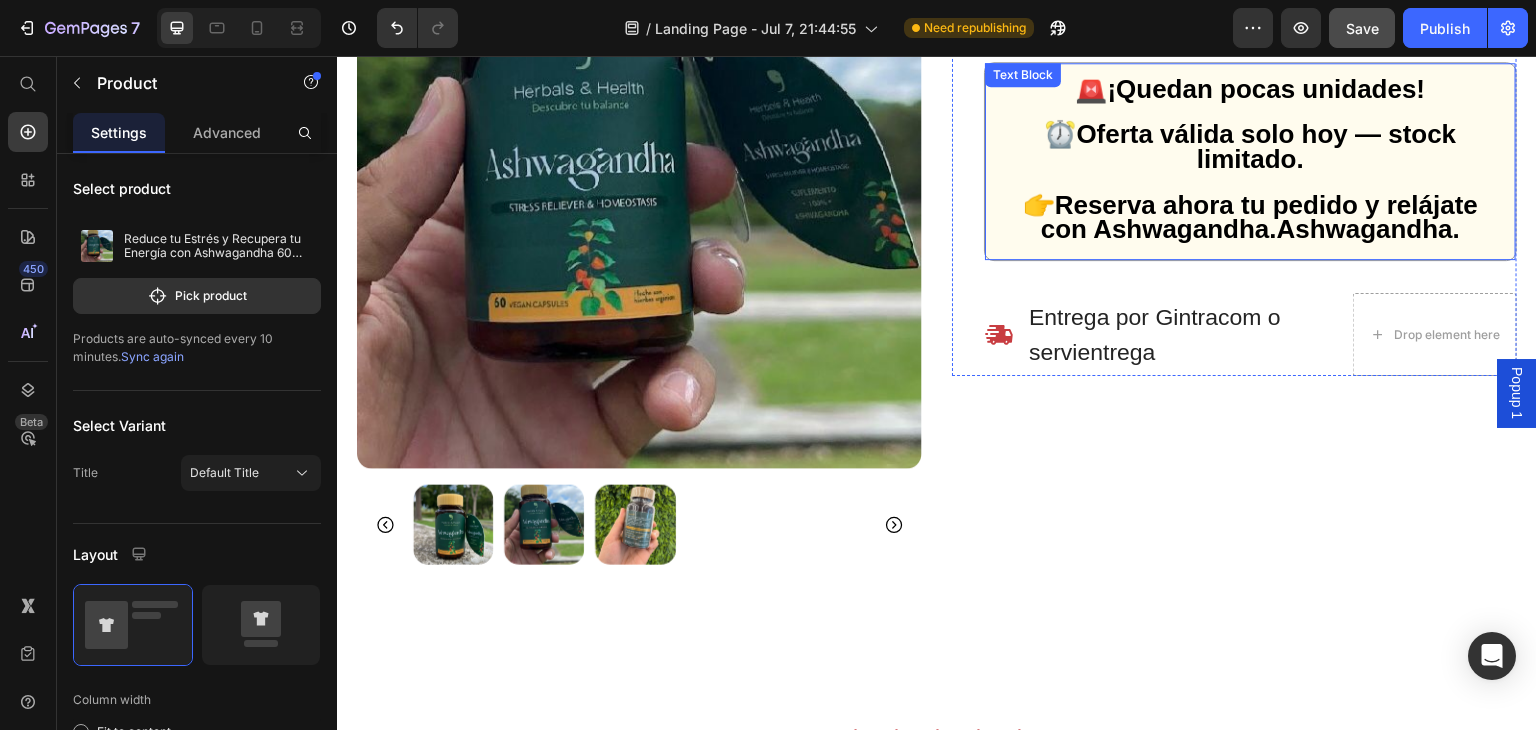 click on "👉  Reserva ahora tu pedido y relájate con Ashwagandha.Ashwagandha." at bounding box center (1250, 209) 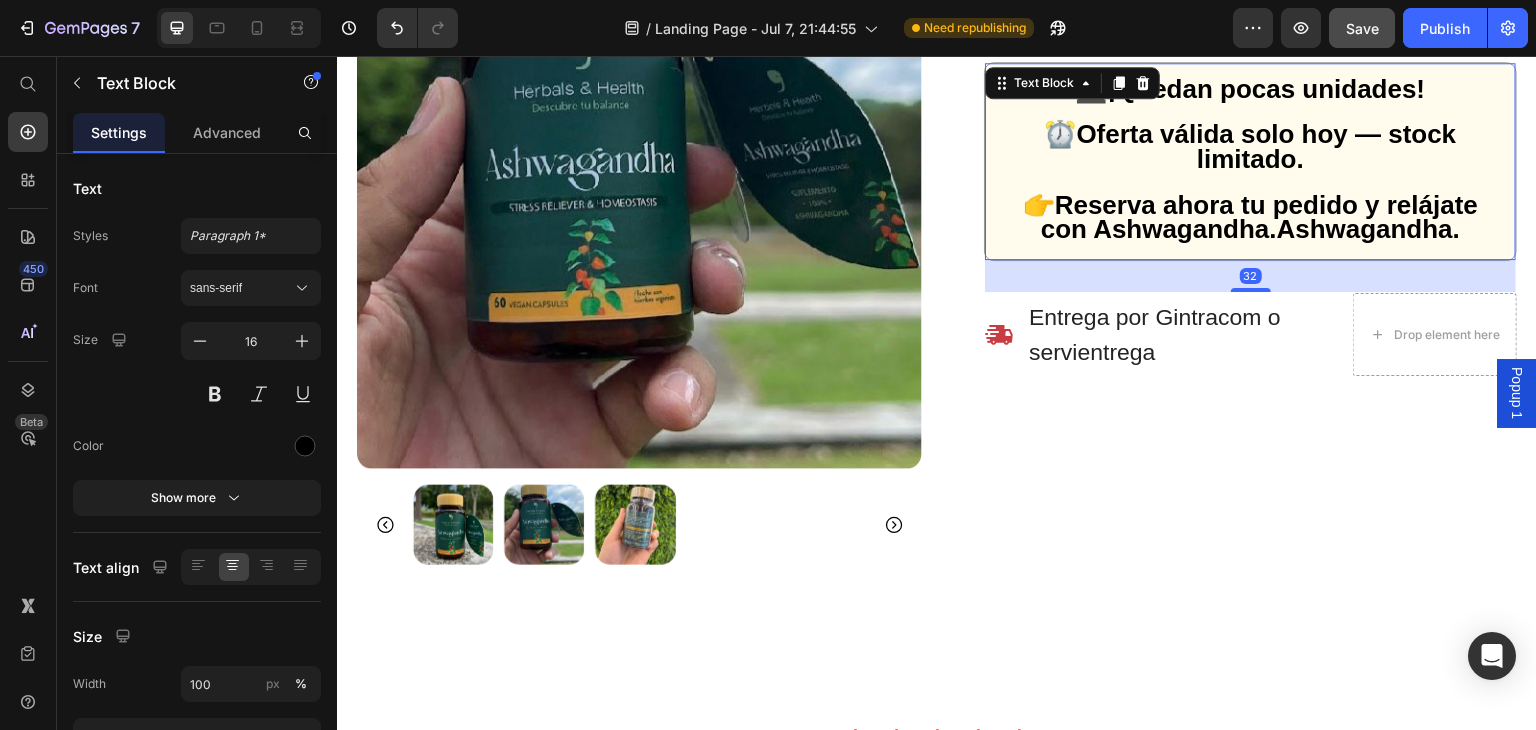 click on "Reserva ahora tu pedido y relájate con Ashwagandha.Ashwagandha." at bounding box center (1259, 217) 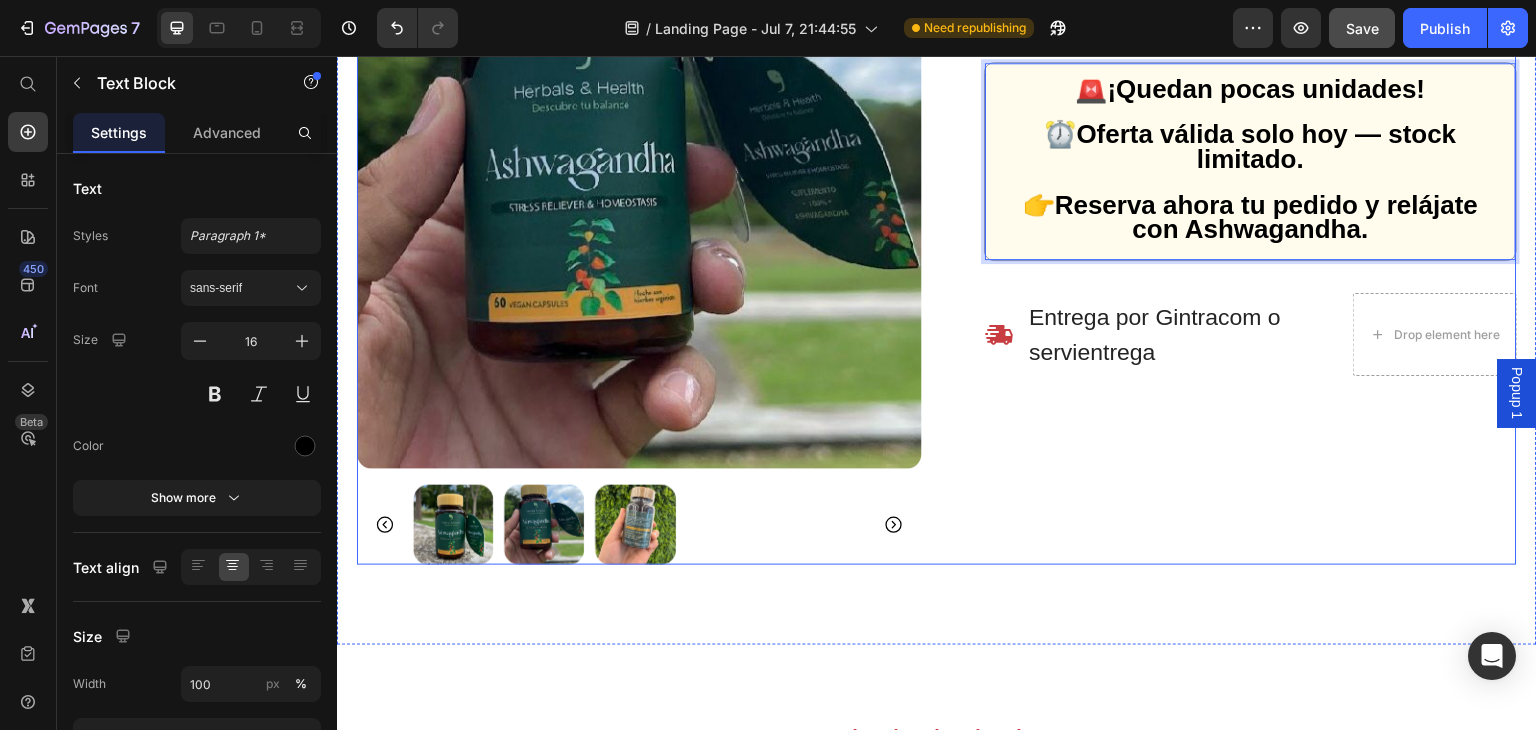 click on "COMPRA [QUANTITY] LLEVA [QUANTITY] Heading Reduce tu Estrés y Recupera tu Energía con Ashwagandha 60 cápsulas Product Title 🚨  ¡Quedan pocas unidades! ⏰  Oferta válida solo hoy — stock limitado. 👉  Reserva ahora tu pedido y relájate con Ashwagandha. Text Block   [NUMBER]
Entrega por Gintracom o servientrega Item List
Drop element here Row Row" at bounding box center [1234, 234] 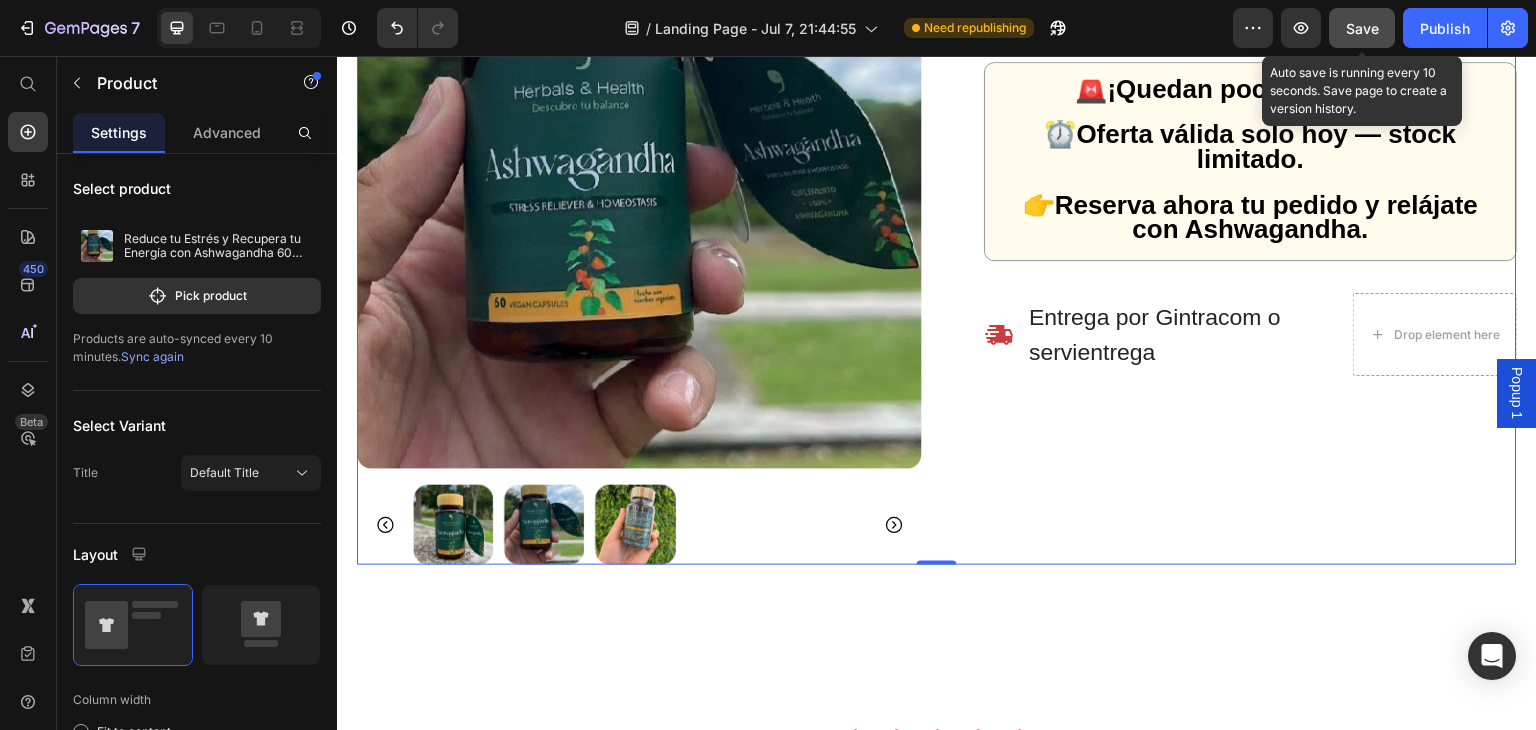 click on "Save" at bounding box center [1362, 28] 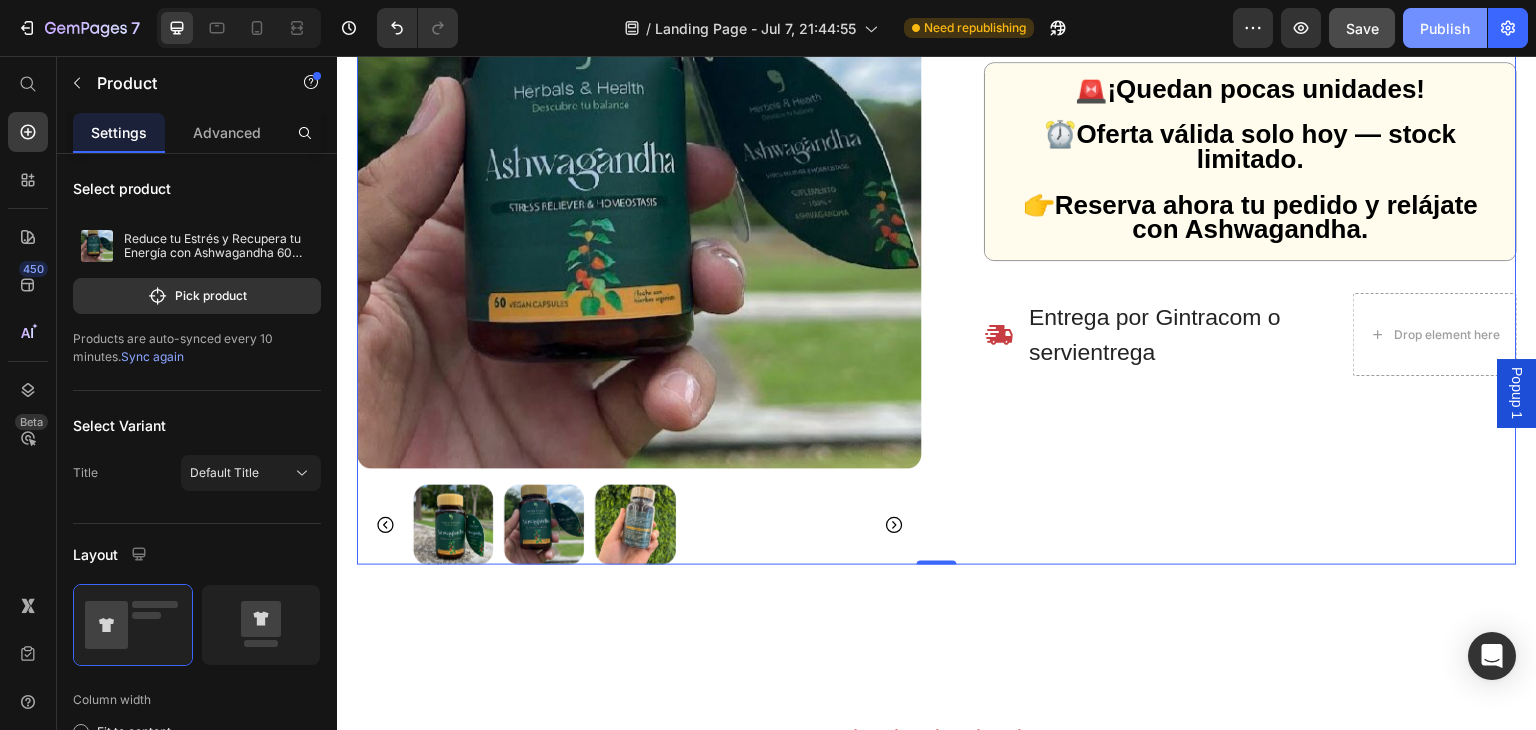 drag, startPoint x: 1434, startPoint y: 32, endPoint x: 1458, endPoint y: 18, distance: 27.784887 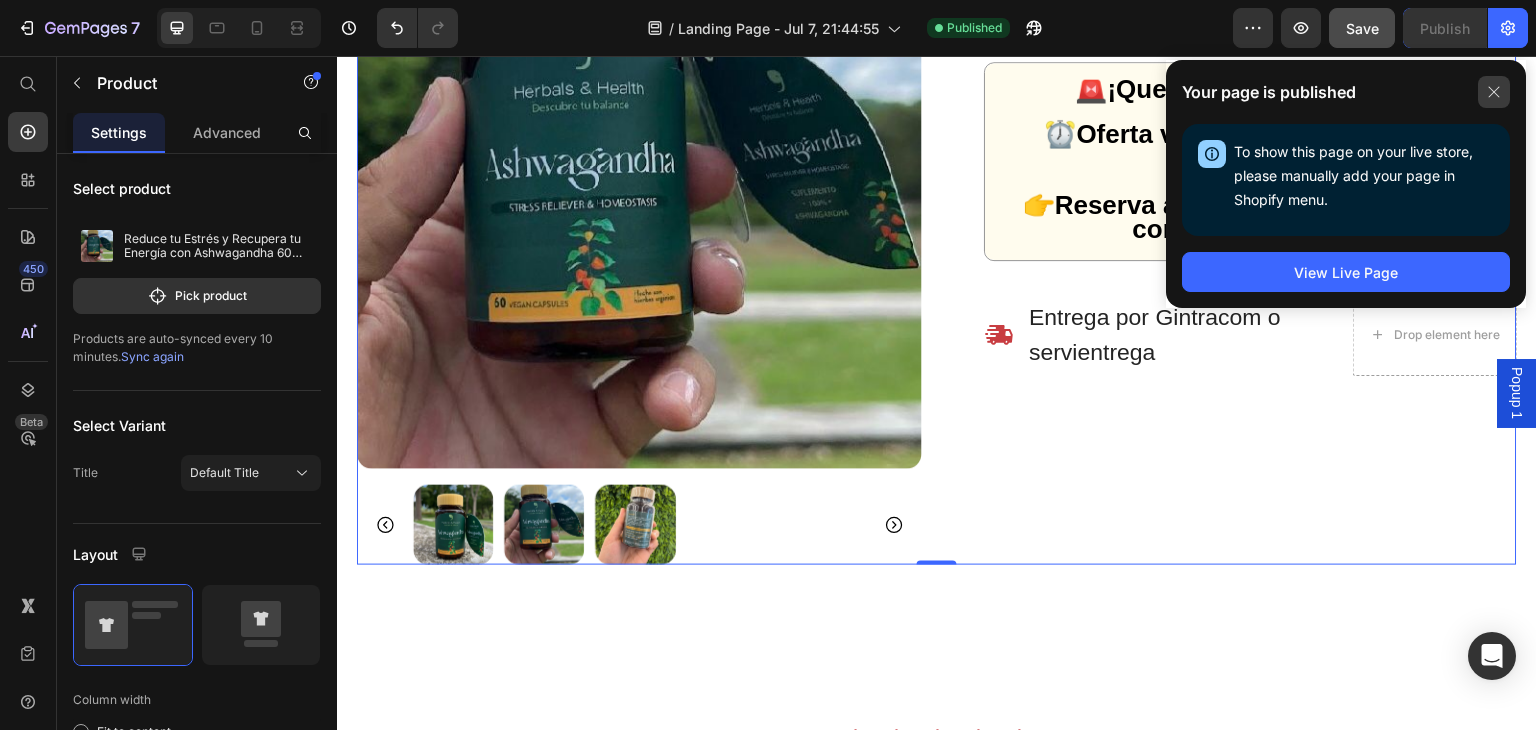 click 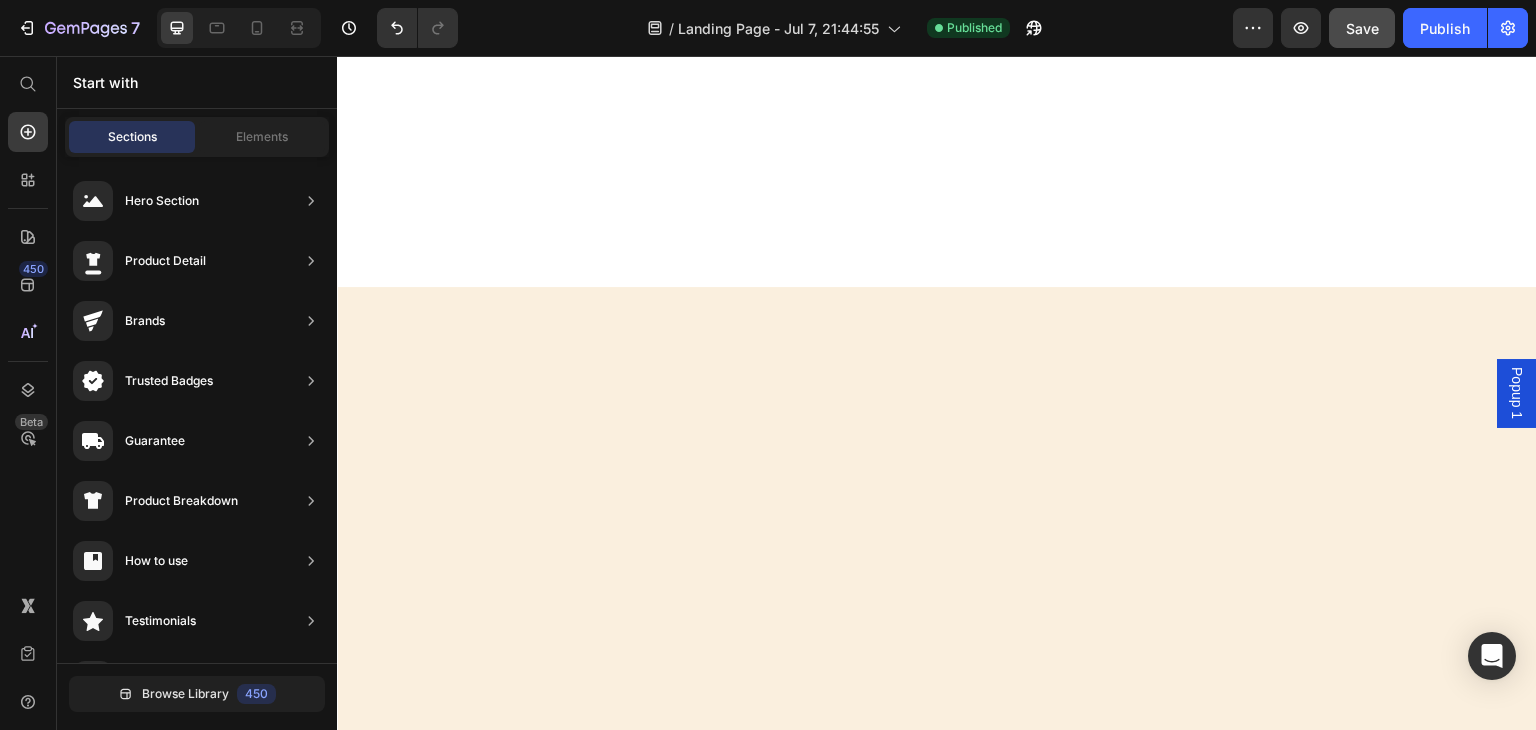 scroll, scrollTop: 0, scrollLeft: 0, axis: both 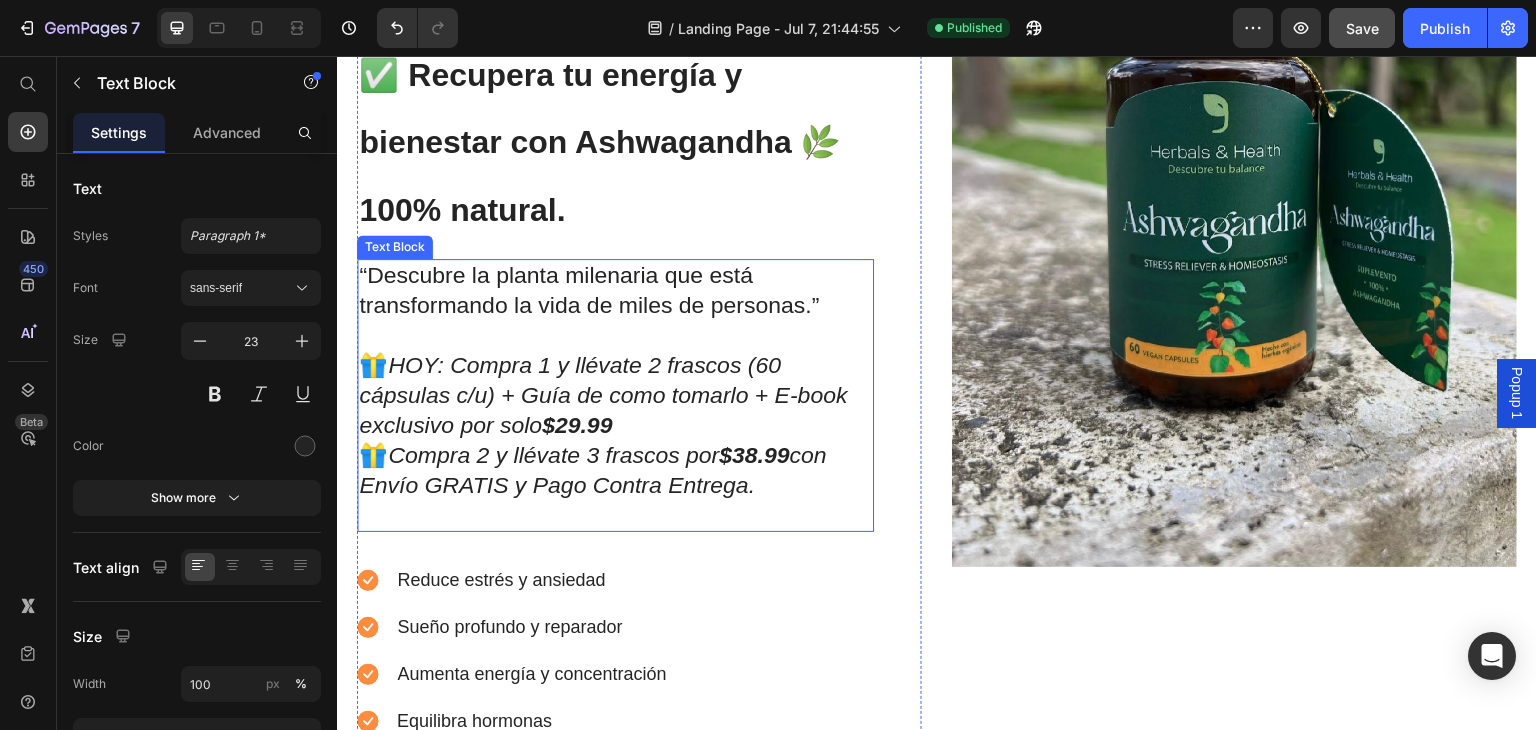click on "🎁  HOY: Compra 1 y llévate 2 frascos (60 cápsulas c/u) + Guía de como tomarlo + E-book exclusivo por solo  $29.99 🎁  Compra 2 y llévate 3 frascos por  $38.99  con Envío GRATIS y Pago Contra Entrega." at bounding box center [615, 440] 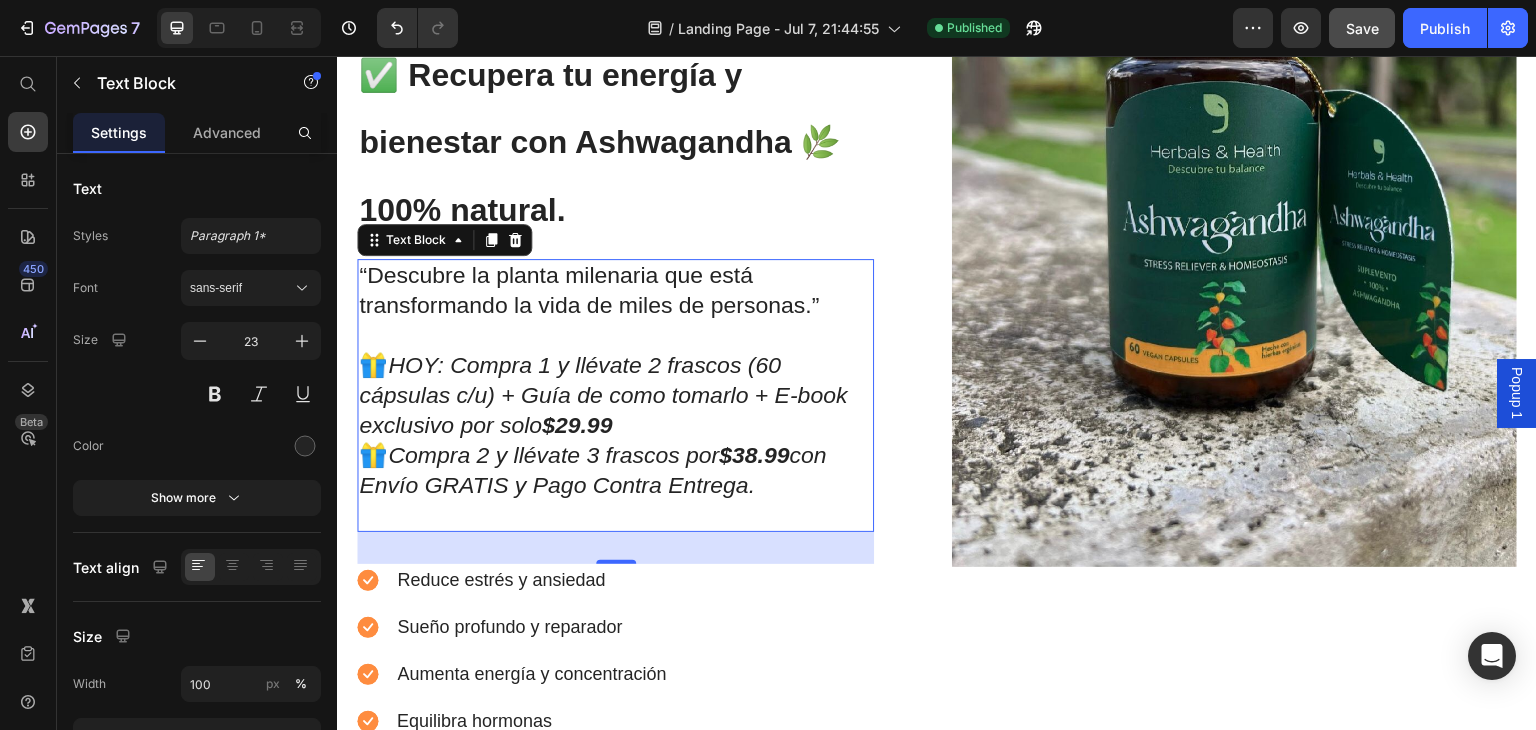 click on "Compra 2 y llévate 3 frascos por  $38.99  con Envío GRATIS y Pago Contra Entrega." at bounding box center (593, 470) 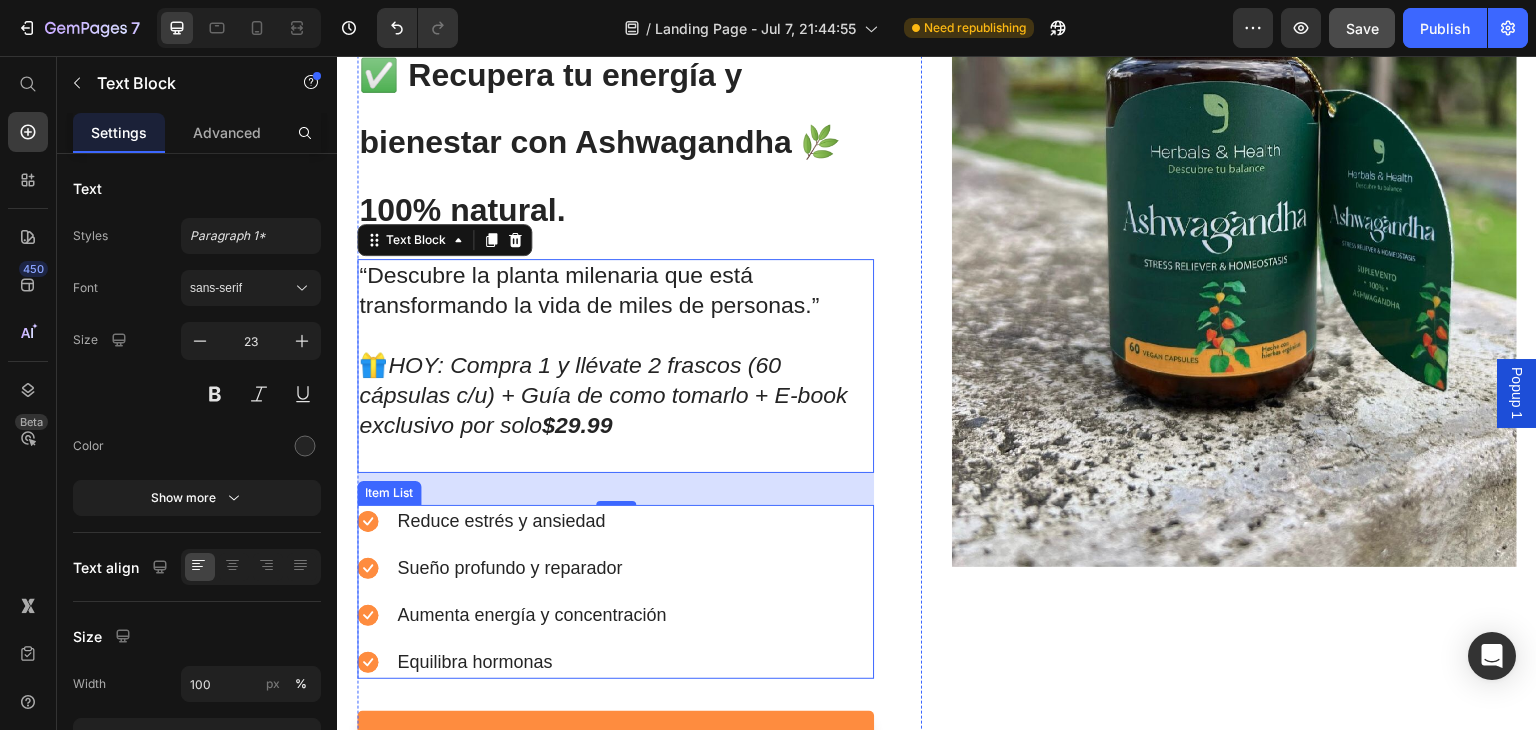 click on "Reduce estrés y ansiedad
Sueño profundo y reparador
Aumenta energía y concentración
Equilibra hormonas" at bounding box center (615, 592) 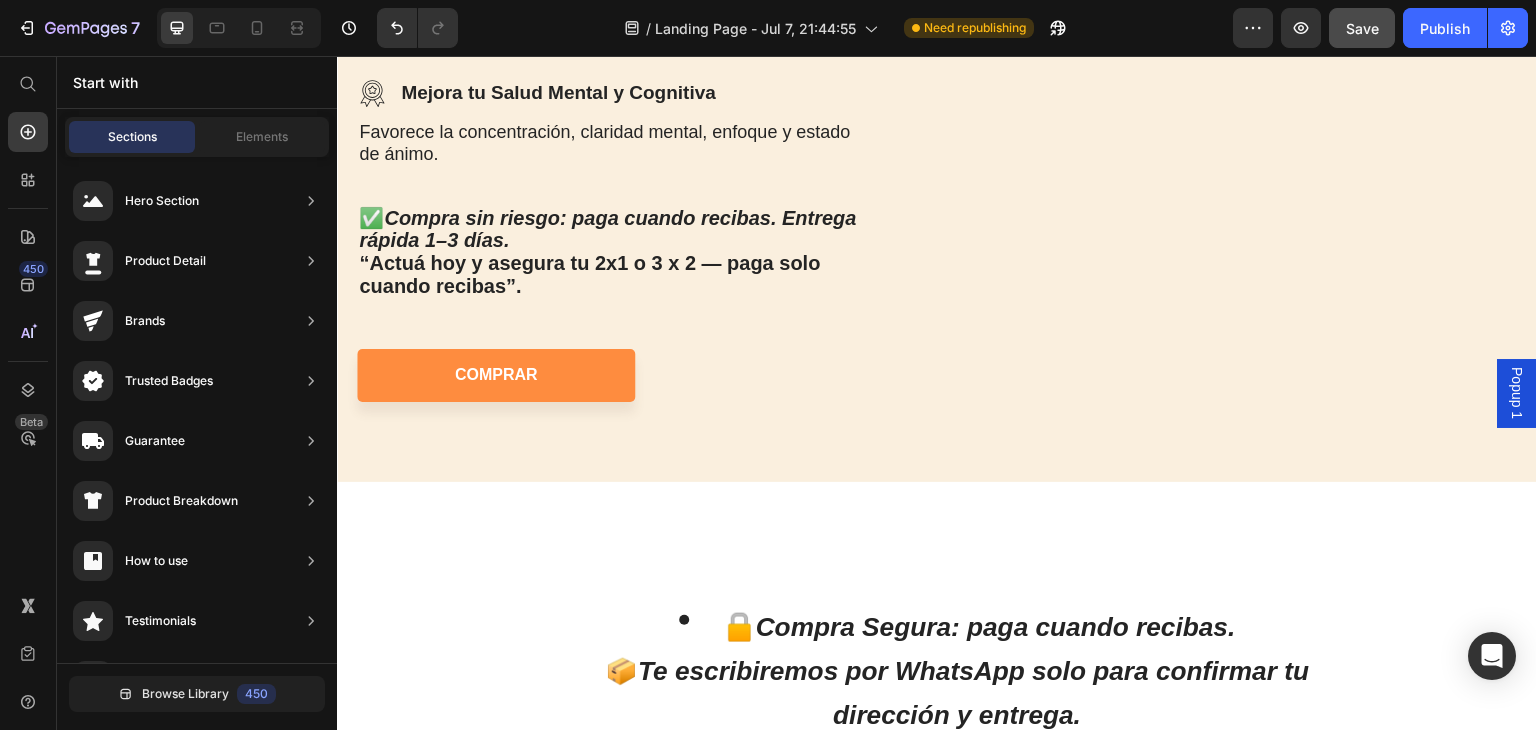 scroll, scrollTop: 2680, scrollLeft: 0, axis: vertical 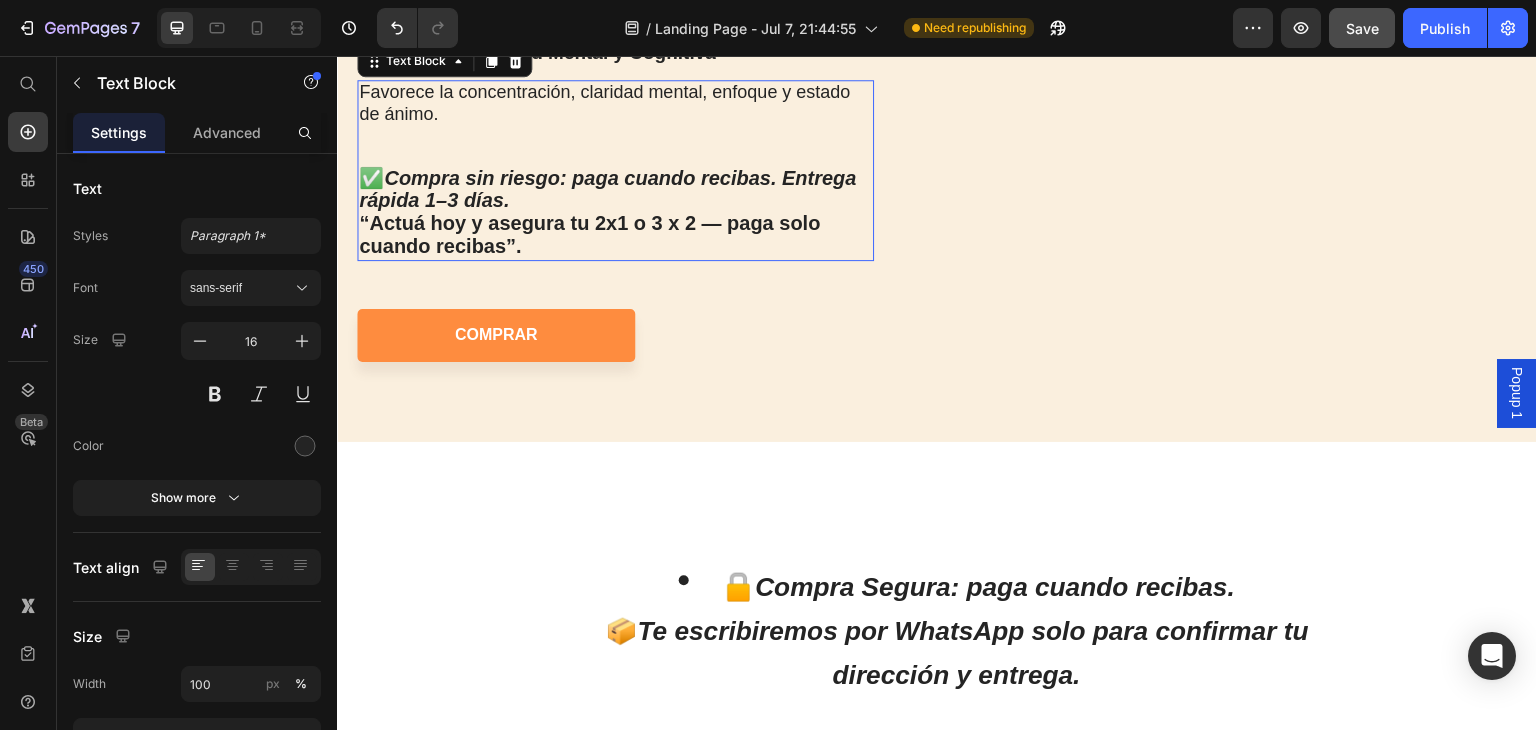click on "“Actuá hoy y asegura tu 2x1 o 3 x 2 — paga solo cuando recibas”." at bounding box center (589, 234) 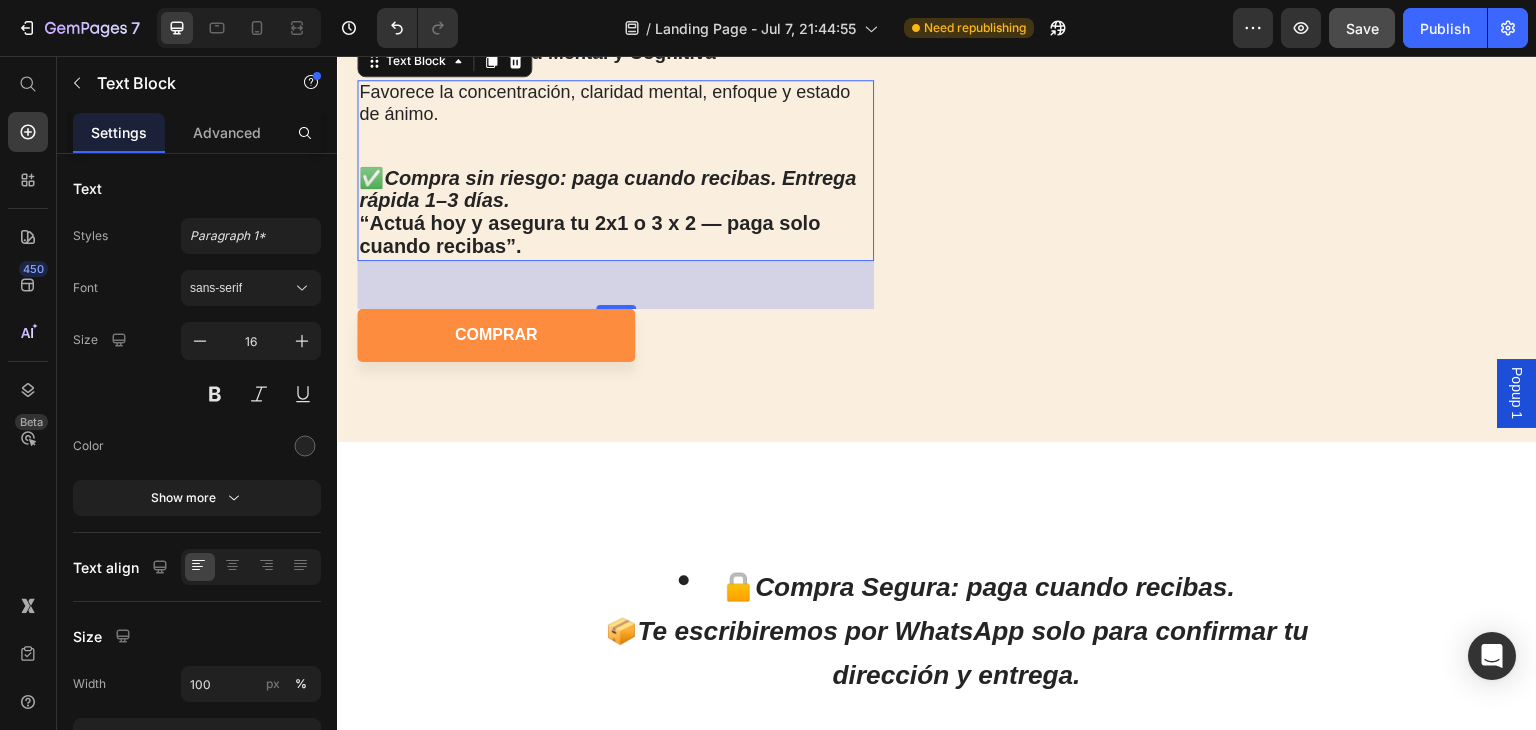 click on "“Actuá hoy y asegura tu 2x1 o 3 x 2 — paga solo cuando recibas”." at bounding box center (589, 234) 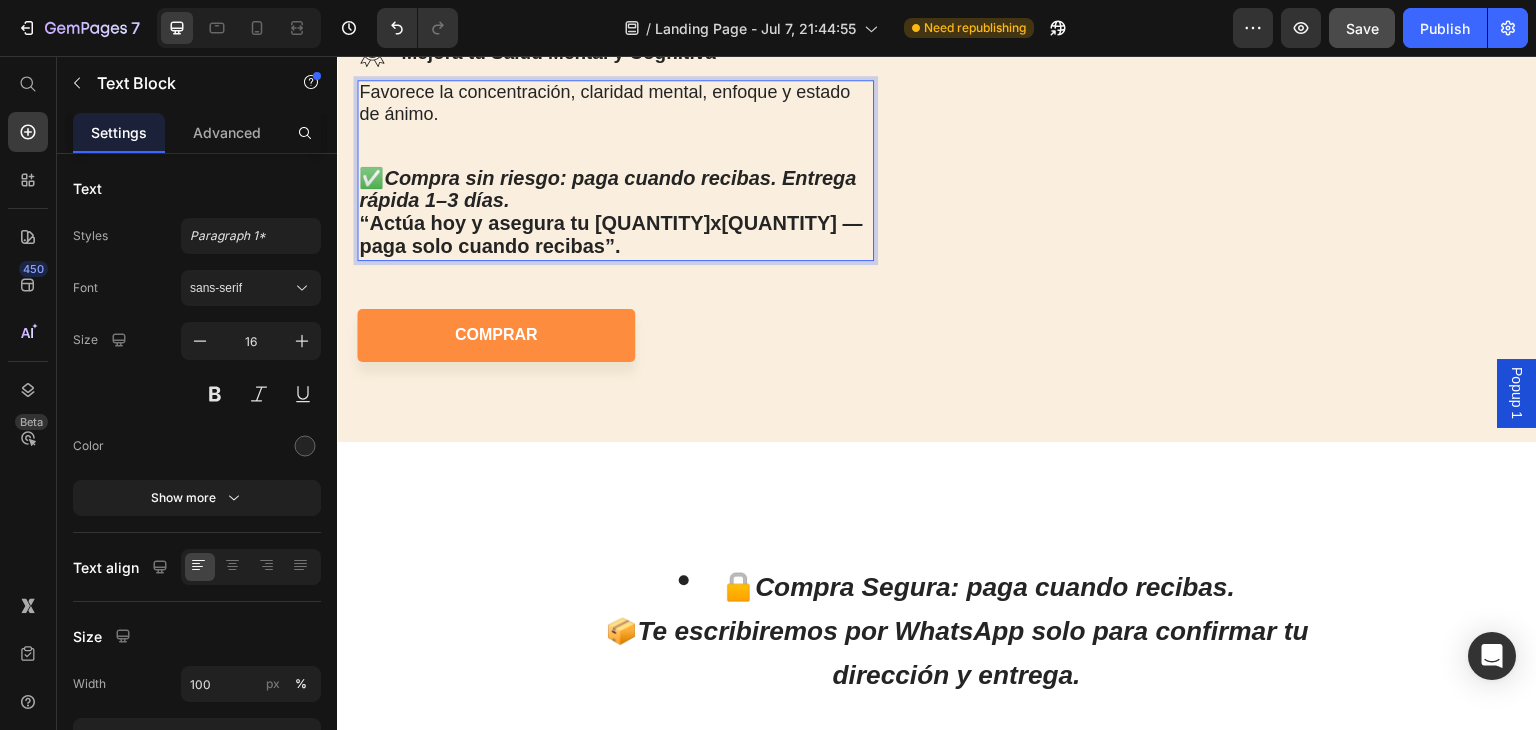 click on "“Actúa hoy y asegura tu [QUANTITY]x[QUANTITY] — paga solo cuando recibas”." at bounding box center [610, 234] 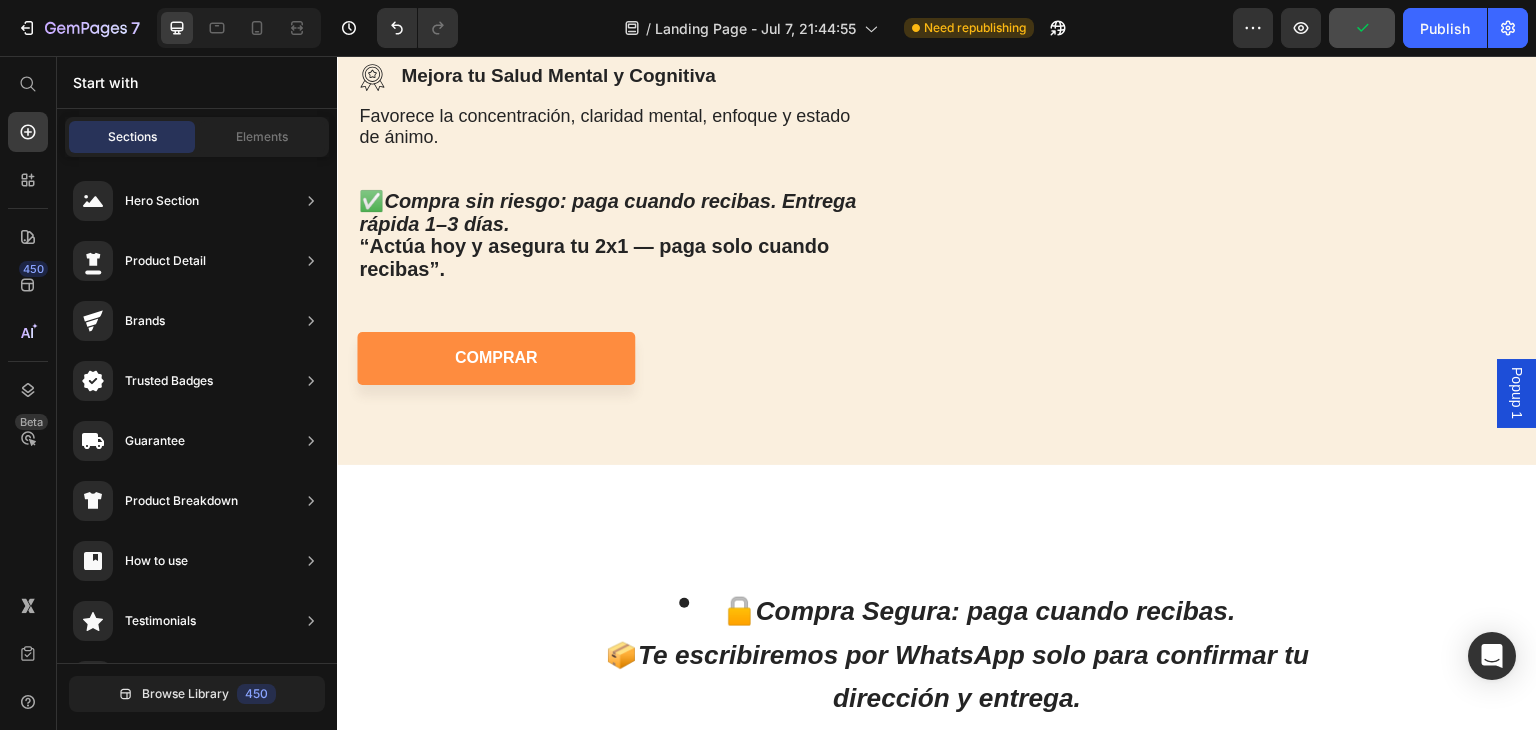 scroll, scrollTop: 3155, scrollLeft: 0, axis: vertical 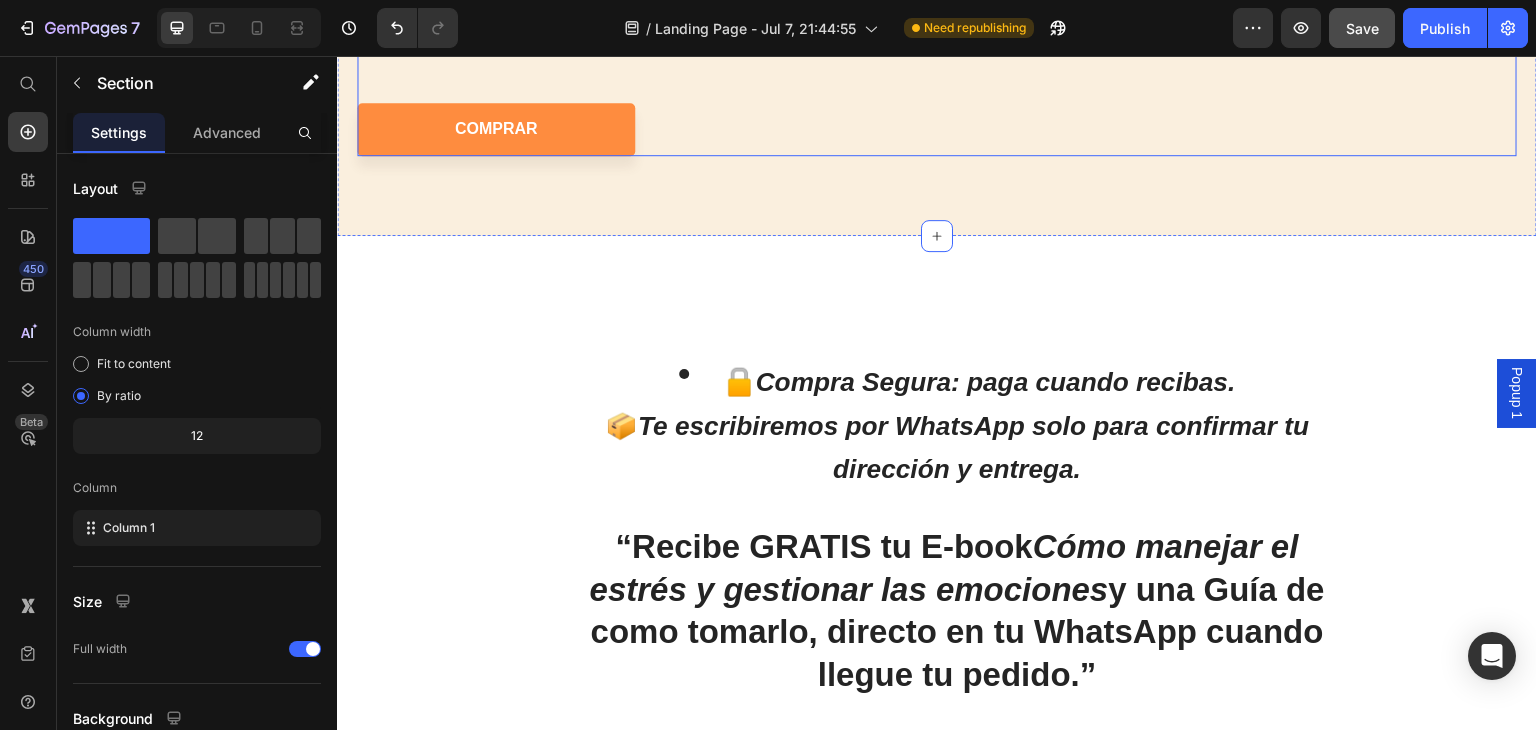 drag, startPoint x: 932, startPoint y: 526, endPoint x: 937, endPoint y: 198, distance: 328.03812 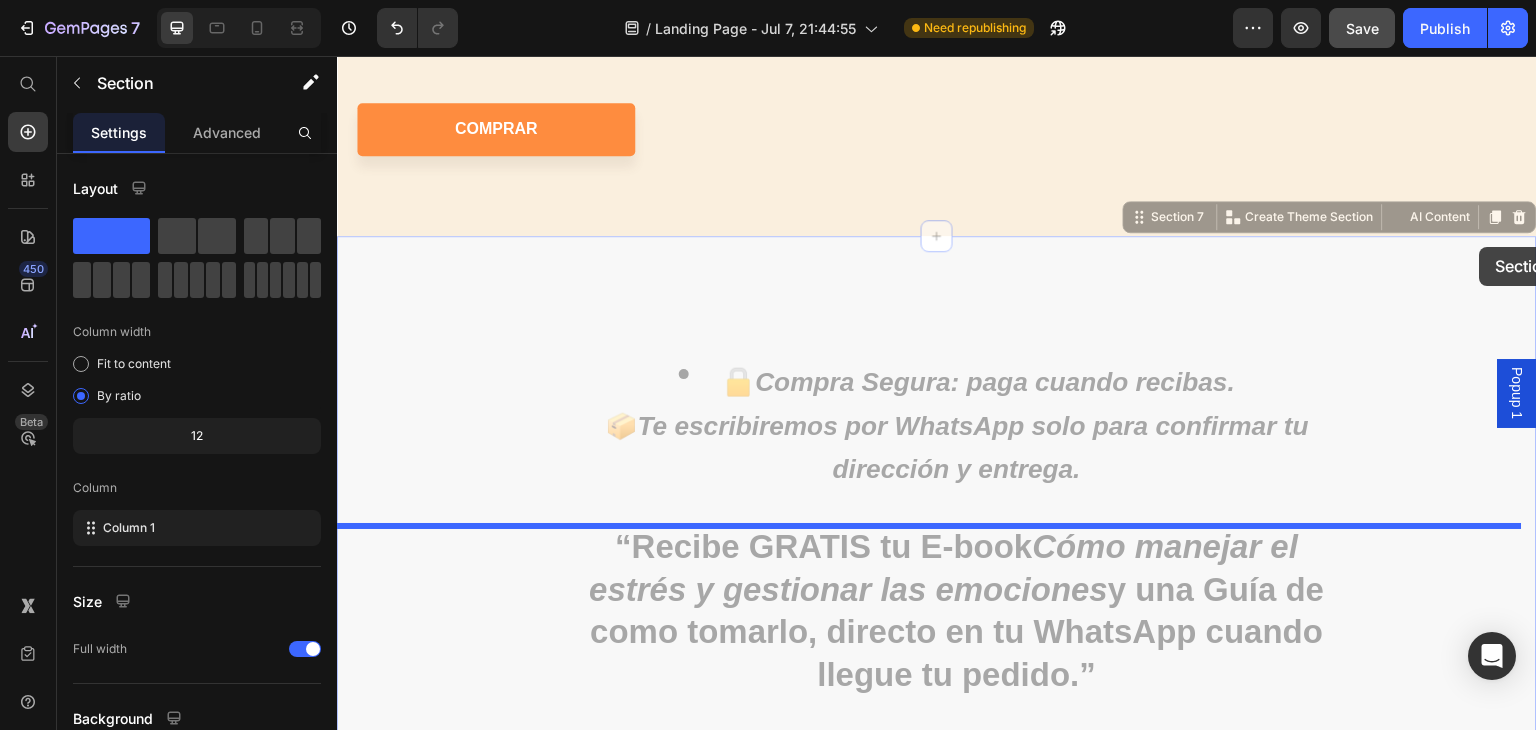 drag, startPoint x: 1479, startPoint y: 518, endPoint x: 1480, endPoint y: 247, distance: 271.00183 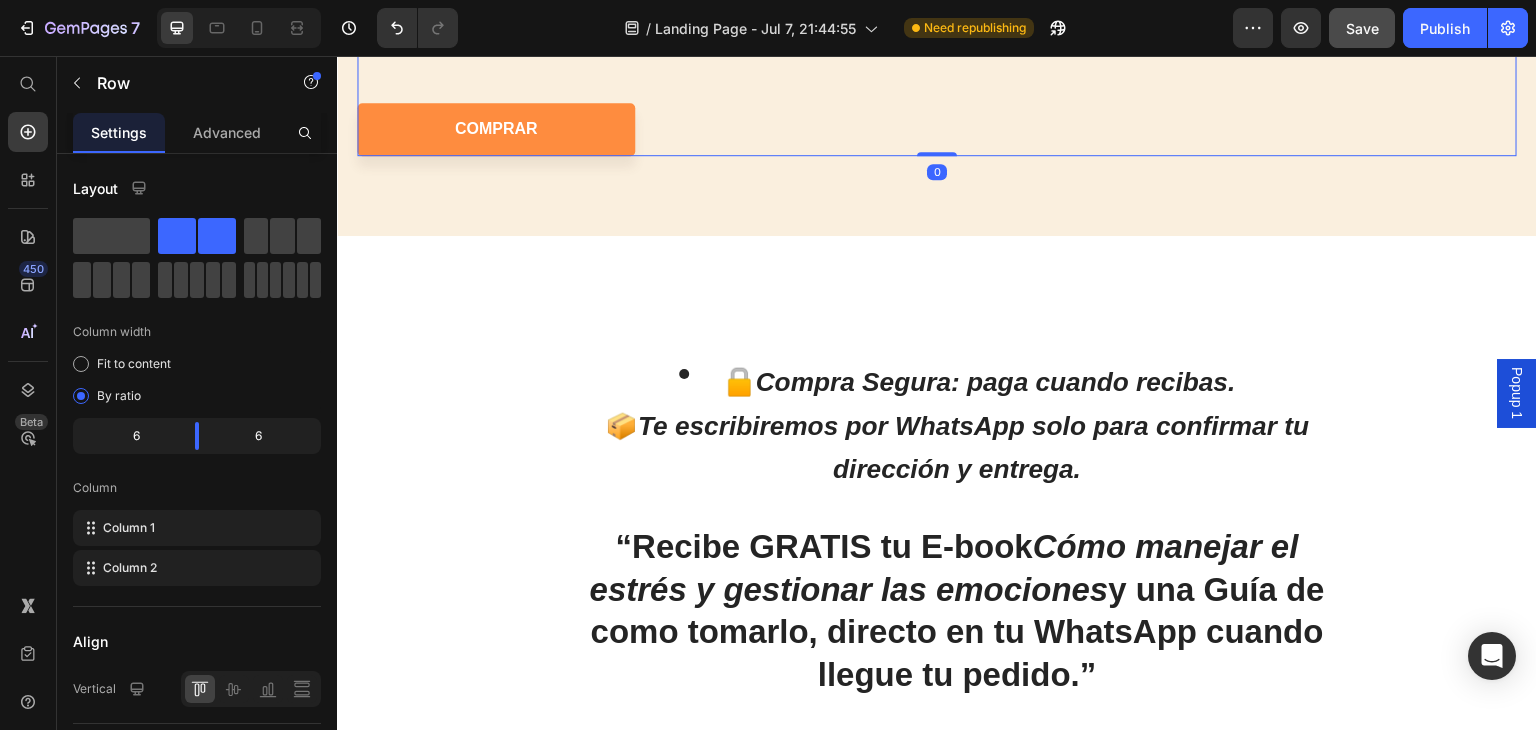 drag, startPoint x: 931, startPoint y: 443, endPoint x: 932, endPoint y: 190, distance: 253.00198 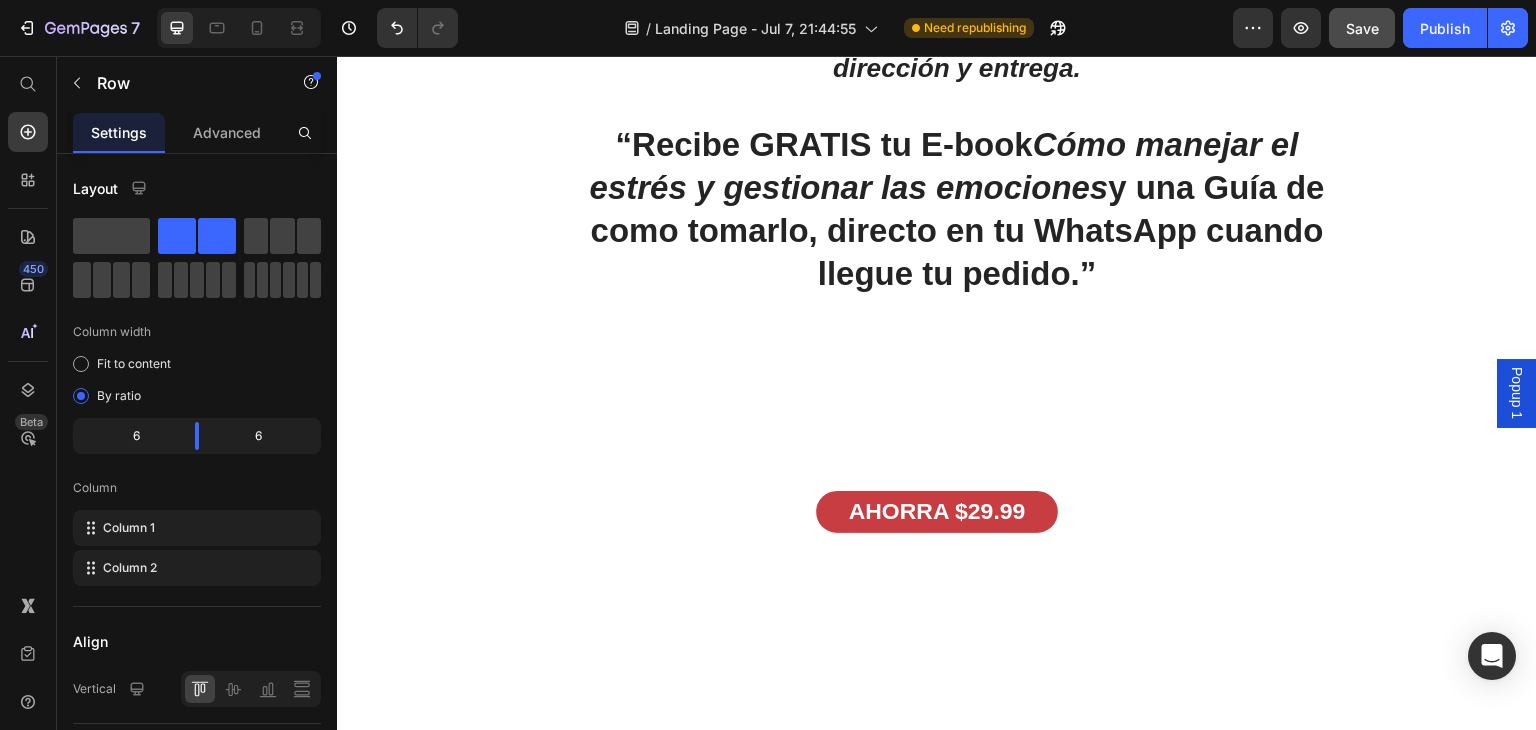 click on "BENEFICIOS Heading
Icon Reduce el estrés y la ansiedad Text Block Row Ayuda a disminuir los niveles de cortisol (la hormona del estrés) y genera un efecto calmante. Text Block
Icon Aumenta tu Energía y Vitalidad Text Block Row Disminuye la fatiga física y mental,  brindándote mayor resistencia durante el día . Text Block
Icon Mejora tu Salud Mental y Cognitiva Text Block Row Favorece la concentración, claridad mental, enfoque y estado de ánimo.     ✅  Compra sin riesgo: paga cuando recibas. Entrega rápida 1–3 días. “Actúa hoy y asegura tu 2x1 — paga solo cuando recibas”. Text Block COMPRAR Button Row Image Row" at bounding box center (937, -577) 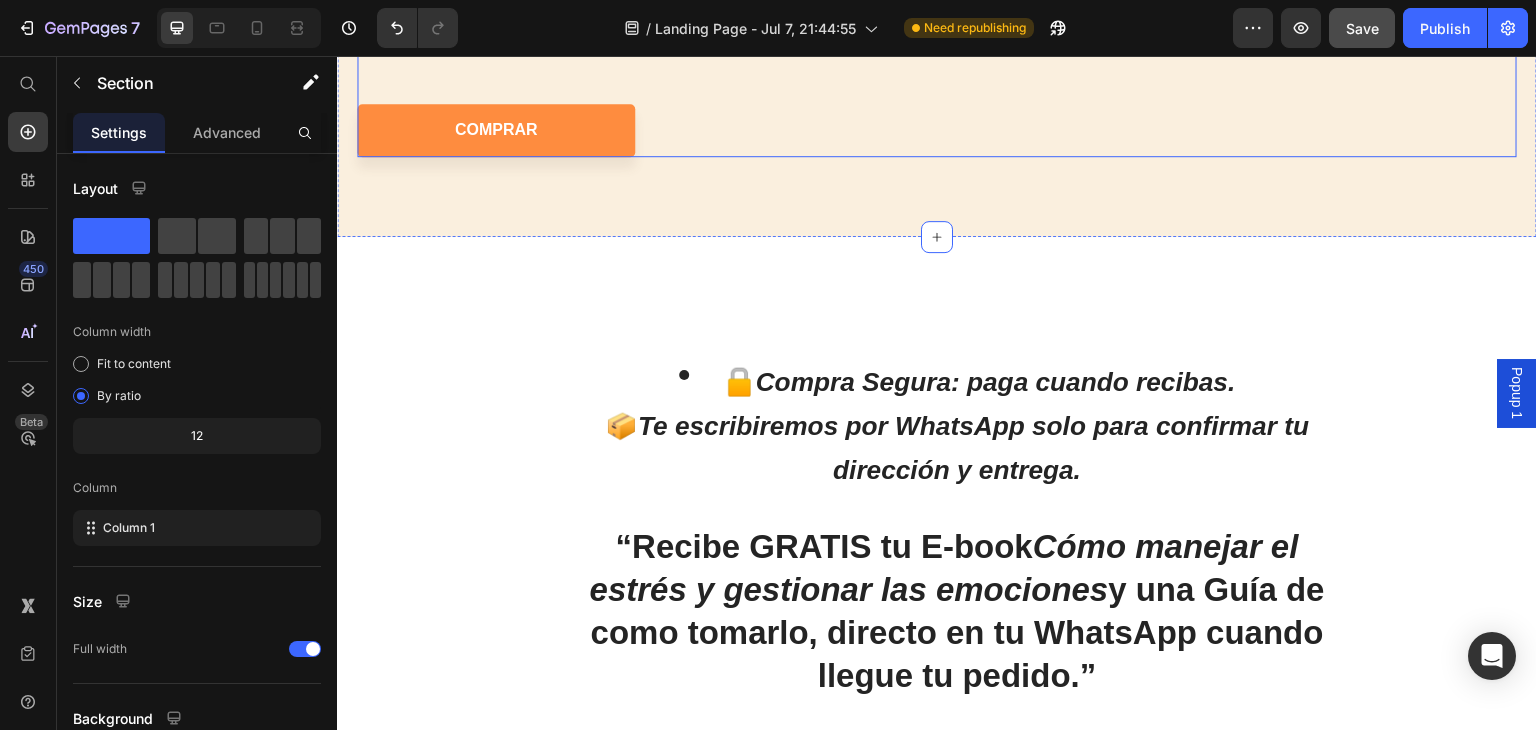 click on "BENEFICIOS Heading
Icon Reduce el estrés y la ansiedad Text Block Row Ayuda a disminuir los niveles de cortisol (la hormona del estrés) y genera un efecto calmante. Text Block
Icon Aumenta tu Energía y Vitalidad Text Block Row Disminuye la fatiga física y mental,  brindándote mayor resistencia durante el día . Text Block
Icon Mejora tu Salud Mental y Cognitiva Text Block Row Favorece la concentración, claridad mental, enfoque y estado de ánimo.     ✅  Compra sin riesgo: paga cuando recibas. Entrega rápida [DAYS]–[DAYS] días. “Actúa hoy y asegura tu [QUANTITY]x[QUANTITY] — paga solo cuando recibas”. Text Block COMPRAR Button Row" at bounding box center [639, -175] 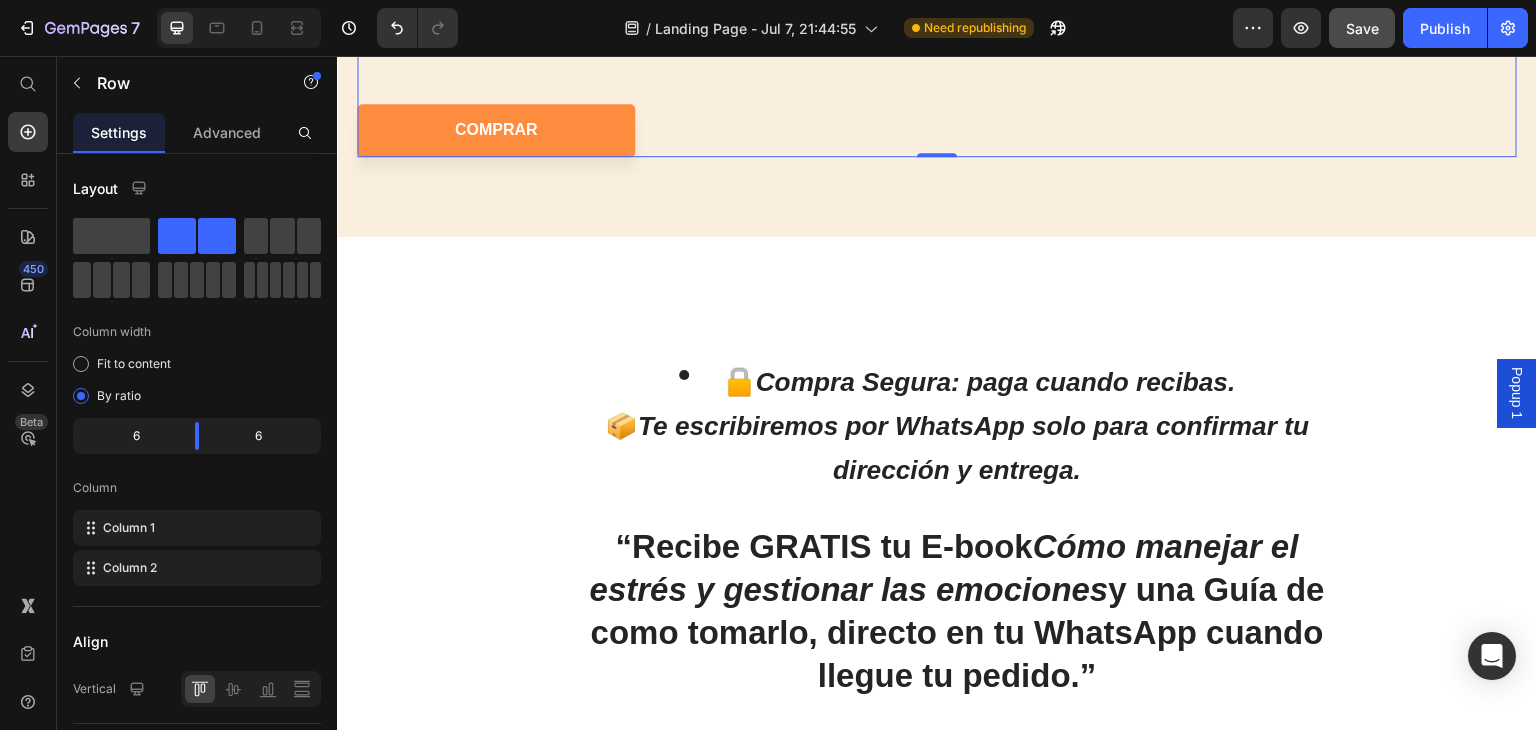 click on "BENEFICIOS Heading
Icon Reduce el estrés y la ansiedad Text Block Row Ayuda a disminuir los niveles de cortisol (la hormona del estrés) y genera un efecto calmante. Text Block
Icon Aumenta tu Energía y Vitalidad Text Block Row Disminuye la fatiga física y mental,  brindándote mayor resistencia durante el día . Text Block
Icon Mejora tu Salud Mental y Cognitiva Text Block Row Favorece la concentración, claridad mental, enfoque y estado de ánimo.     ✅  Compra sin riesgo: paga cuando recibas. Entrega rápida [DAYS]–[DAYS] días. “Actúa hoy y asegura tu [QUANTITY]x[QUANTITY] — paga solo cuando recibas”. Text Block COMPRAR Button Row" at bounding box center [639, -175] 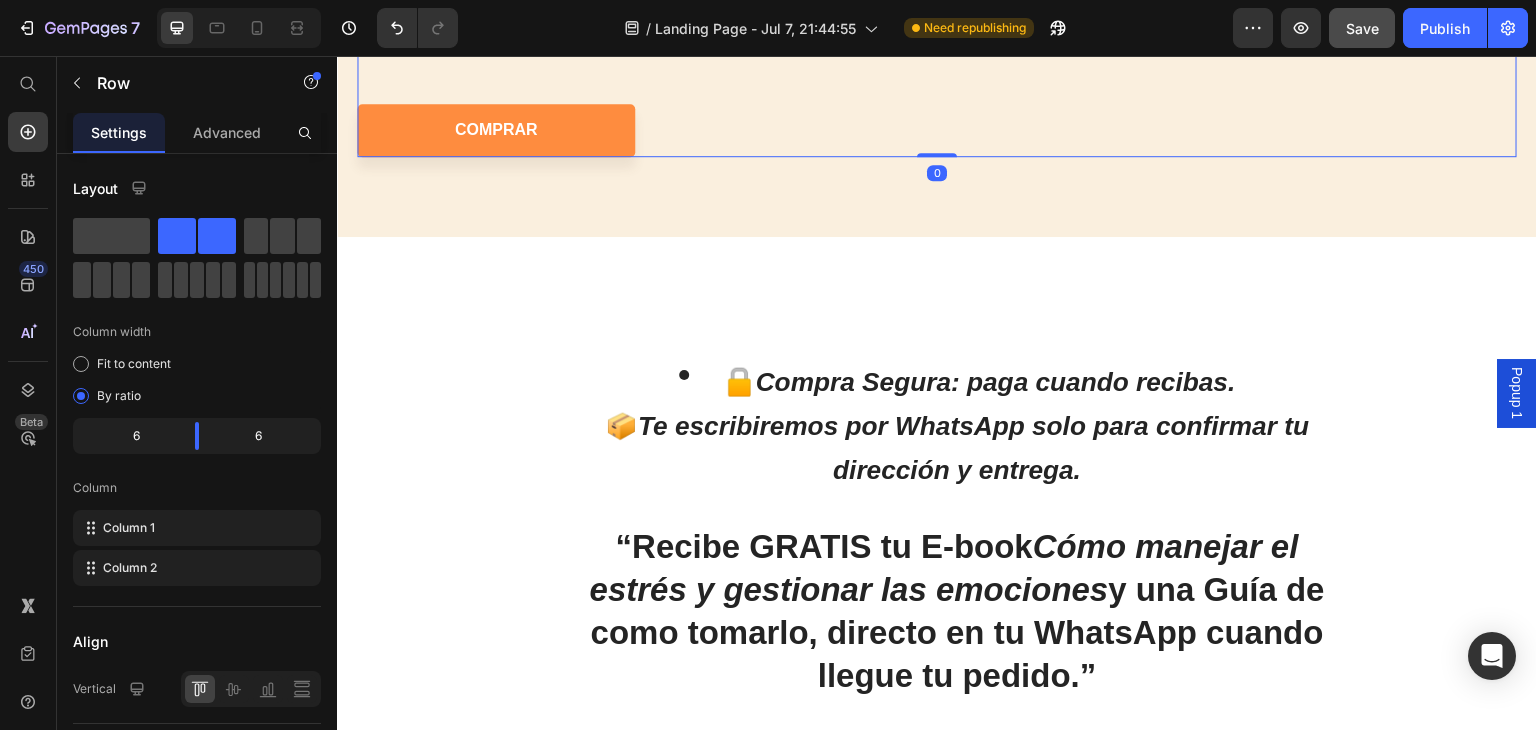 drag, startPoint x: 928, startPoint y: 445, endPoint x: 923, endPoint y: 175, distance: 270.0463 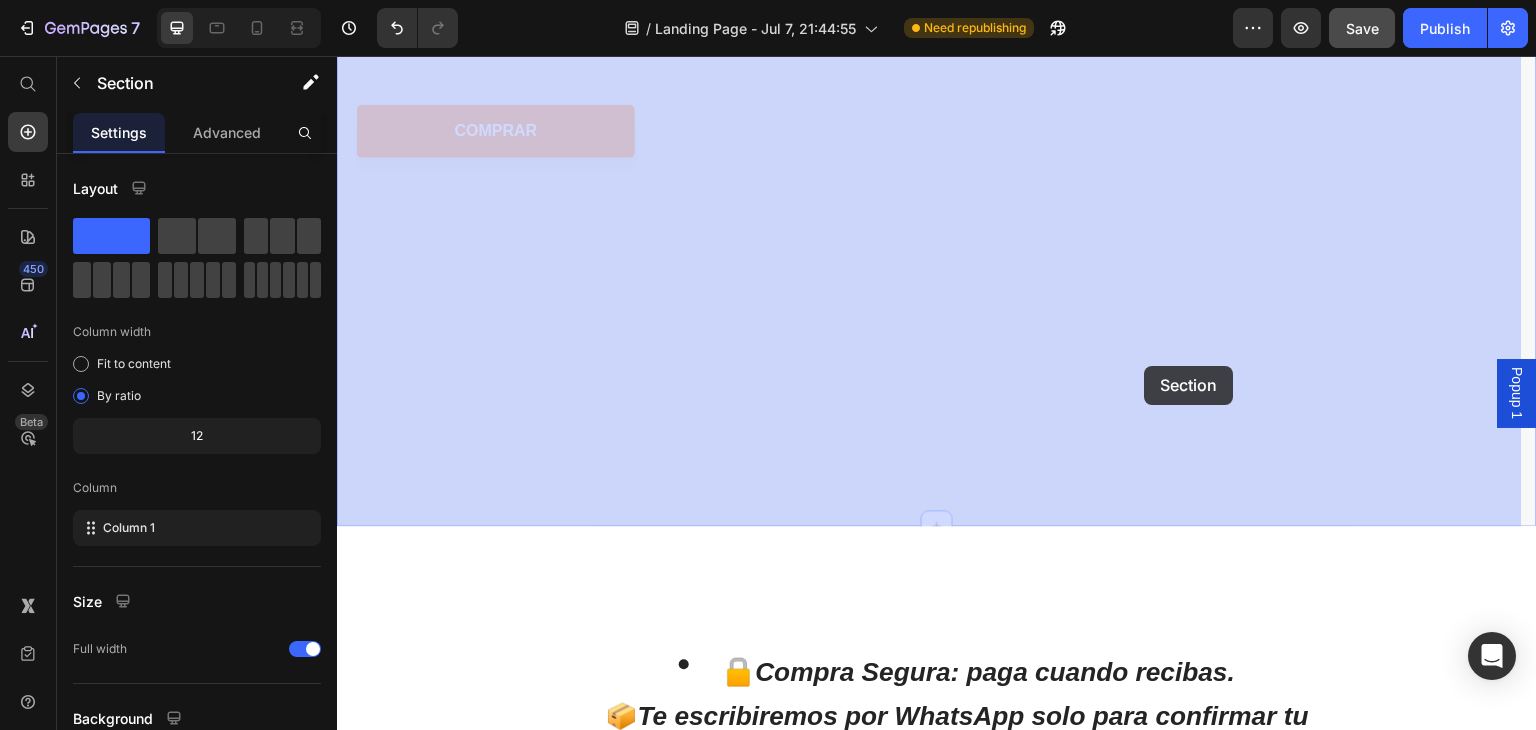drag, startPoint x: 1151, startPoint y: 476, endPoint x: 1145, endPoint y: 366, distance: 110.16351 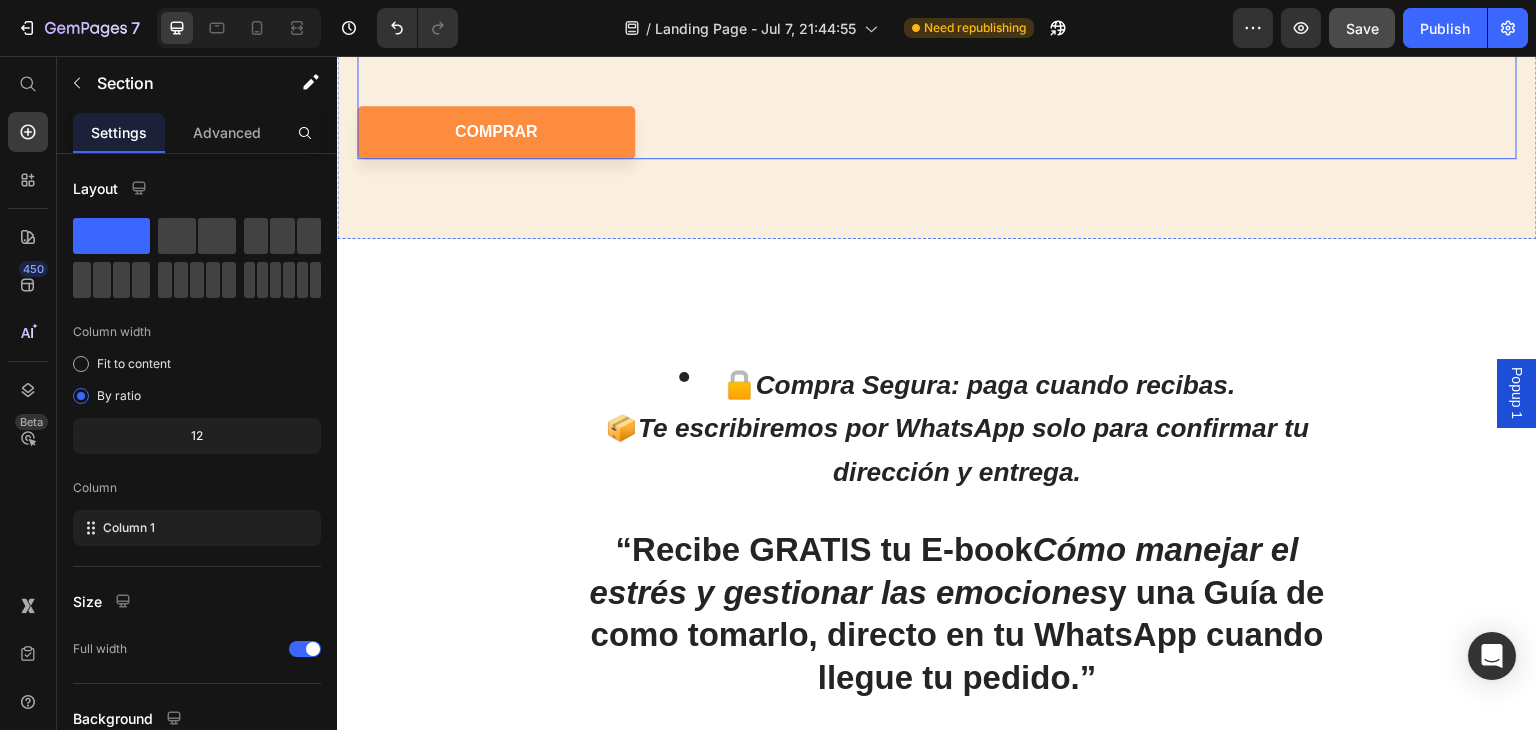scroll, scrollTop: 3023, scrollLeft: 0, axis: vertical 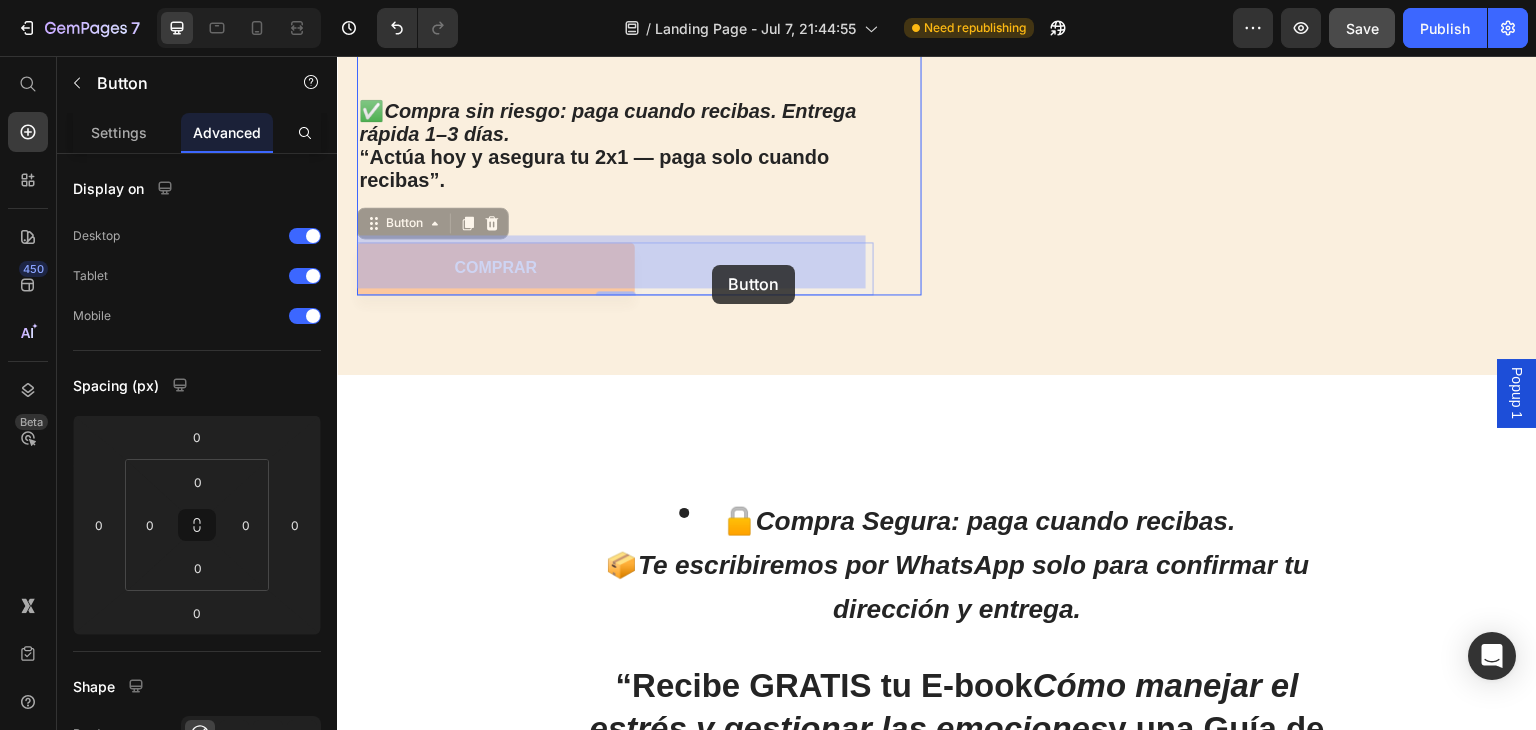 drag, startPoint x: 621, startPoint y: 261, endPoint x: 712, endPoint y: 265, distance: 91.08787 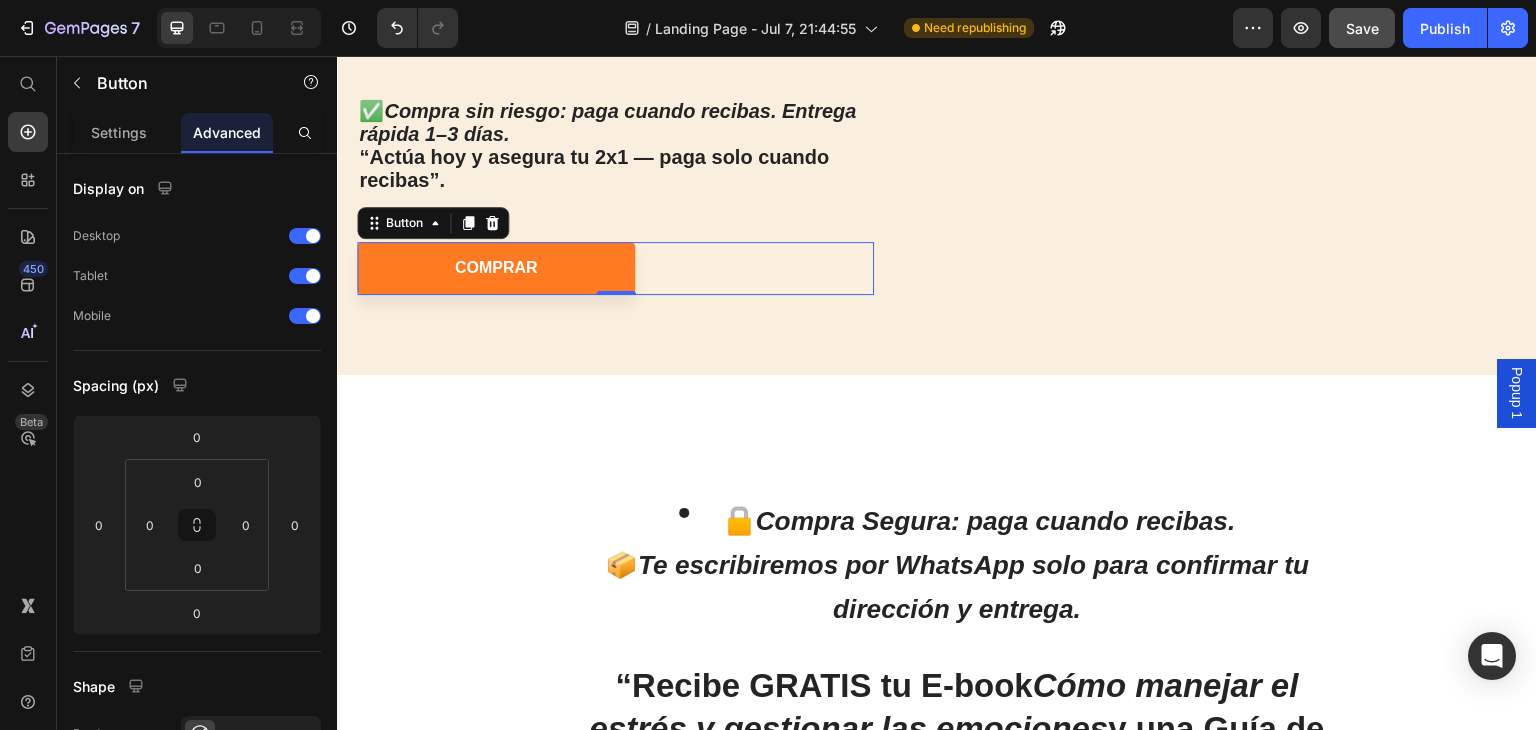 click on "COMPRAR" at bounding box center [496, 268] 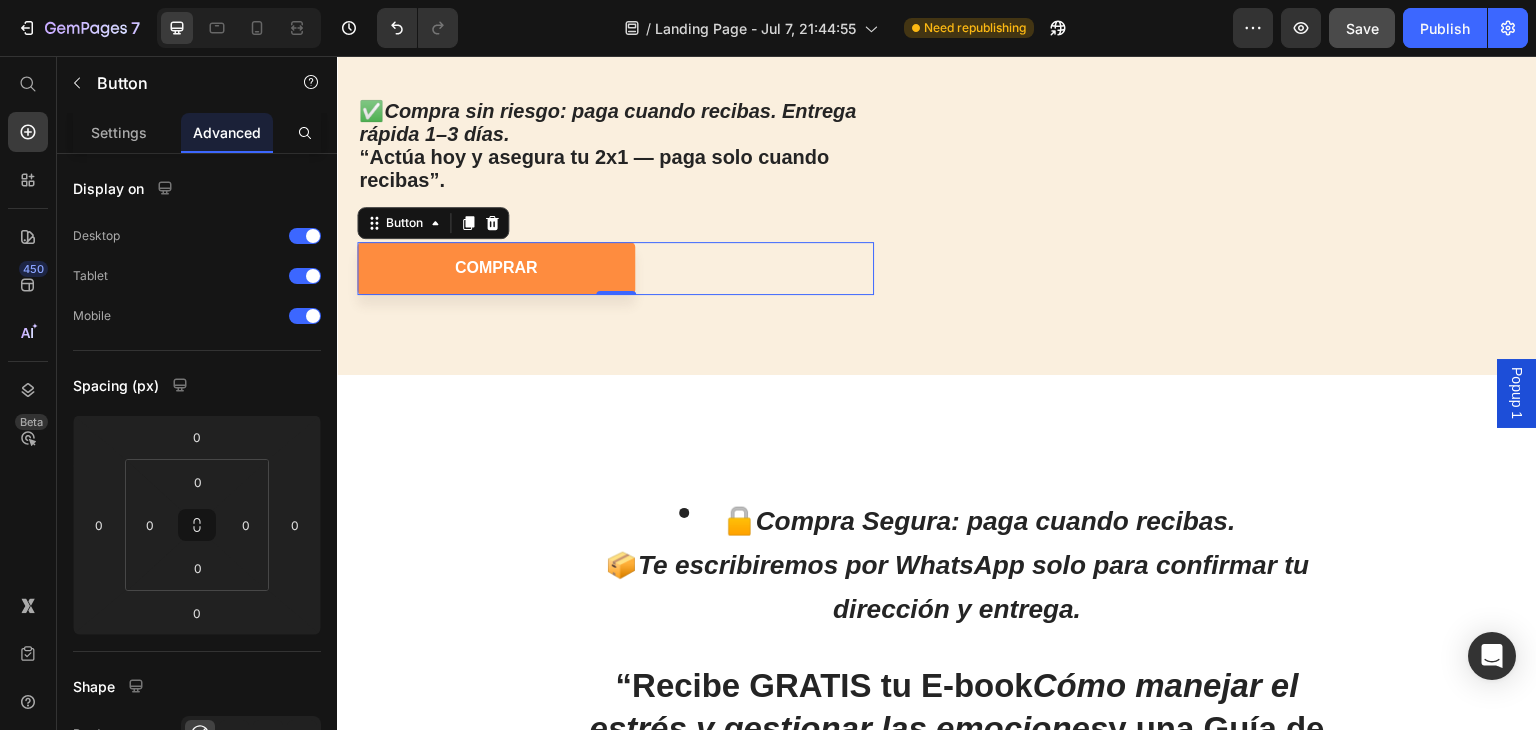 click on "COMPRAR Button   0" at bounding box center [615, 268] 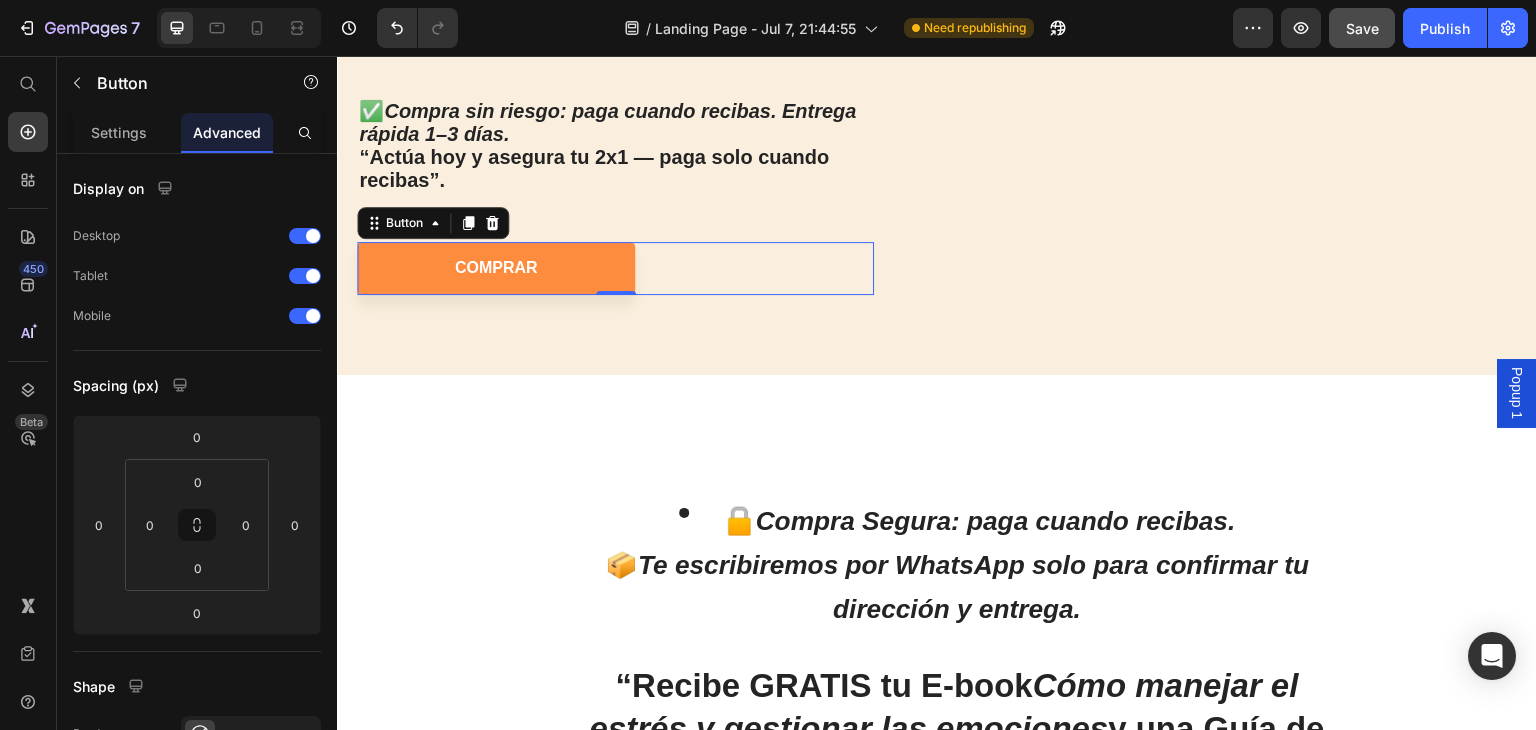 click on "COMPRAR Button   0" at bounding box center (615, 268) 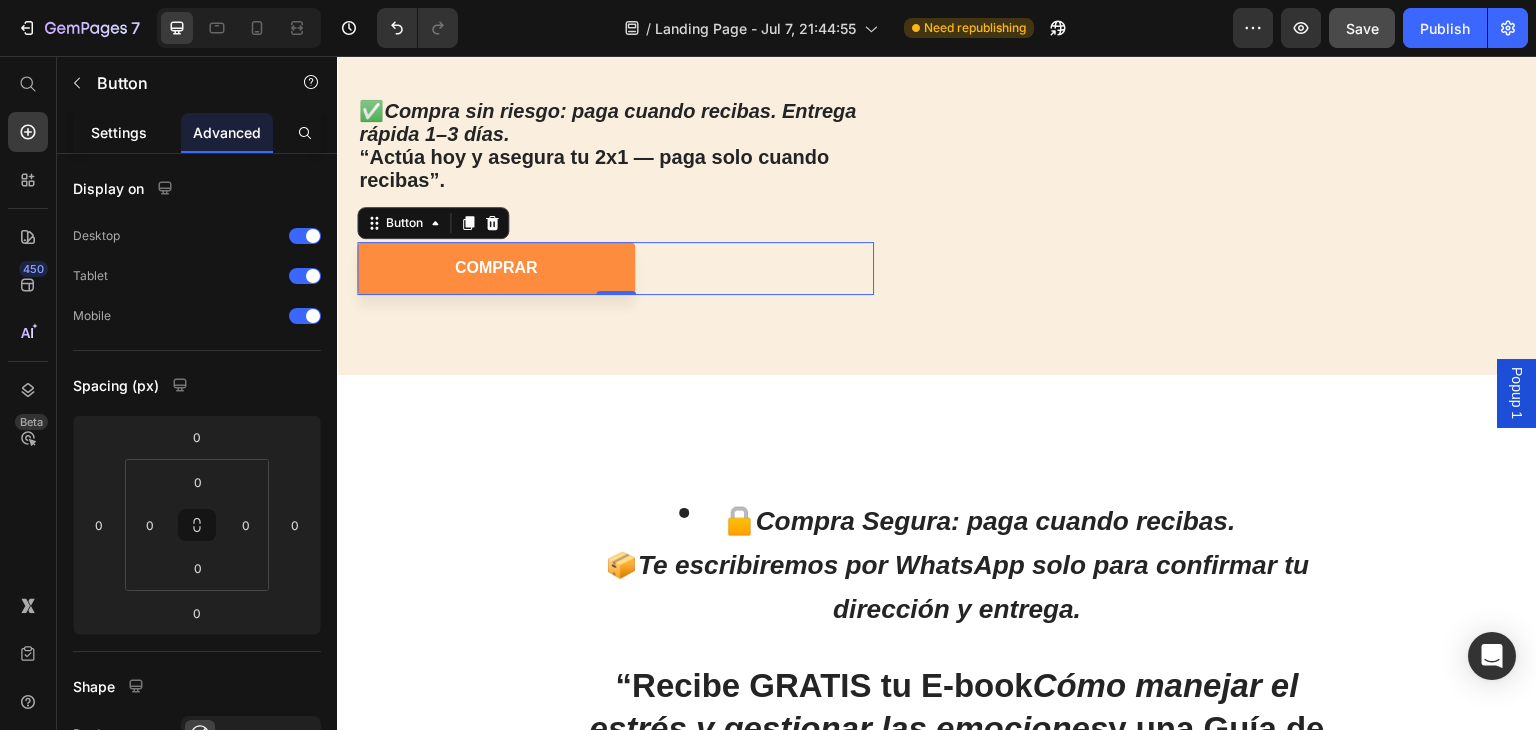 click on "Settings" at bounding box center [119, 132] 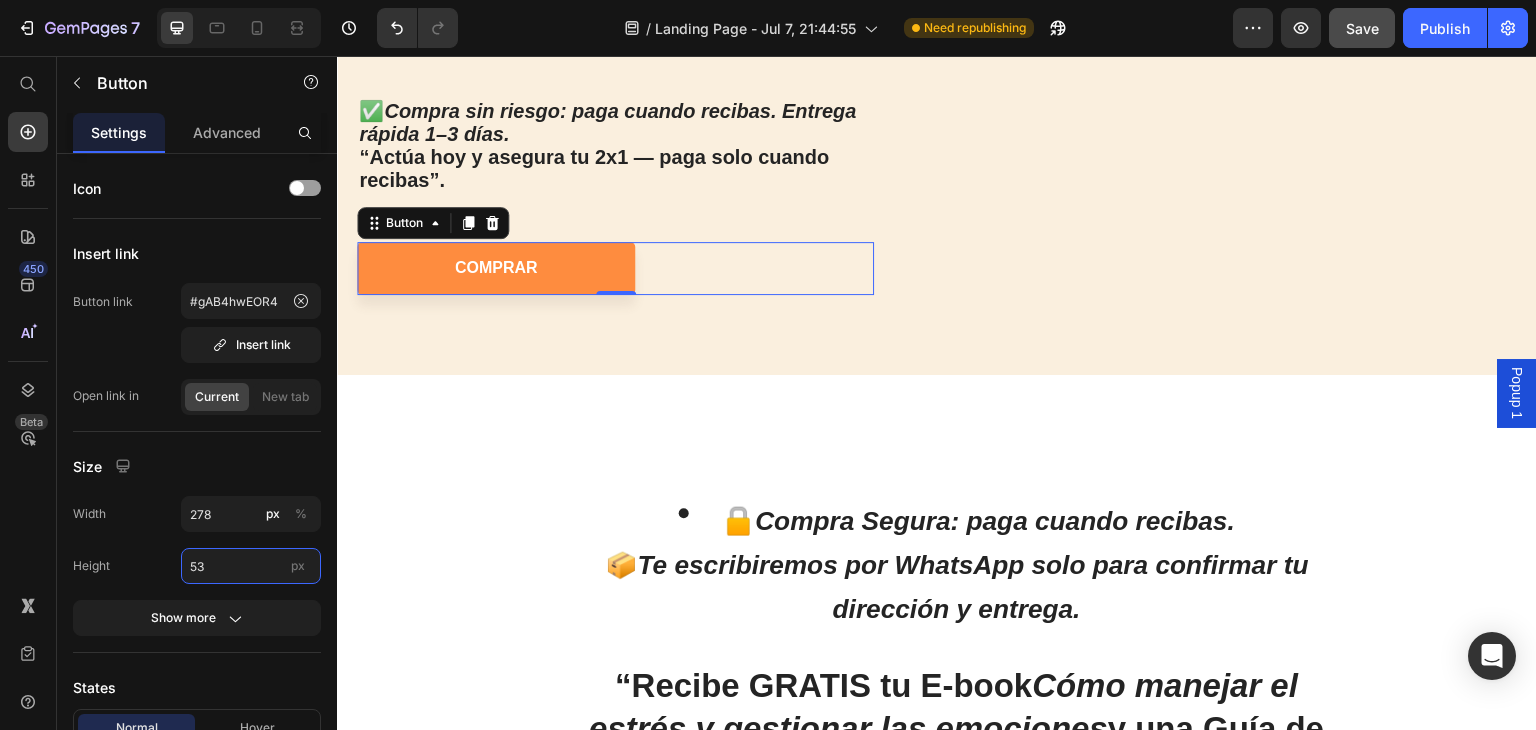 click on "53" at bounding box center [251, 566] 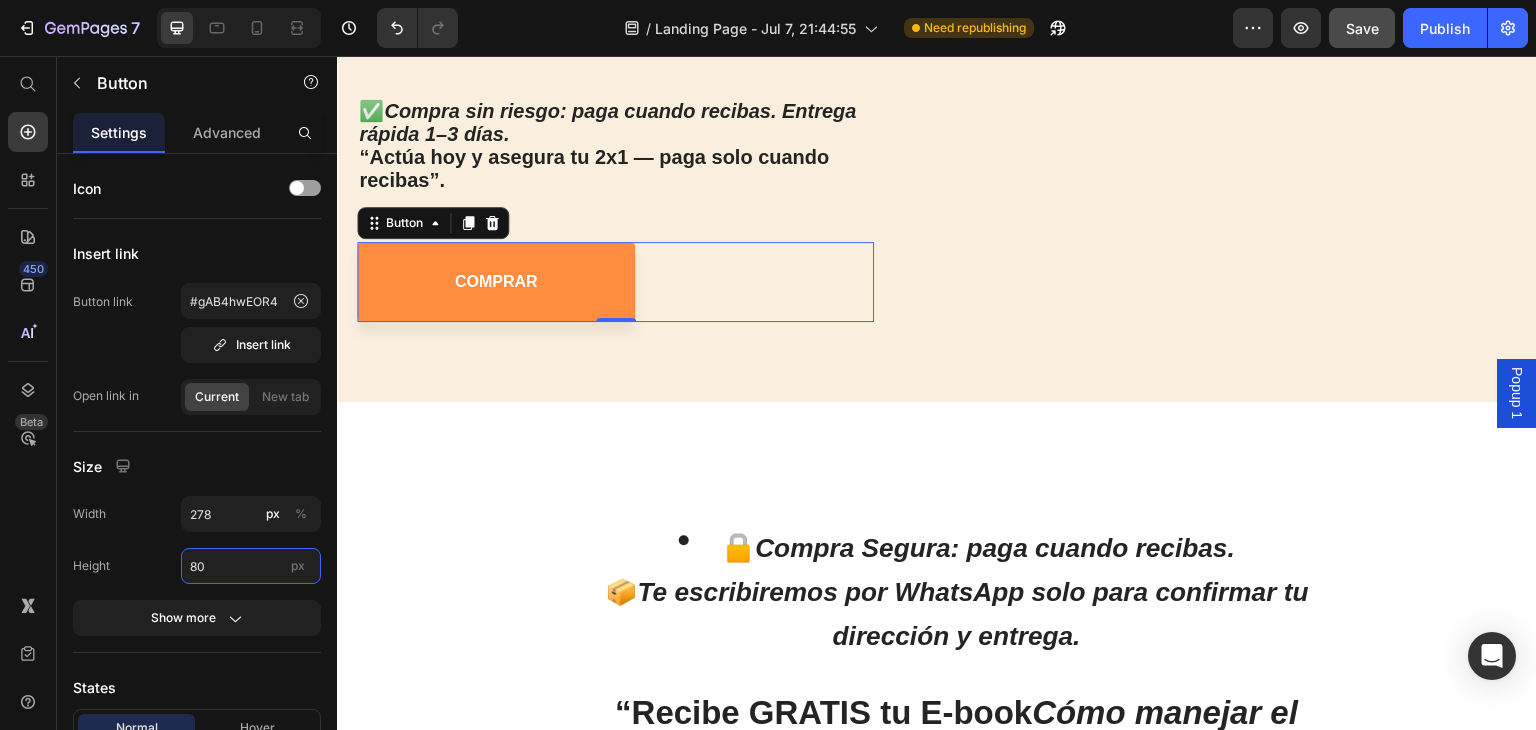 type on "8" 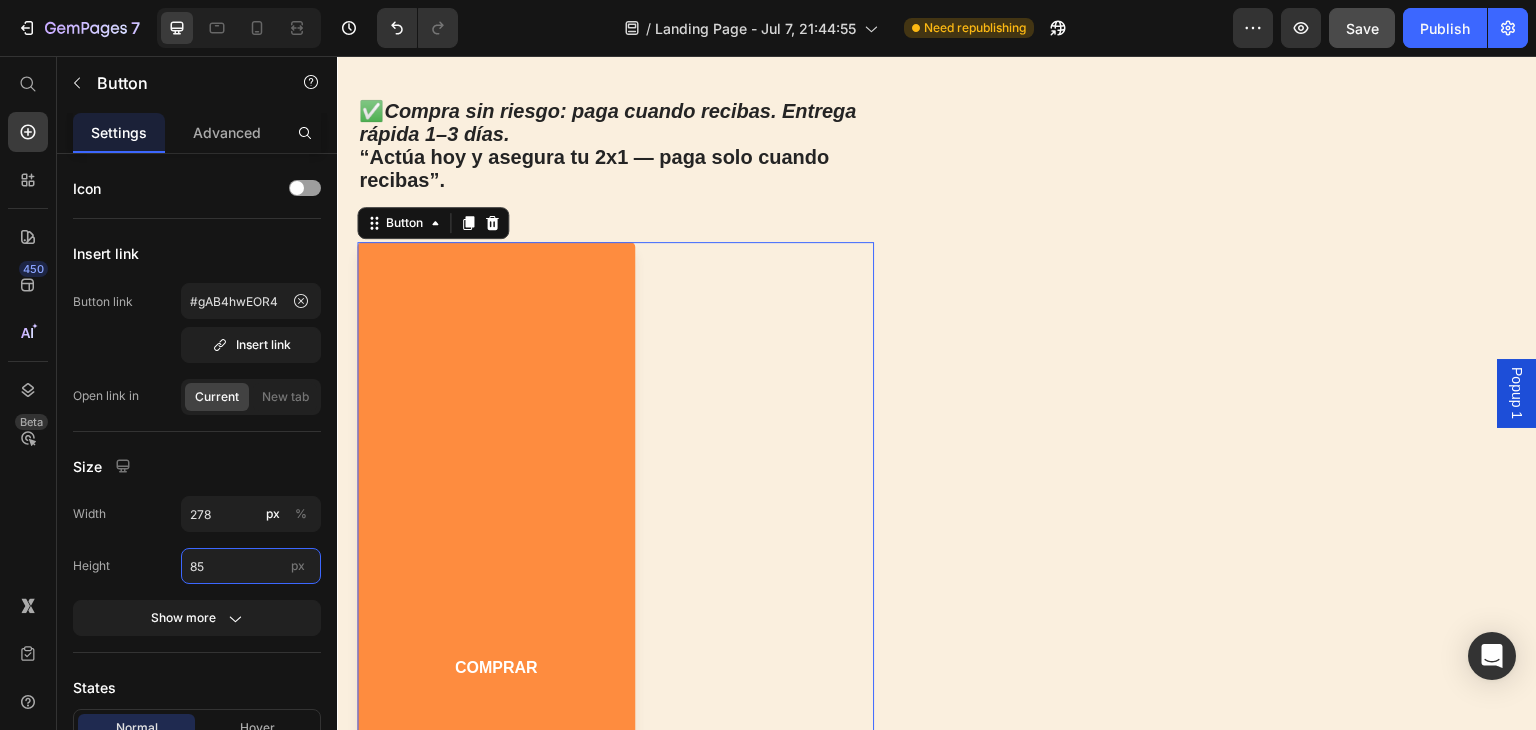 type on "8" 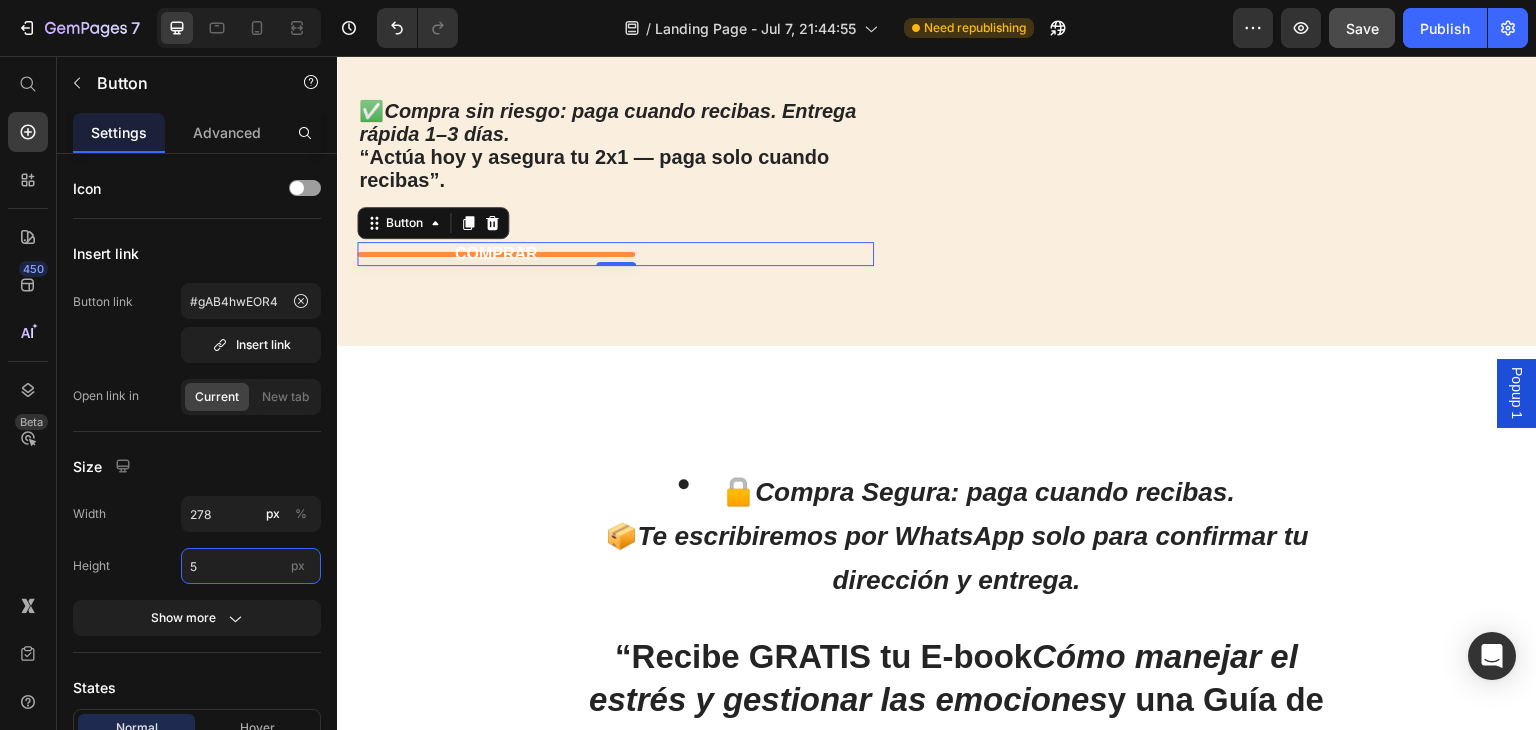 type on "53" 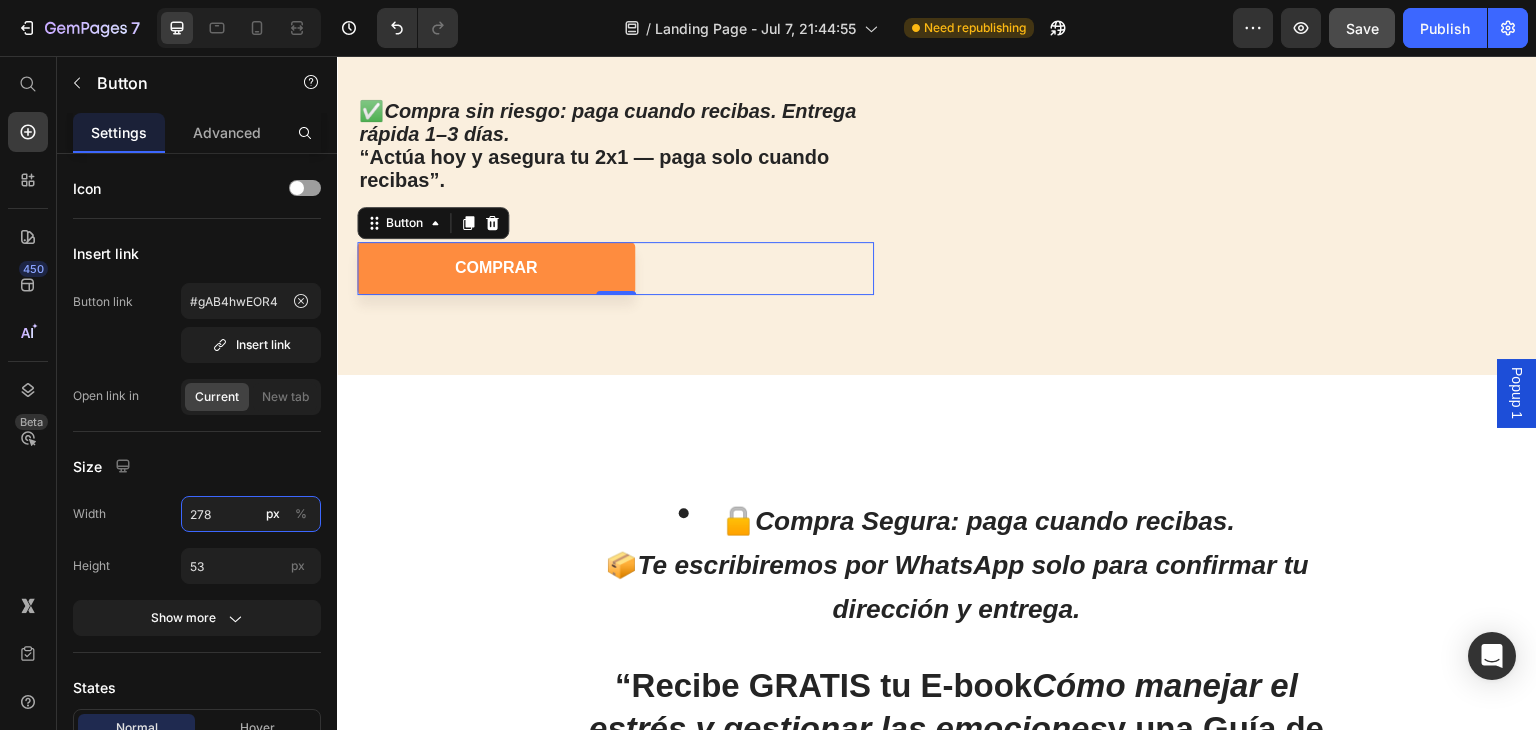 click on "278" at bounding box center (251, 514) 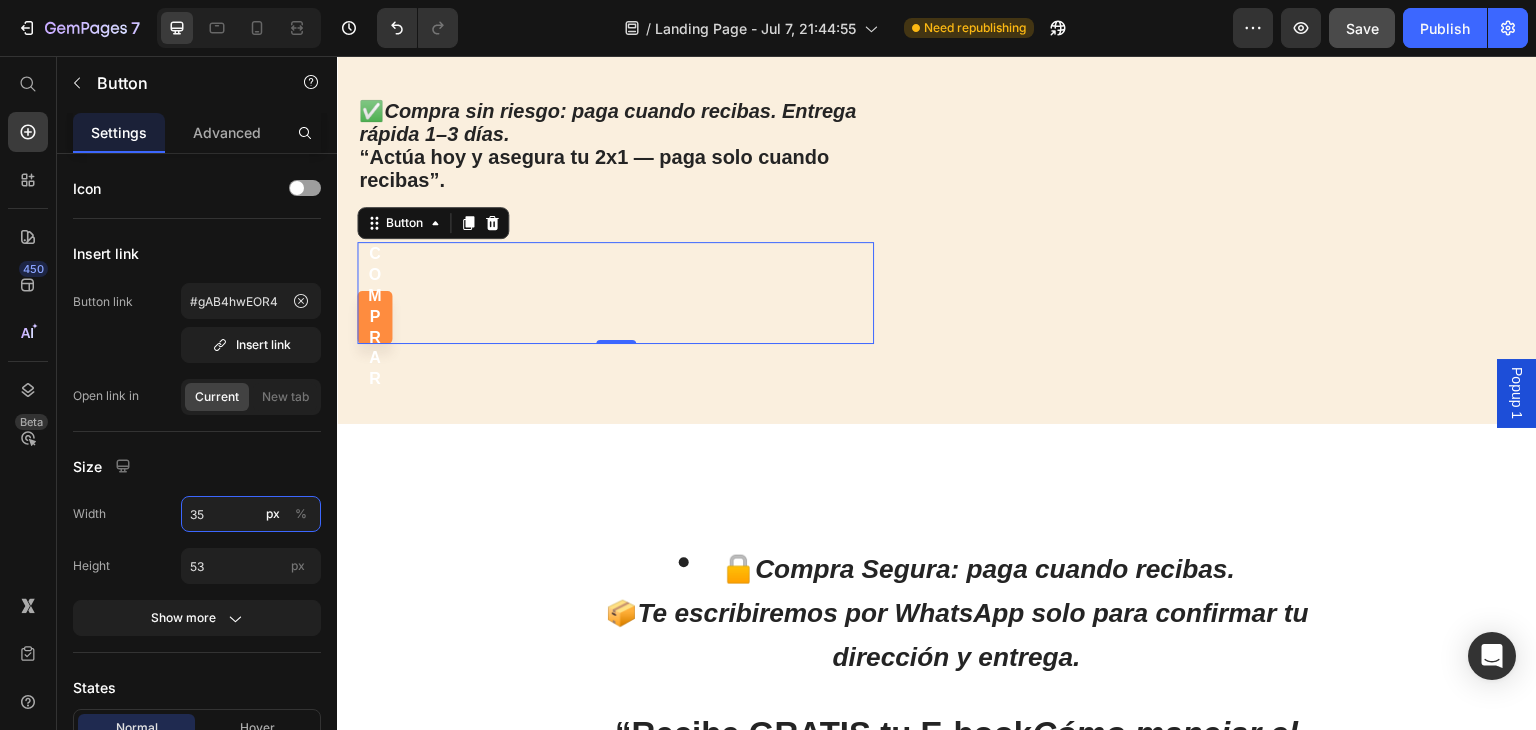 type on "3" 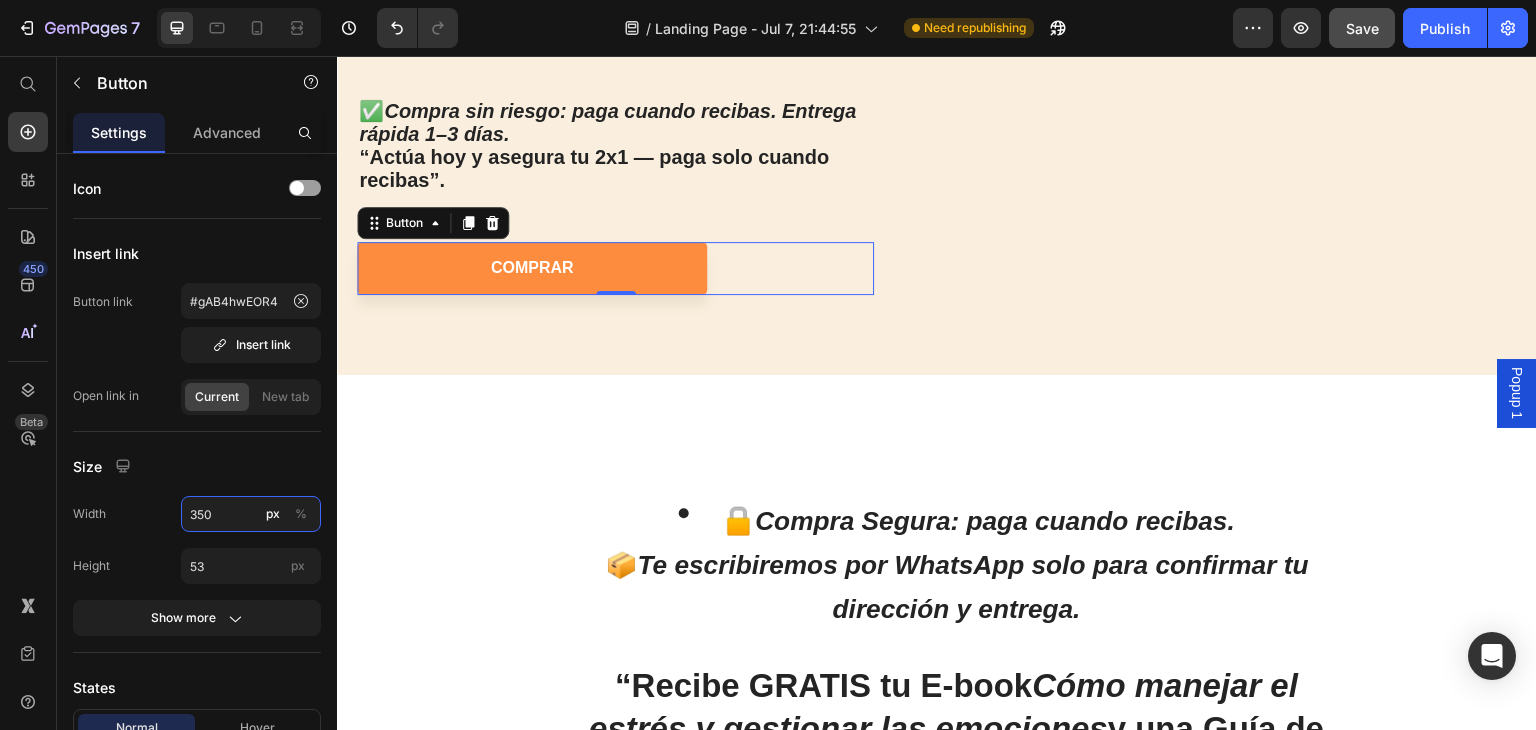 type on "3500" 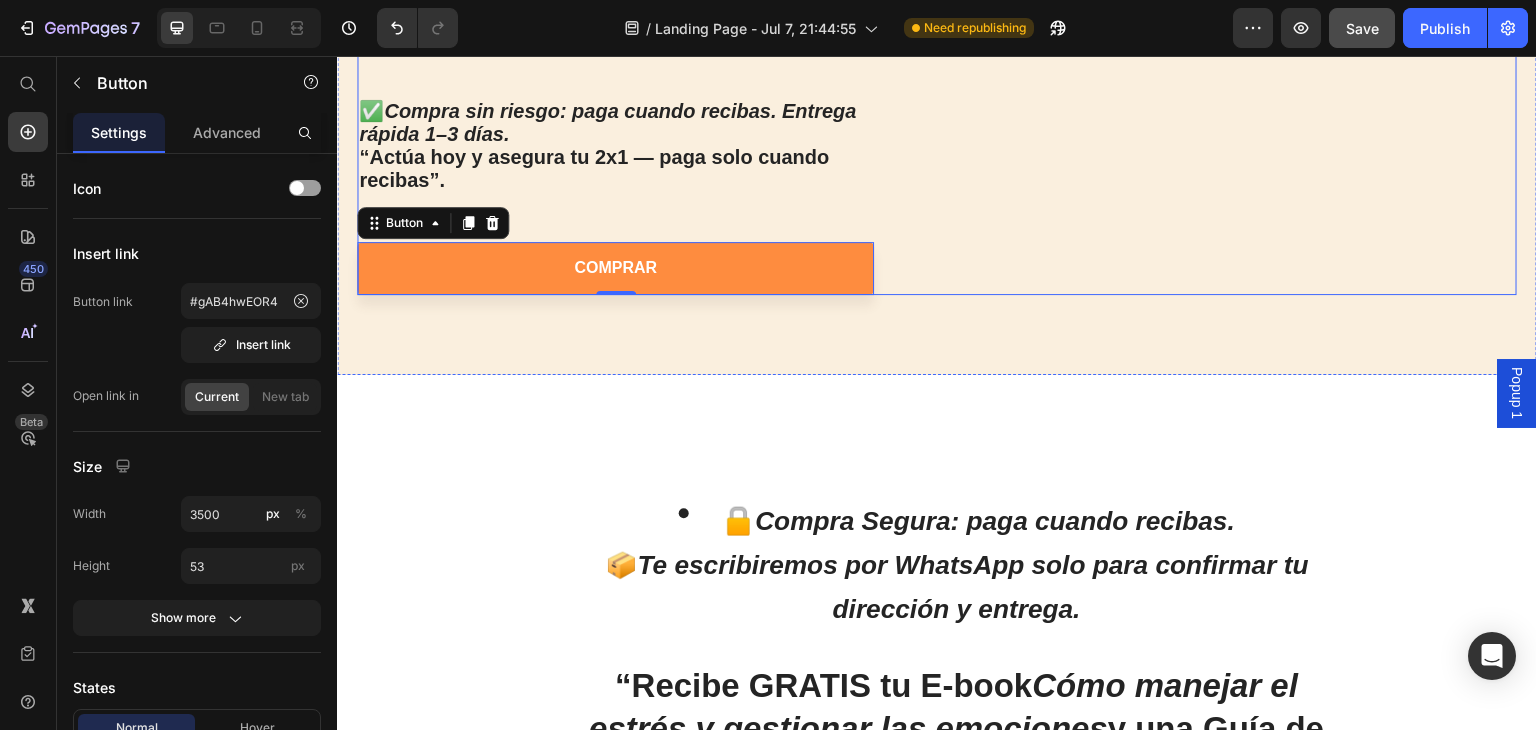 click on "BENEFICIOS Heading
Icon Reduce el estrés y la ansiedad Text Block Row Ayuda a disminuir los niveles de cortisol (la hormona del estrés) y genera un efecto calmante. Text Block
Icon Aumenta tu Energía y Vitalidad Text Block Row Disminuye la fatiga física y mental,  brindándote mayor resistencia durante el día . Text Block
Icon Mejora tu Salud Mental y Cognitiva Text Block Row Favorece la concentración, claridad mental, enfoque y estado de ánimo.     ✅  Compra sin riesgo: paga cuando recibas. Entrega rápida 1–3 días. “Actúa hoy y asegura tu 2x1 — paga solo cuando recibas”. Text Block COMPRAR Button Row Image Row Section 6 🔒  Compra Segura: paga cuando recibas. 📦  Te escribiremos por WhatsApp solo para confirmar tu dirección y entrega. “Recibe GRATIS tu E-book  Cómo manejar el estrés y gestionar las emociones  y una Guía de como tomarlo, directo en tu WhatsApp cuando llegue tu pedido.” Heading" at bounding box center [639, -36] 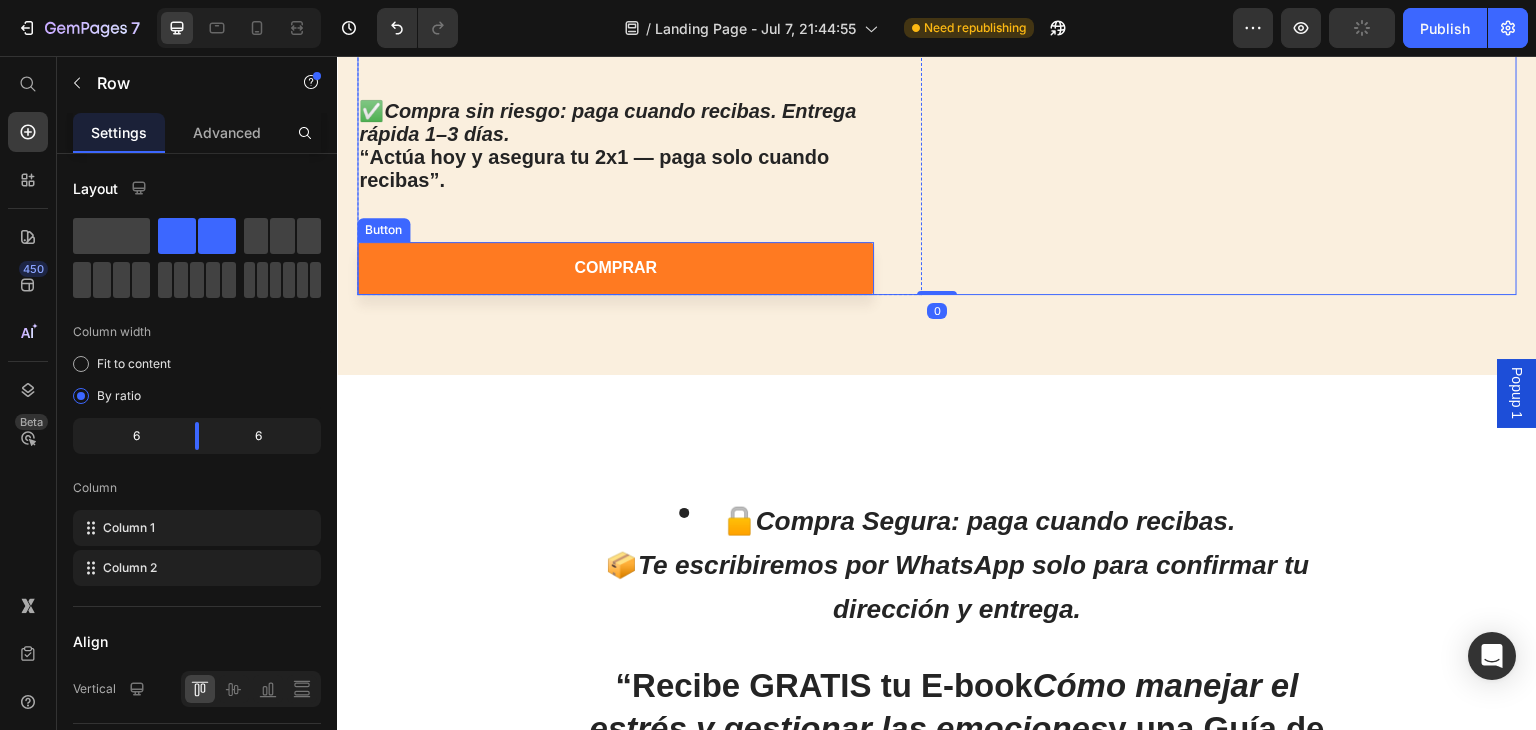 click on "COMPRAR" at bounding box center [615, 268] 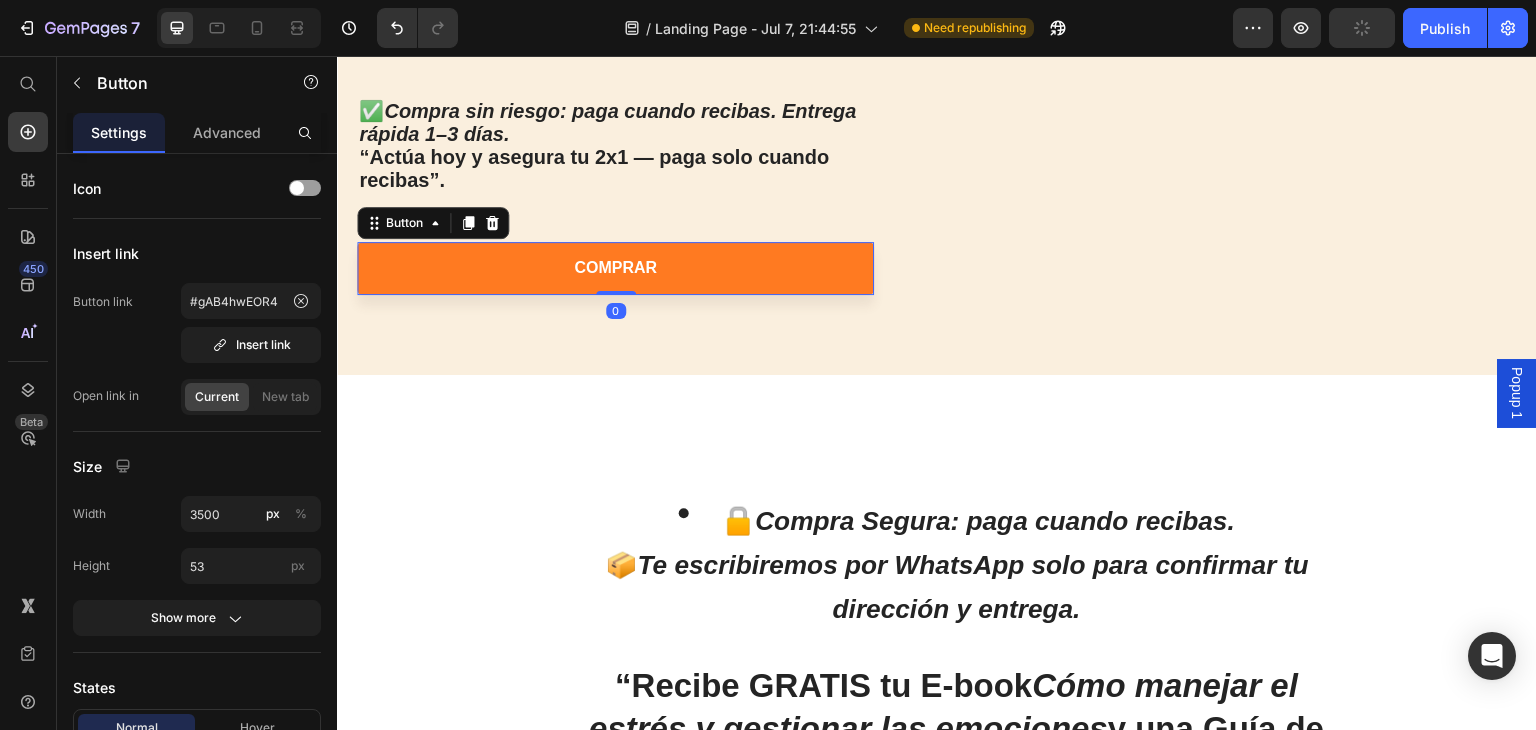 click on "COMPRAR" at bounding box center [615, 268] 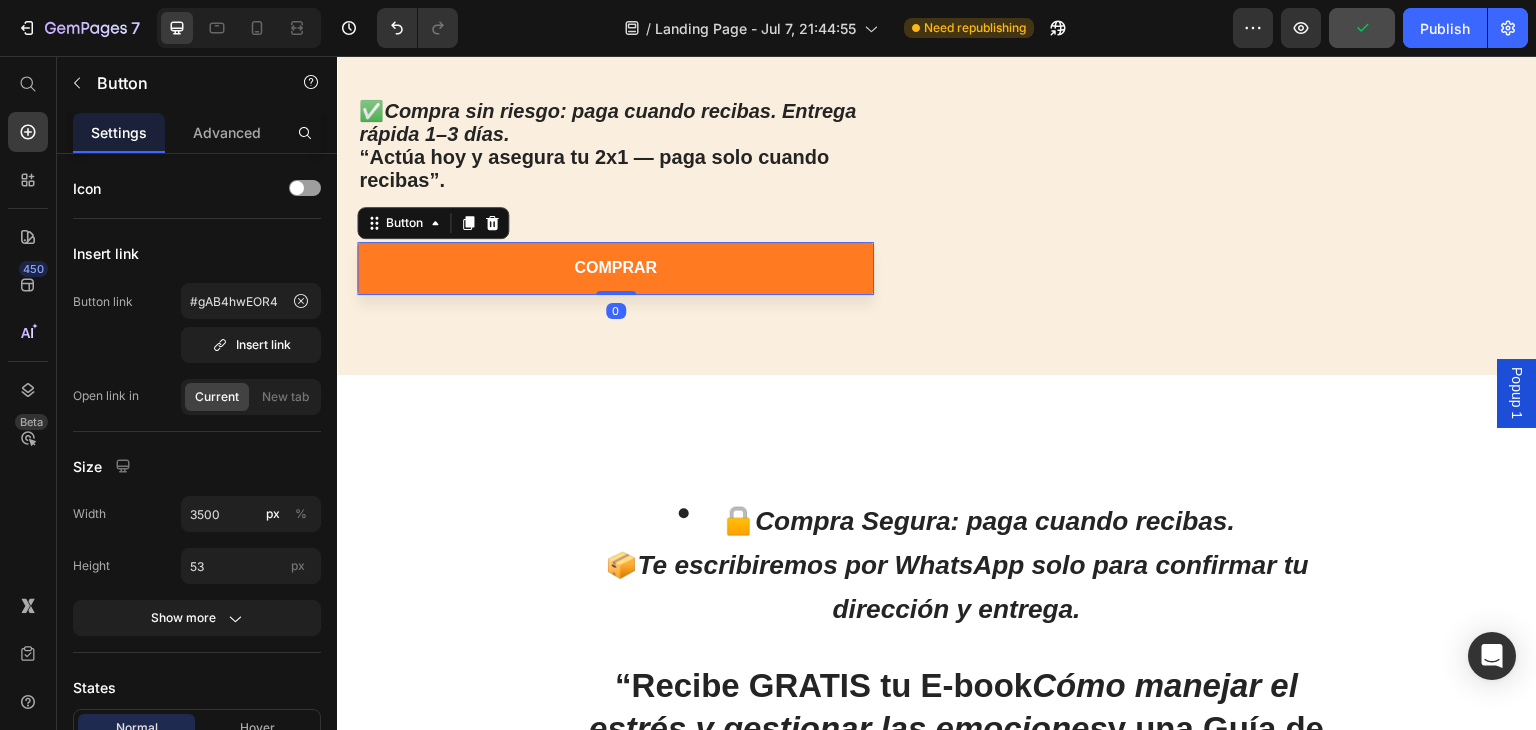 click on "COMPRAR" at bounding box center [615, 268] 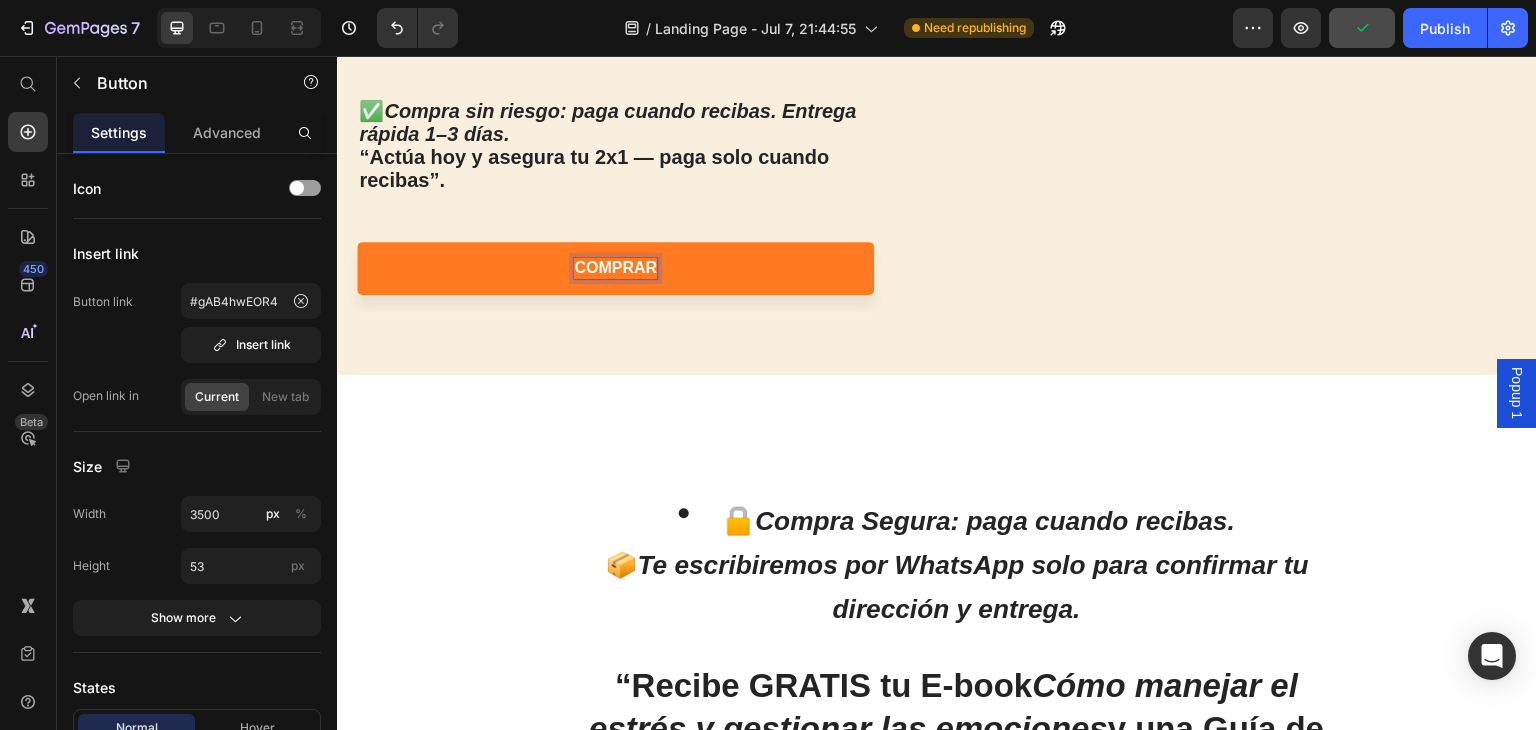 click on "COMPRAR" at bounding box center (615, 268) 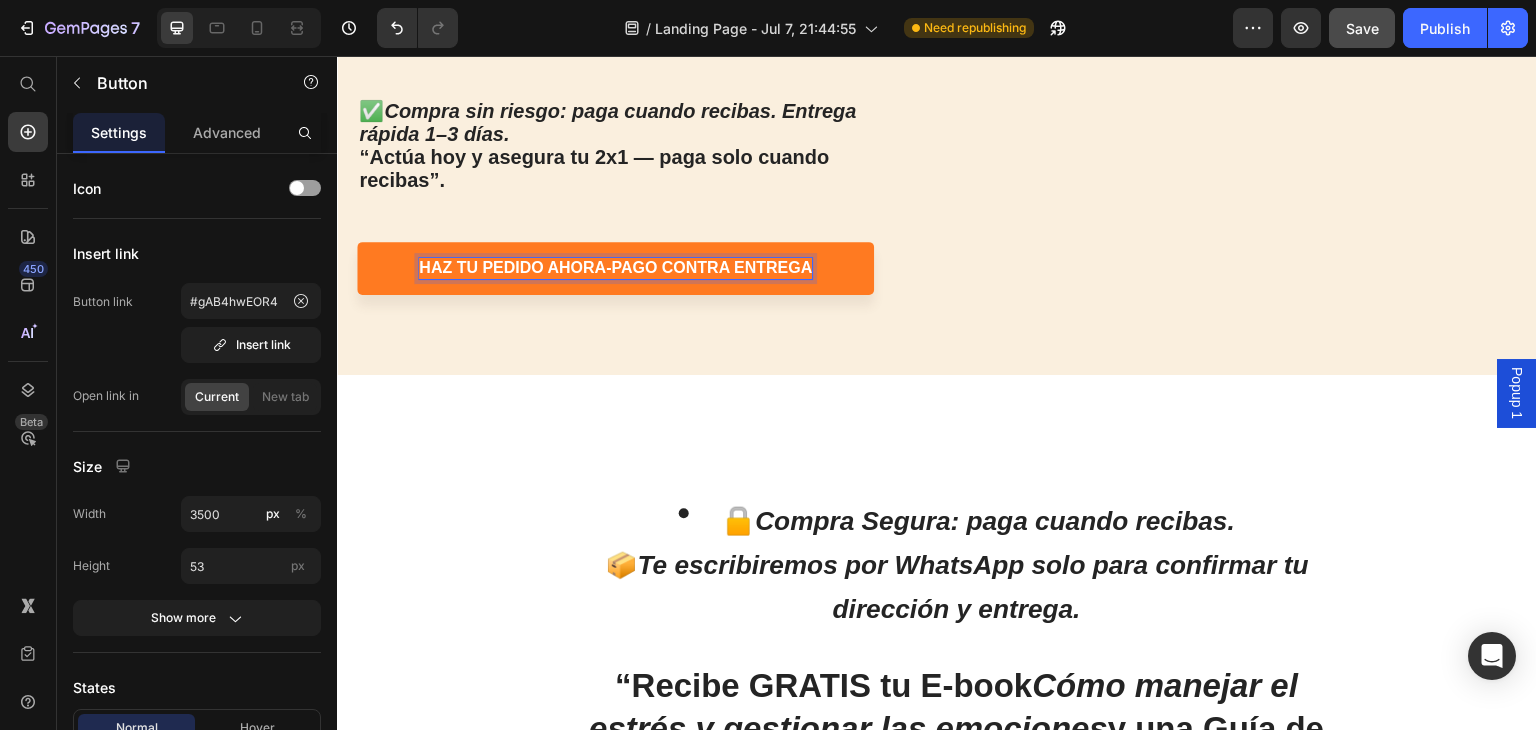 click on "haz tu pedido ahora-pago contra entrega" at bounding box center [615, 268] 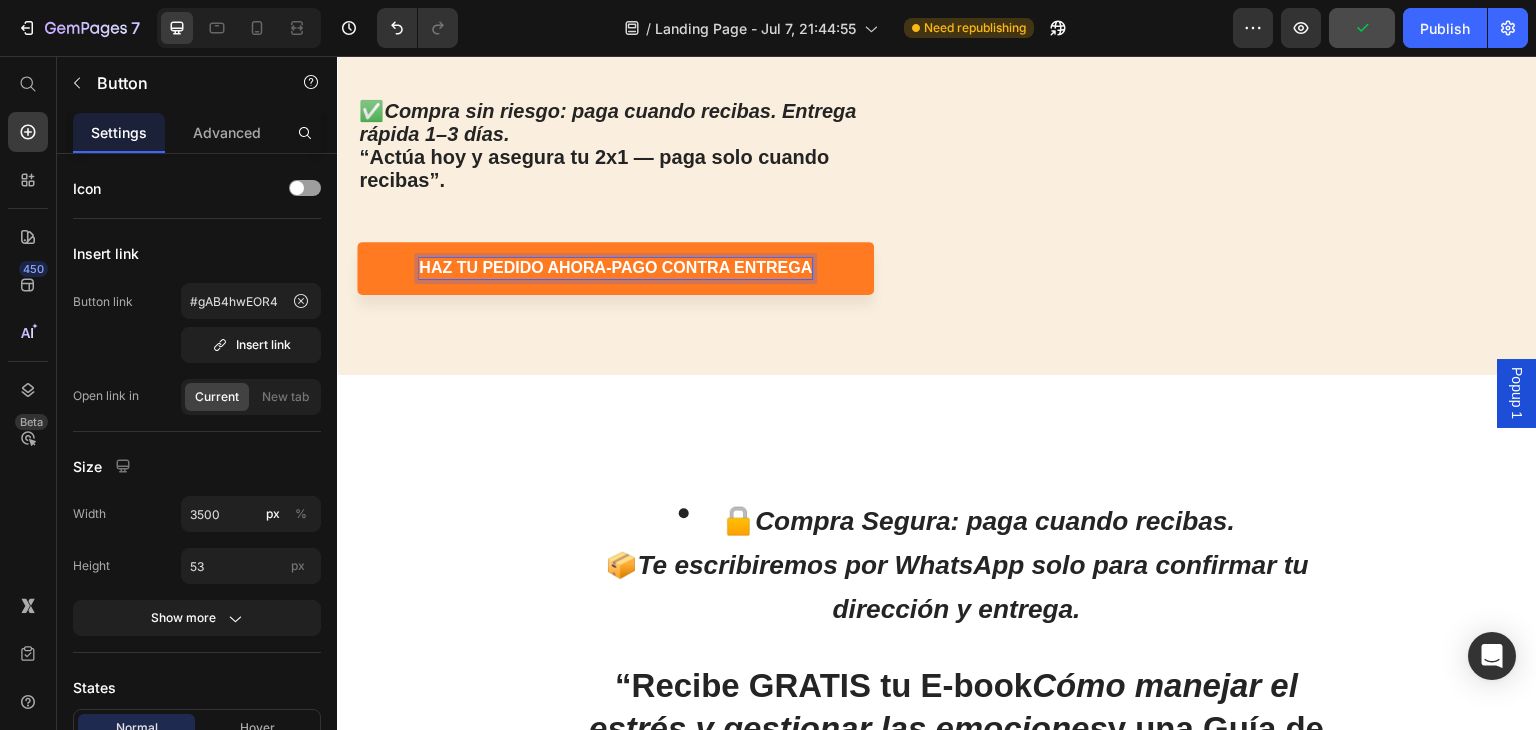 click on "haz tu pedido ahora-pago contra entrega" at bounding box center (615, 268) 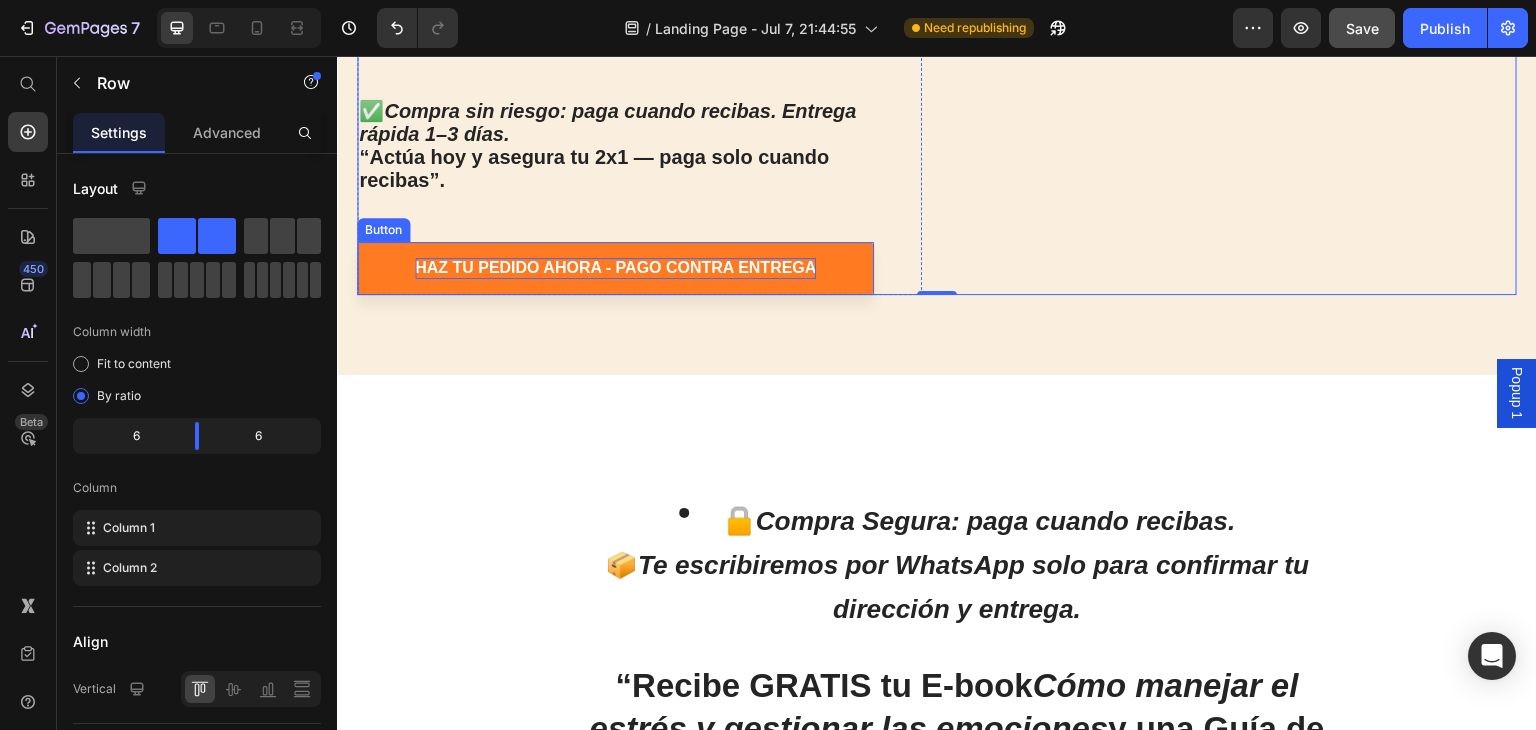 click on "haz tu pedido ahora - pago contra entrega" at bounding box center [615, 268] 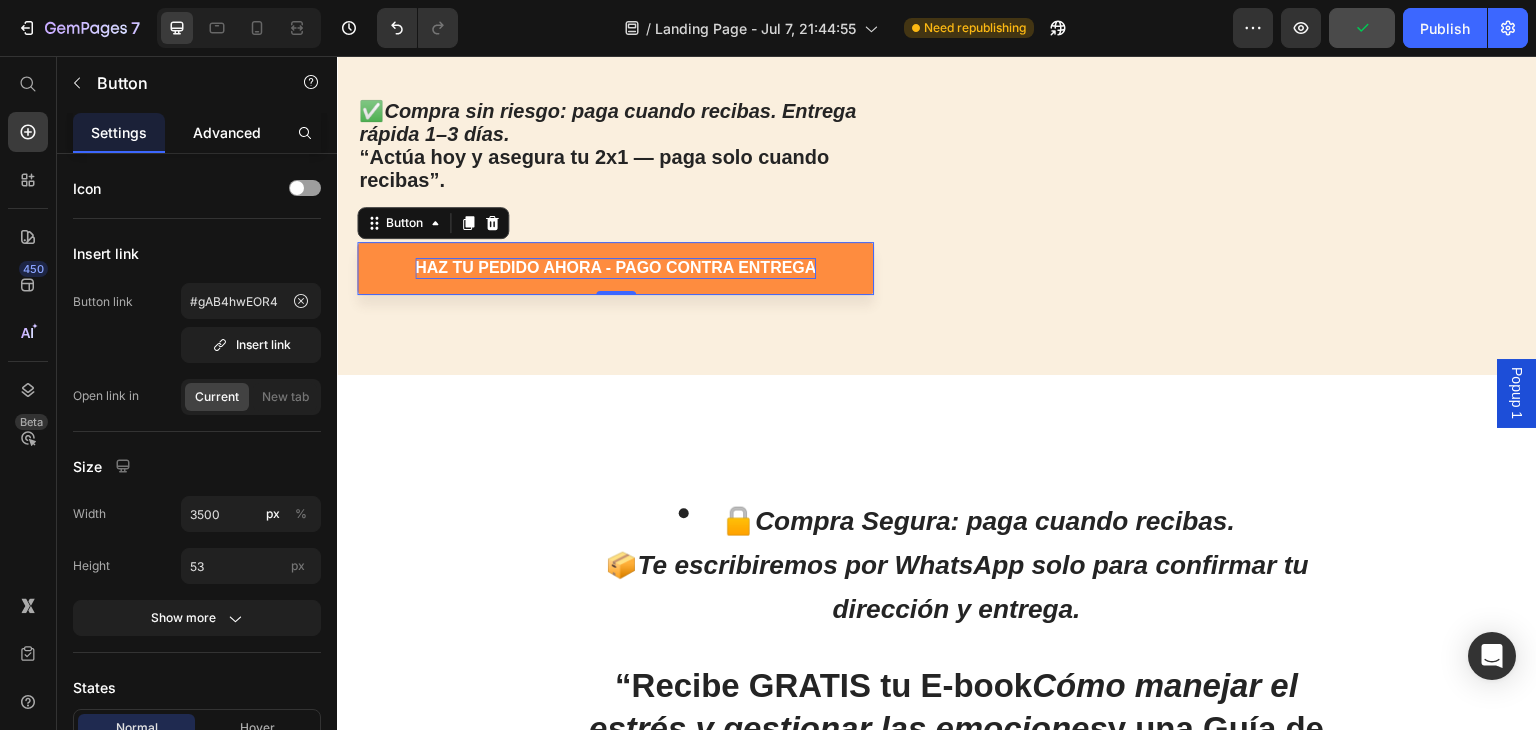 click on "Advanced" at bounding box center (227, 132) 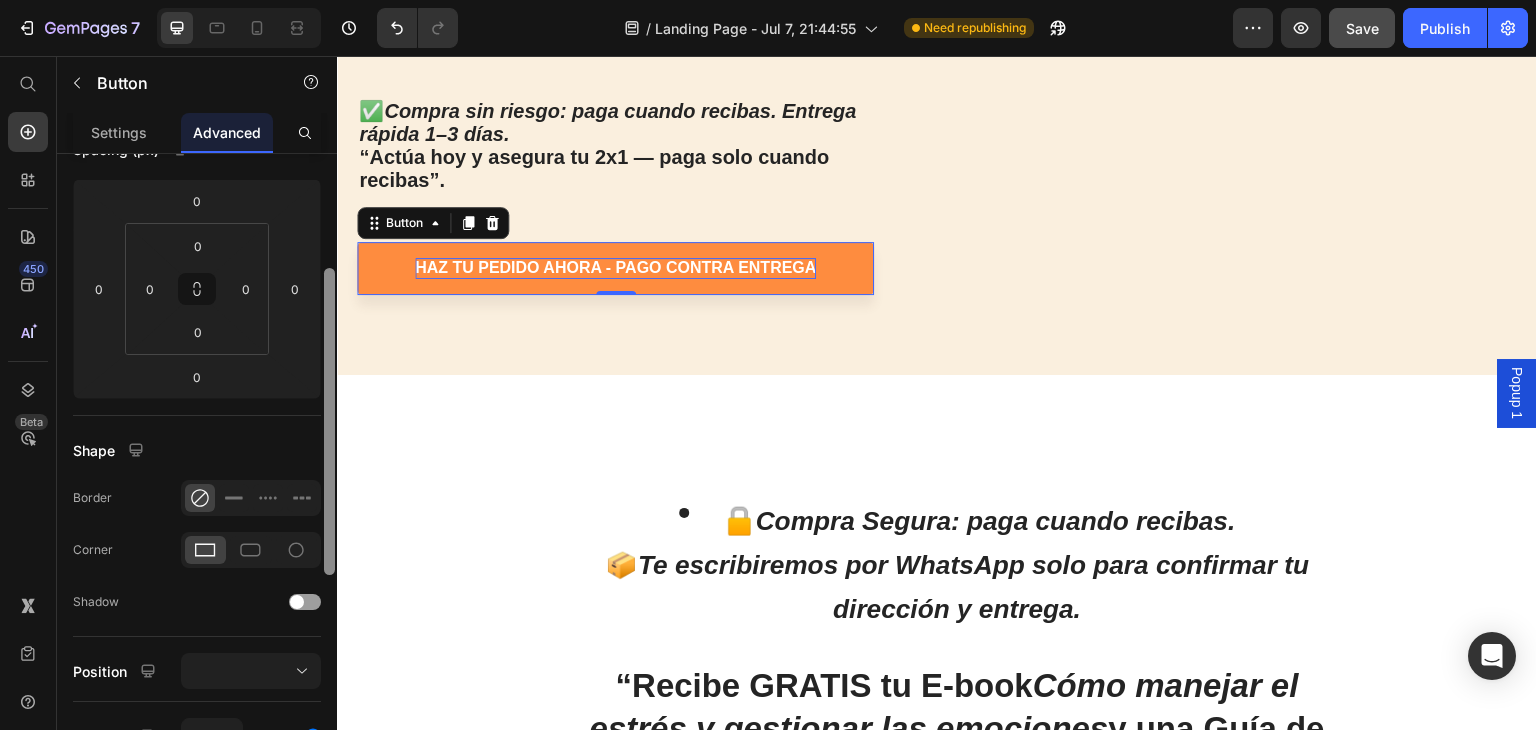 scroll, scrollTop: 0, scrollLeft: 0, axis: both 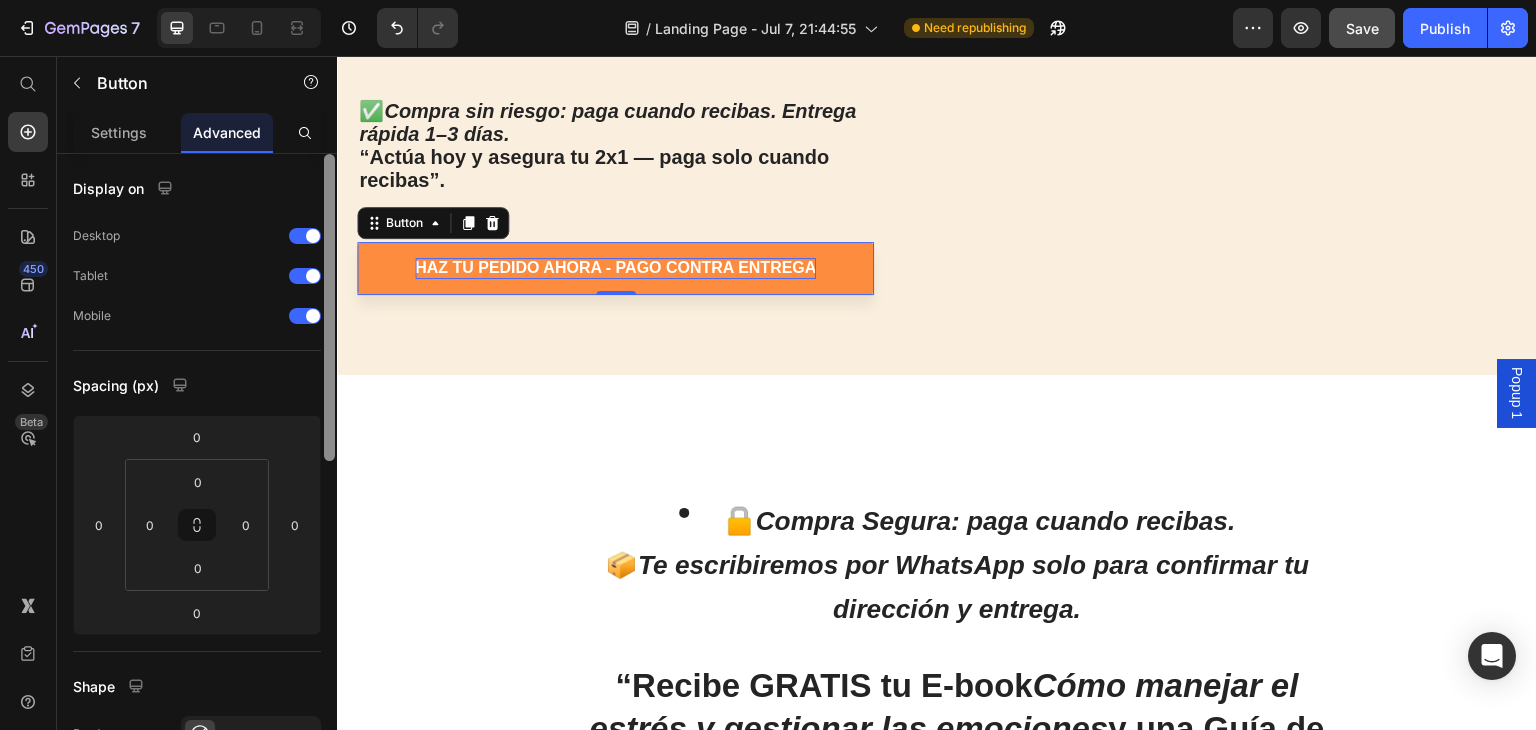 drag, startPoint x: 332, startPoint y: 222, endPoint x: 317, endPoint y: 165, distance: 58.940647 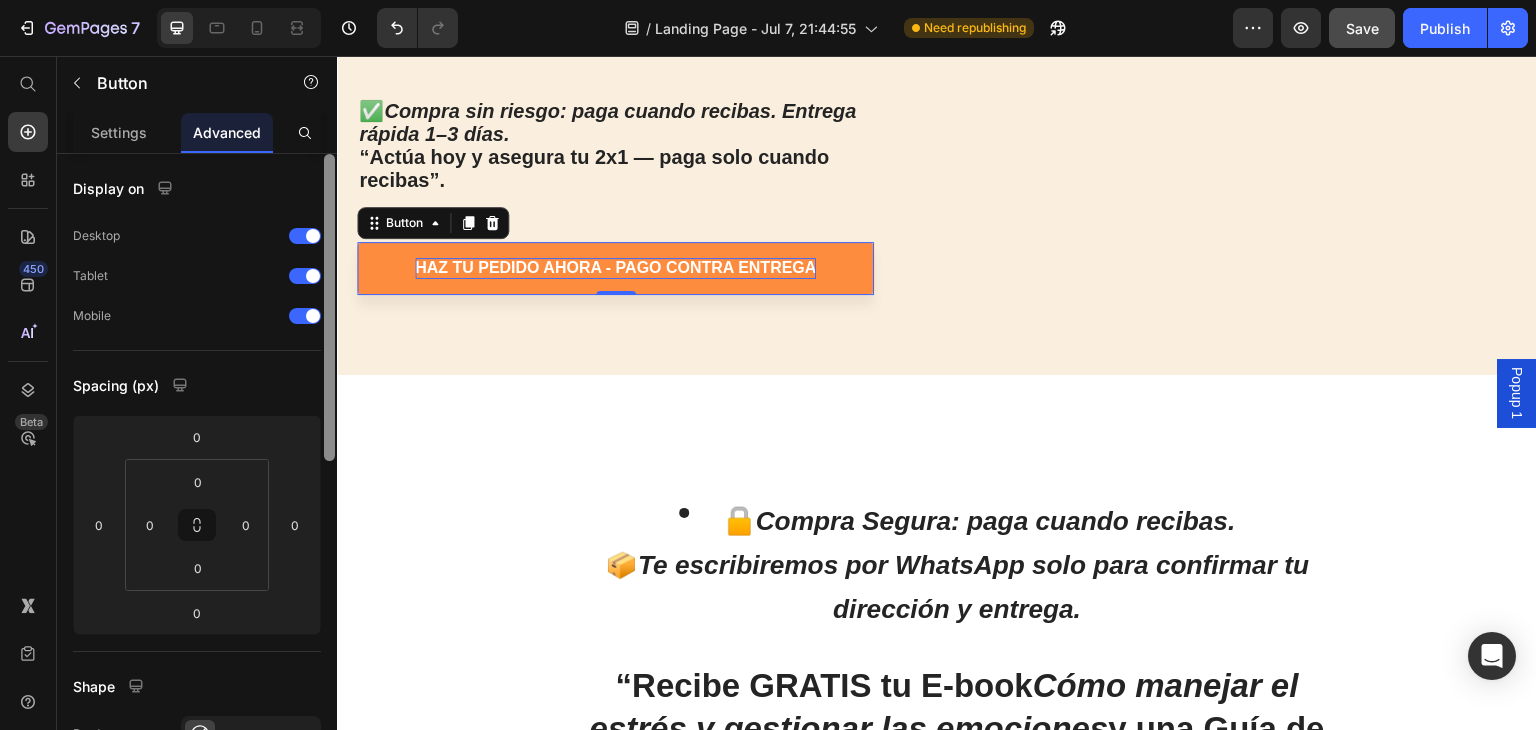 click on "Display on Desktop Tablet Mobile Spacing (px) 0 0 0 0 0 0 0 0 Shape Border Corner Shadow Position Opacity 100 % Animation Upgrade to Build plan  to unlock Animation & other premium features. Interaction Upgrade to Optimize plan  to unlock Interaction & other premium features. CSS class _rsi-cod-form-gempages-button-overwrite _rsi-cod-form-is-gempage  Delete element" at bounding box center (197, 470) 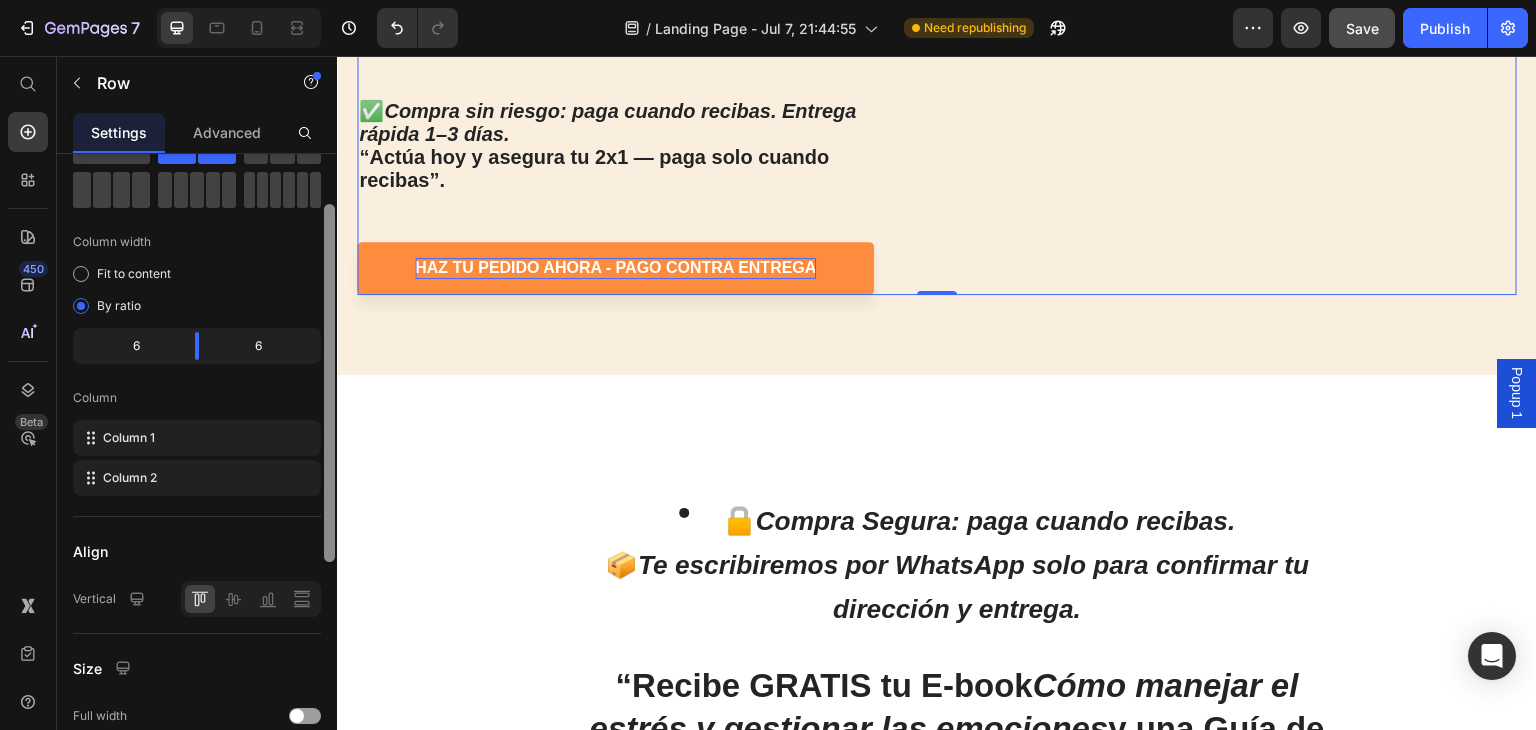 scroll, scrollTop: 130, scrollLeft: 0, axis: vertical 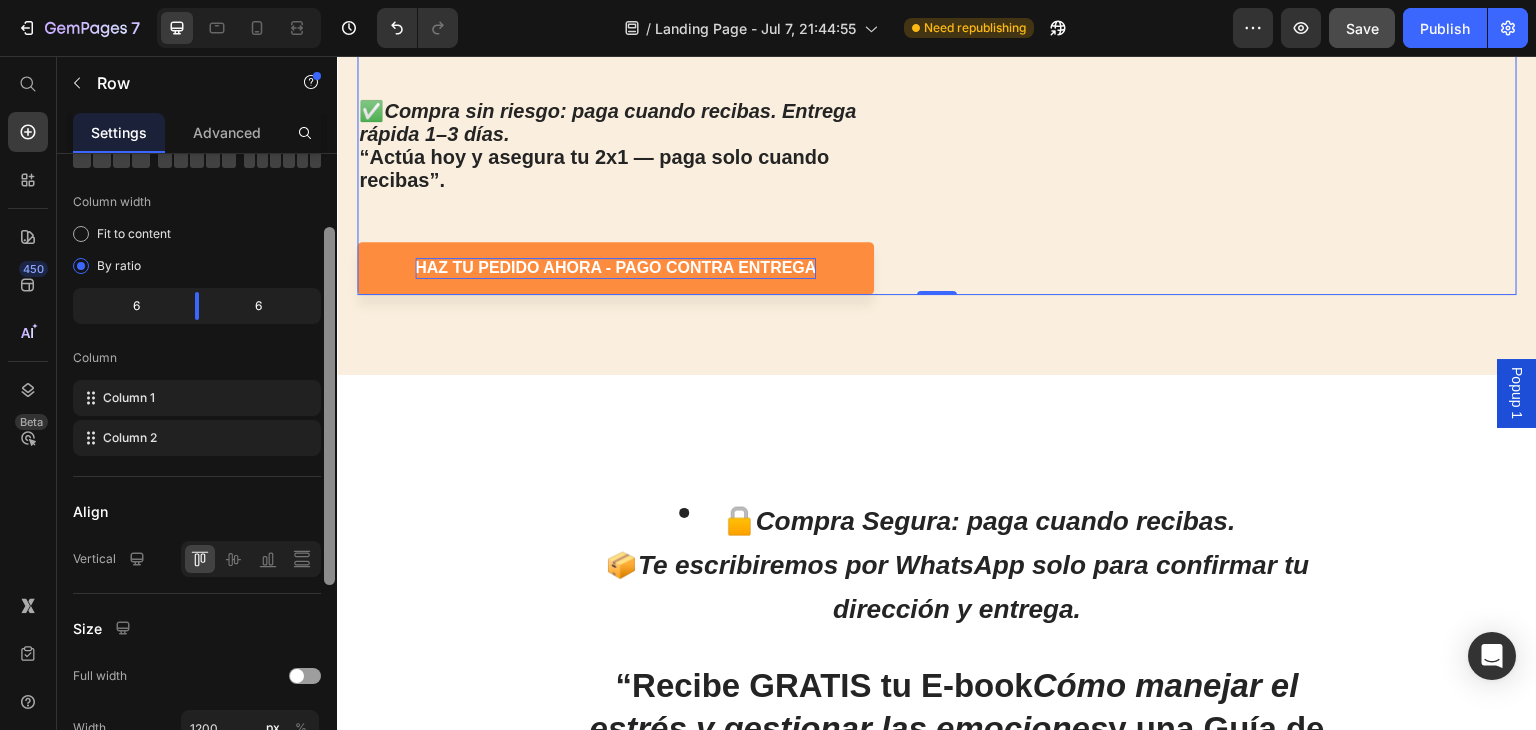 drag, startPoint x: 329, startPoint y: 270, endPoint x: 324, endPoint y: 344, distance: 74.168724 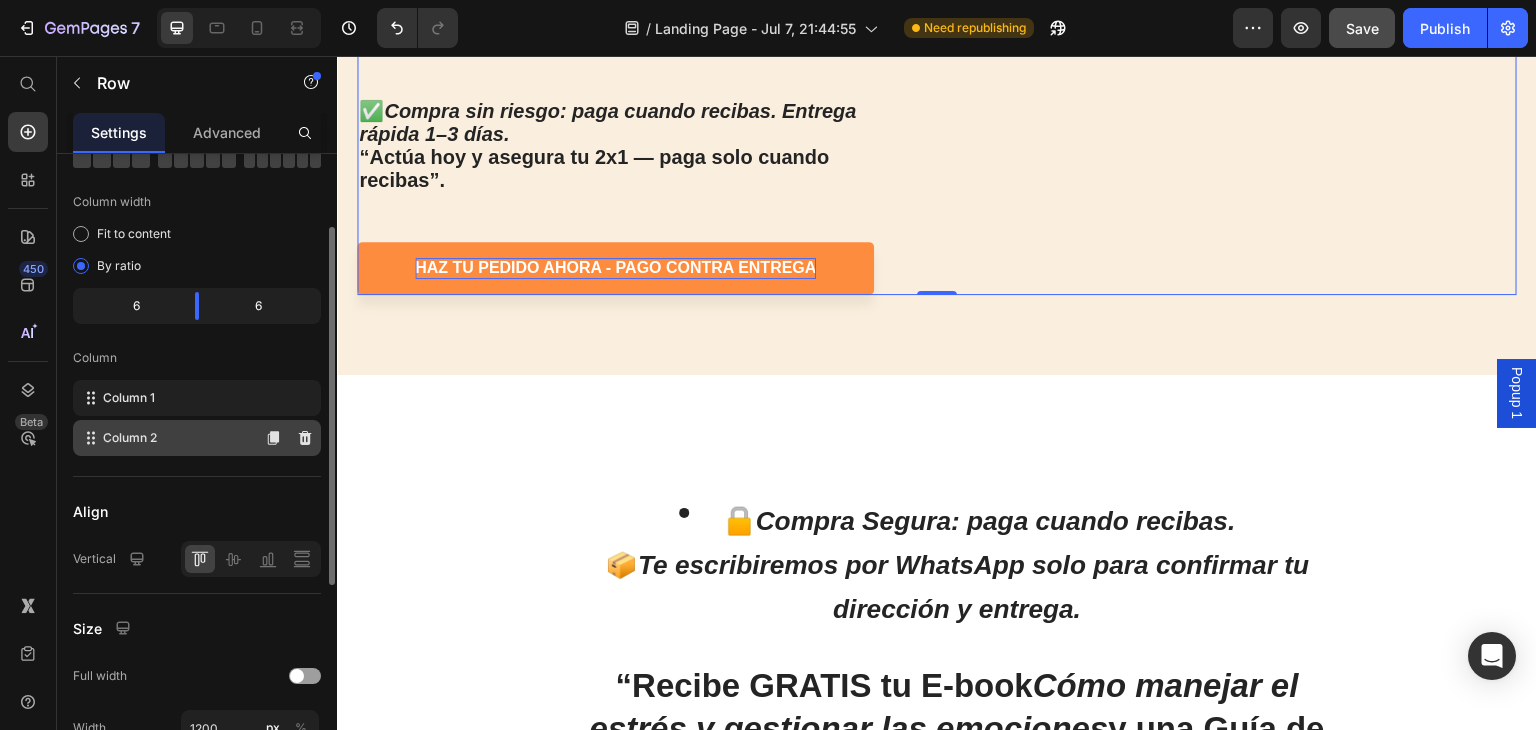 click on "Column 2" 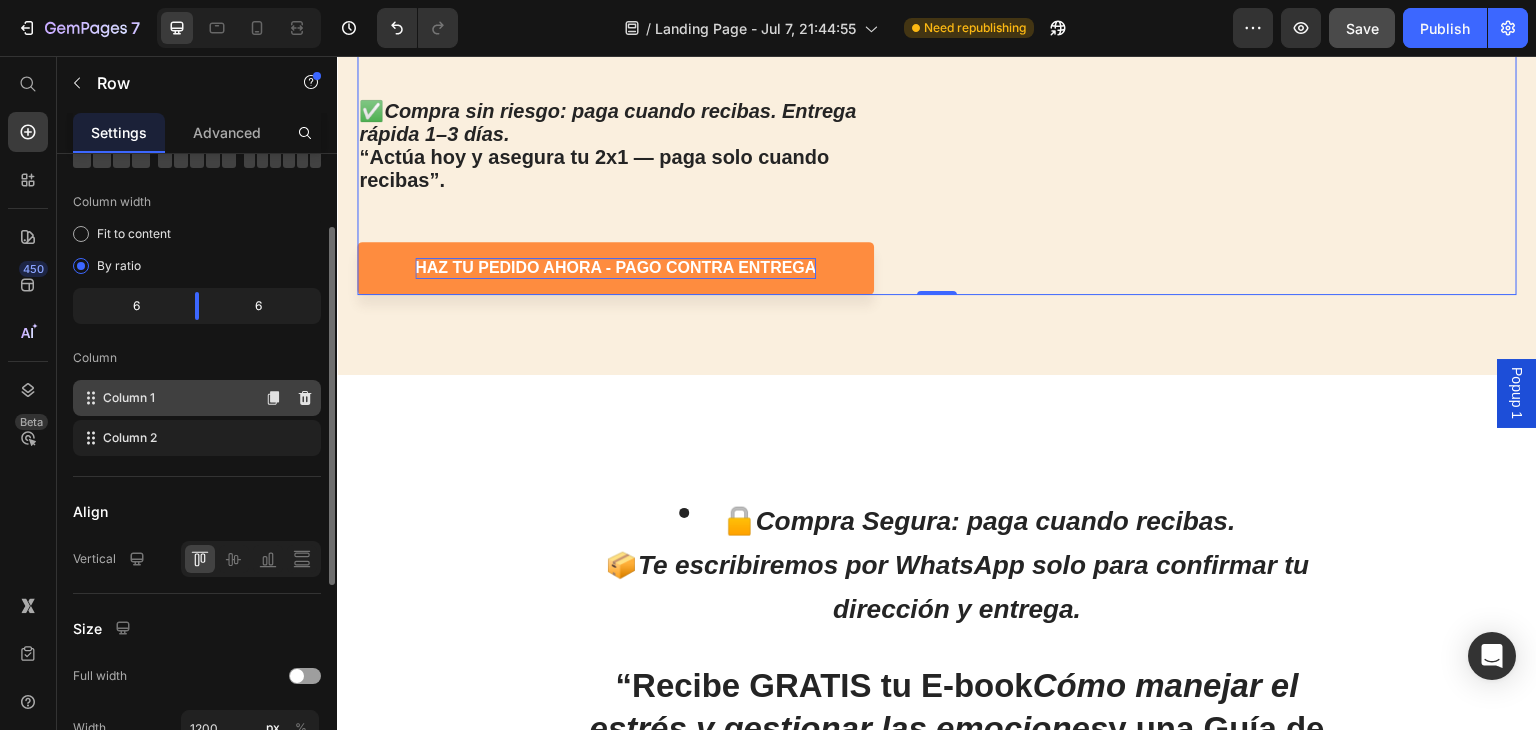 click on "Column 1" 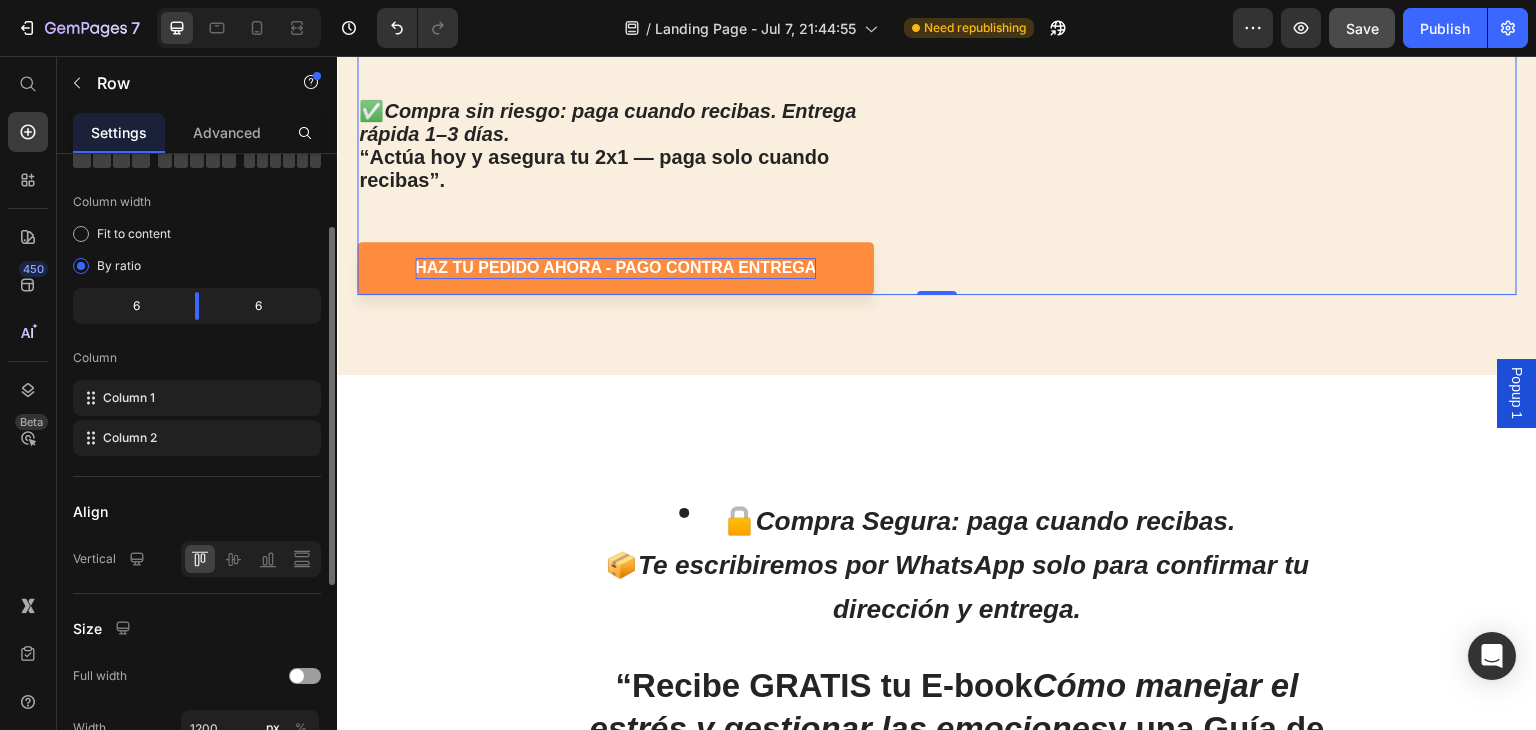 click on "6" 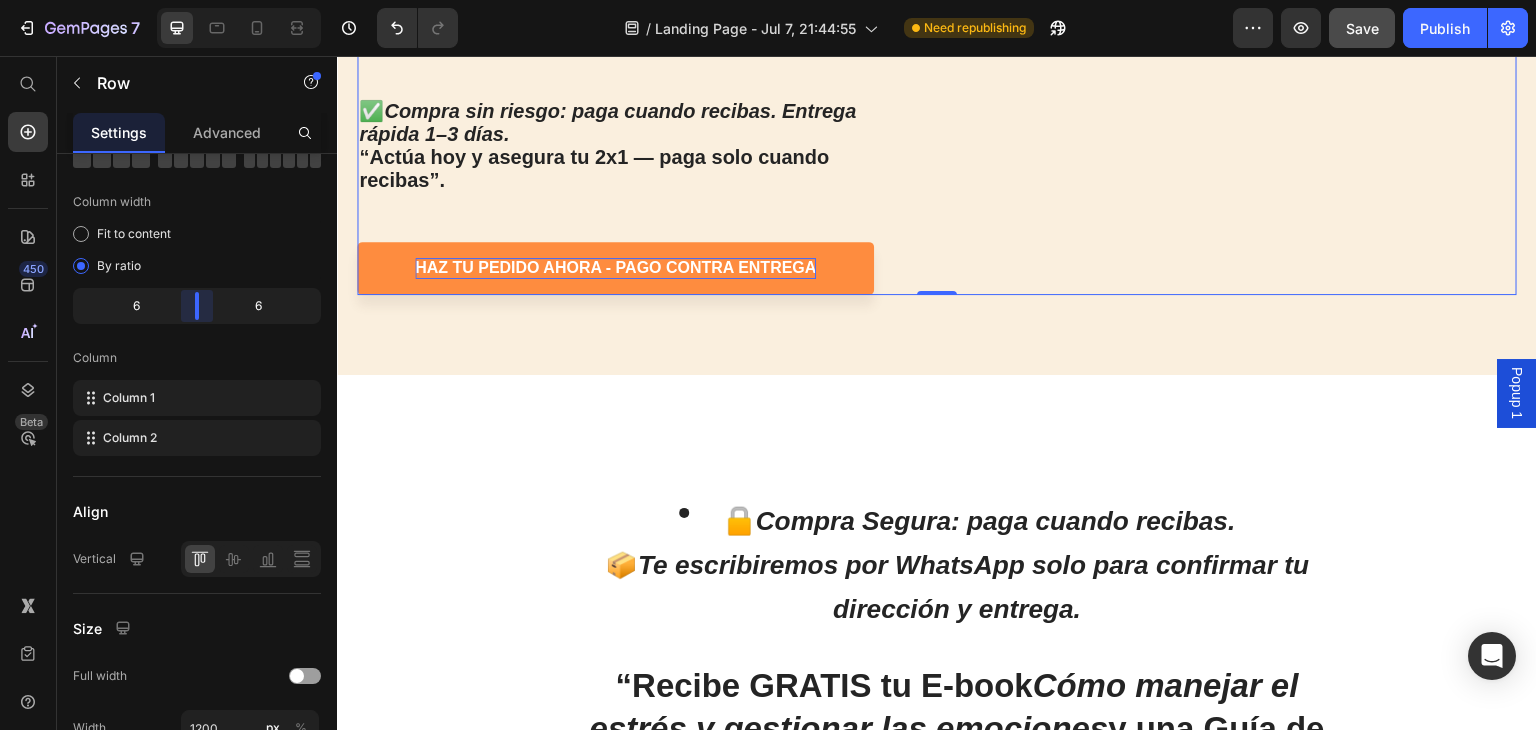 click on "7   /  Landing Page - Jul 7, 21:44:55 Need republishing Preview  Save   Publish  450 Beta Start with Sections Elements Hero Section Product Detail Brands Trusted Badges Guarantee Product Breakdown How to use Testimonials Compare Bundle FAQs Social Proof Brand Story Product List Collection Blog List Contact Sticky Add to Cart Custom Footer Browse Library 450 Layout
Row
Row
Row
Row Text
Heading
Text Block Button
Button
Button
Sticky Back to top Media
Image" at bounding box center [768, 0] 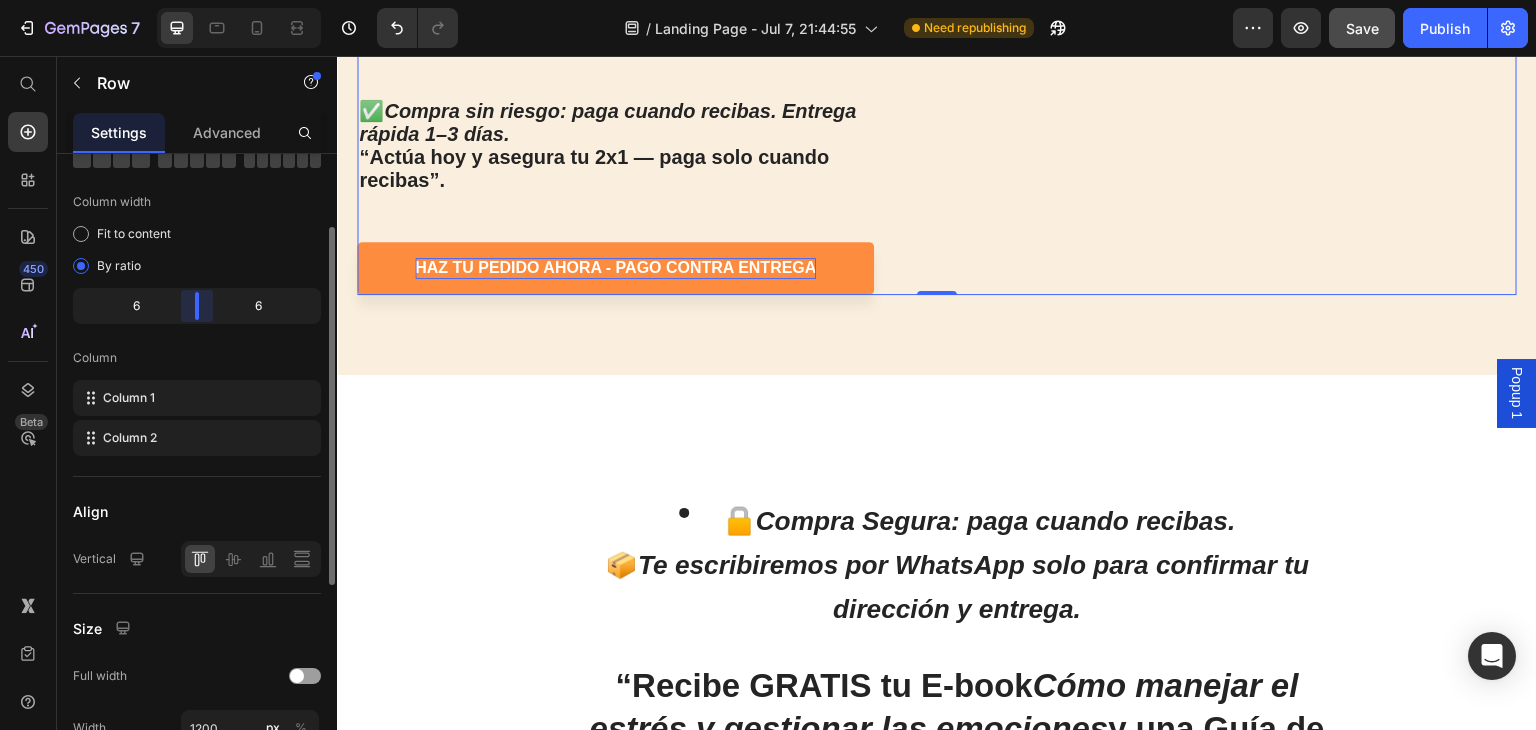 drag, startPoint x: 196, startPoint y: 303, endPoint x: 140, endPoint y: 305, distance: 56.0357 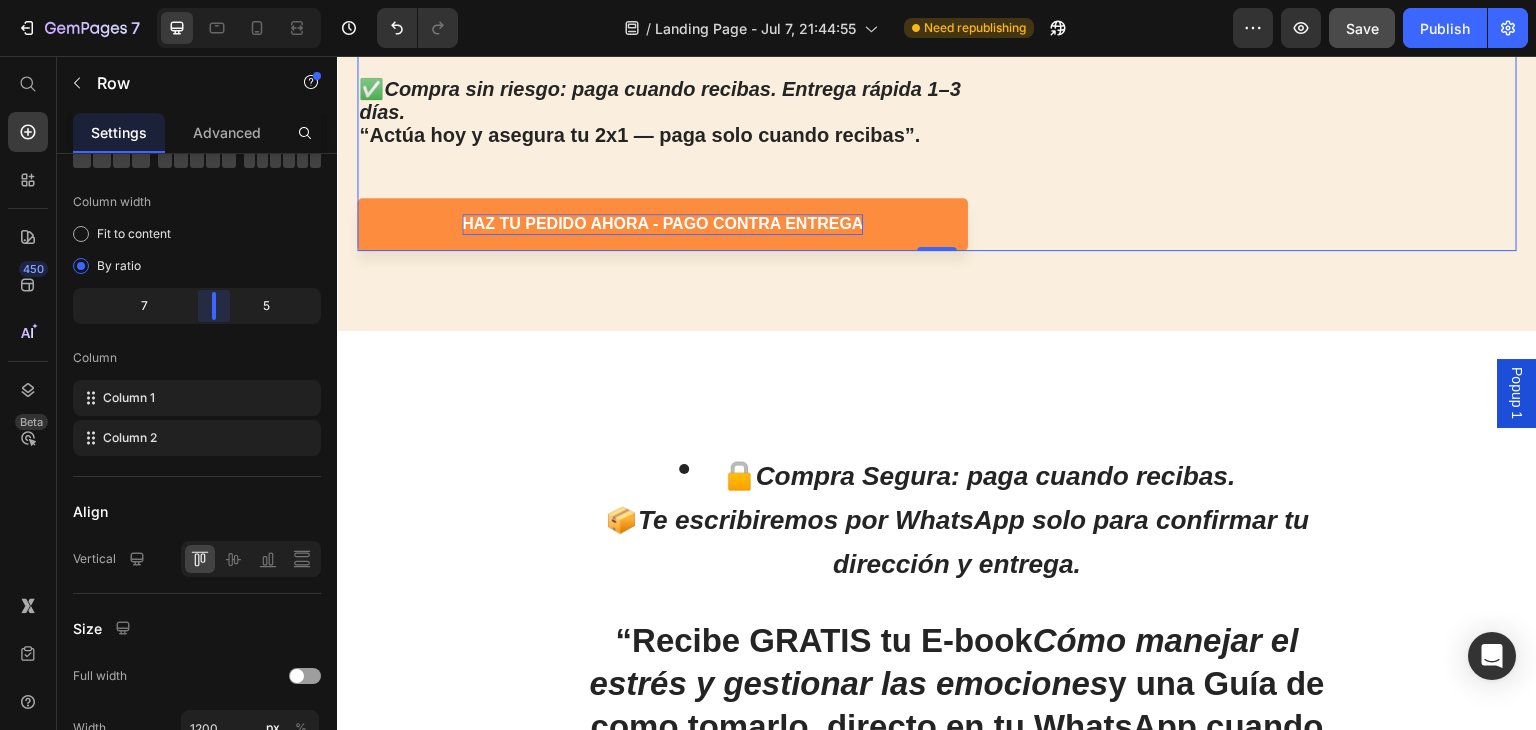 drag, startPoint x: 163, startPoint y: 305, endPoint x: 212, endPoint y: 306, distance: 49.010204 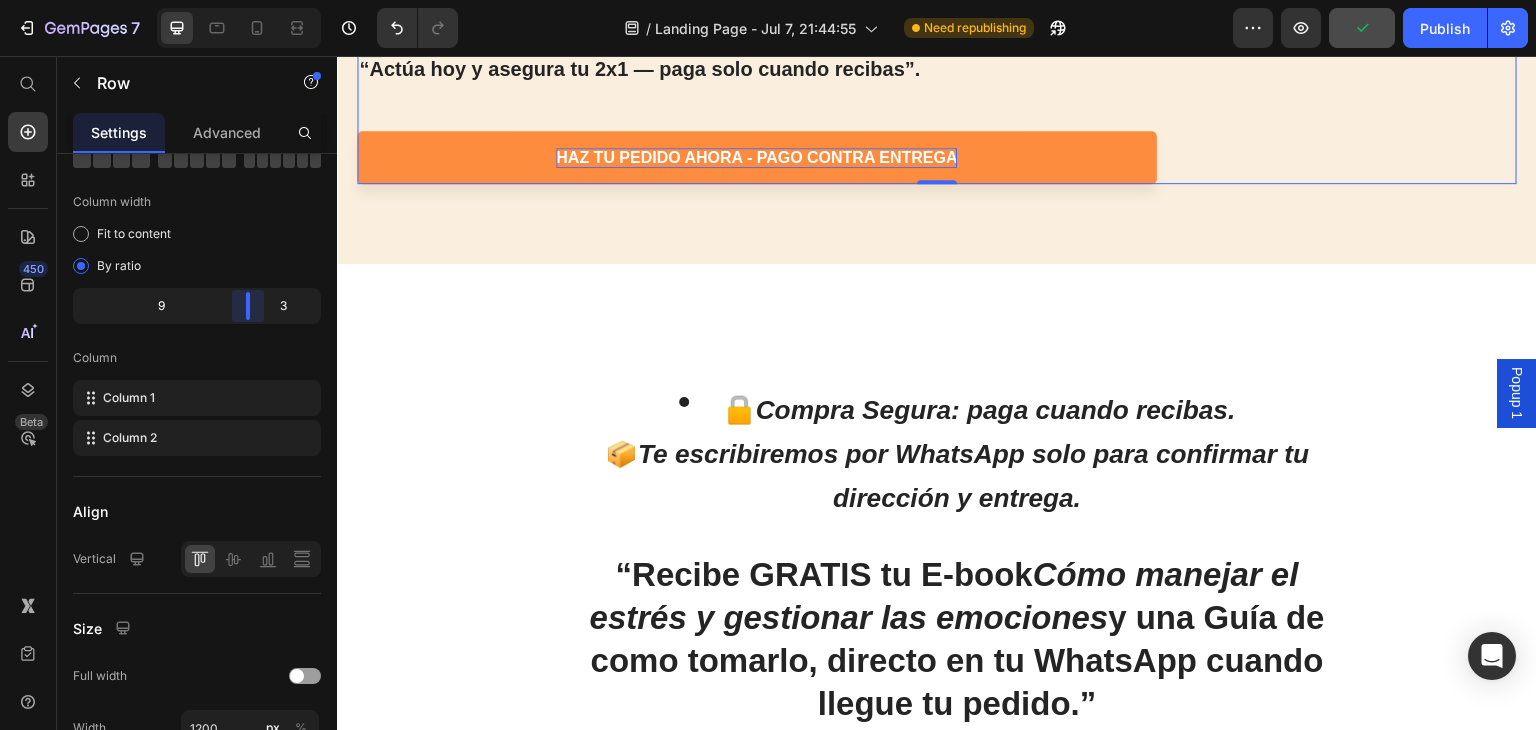 drag, startPoint x: 212, startPoint y: 306, endPoint x: 258, endPoint y: 308, distance: 46.043457 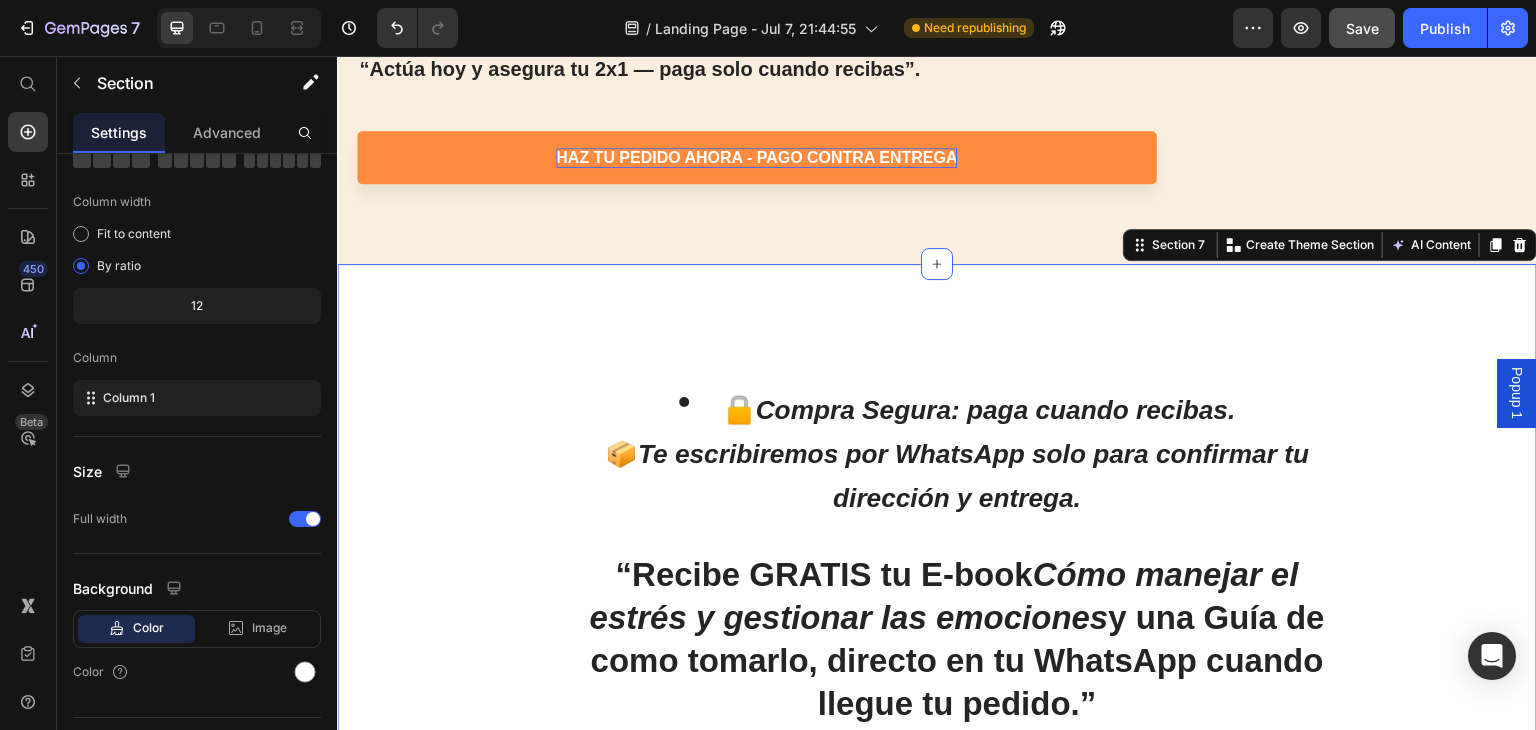 scroll, scrollTop: 0, scrollLeft: 0, axis: both 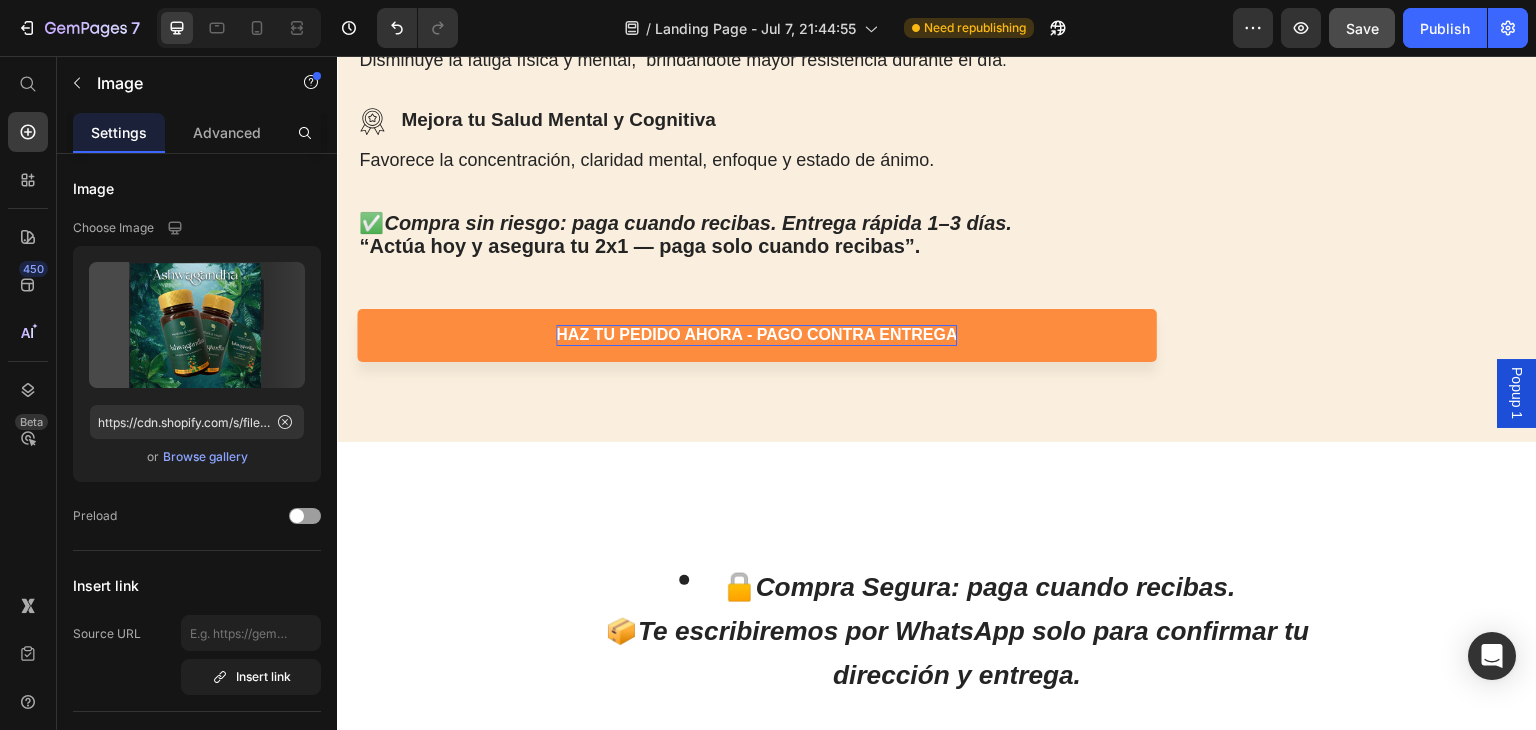 click at bounding box center (1376, -189) 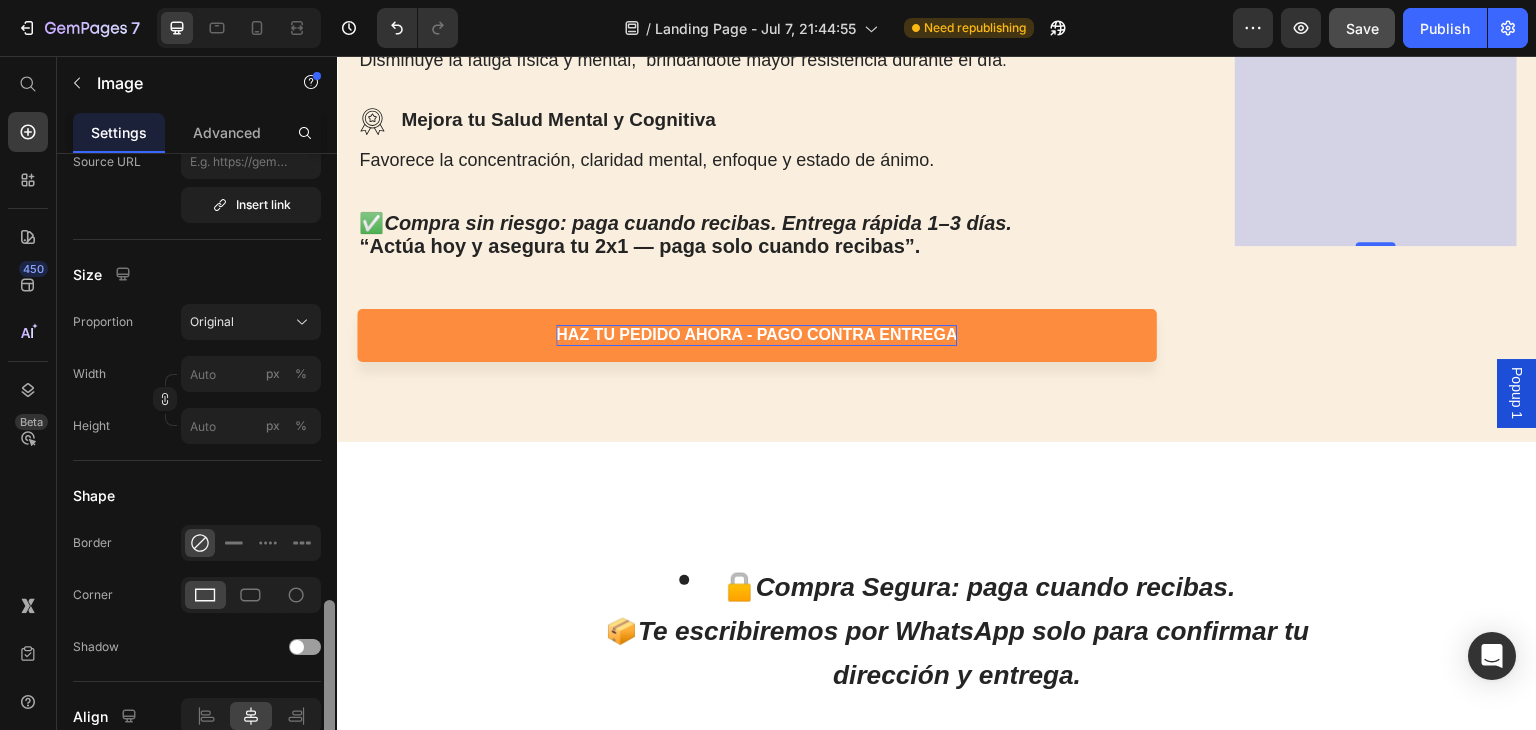 scroll, scrollTop: 387, scrollLeft: 0, axis: vertical 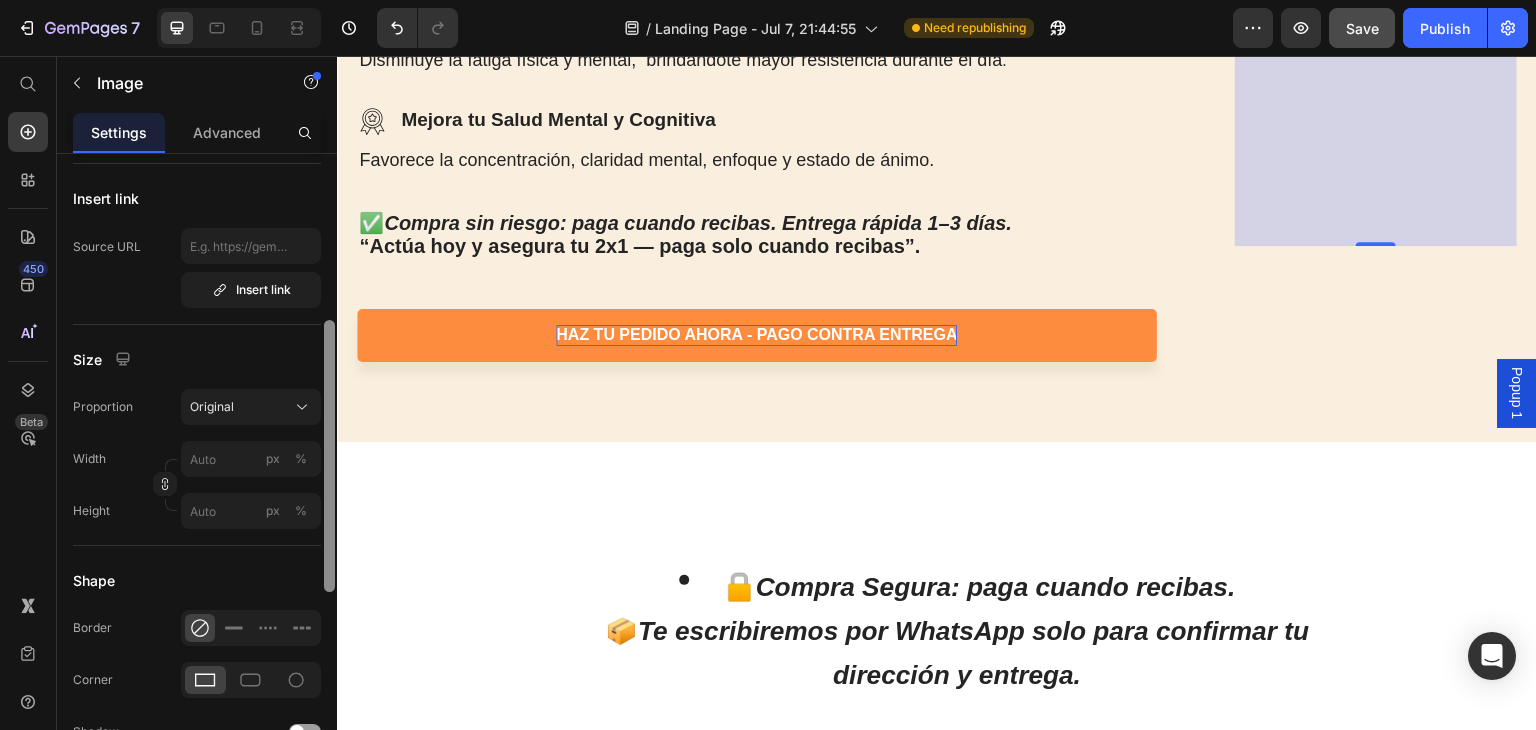 drag, startPoint x: 329, startPoint y: 393, endPoint x: 331, endPoint y: 560, distance: 167.01198 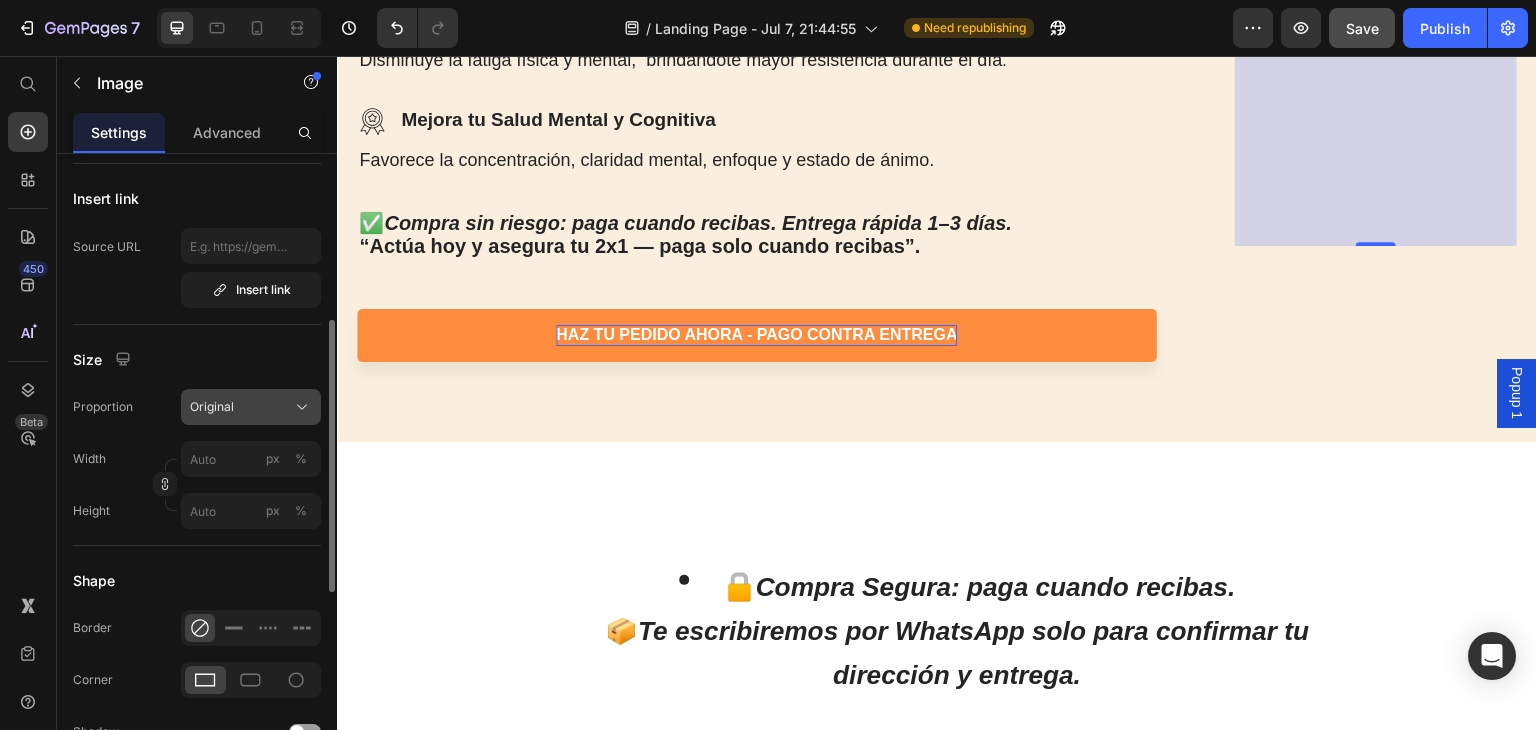 click 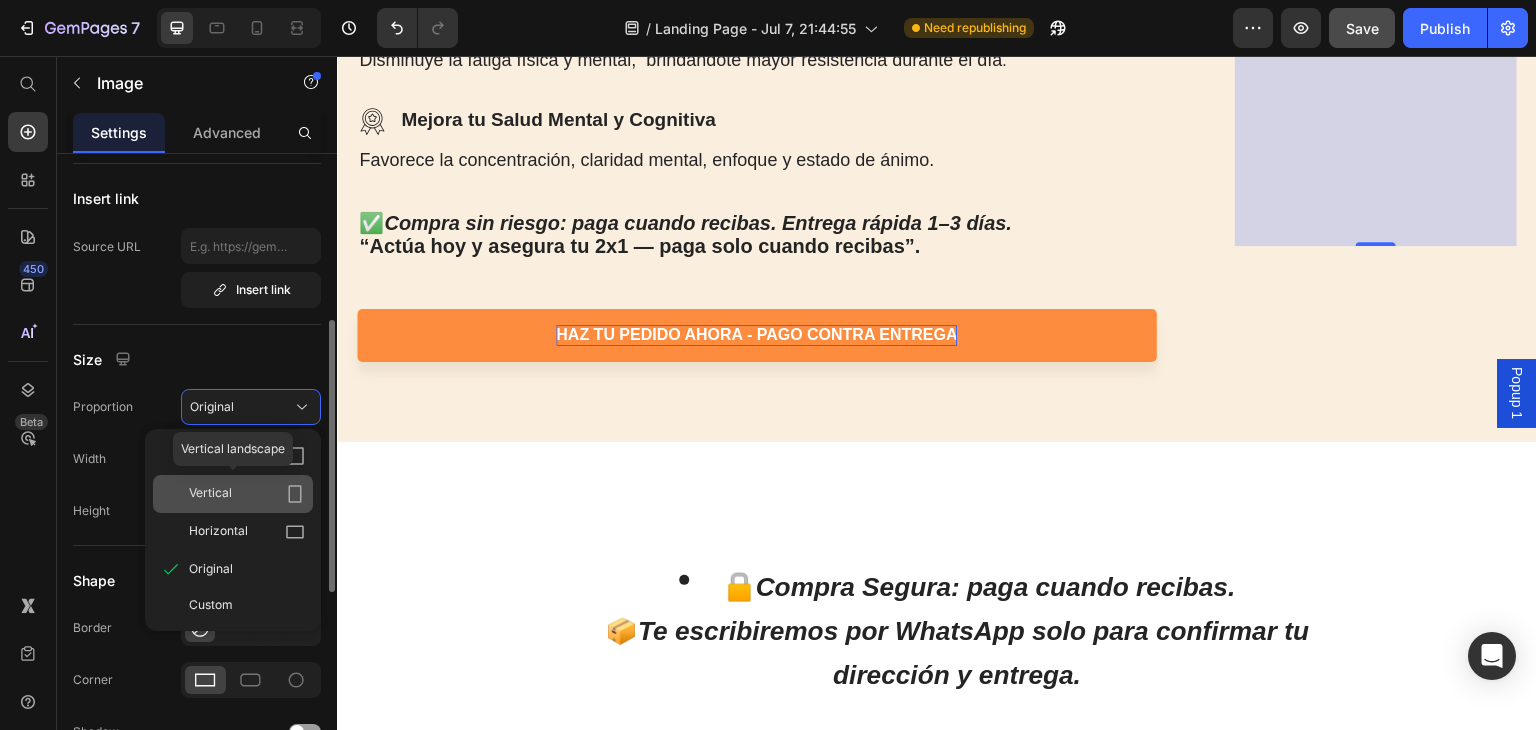 click on "Vertical" at bounding box center (210, 494) 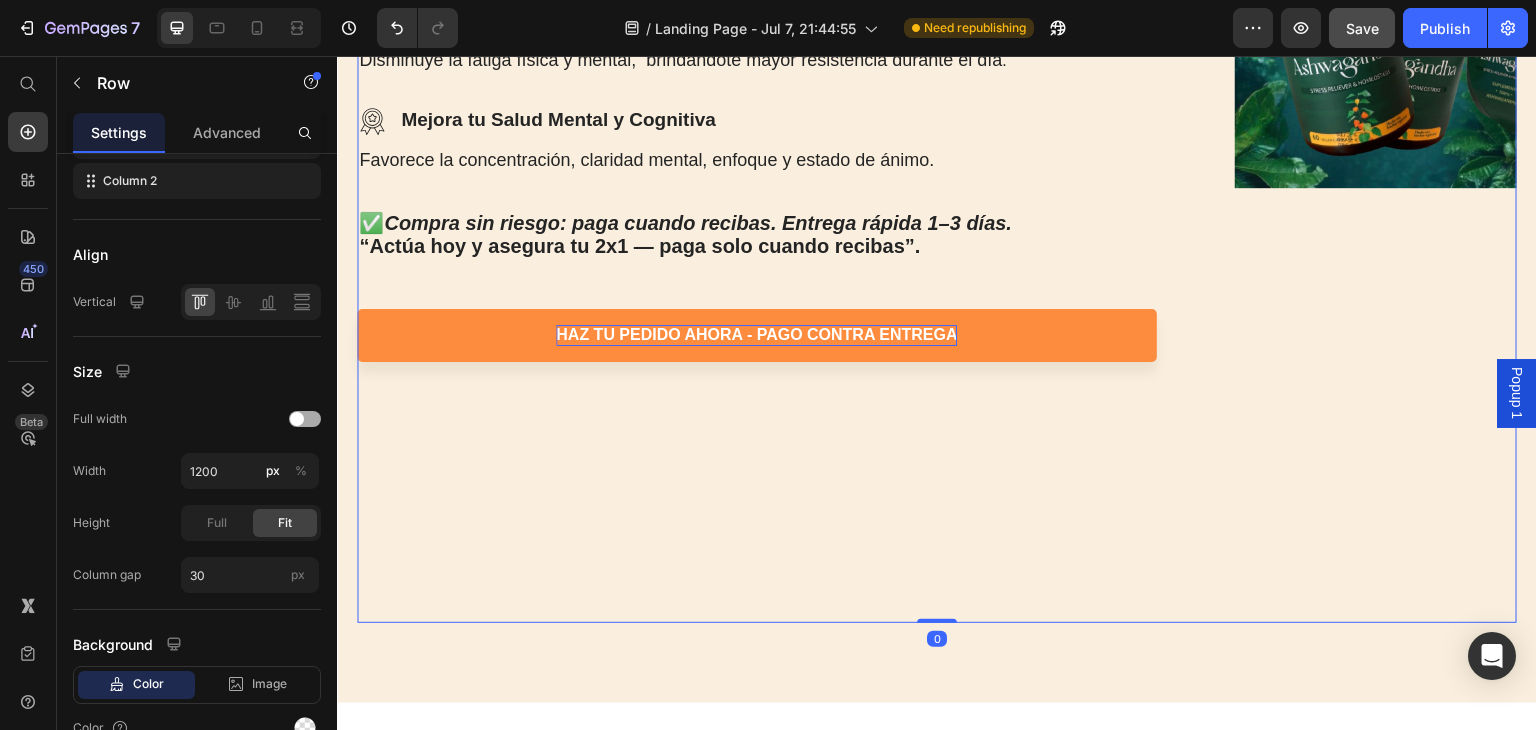 scroll, scrollTop: 0, scrollLeft: 0, axis: both 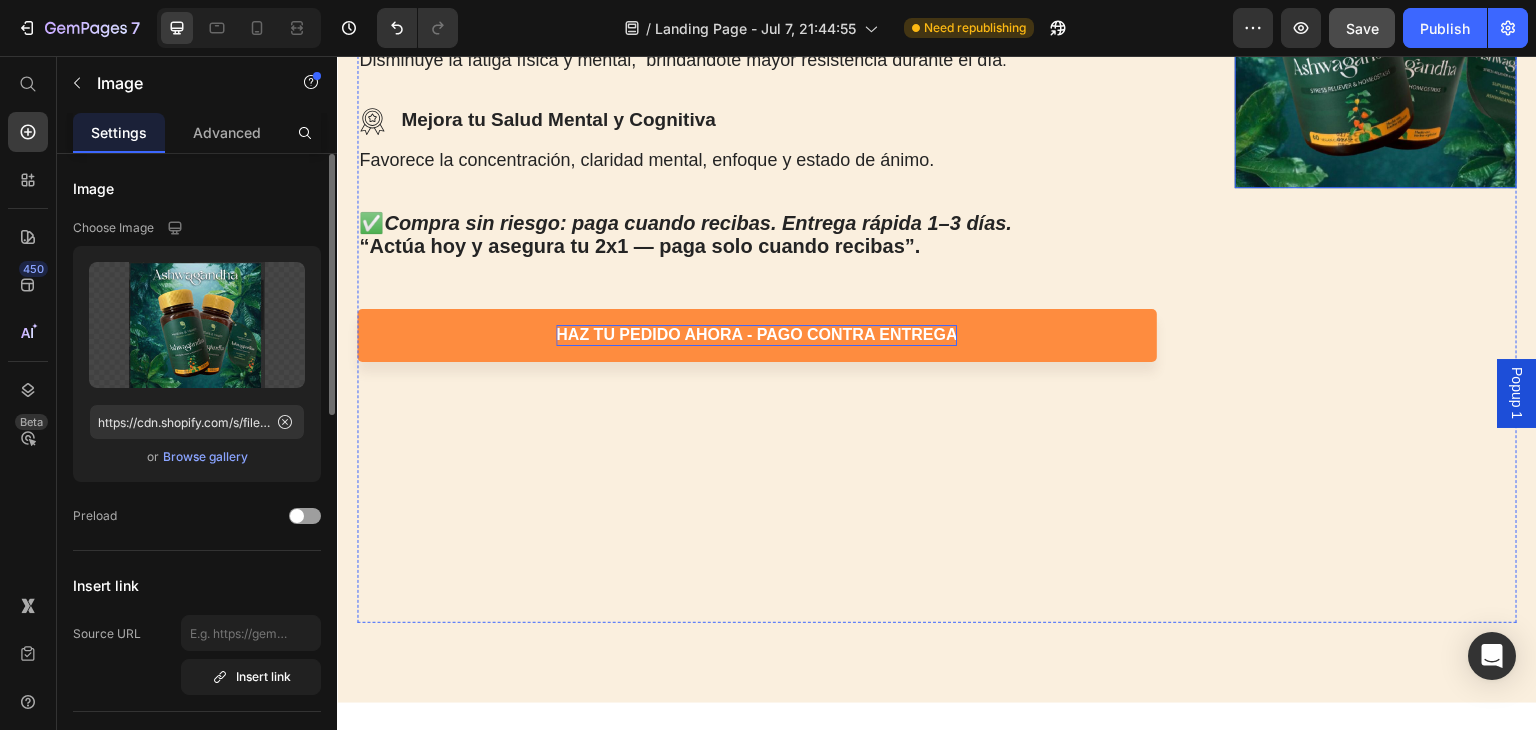 click at bounding box center (1376, -1) 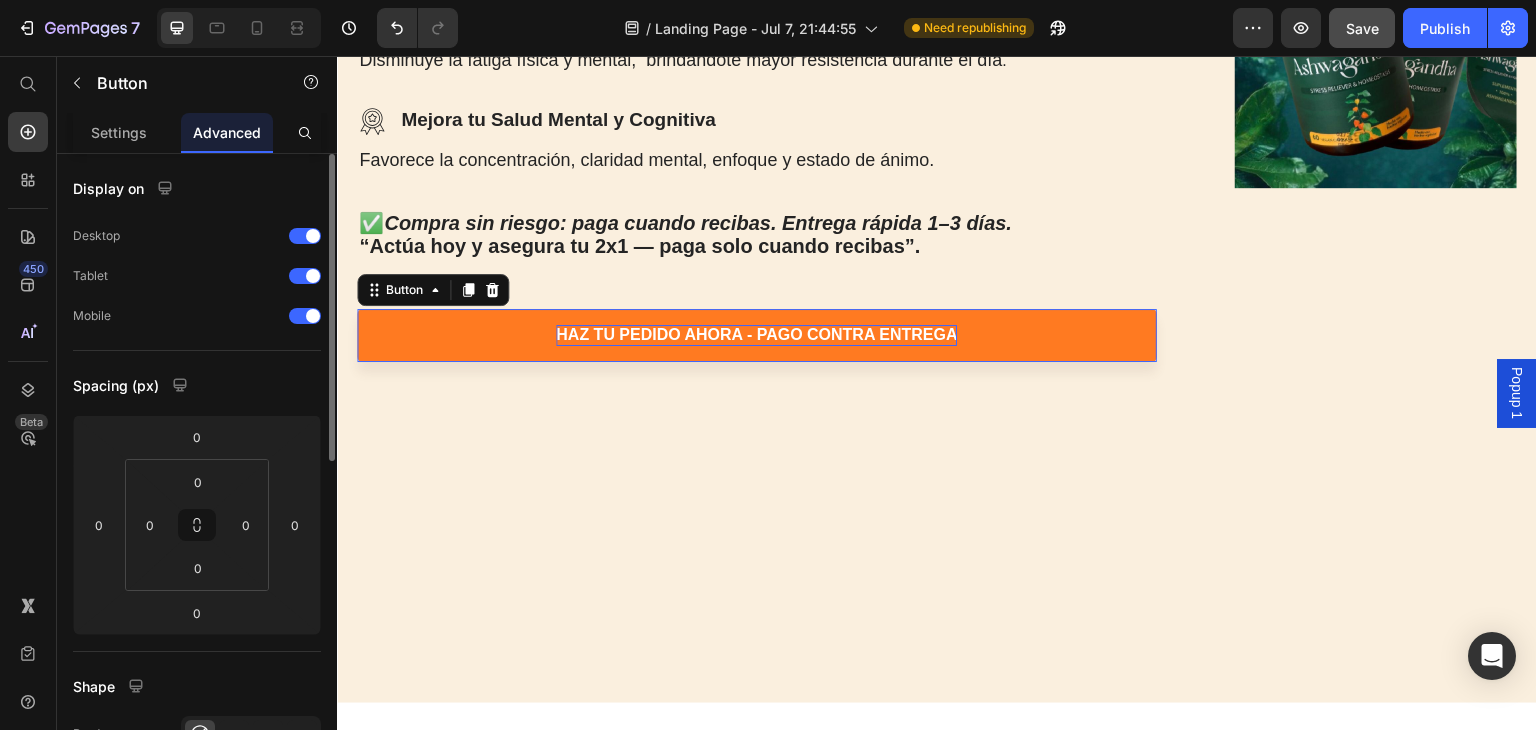 click on "haz tu pedido ahora - pago contra entrega" at bounding box center (757, 335) 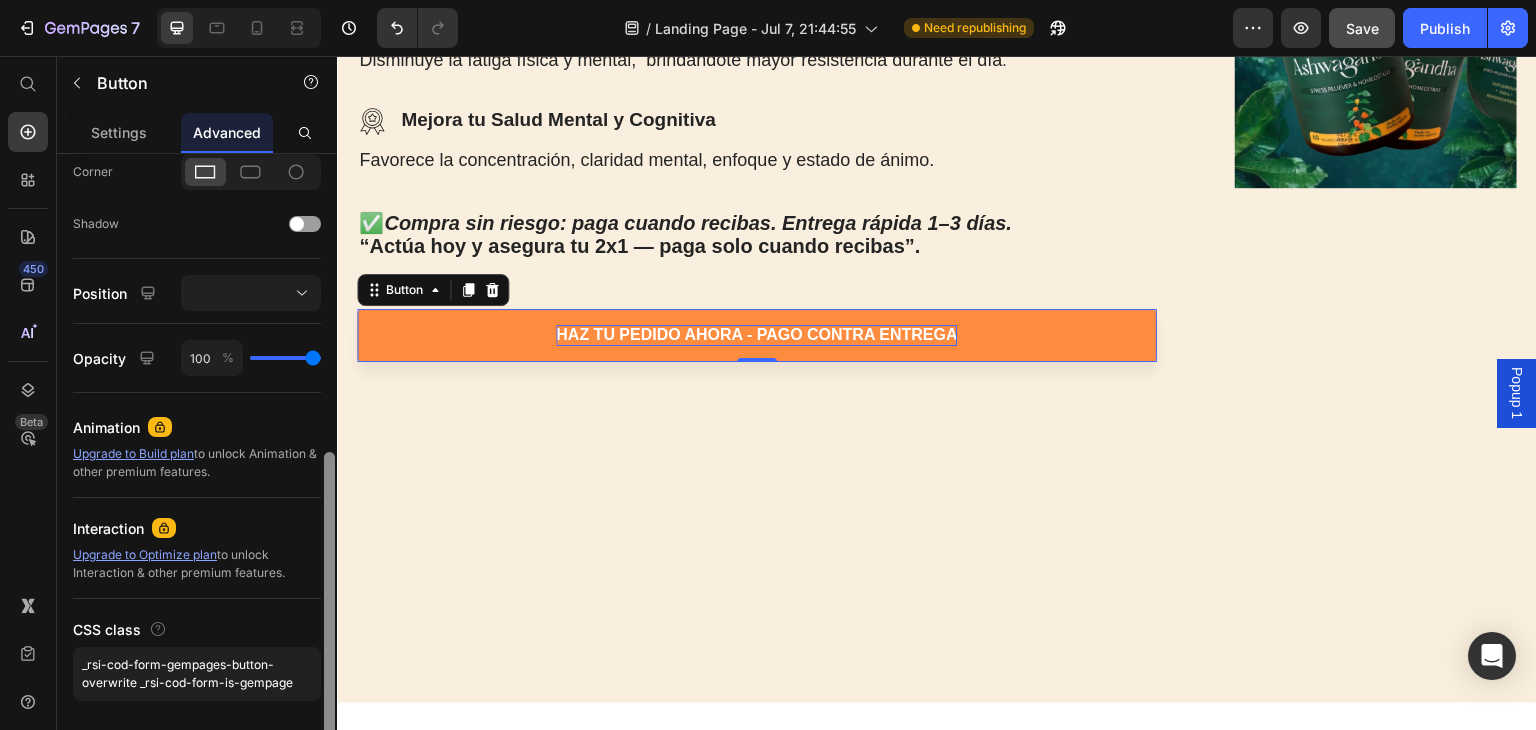 scroll, scrollTop: 277, scrollLeft: 0, axis: vertical 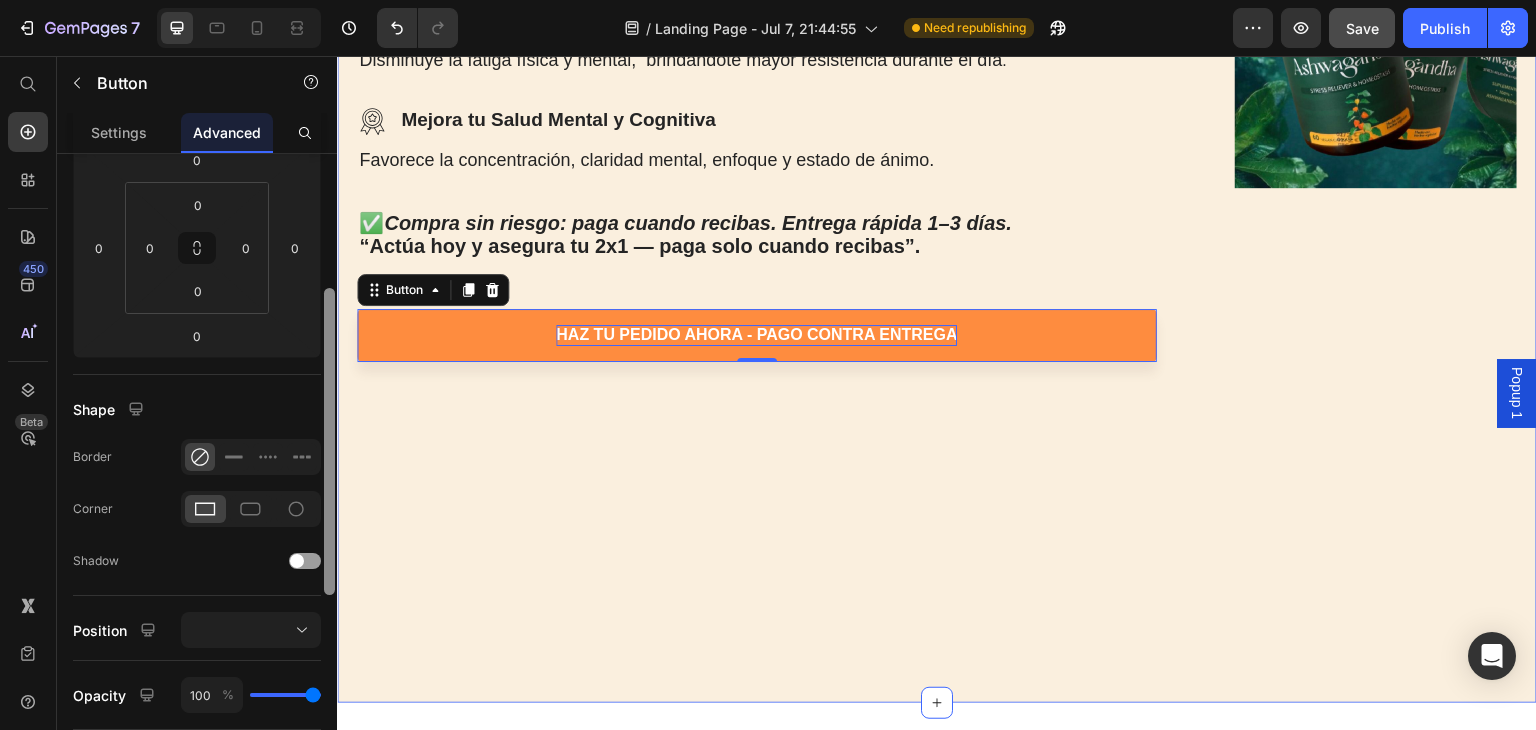 drag, startPoint x: 663, startPoint y: 253, endPoint x: 356, endPoint y: 183, distance: 314.87933 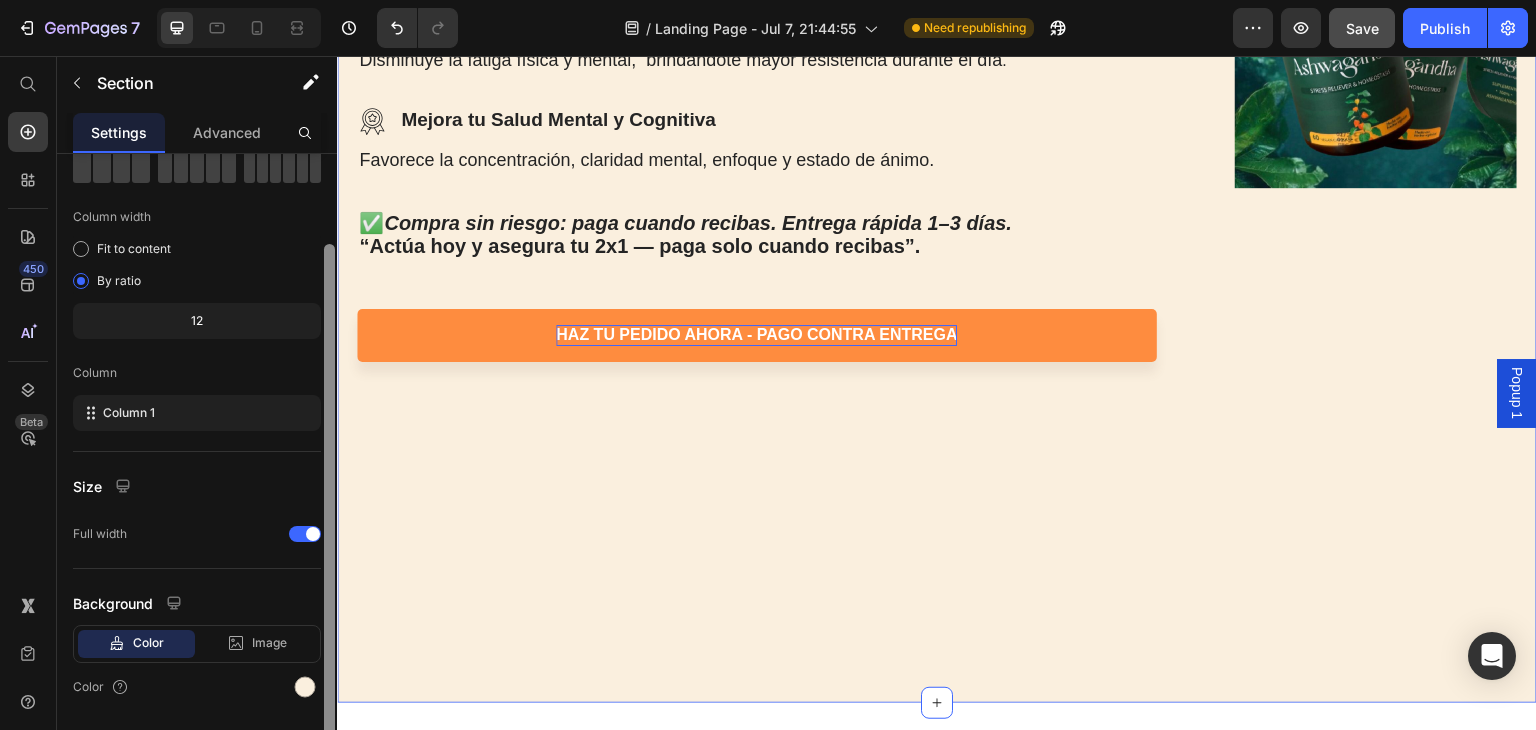 scroll, scrollTop: 173, scrollLeft: 0, axis: vertical 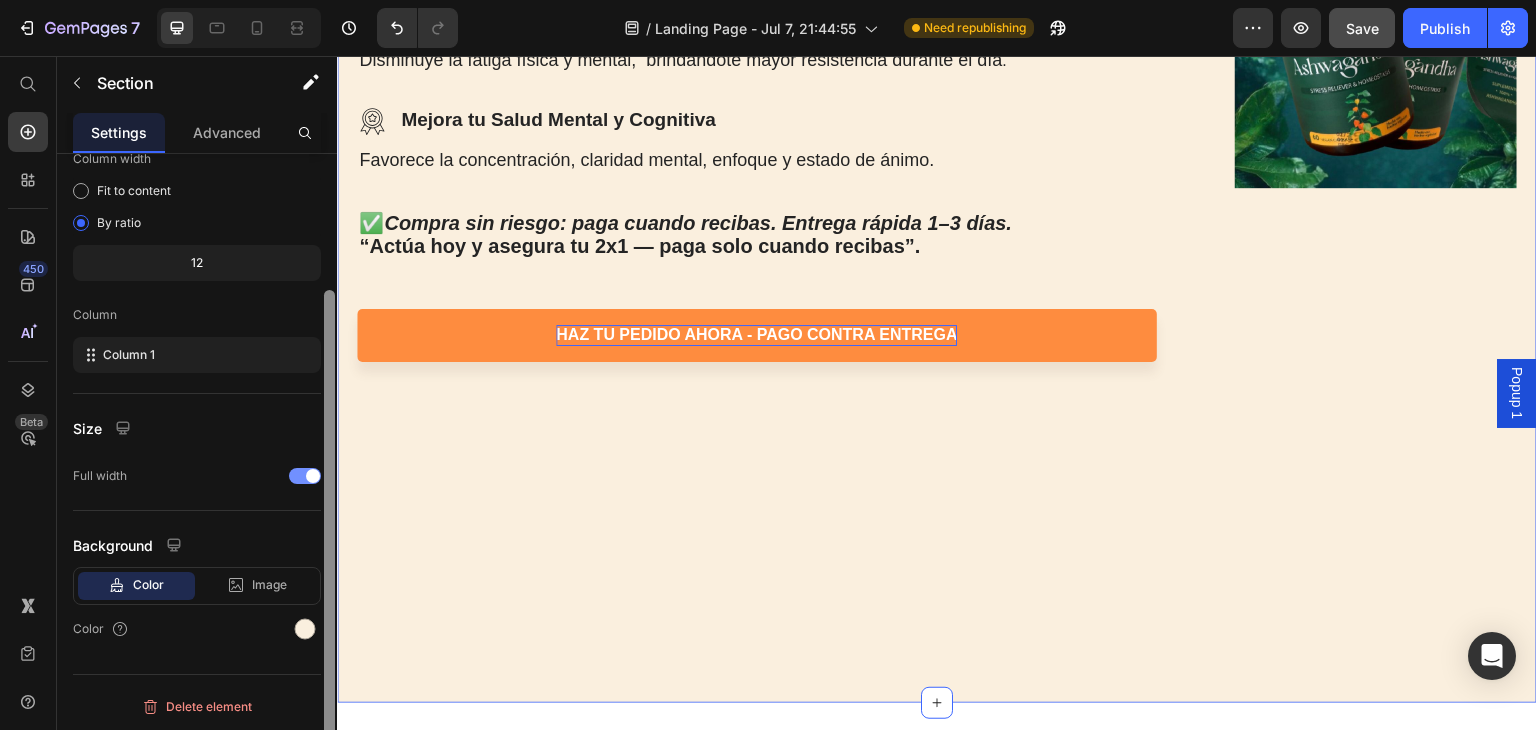 click at bounding box center (313, 476) 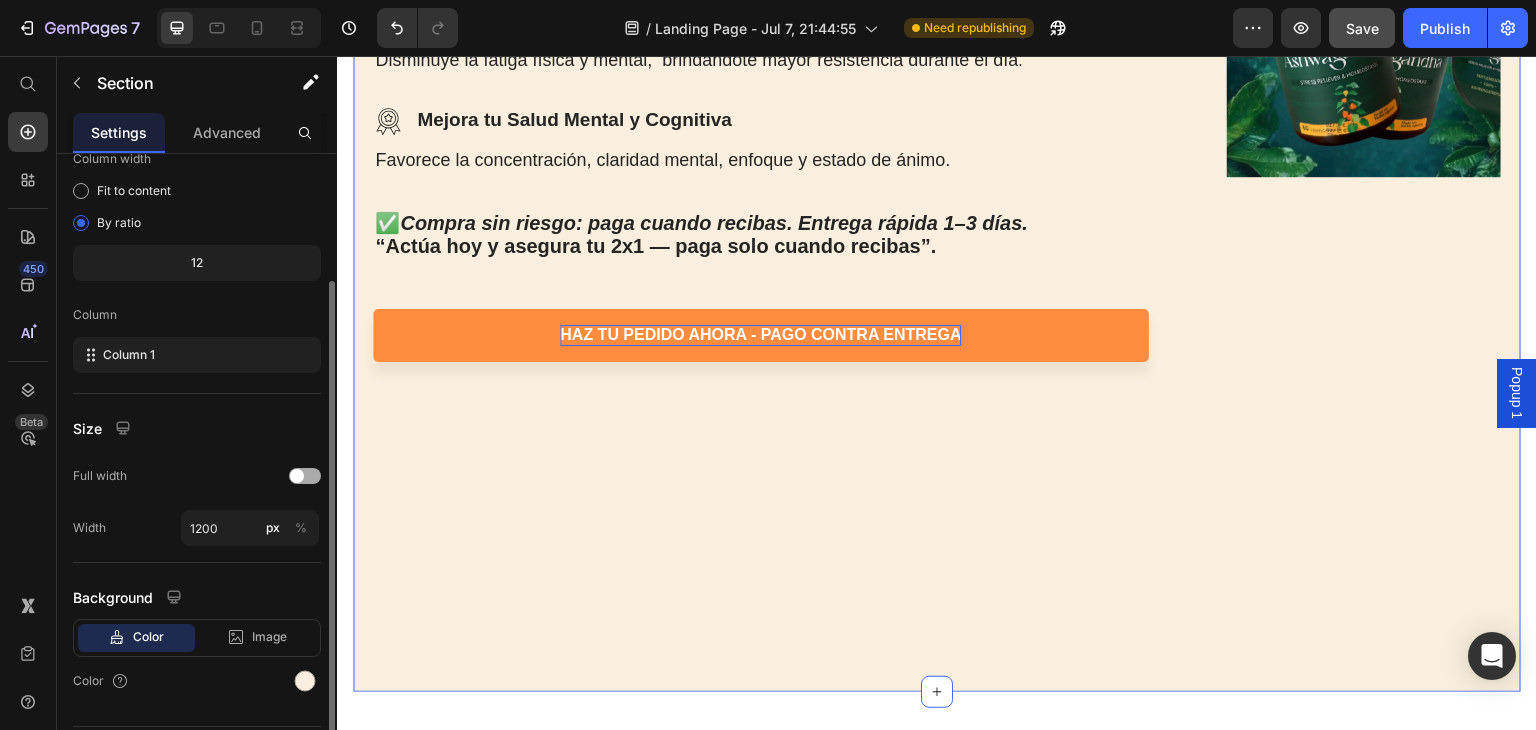 click at bounding box center [305, 476] 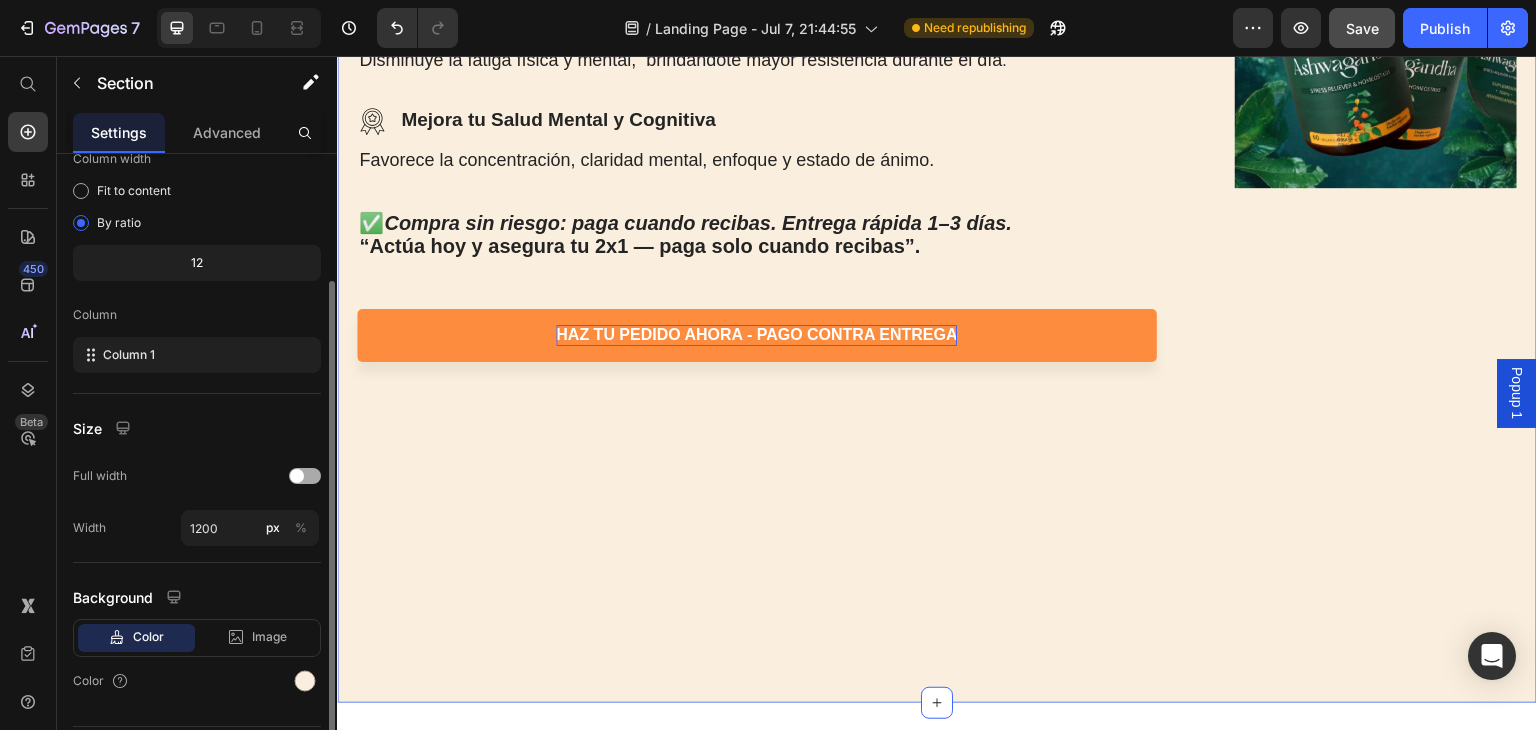 click at bounding box center [305, 476] 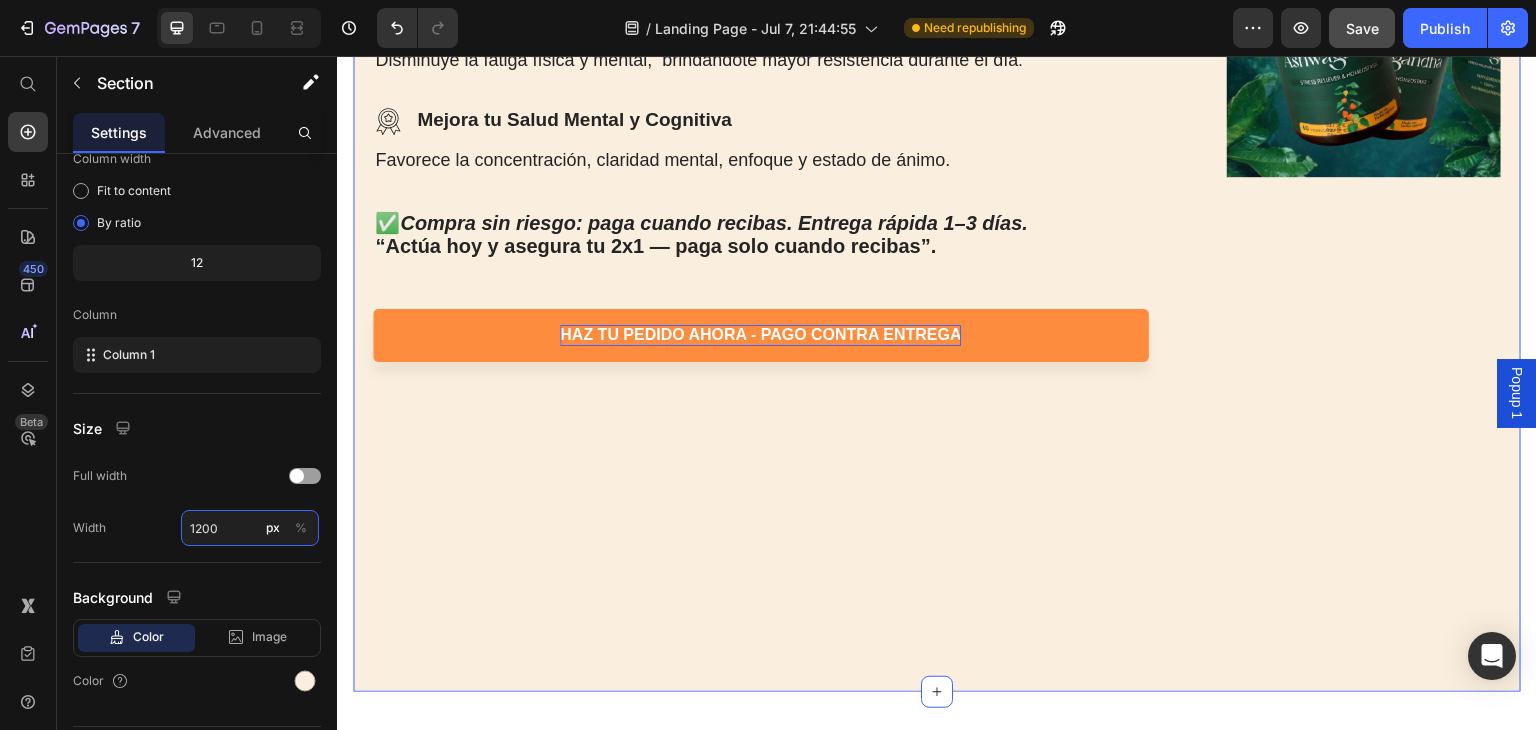 click on "1200" at bounding box center [250, 528] 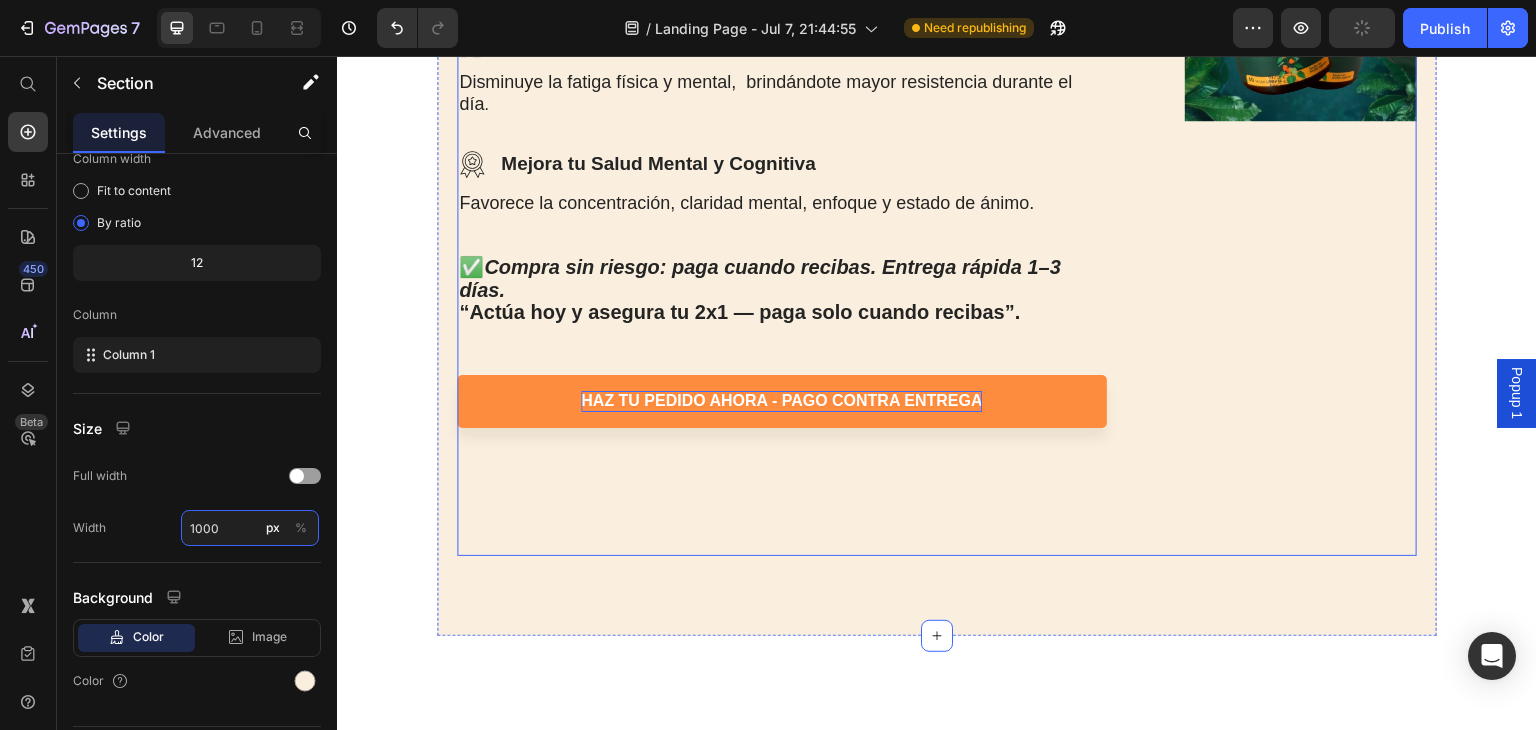type on "1200" 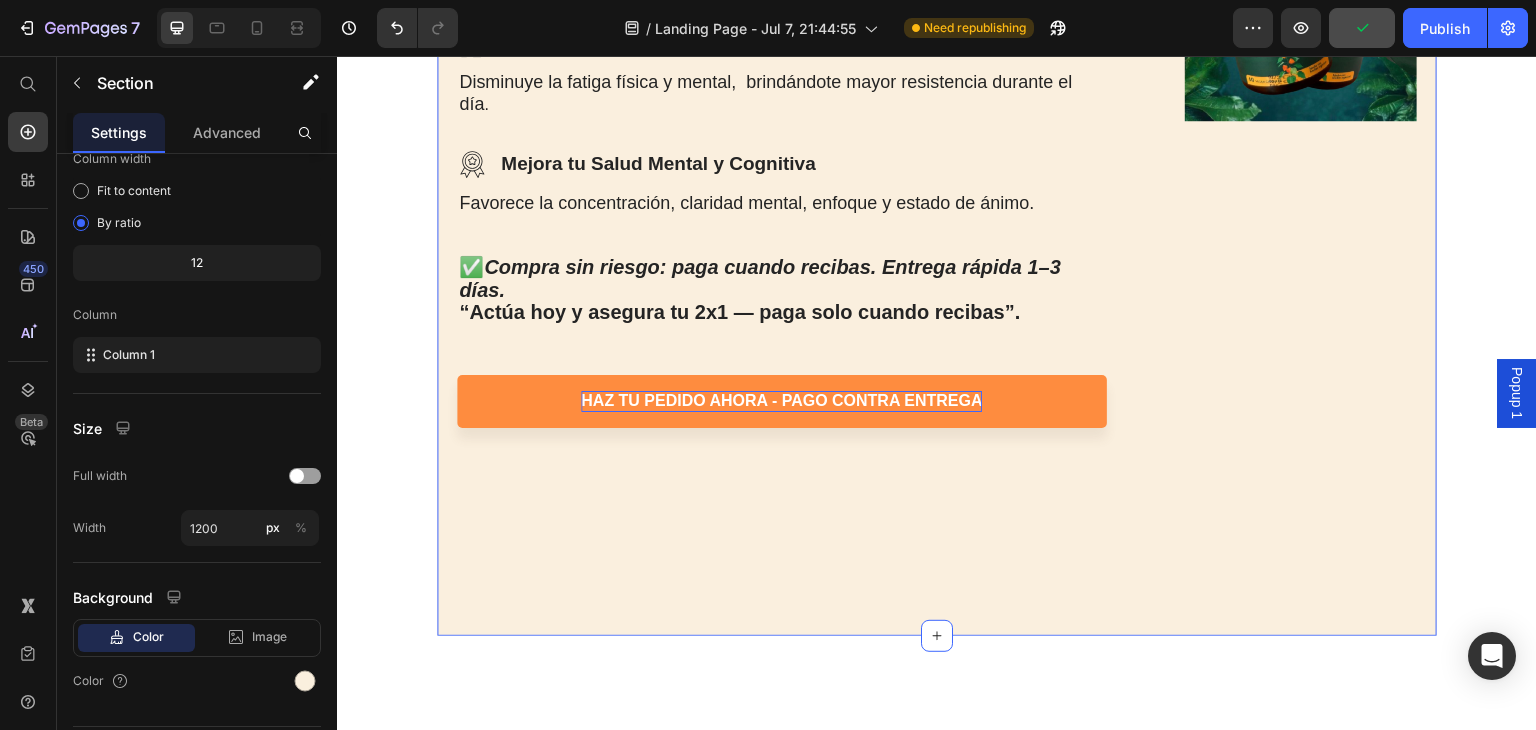 click on "Image Row Image Row Image Row Image Row Row Row Section 5 BENEFICIOS Heading
Icon Reduce el estrés y la ansiedad Text Block Row Ayuda a disminuir los niveles de cortisol (la hormona del estrés) y genera un efecto calmante. Text Block
Icon Aumenta tu Energía y Vitalidad Text Block Row Disminuye la fatiga física y mental,  brindándote mayor resistencia durante el día . Text Block
Icon Mejora tu Salud Mental y Cognitiva Text Block Row Favorece la concentración, claridad mental, enfoque y estado de ánimo.     ✅  Compra sin riesgo: paga cuando recibas. Entrega rápida 1–3 días. “Actúa hoy y asegura tu 2x1 — paga solo cuando recibas”. Text Block haz tu pedido ahora - pago contra entrega Button Row Image Row Section 6   You can create reusable sections Create Theme Section AI Content Write with GemAI What would you like to describe here? Tone and Voice Persuasive Product Show more Generate 🔒  📦  Heading" at bounding box center (937, 1081) 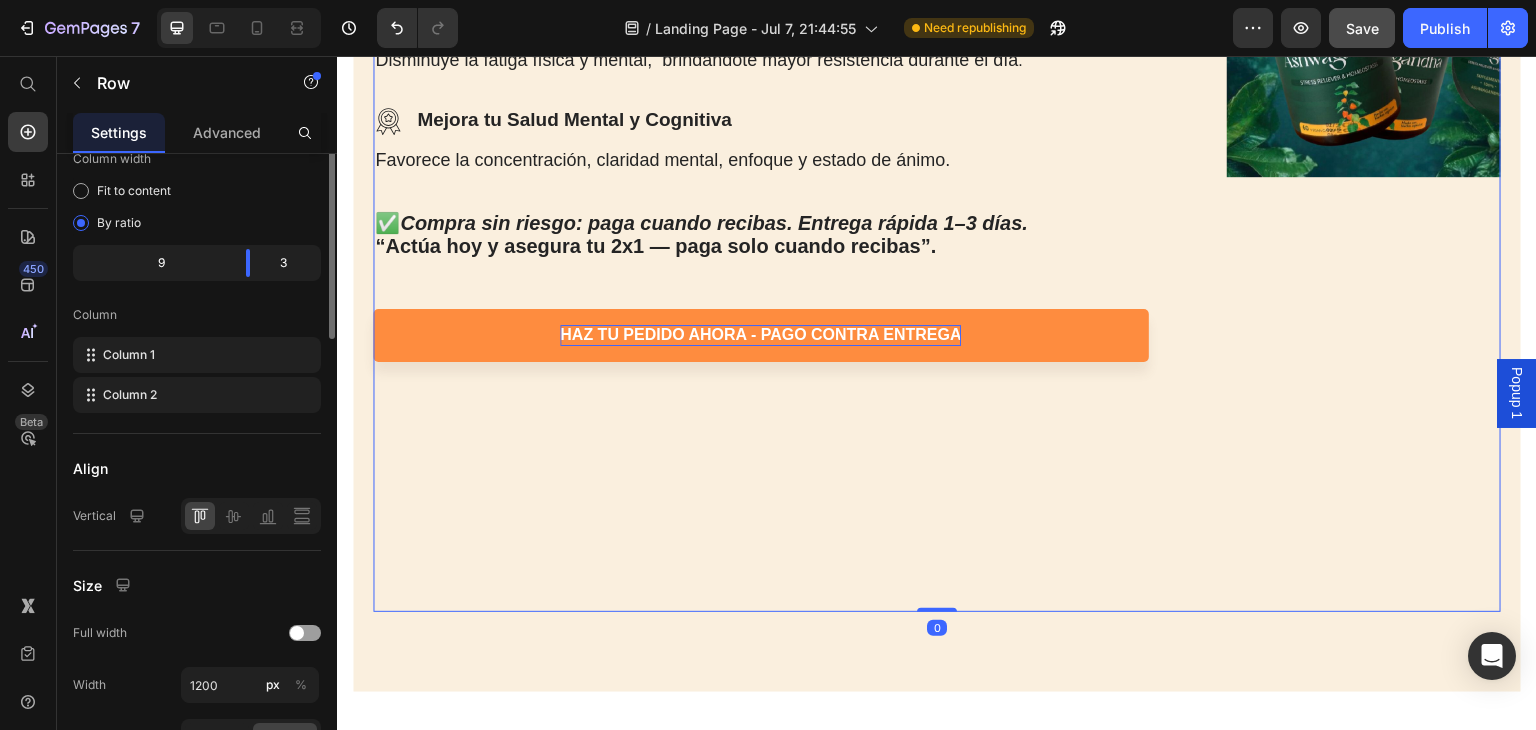 scroll, scrollTop: 0, scrollLeft: 0, axis: both 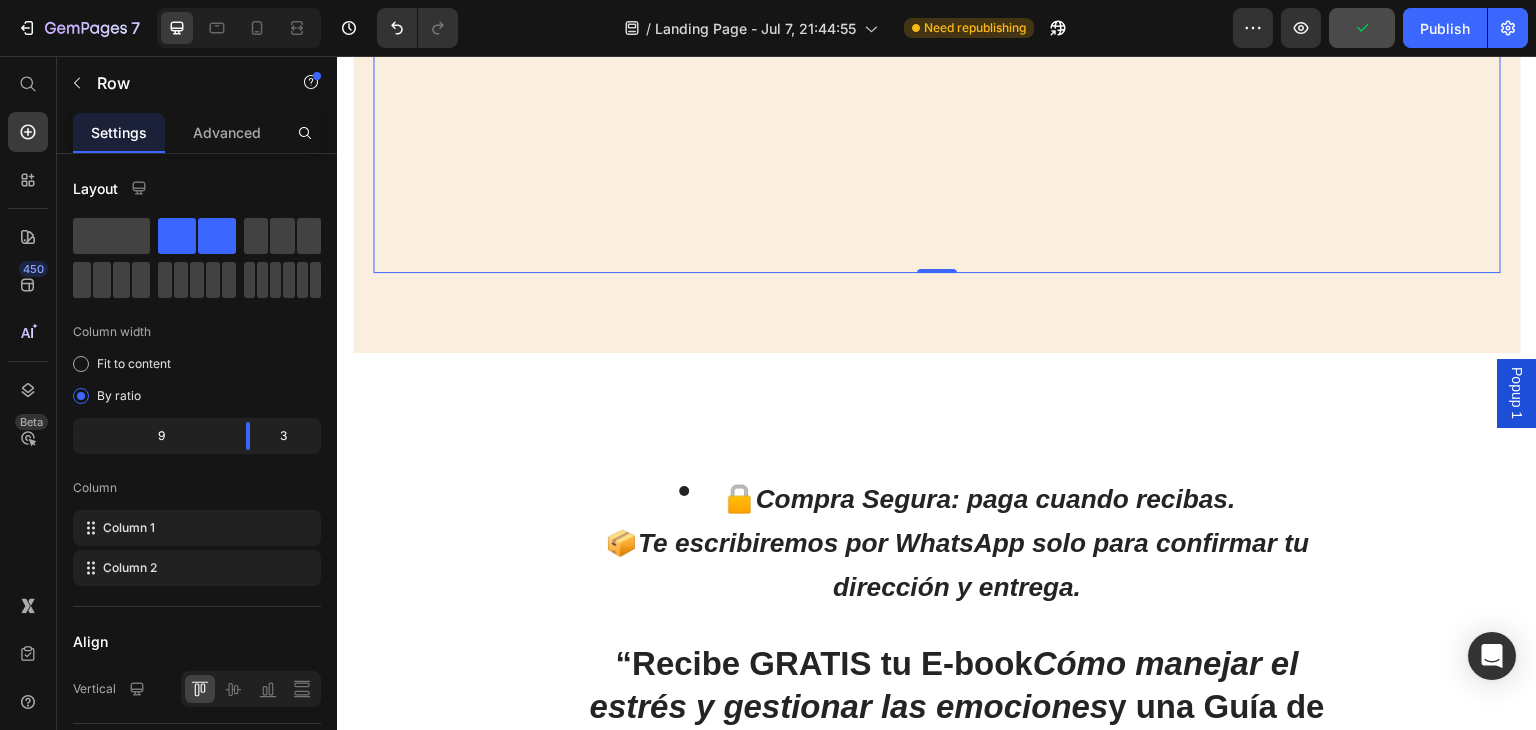 click on "BENEFICIOS Heading
Icon Reduce el estrés y la ansiedad Text Block Row Ayuda a disminuir los niveles de cortisol (la hormona del estrés) y genera un efecto calmante. Text Block
Icon Aumenta tu Energía y Vitalidad Text Block Row Disminuye la fatiga física y mental,  brindándote mayor resistencia durante el día . Text Block
Icon Mejora tu Salud Mental y Cognitiva Text Block Row Favorece la concentración, claridad mental, enfoque y estado de ánimo.     ✅  Compra sin riesgo: paga cuando recibas. Entrega rápida [DAYS]–[DAYS] días. “Actúa hoy y asegura tu [QUANTITY]x[QUANTITY] — paga solo cuando recibas”. Text Block haz tu pedido ahora - pago contra entrega Button Row" at bounding box center (785, -128) 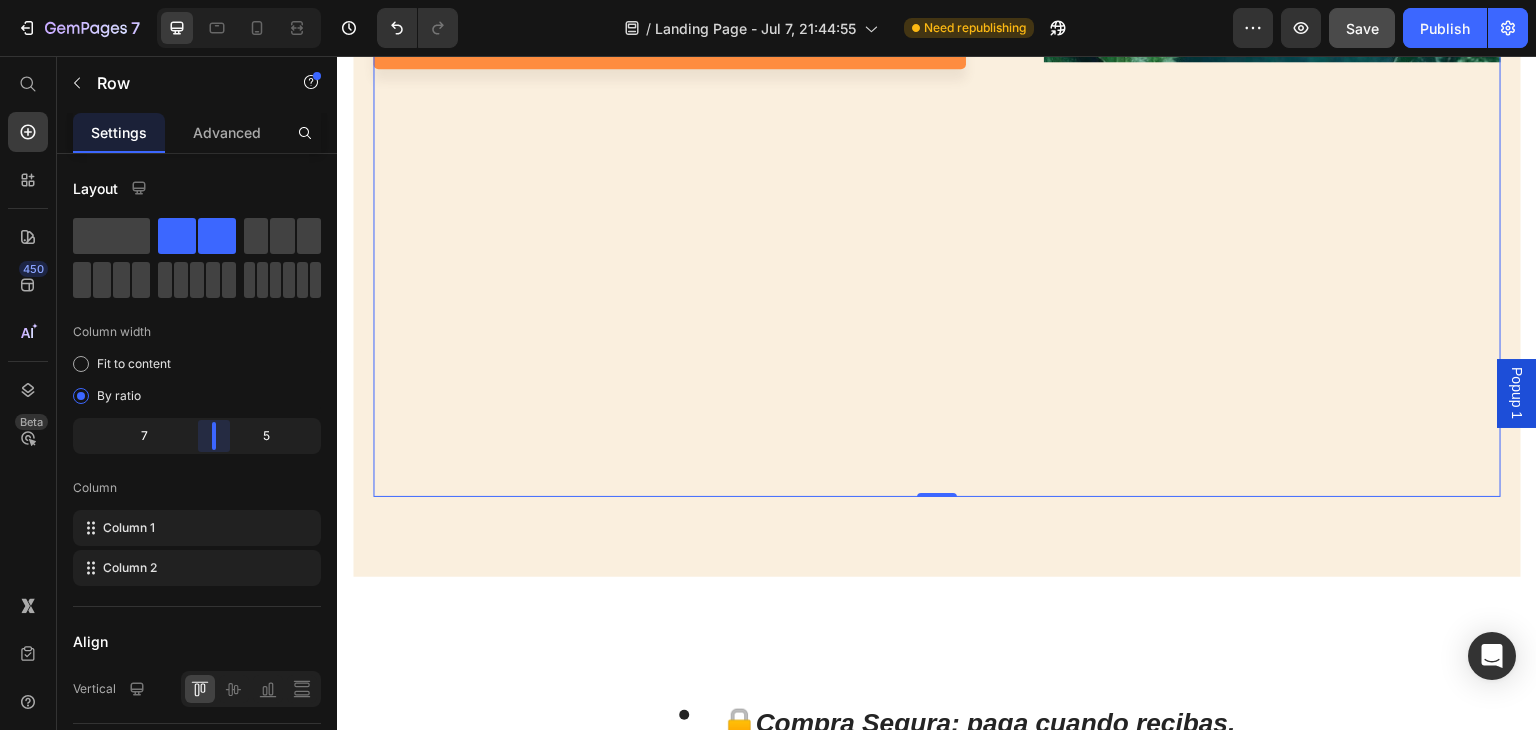 scroll, scrollTop: 2949, scrollLeft: 0, axis: vertical 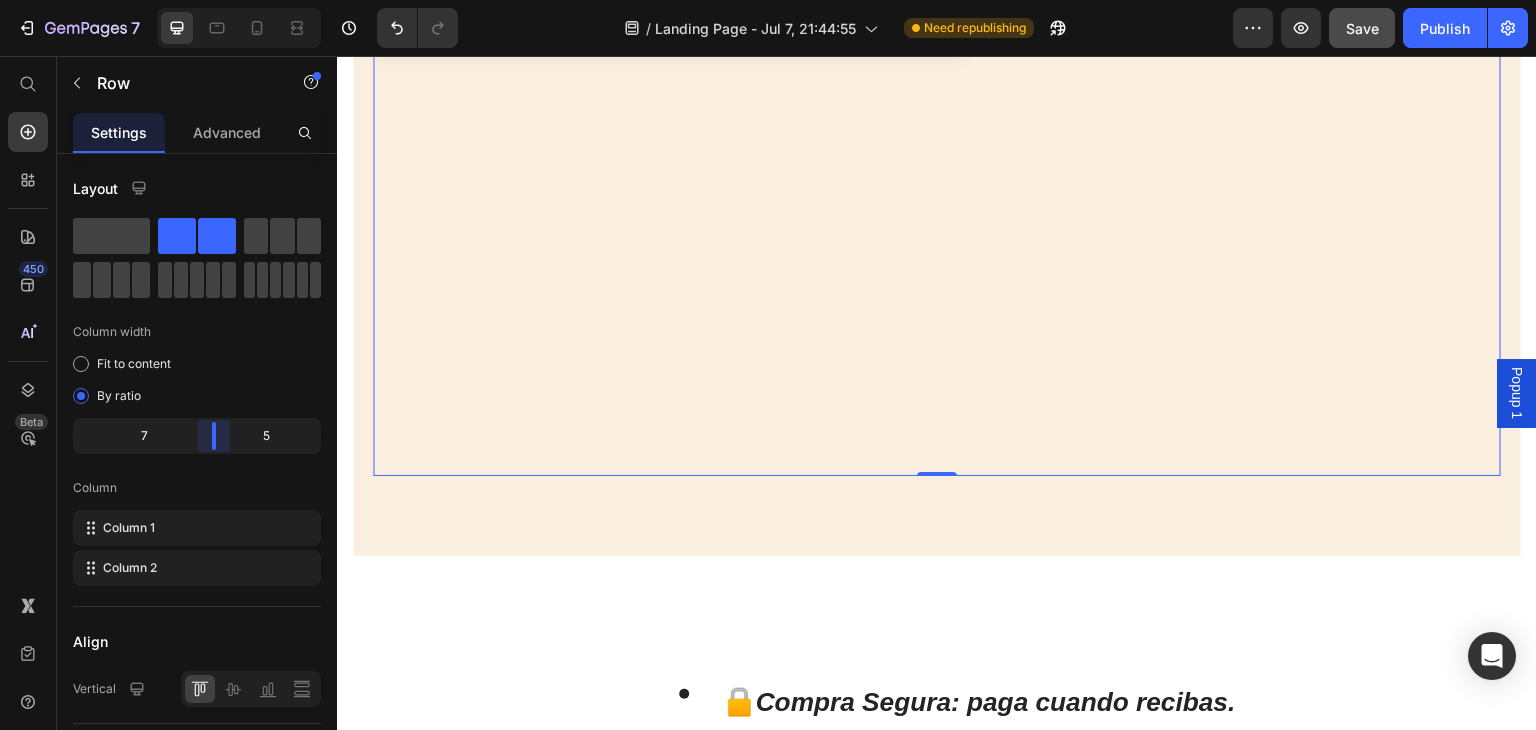 drag, startPoint x: 246, startPoint y: 441, endPoint x: 222, endPoint y: 441, distance: 24 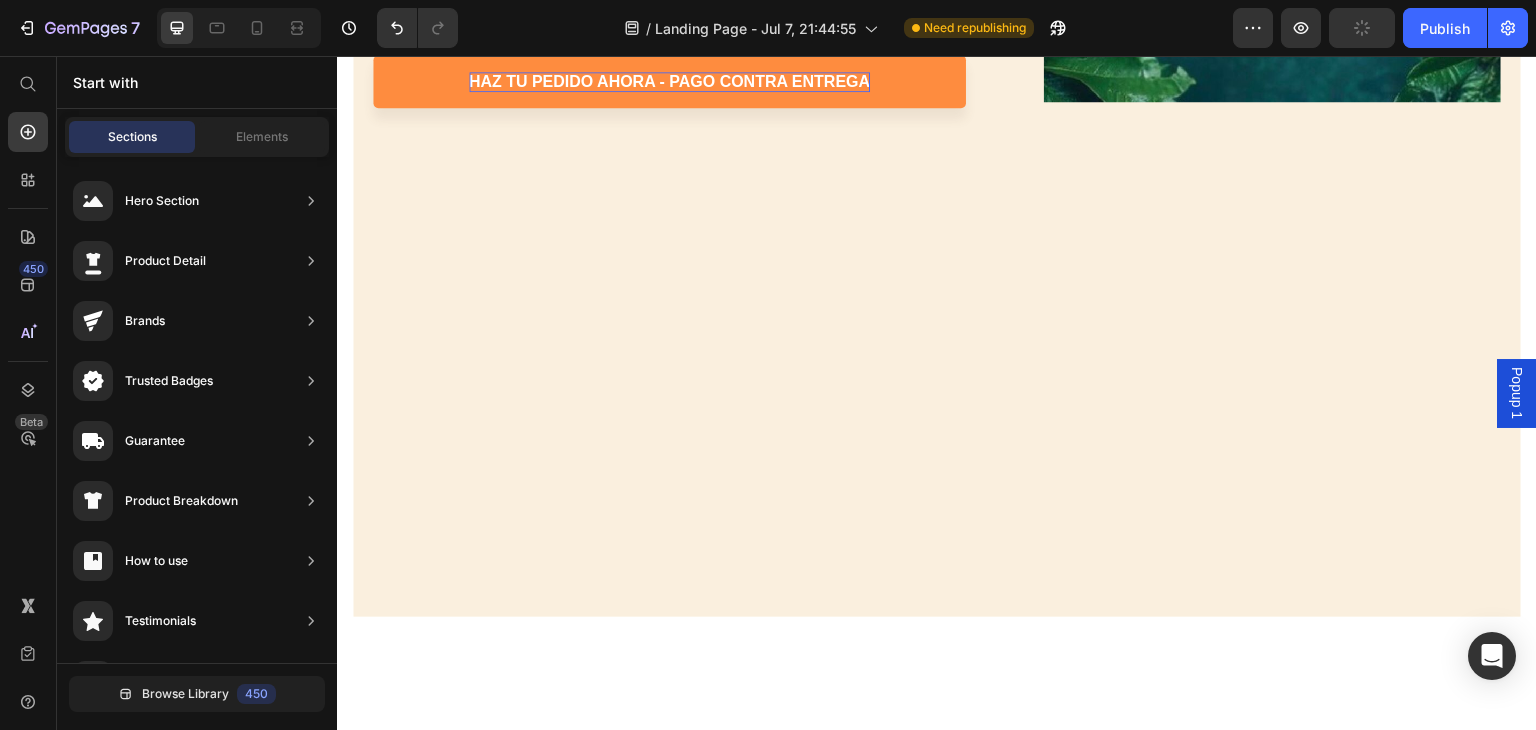 scroll, scrollTop: 3028, scrollLeft: 0, axis: vertical 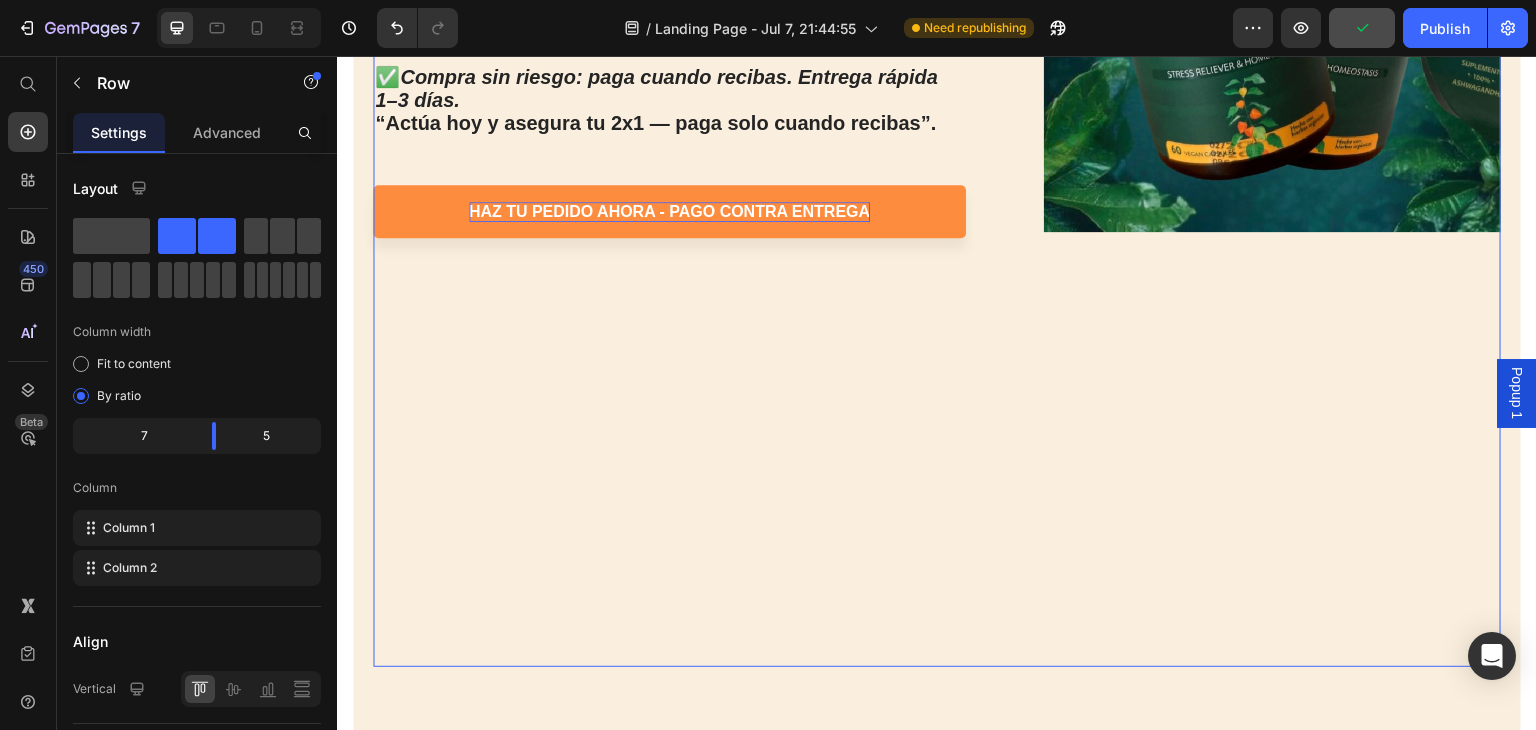 click on "BENEFICIOS Heading
Icon Reduce el estrés y la ansiedad Text Block Row Ayuda a disminuir los niveles de cortisol (la hormona del estrés) y genera un efecto calmante. Text Block
Icon Aumenta tu Energía y Vitalidad Text Block Row Disminuye la fatiga física y mental,  brindándote mayor resistencia durante el día . Text Block
Icon Mejora tu Salud Mental y Cognitiva Text Block Row Favorece la concentración, claridad mental, enfoque y estado de ánimo.     ✅  Compra sin riesgo: paga cuando recibas. Entrega rápida 1–3 días. “Actúa hoy y asegura tu 2x1 — paga solo cuando recibas”. Text Block haz tu pedido ahora - pago contra entrega Button Row Image Row" at bounding box center [937, 144] 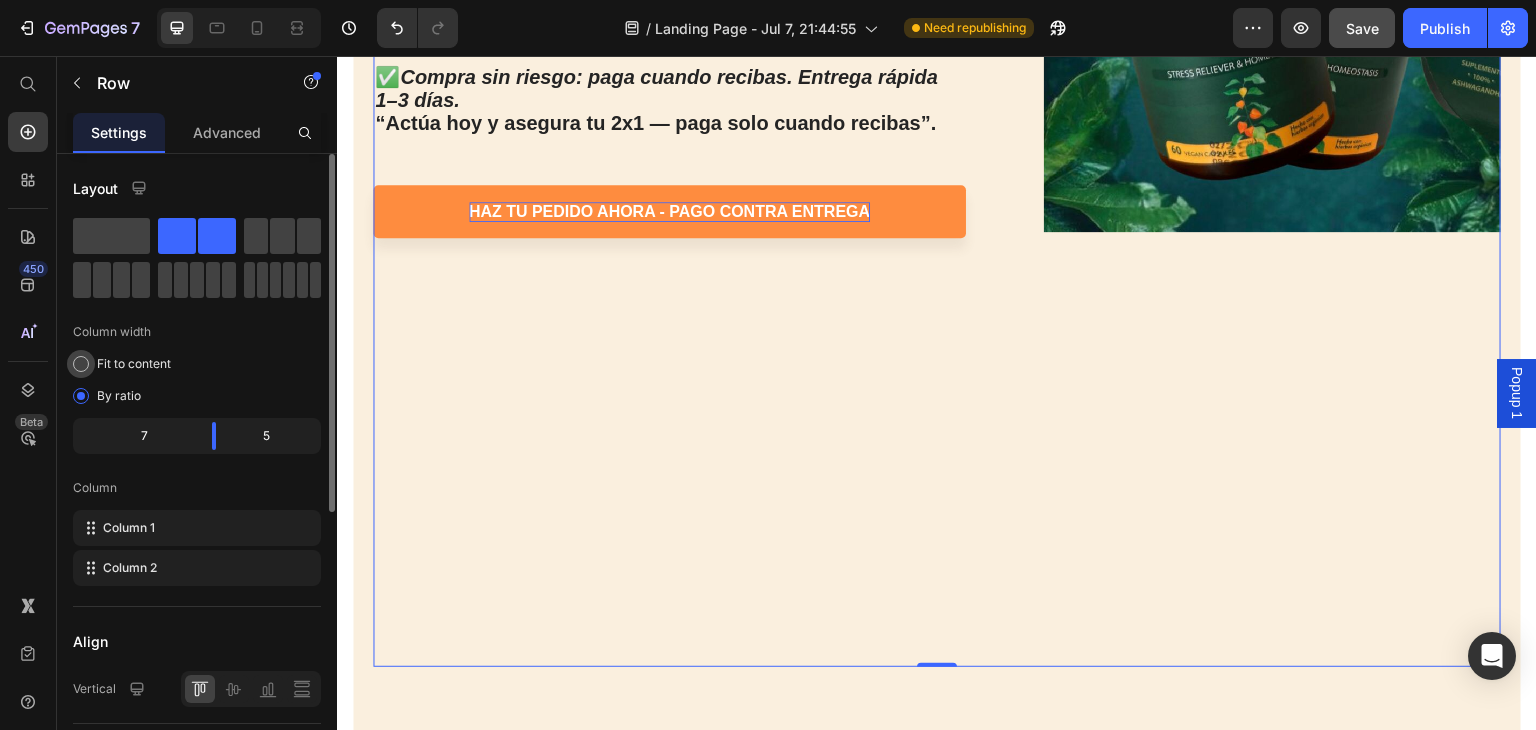 click at bounding box center [81, 364] 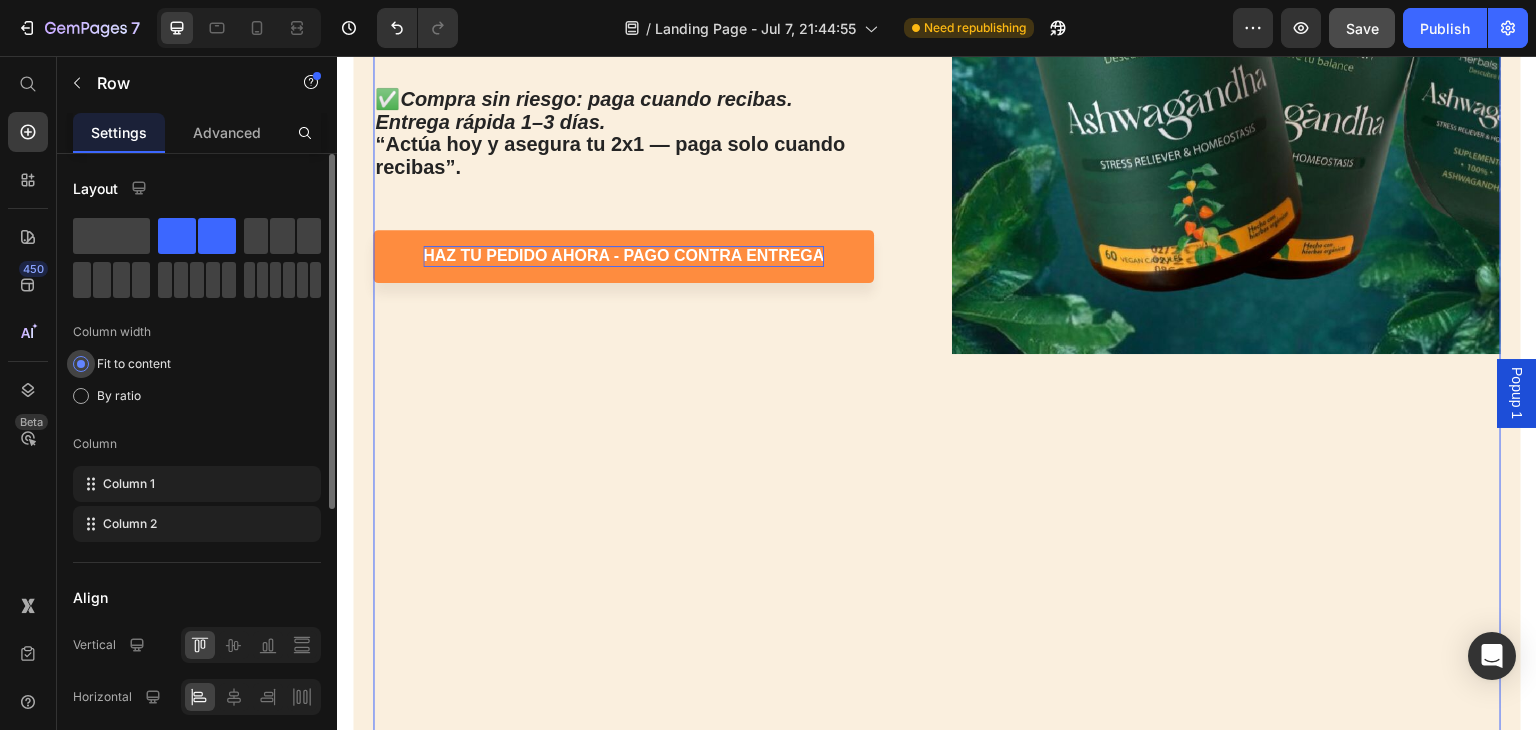 scroll, scrollTop: 3048, scrollLeft: 0, axis: vertical 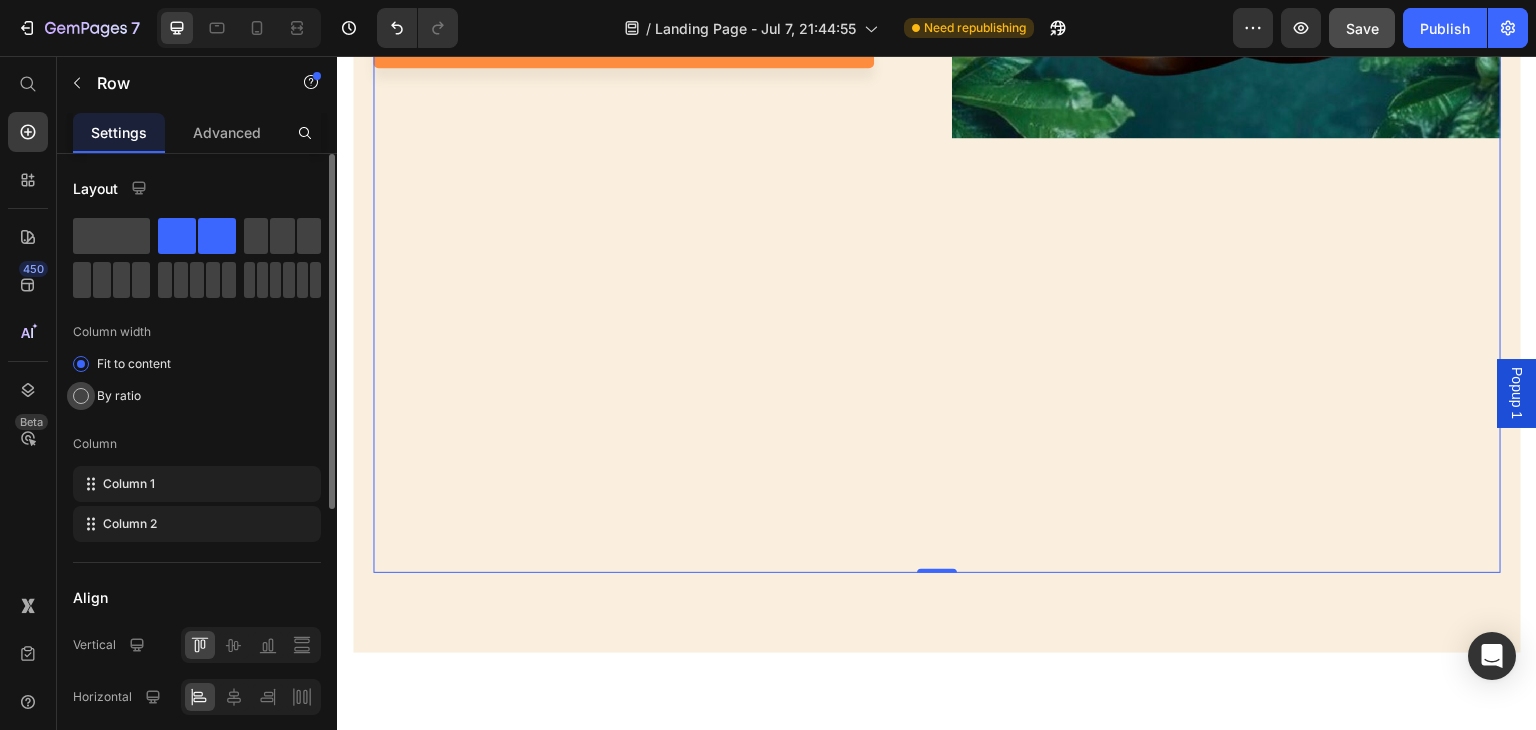 click at bounding box center [81, 396] 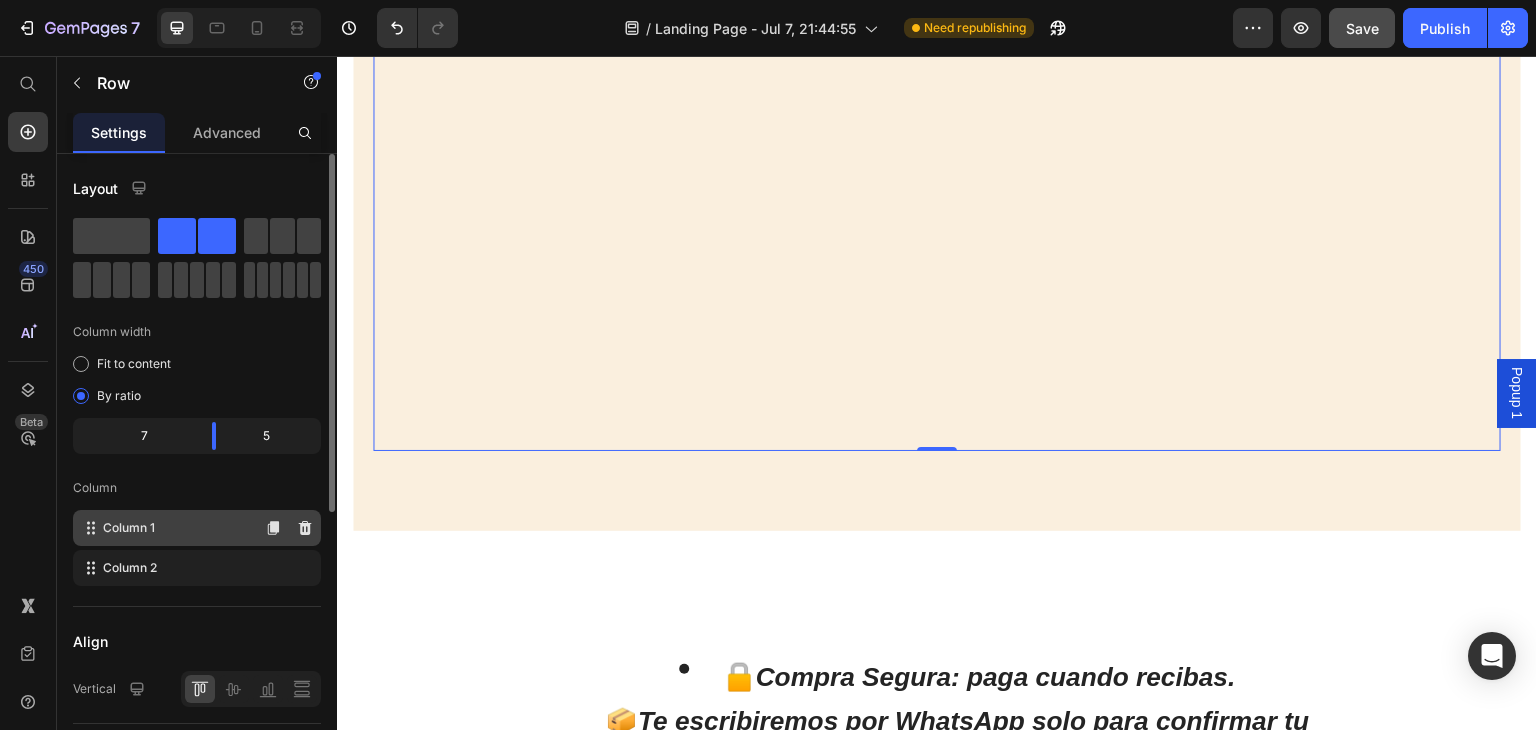click 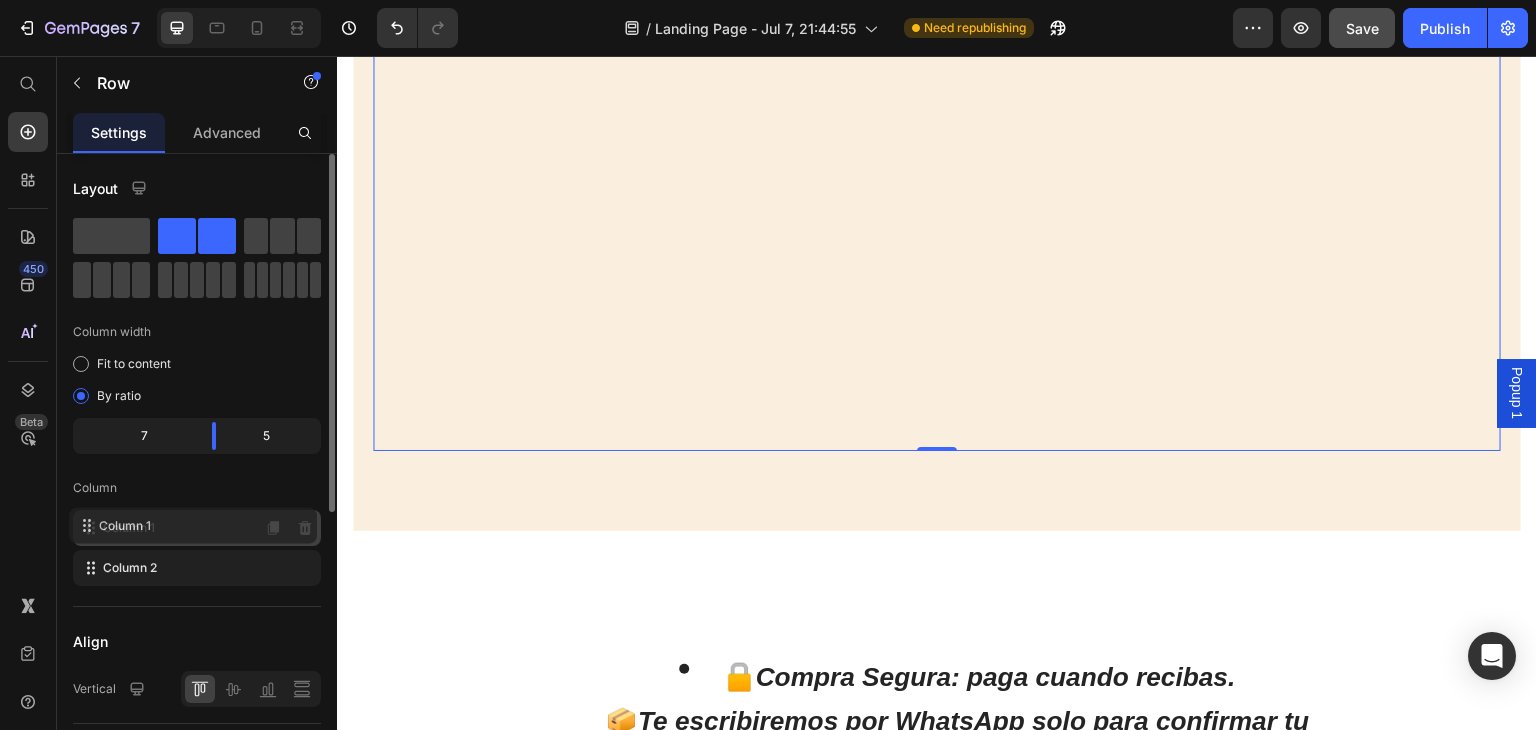 click 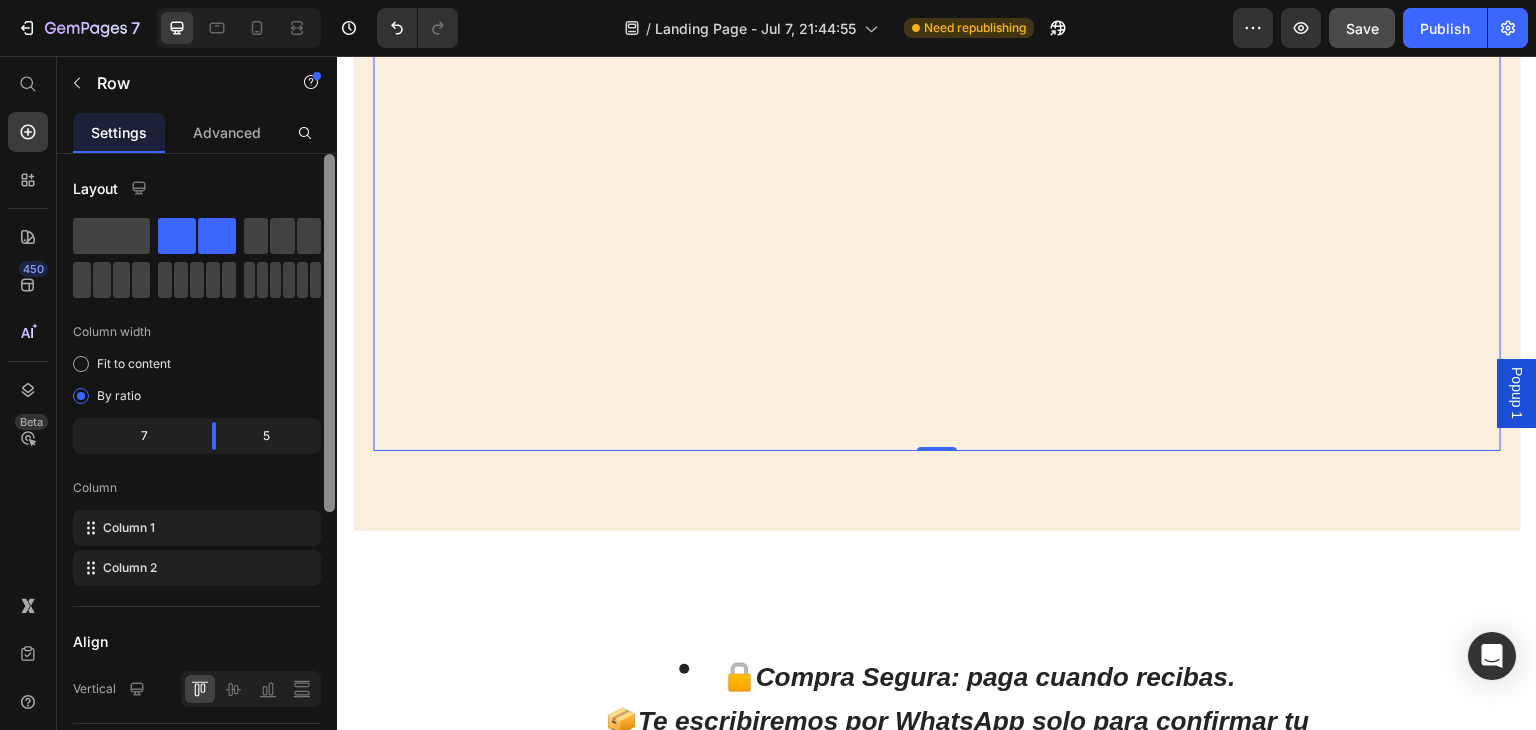 click at bounding box center [329, 333] 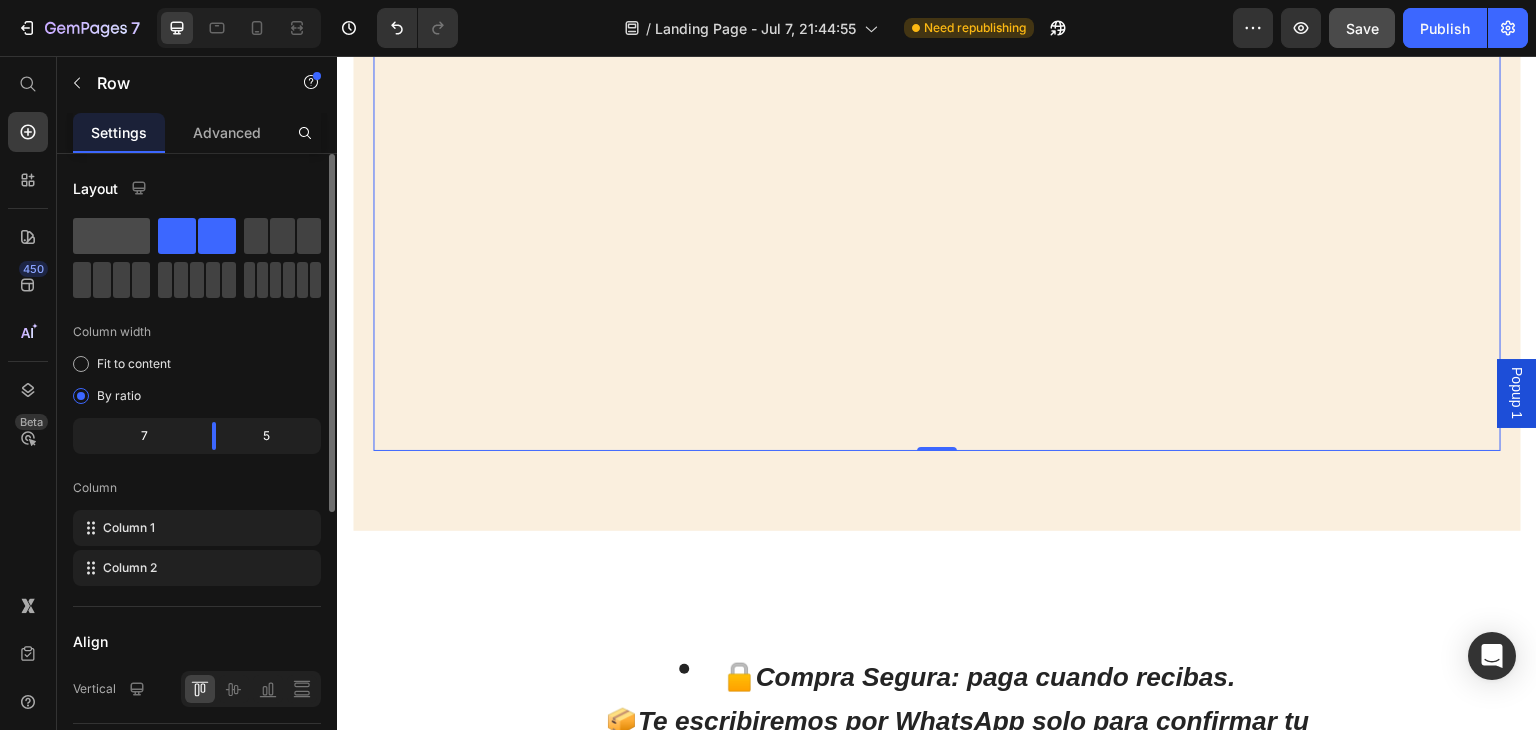 click 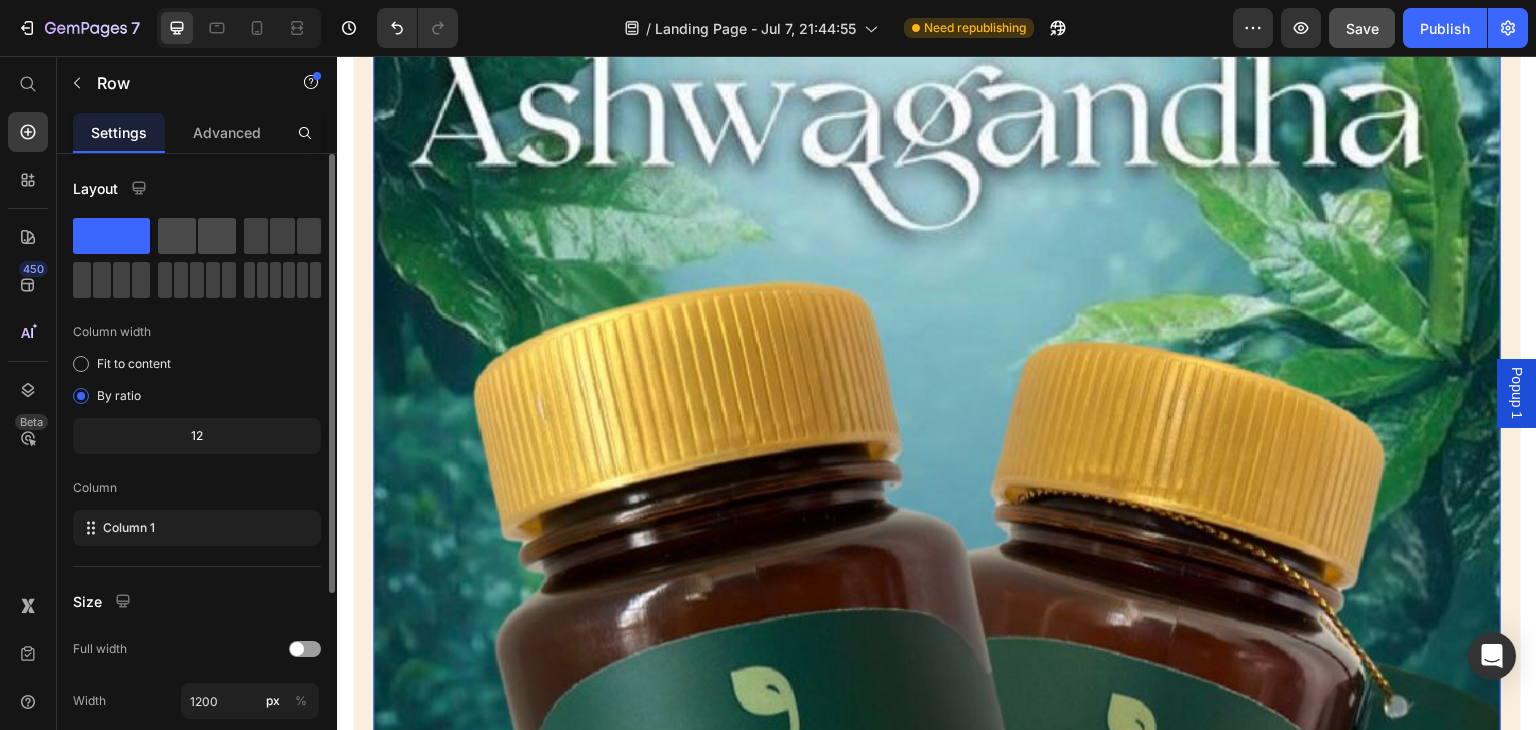 click 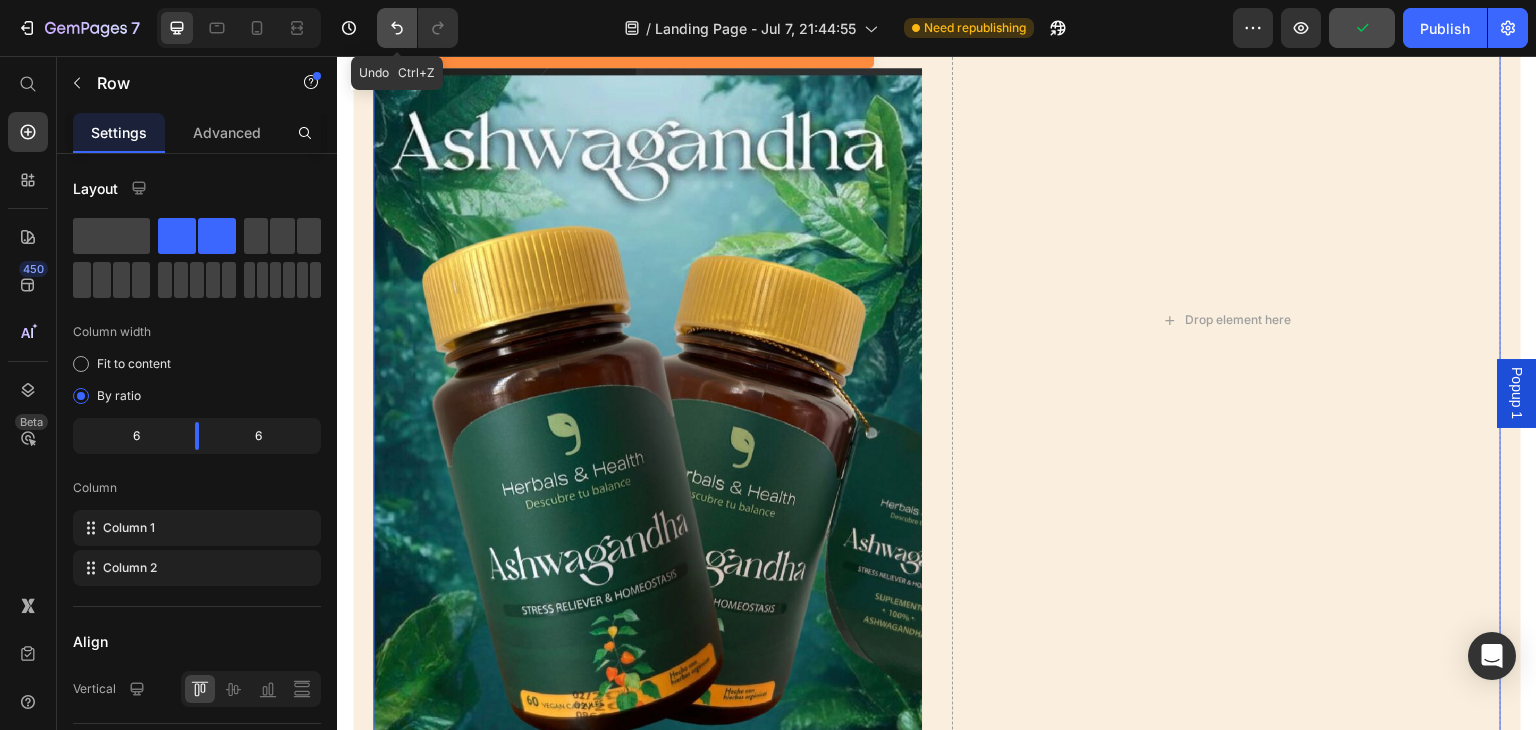 click 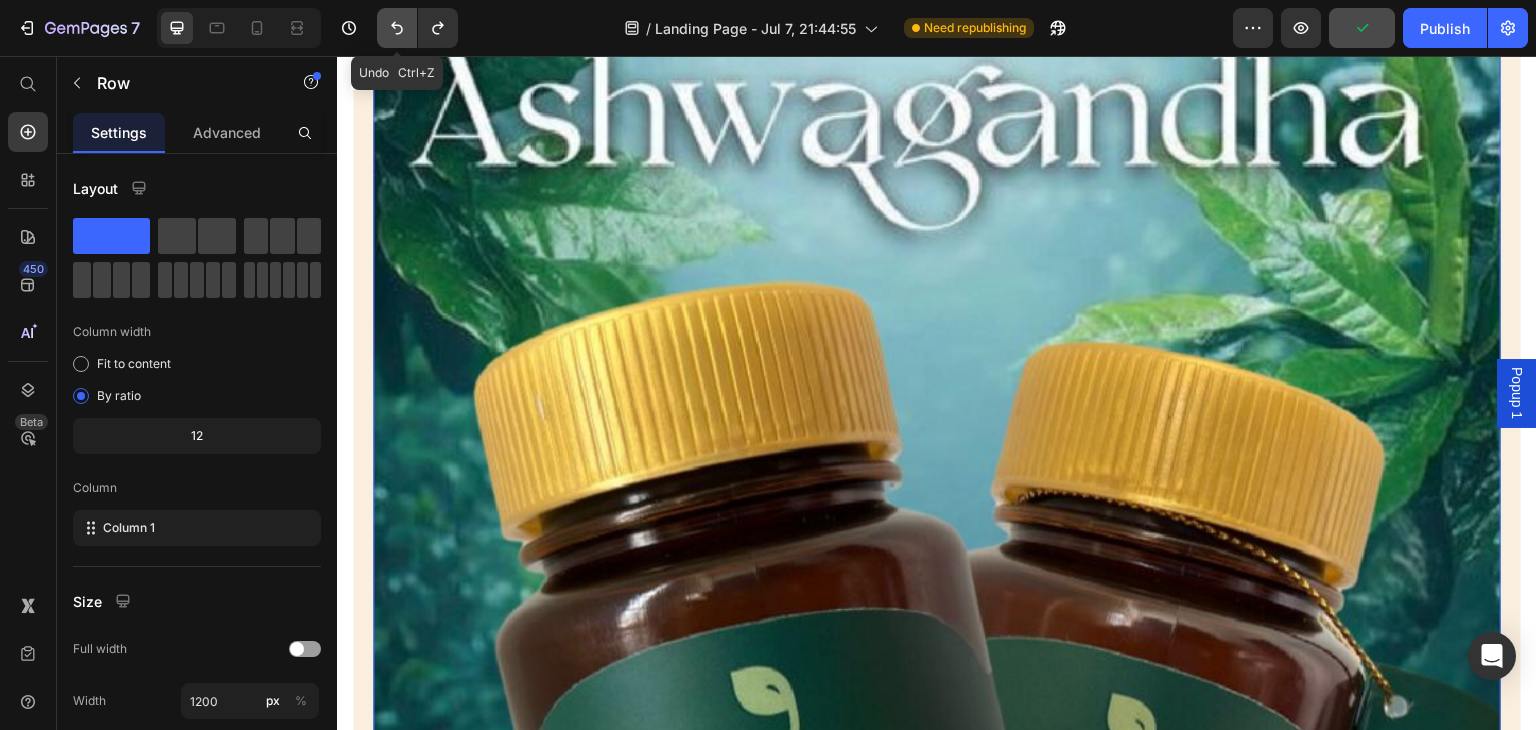 click 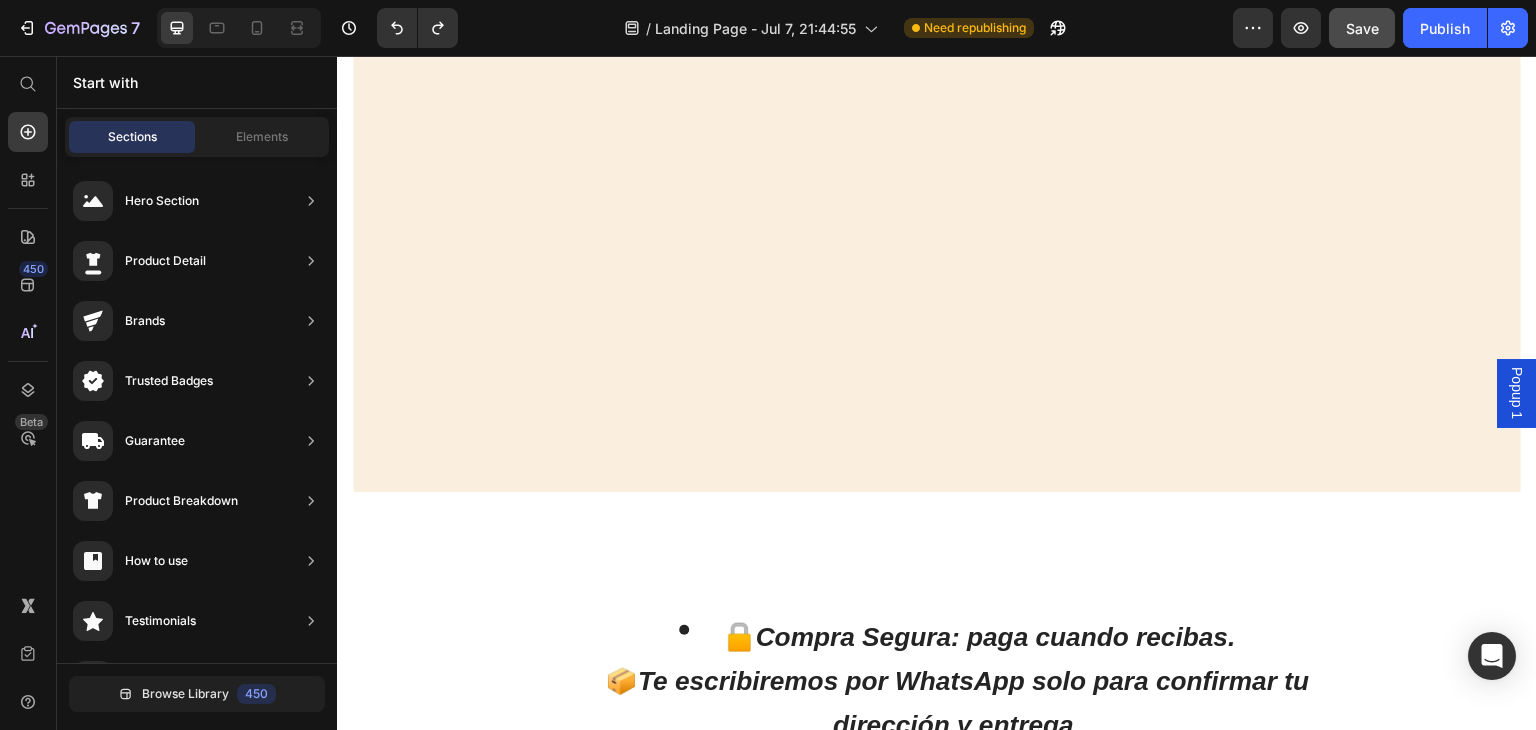 scroll, scrollTop: 3232, scrollLeft: 0, axis: vertical 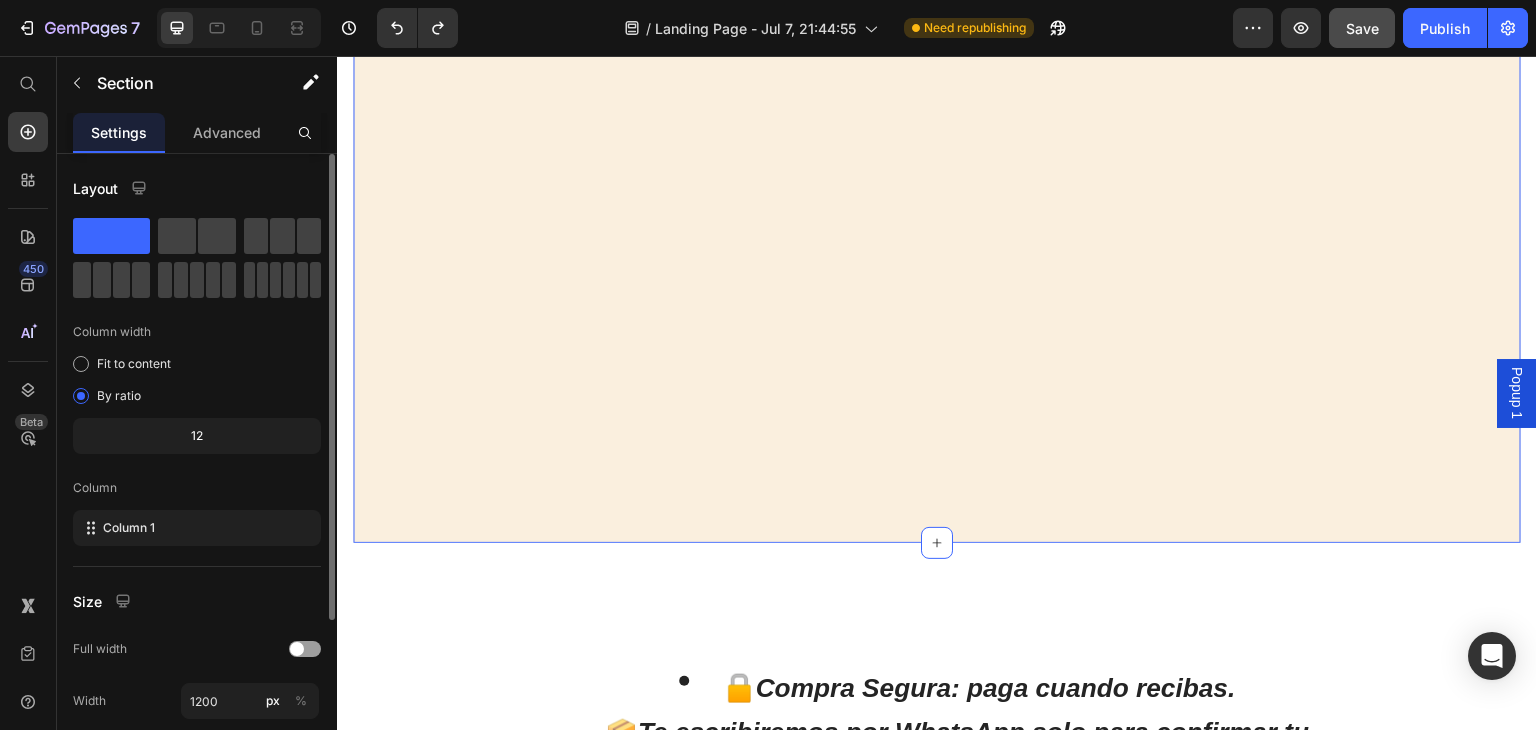 click on "12" 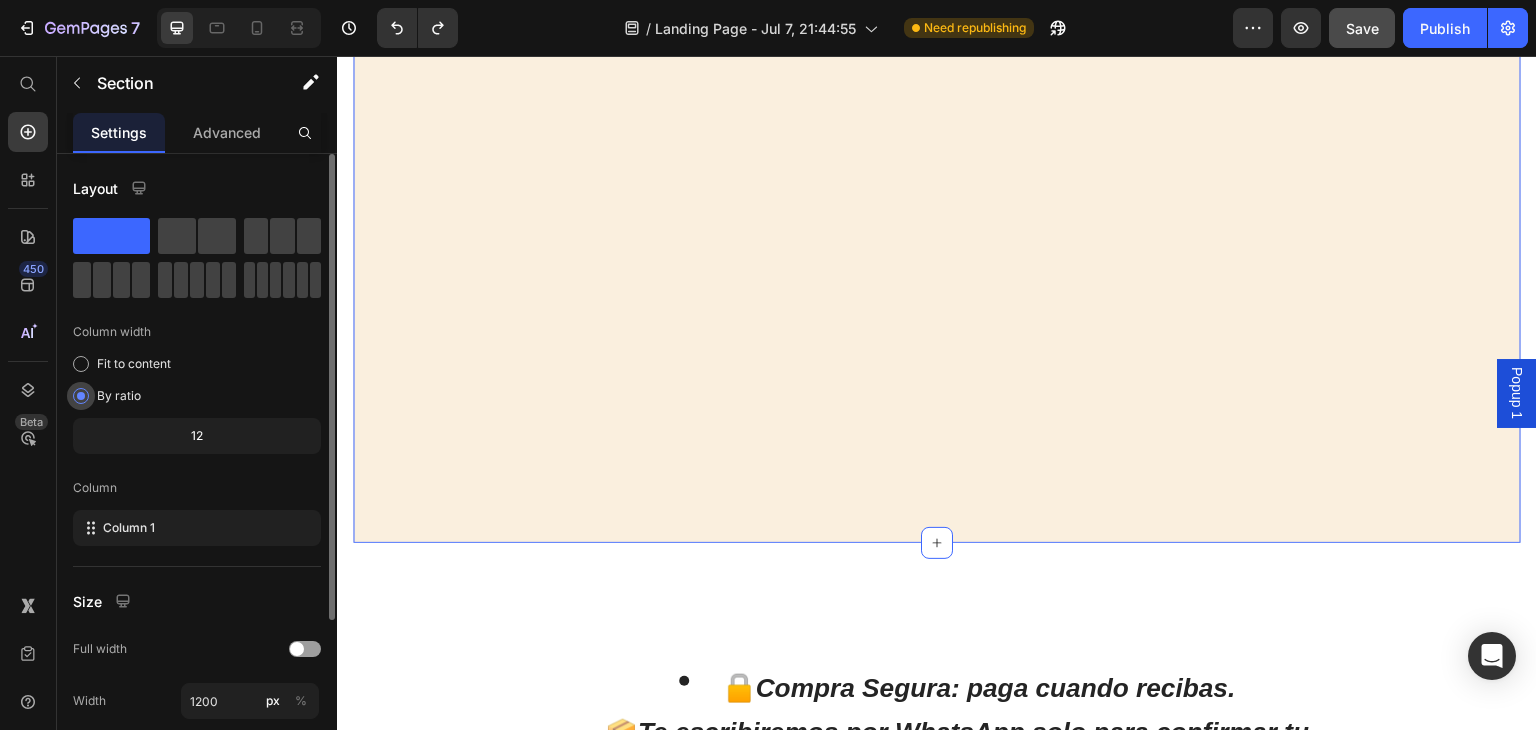 drag, startPoint x: 197, startPoint y: 433, endPoint x: 80, endPoint y: 397, distance: 122.41323 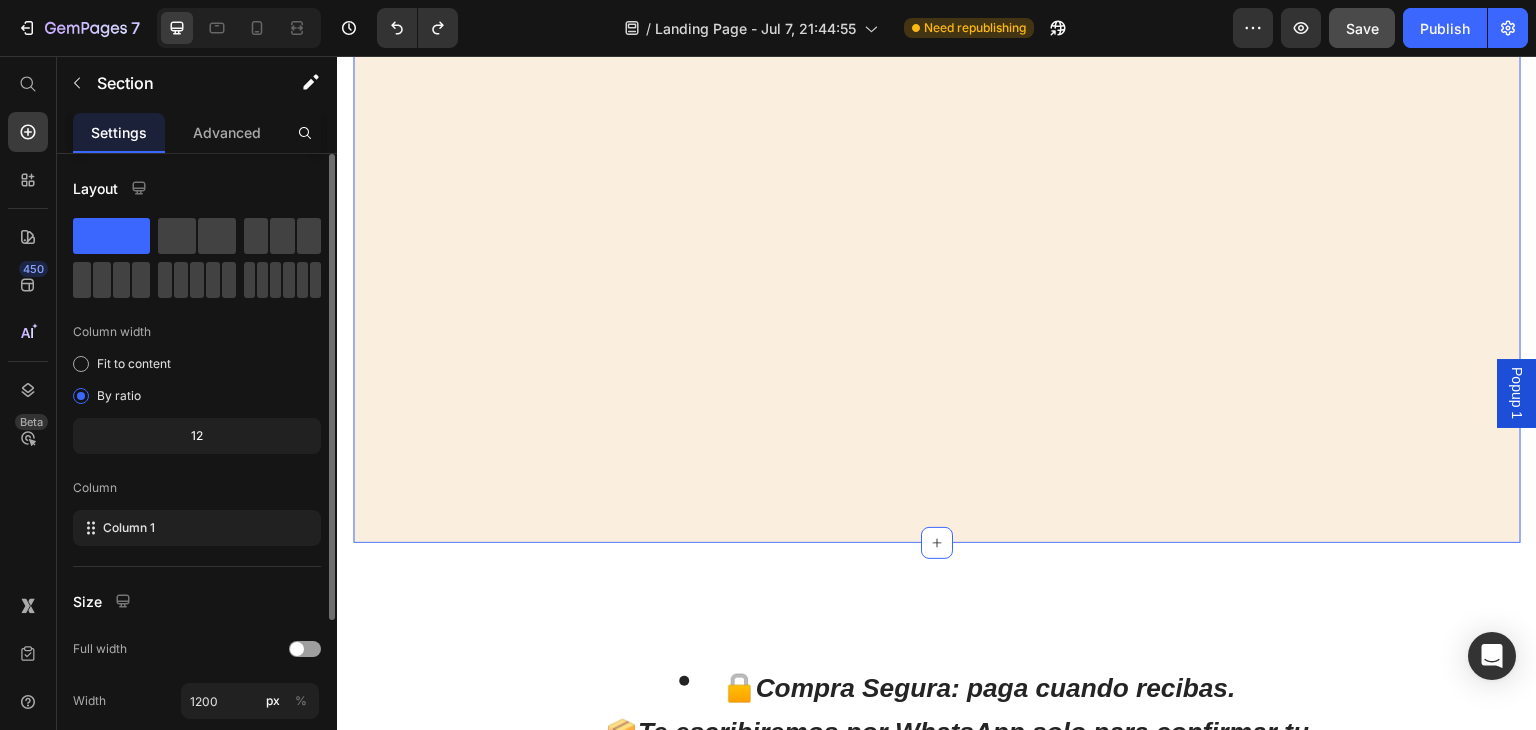 click on "12" 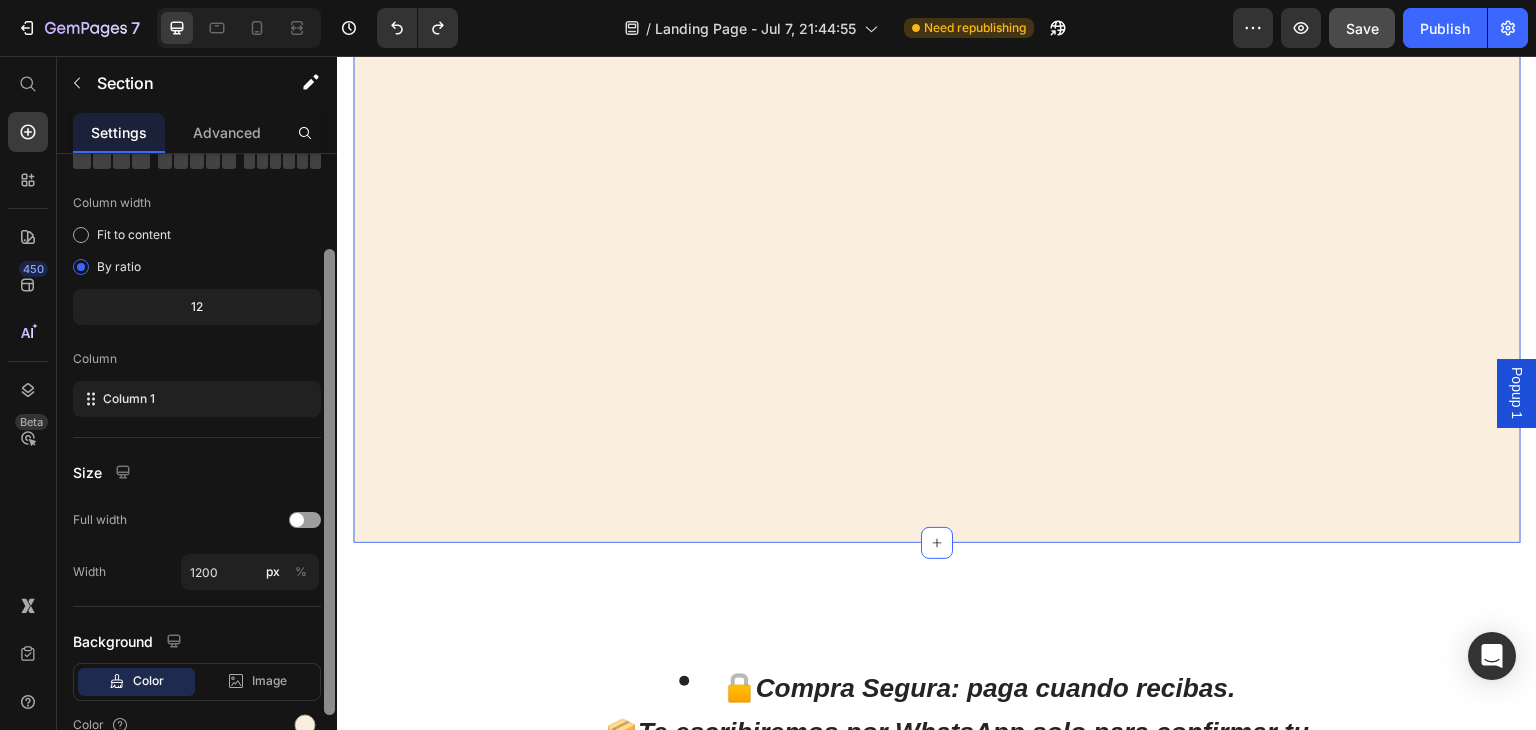 scroll, scrollTop: 135, scrollLeft: 0, axis: vertical 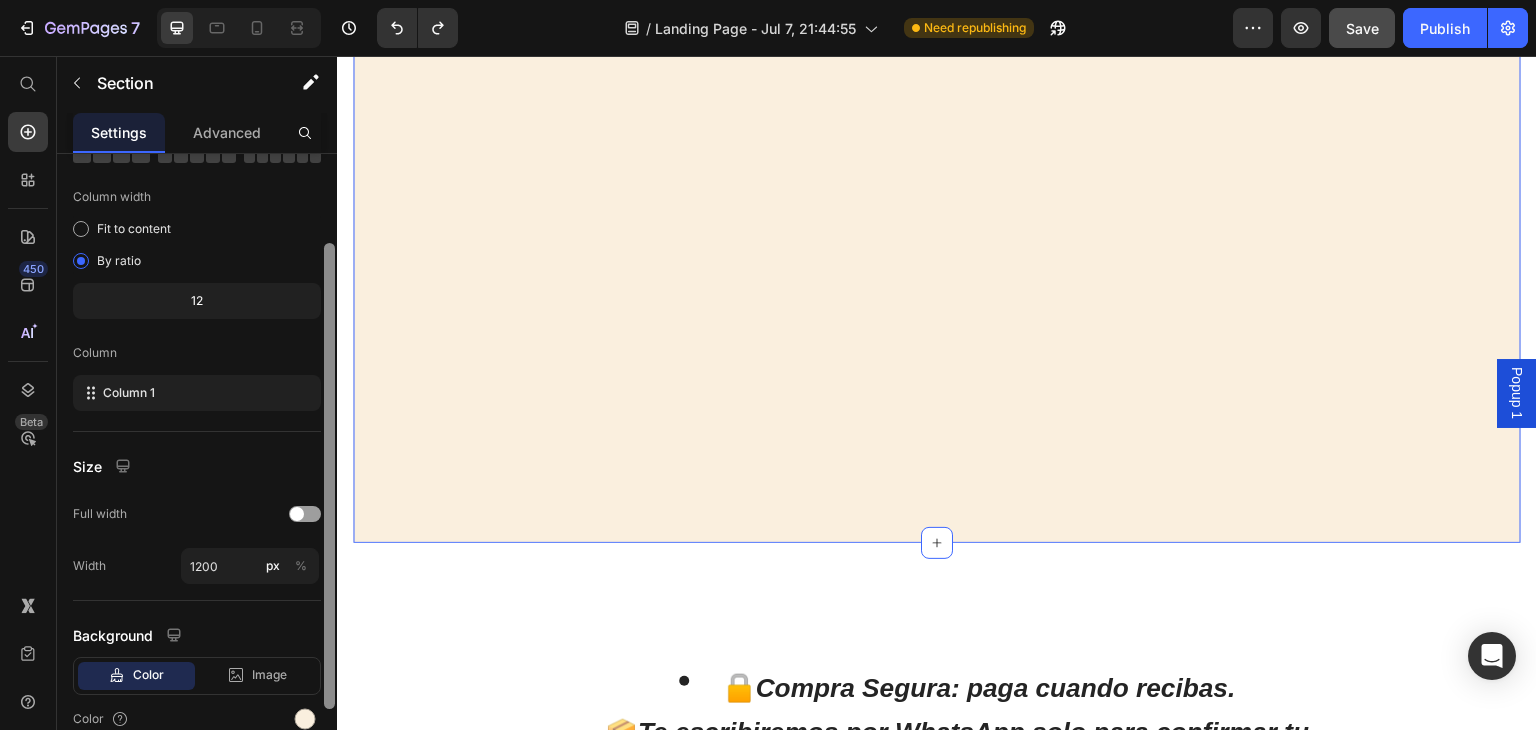 drag, startPoint x: 326, startPoint y: 457, endPoint x: 332, endPoint y: 557, distance: 100.17984 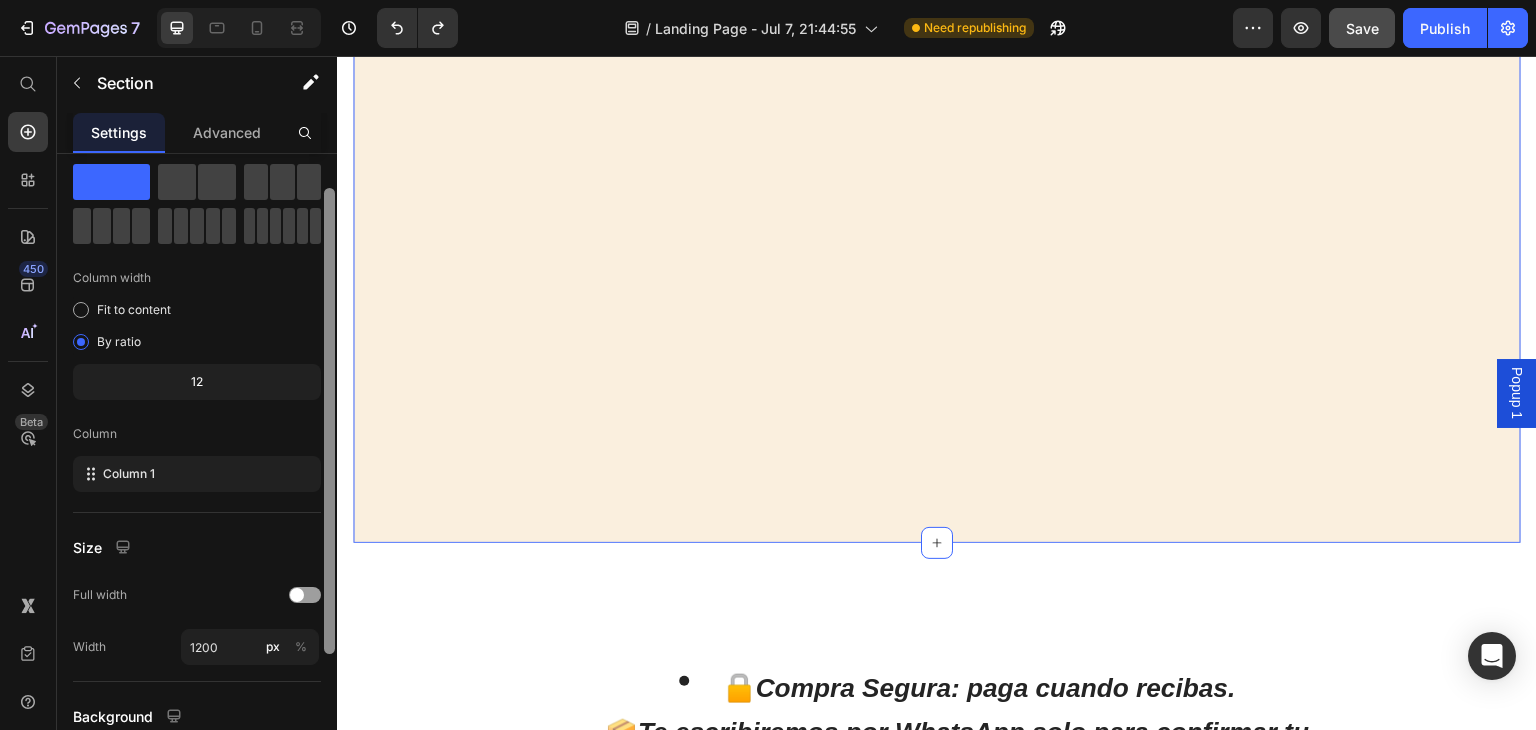 scroll, scrollTop: 51, scrollLeft: 0, axis: vertical 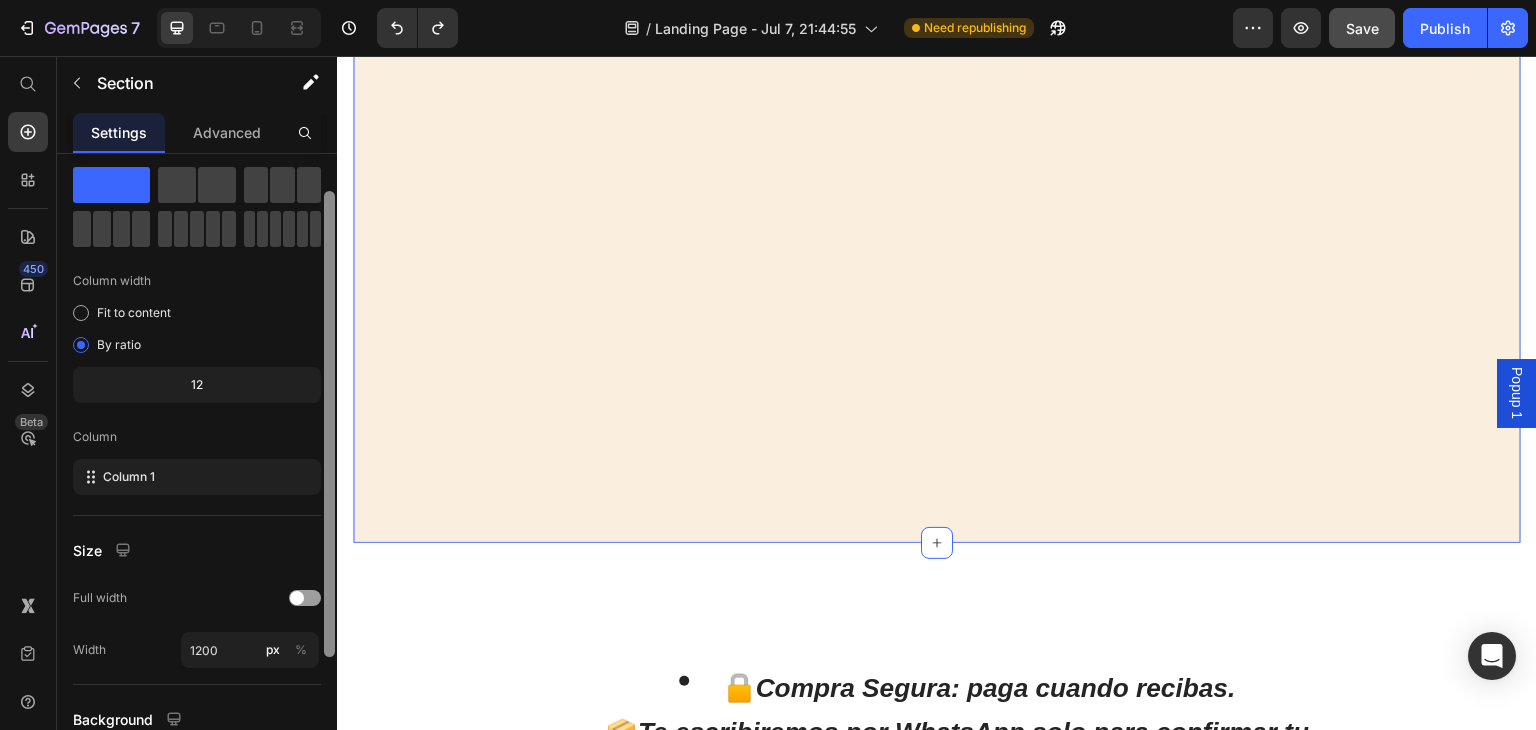 drag, startPoint x: 329, startPoint y: 423, endPoint x: 328, endPoint y: 361, distance: 62.008064 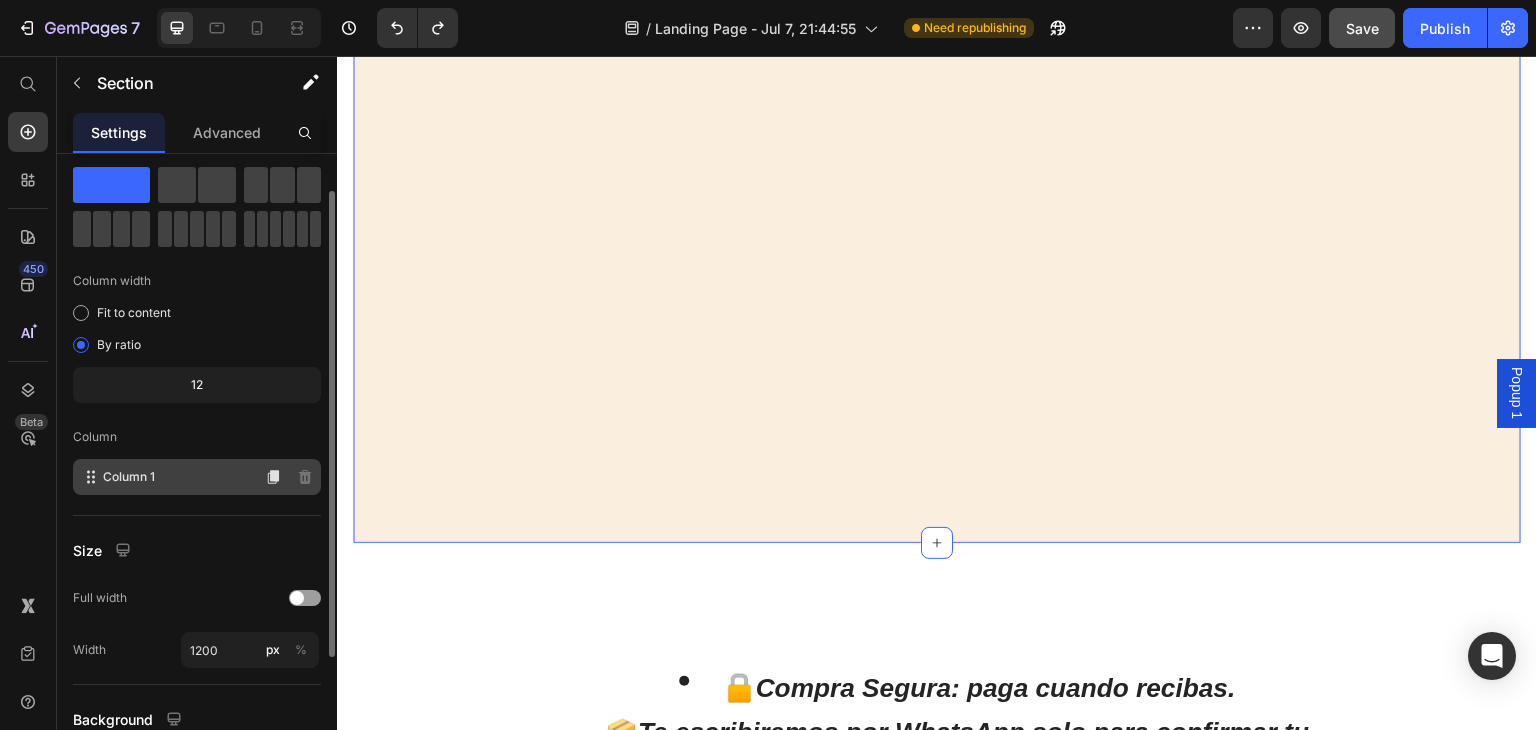 click on "Column 1" 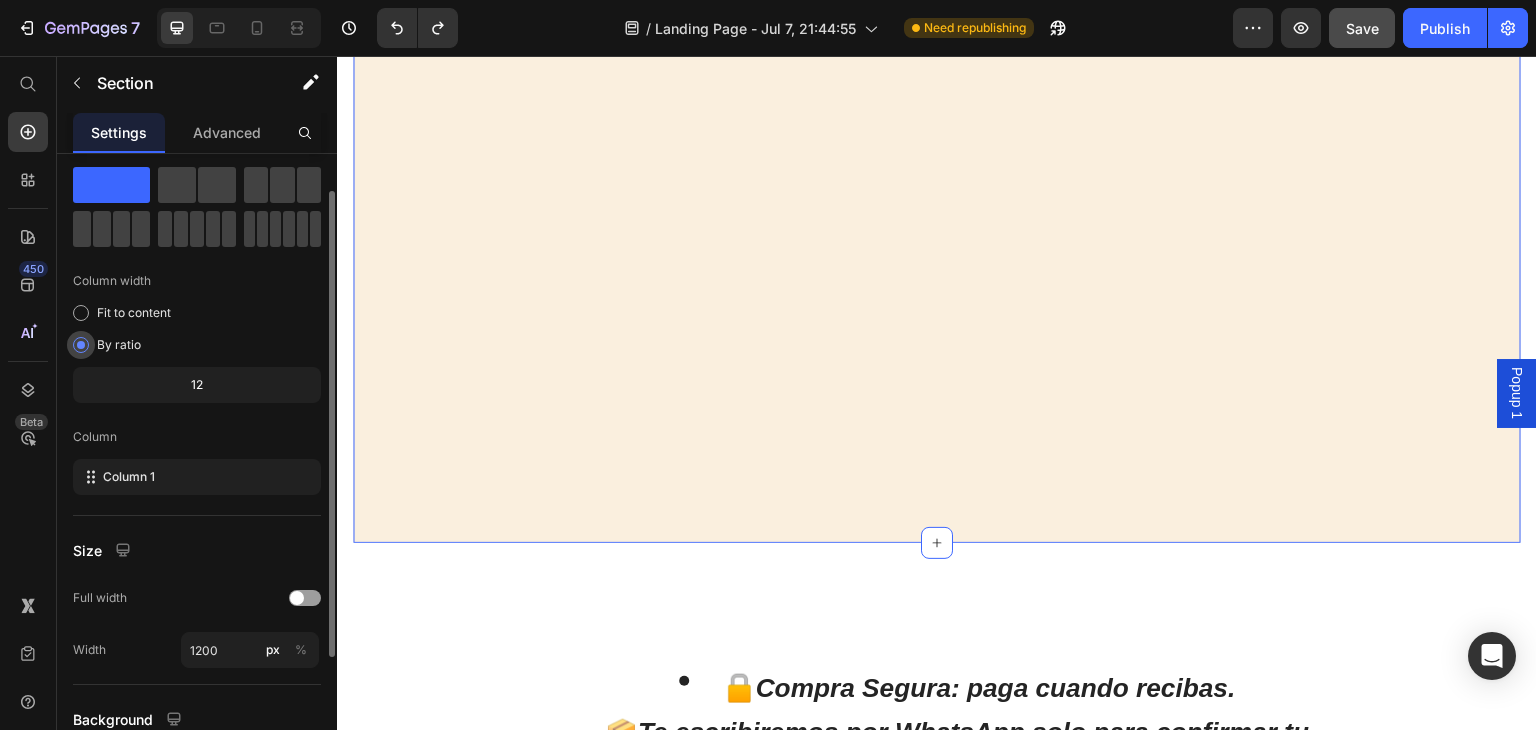click on "By ratio" 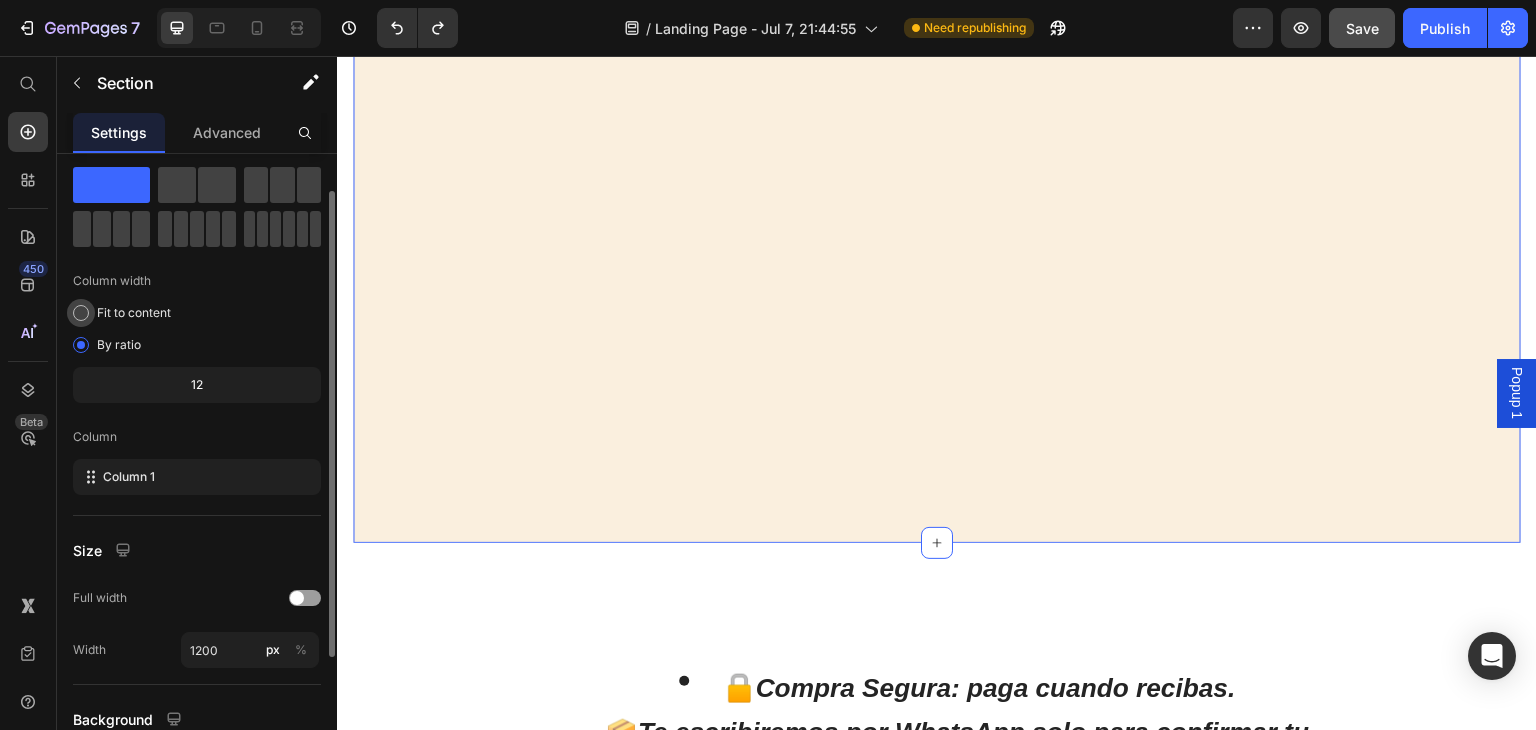 click at bounding box center [81, 313] 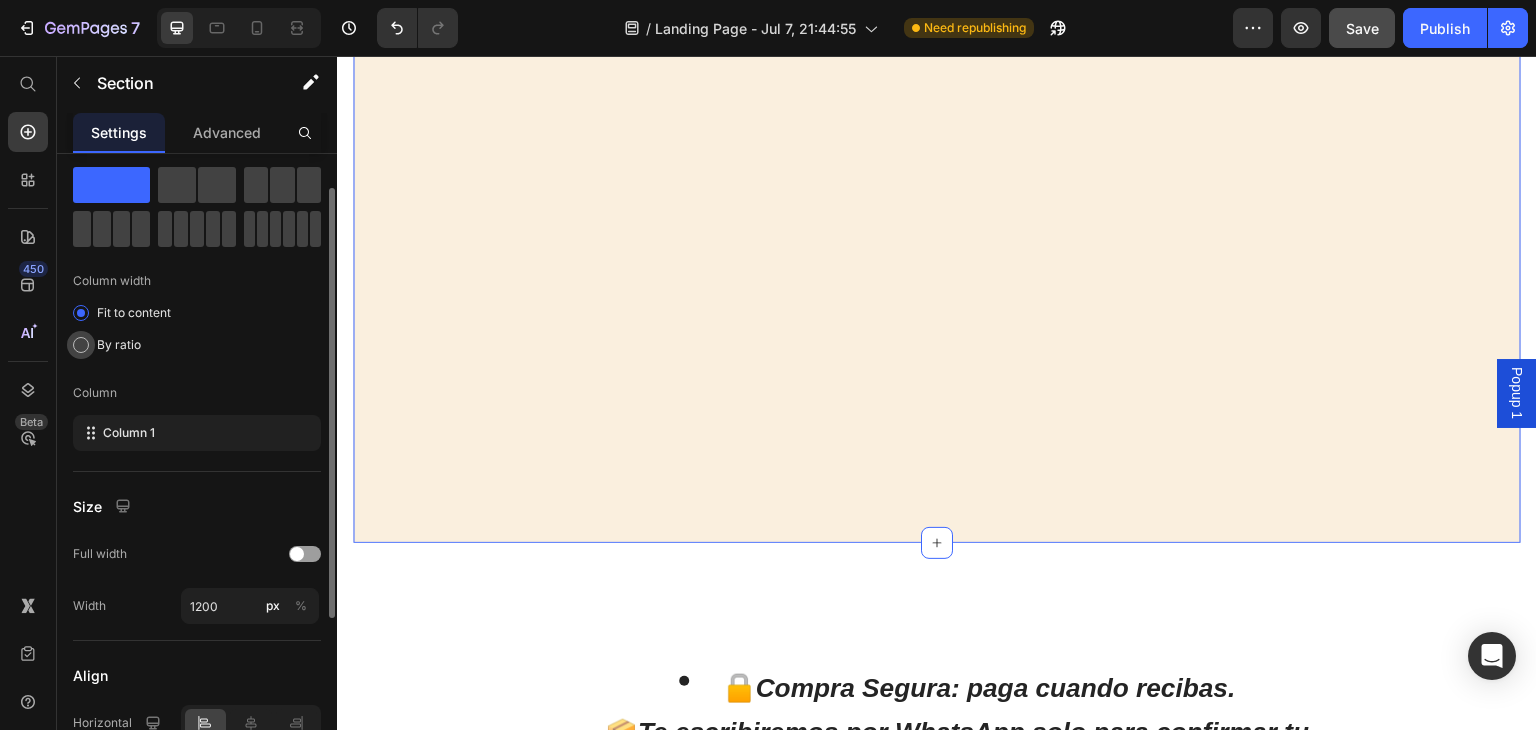 click at bounding box center (81, 345) 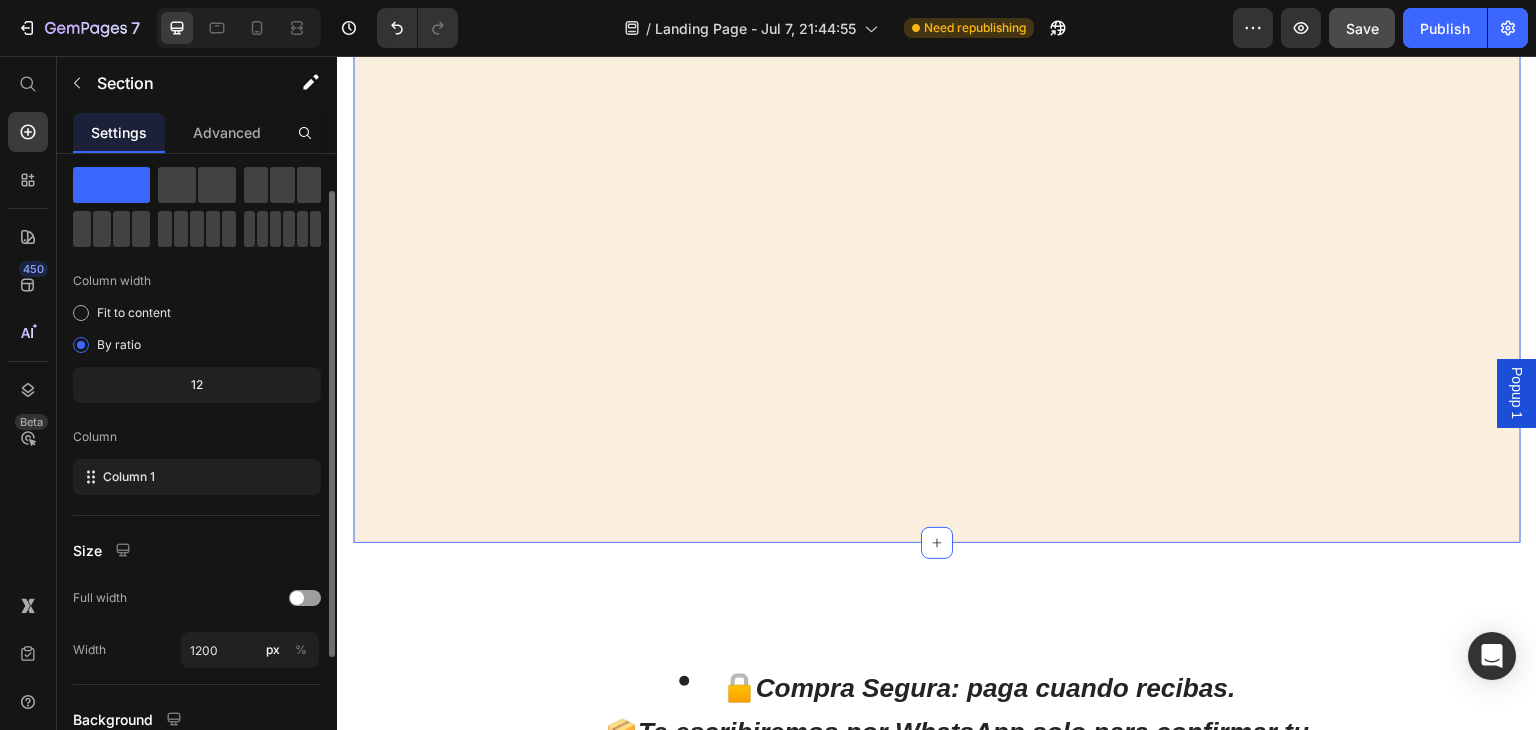 click on "12" 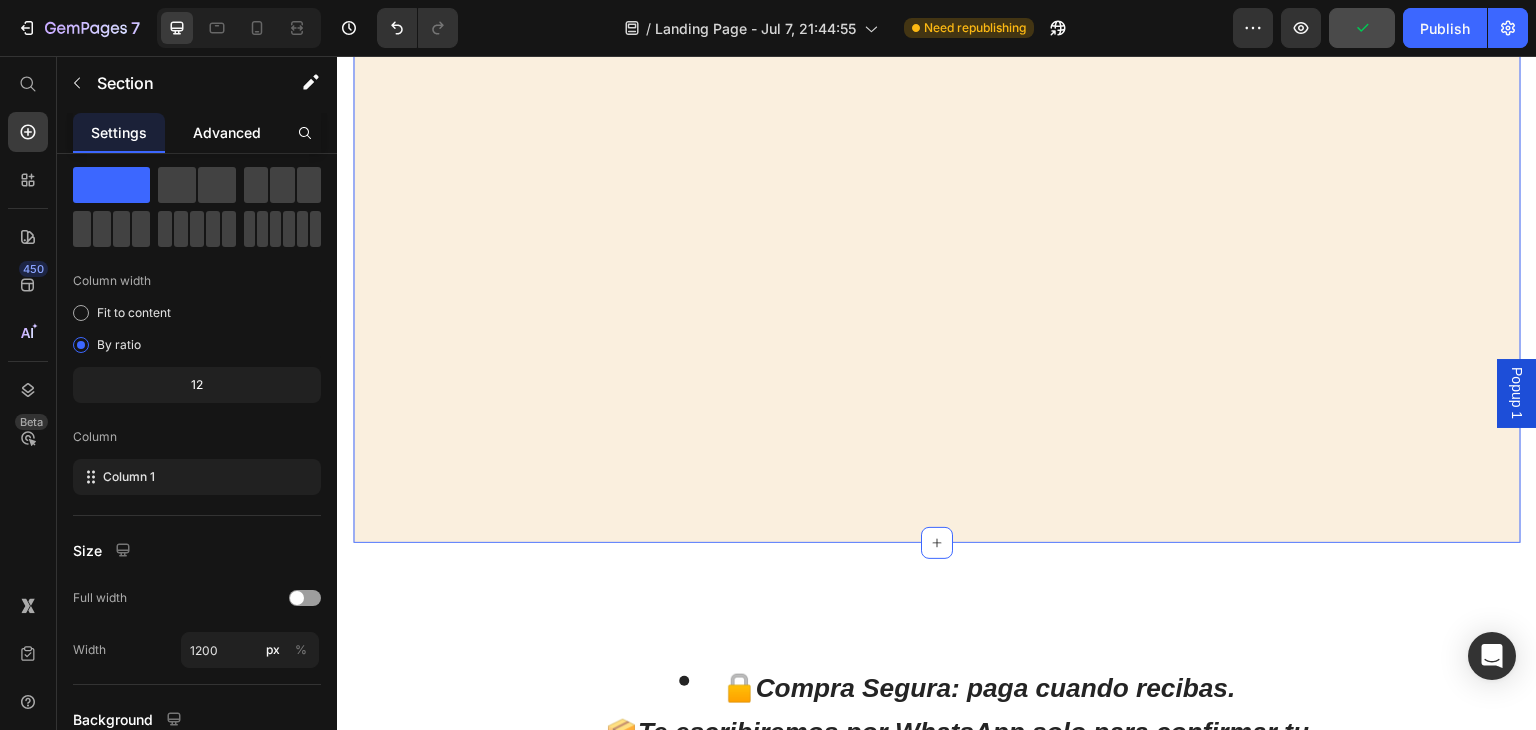 click on "Advanced" at bounding box center [227, 132] 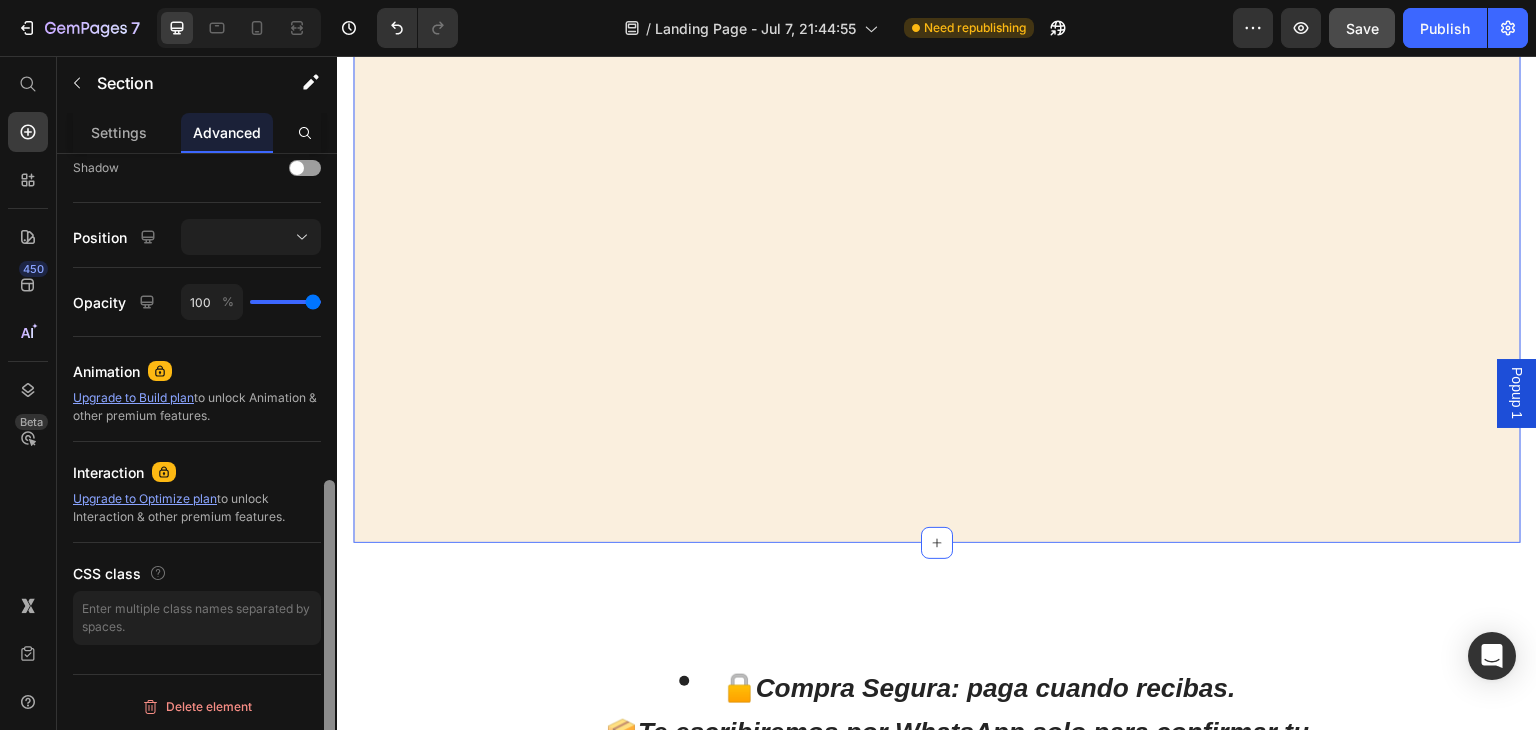 scroll, scrollTop: 526, scrollLeft: 0, axis: vertical 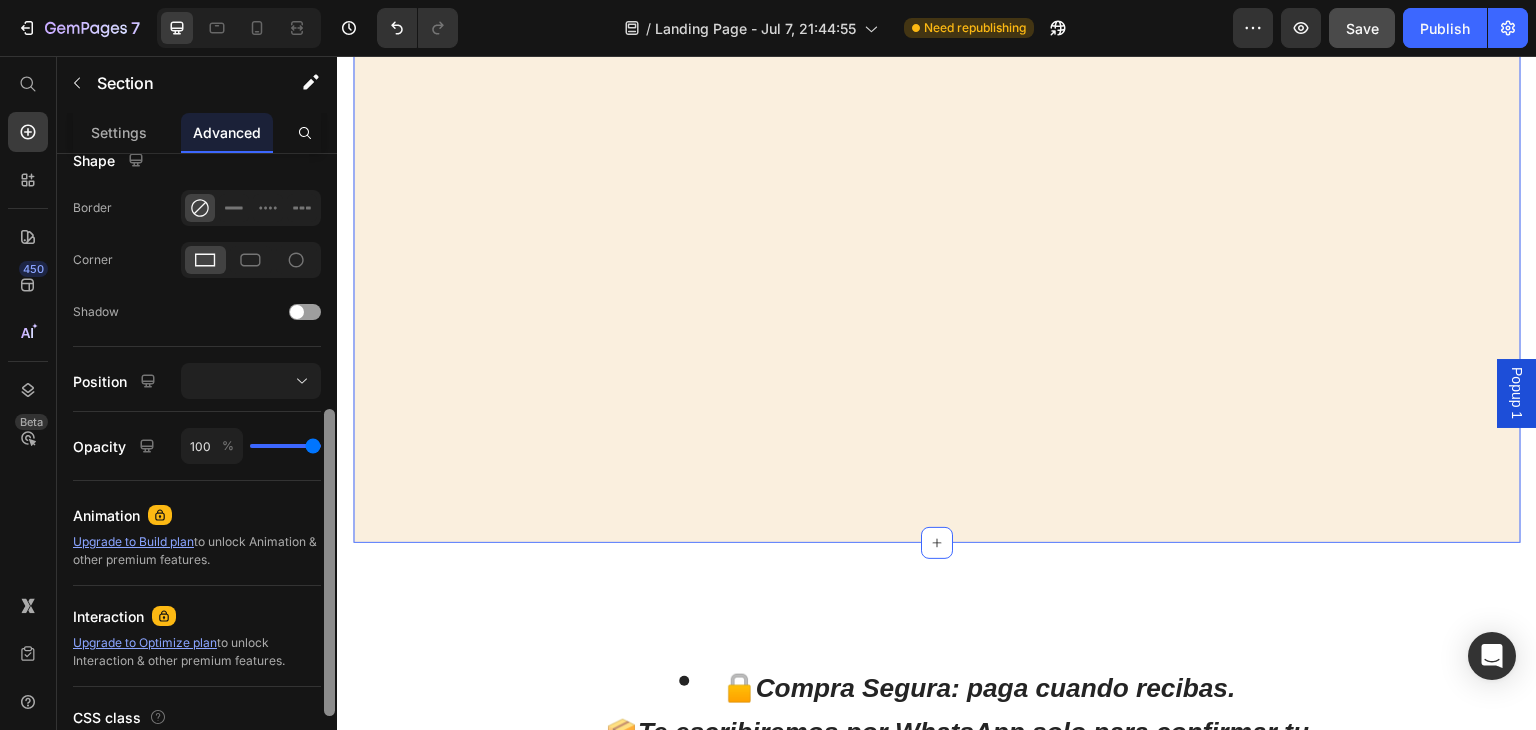 drag, startPoint x: 668, startPoint y: 269, endPoint x: 337, endPoint y: 340, distance: 338.52917 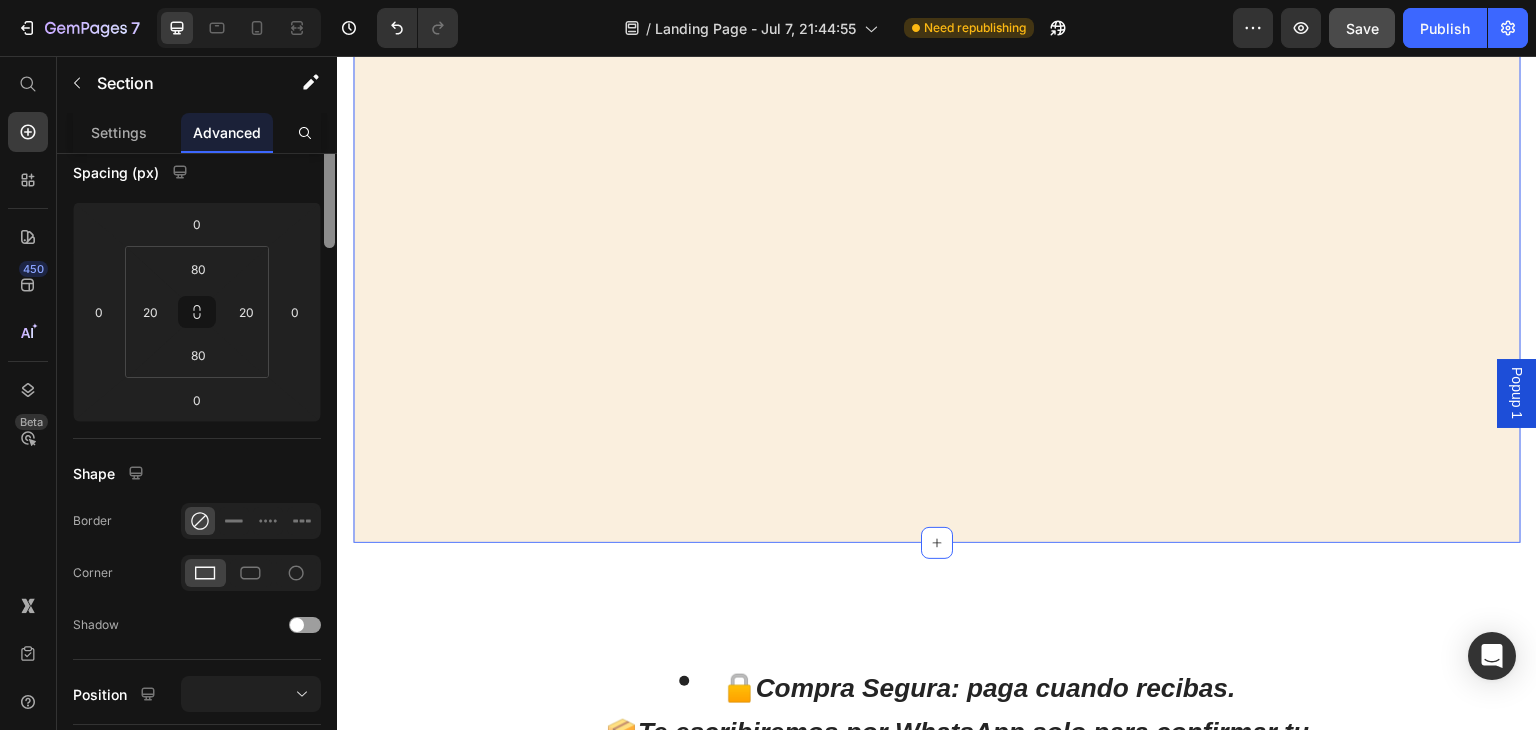 scroll, scrollTop: 0, scrollLeft: 0, axis: both 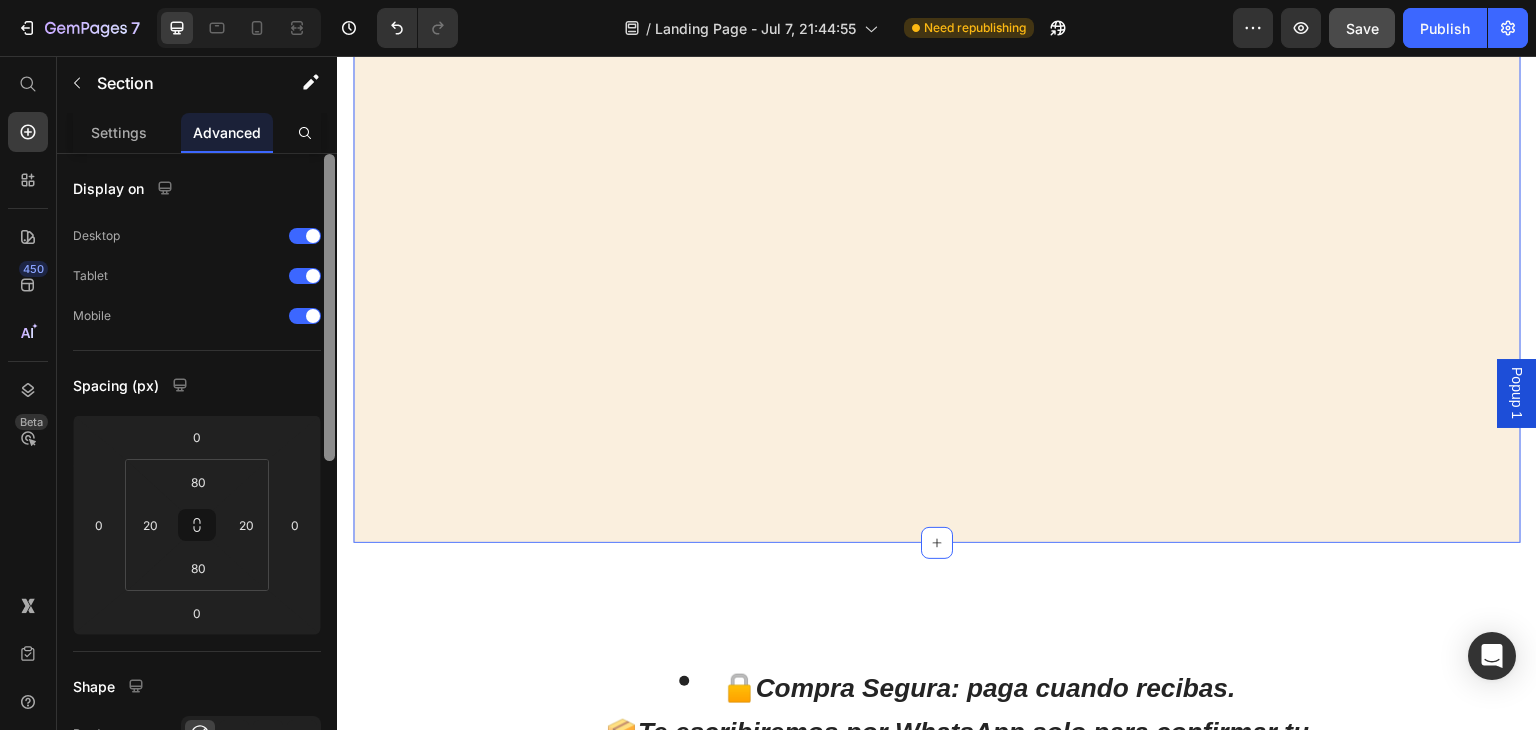 drag, startPoint x: 330, startPoint y: 444, endPoint x: 334, endPoint y: 184, distance: 260.03076 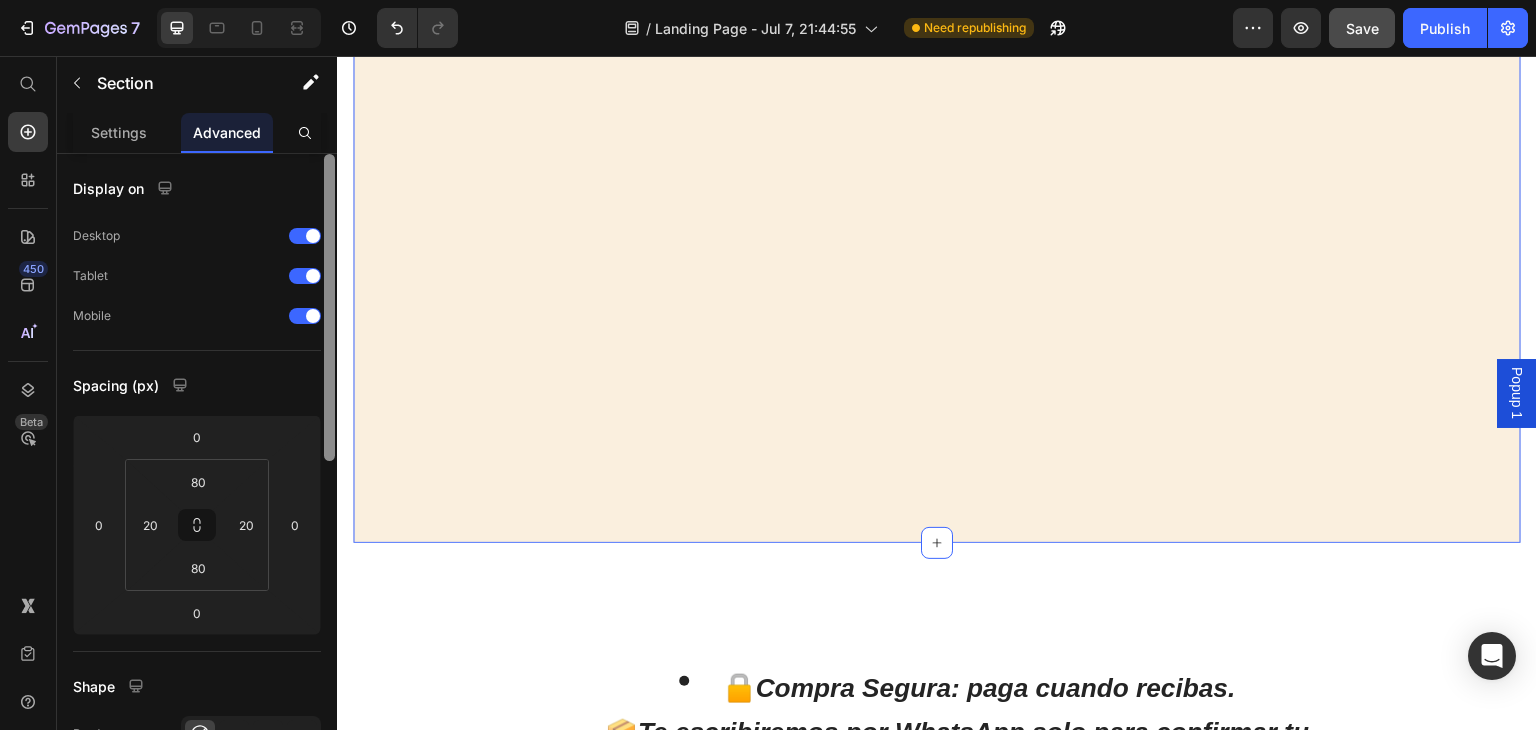 click at bounding box center [329, 307] 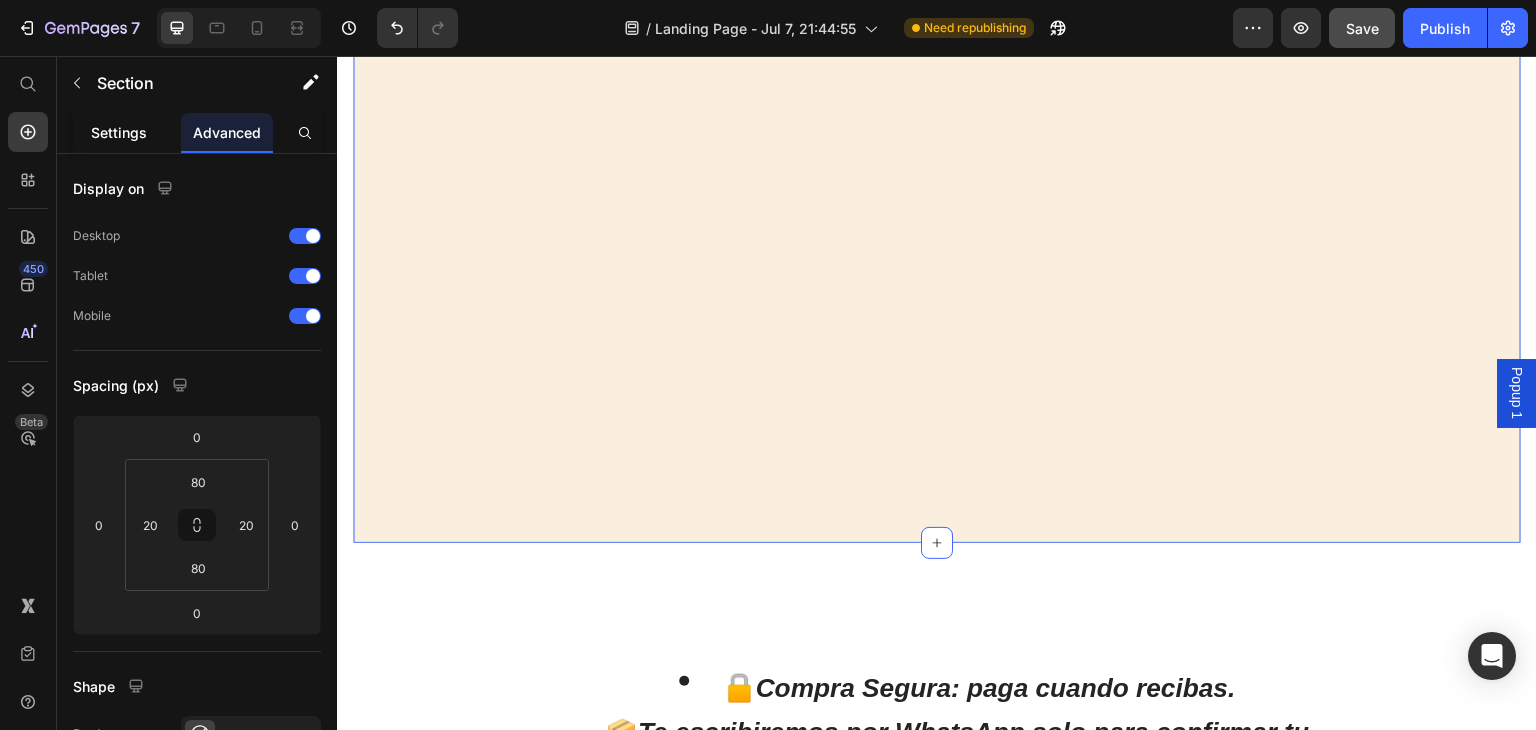 click on "Settings" at bounding box center [119, 132] 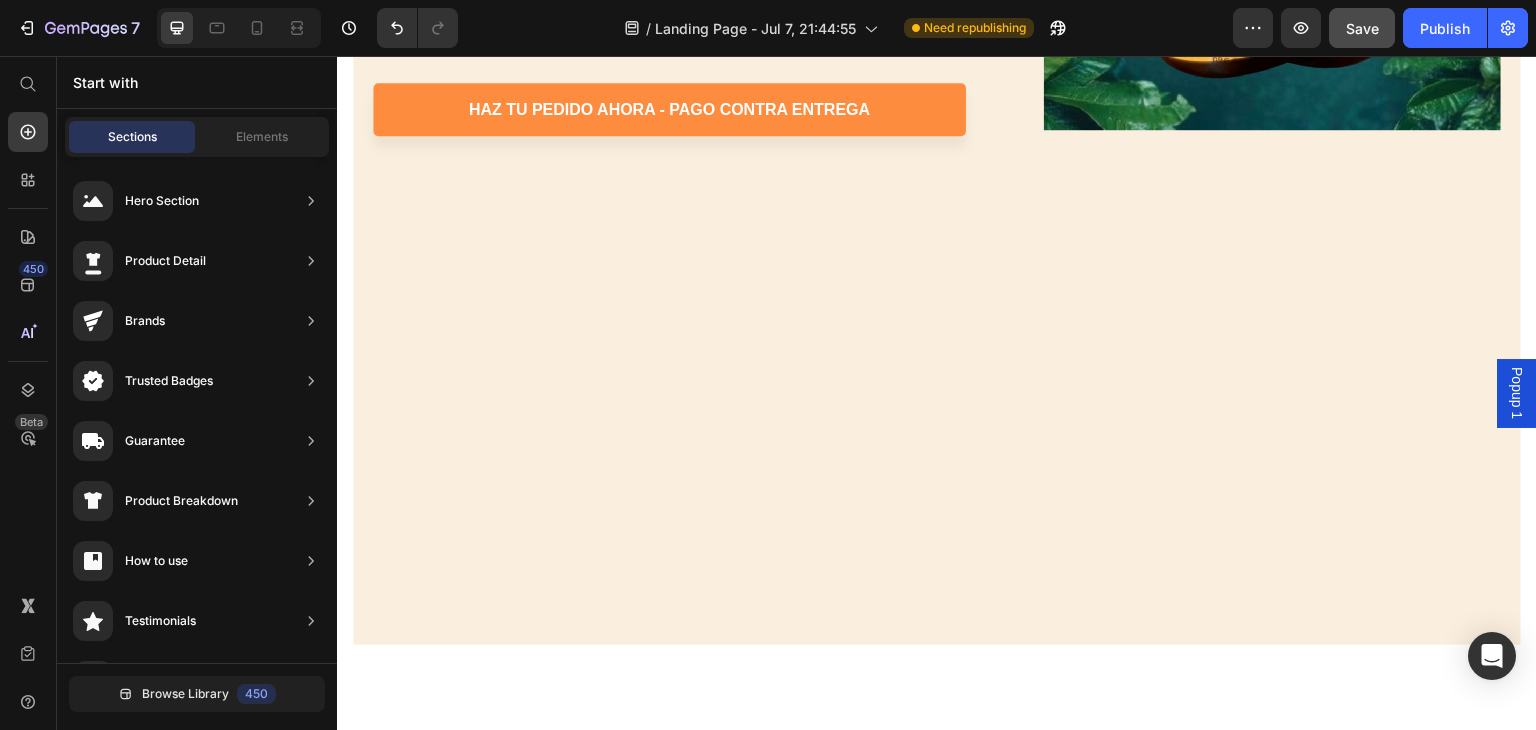 scroll, scrollTop: 3060, scrollLeft: 0, axis: vertical 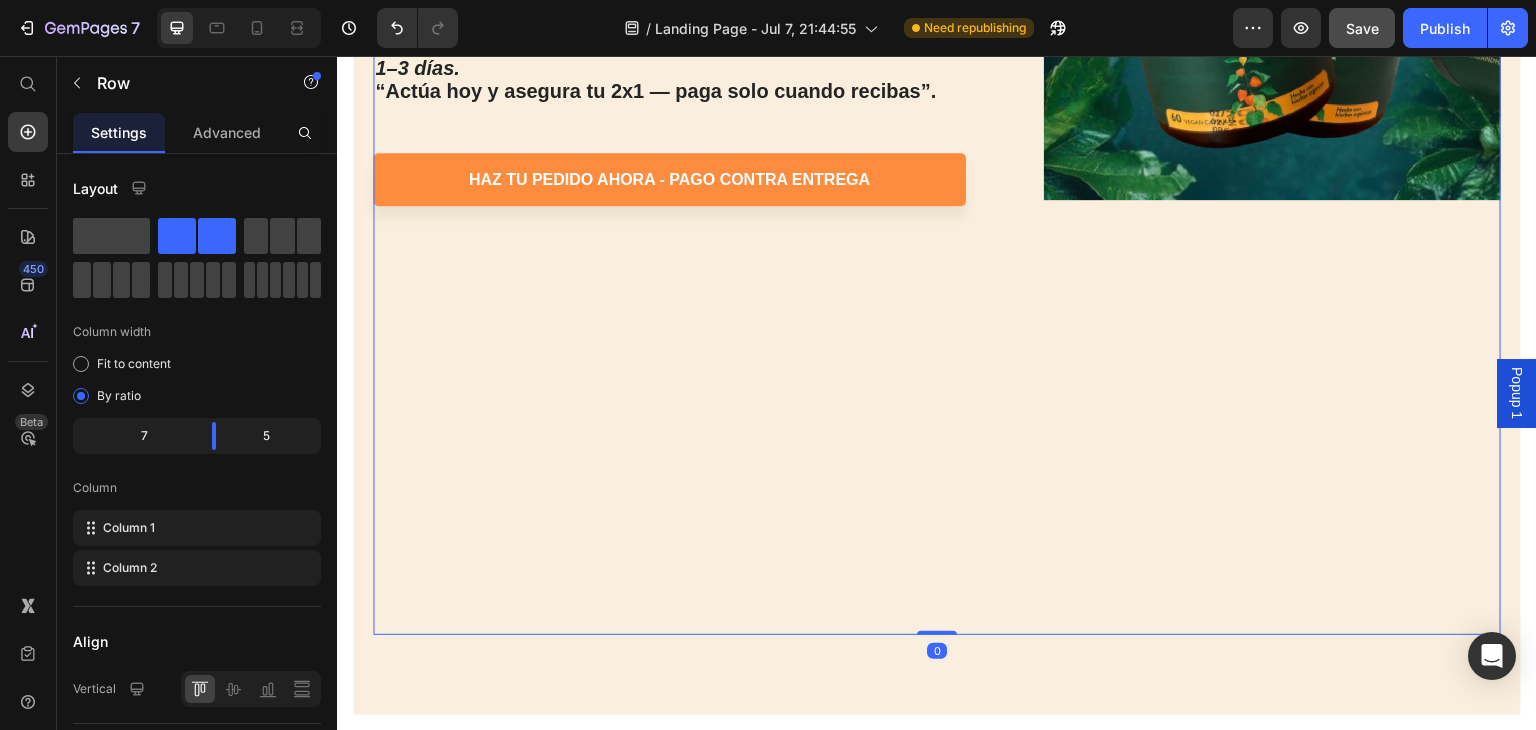 click on "BENEFICIOS Heading
Icon Reduce el estrés y la ansiedad Text Block Row Ayuda a disminuir los niveles de cortisol (la hormona del estrés) y genera un efecto calmante. Text Block
Icon Aumenta tu Energía y Vitalidad Text Block Row Disminuye la fatiga física y mental,  brindándote mayor resistencia durante el día . Text Block
Icon Mejora tu Salud Mental y Cognitiva Text Block Row Favorece la concentración, claridad mental, enfoque y estado de ánimo.     ✅  Compra sin riesgo: paga cuando recibas. Entrega rápida [DAYS]–[DAYS] días. “Actúa hoy y asegura tu [QUANTITY]x[QUANTITY] — paga solo cuando recibas”. Text Block haz tu pedido ahora - pago contra entrega Button Row" at bounding box center (693, 112) 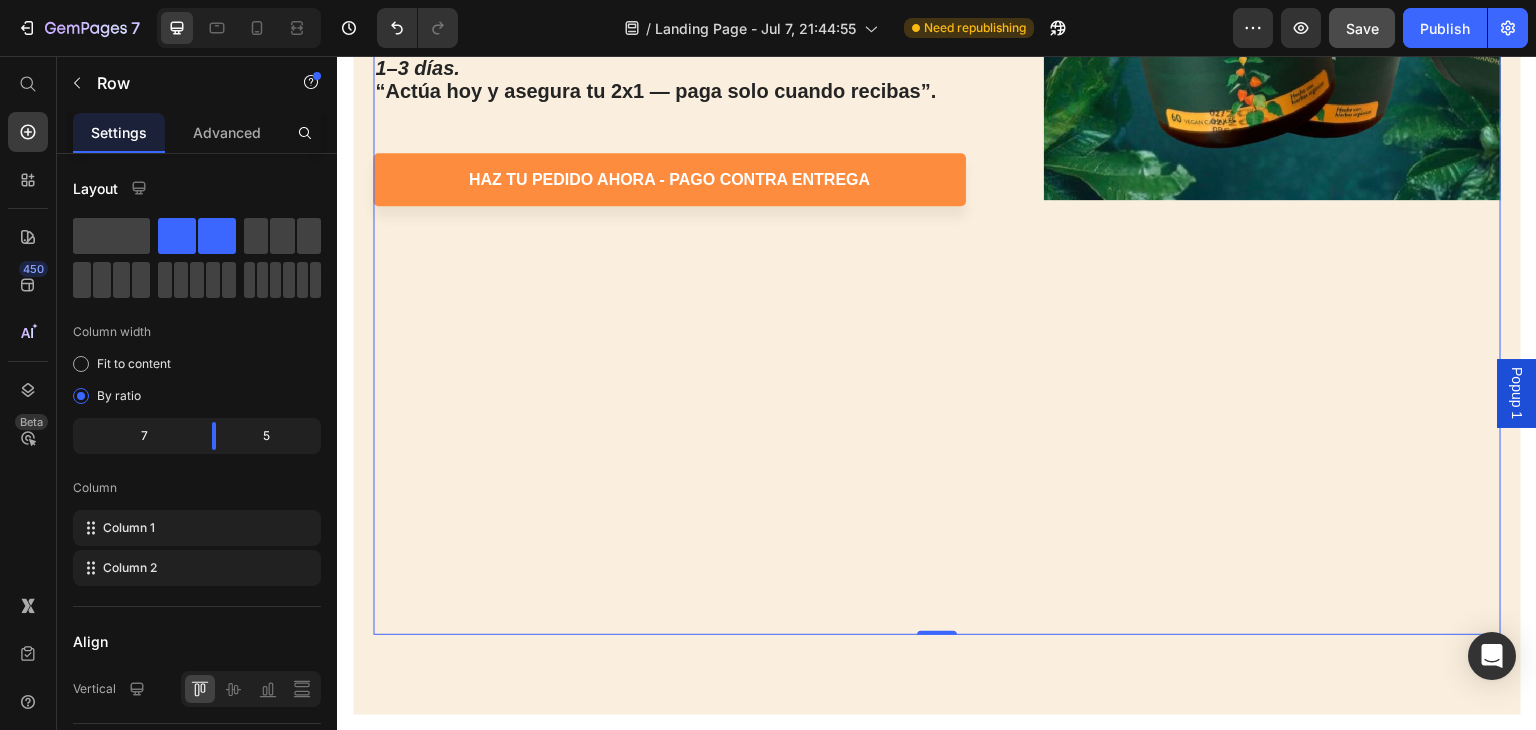 click on "BENEFICIOS Heading
Icon Reduce el estrés y la ansiedad Text Block Row Ayuda a disminuir los niveles de cortisol (la hormona del estrés) y genera un efecto calmante. Text Block
Icon Aumenta tu Energía y Vitalidad Text Block Row Disminuye la fatiga física y mental,  brindándote mayor resistencia durante el día . Text Block
Icon Mejora tu Salud Mental y Cognitiva Text Block Row Favorece la concentración, claridad mental, enfoque y estado de ánimo.     ✅  Compra sin riesgo: paga cuando recibas. Entrega rápida [DAYS]–[DAYS] días. “Actúa hoy y asegura tu [QUANTITY]x[QUANTITY] — paga solo cuando recibas”. Text Block haz tu pedido ahora - pago contra entrega Button Row" at bounding box center [693, 112] 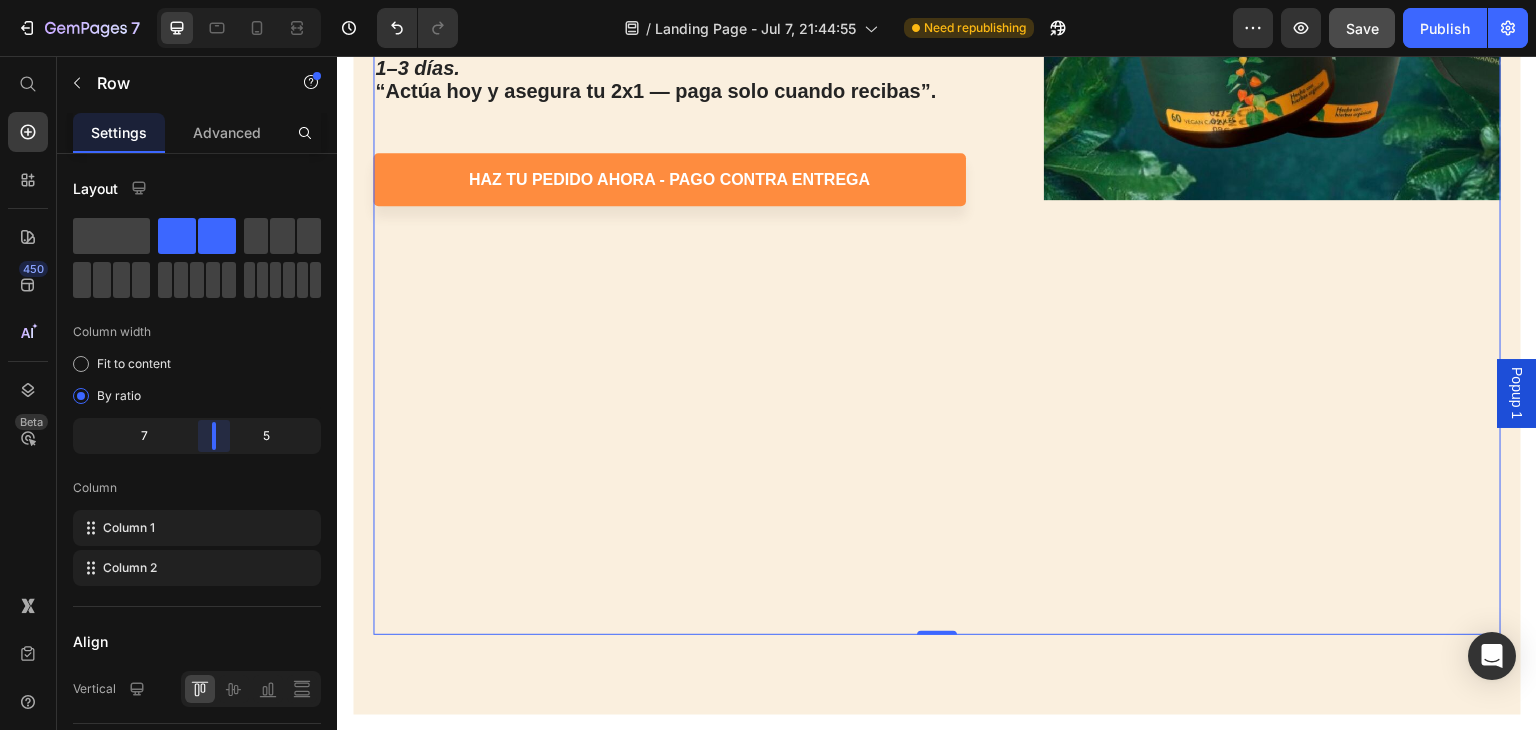 drag, startPoint x: 213, startPoint y: 436, endPoint x: 224, endPoint y: 435, distance: 11.045361 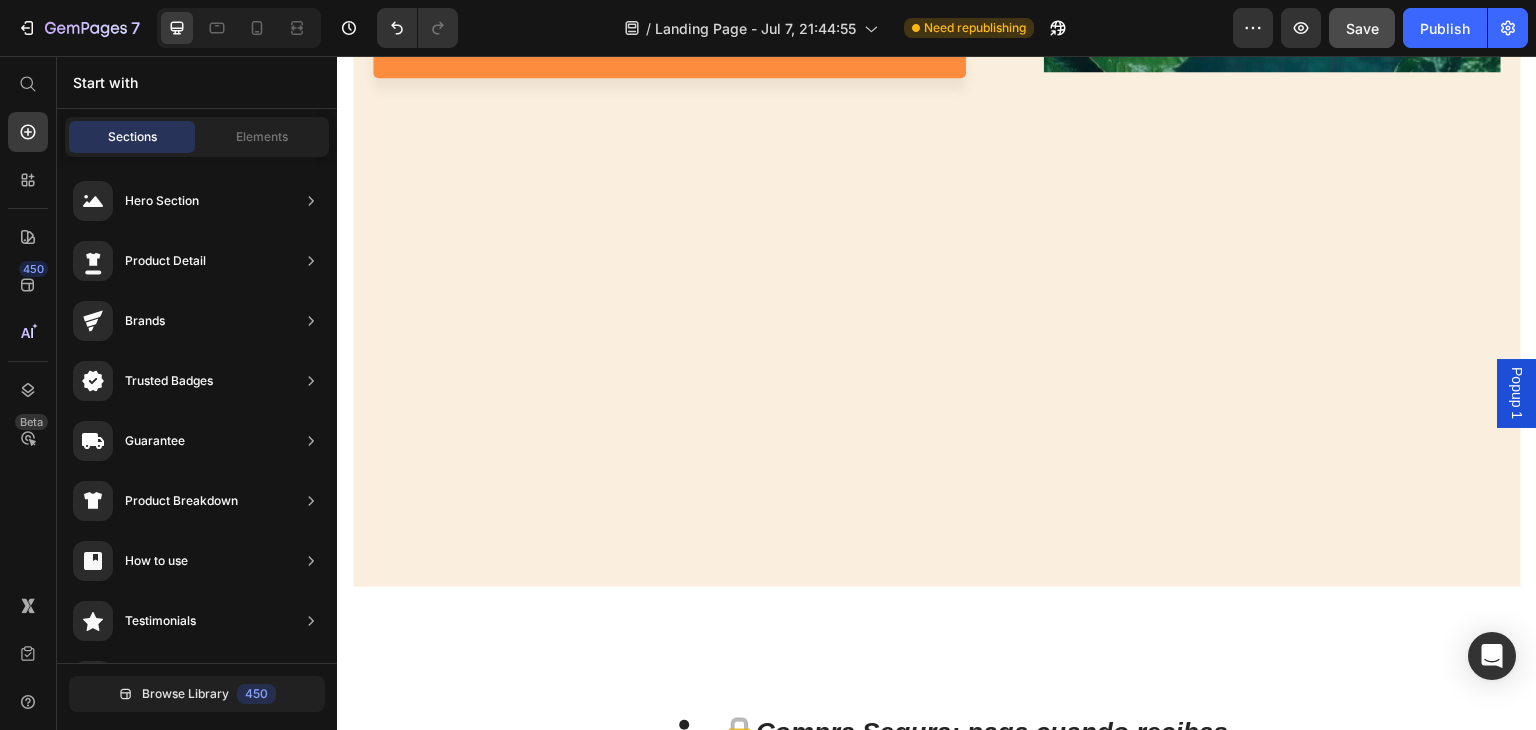 scroll, scrollTop: 3268, scrollLeft: 0, axis: vertical 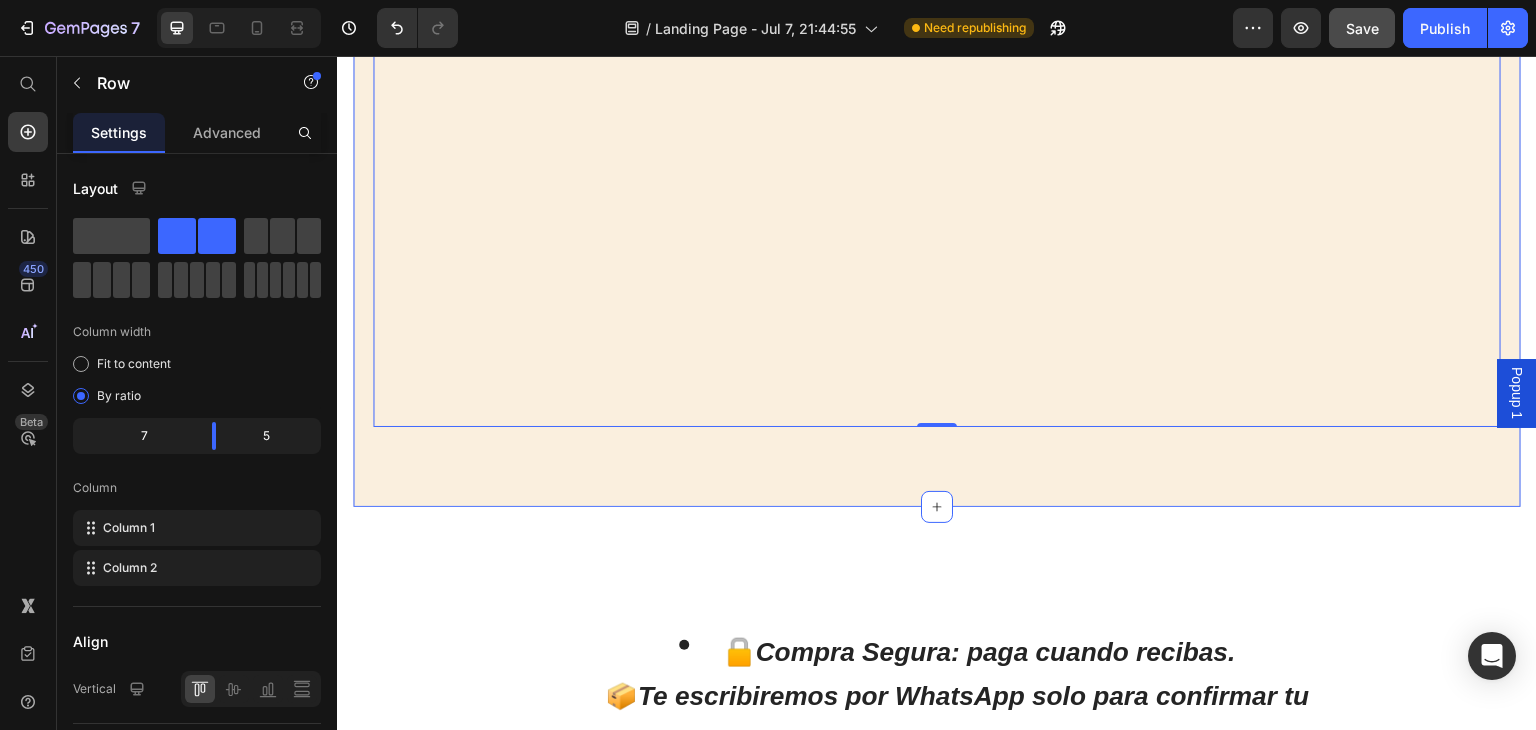 click on "BENEFICIOS Heading
Icon Reduce el estrés y la ansiedad Text Block Row Ayuda a disminuir los niveles de cortisol (la hormona del estrés) y genera un efecto calmante. Text Block
Icon Aumenta tu Energía y Vitalidad Text Block Row Disminuye la fatiga física y mental,  brindándote mayor resistencia durante el día . Text Block
Icon Mejora tu Salud Mental y Cognitiva Text Block Row Favorece la concentración, claridad mental, enfoque y estado de ánimo.     ✅  Compra sin riesgo: paga cuando recibas. Entrega rápida [DAYS]–[DAYS] días. “Actúa hoy y asegura tu [QUANTITY]x[QUANTITY] — paga solo cuando recibas”. Text Block haz tu pedido ahora - pago contra entrega Button Row Image Row   0 Section 6" at bounding box center (937, -96) 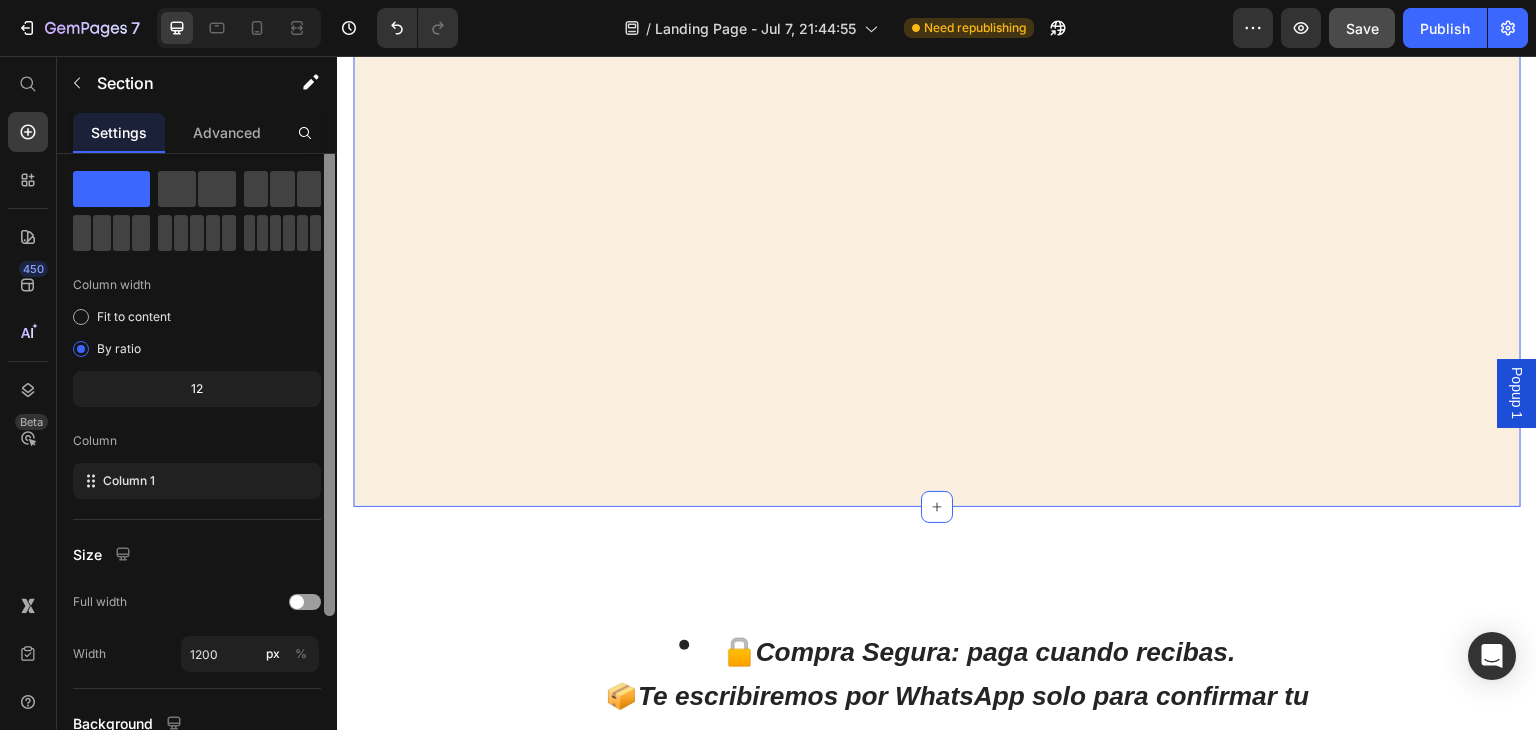 drag, startPoint x: 332, startPoint y: 556, endPoint x: 328, endPoint y: 594, distance: 38.209946 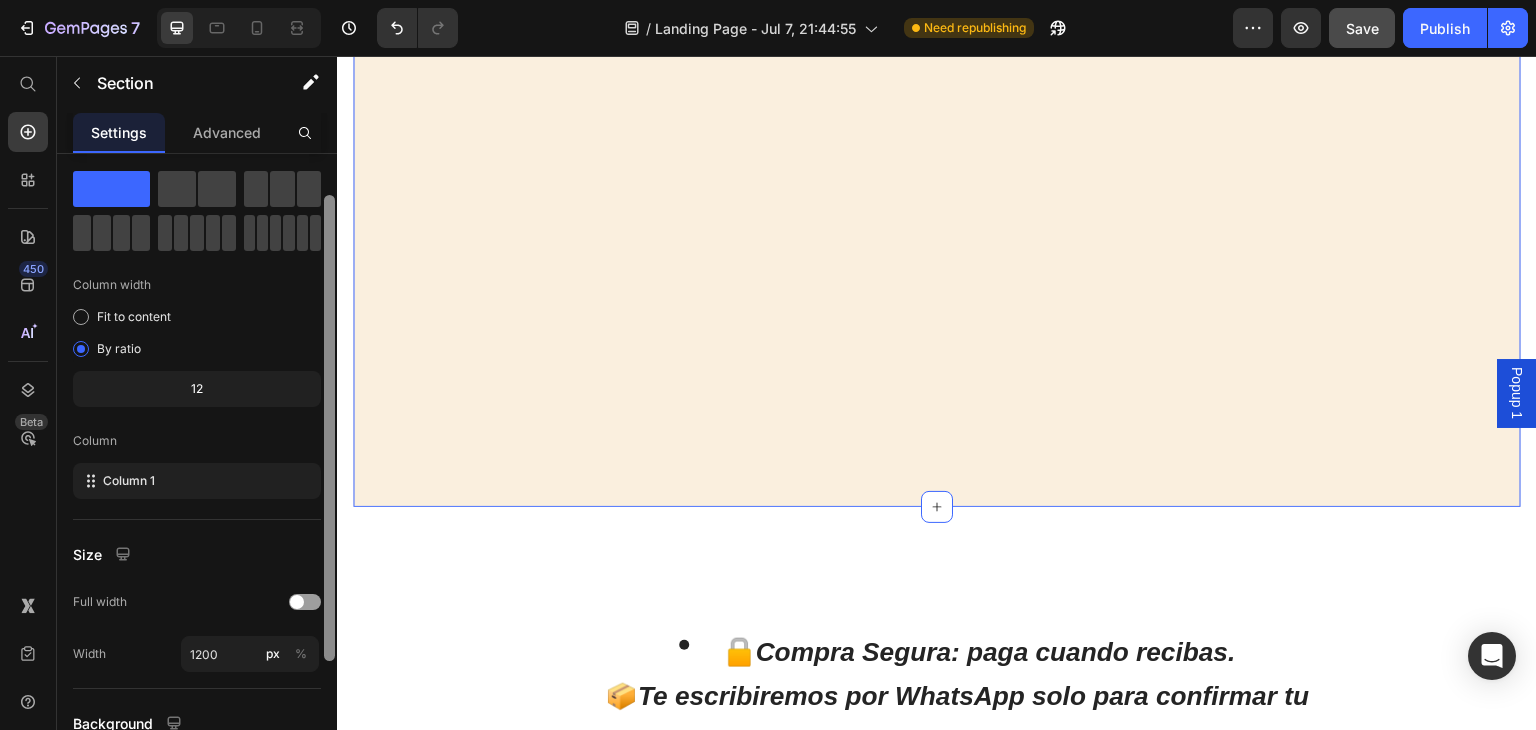 scroll, scrollTop: 51, scrollLeft: 0, axis: vertical 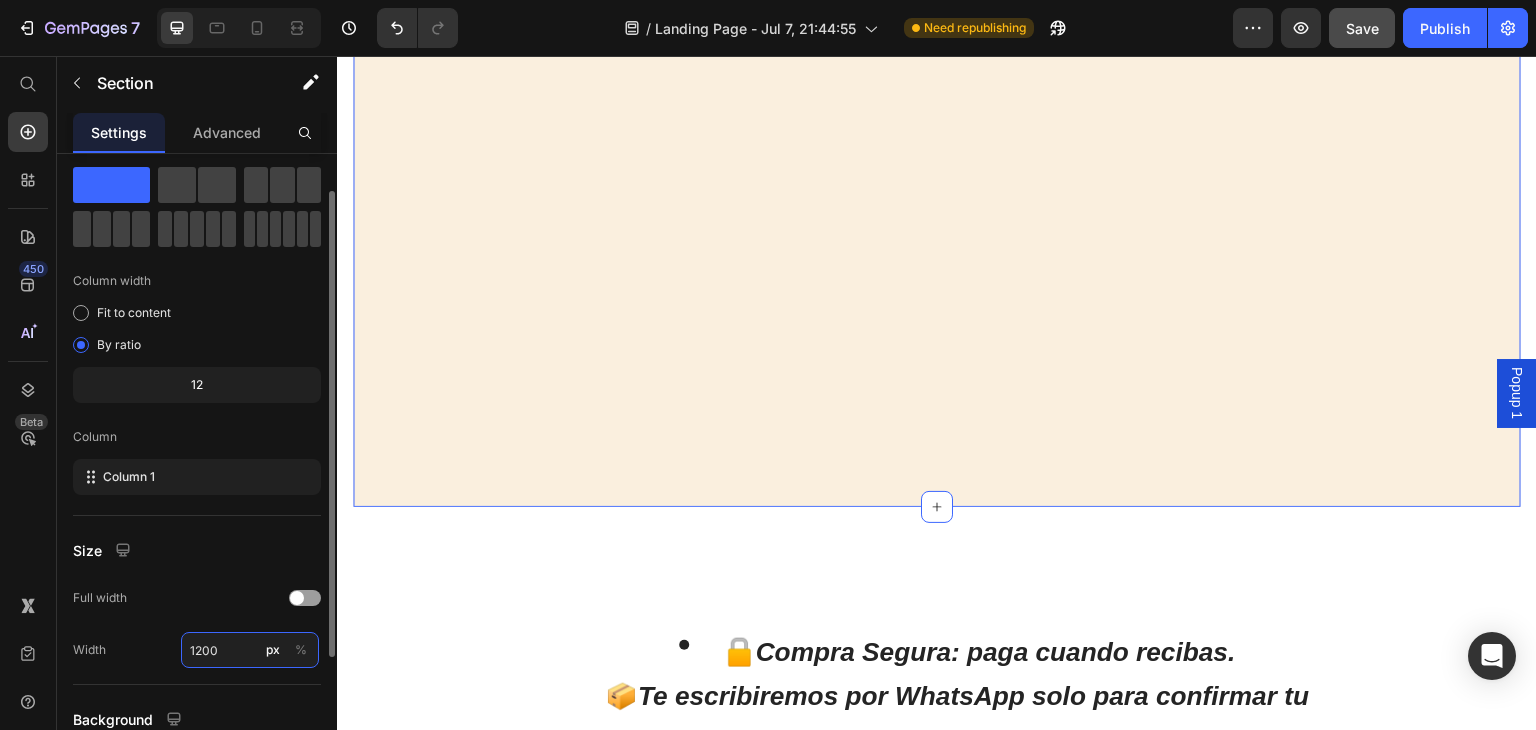 click on "1200" at bounding box center (250, 650) 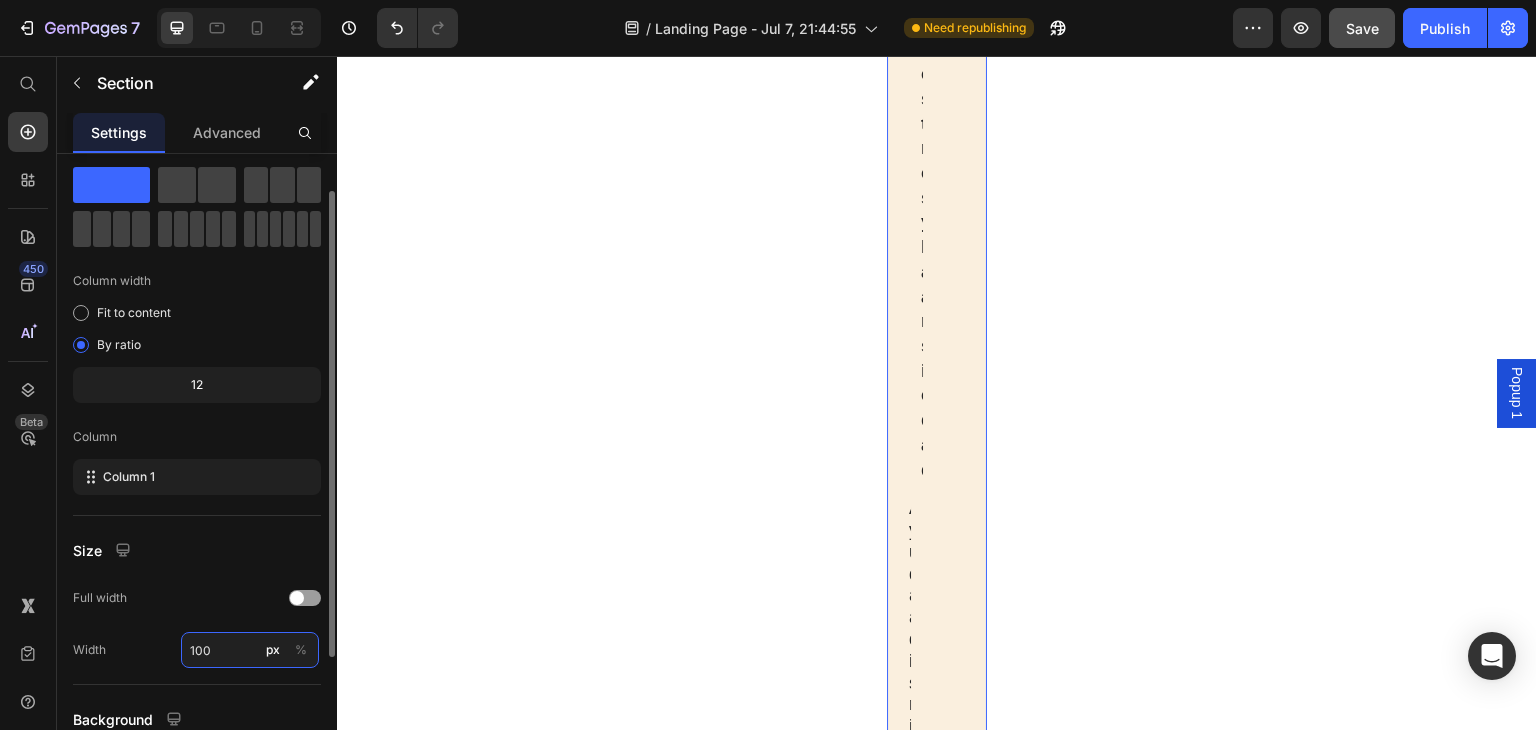 type on "1000" 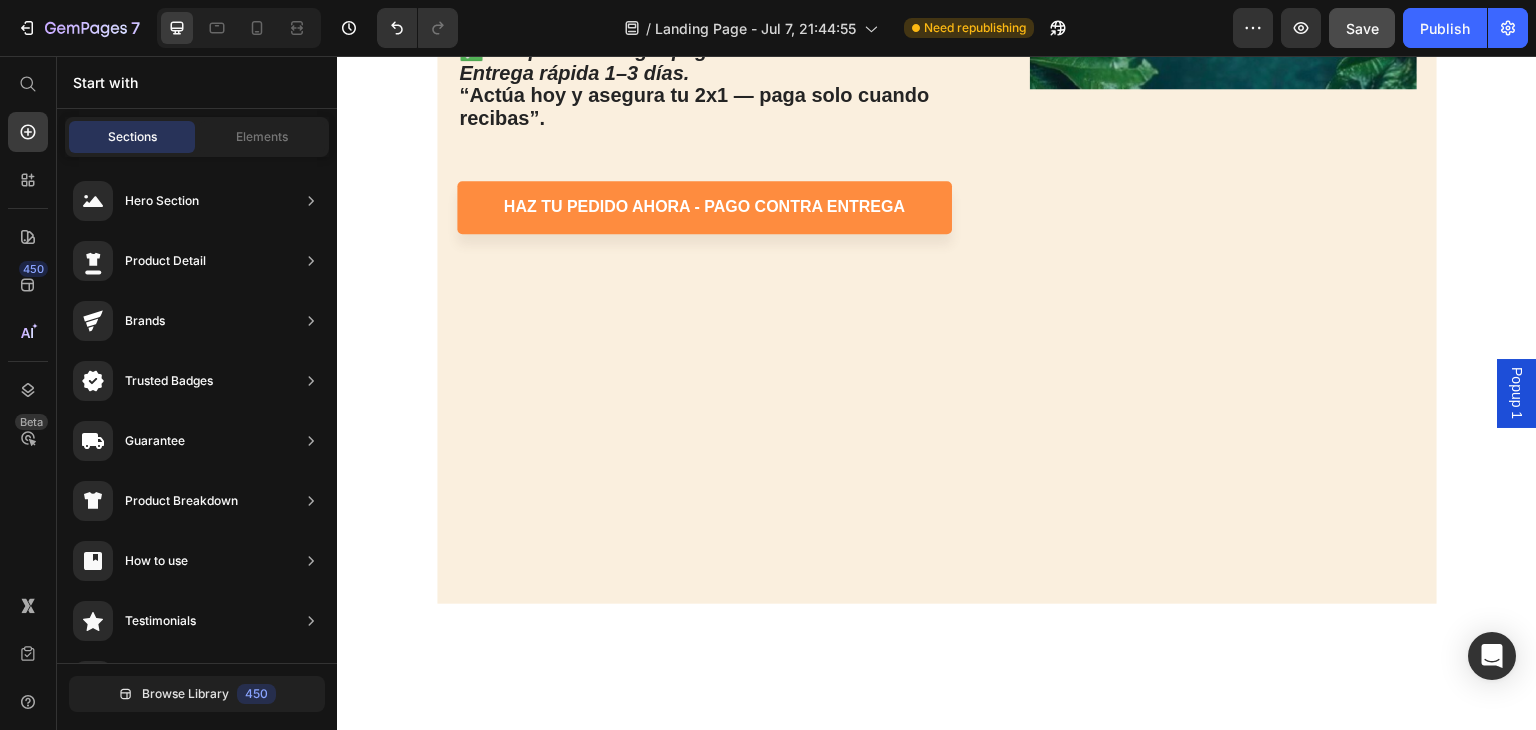 scroll, scrollTop: 3286, scrollLeft: 0, axis: vertical 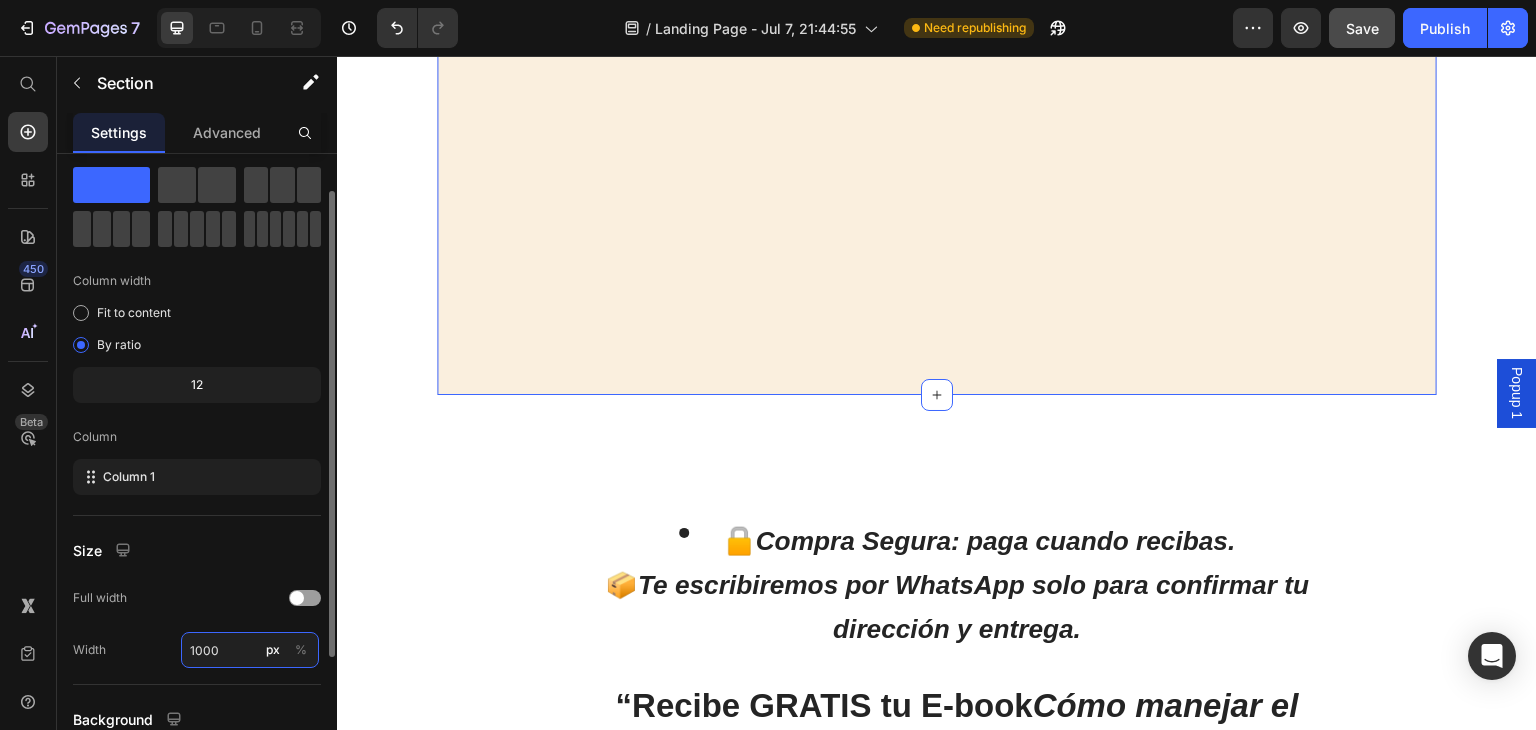 click on "1000" at bounding box center [250, 650] 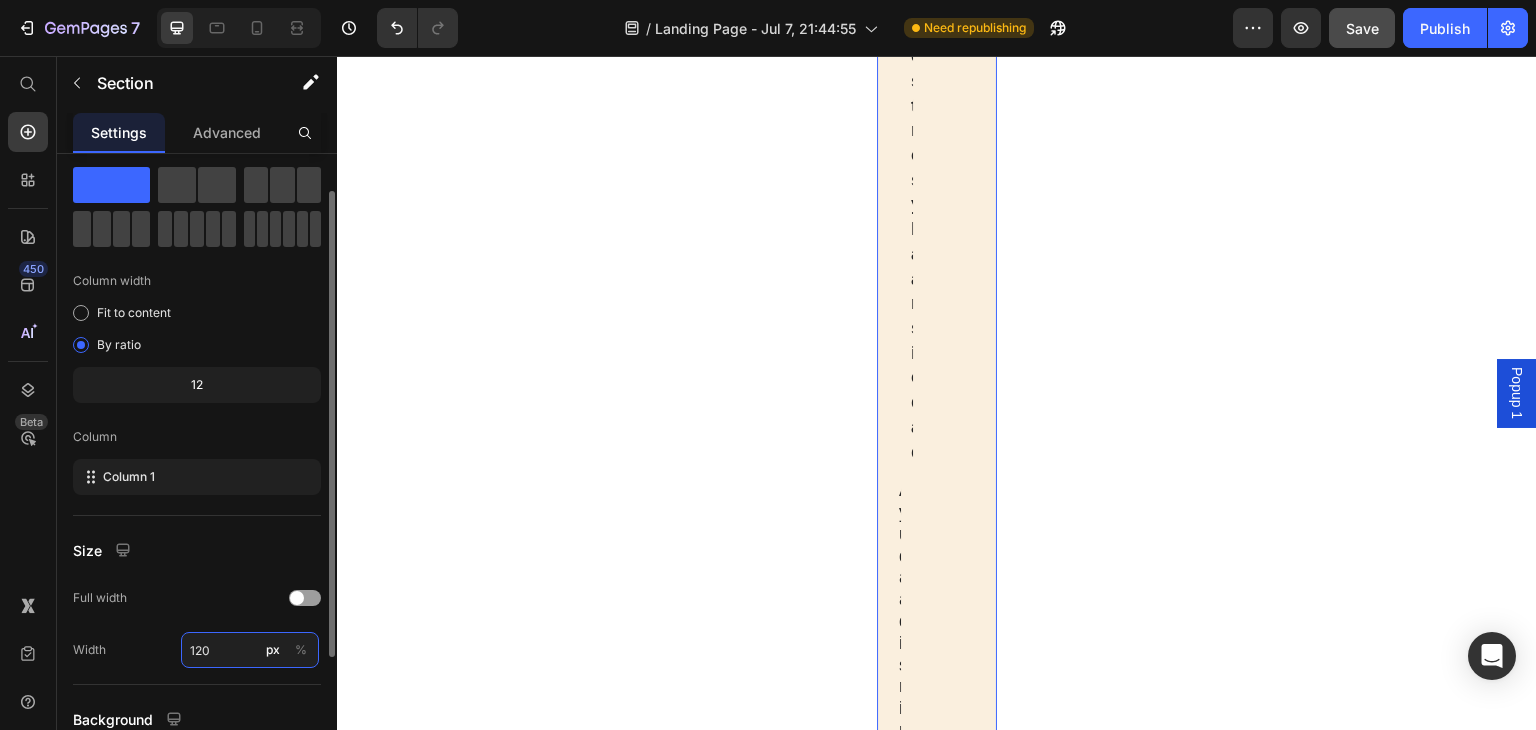 type on "1200" 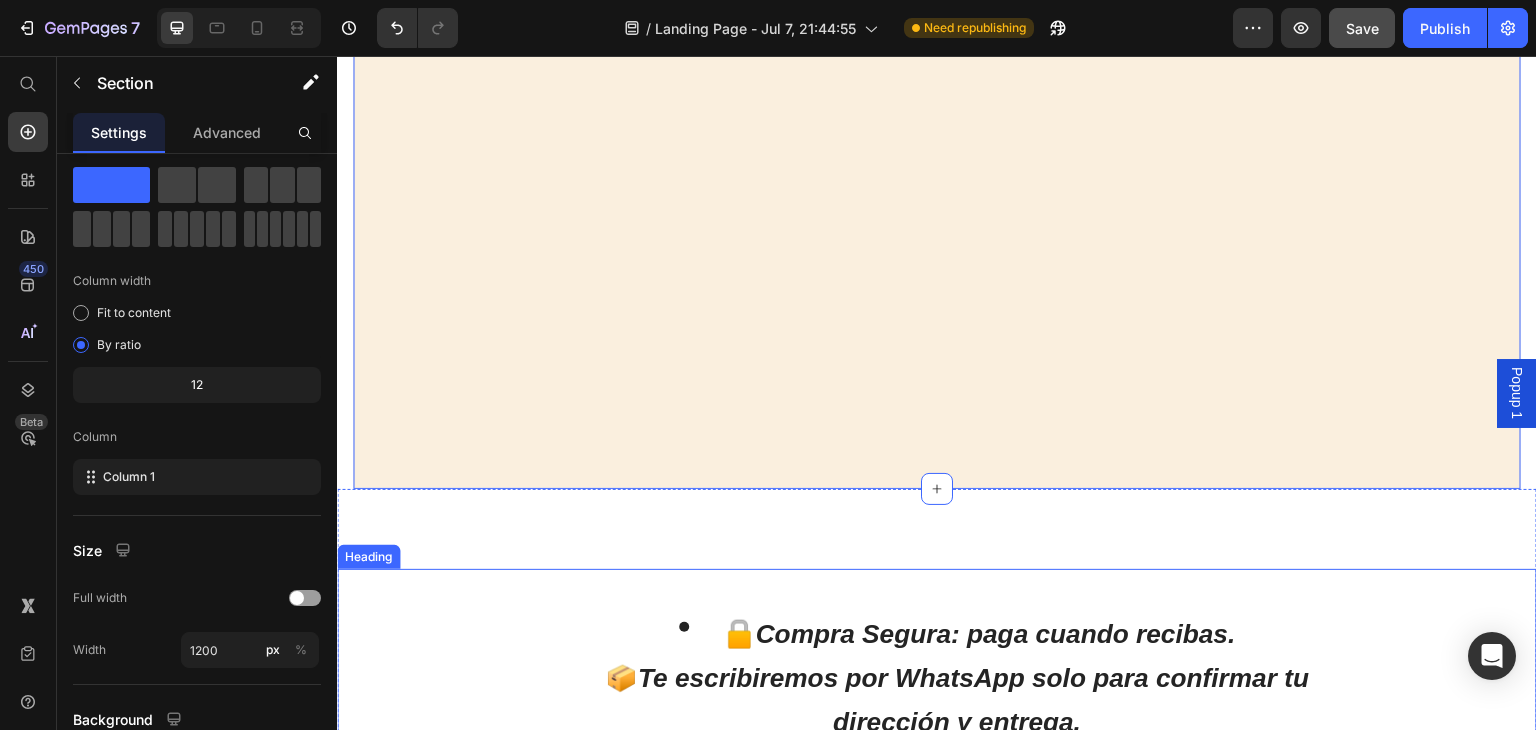 click on "🔒  Compra Segura: paga cuando recibas. 📦  Te escribiremos por WhatsApp solo para confirmar tu dirección y entrega. “Recibe GRATIS tu E-book  Cómo manejar el estrés y gestionar las emociones  y una Guía de como tomarlo, directo en tu WhatsApp cuando llegue tu pedido.”" at bounding box center [937, 777] 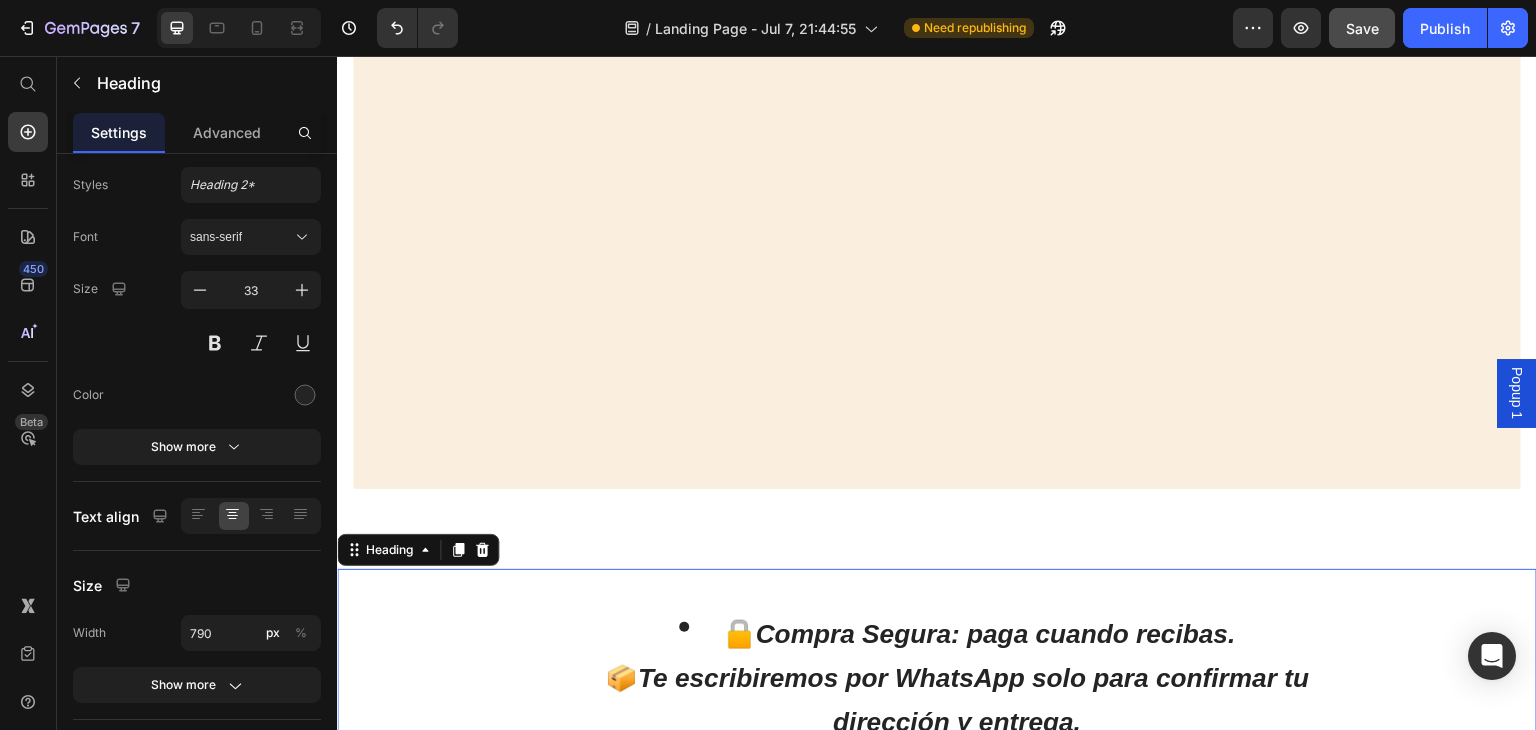 scroll, scrollTop: 0, scrollLeft: 0, axis: both 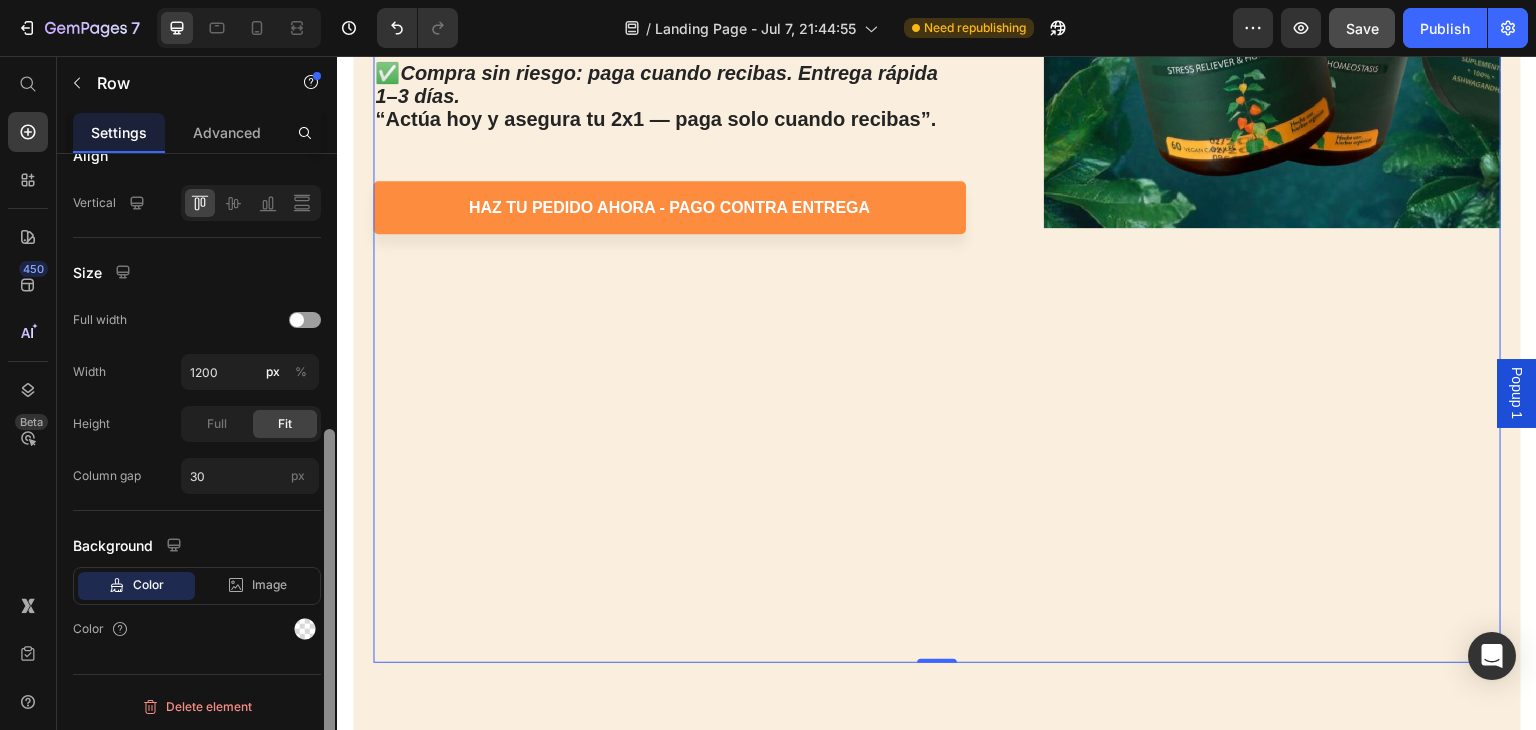 drag, startPoint x: 331, startPoint y: 393, endPoint x: 327, endPoint y: 676, distance: 283.02826 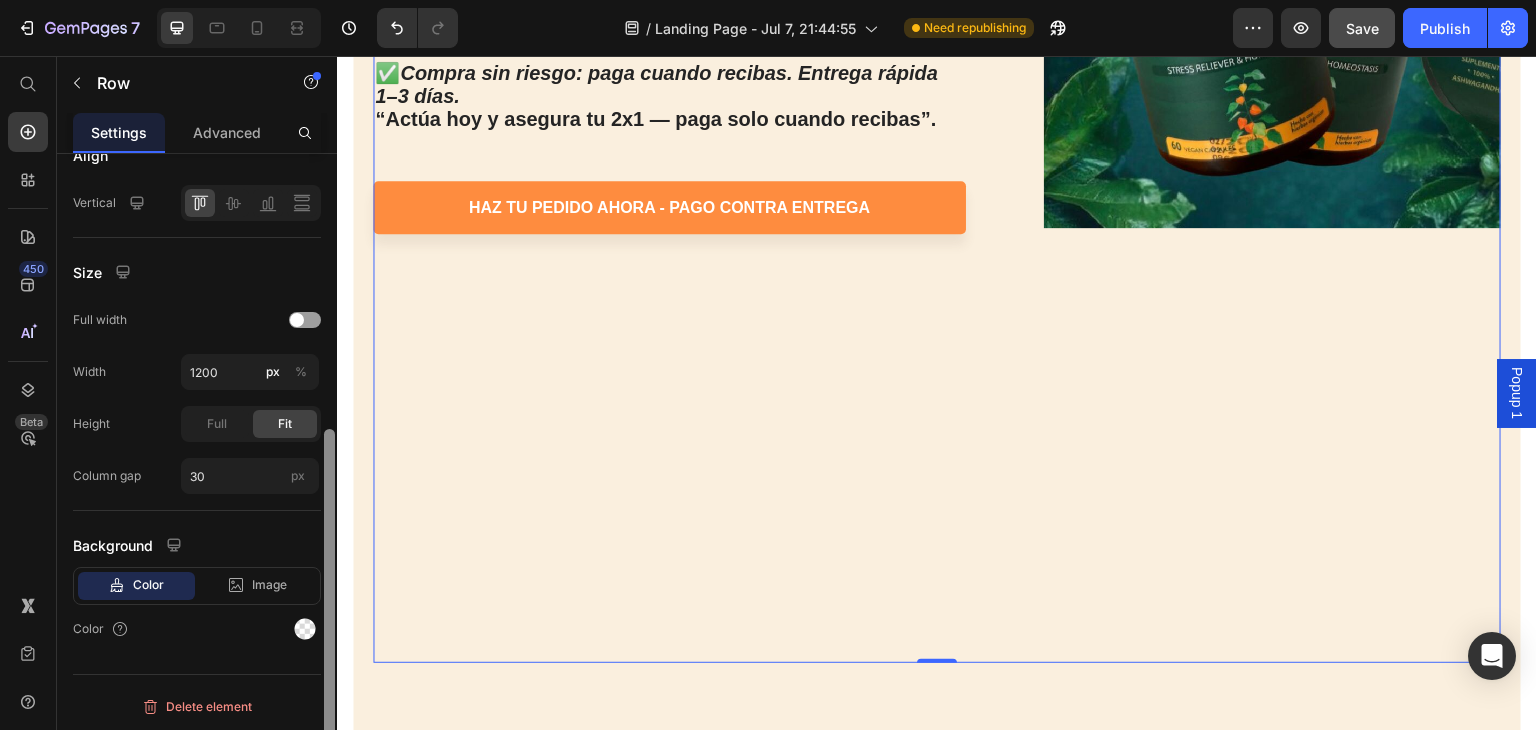 click at bounding box center (329, 608) 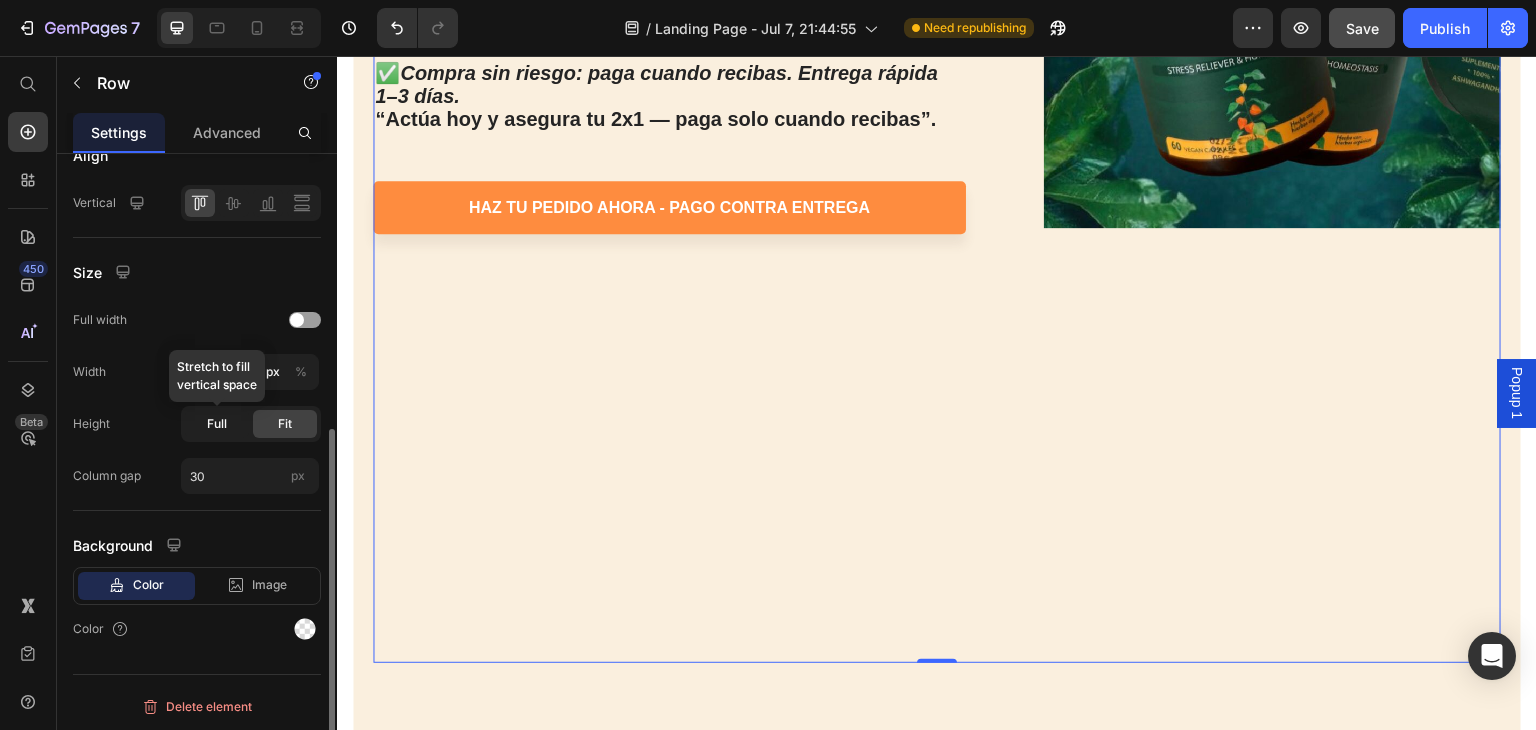 click on "Full" 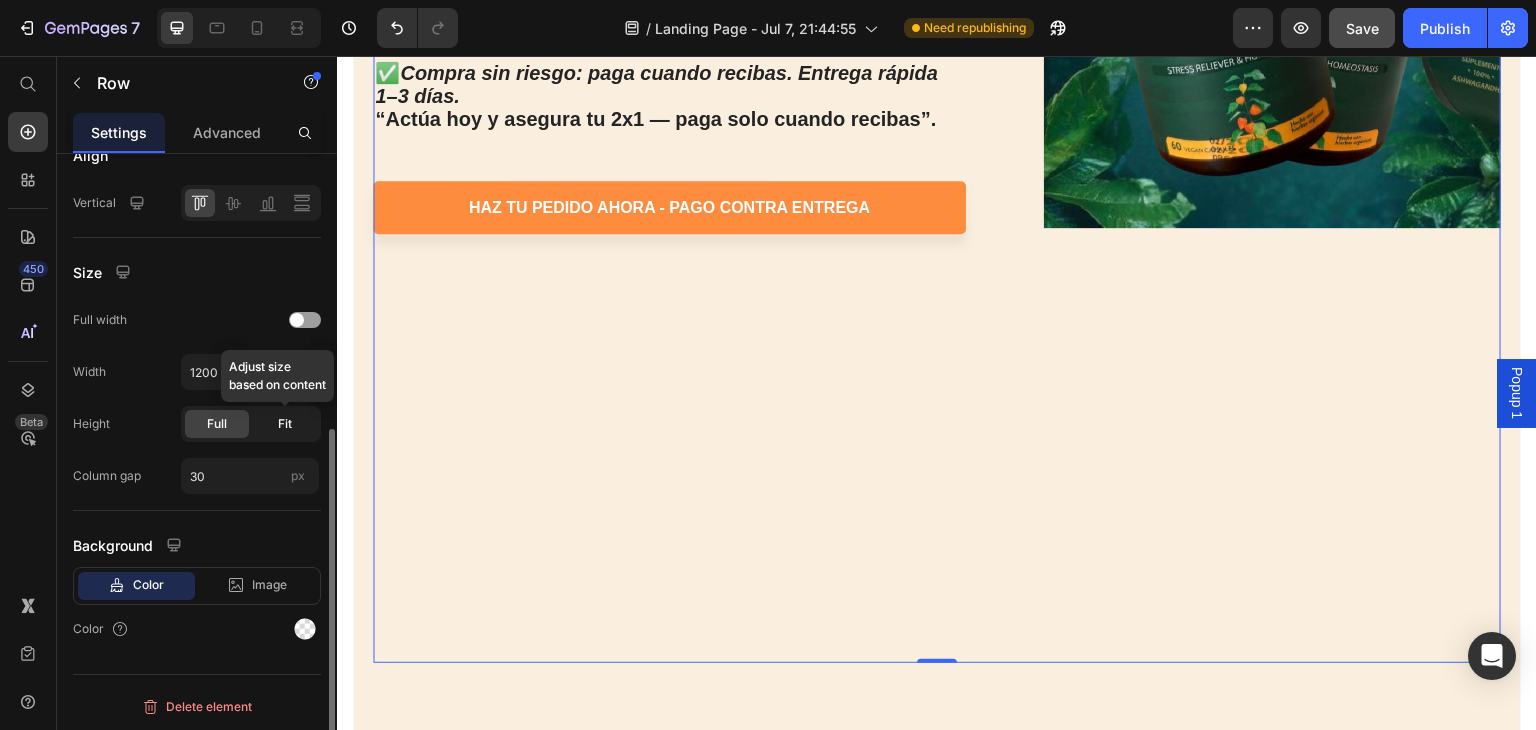 click on "Fit" 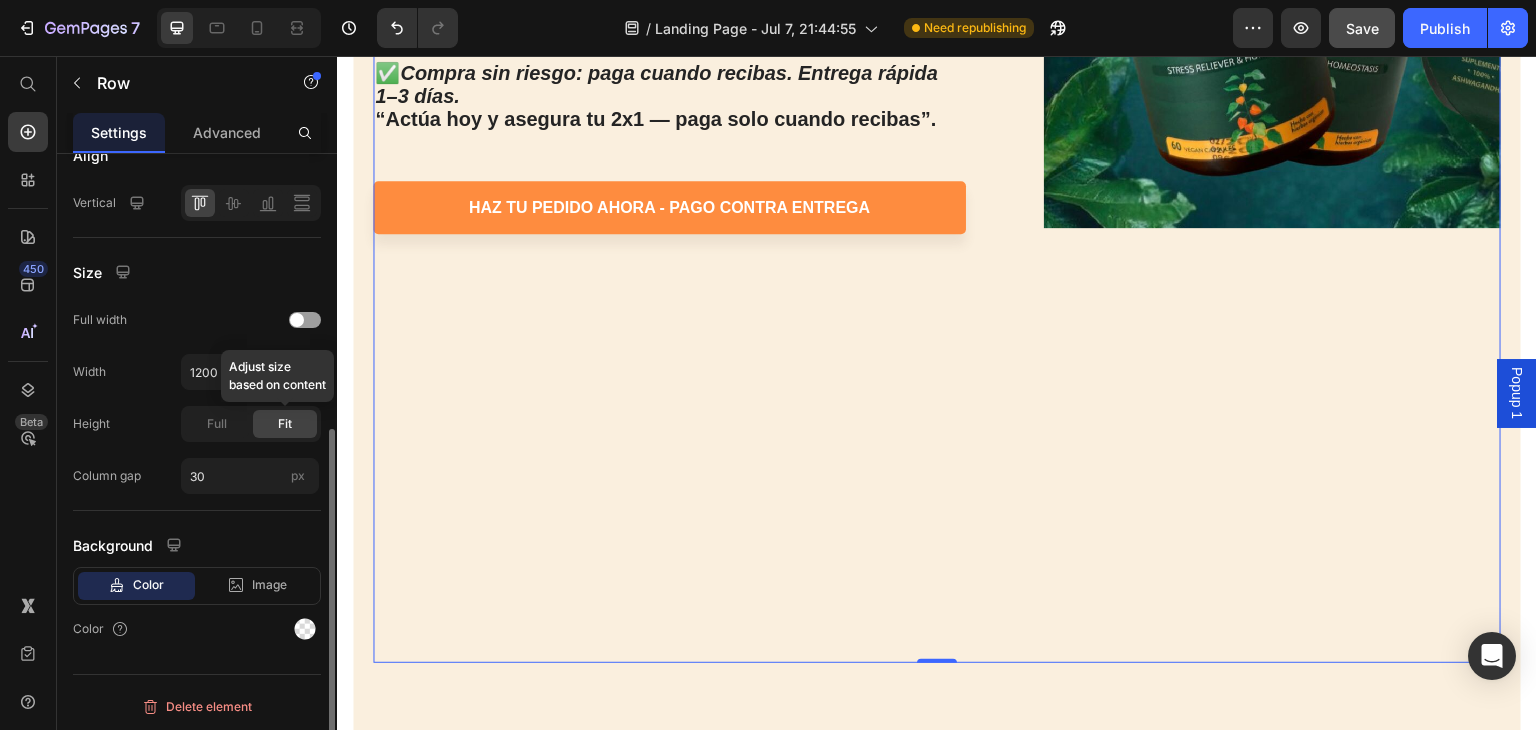 click on "Fit" 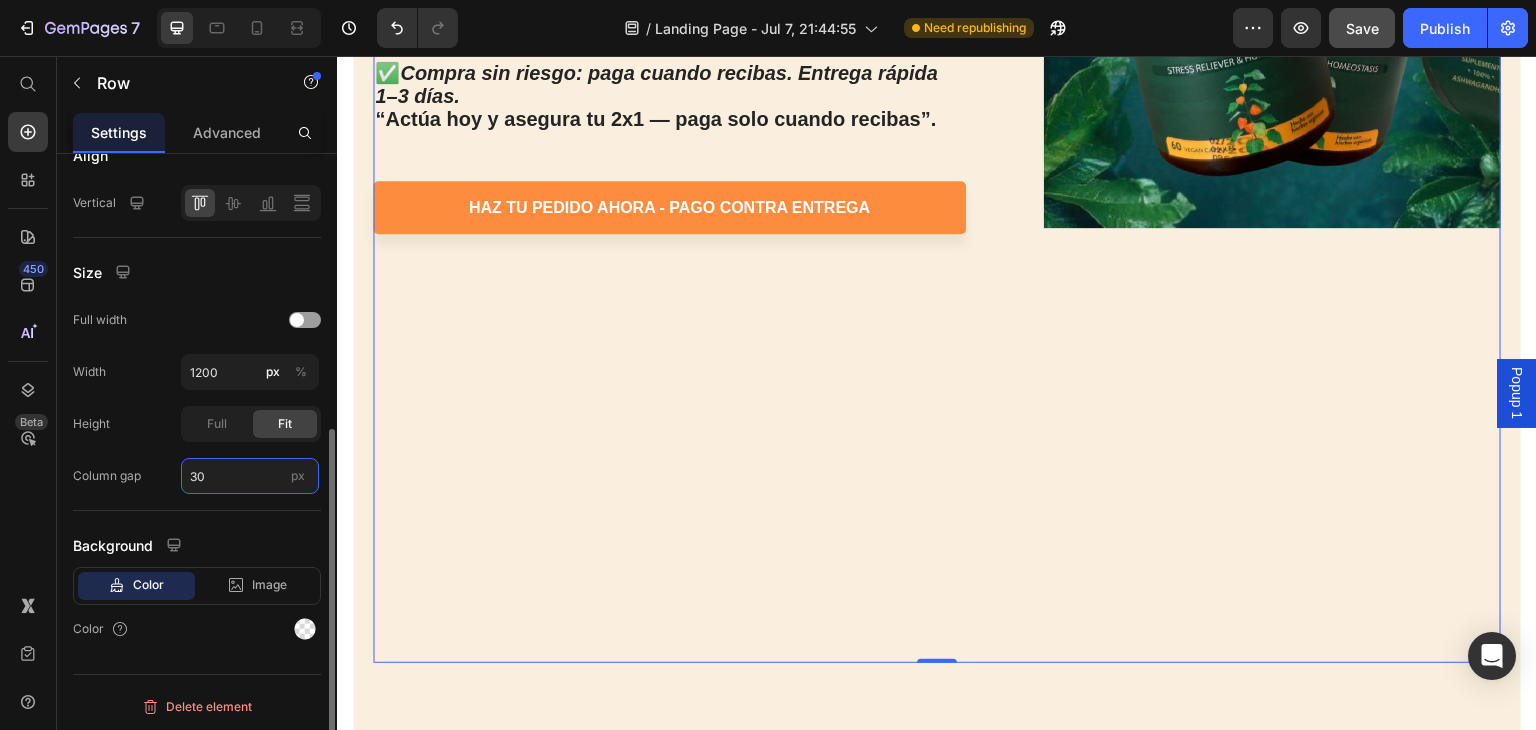 click on "30" at bounding box center (250, 476) 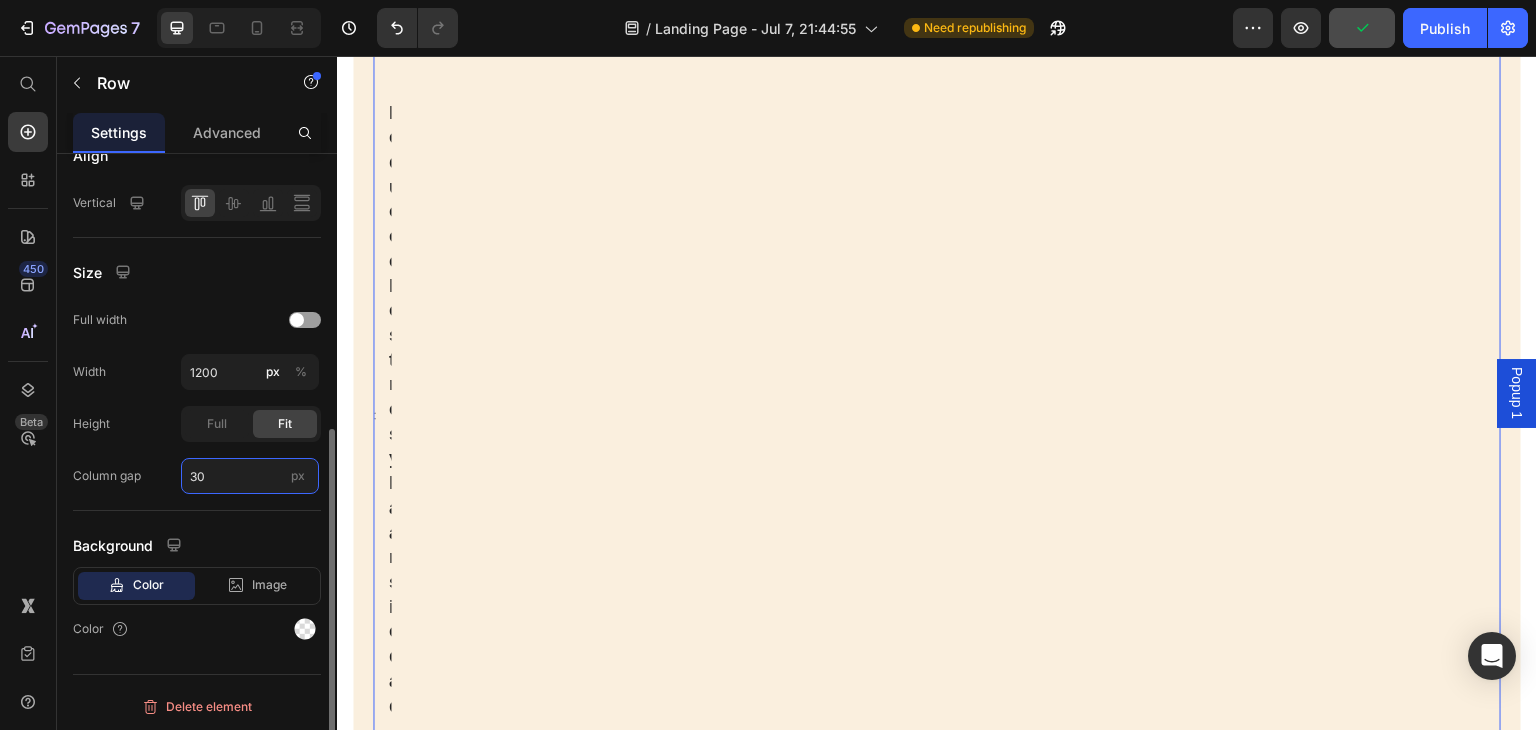 type on "3" 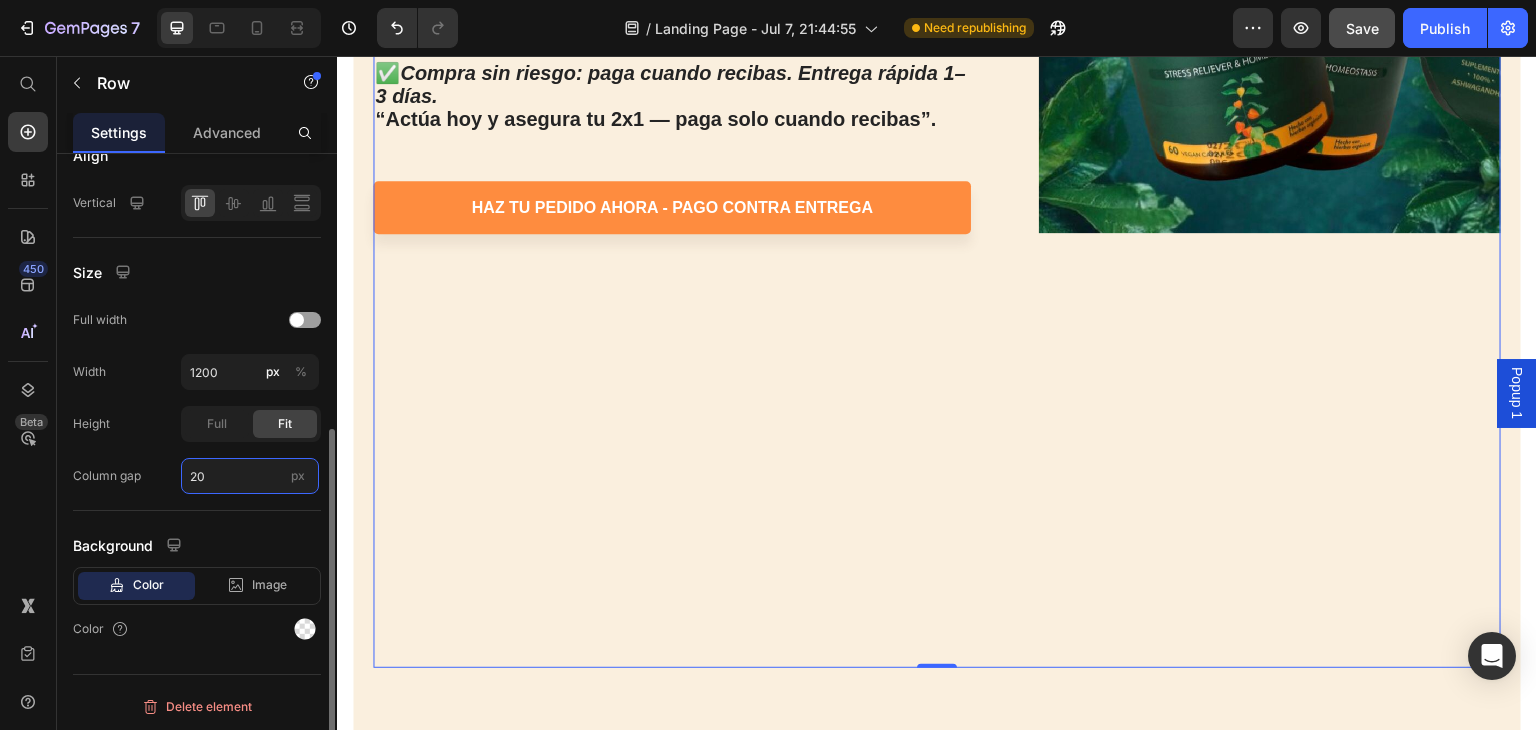 type on "2" 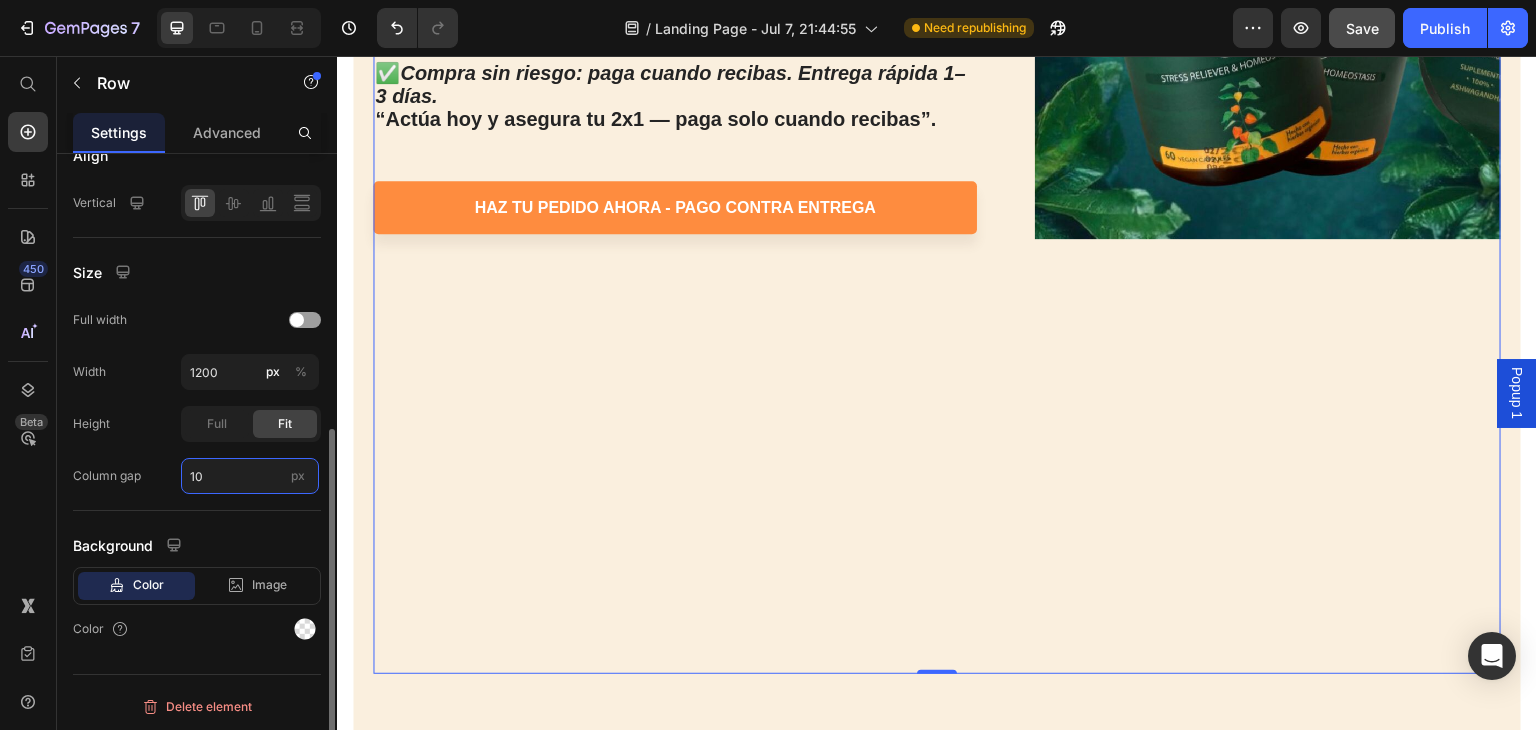 type on "1" 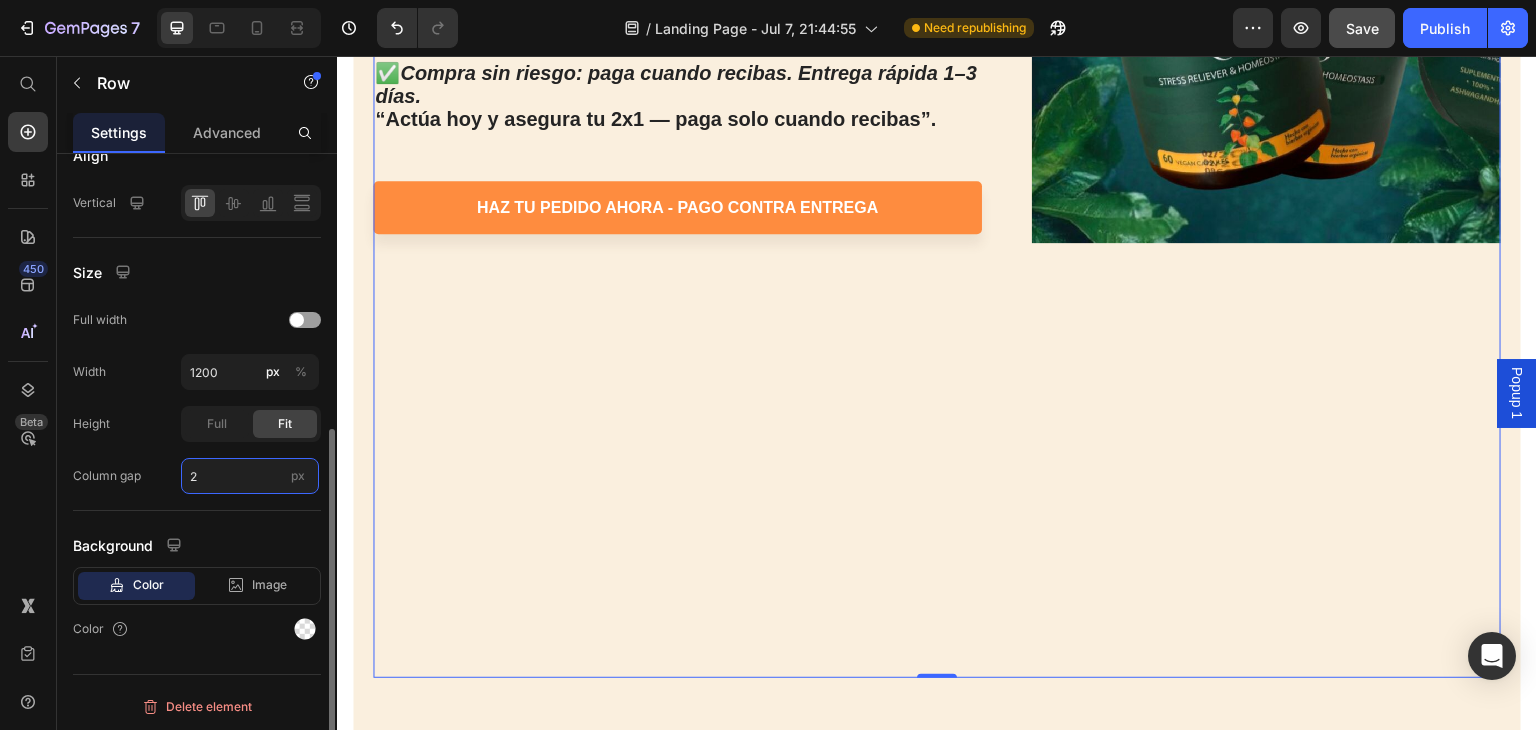 type on "20" 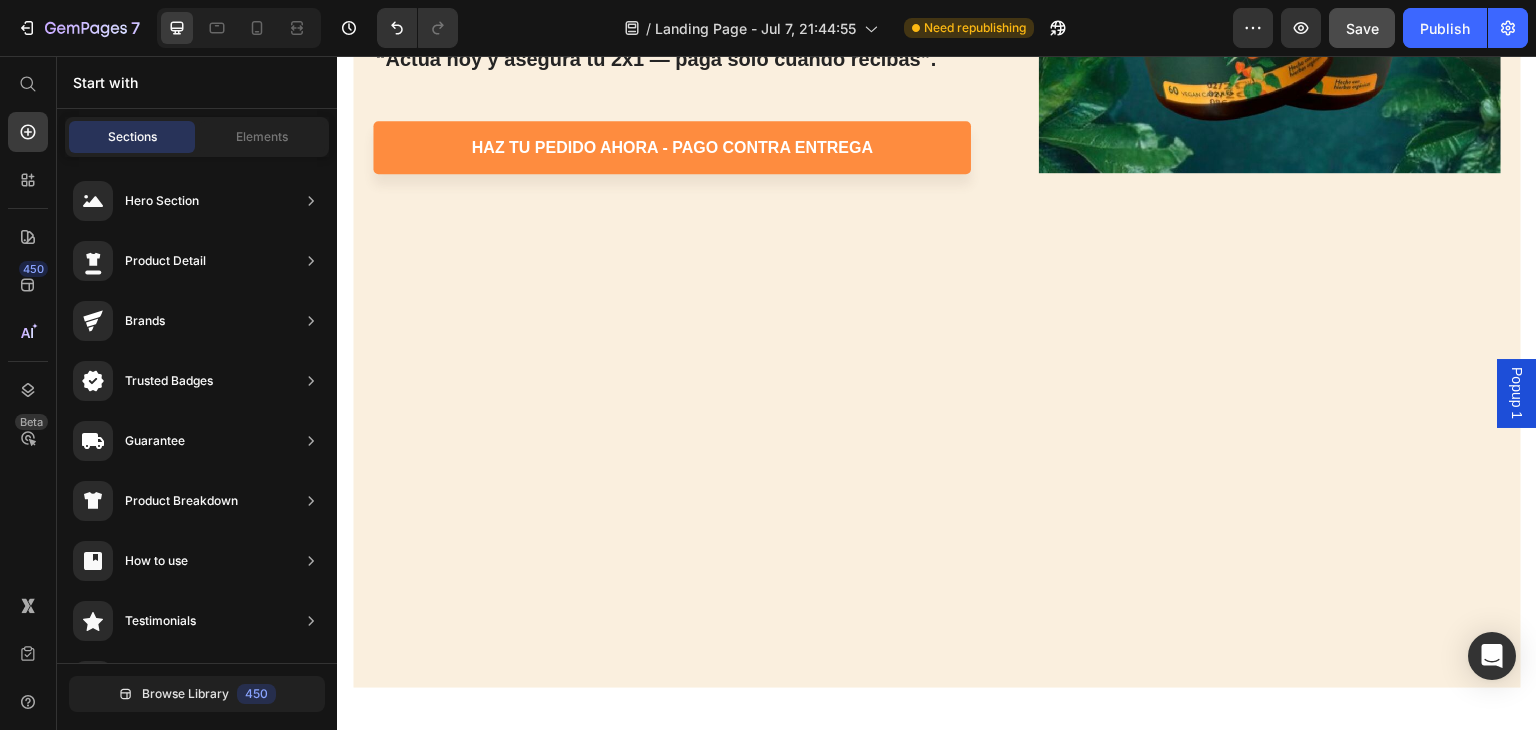 scroll, scrollTop: 3141, scrollLeft: 0, axis: vertical 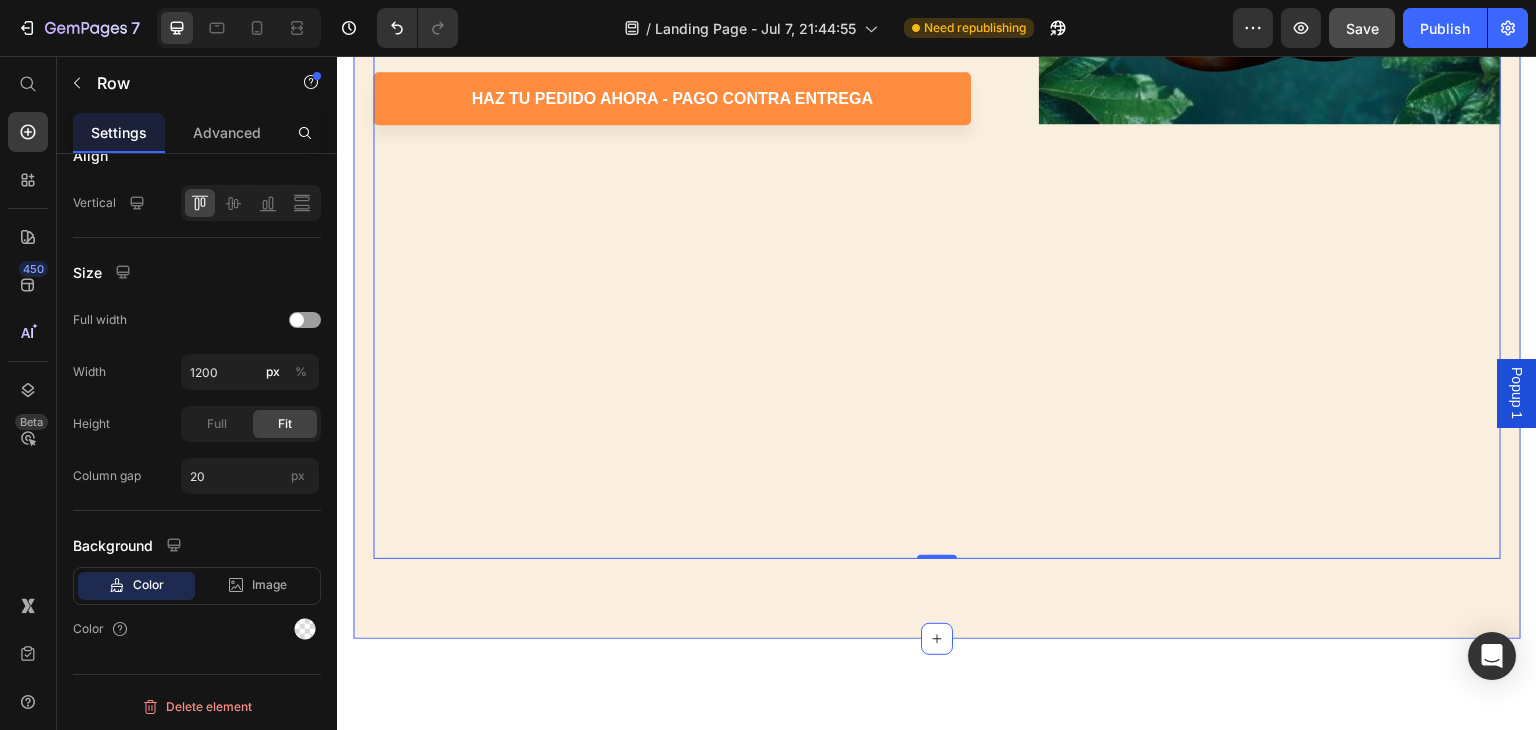 click on "BENEFICIOS Heading
Icon Reduce el estrés y la ansiedad Text Block Row Ayuda a disminuir los niveles de cortisol (la hormona del estrés) y genera un efecto calmante. Text Block
Icon Aumenta tu Energía y Vitalidad Text Block Row Disminuye la fatiga física y mental,  brindándote mayor resistencia durante el día . Text Block
Icon Mejora tu Salud Mental y Cognitiva Text Block Row Favorece la concentración, claridad mental, enfoque y estado de ánimo.     ✅  Compra sin riesgo: paga cuando recibas. Entrega rápida [DAYS]–[DAYS] días. “Actúa hoy y asegura tu [QUANTITY]x[QUANTITY] — paga solo cuando recibas”. Text Block haz tu pedido ahora - pago contra entrega Button Row Image Row   0 Section 6" at bounding box center (937, 34) 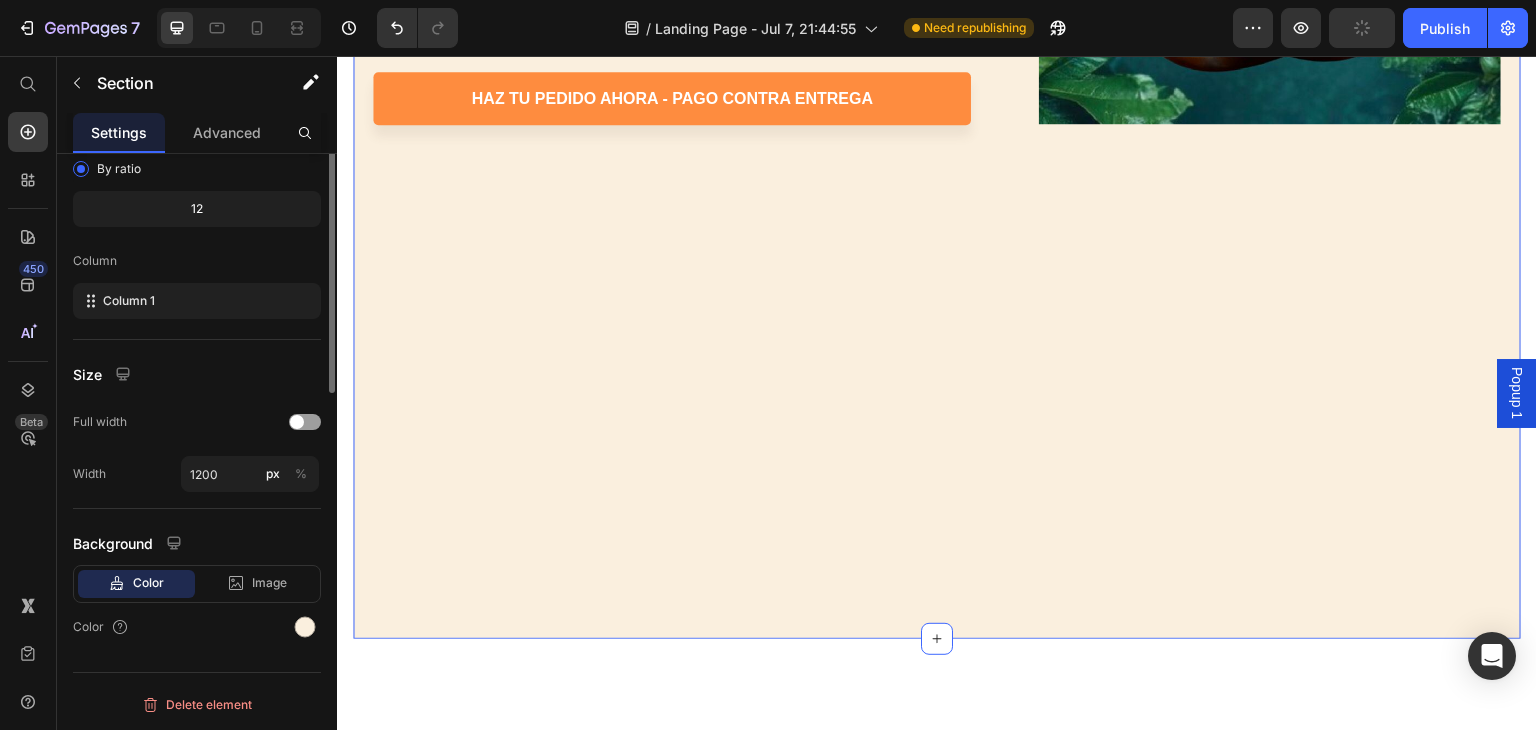 scroll, scrollTop: 0, scrollLeft: 0, axis: both 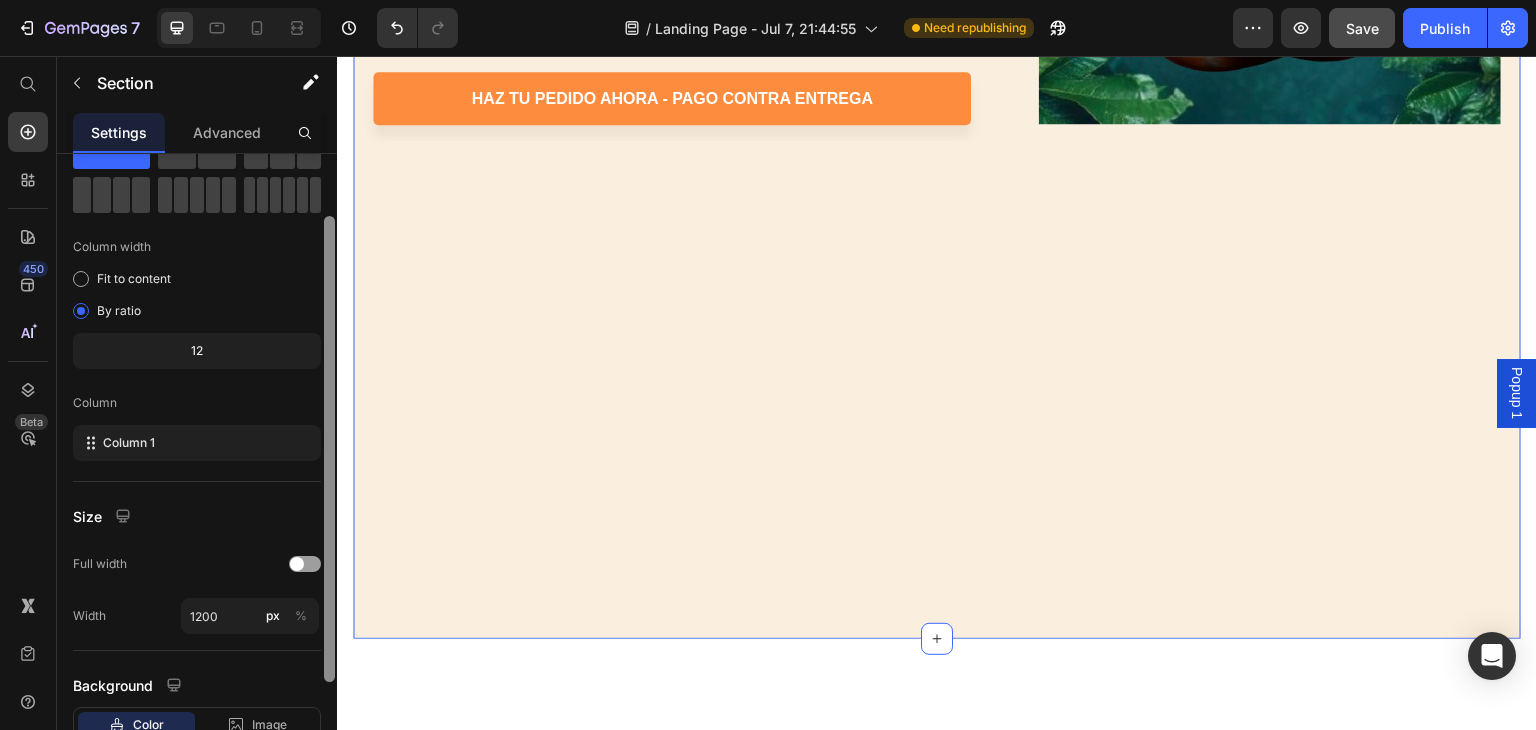 drag, startPoint x: 669, startPoint y: 531, endPoint x: 342, endPoint y: 371, distance: 364.04532 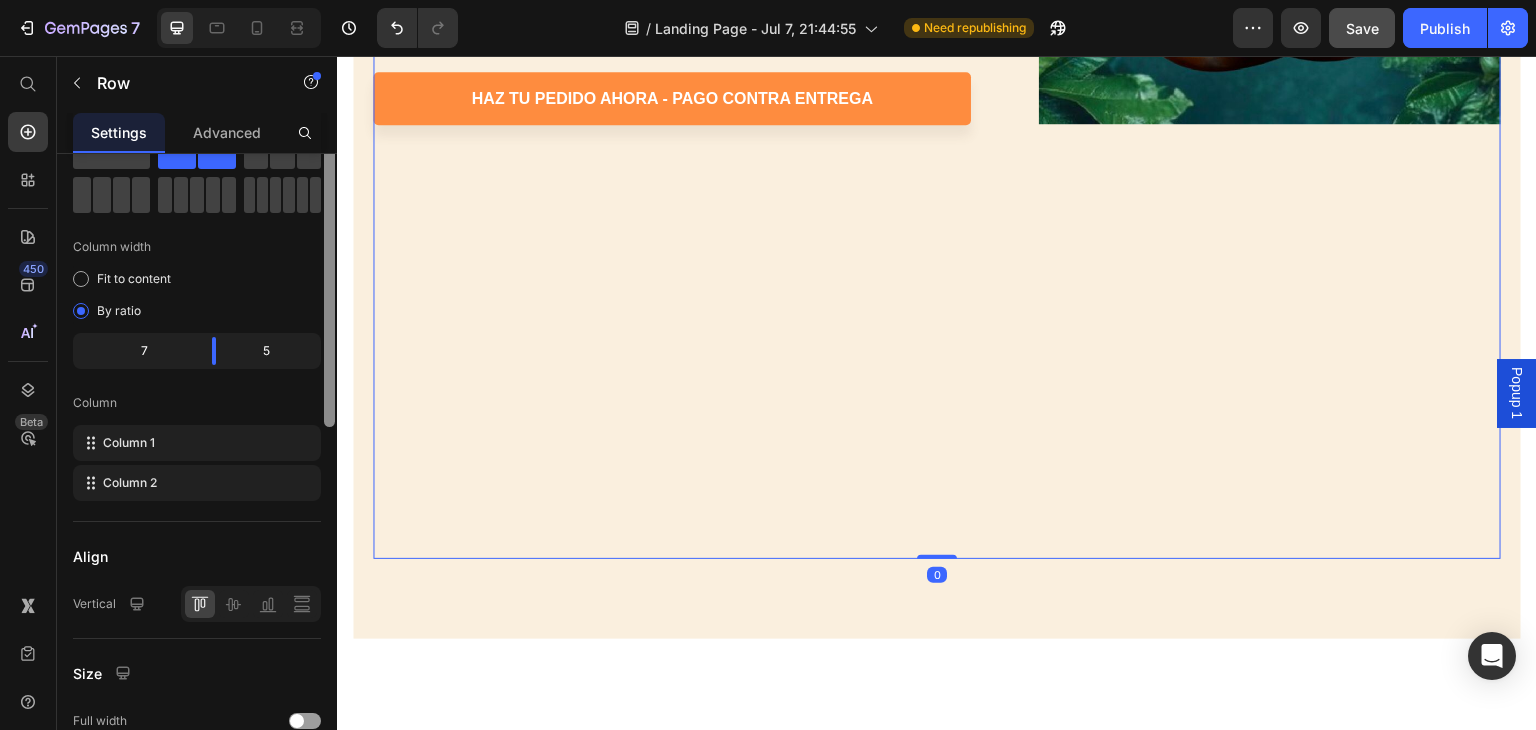scroll, scrollTop: 0, scrollLeft: 0, axis: both 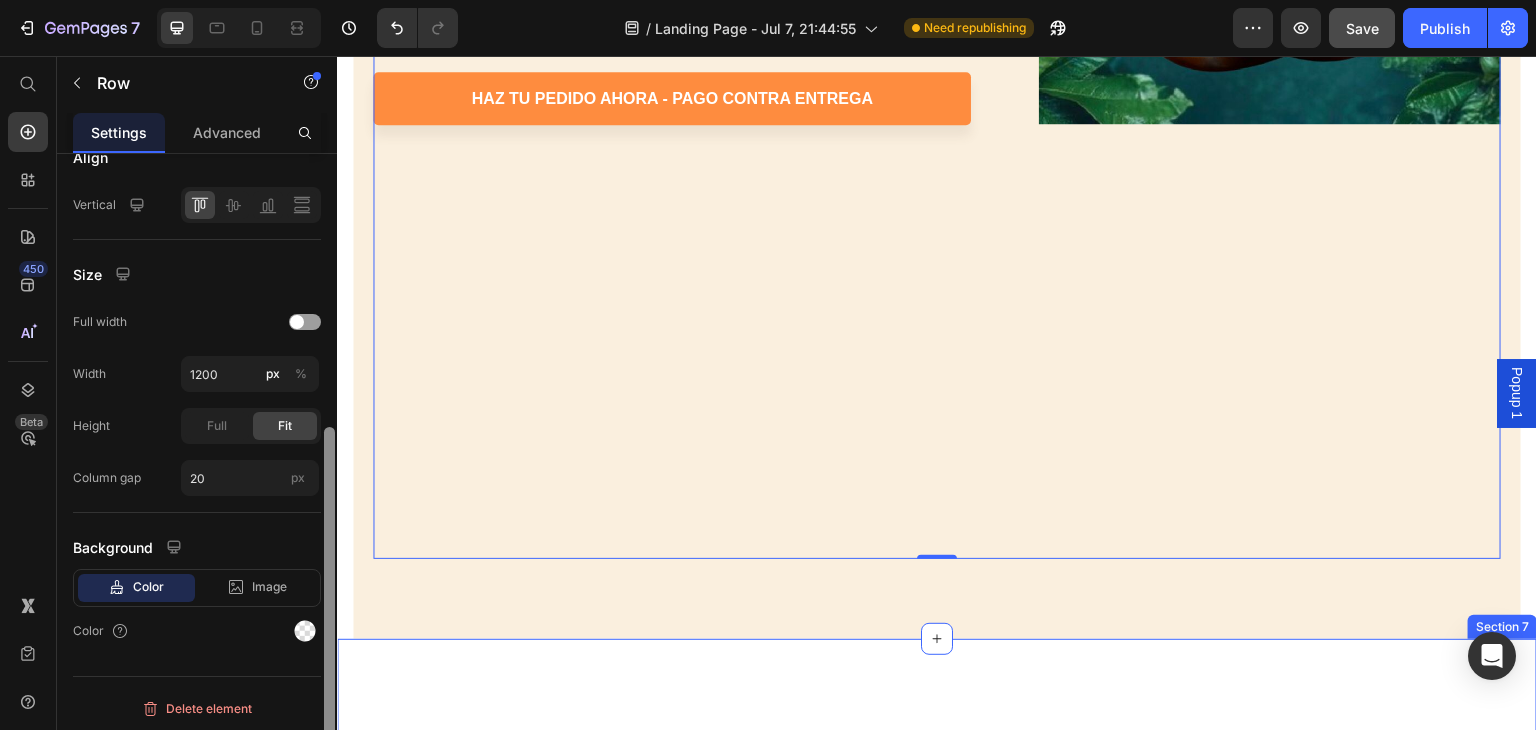 drag, startPoint x: 667, startPoint y: 409, endPoint x: 341, endPoint y: 647, distance: 403.63348 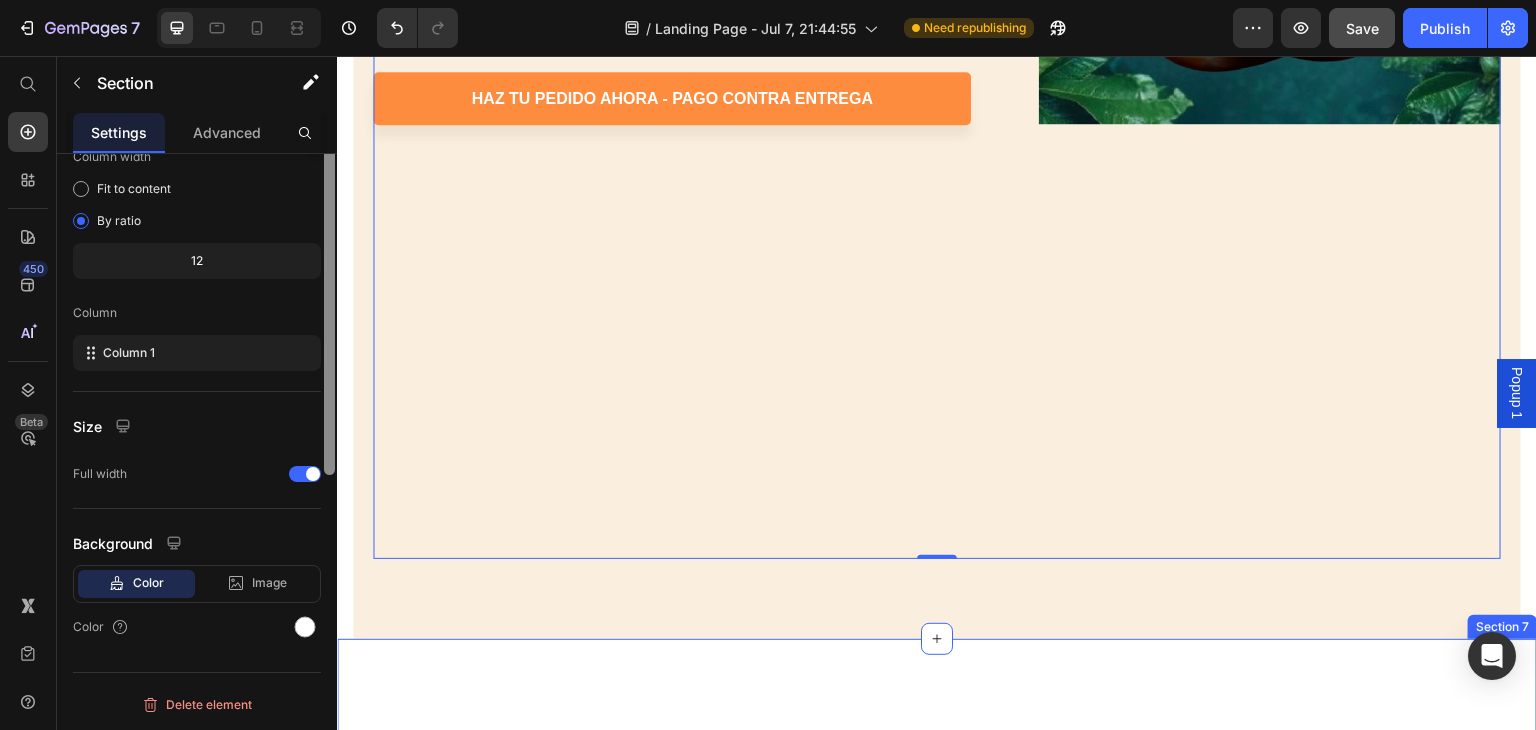 scroll, scrollTop: 0, scrollLeft: 0, axis: both 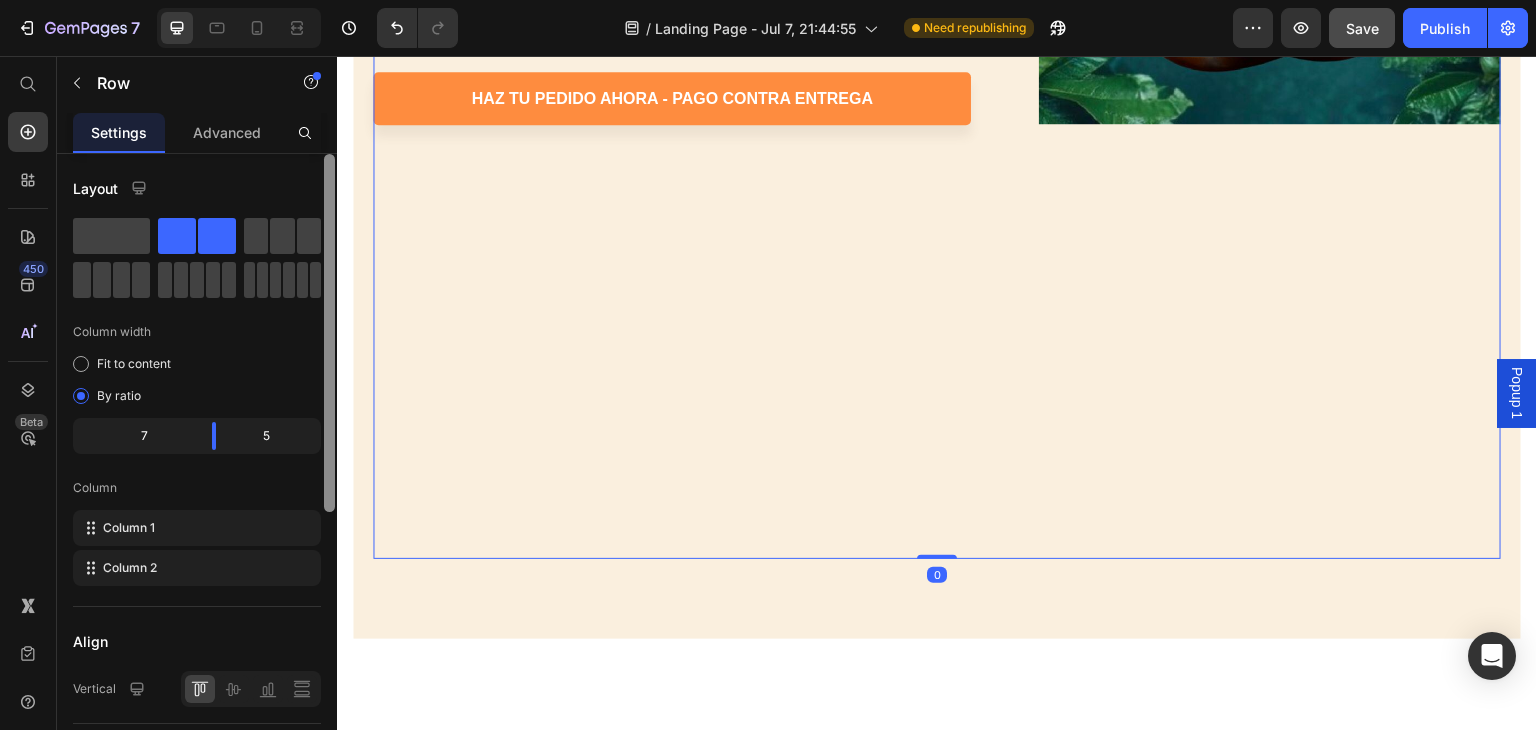 drag, startPoint x: 924, startPoint y: 548, endPoint x: 920, endPoint y: 145, distance: 403.01984 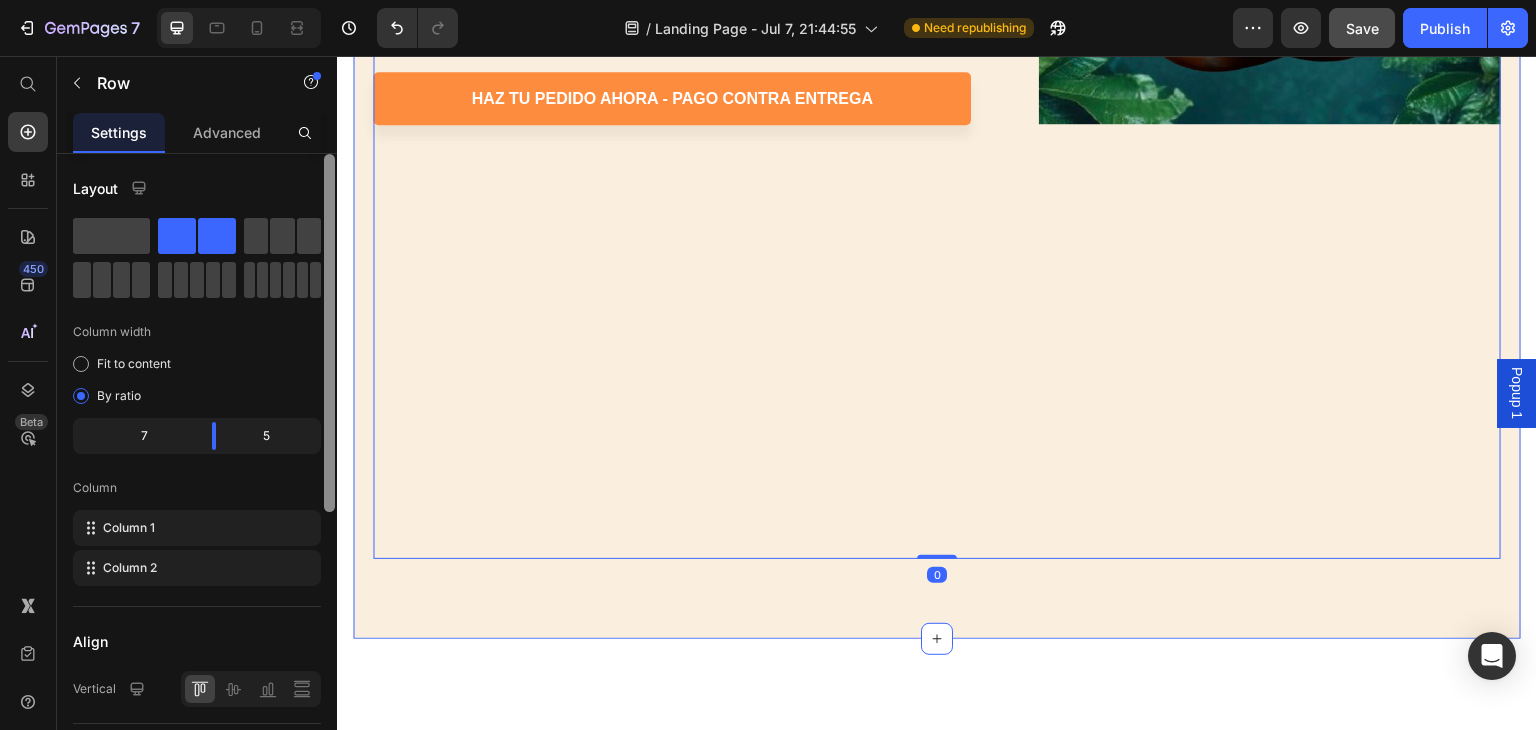 click on "BENEFICIOS Heading
Icon Reduce el estrés y la ansiedad Text Block Row Ayuda a disminuir los niveles de cortisol (la hormona del estrés) y genera un efecto calmante. Text Block
Icon Aumenta tu Energía y Vitalidad Text Block Row Disminuye la fatiga física y mental,  brindándote mayor resistencia durante el día . Text Block
Icon Mejora tu Salud Mental y Cognitiva Text Block Row Favorece la concentración, claridad mental, enfoque y estado de ánimo.     ✅  Compra sin riesgo: paga cuando recibas. Entrega rápida [DAYS]–[DAYS] días. “Actúa hoy y asegura tu [QUANTITY]x[QUANTITY] — paga solo cuando recibas”. Text Block haz tu pedido ahora - pago contra entrega Button Row Image Row   0 Section 6" at bounding box center (937, 34) 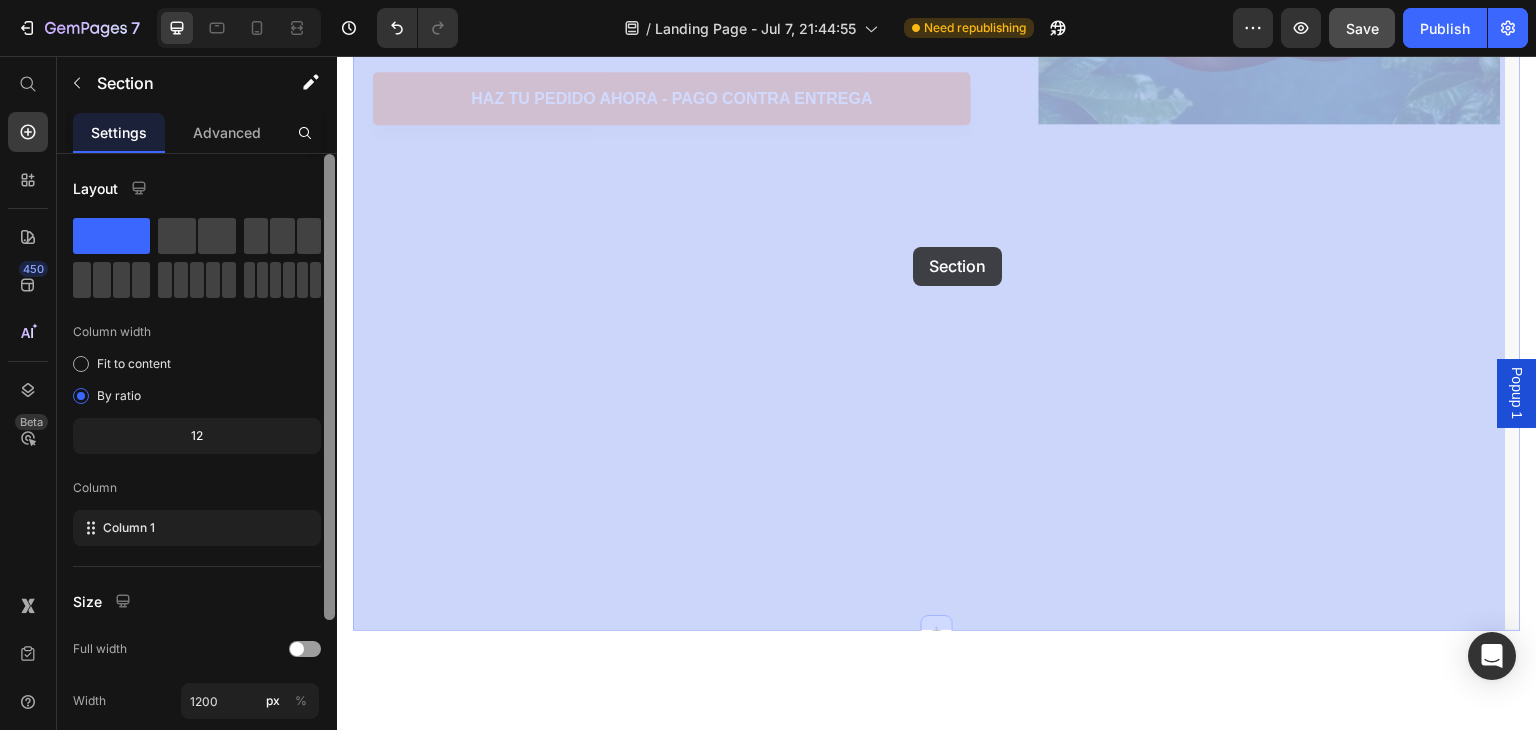 drag, startPoint x: 902, startPoint y: 593, endPoint x: 910, endPoint y: 234, distance: 359.0891 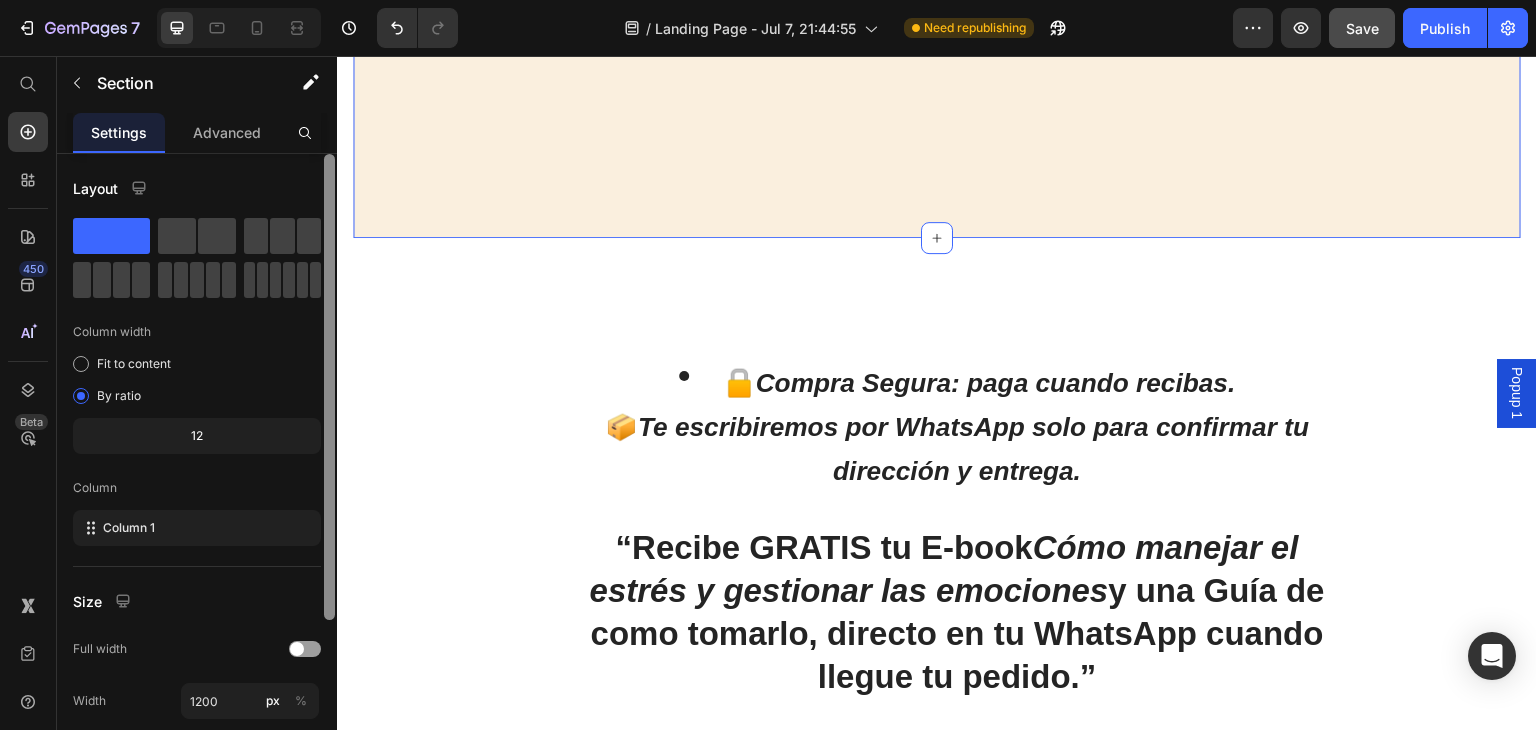 scroll, scrollTop: 2740, scrollLeft: 0, axis: vertical 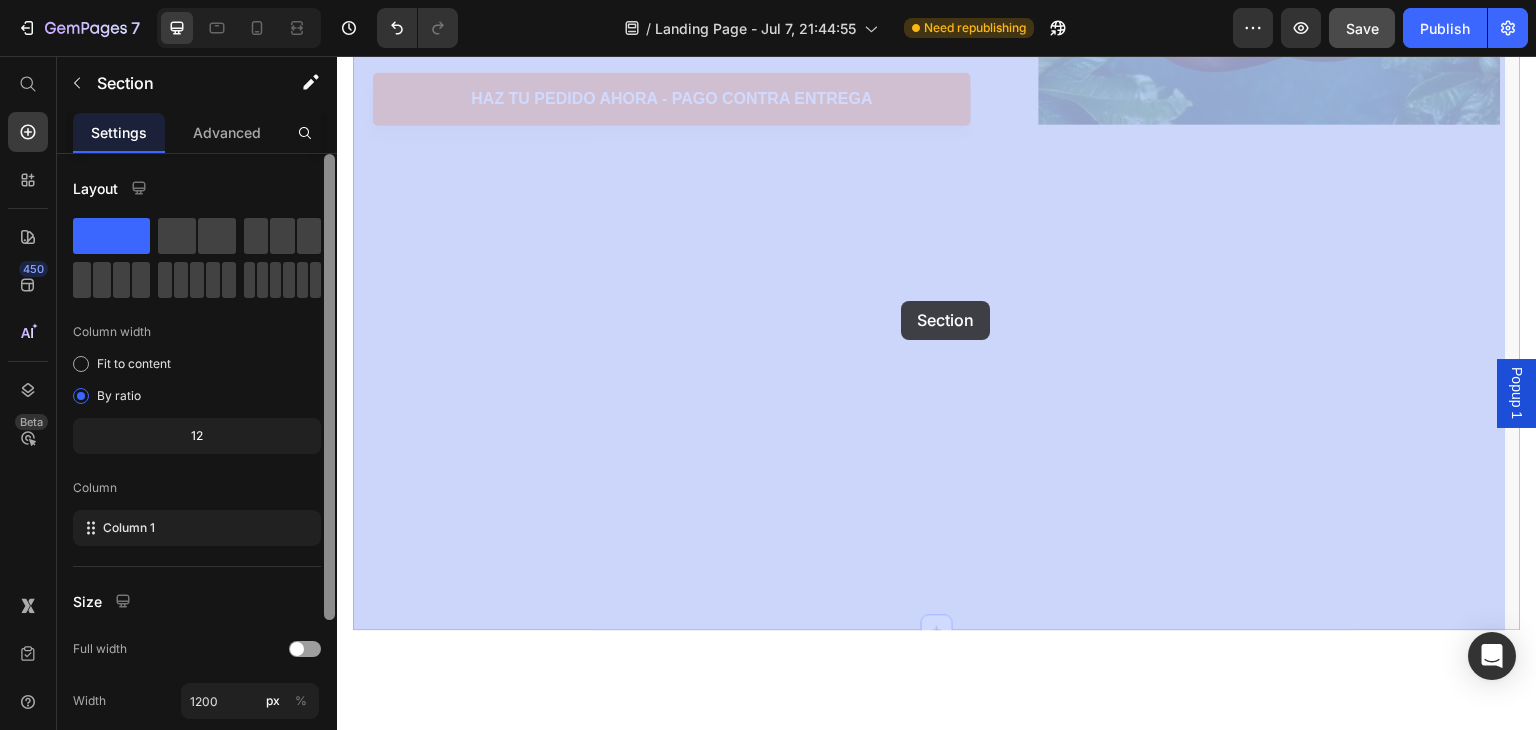 drag, startPoint x: 889, startPoint y: 598, endPoint x: 902, endPoint y: 297, distance: 301.2806 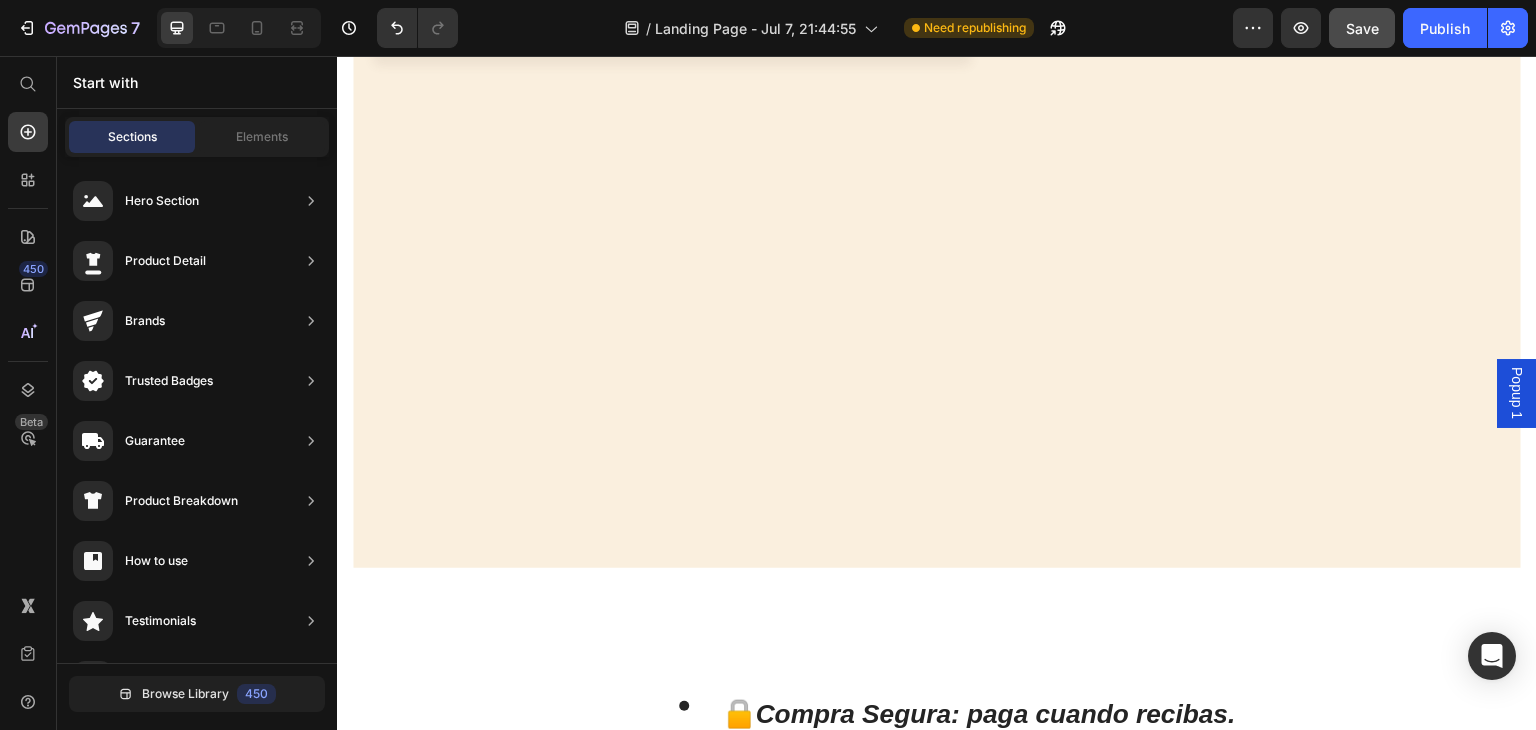 scroll, scrollTop: 3242, scrollLeft: 0, axis: vertical 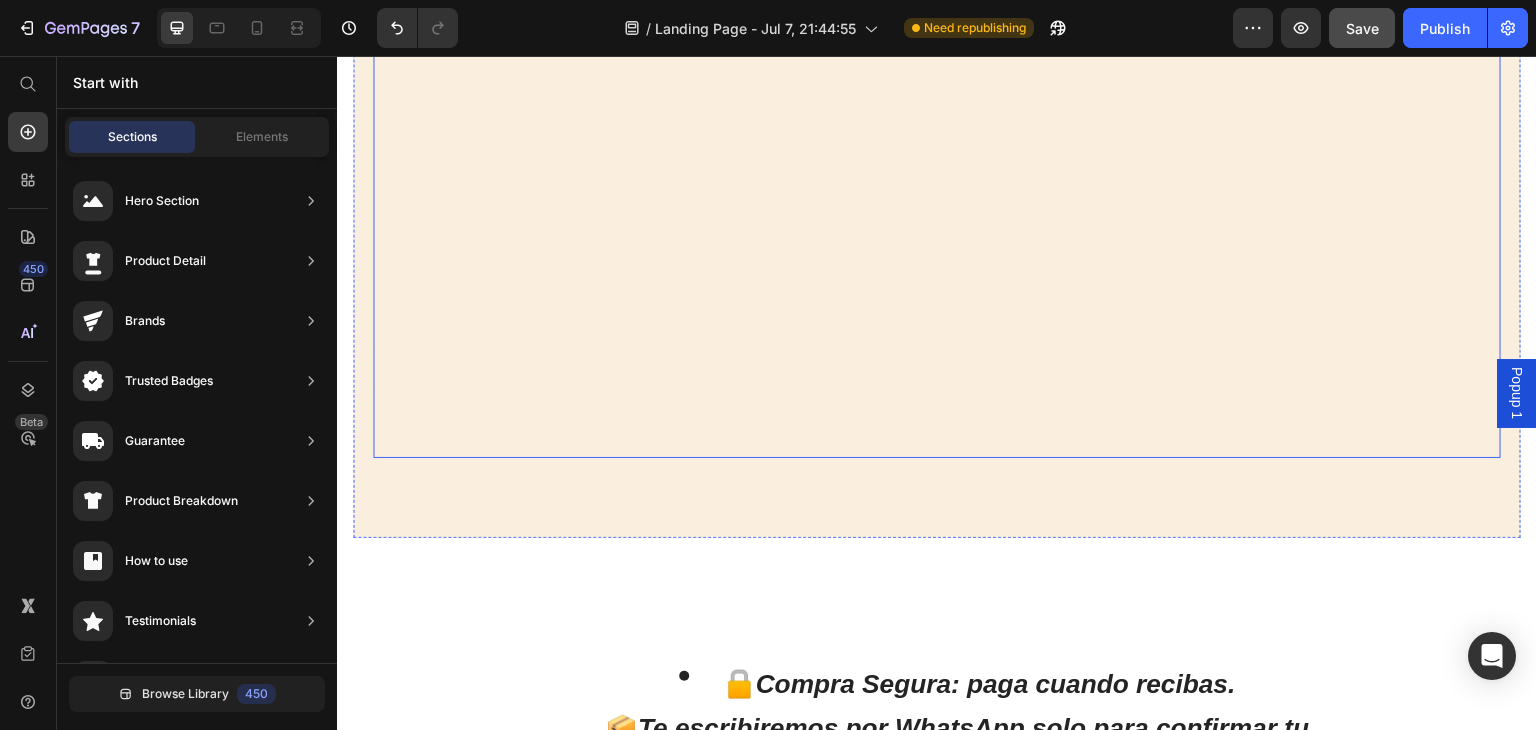 click on "Image" at bounding box center (1270, -67) 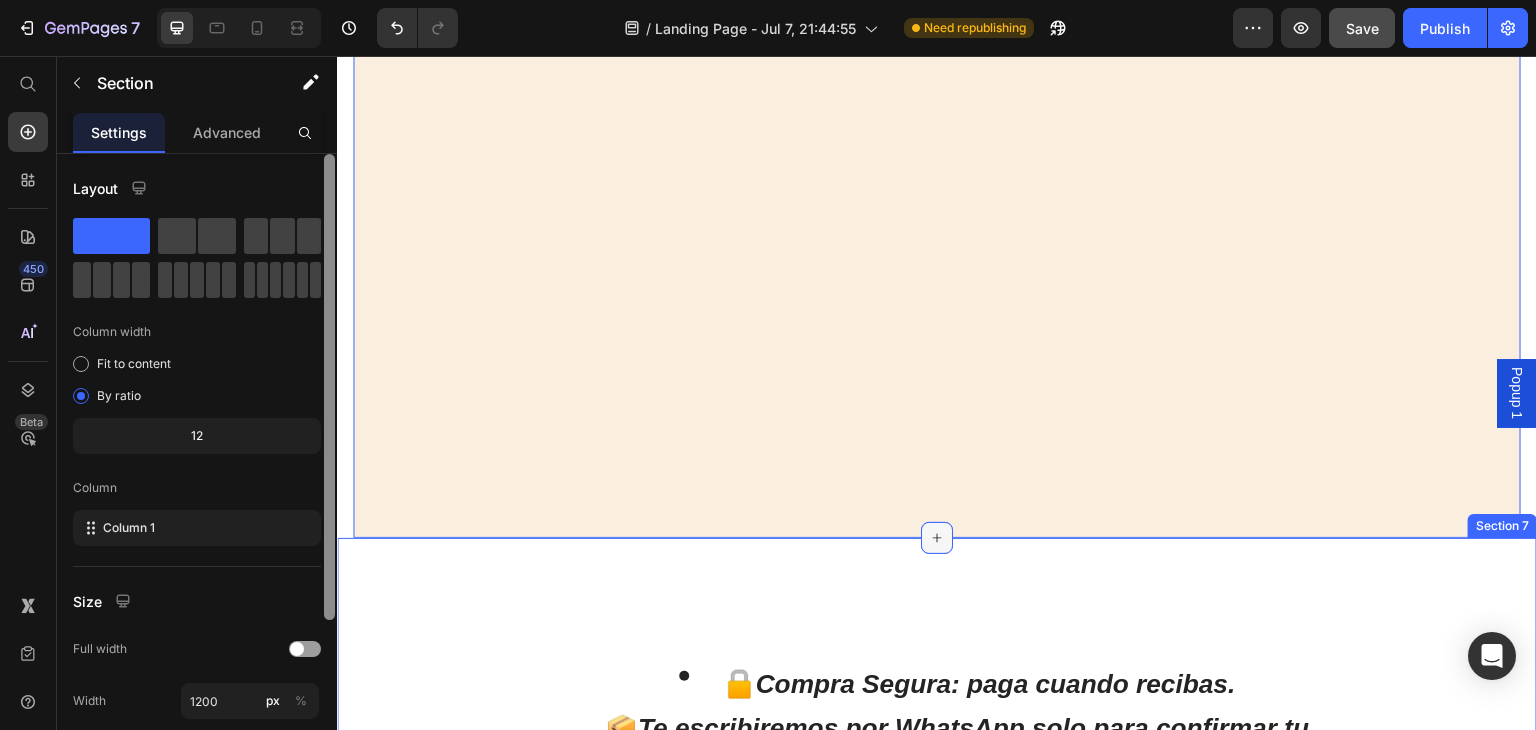 click 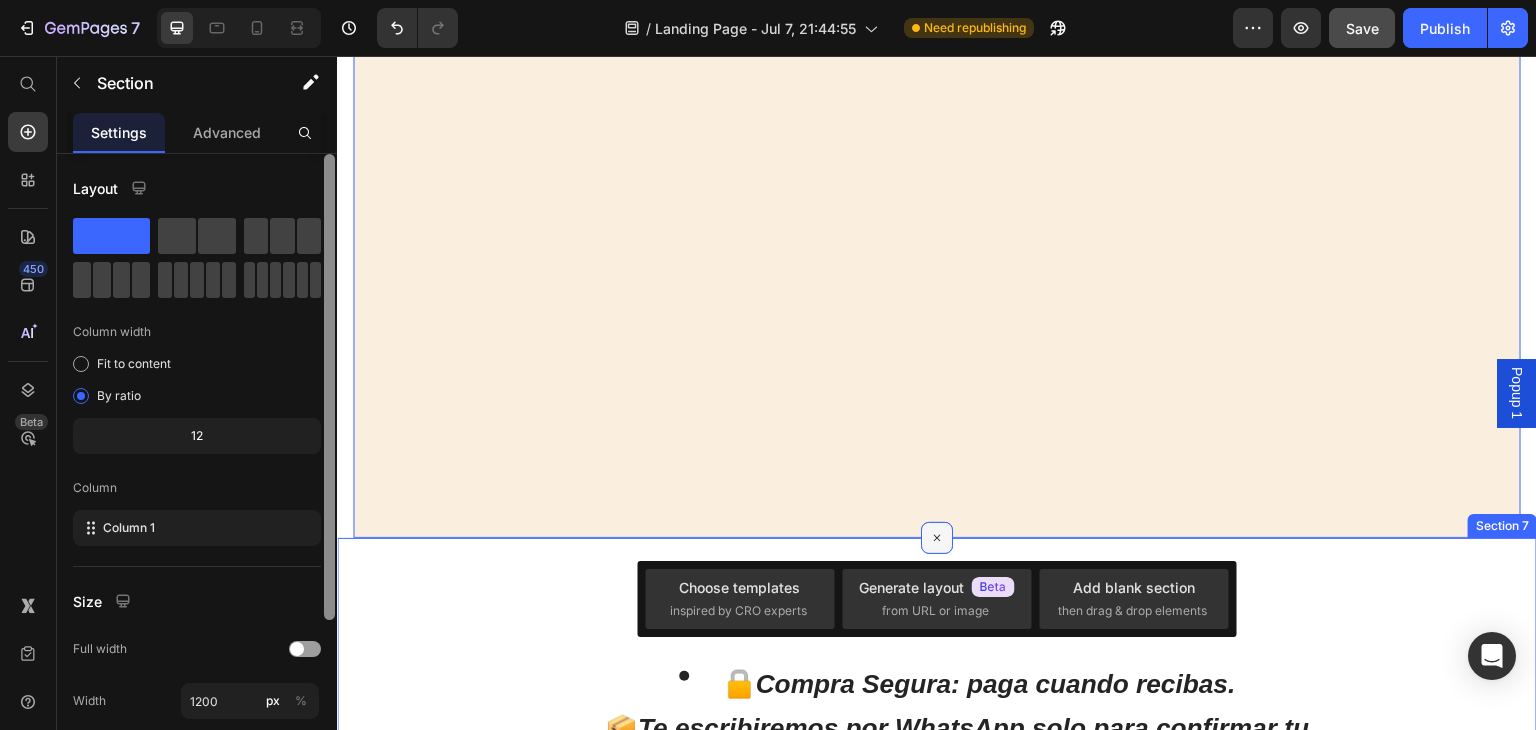click 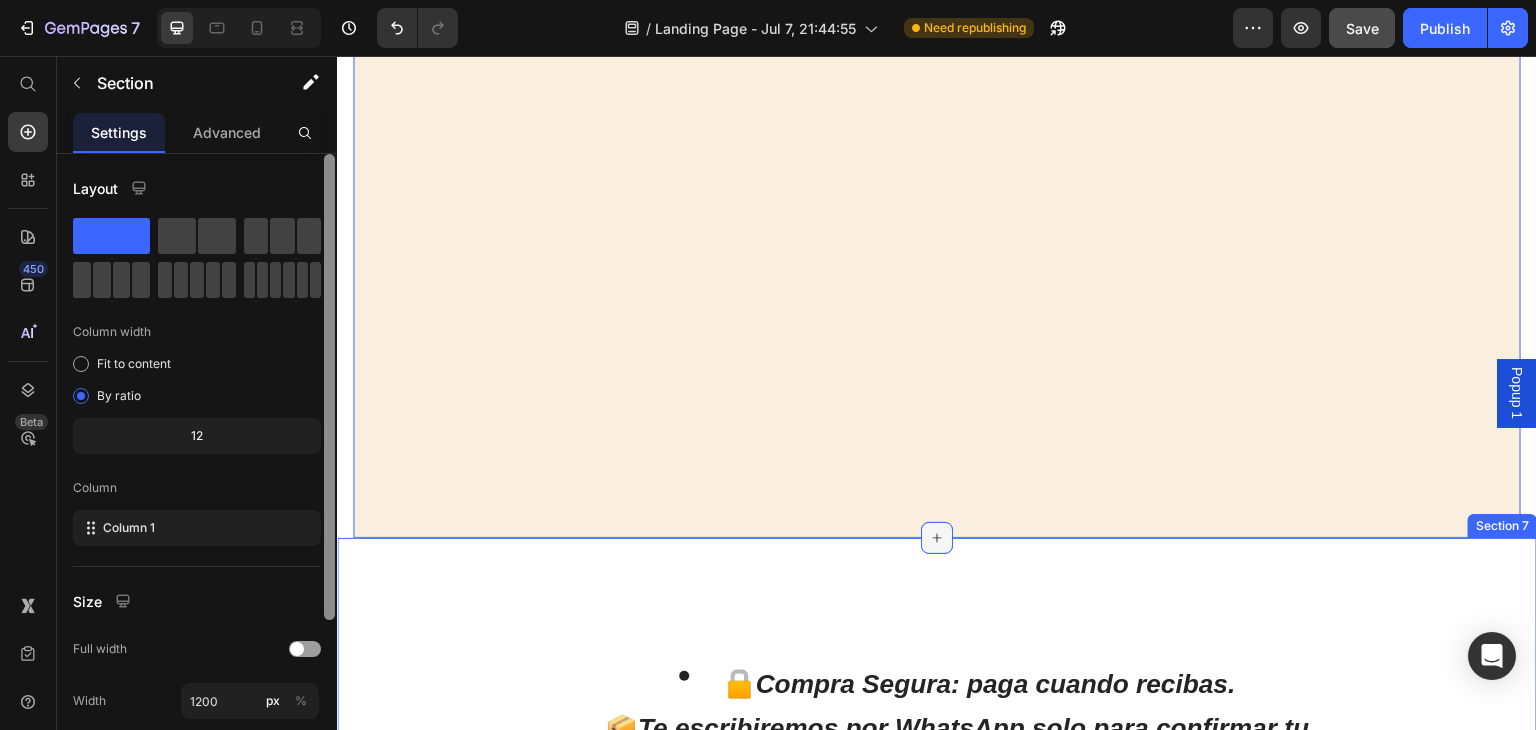 click 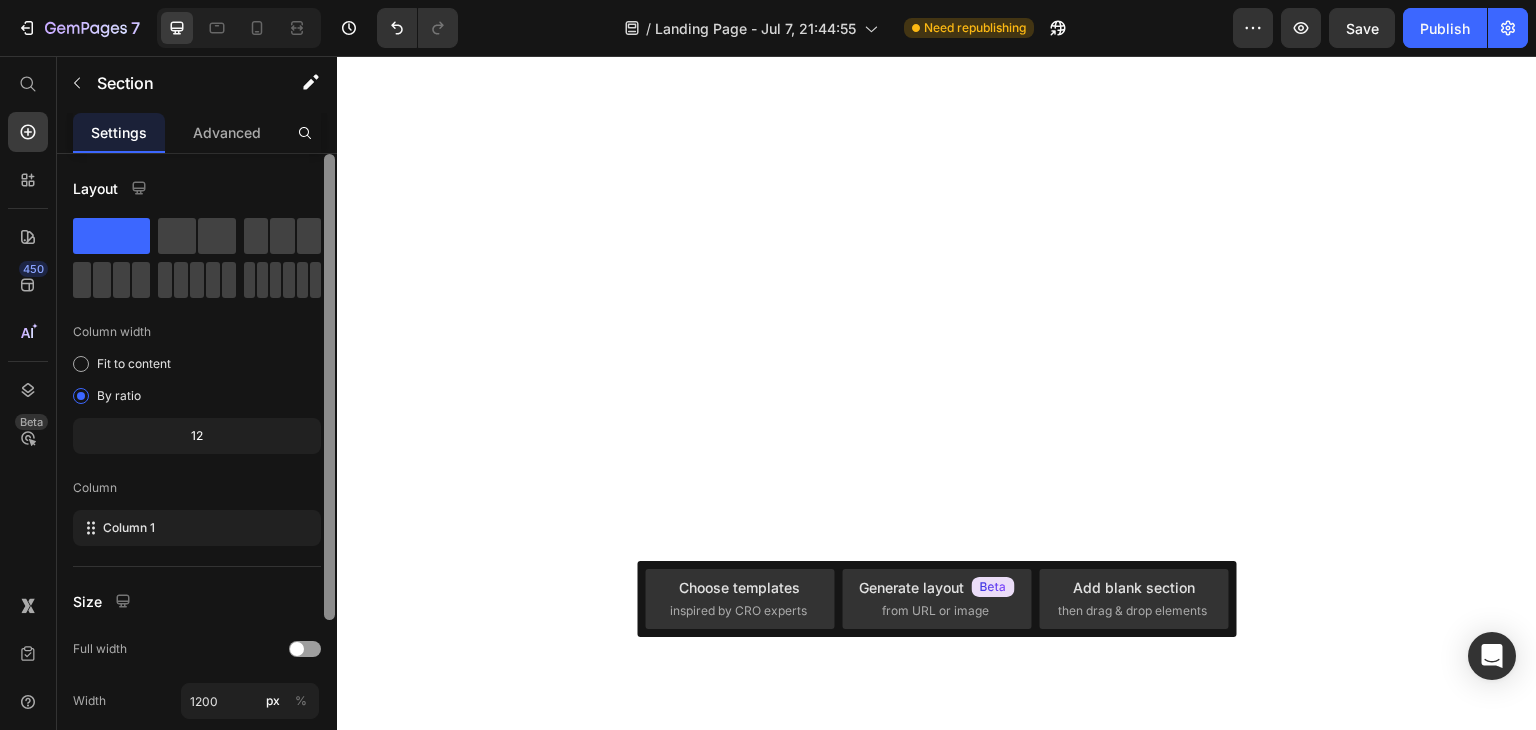 scroll, scrollTop: 0, scrollLeft: 0, axis: both 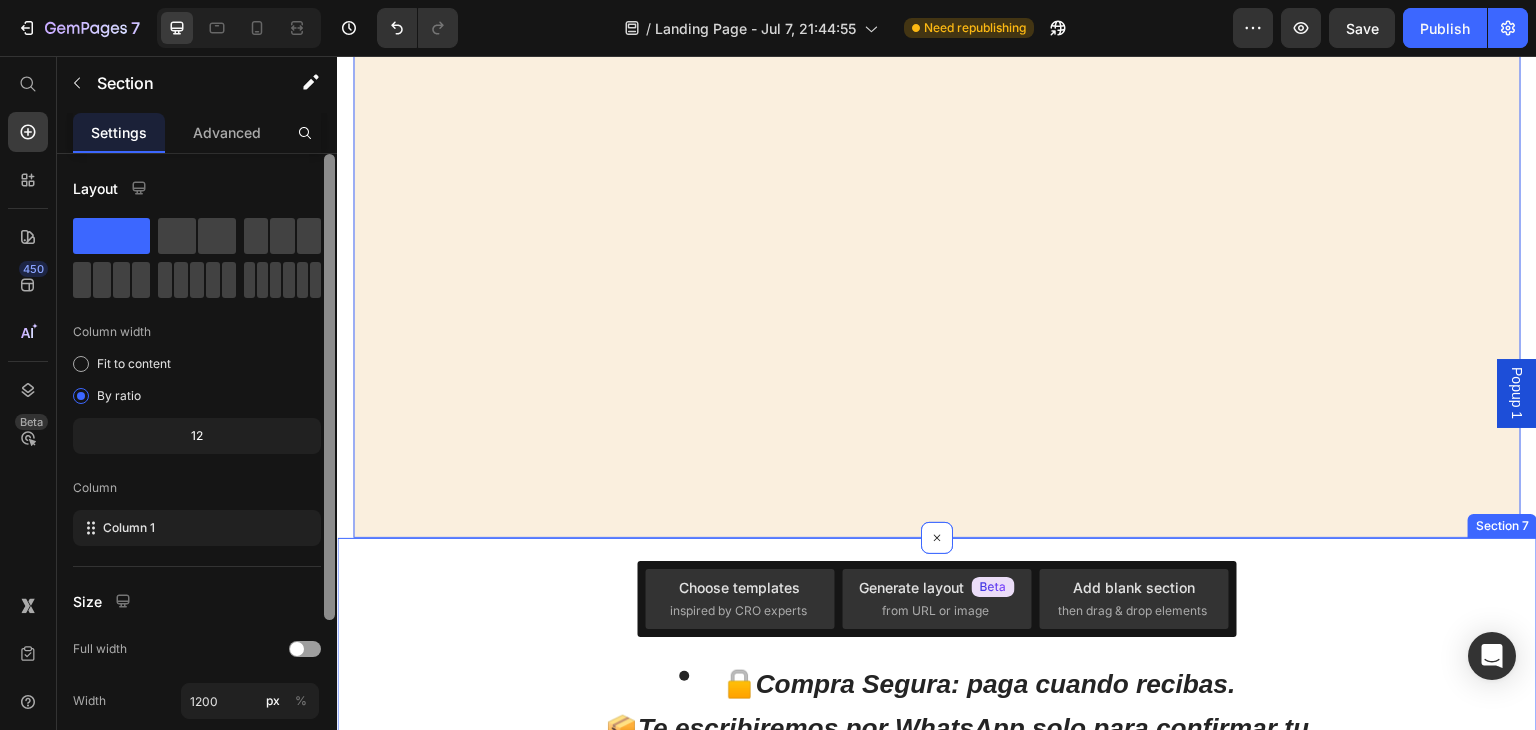click 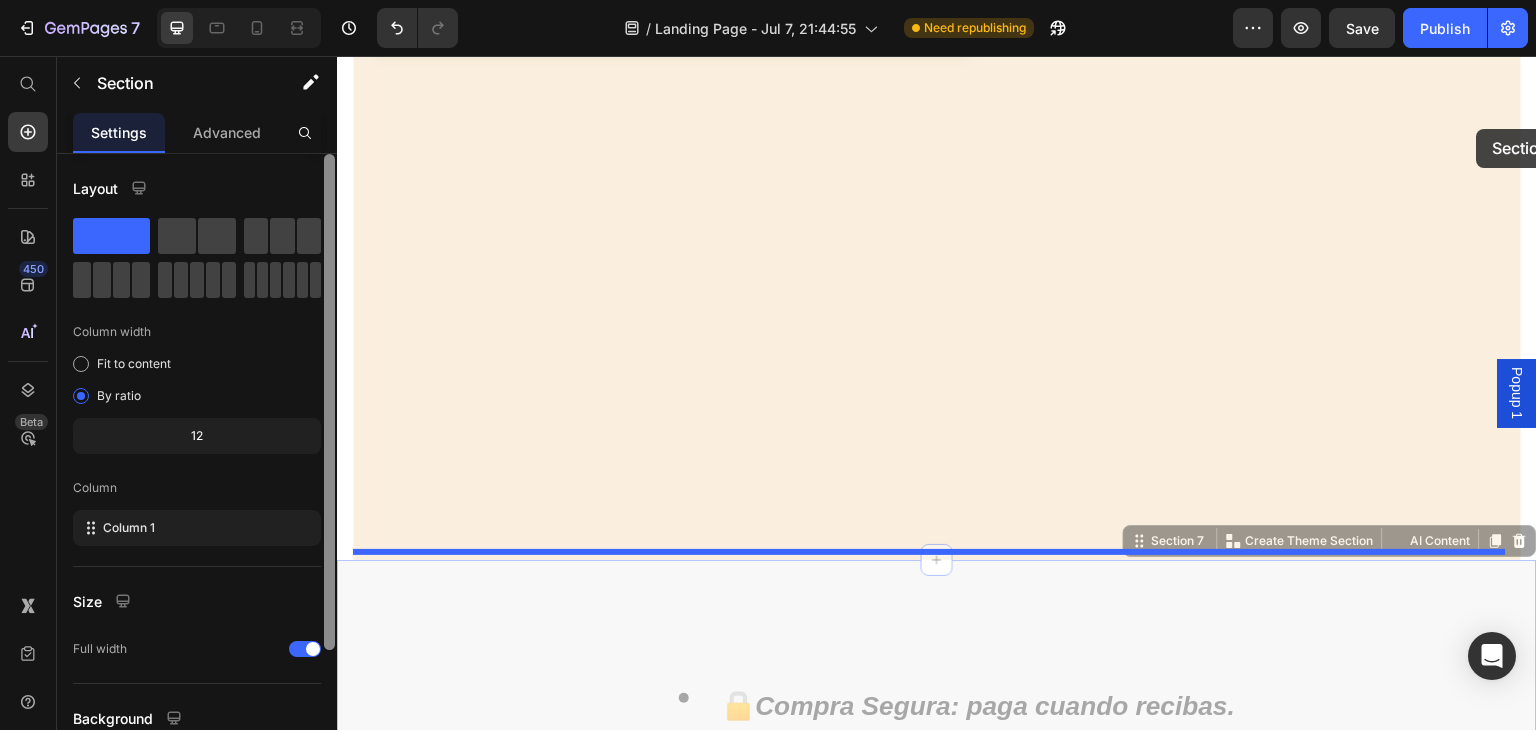 drag, startPoint x: 1481, startPoint y: 521, endPoint x: 1477, endPoint y: 129, distance: 392.02042 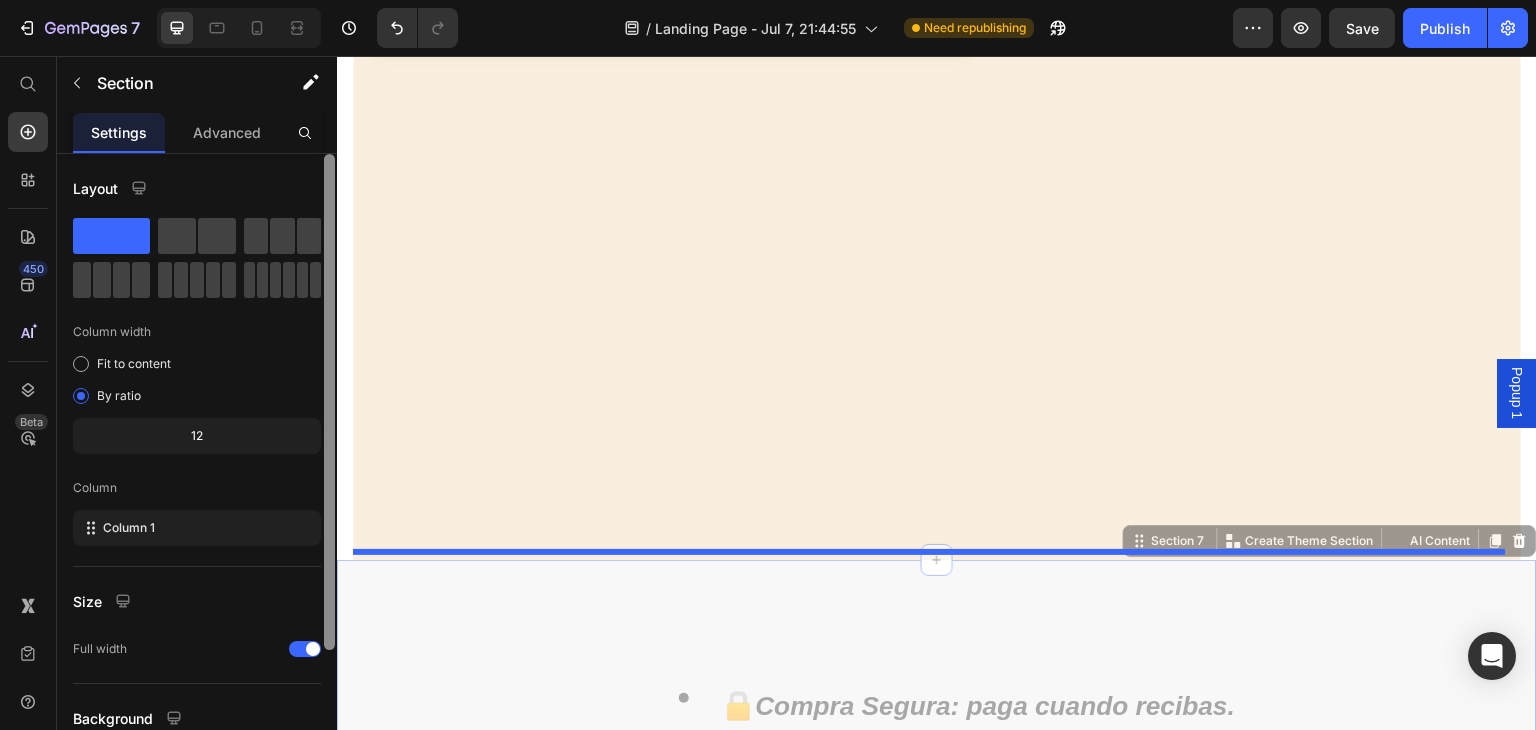 scroll, scrollTop: 3216, scrollLeft: 0, axis: vertical 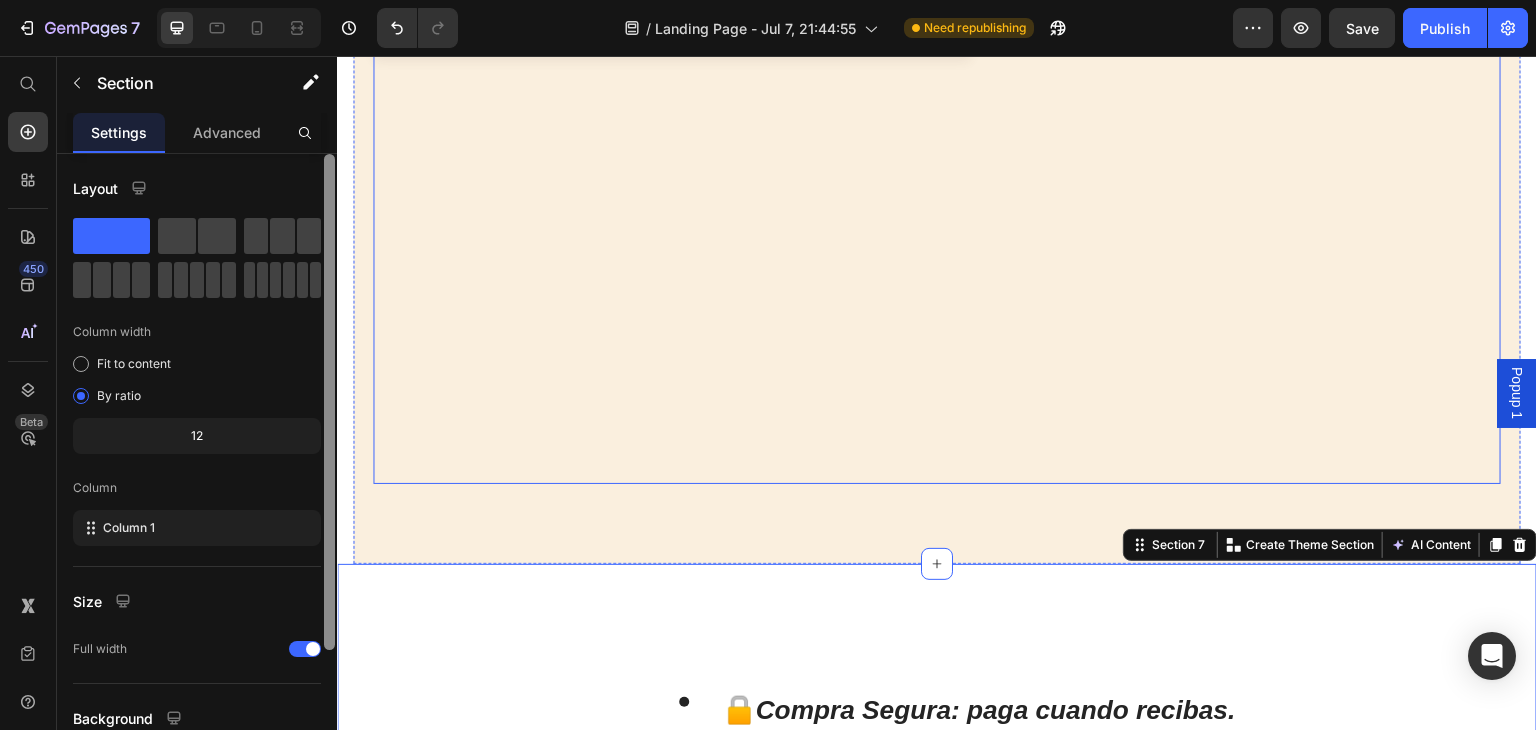 click on "Image" at bounding box center (1270, -41) 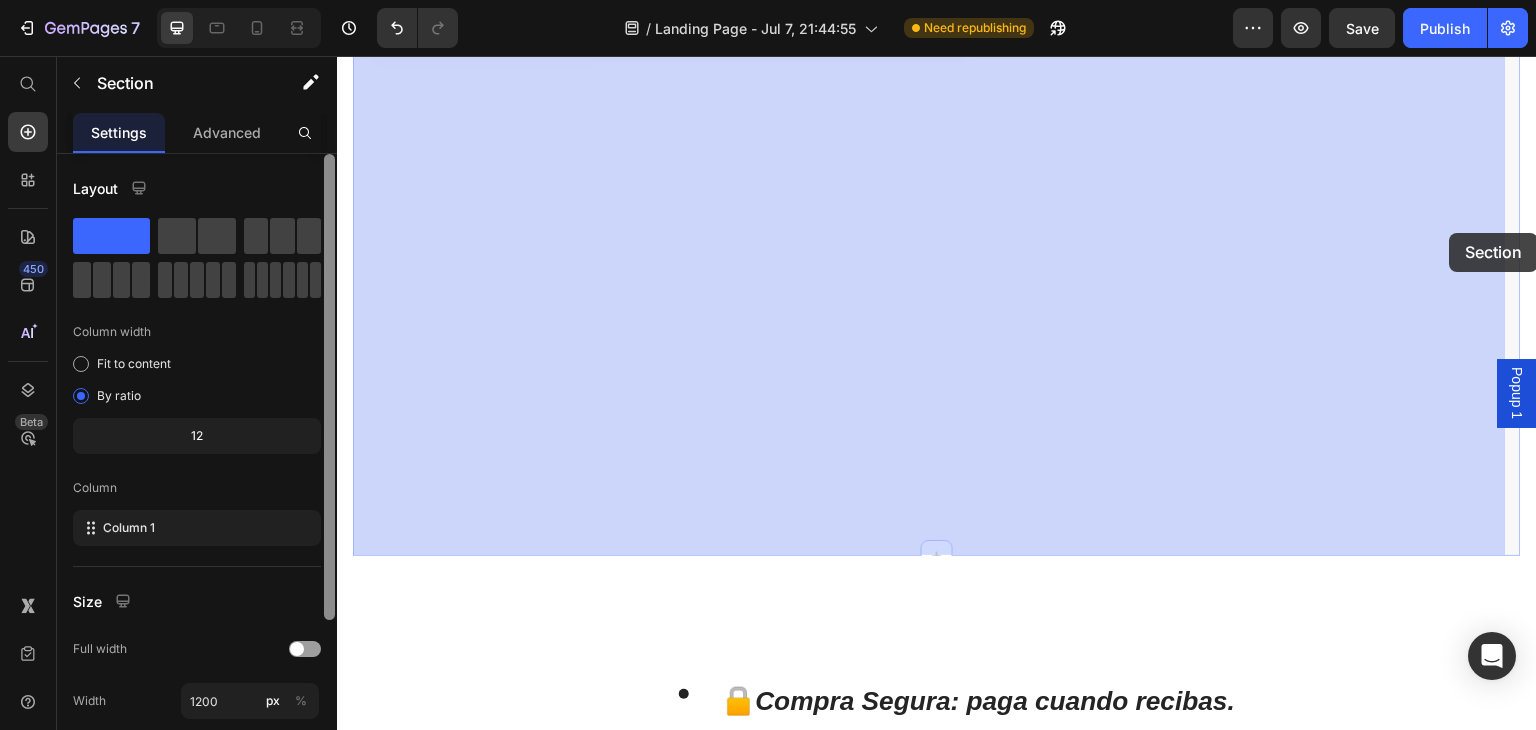 drag, startPoint x: 1446, startPoint y: 518, endPoint x: 1450, endPoint y: 233, distance: 285.02808 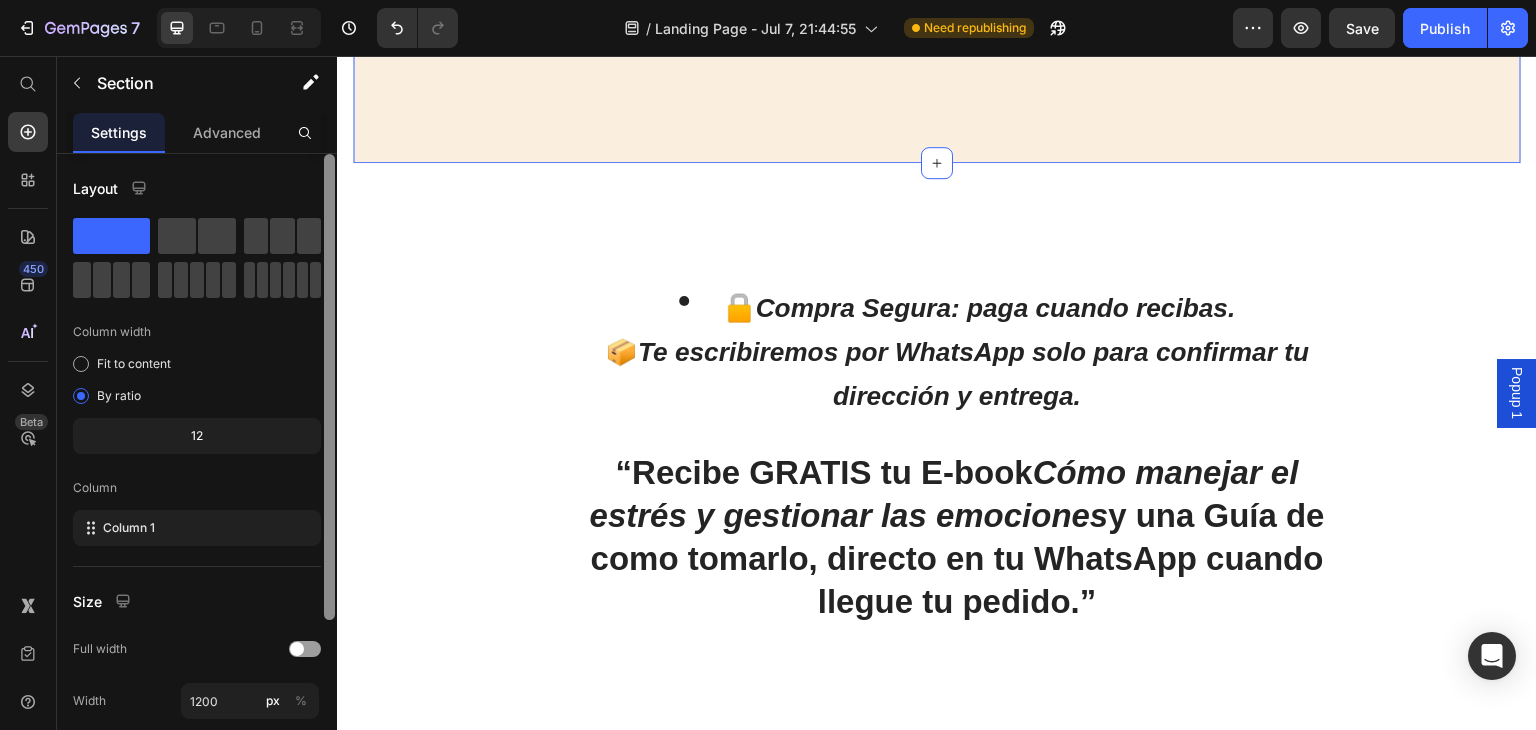 scroll, scrollTop: 2816, scrollLeft: 0, axis: vertical 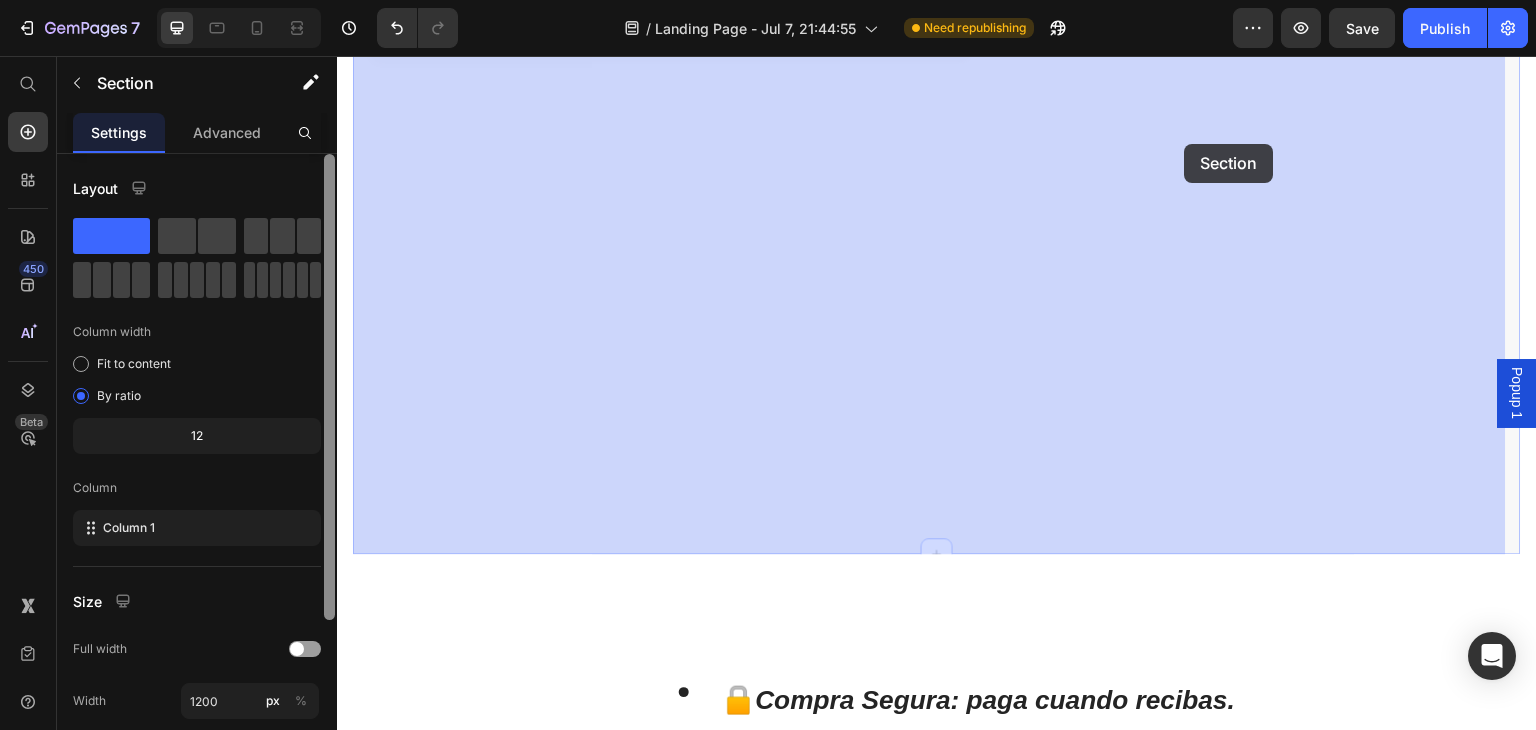 drag, startPoint x: 1169, startPoint y: 541, endPoint x: 1185, endPoint y: 144, distance: 397.3223 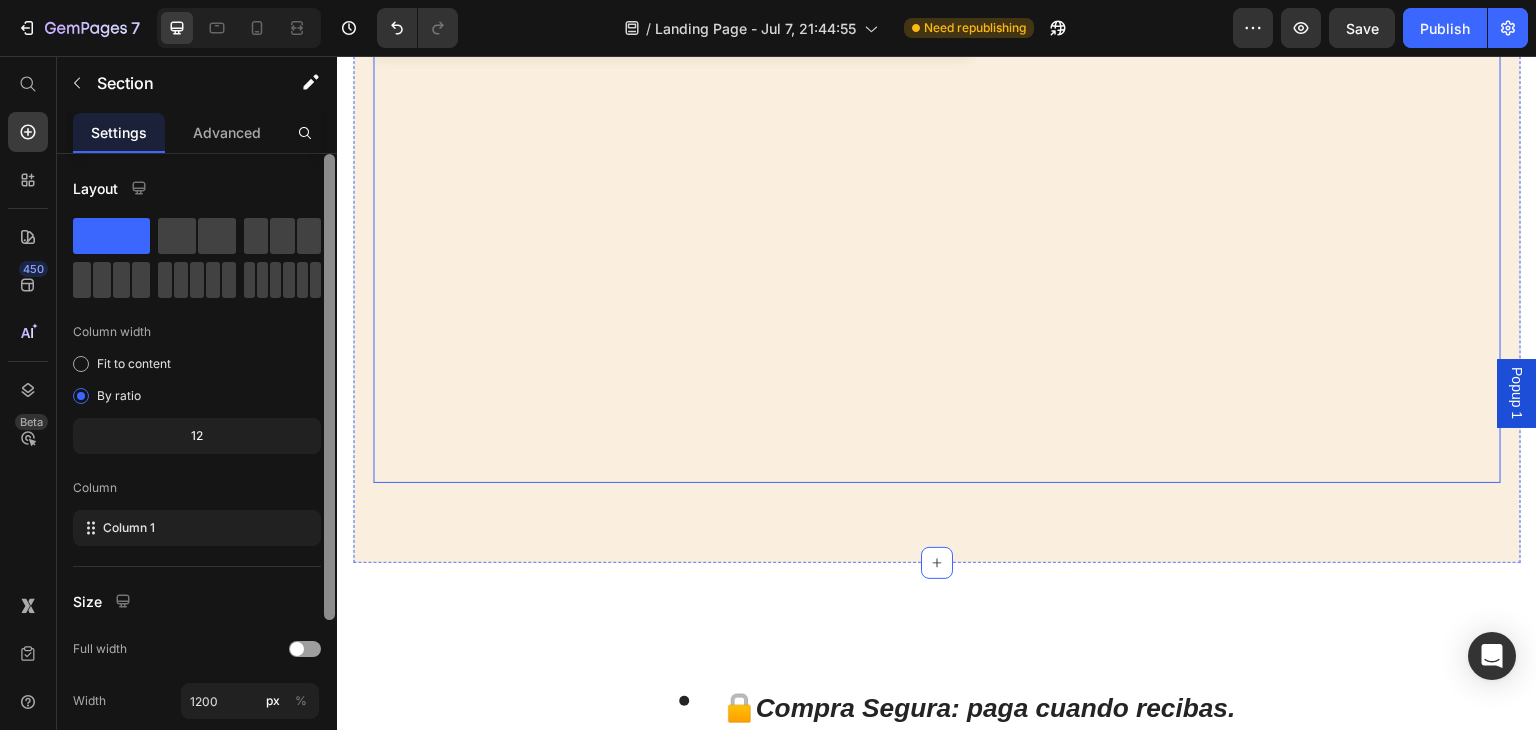 drag, startPoint x: 941, startPoint y: 554, endPoint x: 940, endPoint y: 101, distance: 453.0011 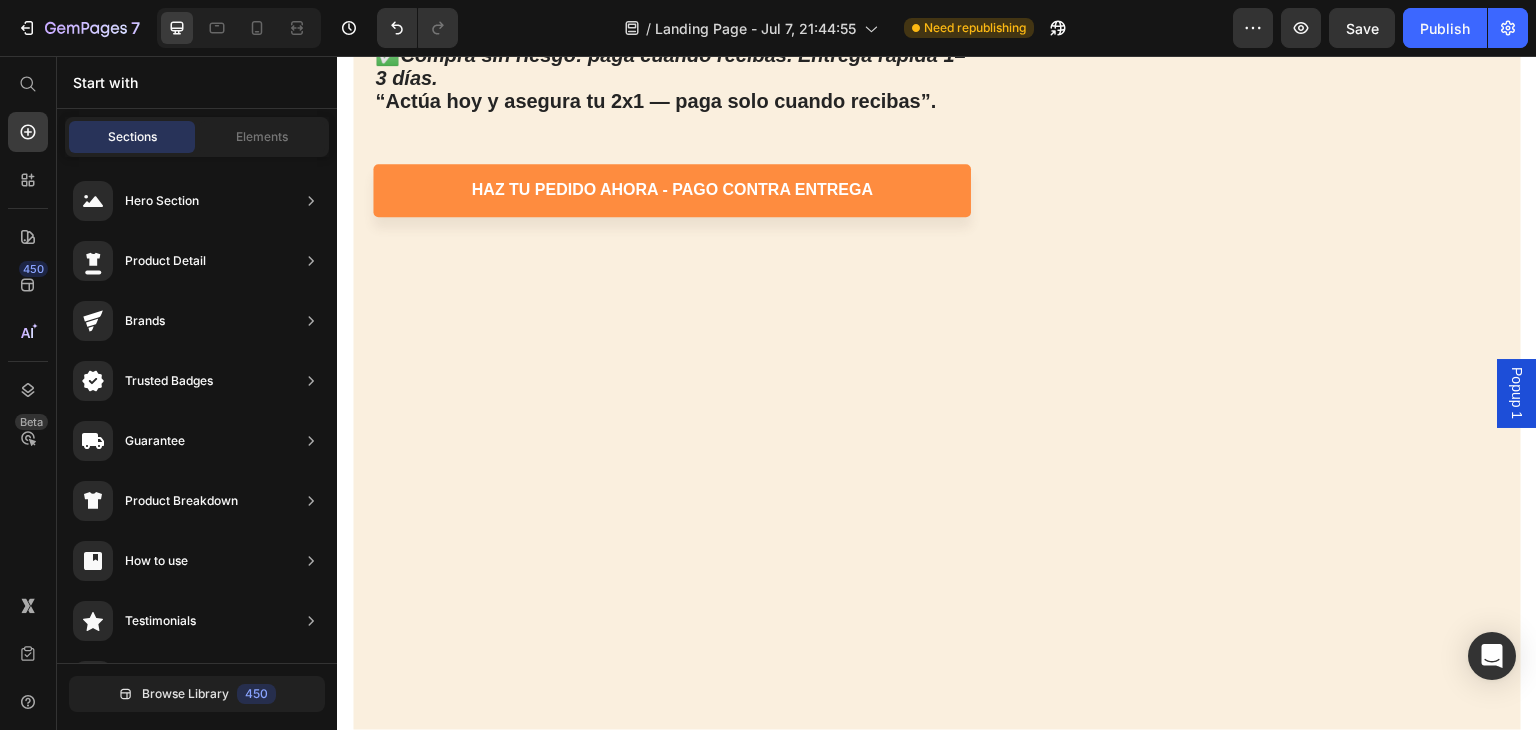 scroll, scrollTop: 2928, scrollLeft: 0, axis: vertical 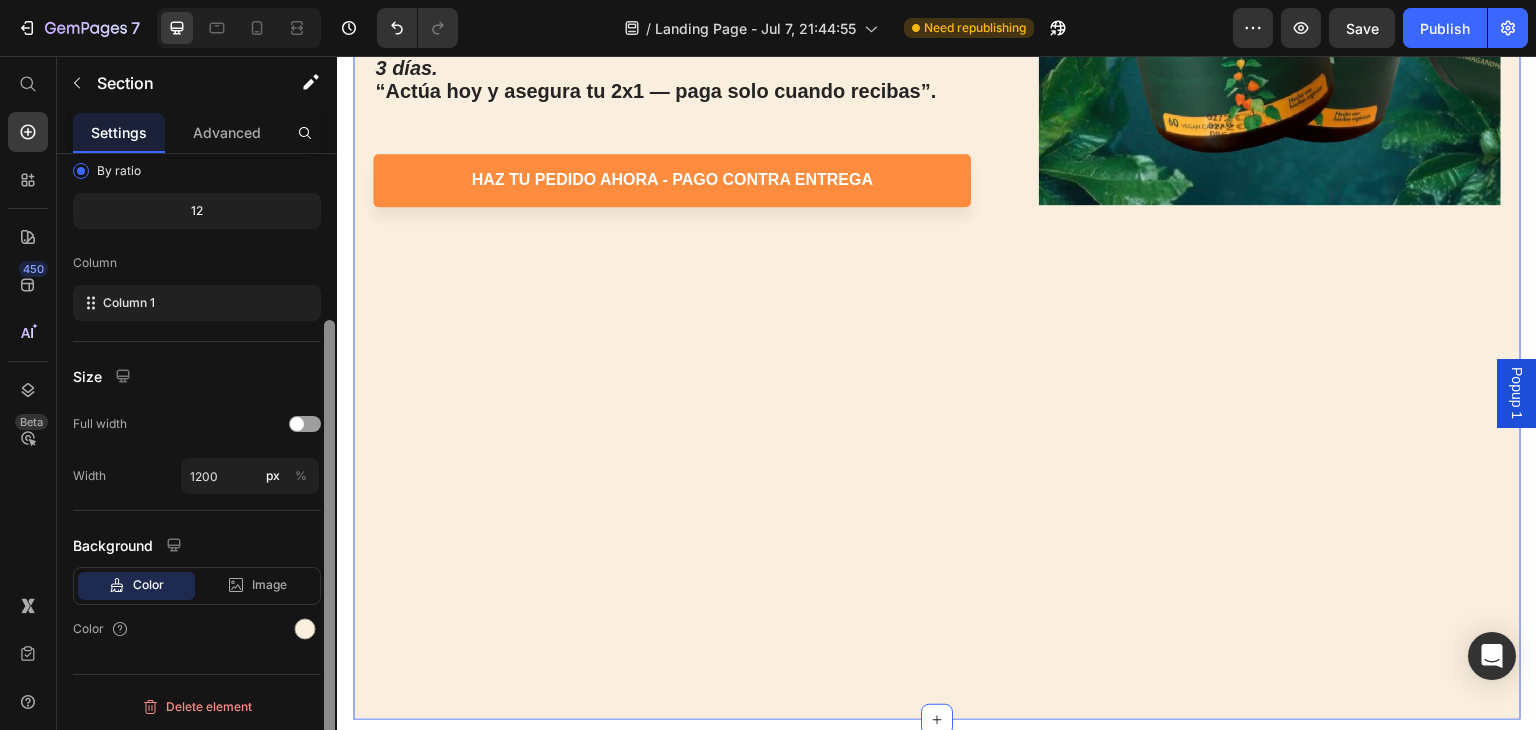 drag, startPoint x: 327, startPoint y: 165, endPoint x: 336, endPoint y: 391, distance: 226.17914 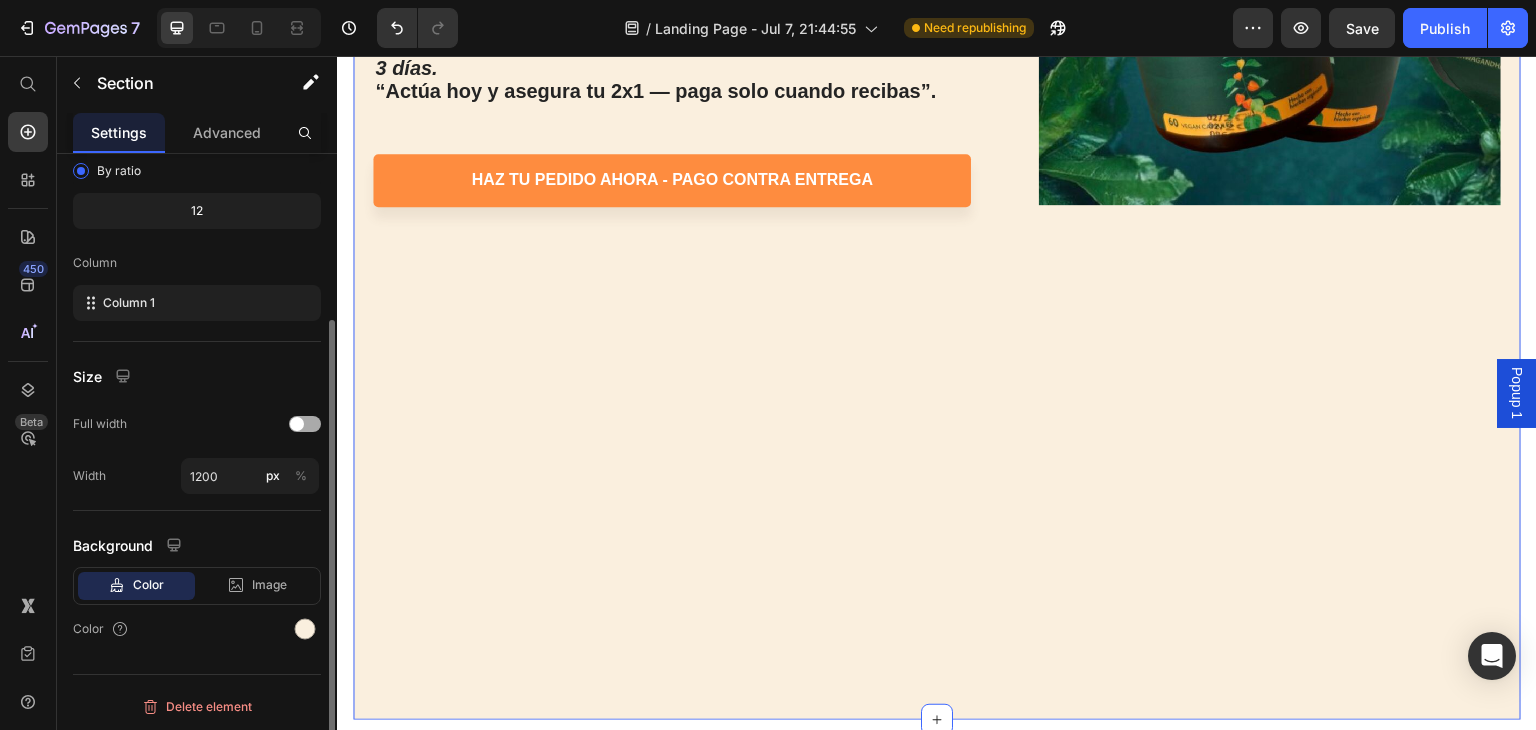 click at bounding box center (297, 424) 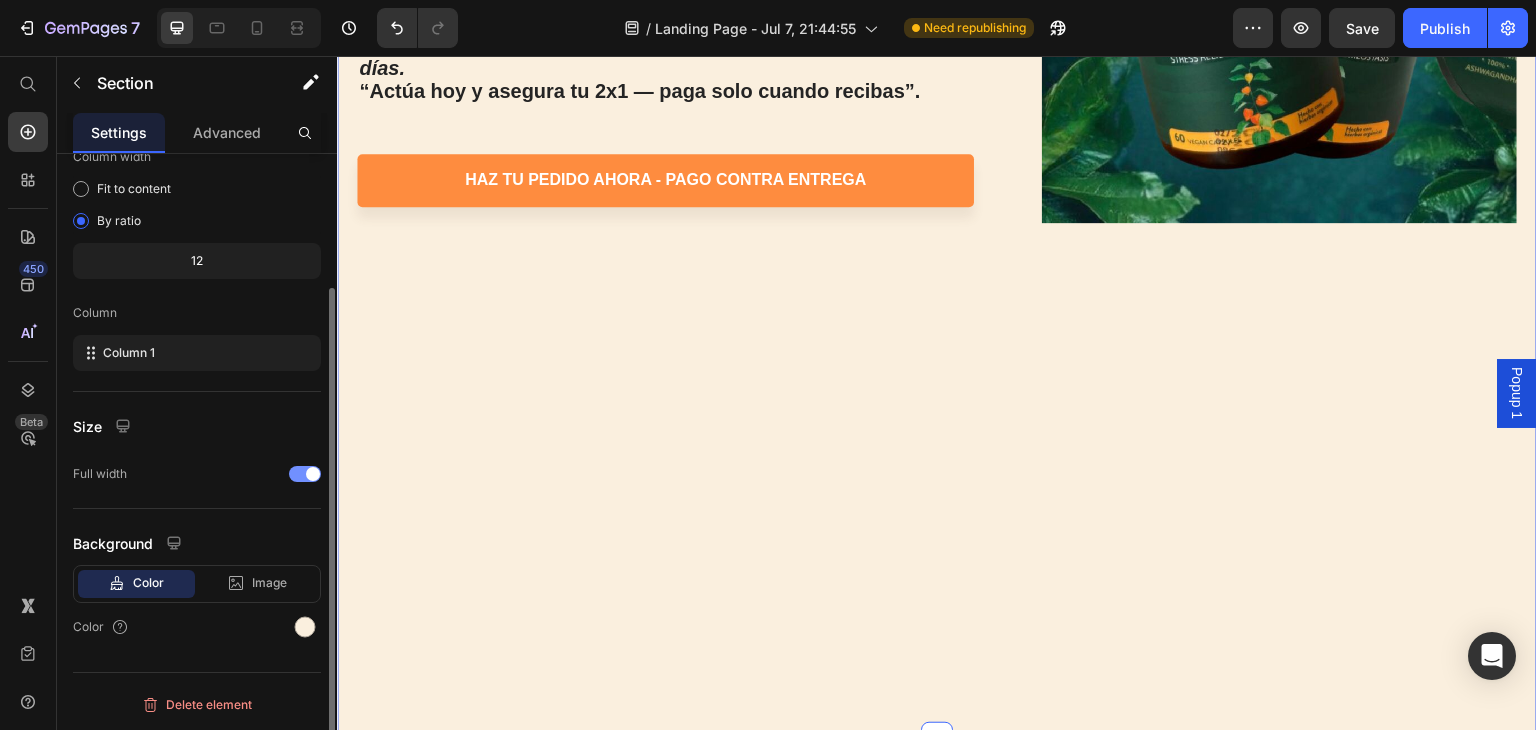 scroll, scrollTop: 173, scrollLeft: 0, axis: vertical 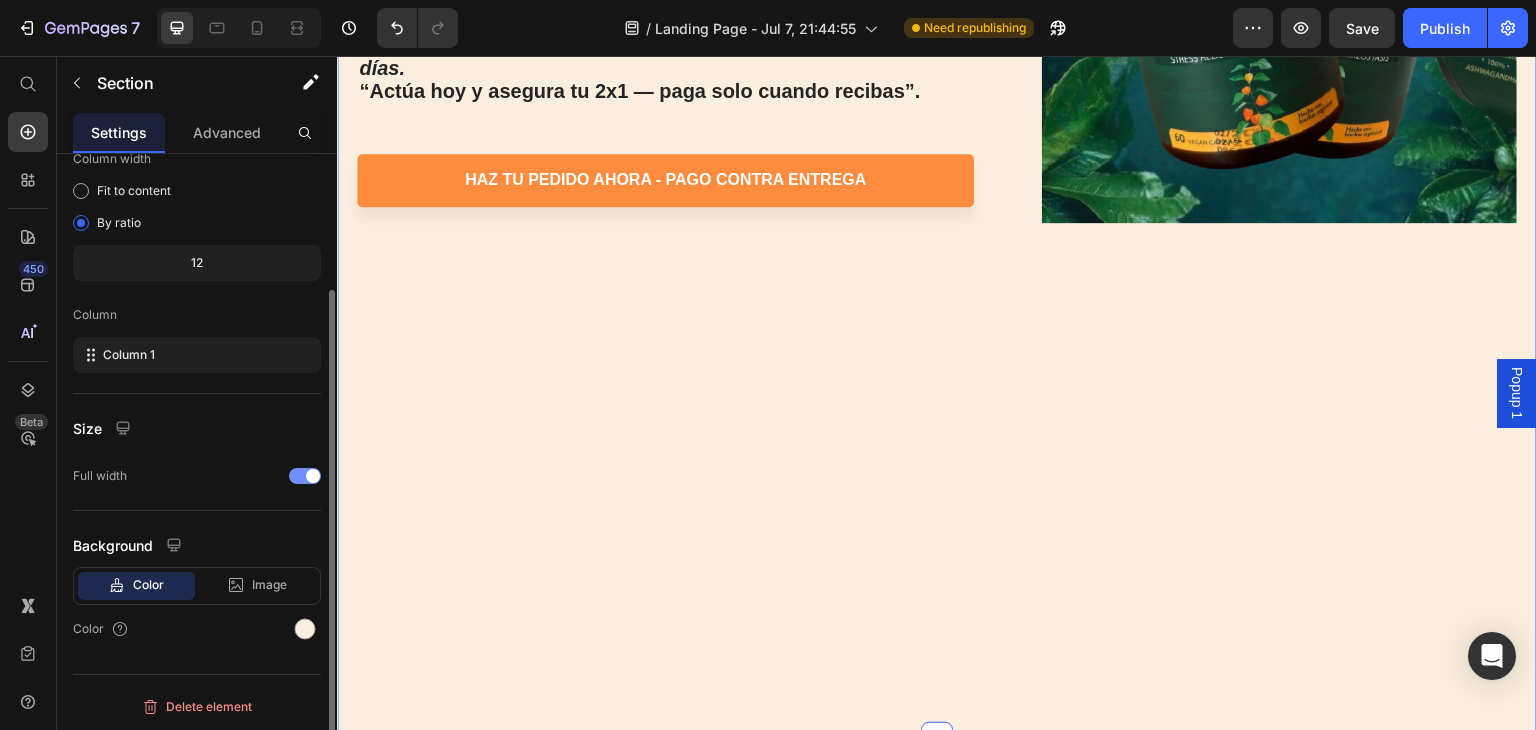 click at bounding box center (313, 476) 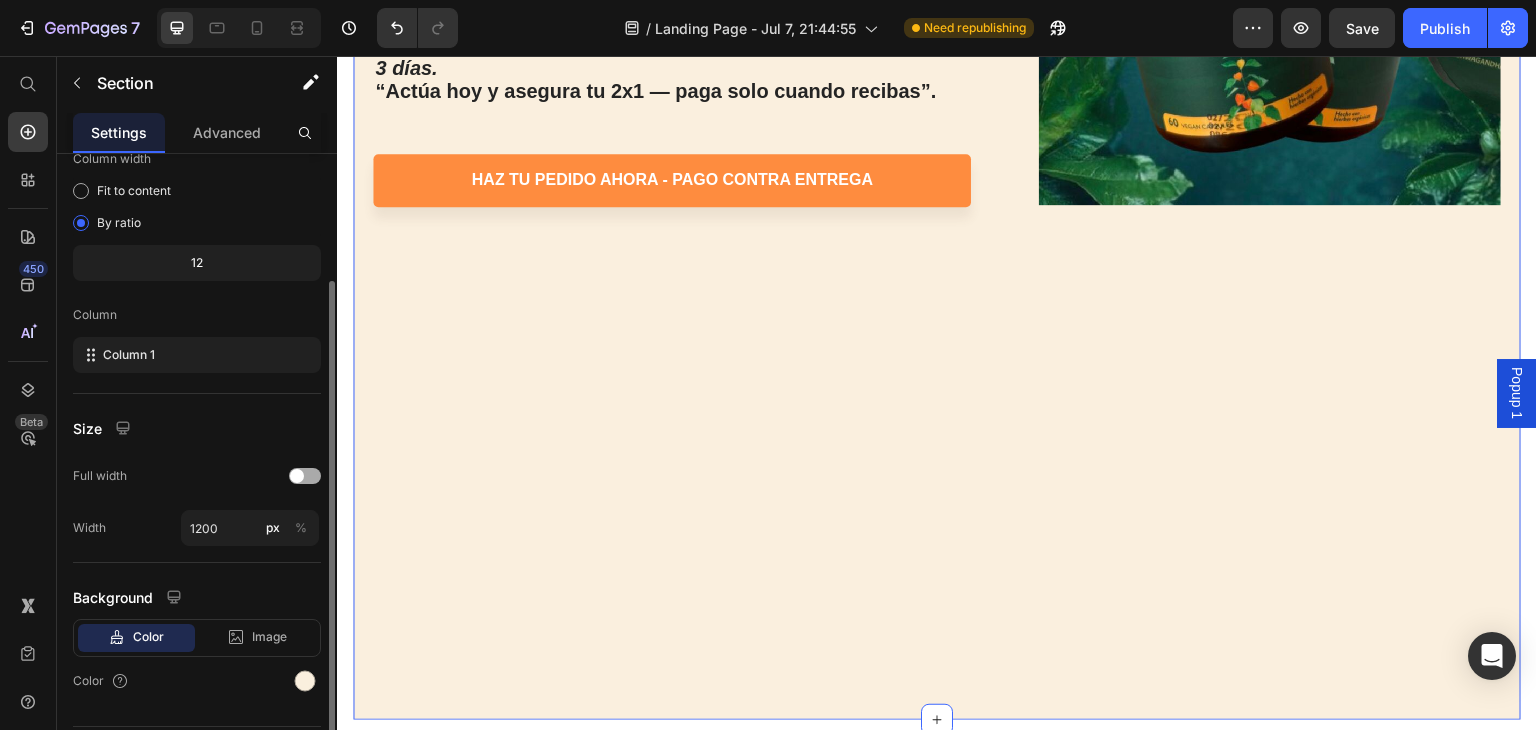 click at bounding box center (305, 476) 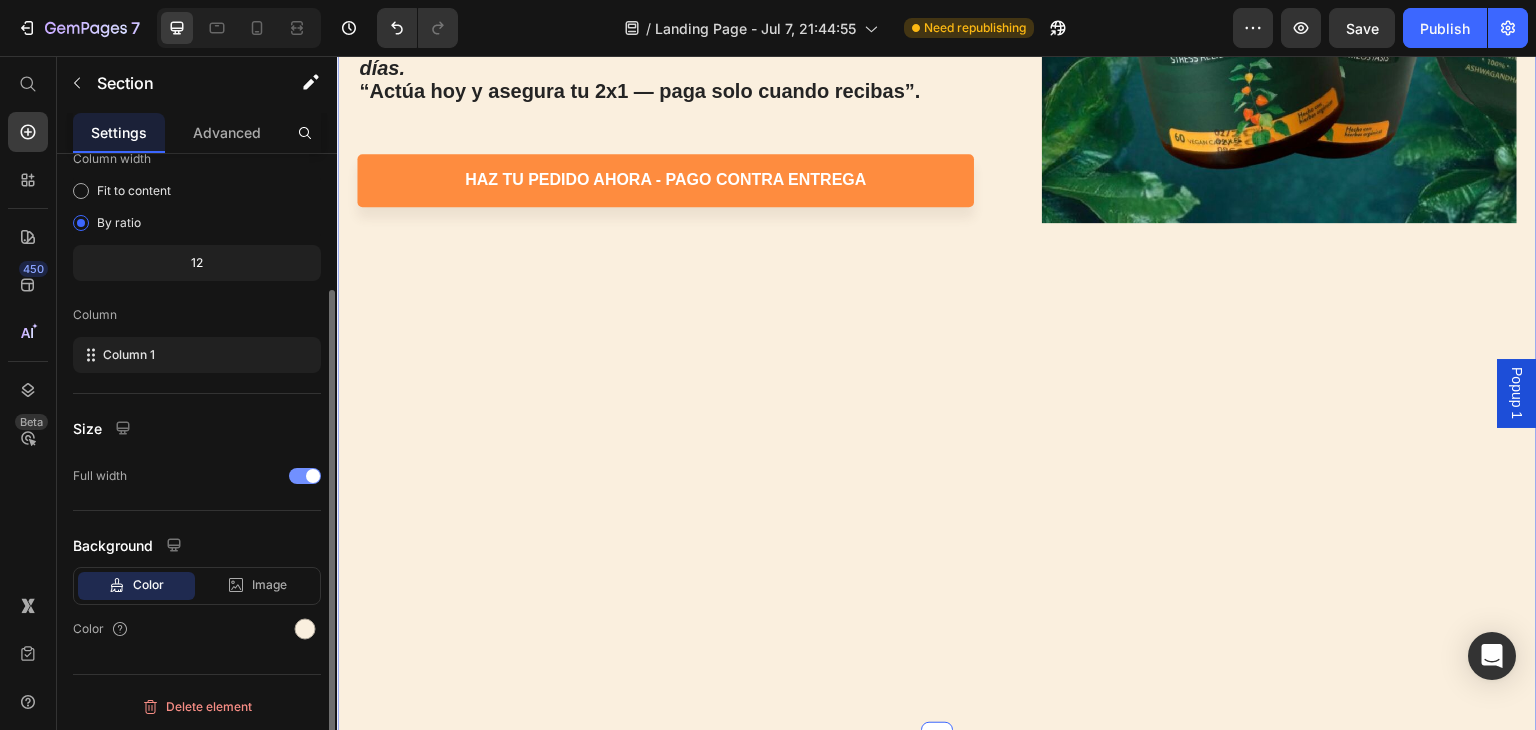 click at bounding box center (313, 476) 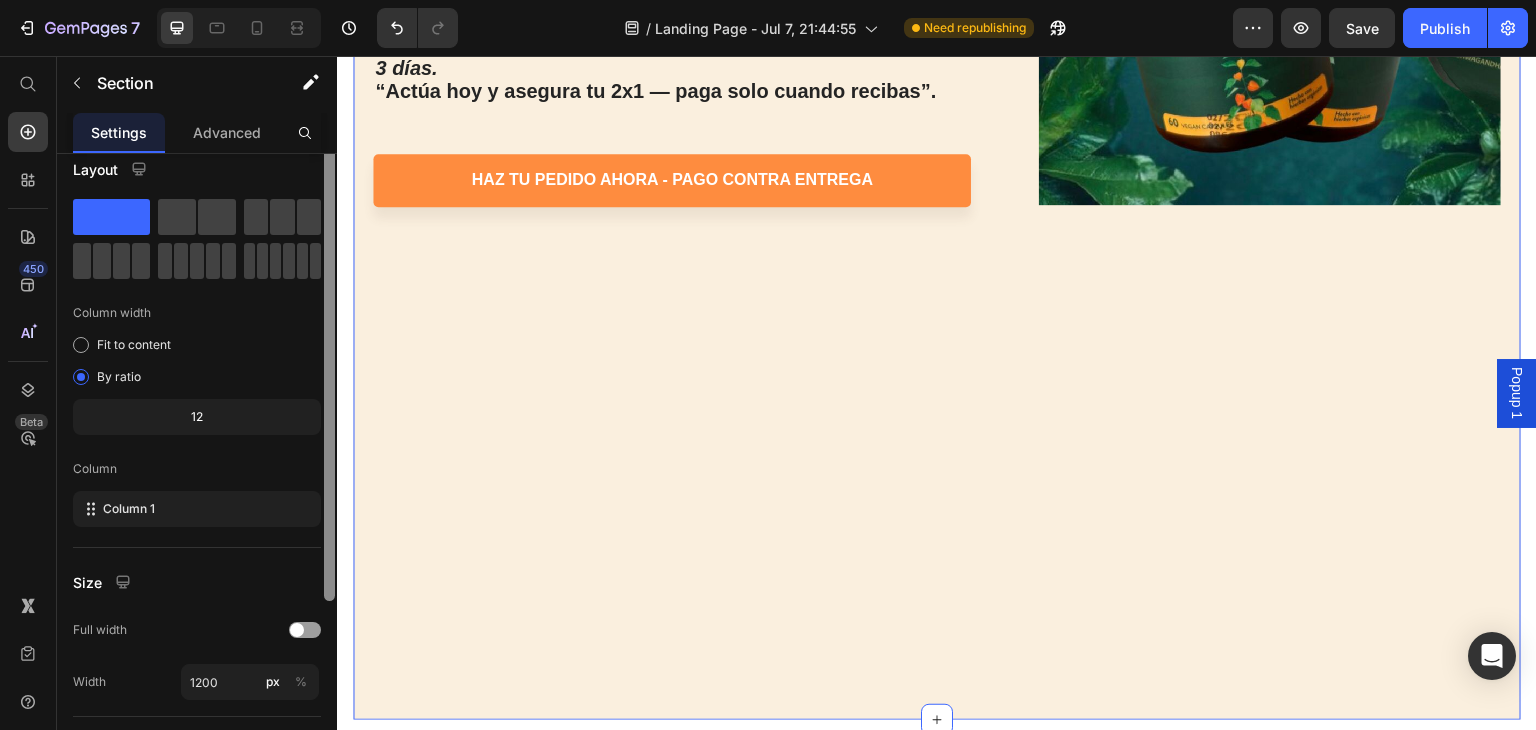 scroll, scrollTop: 0, scrollLeft: 0, axis: both 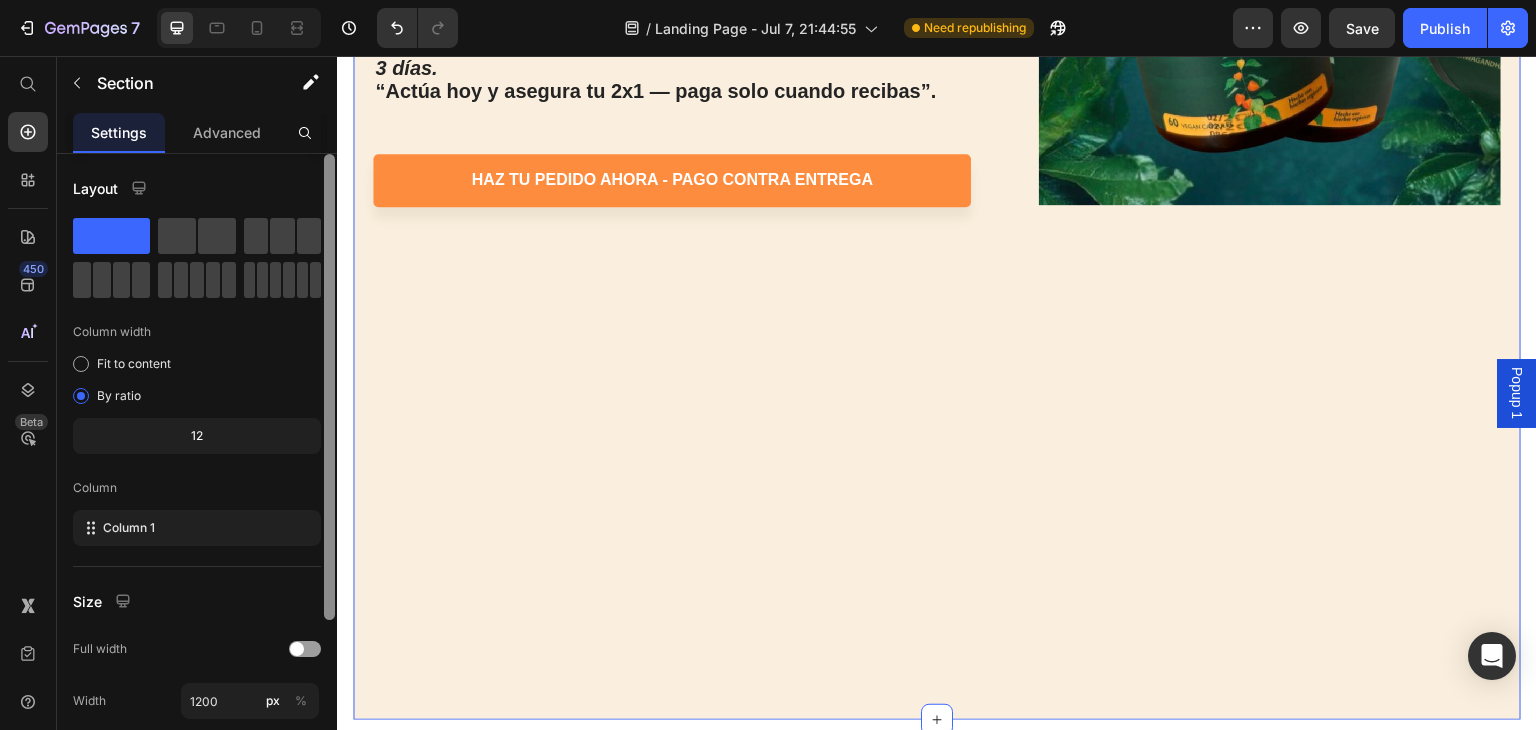 drag, startPoint x: 330, startPoint y: 413, endPoint x: 323, endPoint y: 251, distance: 162.15117 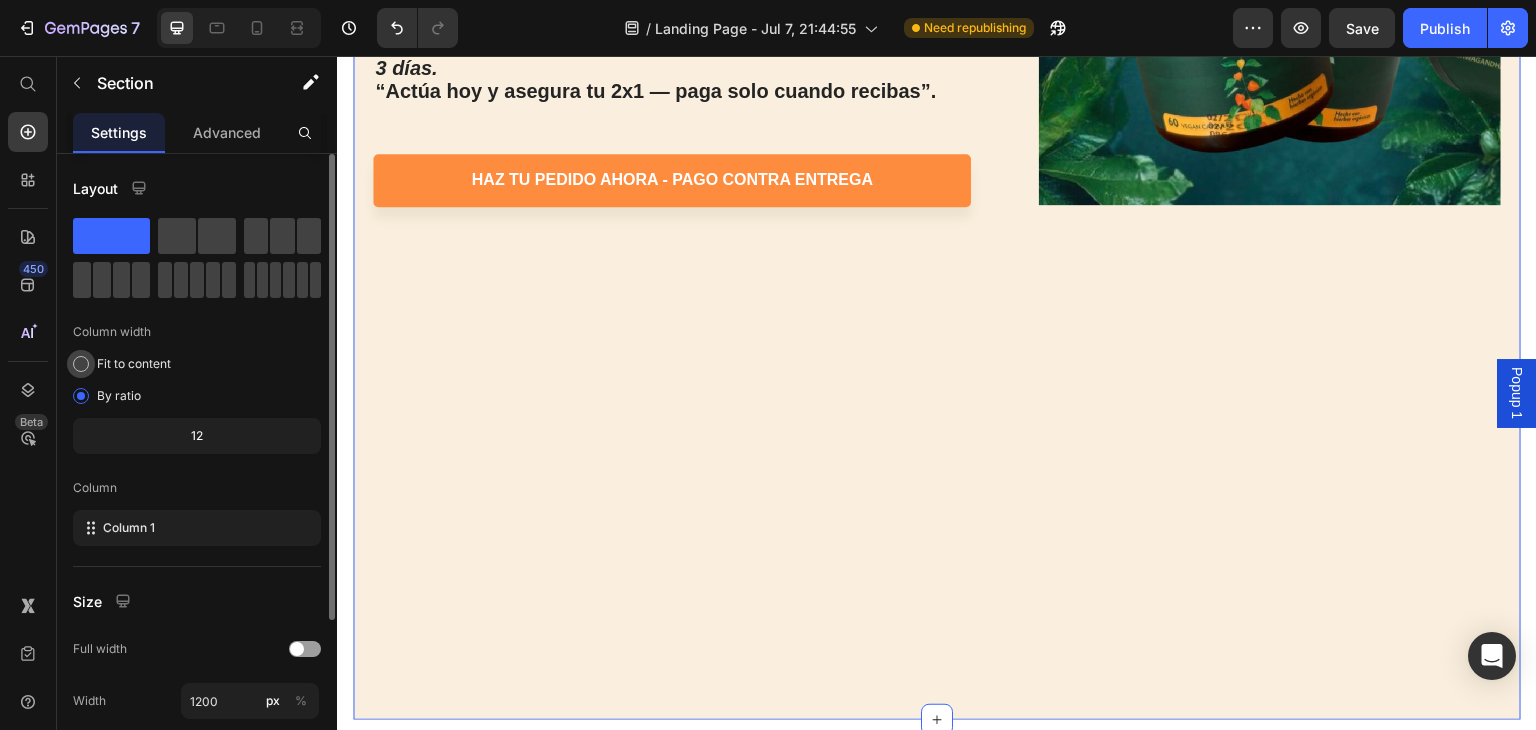 click at bounding box center (81, 364) 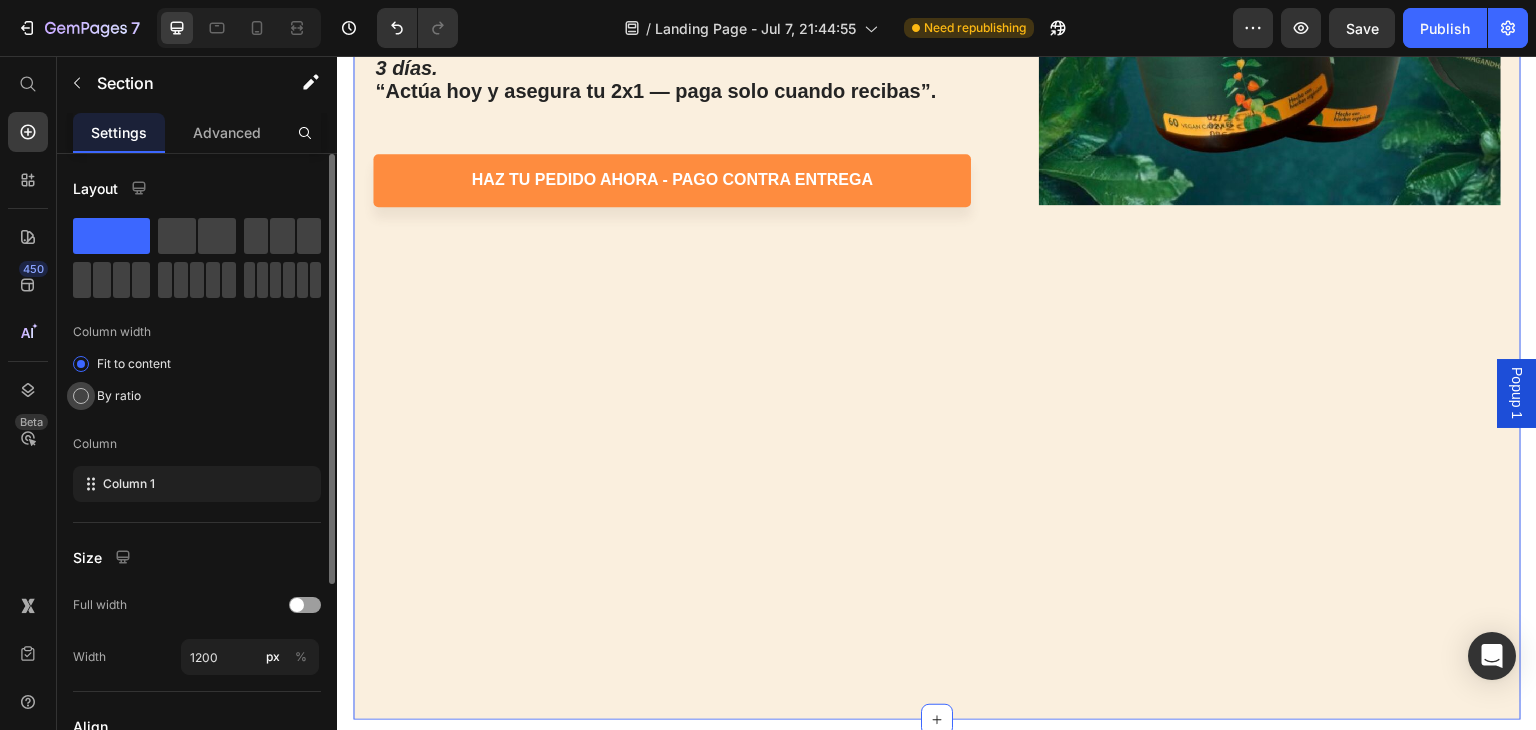 click at bounding box center (81, 396) 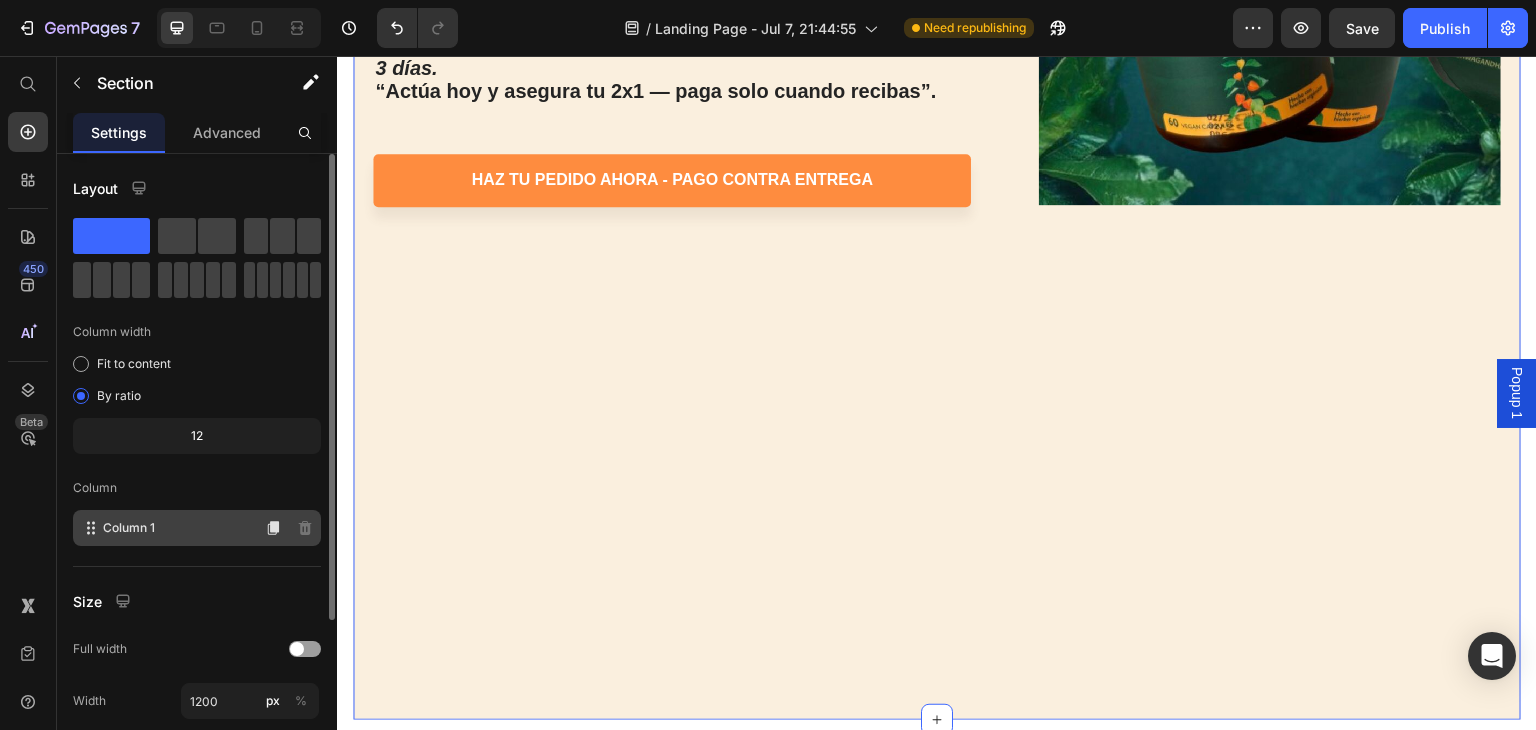 click on "Column 1" at bounding box center [129, 528] 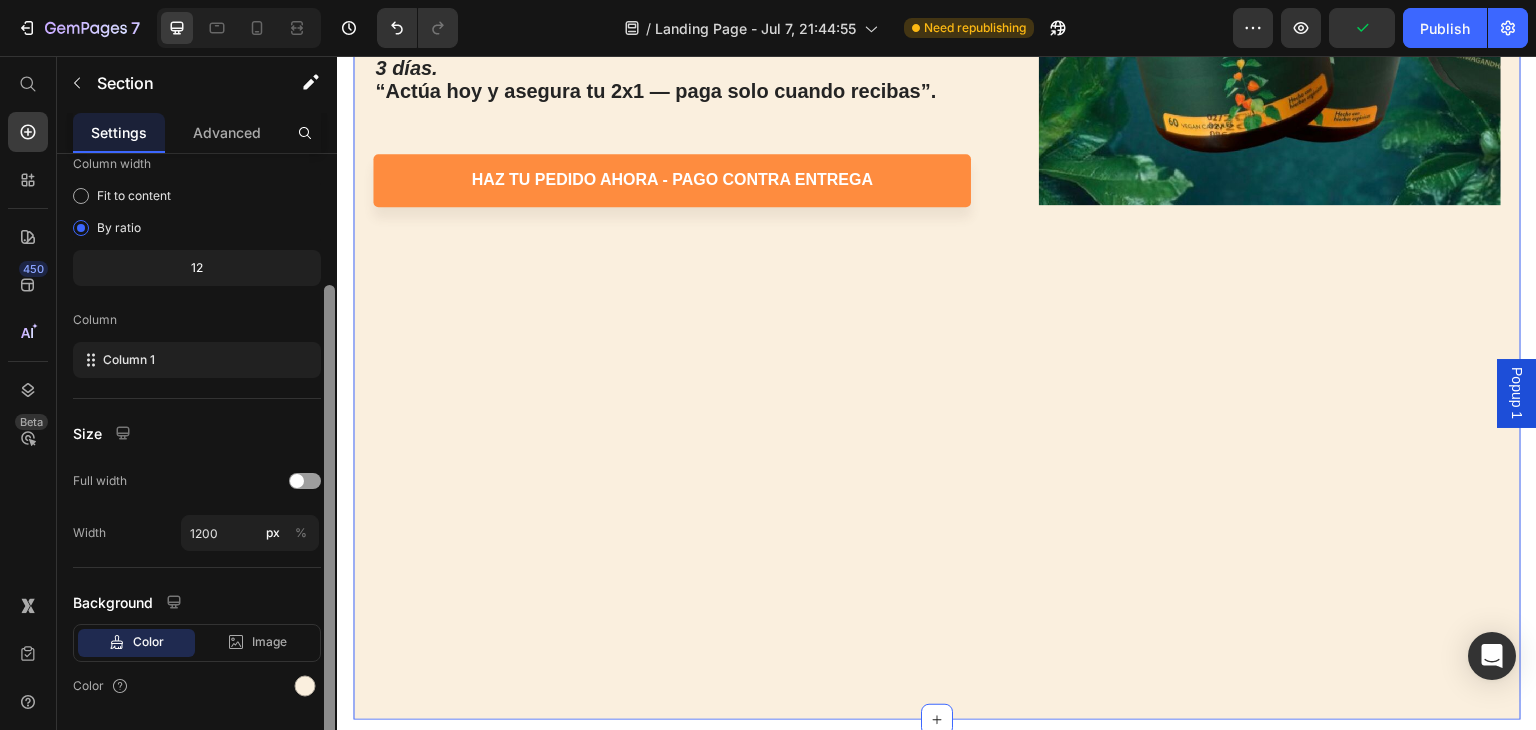 scroll, scrollTop: 172, scrollLeft: 0, axis: vertical 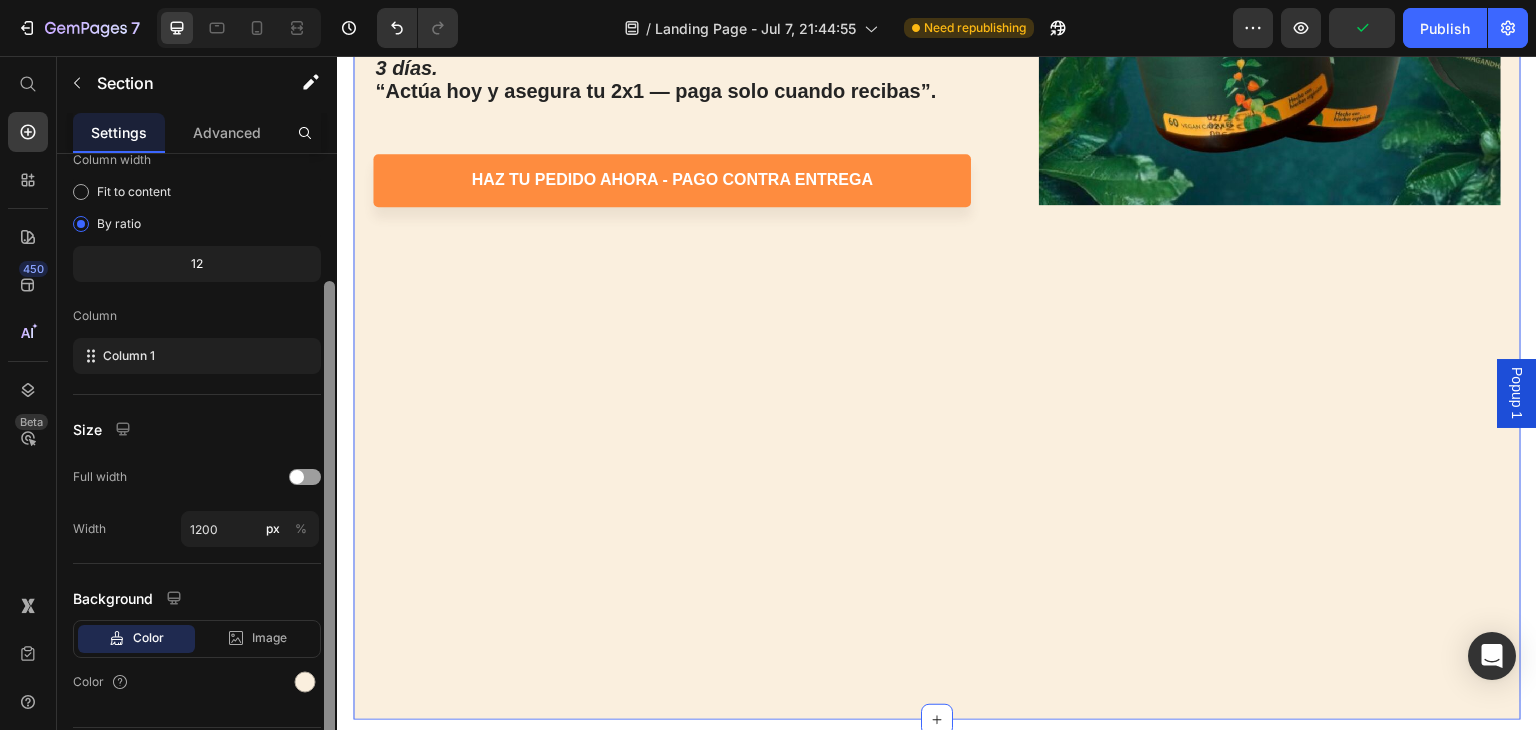 drag, startPoint x: 324, startPoint y: 552, endPoint x: 326, endPoint y: 679, distance: 127.01575 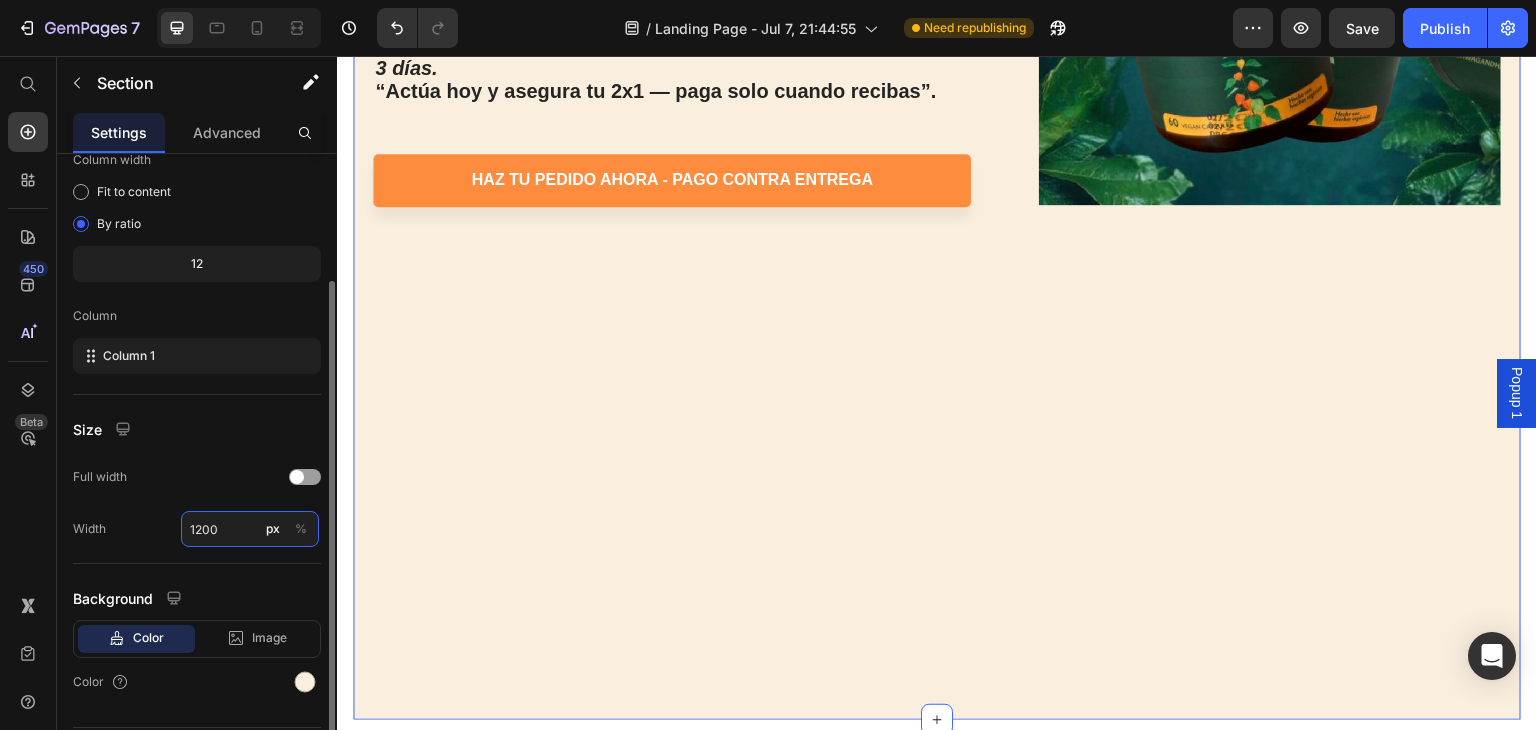 click on "1200" at bounding box center (250, 529) 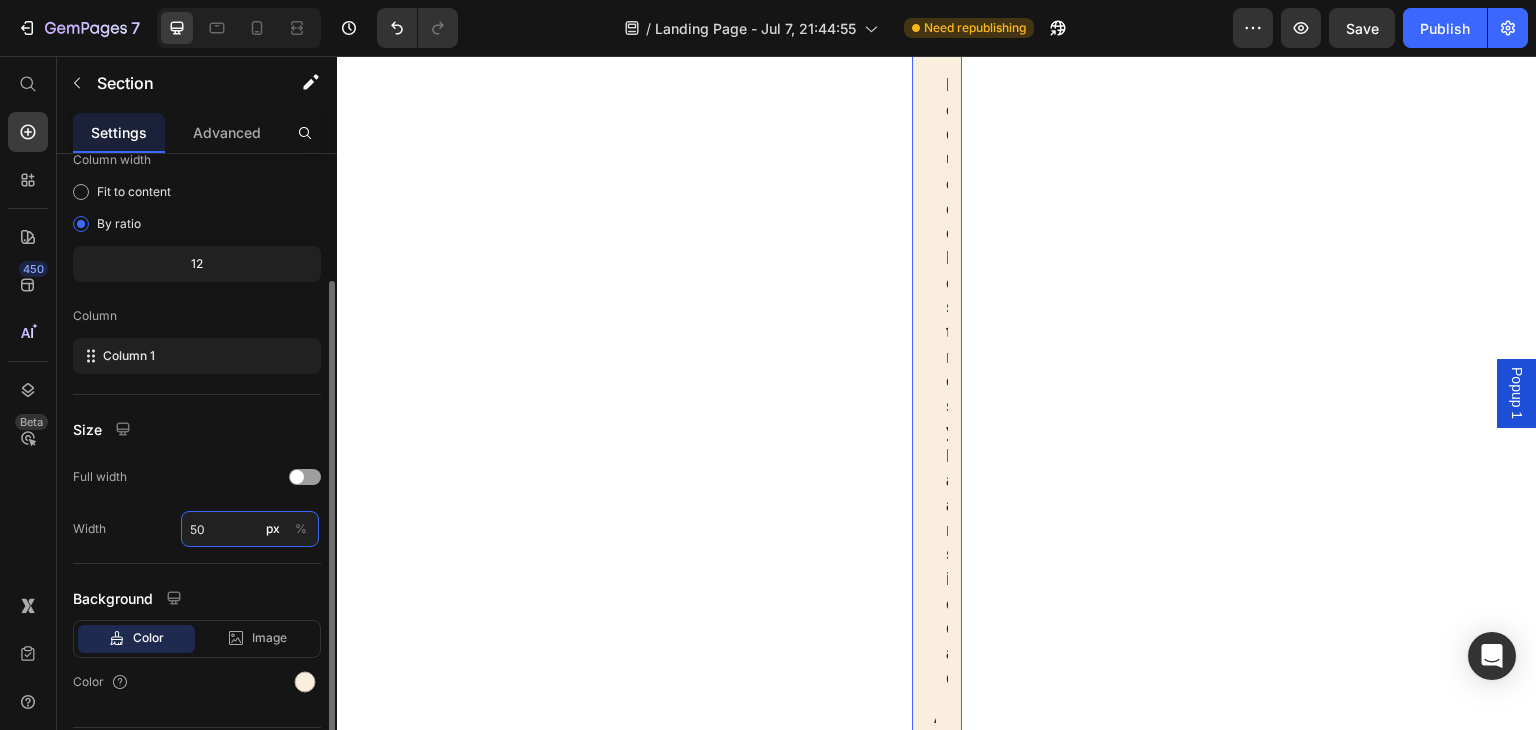 type on "5" 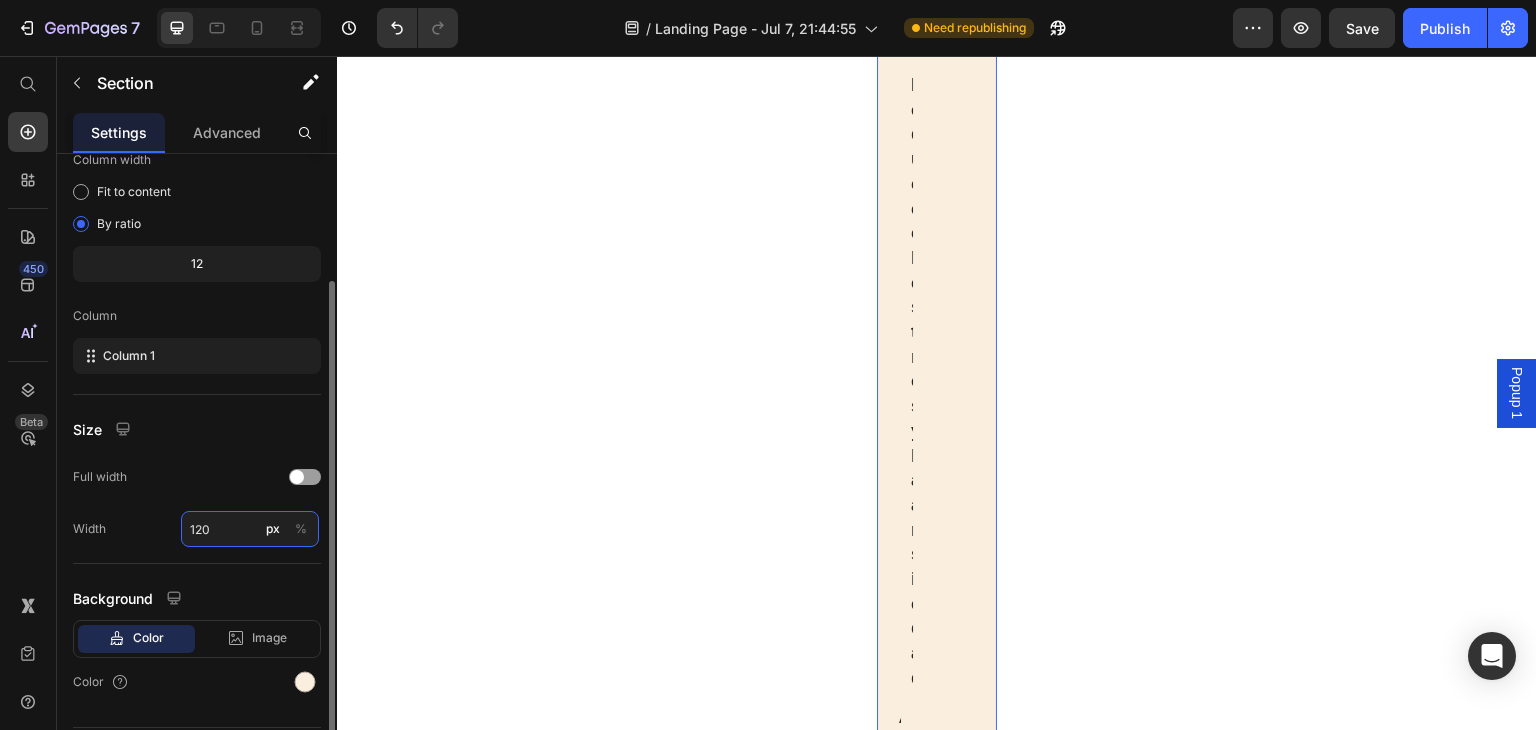 type on "1200" 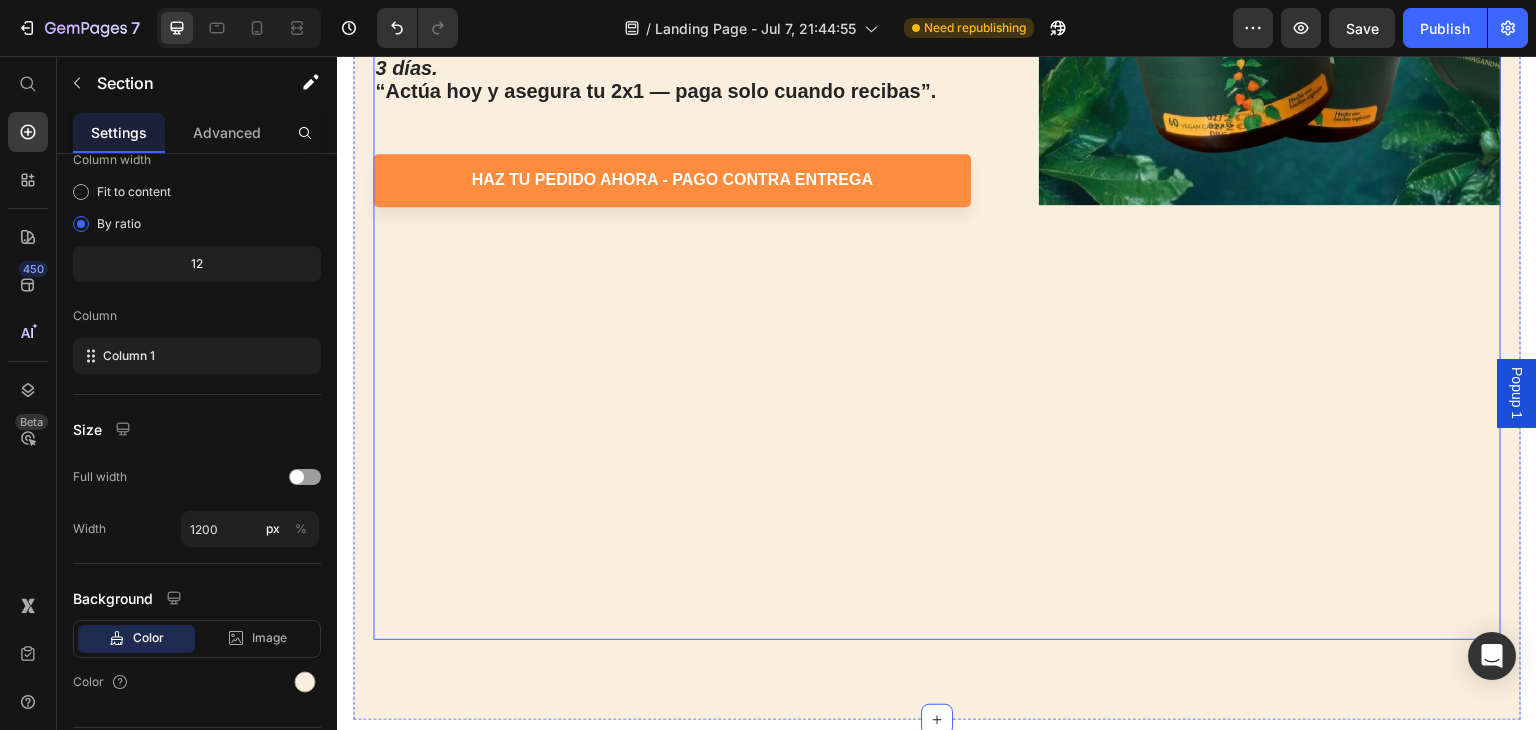 click on "BENEFICIOS Heading
Icon Reduce el estrés y la ansiedad Text Block Row Ayuda a disminuir los niveles de cortisol (la hormona del estrés) y genera un efecto calmante. Text Block
Icon Aumenta tu Energía y Vitalidad Text Block Row Disminuye la fatiga física y mental,  brindándote mayor resistencia durante el día . Text Block
Icon Mejora tu Salud Mental y Cognitiva Text Block Row Favorece la concentración, claridad mental, enfoque y estado de ánimo.     ✅  Compra sin riesgo: paga cuando recibas. Entrega rápida [DAYS]–[DAYS] días. “Actúa hoy y asegura tu [QUANTITY]x[QUANTITY] — paga solo cuando recibas”. Text Block haz tu pedido ahora - pago contra entrega Button Row" at bounding box center [696, 115] 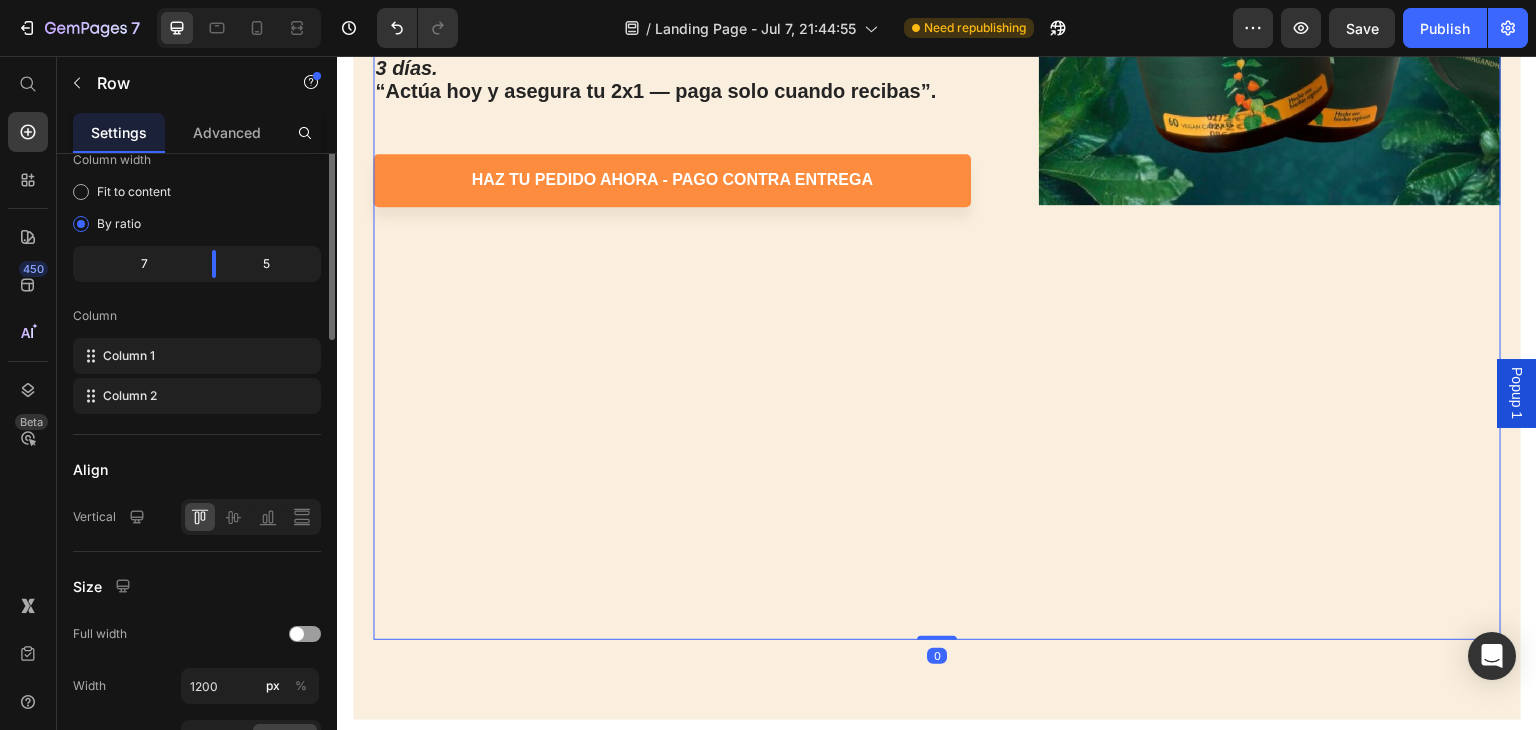scroll, scrollTop: 0, scrollLeft: 0, axis: both 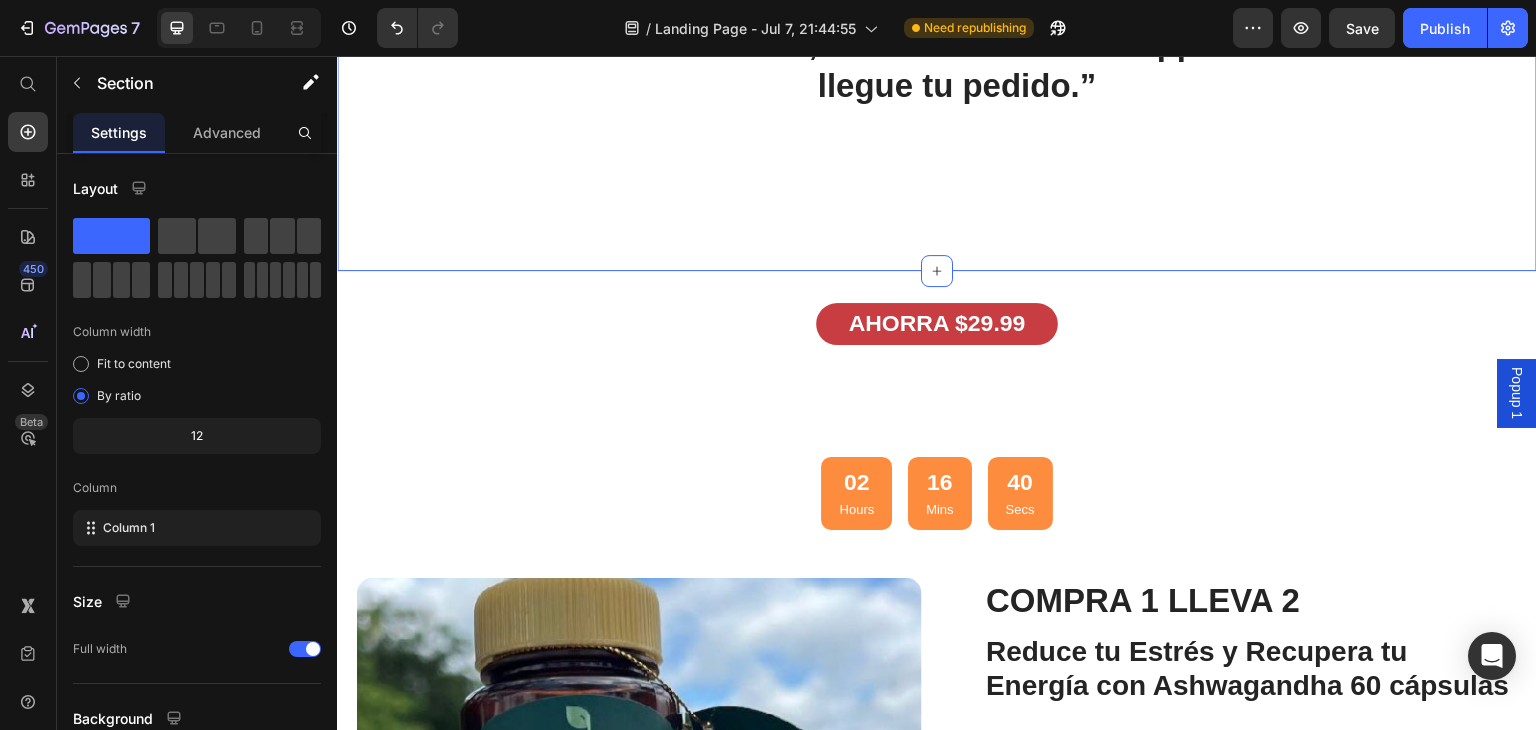 click on "🔒  Compra Segura: paga cuando recibas. 📦  Te escribiremos por WhatsApp solo para confirmar tu dirección y entrega. “Recibe GRATIS tu E-book  Cómo manejar el estrés y gestionar las emociones  y una Guía de como tomarlo, directo en tu WhatsApp cuando llegue tu pedido.” Heading Section 7   You can create reusable sections Create Theme Section AI Content Write with GemAI What would you like to describe here? Tone and Voice Persuasive Product Reduce tu Estrés y Recupera tu Energía con Ashwagandha 60 cápsulas Show more Generate" at bounding box center [937, -41] 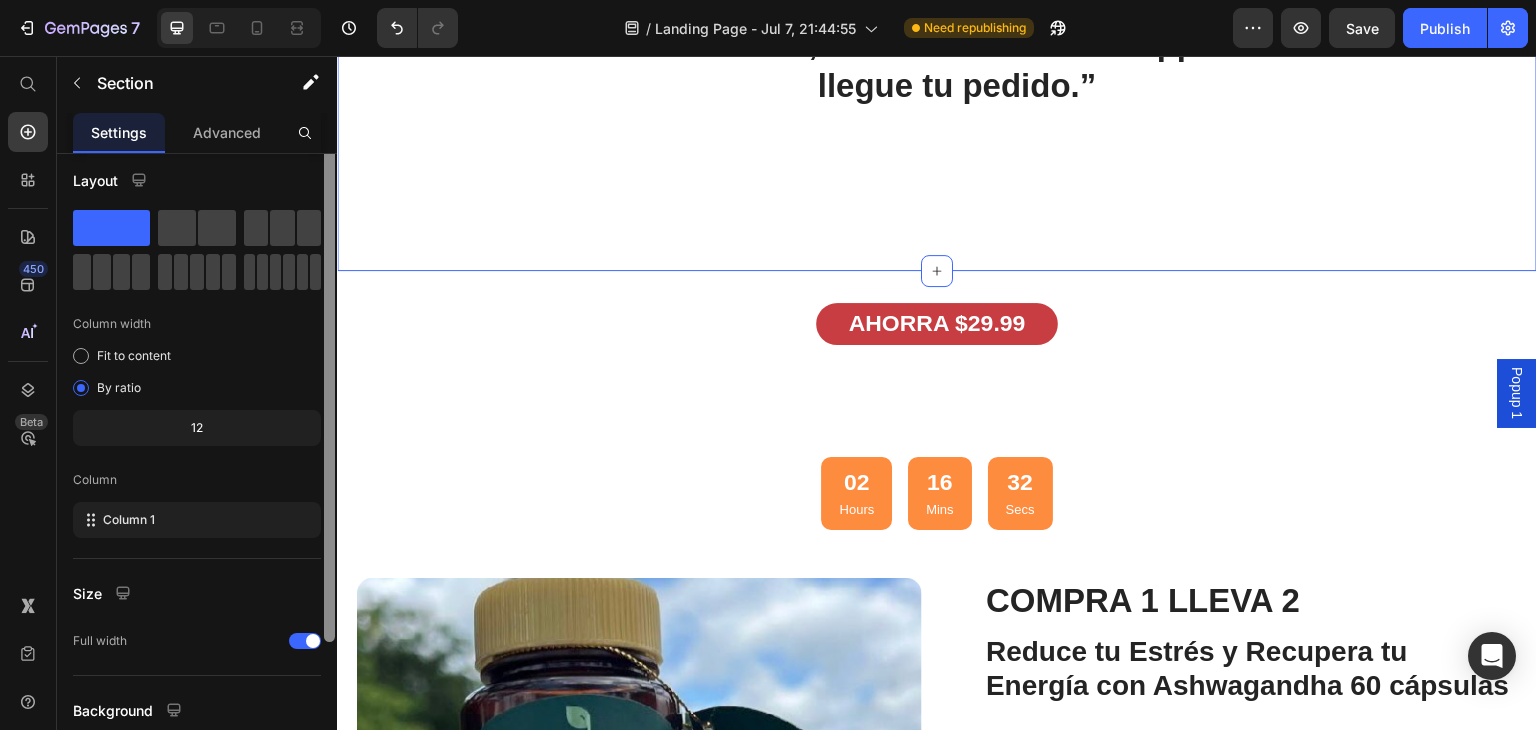 scroll, scrollTop: 0, scrollLeft: 0, axis: both 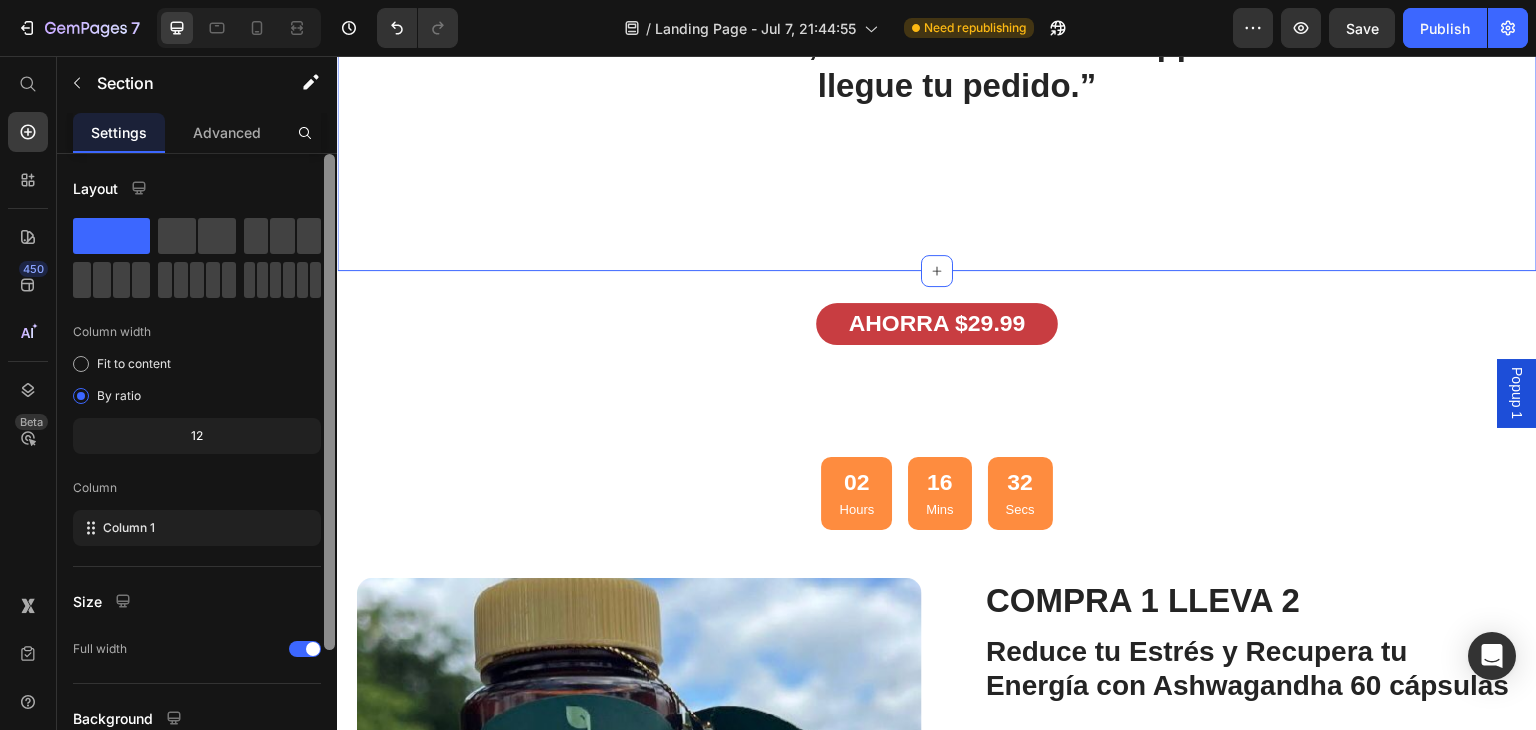 drag, startPoint x: 331, startPoint y: 330, endPoint x: 332, endPoint y: 320, distance: 10.049875 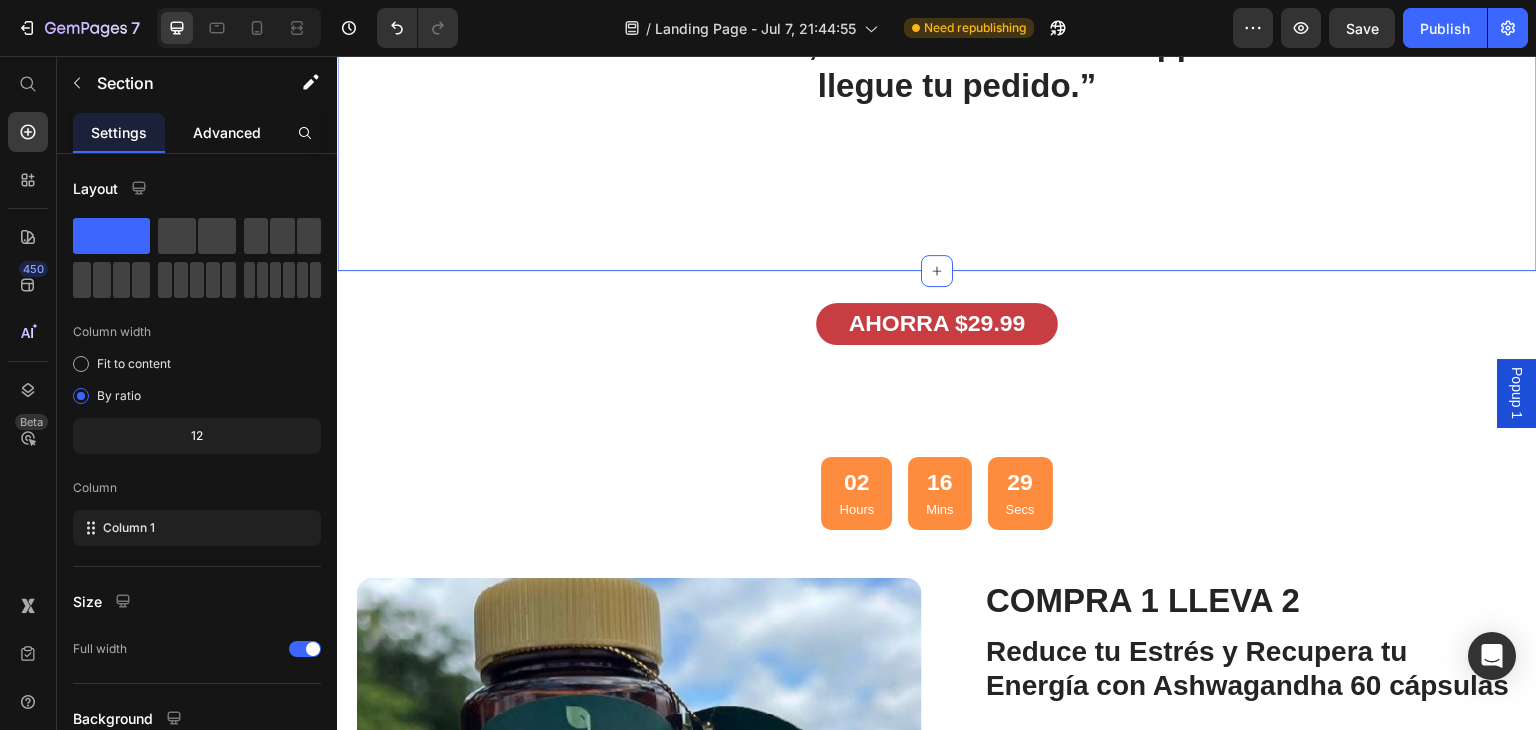 click on "Advanced" at bounding box center [227, 132] 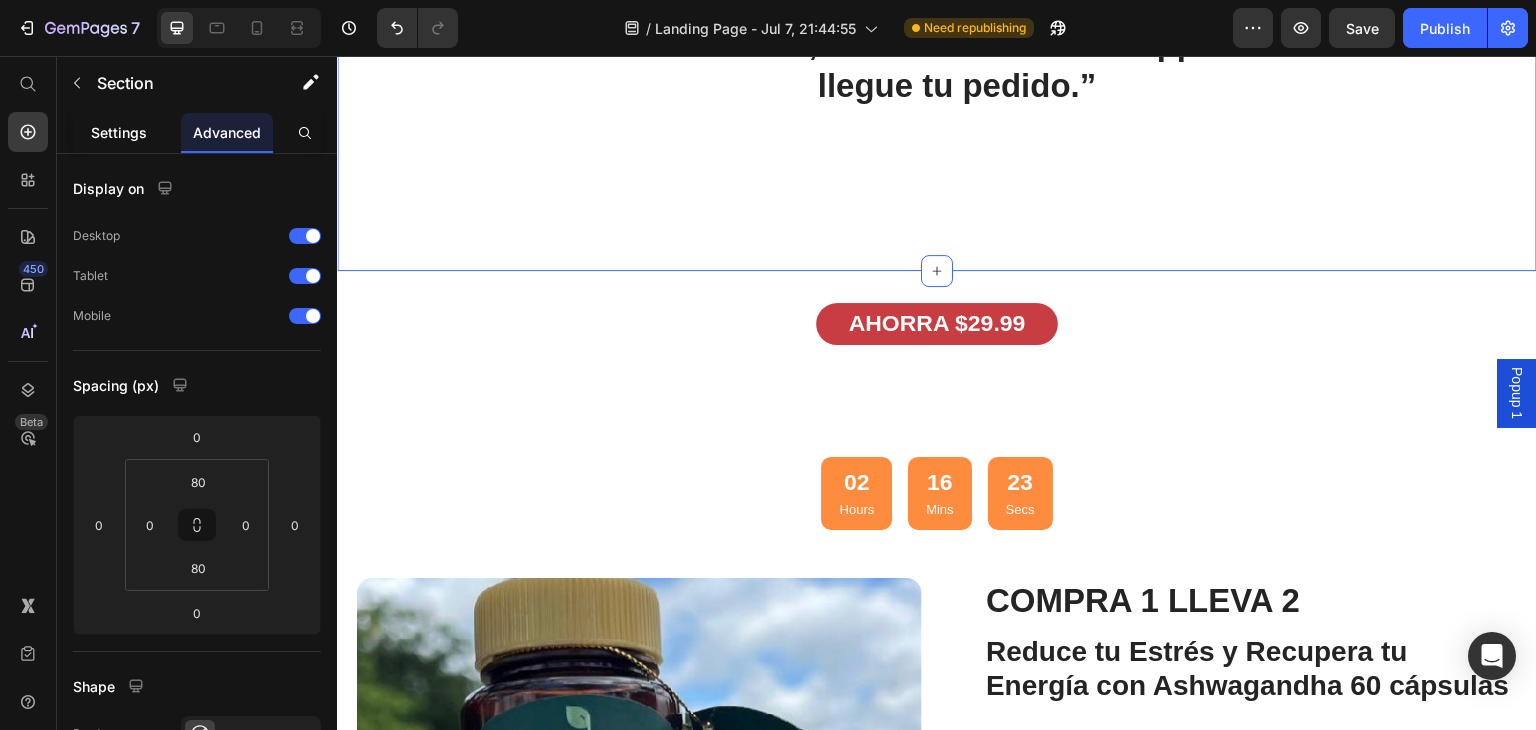 click on "Settings" at bounding box center [119, 132] 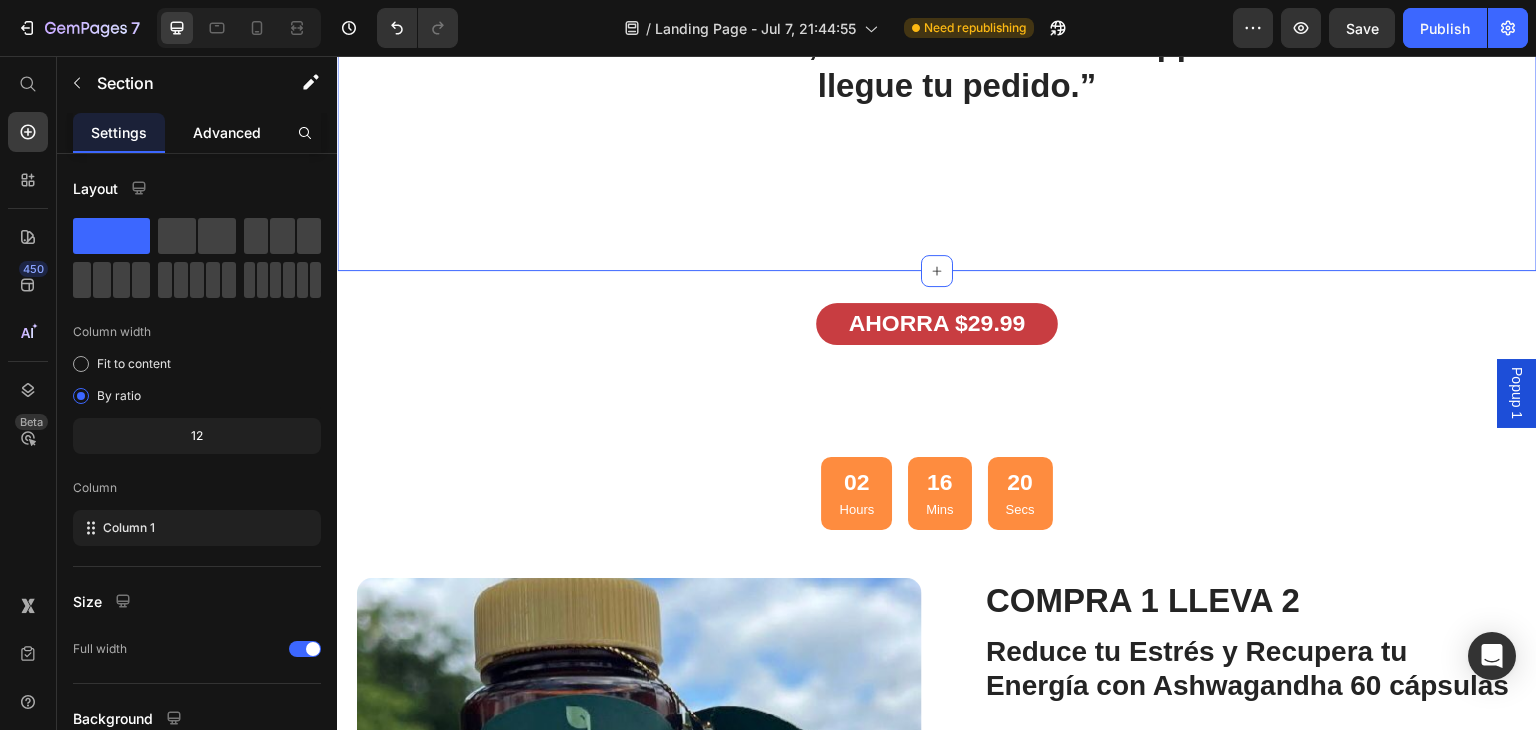 click on "Advanced" at bounding box center (227, 132) 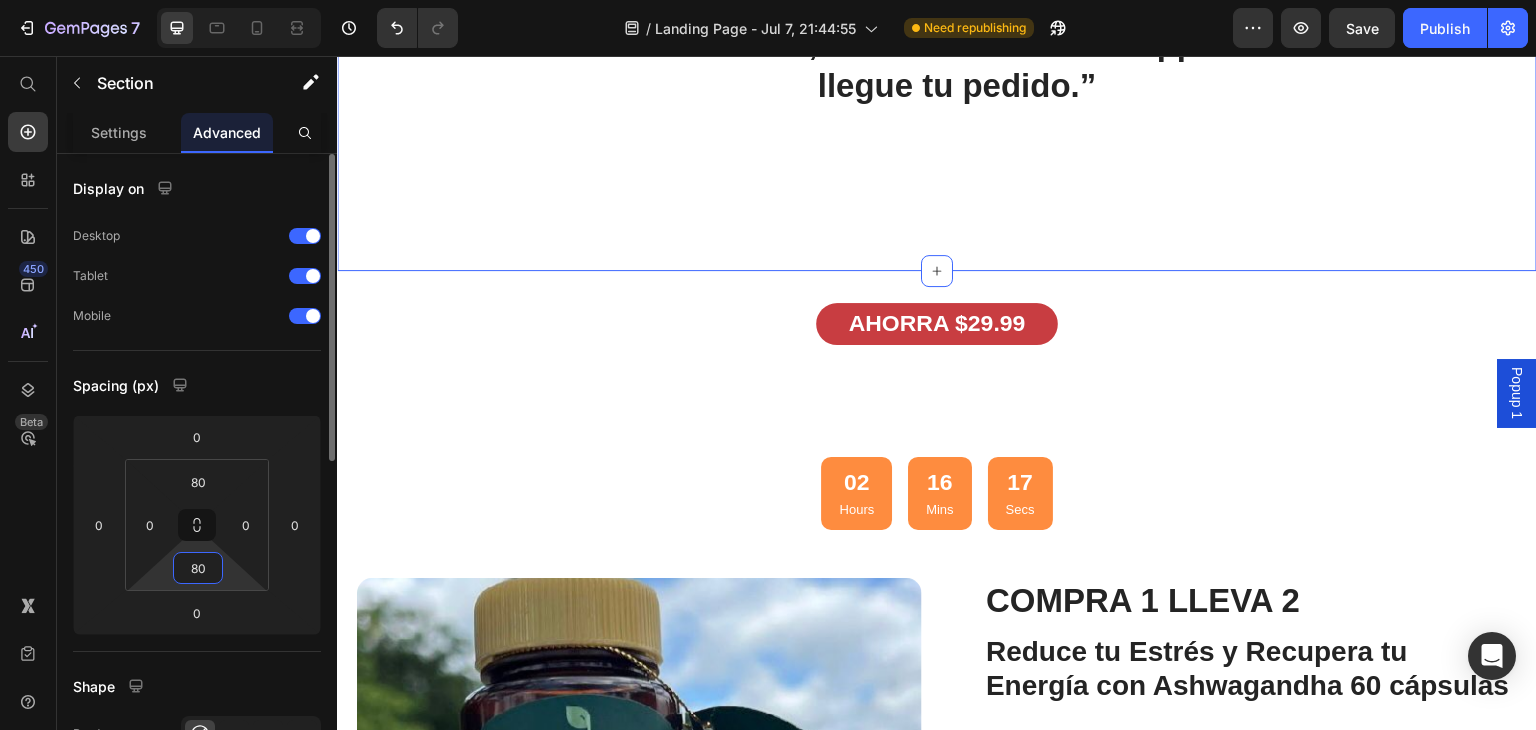 click on "80" at bounding box center [198, 568] 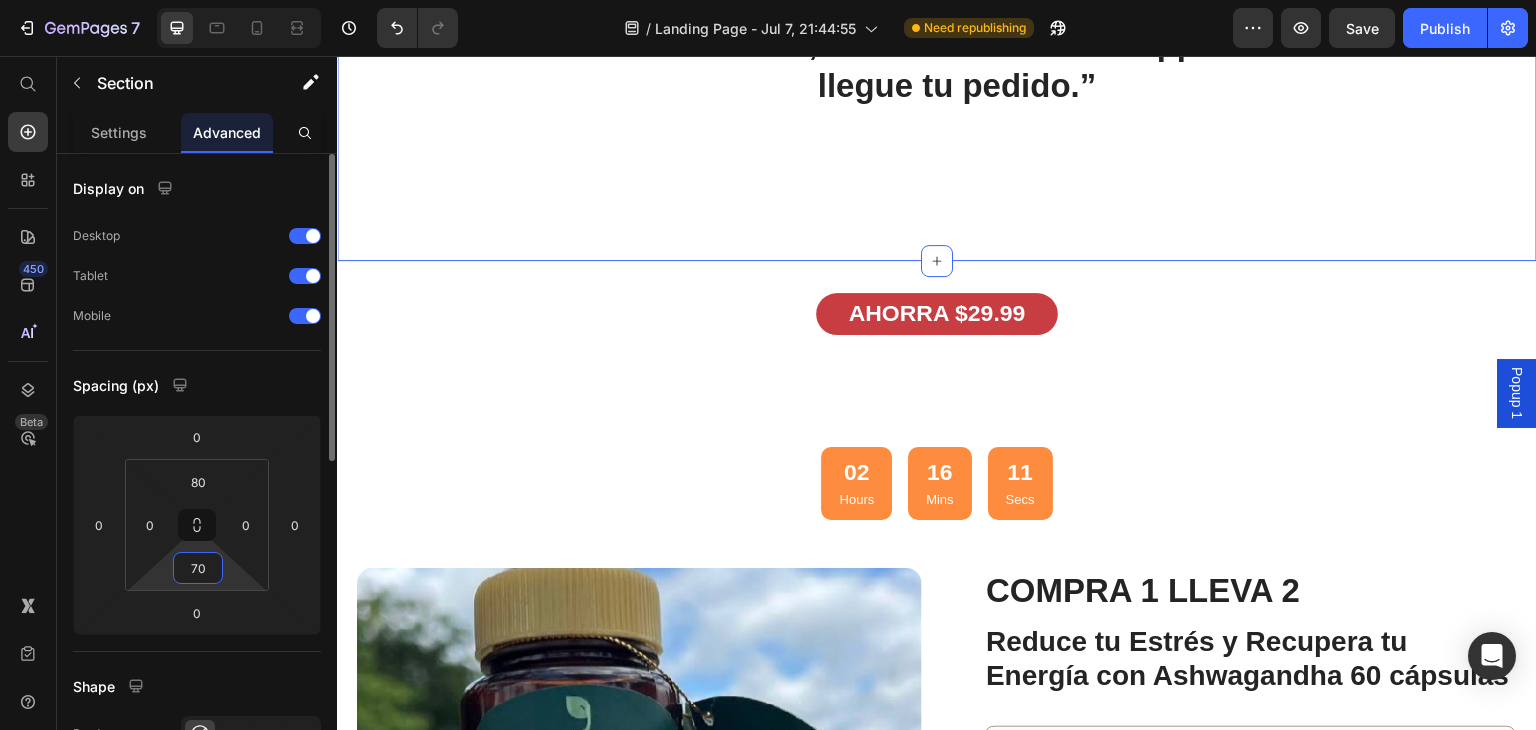 type on "7" 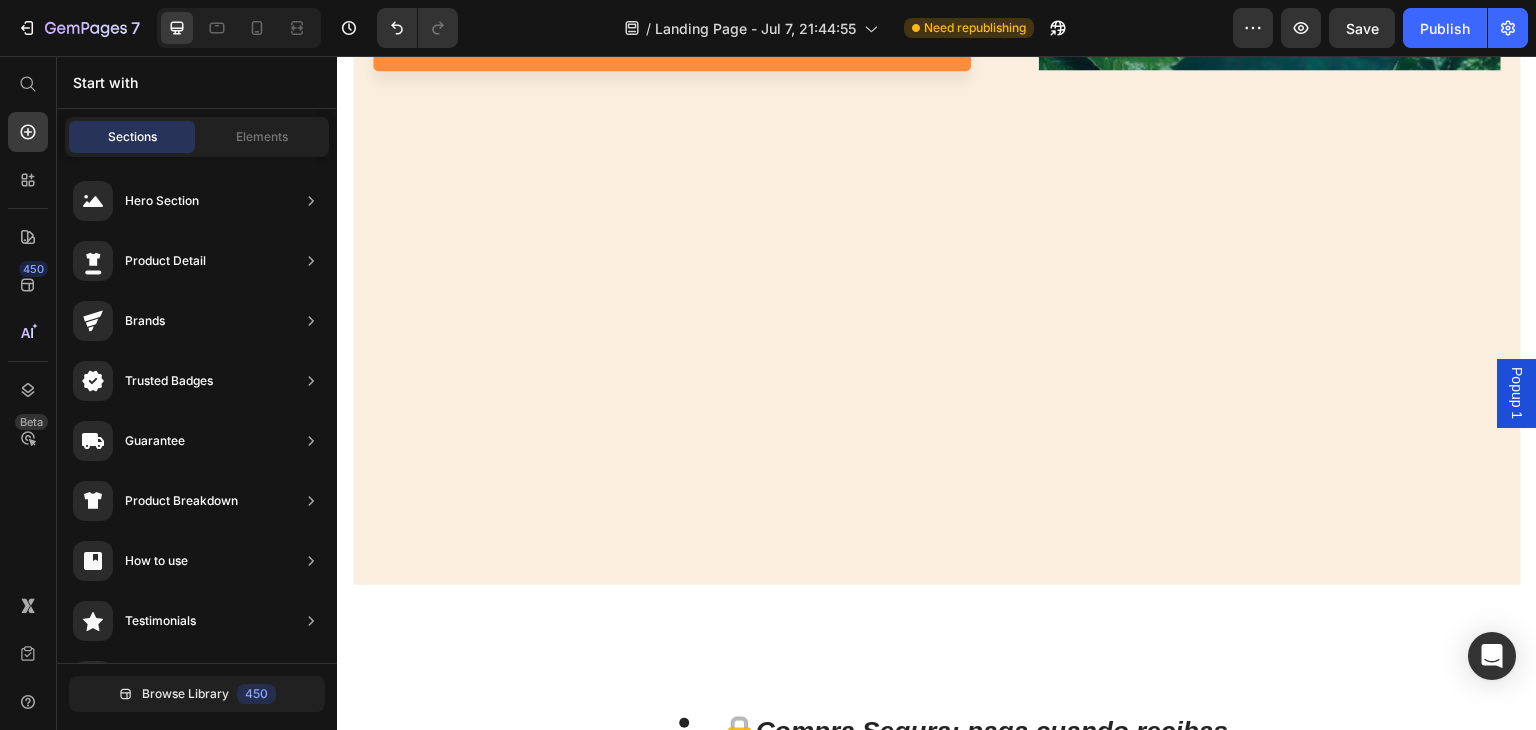 scroll, scrollTop: 3104, scrollLeft: 0, axis: vertical 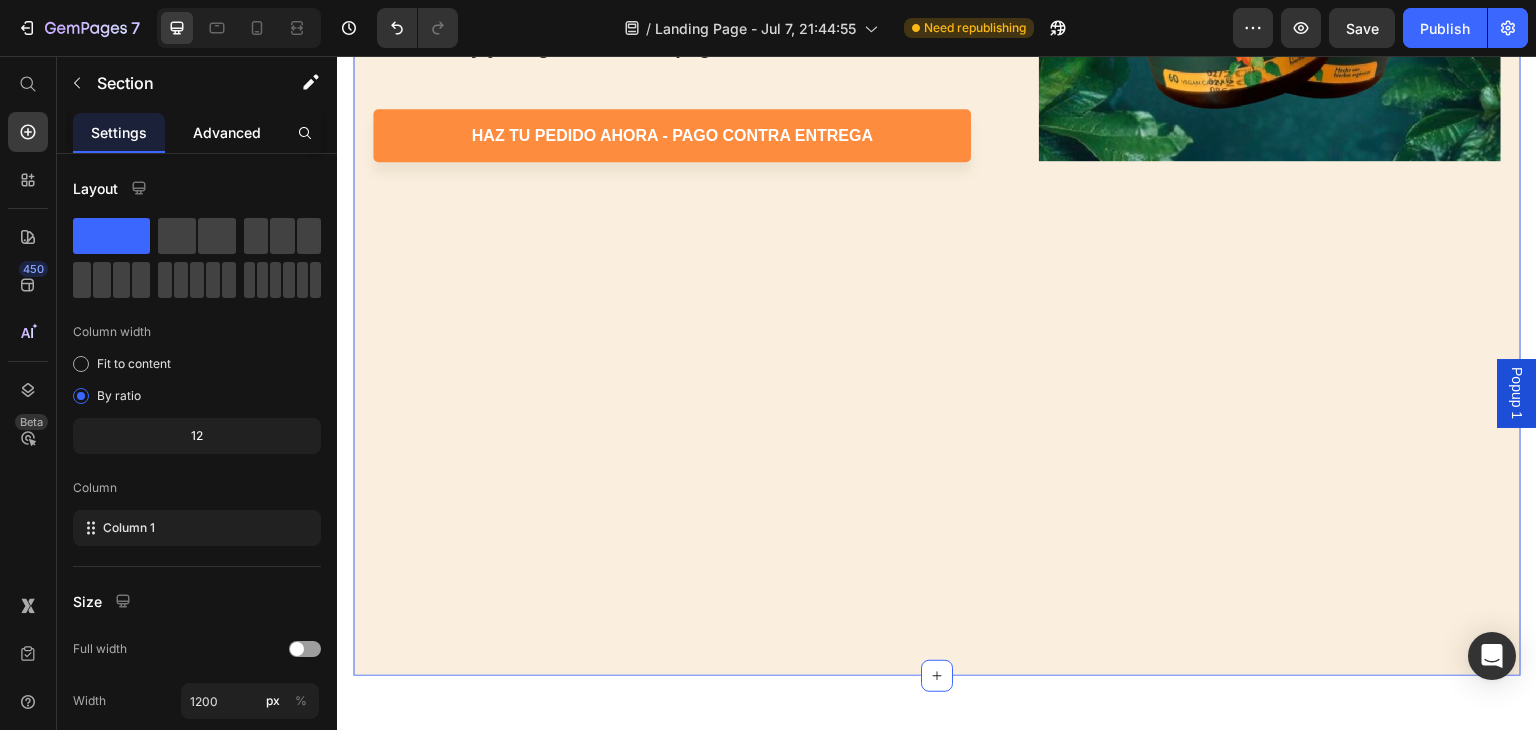 click on "Advanced" at bounding box center [227, 132] 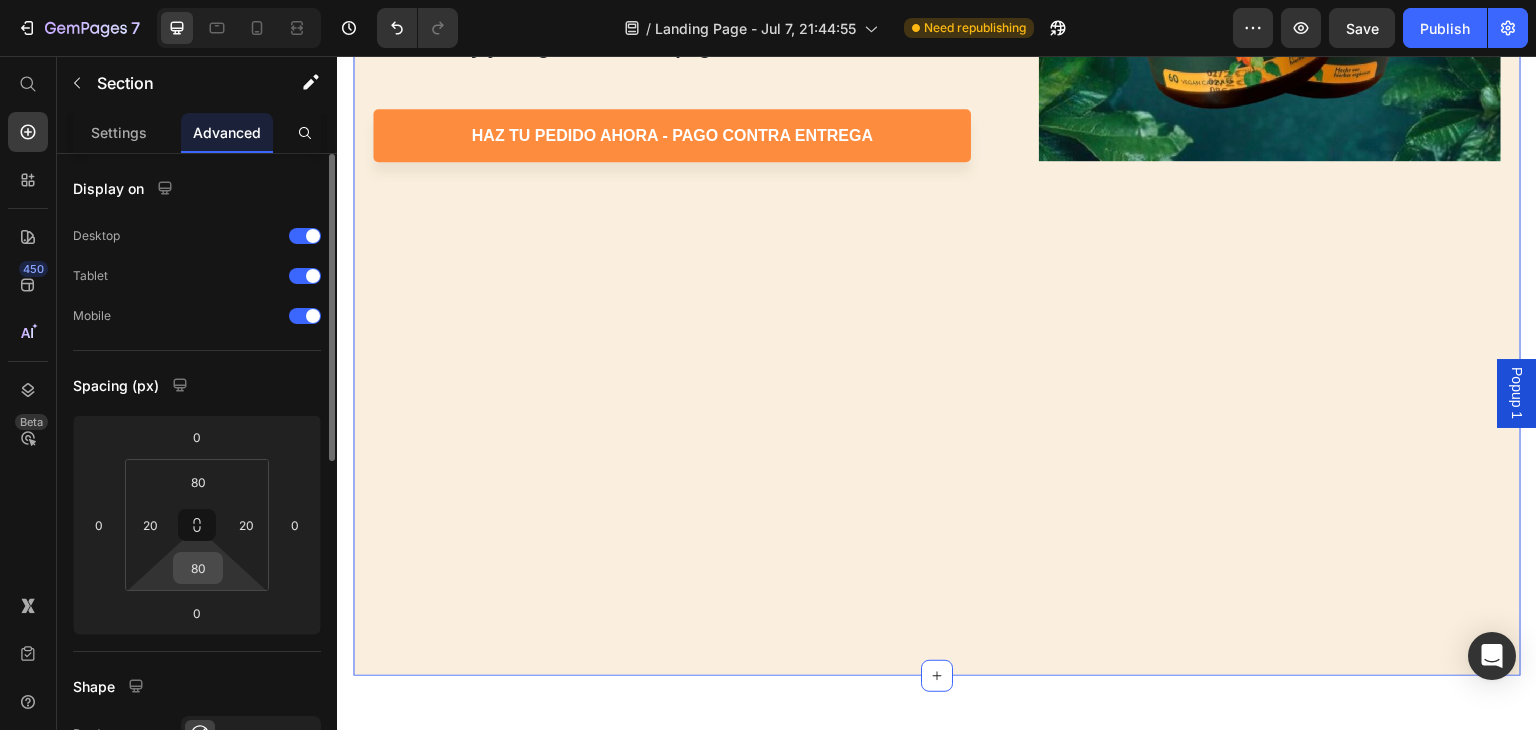 click on "80" at bounding box center (198, 568) 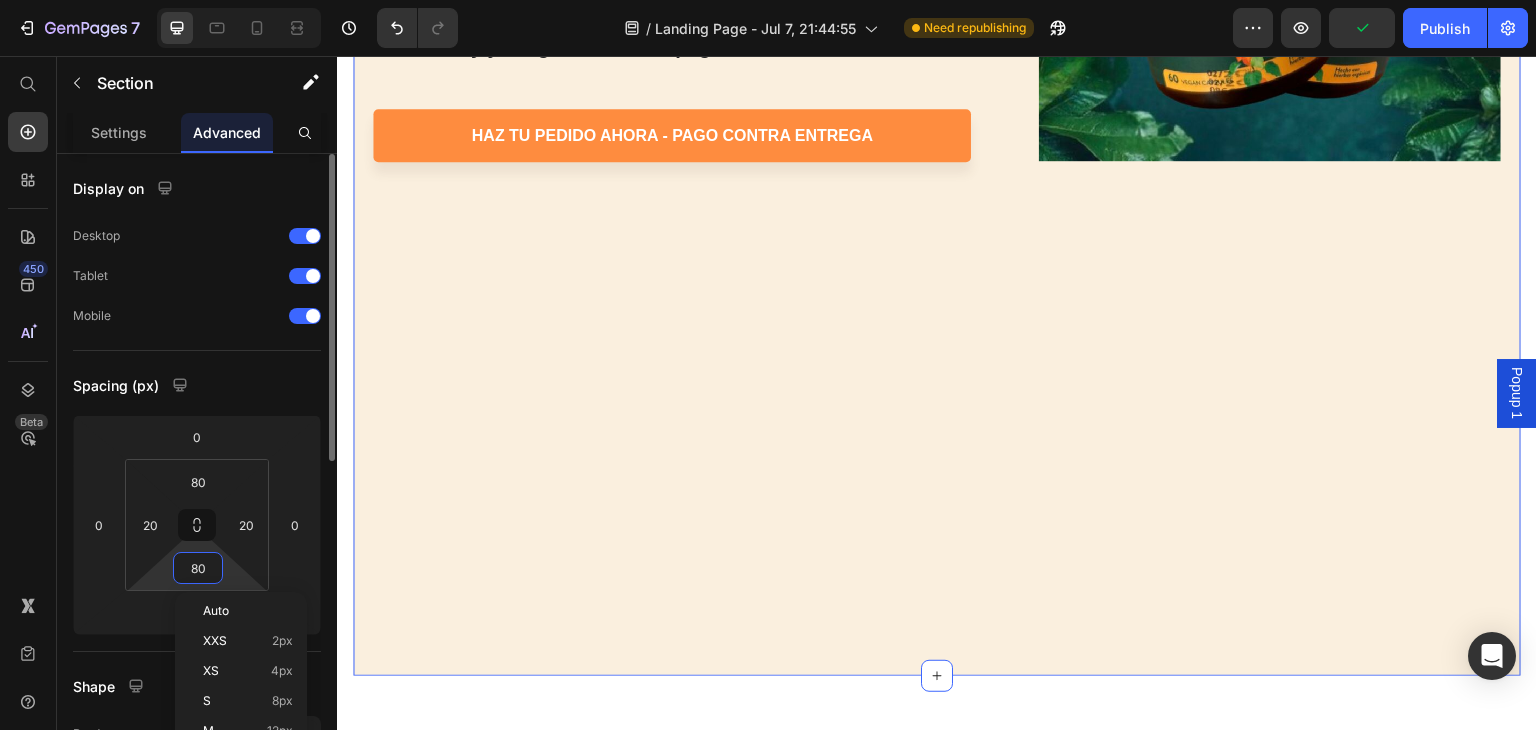 type on "7" 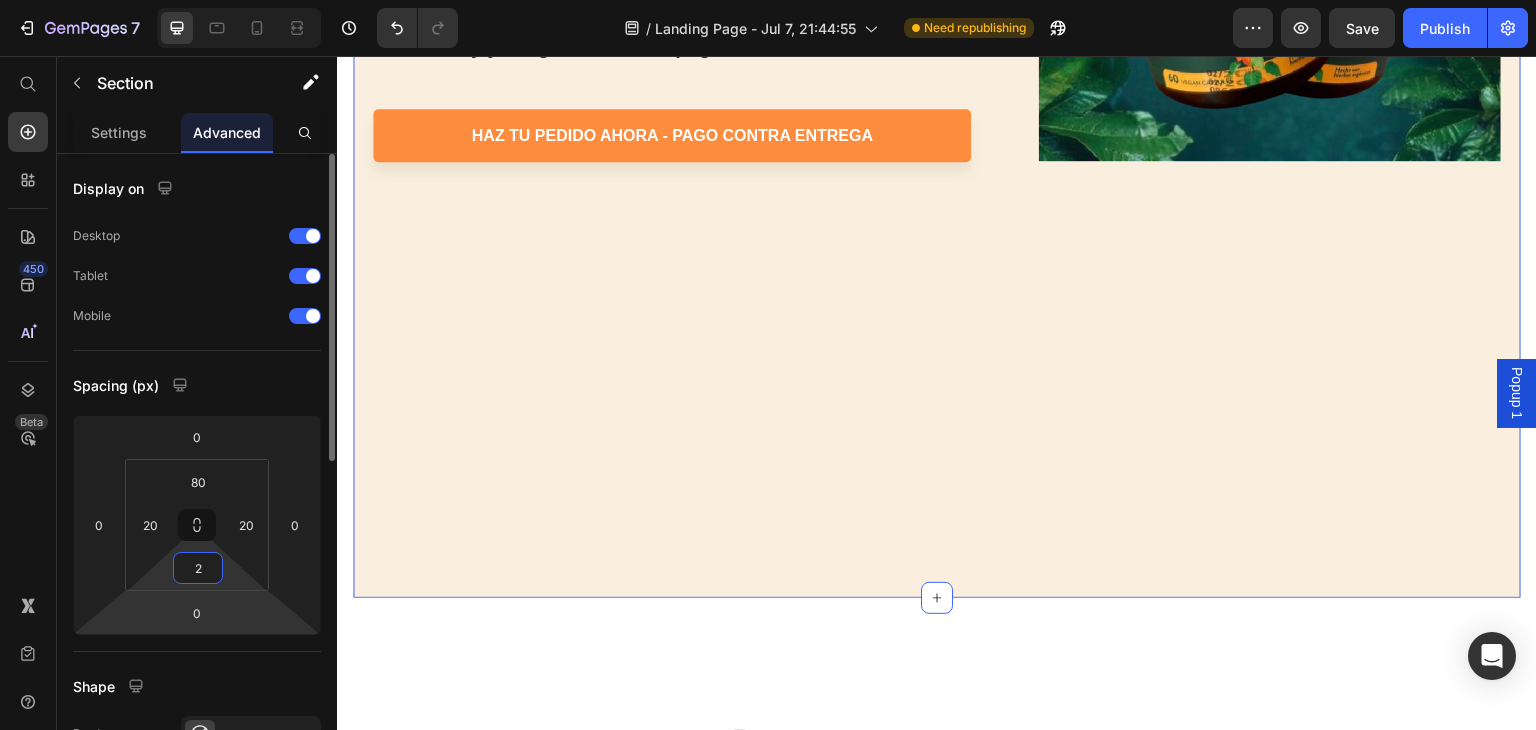 type on "2" 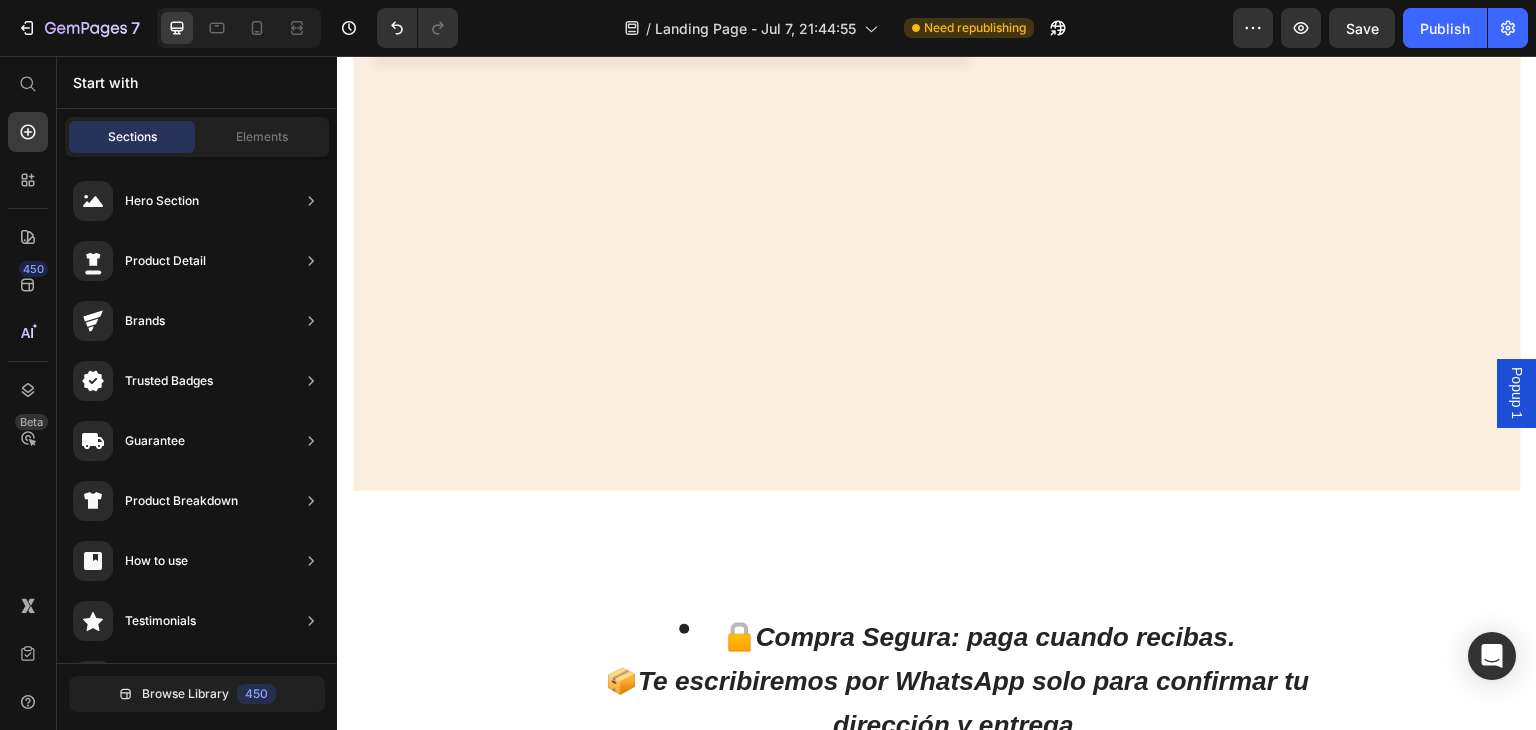 scroll, scrollTop: 3152, scrollLeft: 0, axis: vertical 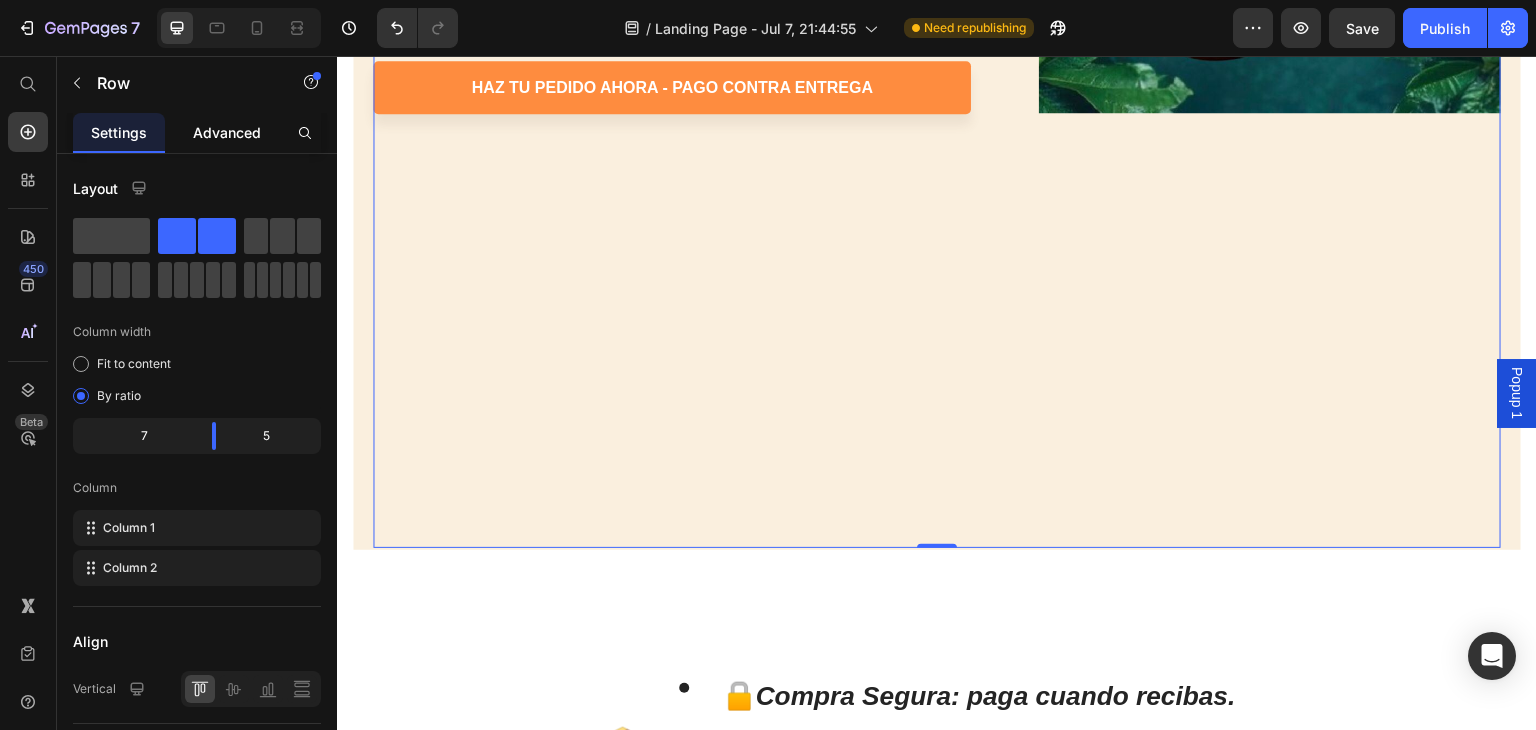 click on "Advanced" at bounding box center (227, 132) 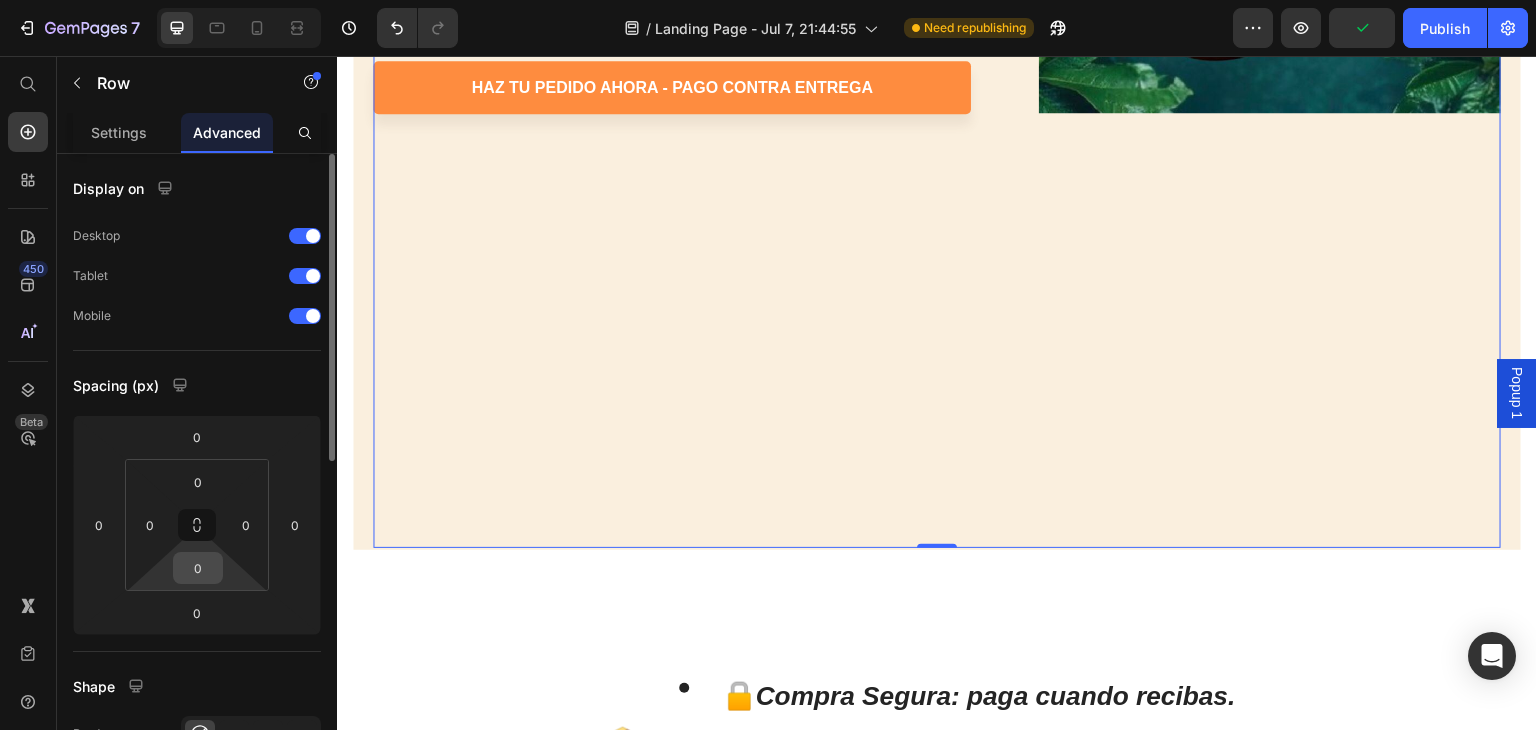 click on "0" at bounding box center (198, 568) 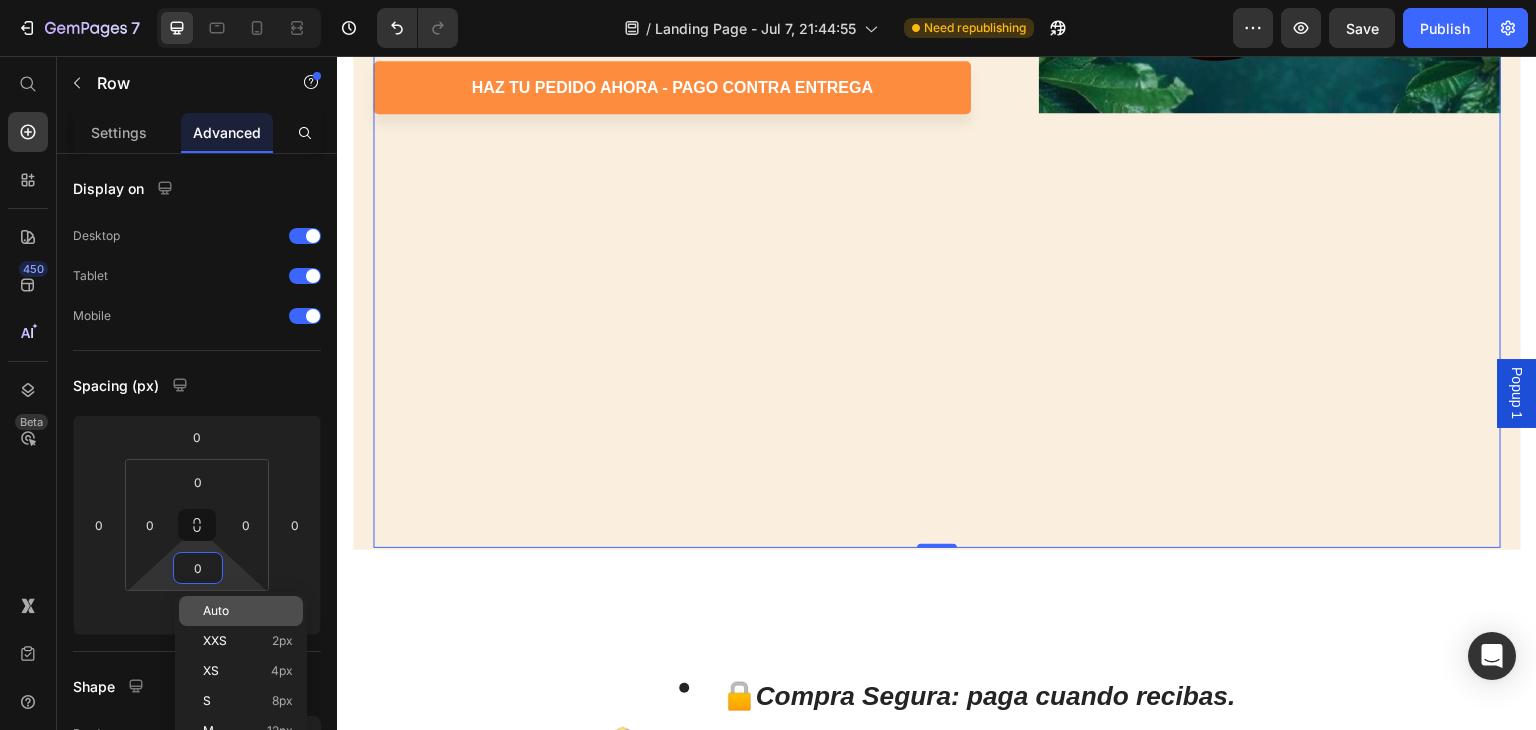 type on "1" 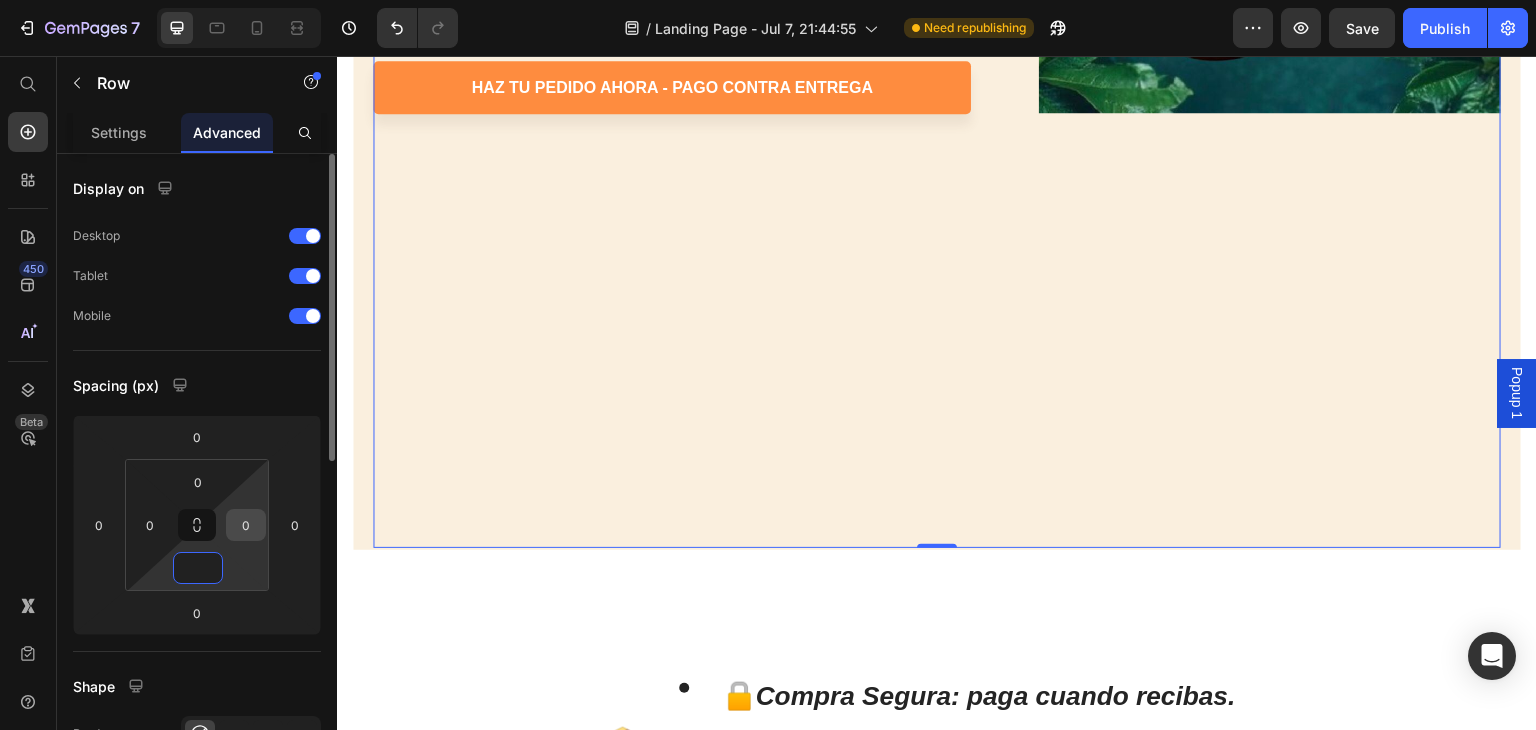 type on "0" 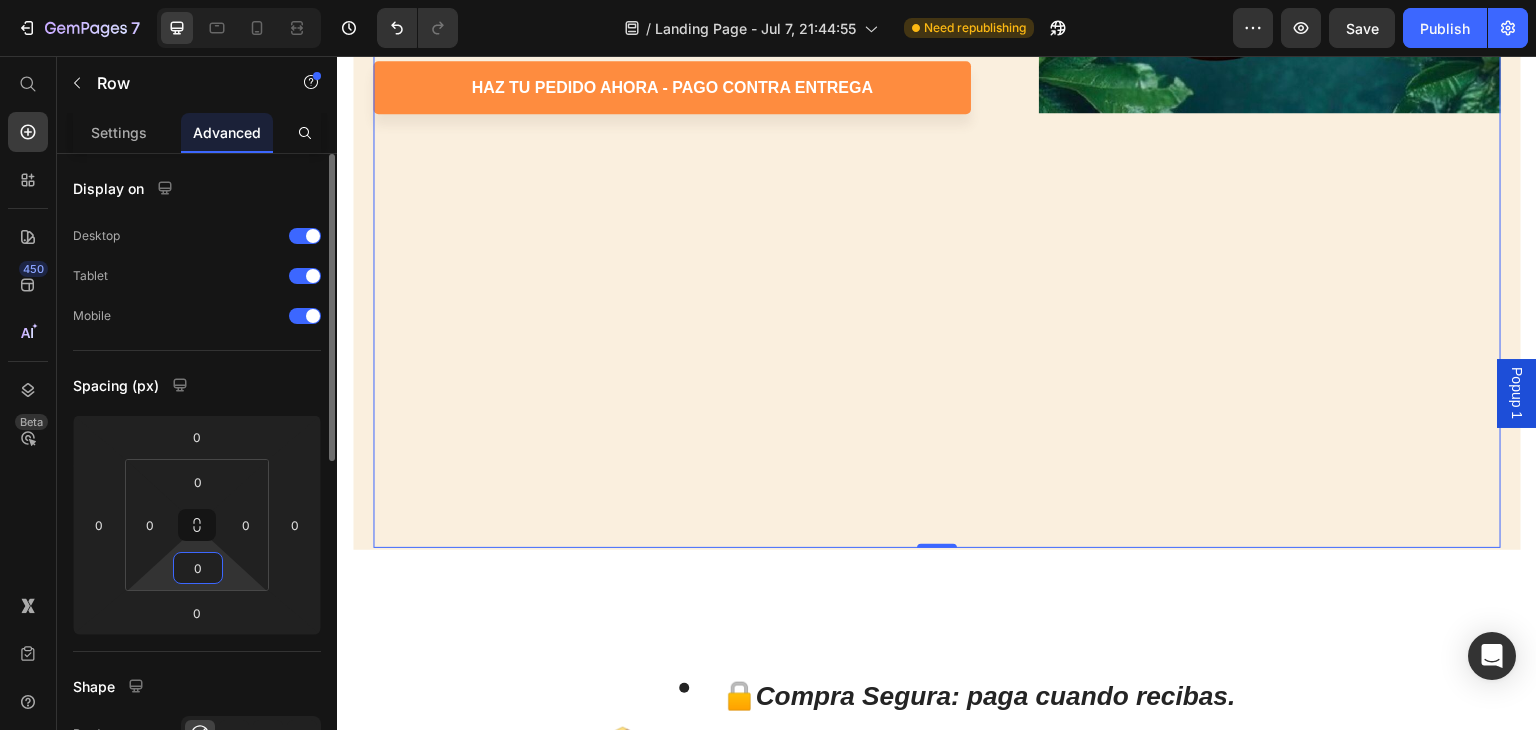 click on "Spacing (px)" at bounding box center [197, 385] 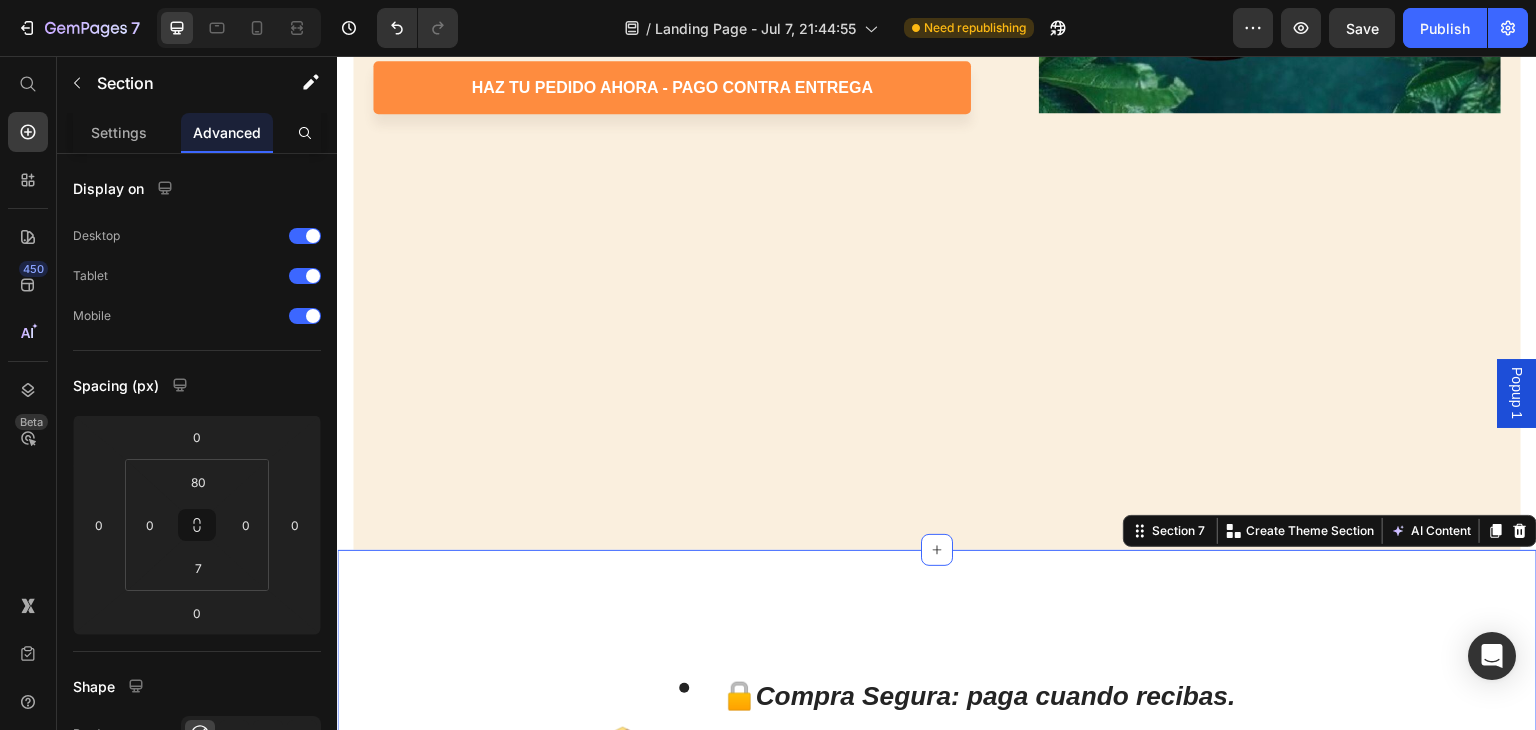 click on "🔒  Compra Segura: paga cuando recibas. 📦  Te escribiremos por WhatsApp solo para confirmar tu dirección y entrega. “Recibe GRATIS tu E-book  Cómo manejar el estrés y gestionar las emociones  y una Guía de como tomarlo, directo en tu WhatsApp cuando llegue tu pedido.” Heading Section 7   You can create reusable sections Create Theme Section AI Content Write with GemAI What would you like to describe here? Tone and Voice Persuasive Product Show more Generate" at bounding box center (937, 825) 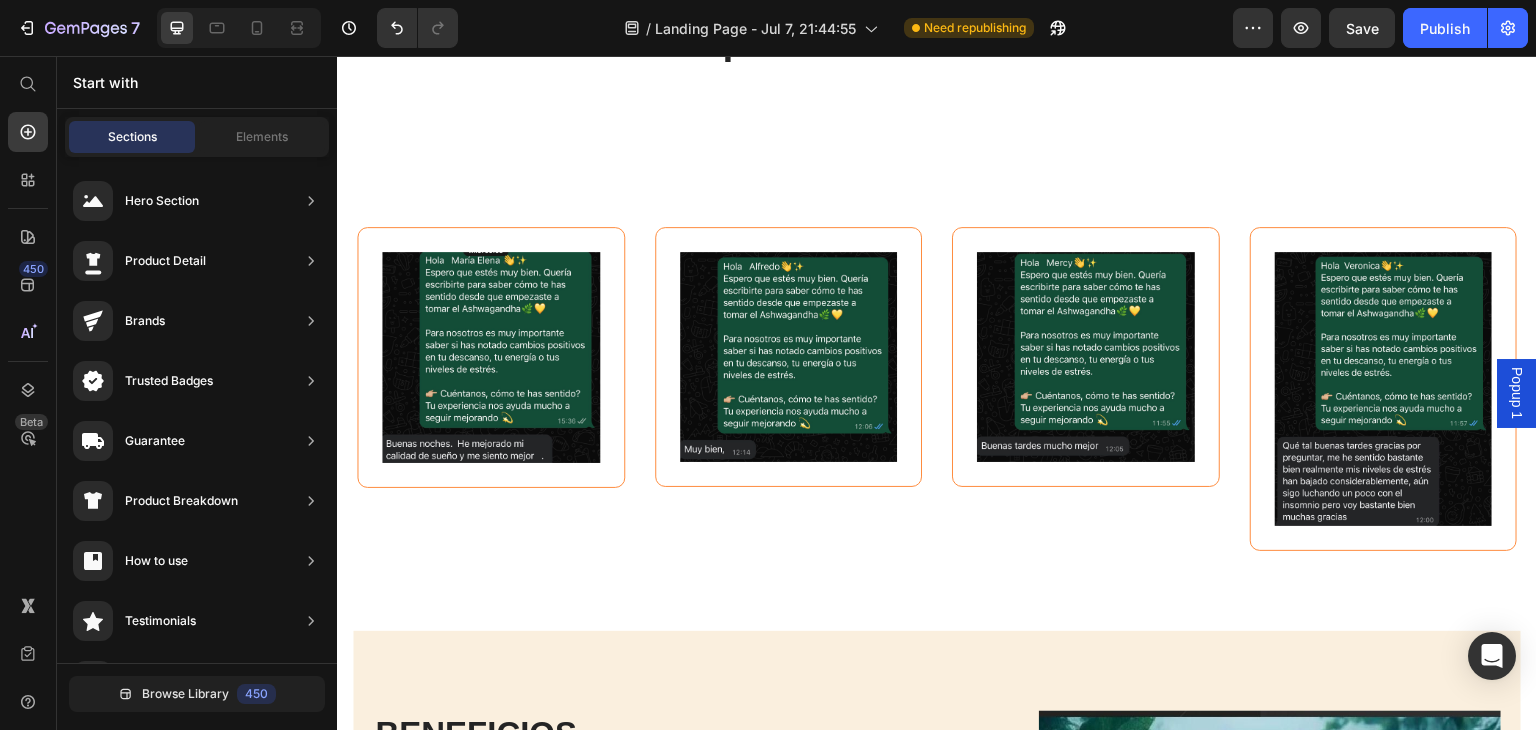 scroll, scrollTop: 1765, scrollLeft: 0, axis: vertical 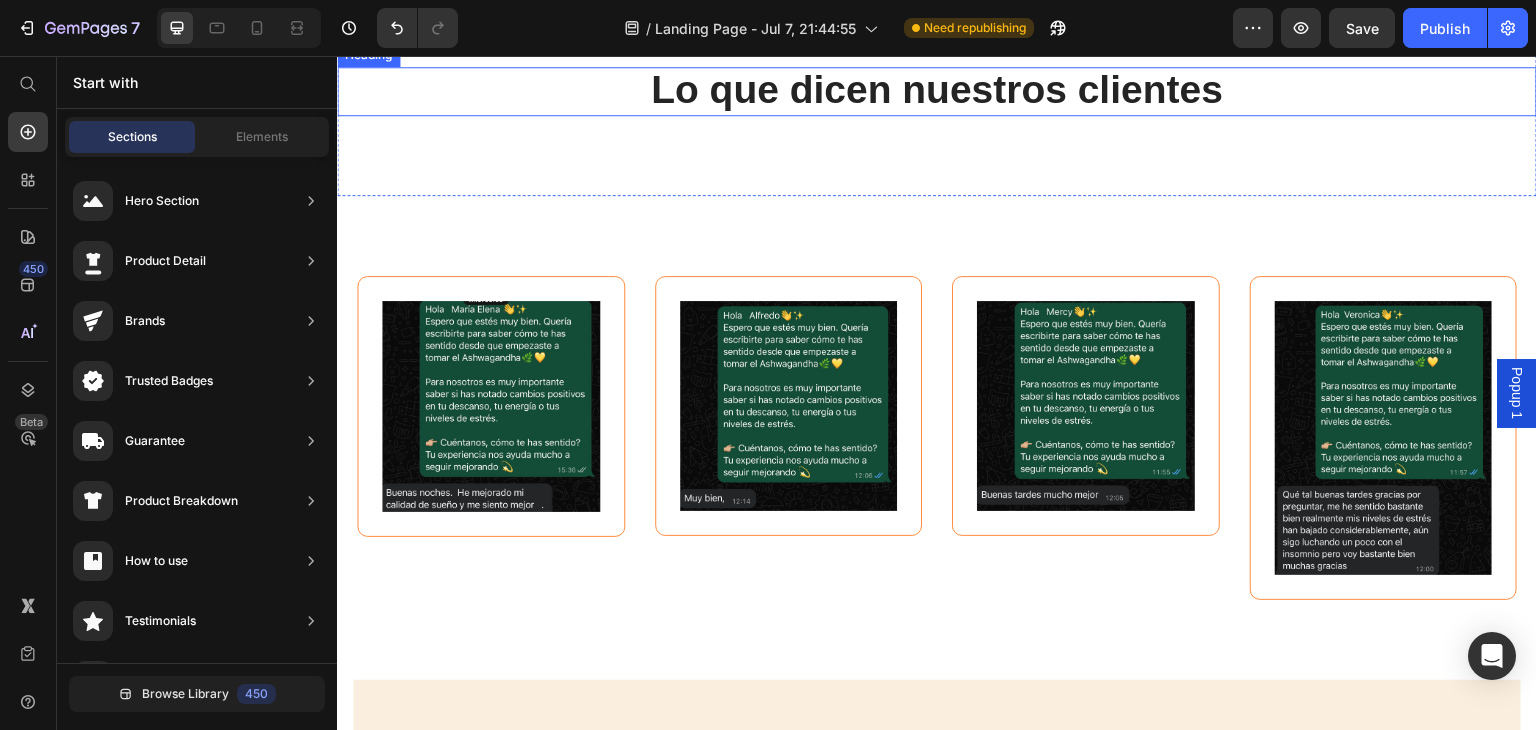 click on "Lo que dicen nuestros clientes" at bounding box center [937, 91] 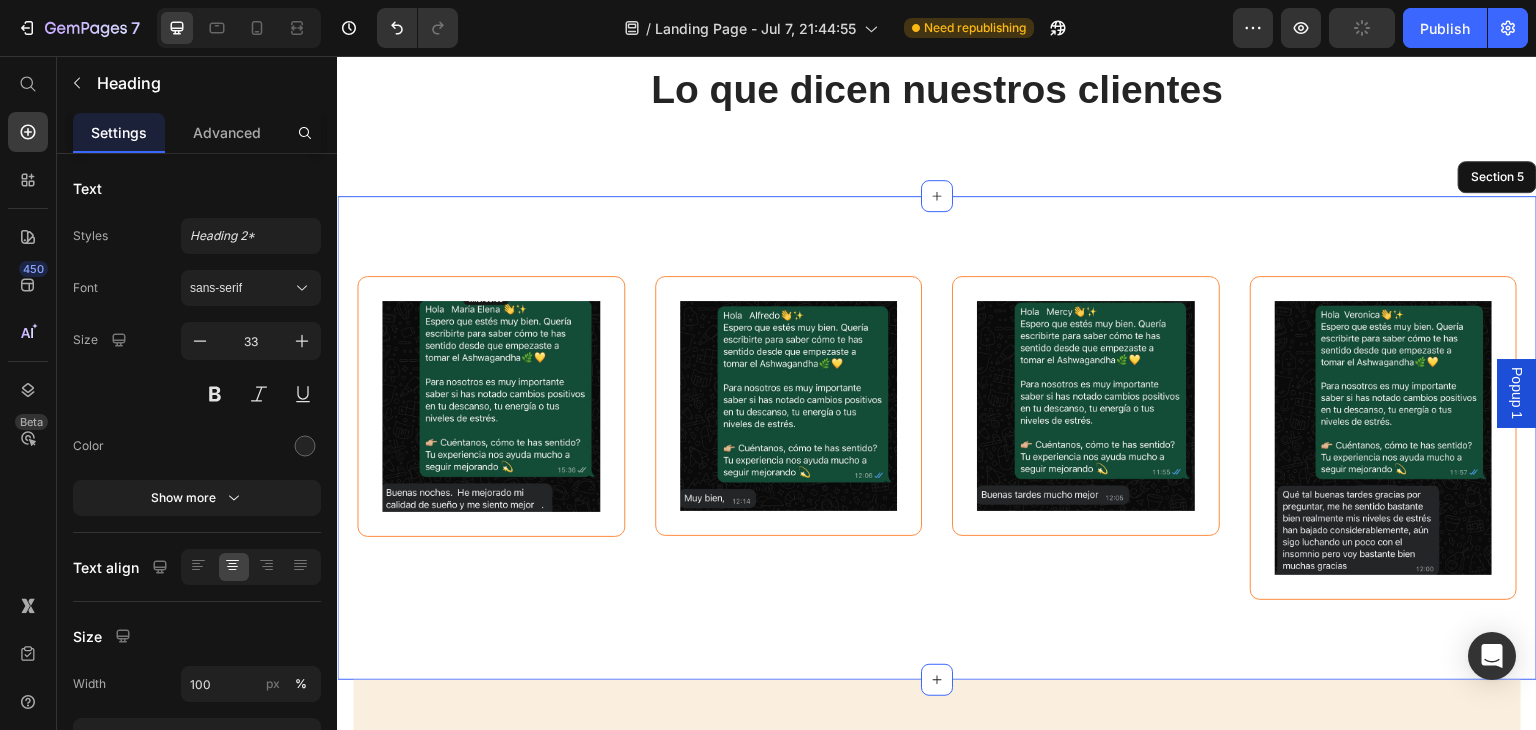 click on "Image Row Image Row Image Row Image Row Row Row Section 5" at bounding box center (937, 438) 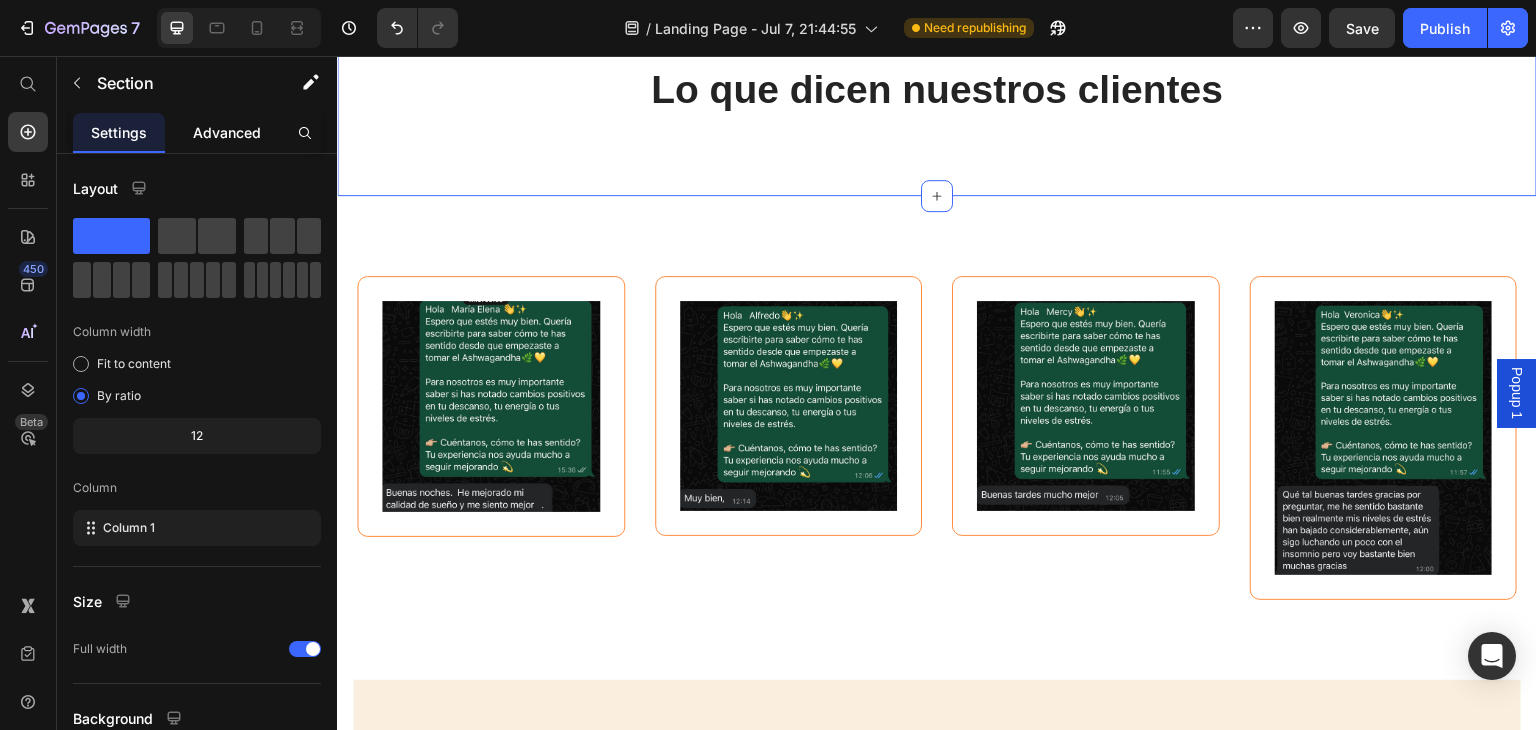 click on "Advanced" at bounding box center [227, 132] 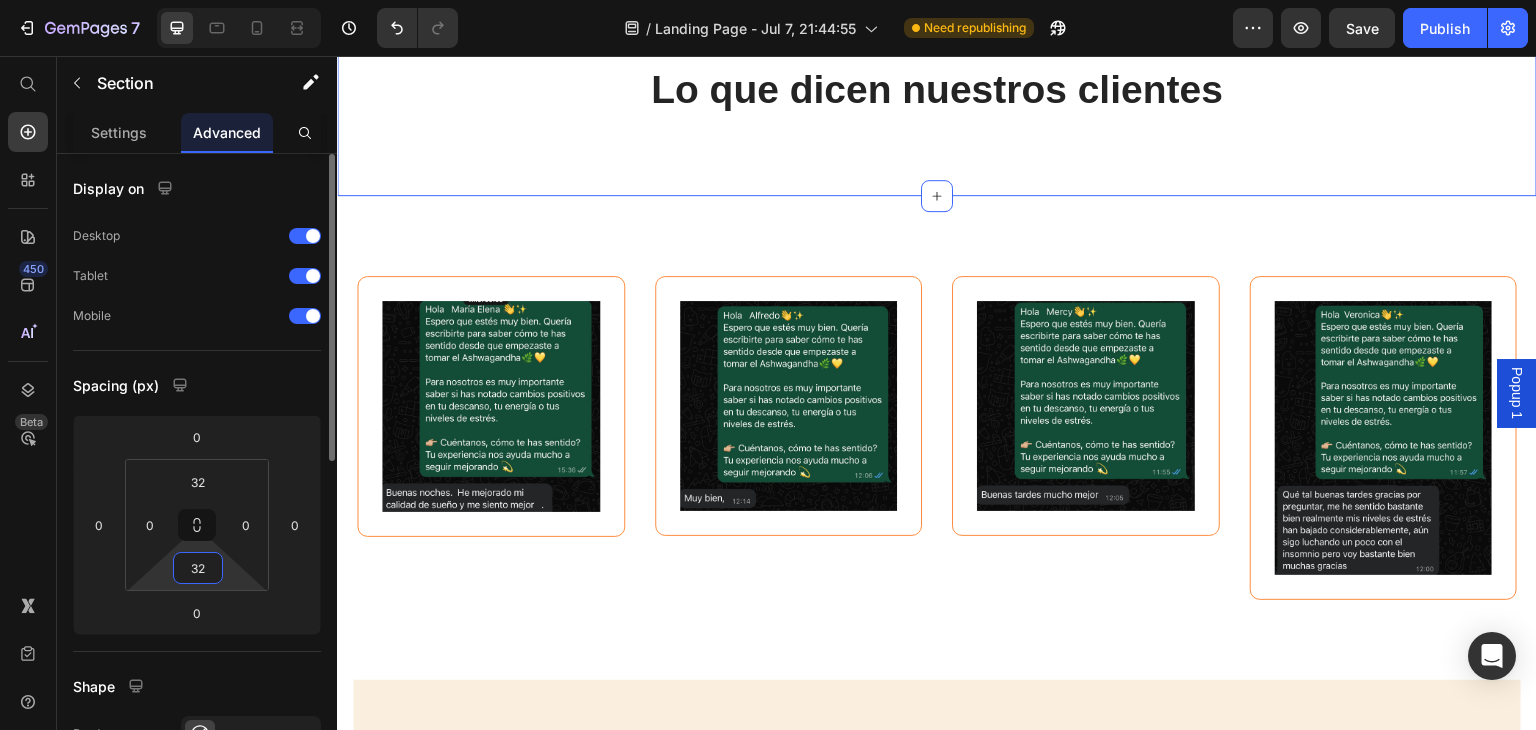 click on "32" at bounding box center (198, 568) 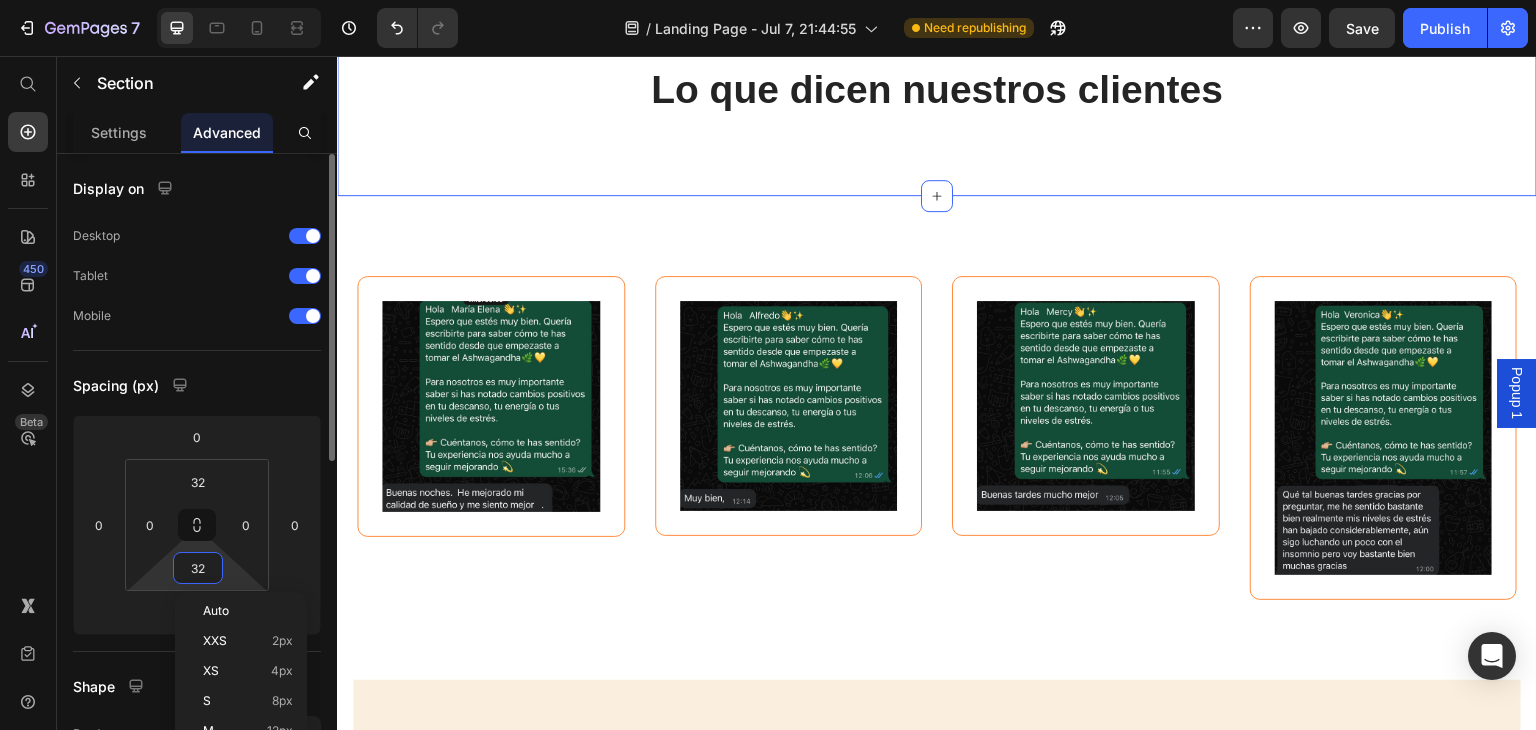 type on "0" 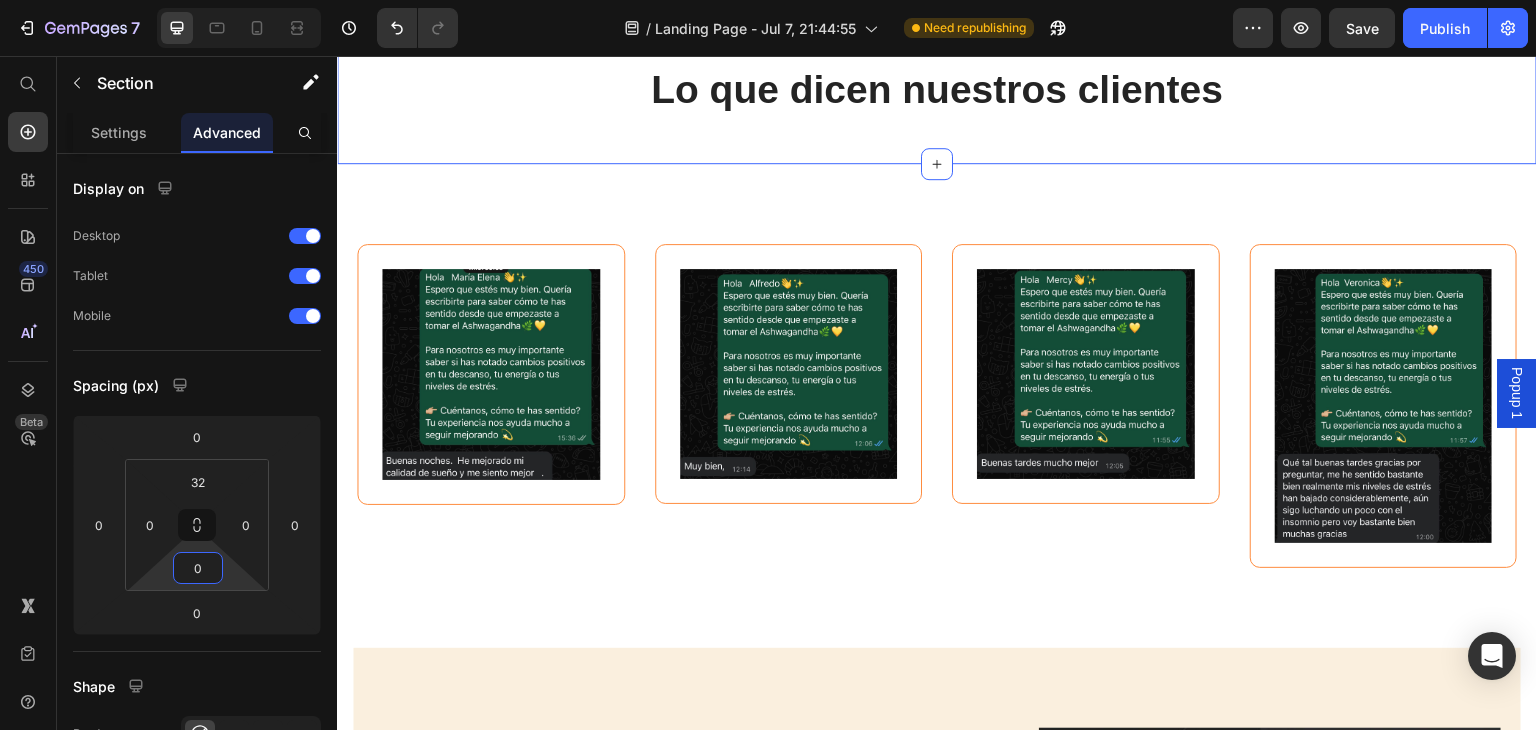 click on "🧾  Garantía: Si tu producto llega mal o no es lo que pediste, tienes hasta 10 días para cambio o devolución. Heading Row Section 3" at bounding box center [937, -90] 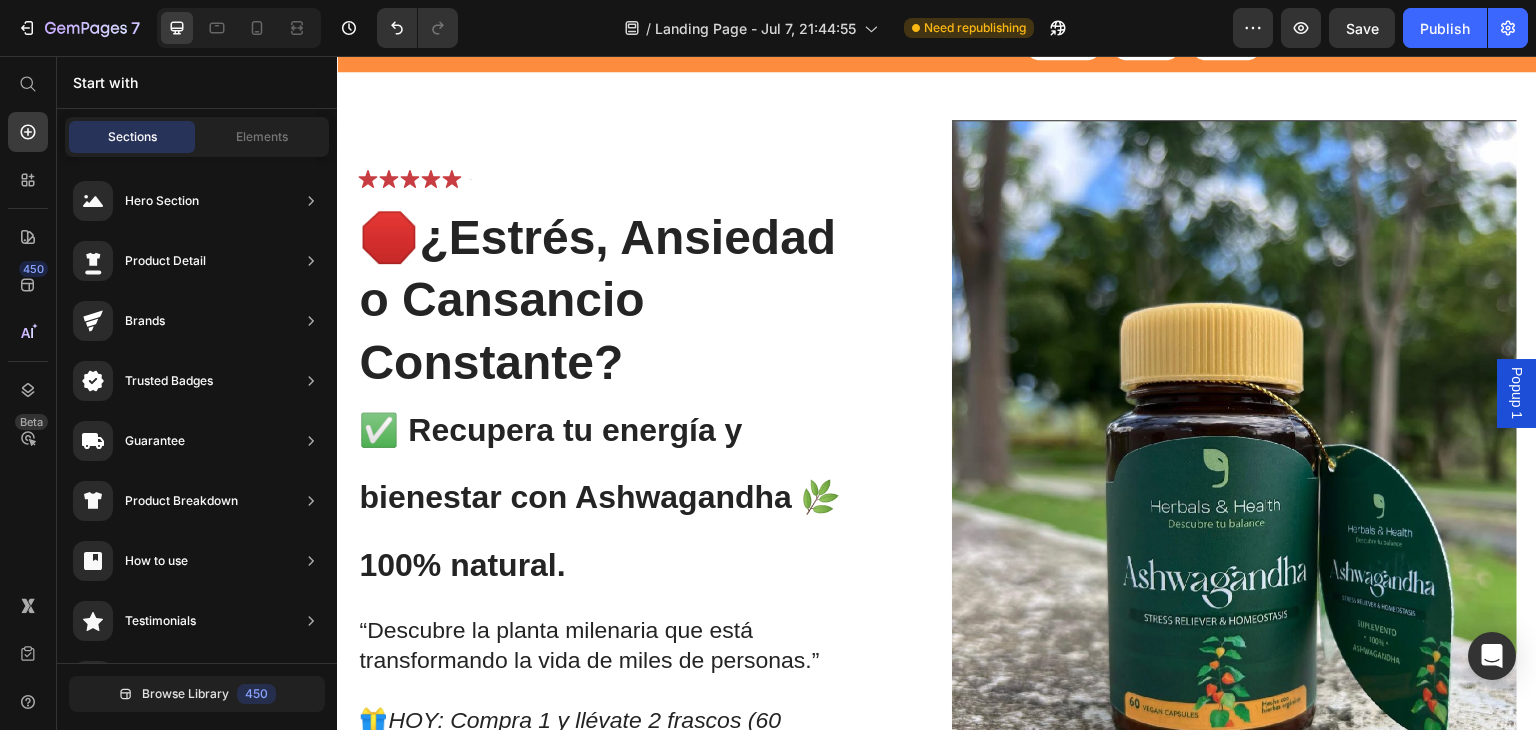 scroll, scrollTop: 0, scrollLeft: 0, axis: both 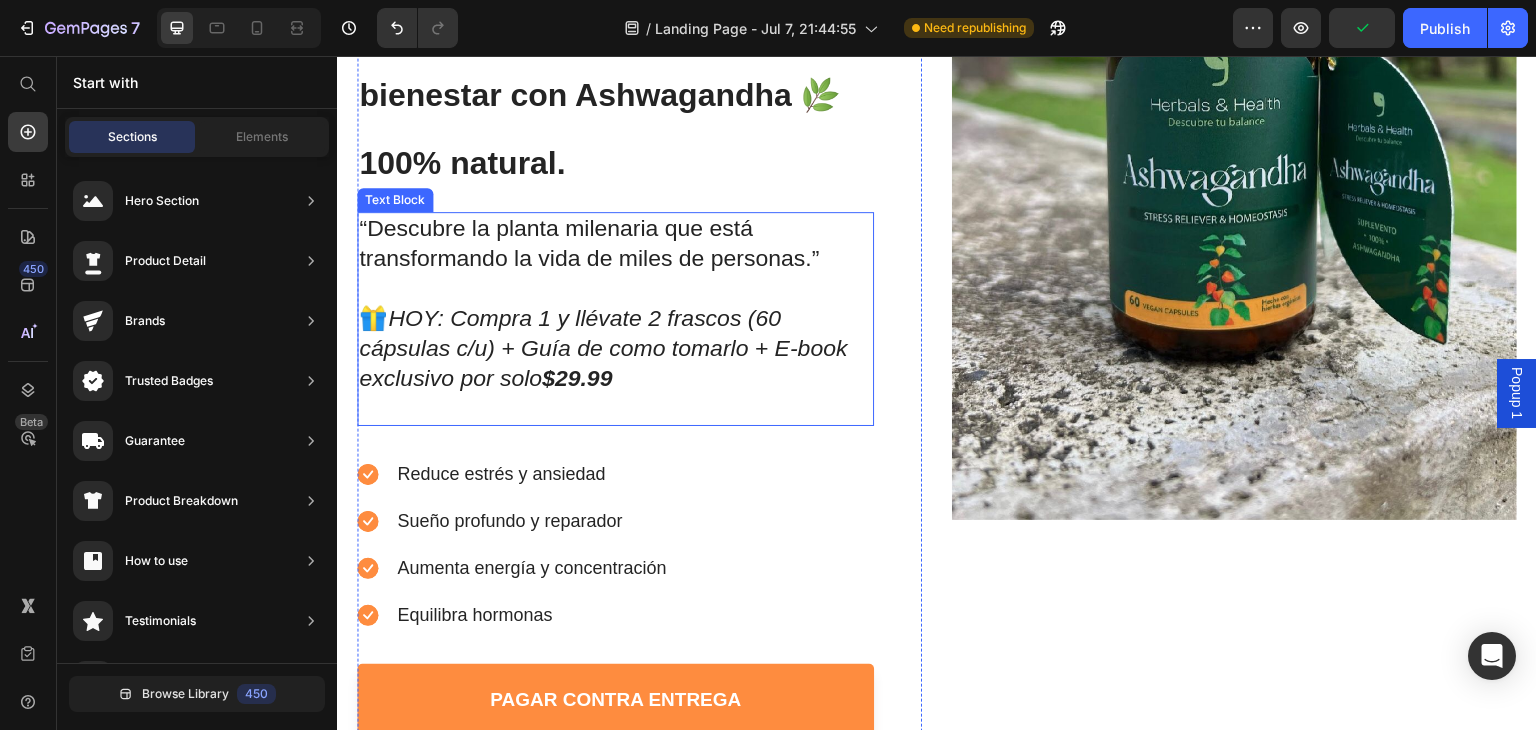 click on "🎁  HOY: Compra 1 y llévate 2 frascos (60 cápsulas c/u) + Guía de como tomarlo + E-book exclusivo por solo  $29.99" at bounding box center (615, 364) 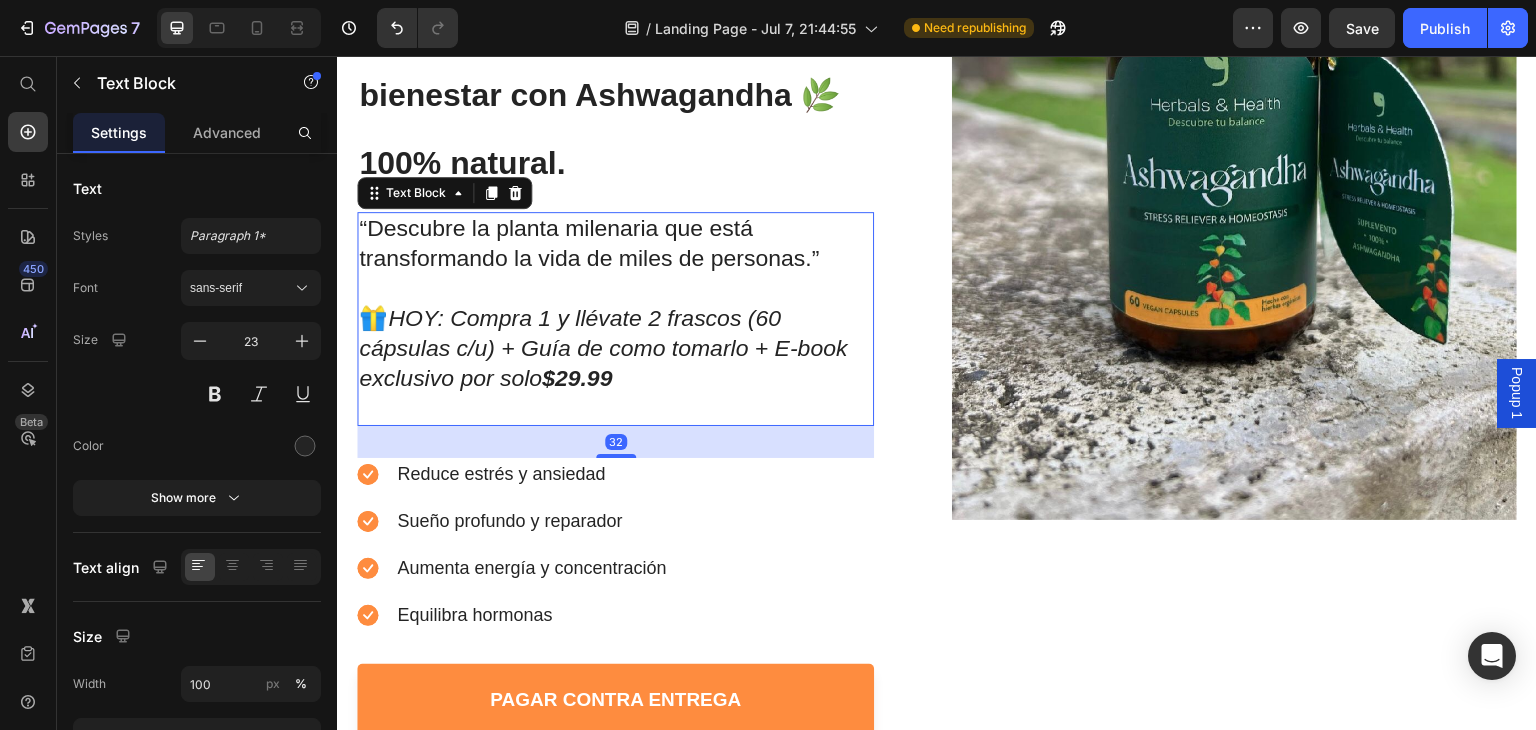 click on "🎁  HOY: Compra 1 y llévate 2 frascos (60 cápsulas c/u) + Guía de como tomarlo + E-book exclusivo por solo  $29.99" at bounding box center [615, 364] 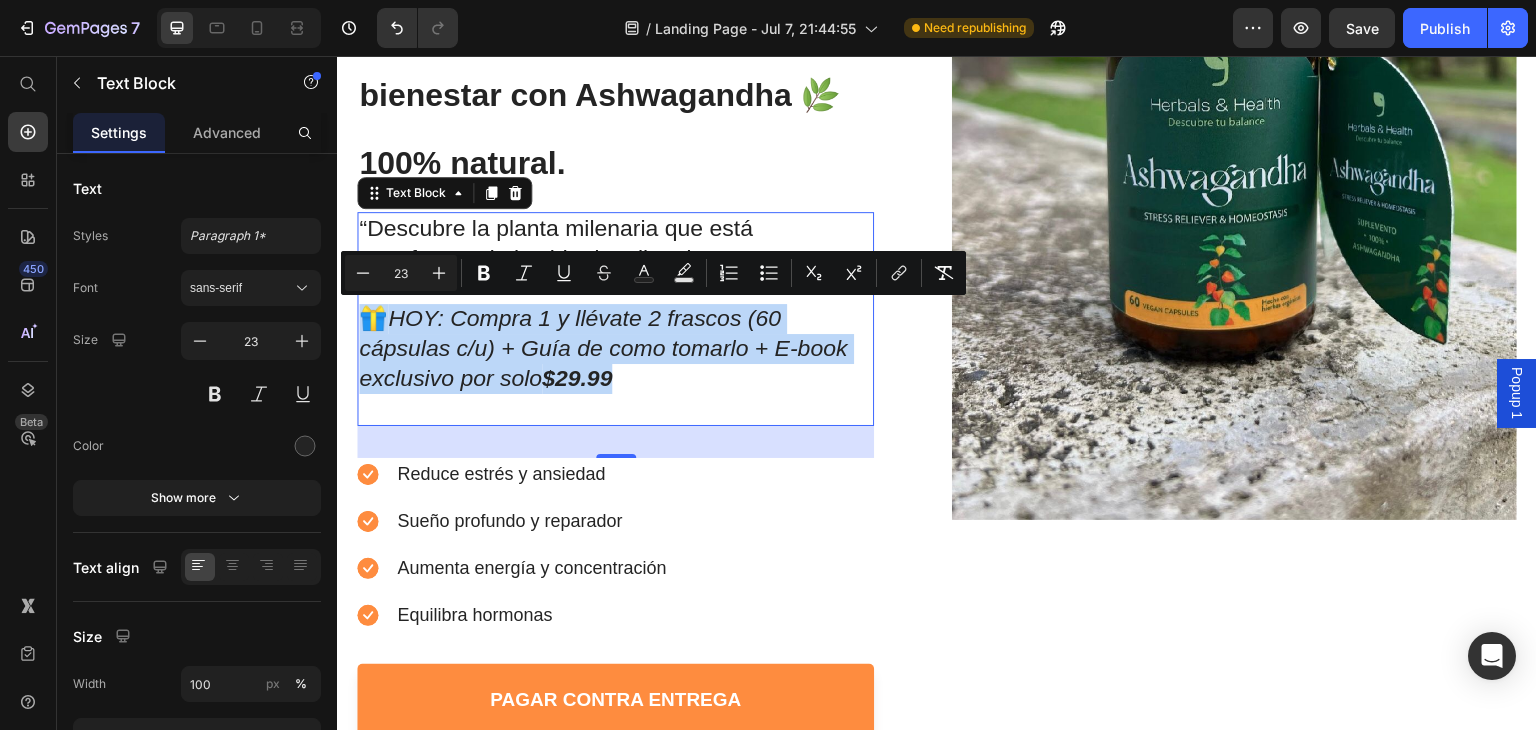 drag, startPoint x: 619, startPoint y: 375, endPoint x: 367, endPoint y: 318, distance: 258.36603 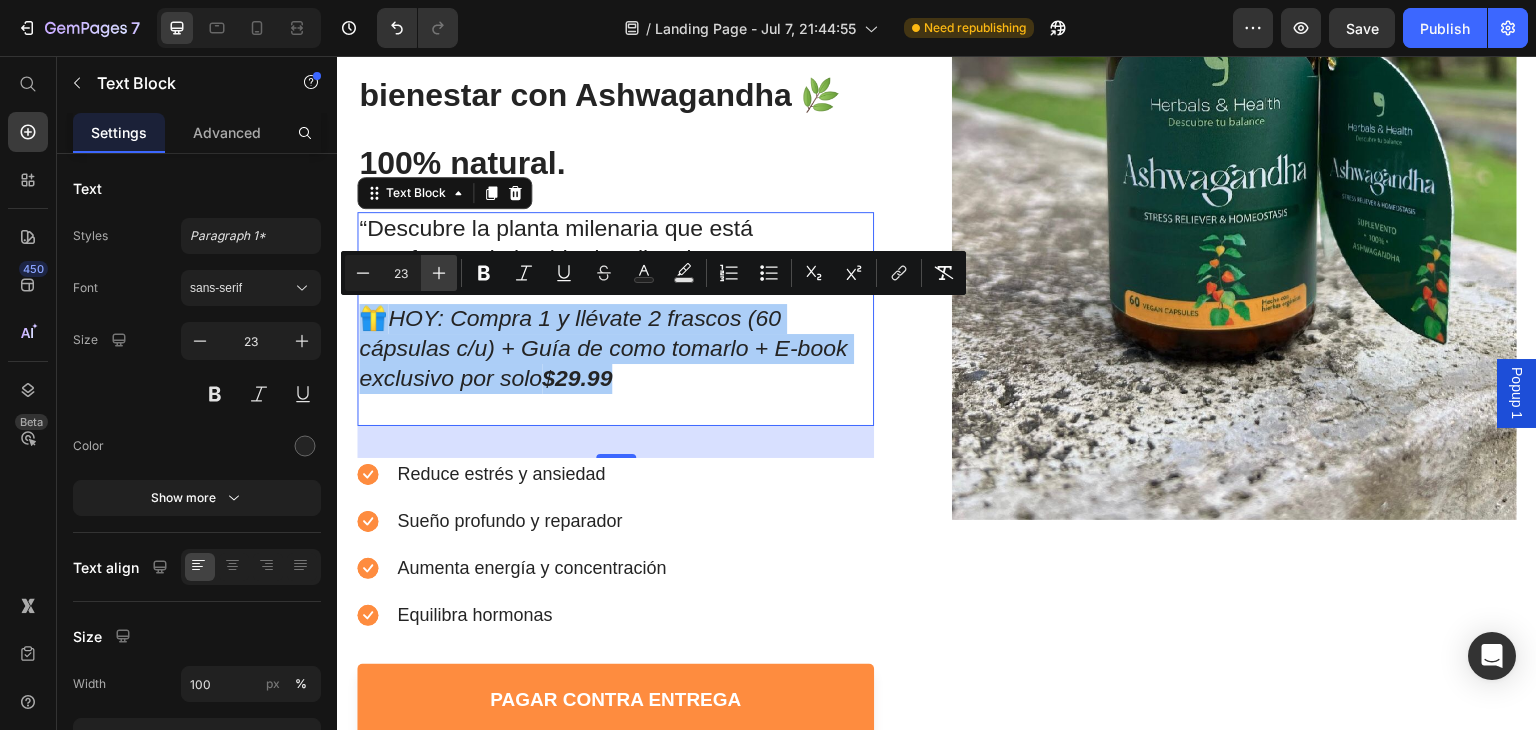 click 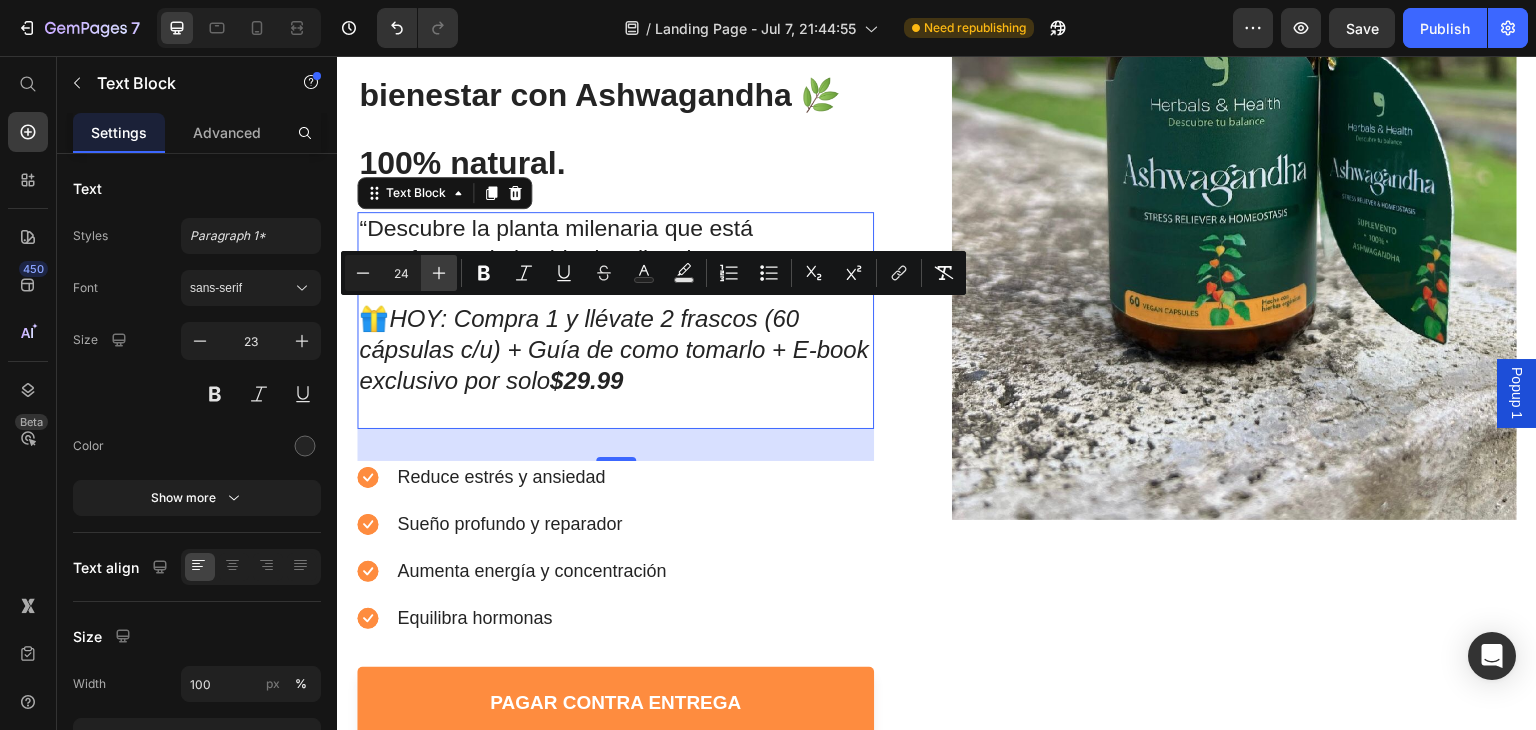 click 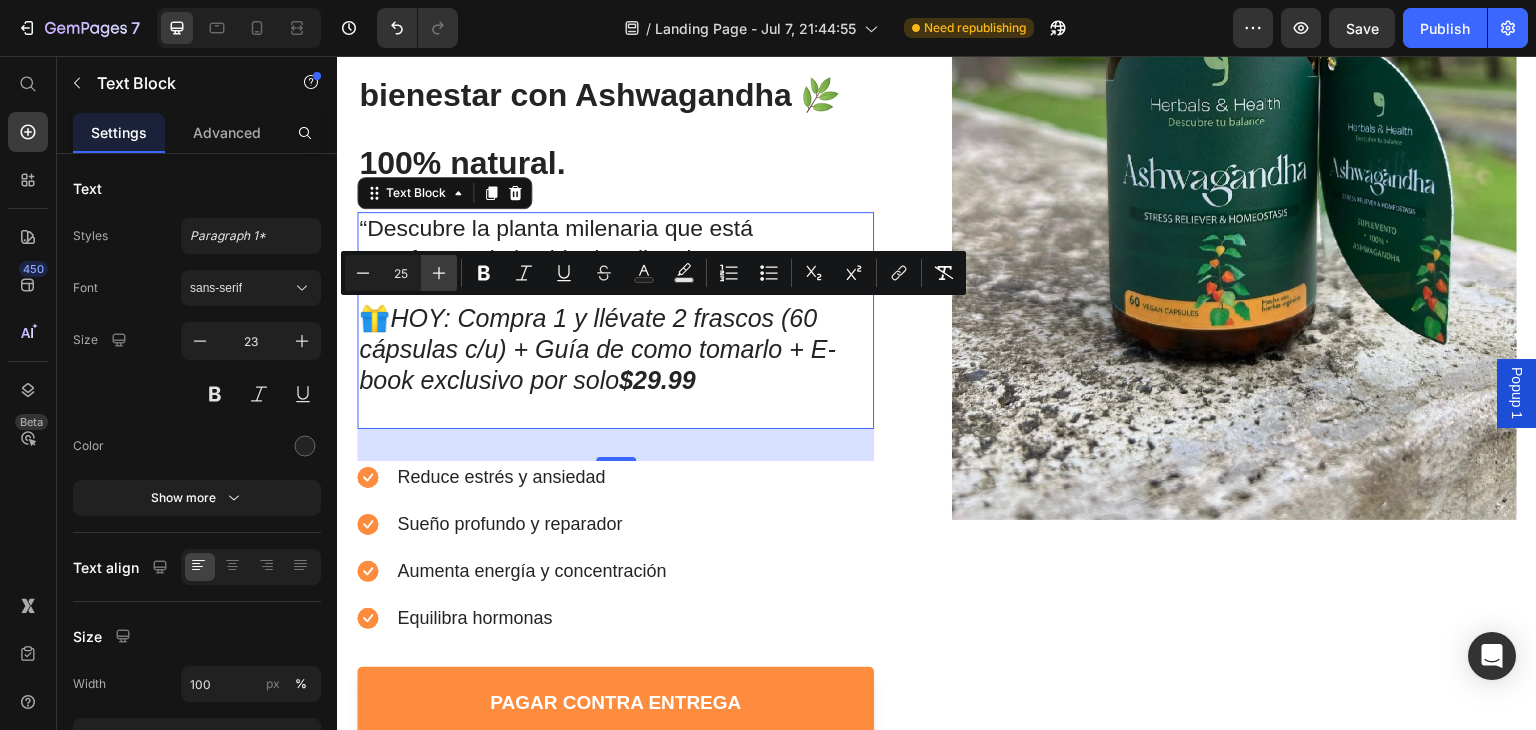 click 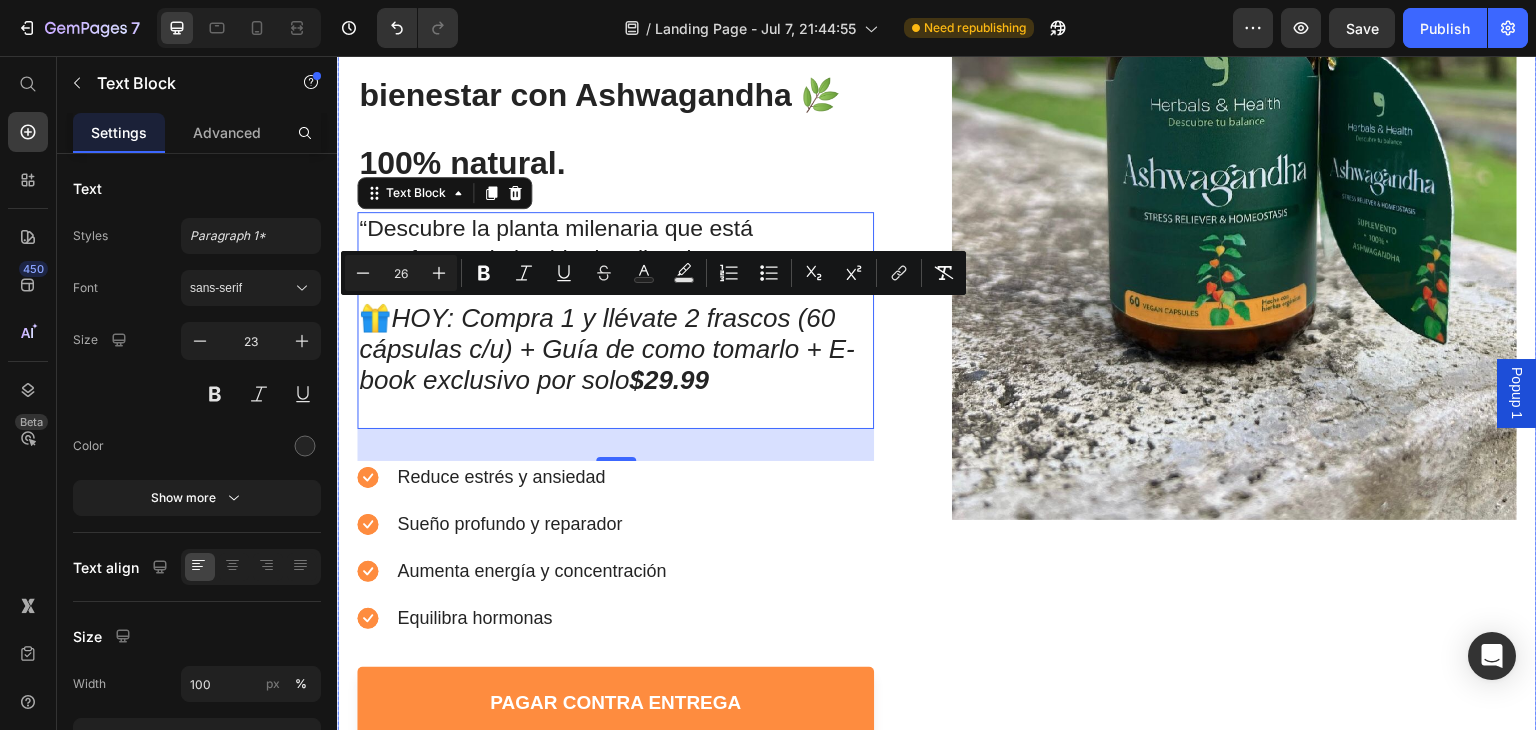 click on "Image" at bounding box center (1234, 249) 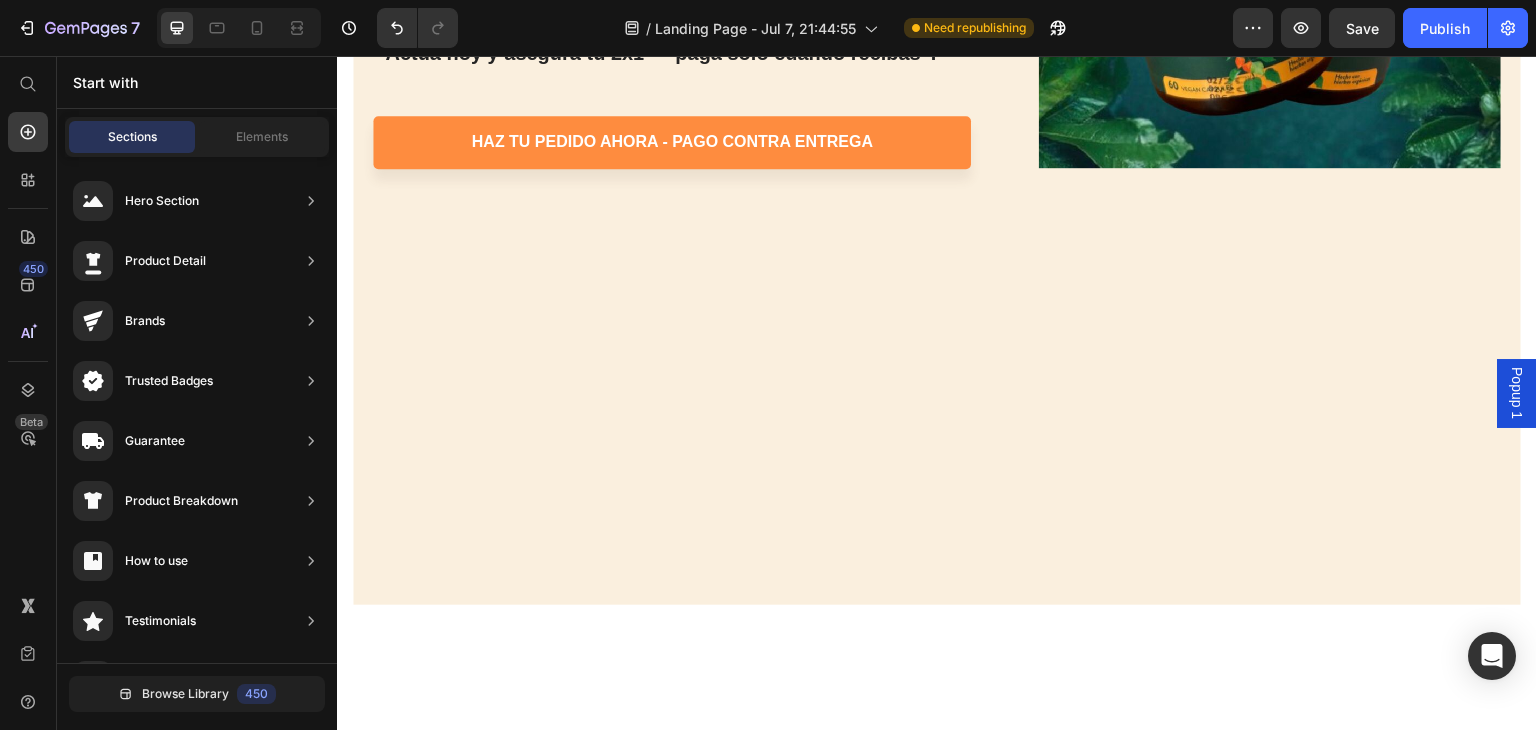 scroll, scrollTop: 3116, scrollLeft: 0, axis: vertical 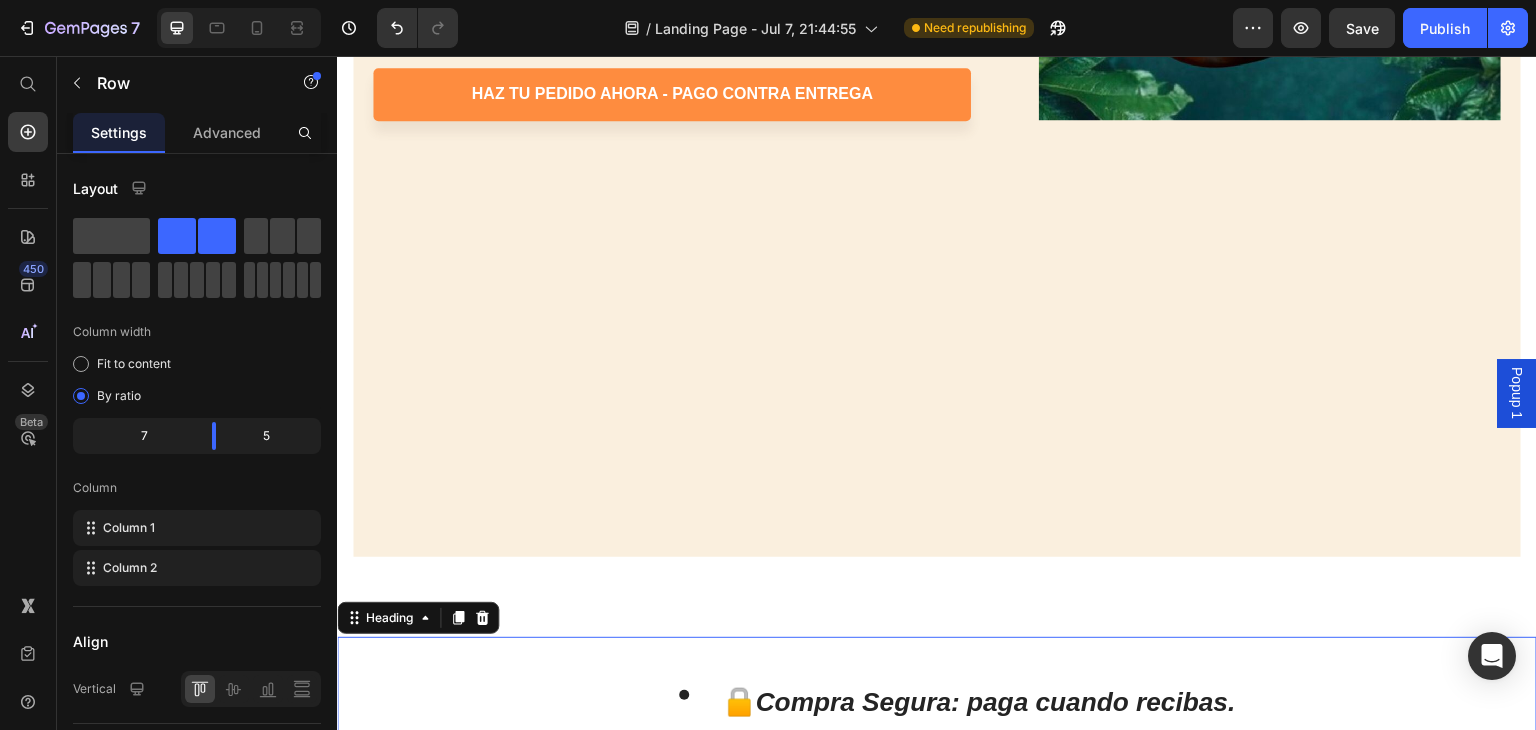 click on "Compra Segura: paga cuando recibas." at bounding box center [996, 692] 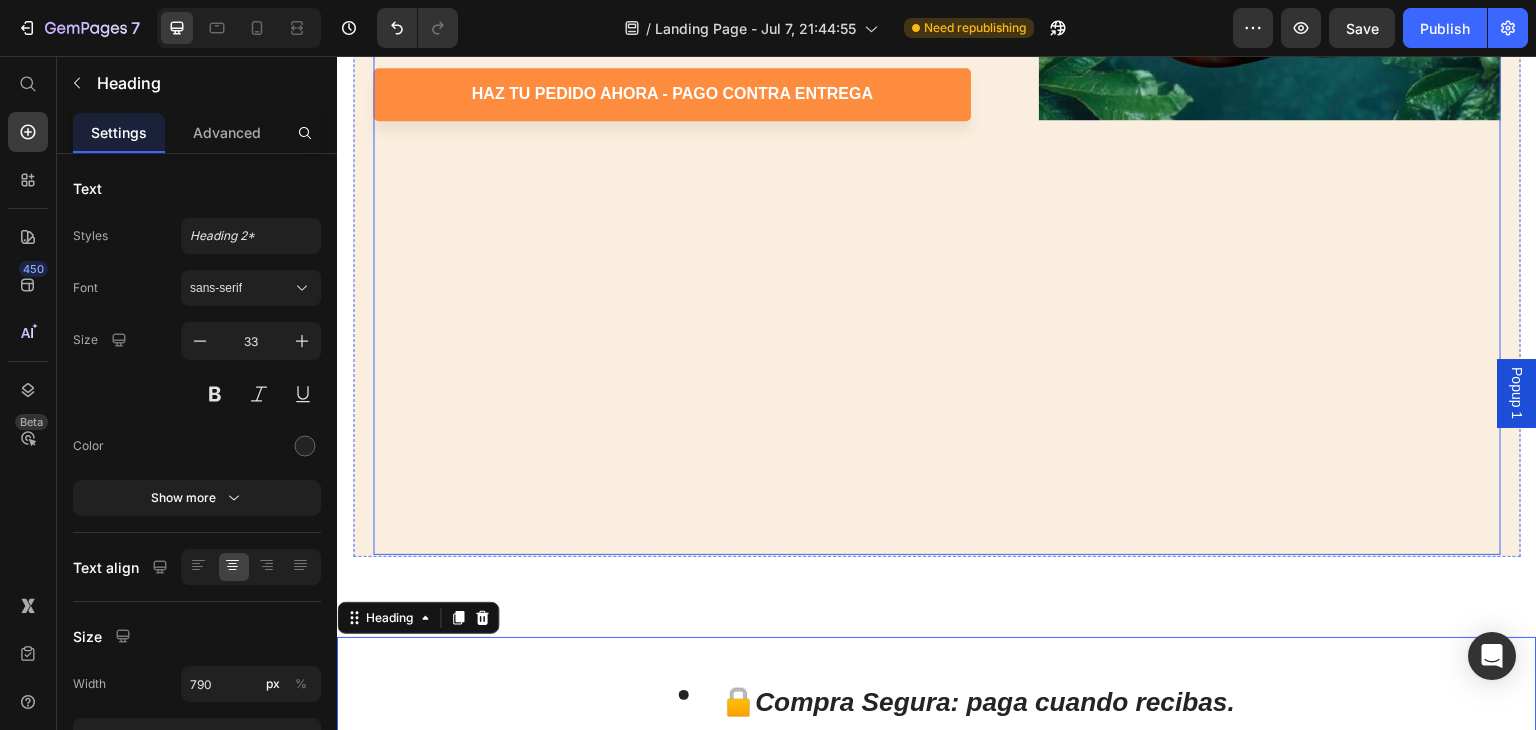 click on "Image" at bounding box center (1270, 29) 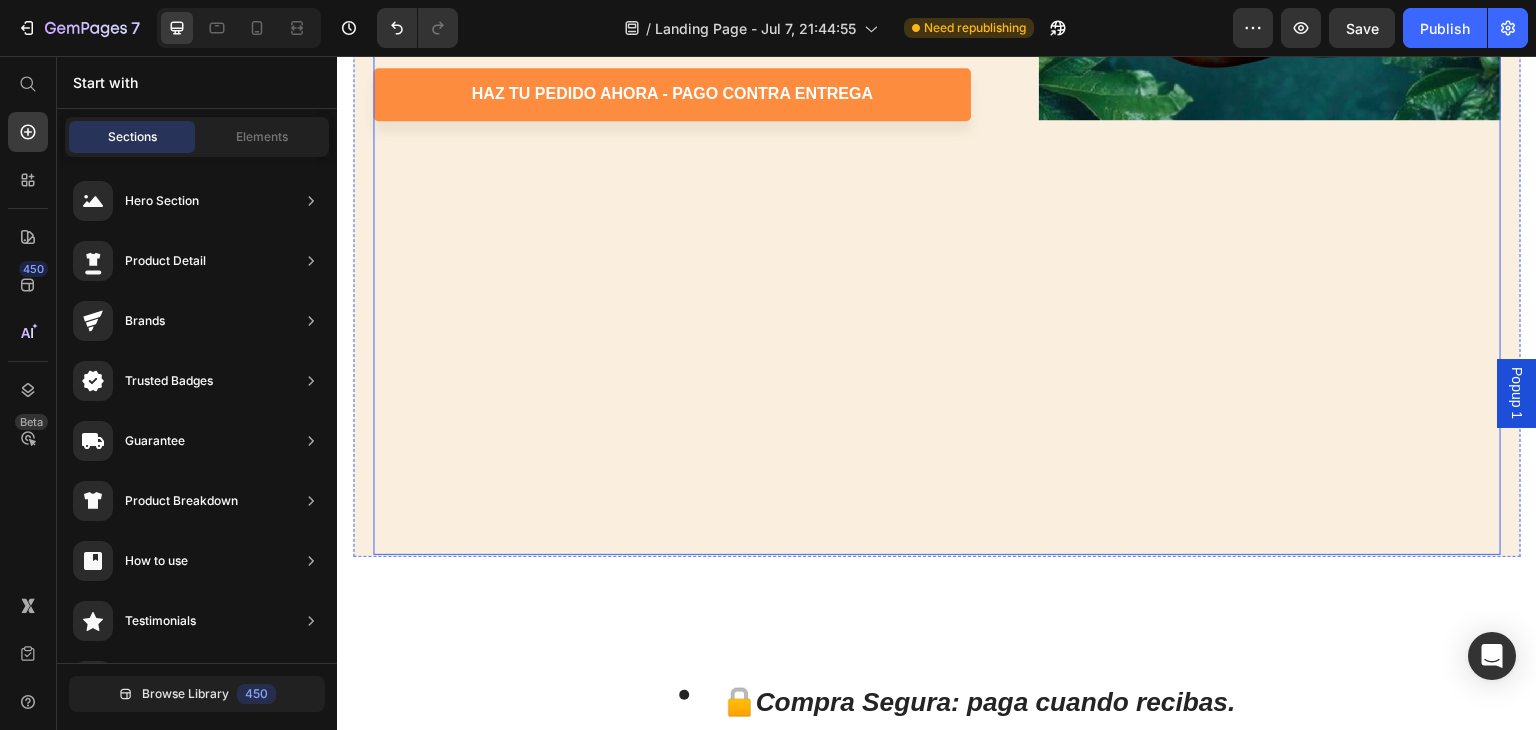 click on "Image" at bounding box center [1270, 29] 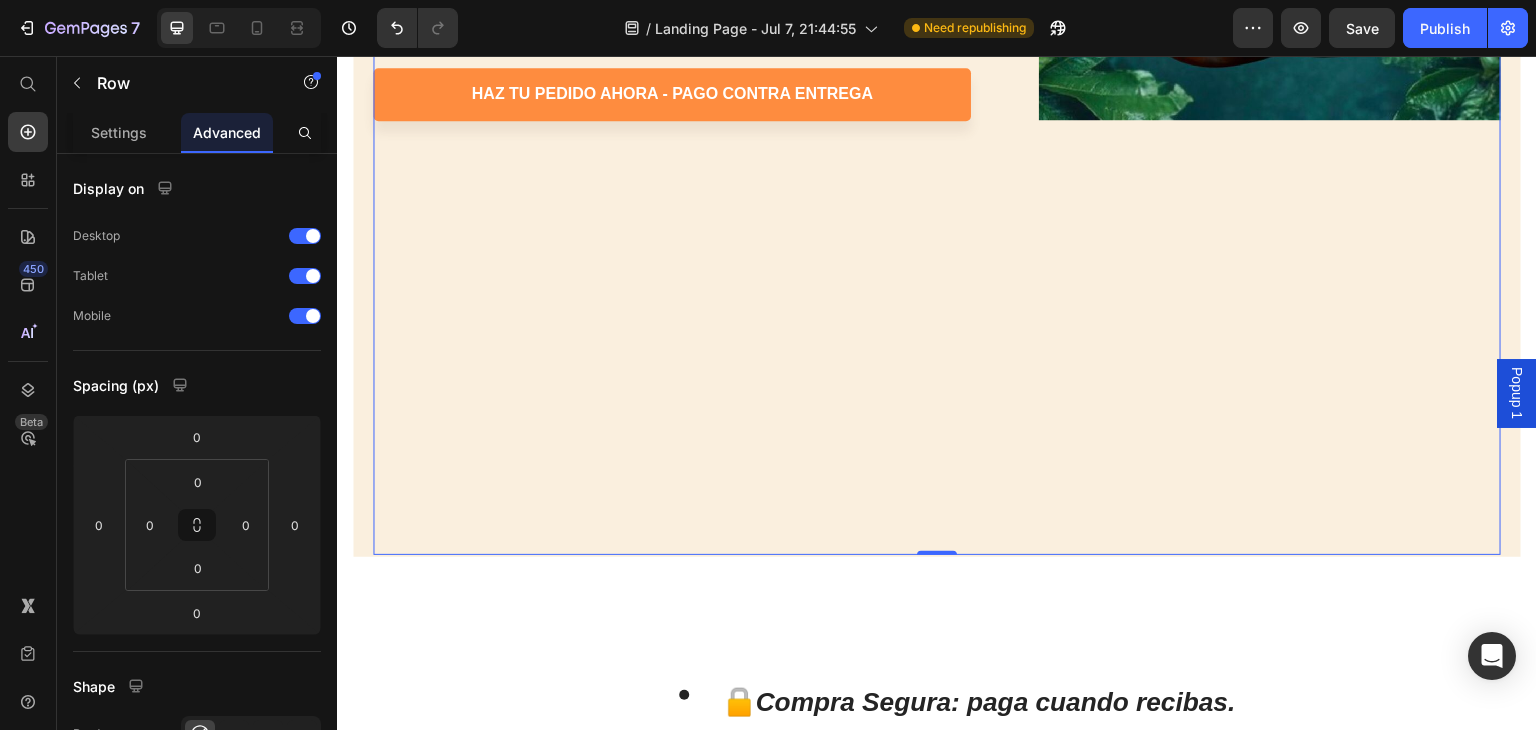 click on "BENEFICIOS Heading
Icon Reduce el estrés y la ansiedad Text Block Row Ayuda a disminuir los niveles de cortisol (la hormona del estrés) y genera un efecto calmante. Text Block
Icon Aumenta tu Energía y Vitalidad Text Block Row Disminuye la fatiga física y mental,  brindándote mayor resistencia durante el día . Text Block
Icon Mejora tu Salud Mental y Cognitiva Text Block Row Favorece la concentración, claridad mental, enfoque y estado de ánimo.     ✅  Compra sin riesgo: paga cuando recibas. Entrega rápida [DAYS]–[DAYS] días. “Actúa hoy y asegura tu [QUANTITY]x[QUANTITY] — paga solo cuando recibas”. Text Block haz tu pedido ahora - pago contra entrega Button Row" at bounding box center [696, 29] 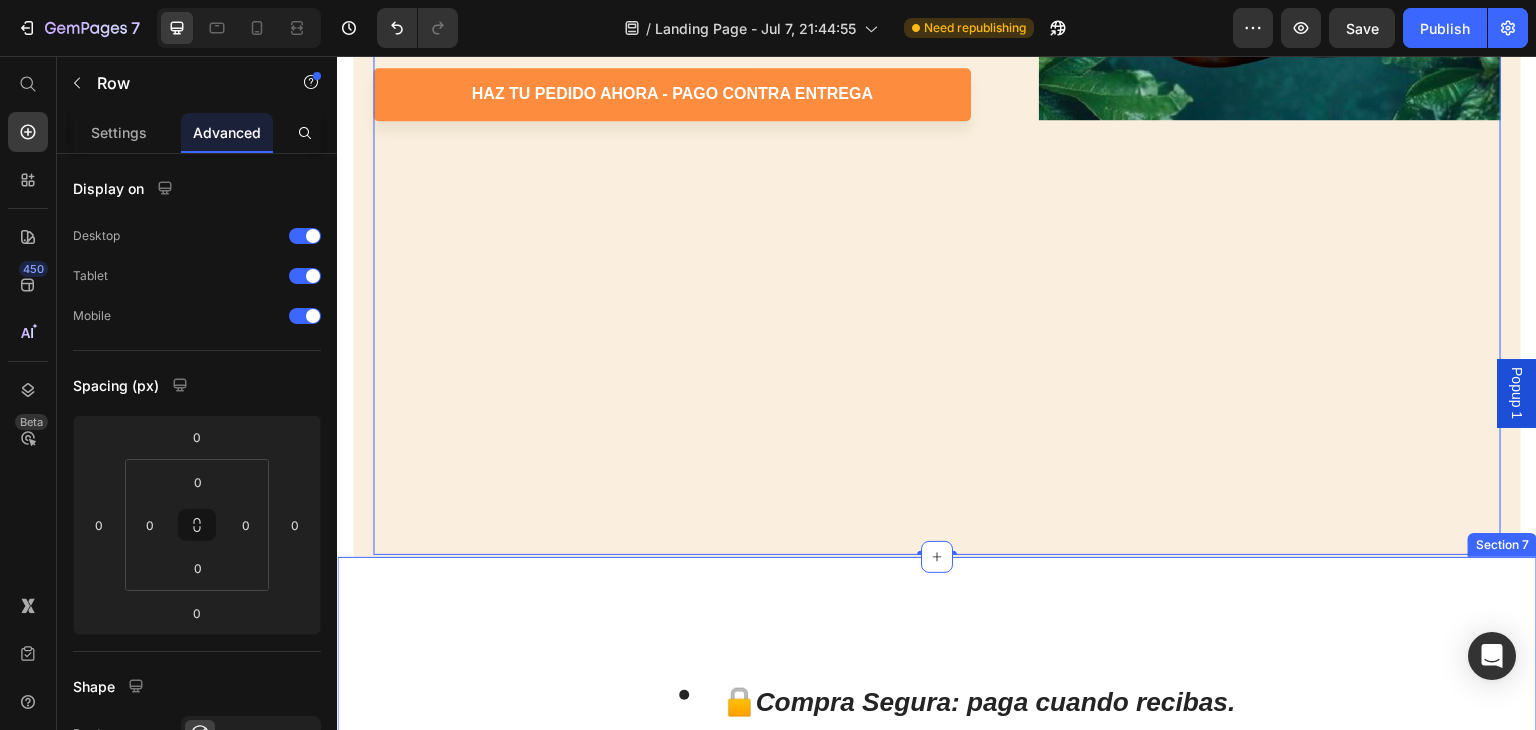 click on "🔒  Compra Segura: paga cuando recibas. 📦  Te escribiremos por WhatsApp solo para confirmar tu dirección y entrega. “Recibe GRATIS tu E-book  Cómo manejar el estrés y gestionar las emociones  y una Guía de como tomarlo, directo en tu WhatsApp cuando llegue tu pedido.” Heading Section 7" at bounding box center [937, 832] 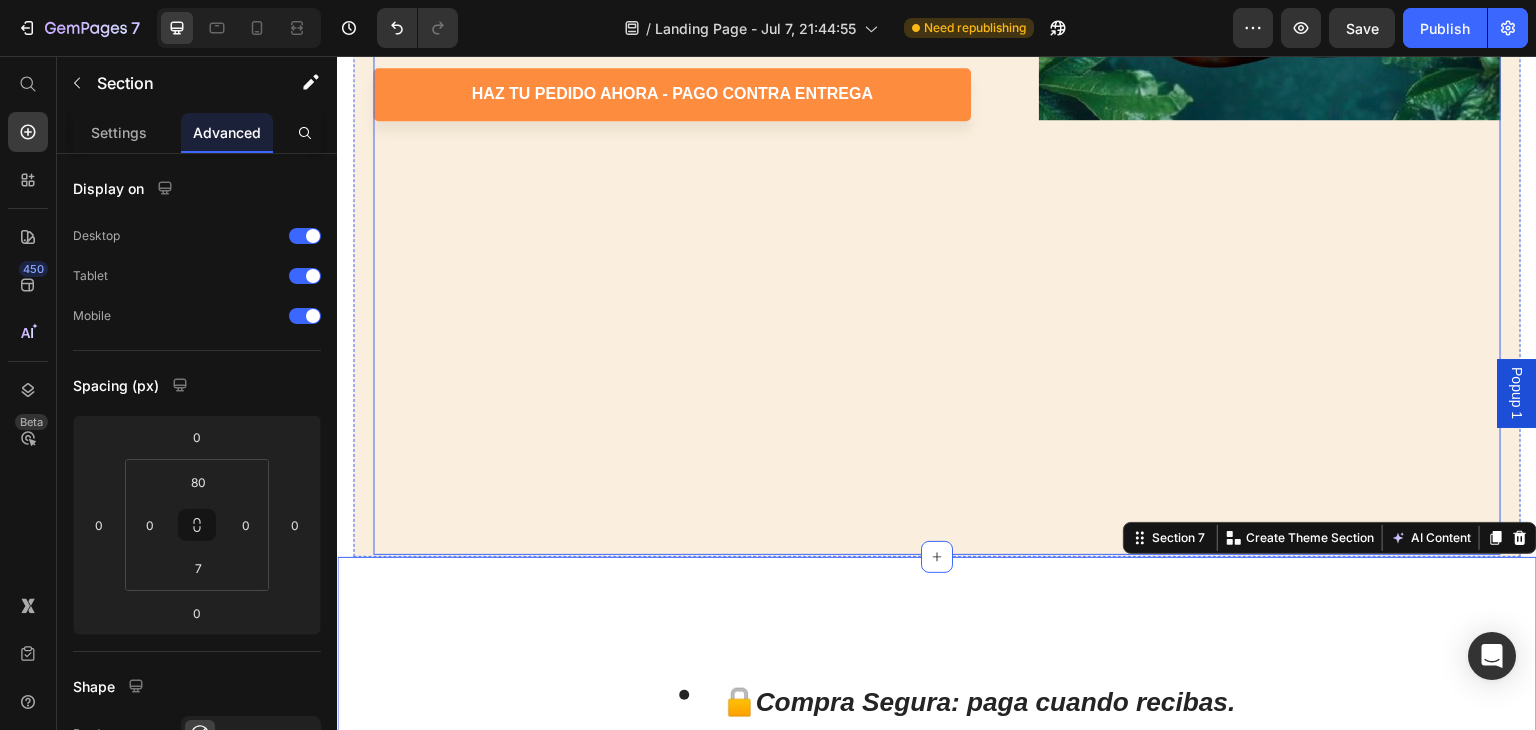click on "BENEFICIOS Heading
Icon Reduce el estrés y la ansiedad Text Block Row Ayuda a disminuir los niveles de cortisol (la hormona del estrés) y genera un efecto calmante. Text Block
Icon Aumenta tu Energía y Vitalidad Text Block Row Disminuye la fatiga física y mental,  brindándote mayor resistencia durante el día . Text Block
Icon Mejora tu Salud Mental y Cognitiva Text Block Row Favorece la concentración, claridad mental, enfoque y estado de ánimo.     ✅  Compra sin riesgo: paga cuando recibas. Entrega rápida [DAYS]–[DAYS] días. “Actúa hoy y asegura tu [QUANTITY]x[QUANTITY] — paga solo cuando recibas”. Text Block haz tu pedido ahora - pago contra entrega Button Row" at bounding box center [696, 29] 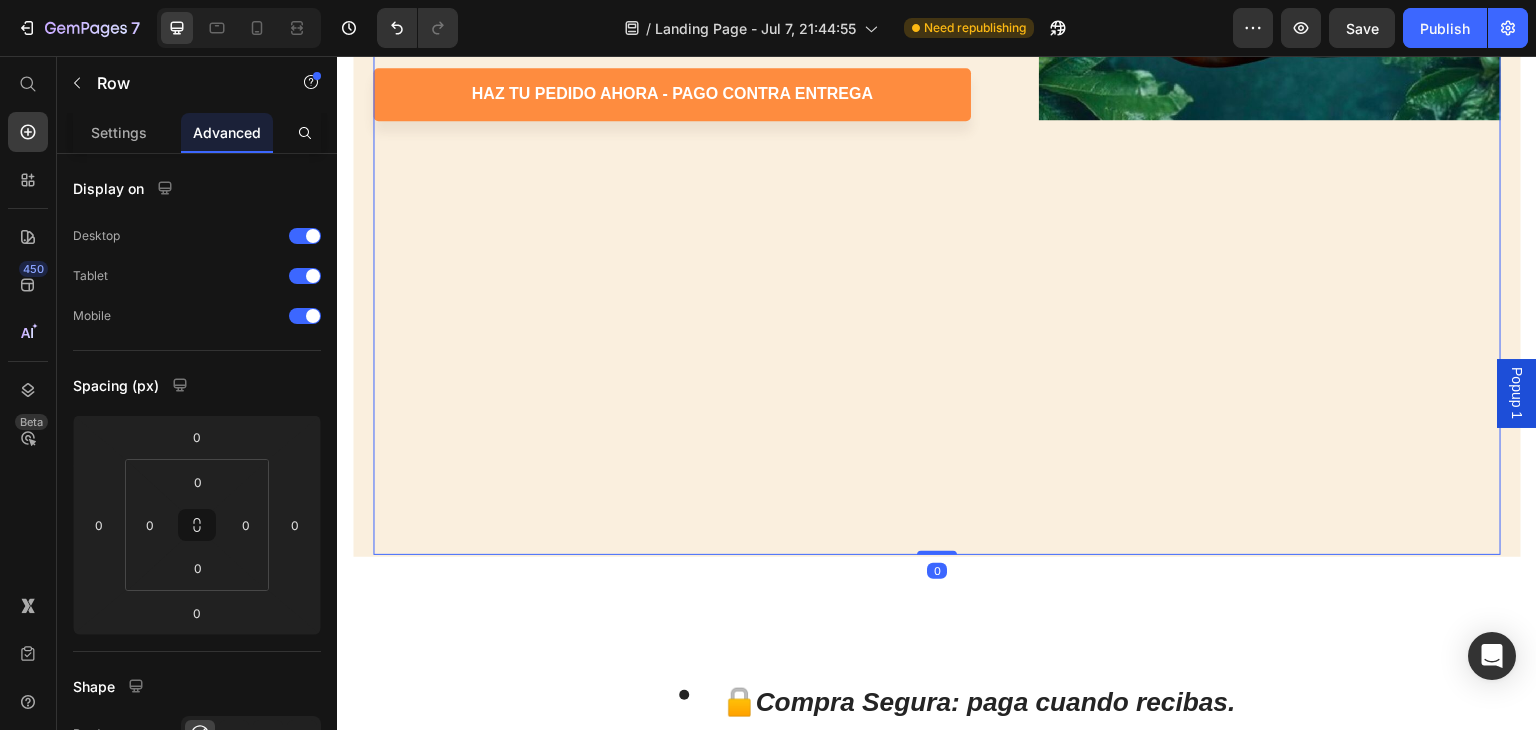 click on "BENEFICIOS Heading
Icon Reduce el estrés y la ansiedad Text Block Row Ayuda a disminuir los niveles de cortisol (la hormona del estrés) y genera un efecto calmante. Text Block
Icon Aumenta tu Energía y Vitalidad Text Block Row Disminuye la fatiga física y mental,  brindándote mayor resistencia durante el día . Text Block
Icon Mejora tu Salud Mental y Cognitiva Text Block Row Favorece la concentración, claridad mental, enfoque y estado de ánimo.     ✅  Compra sin riesgo: paga cuando recibas. Entrega rápida [DAYS]–[DAYS] días. “Actúa hoy y asegura tu [QUANTITY]x[QUANTITY] — paga solo cuando recibas”. Text Block haz tu pedido ahora - pago contra entrega Button Row" at bounding box center [696, 29] 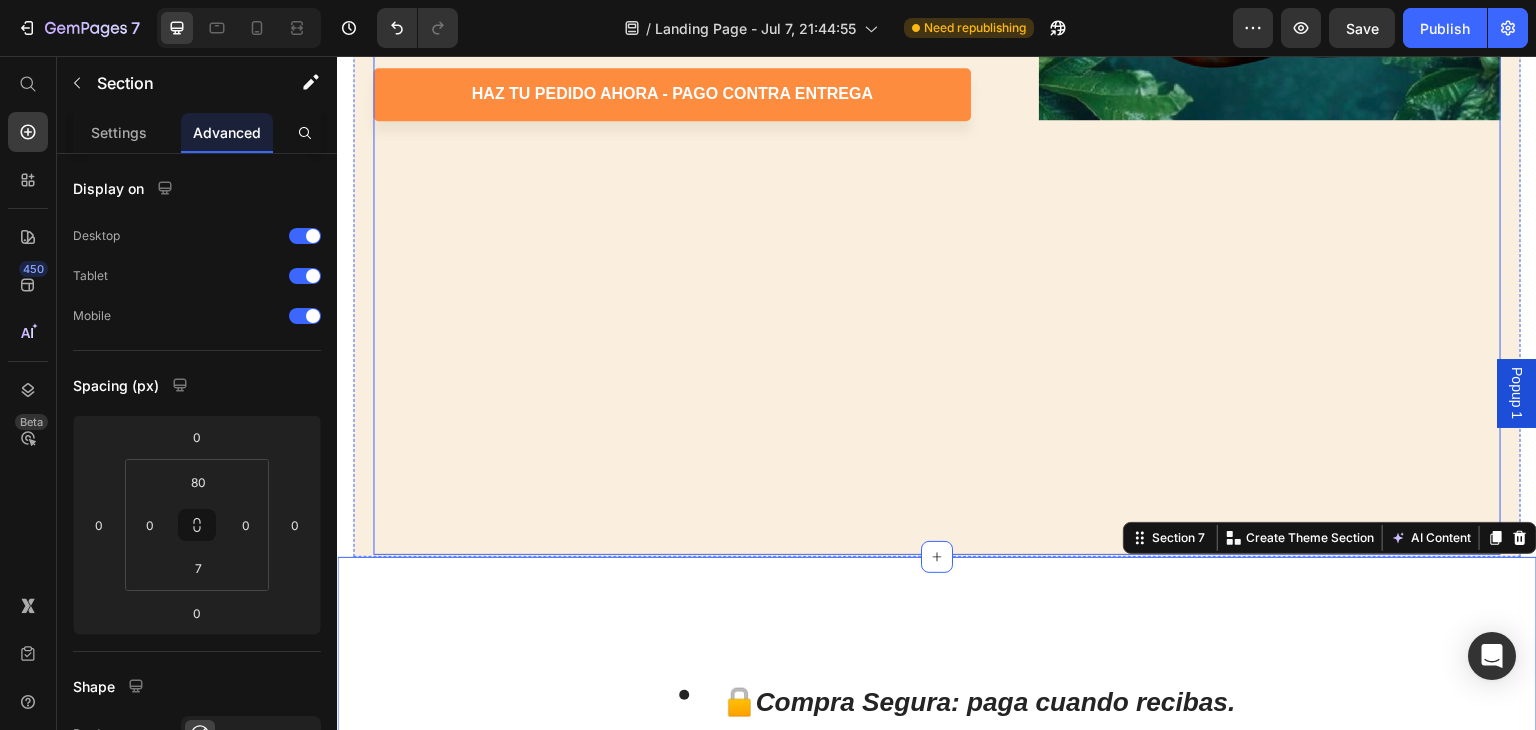 click on "Image" at bounding box center (1270, 29) 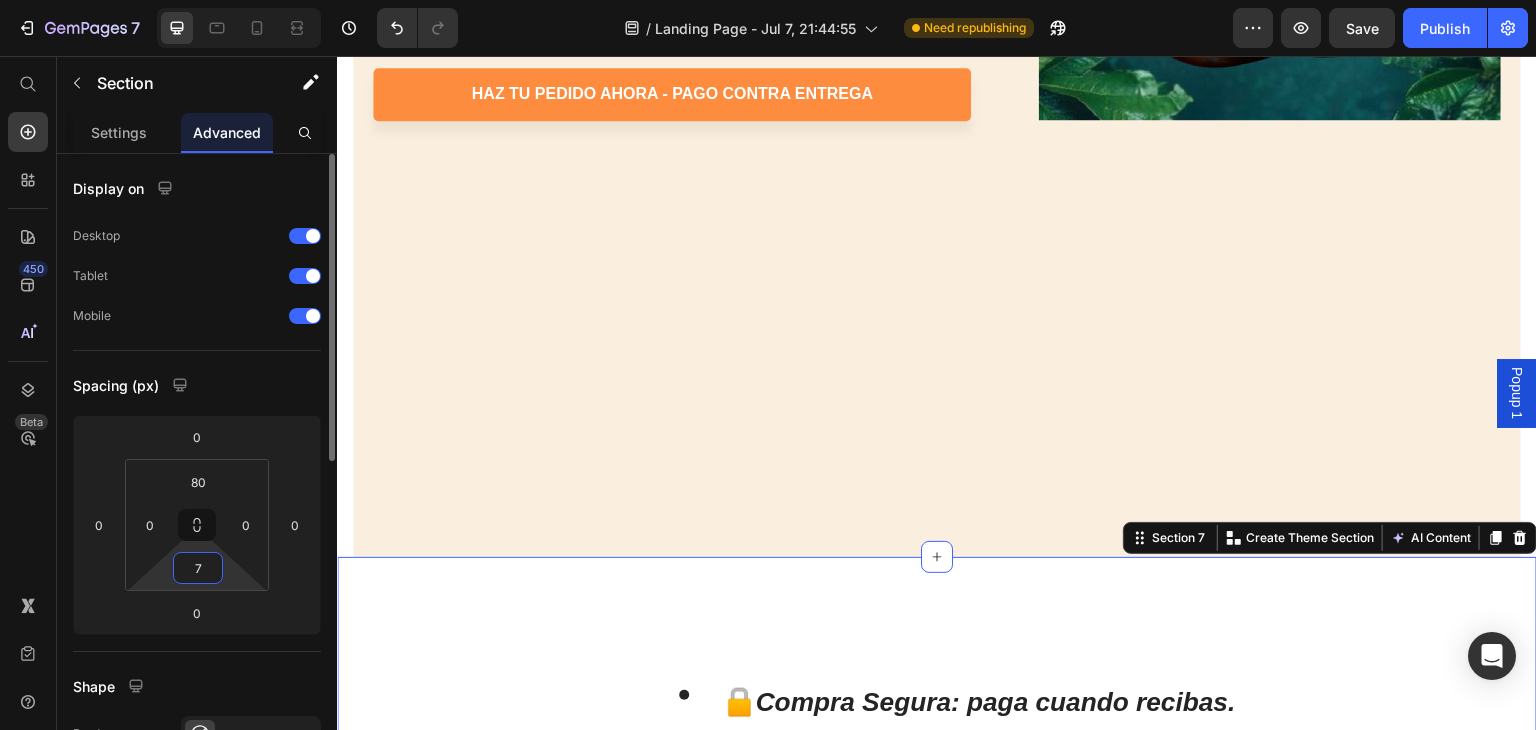 click on "7" at bounding box center (198, 568) 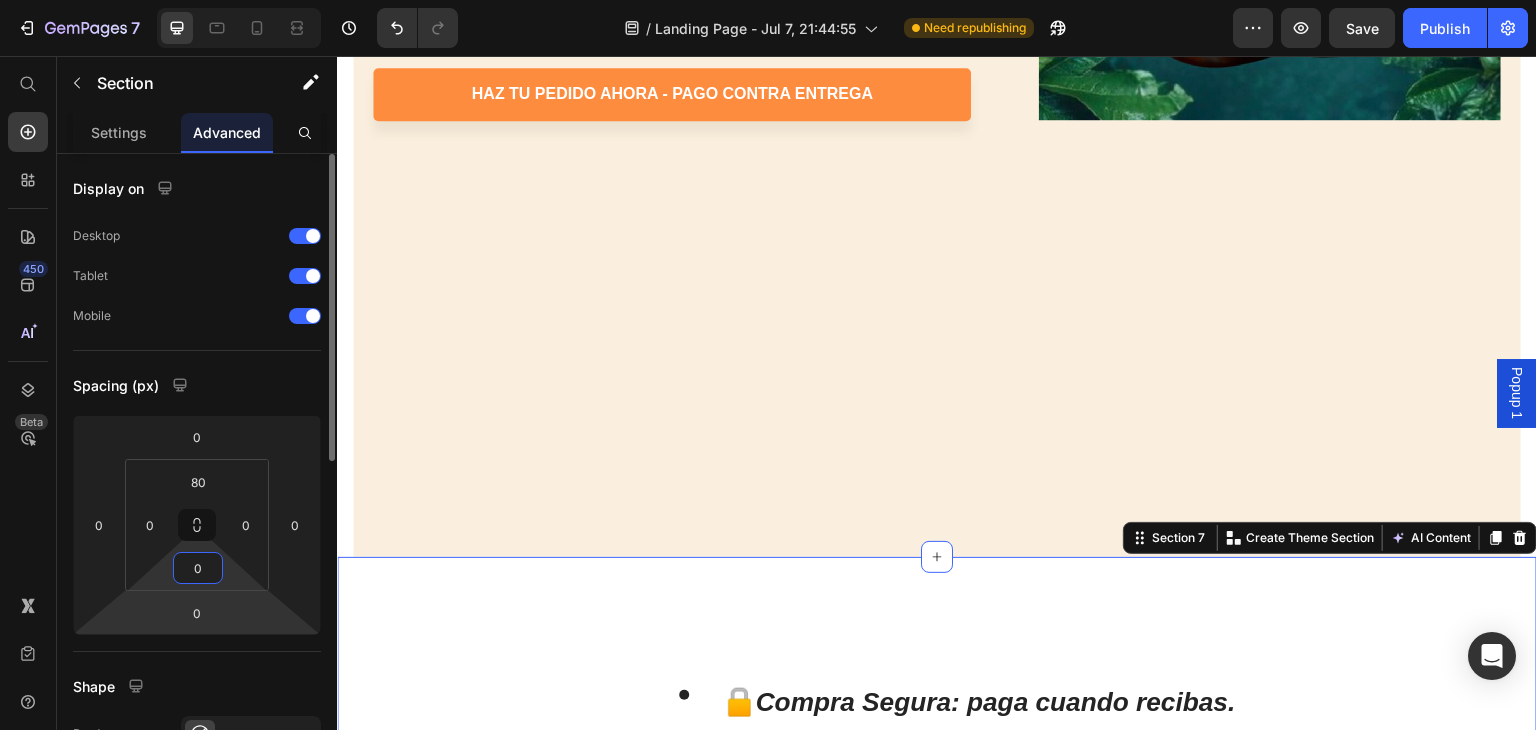 type on "0" 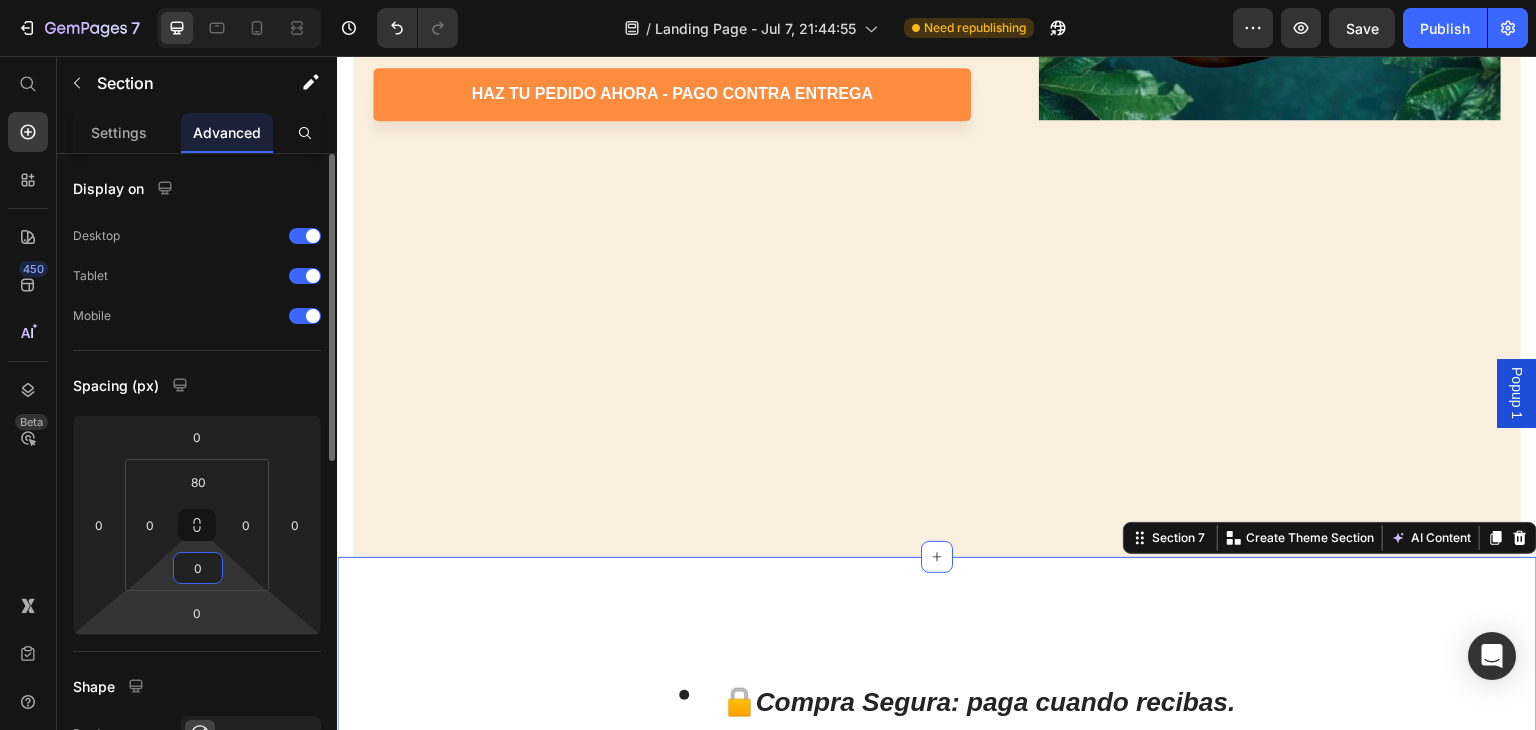 click on "7   /  Landing Page - Jul 7, 21:44:55 Need republishing Preview  Save   Publish  450 Beta Start with Sections Elements Hero Section Product Detail Brands Trusted Badges Guarantee Product Breakdown How to use Testimonials Compare Bundle FAQs Social Proof Brand Story Product List Collection Blog List Contact Sticky Add to Cart Custom Footer Browse Library 450 Layout
Row
Row
Row
Row Text
Heading
Text Block Button
Button
Button
Sticky Back to top Media
Image" at bounding box center [768, 0] 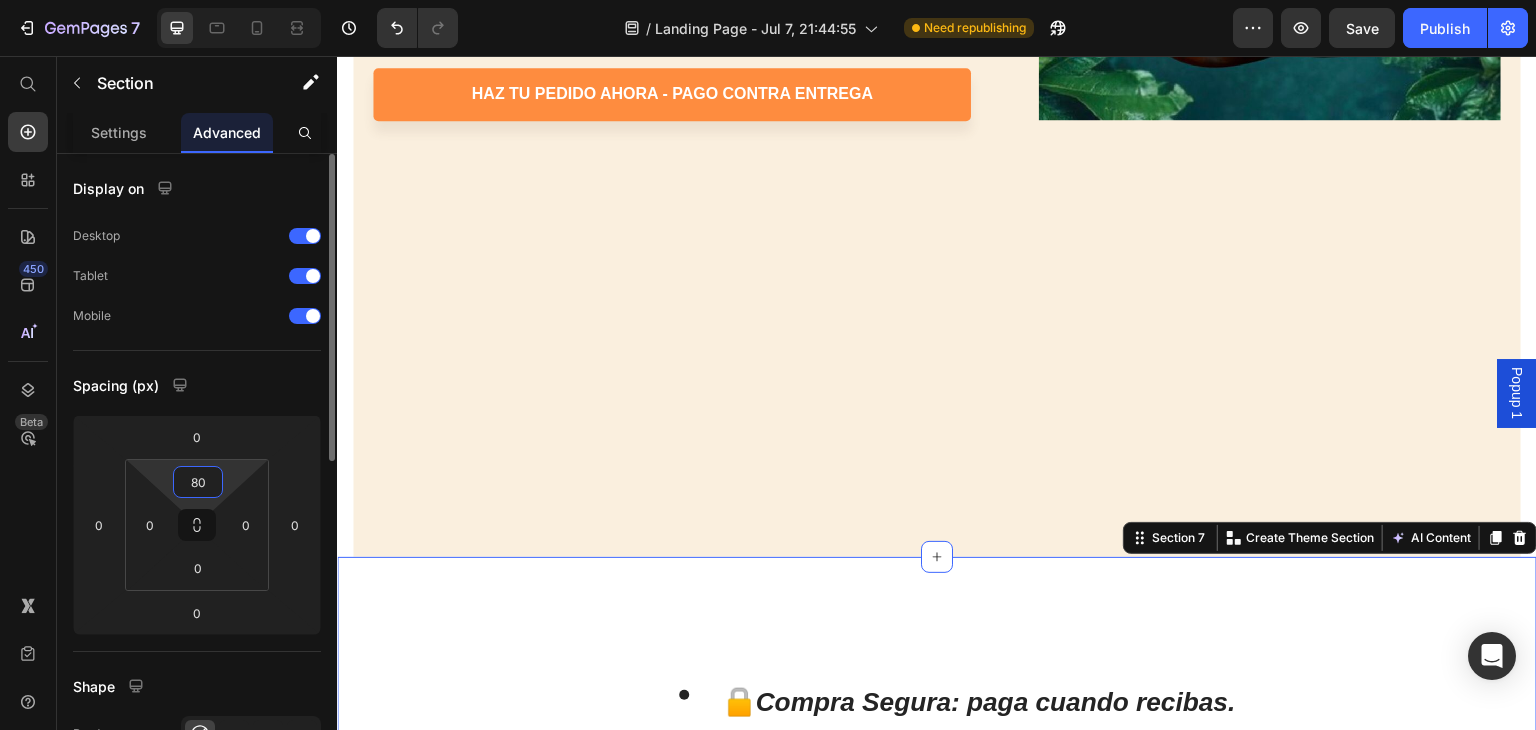 click on "80" at bounding box center [198, 482] 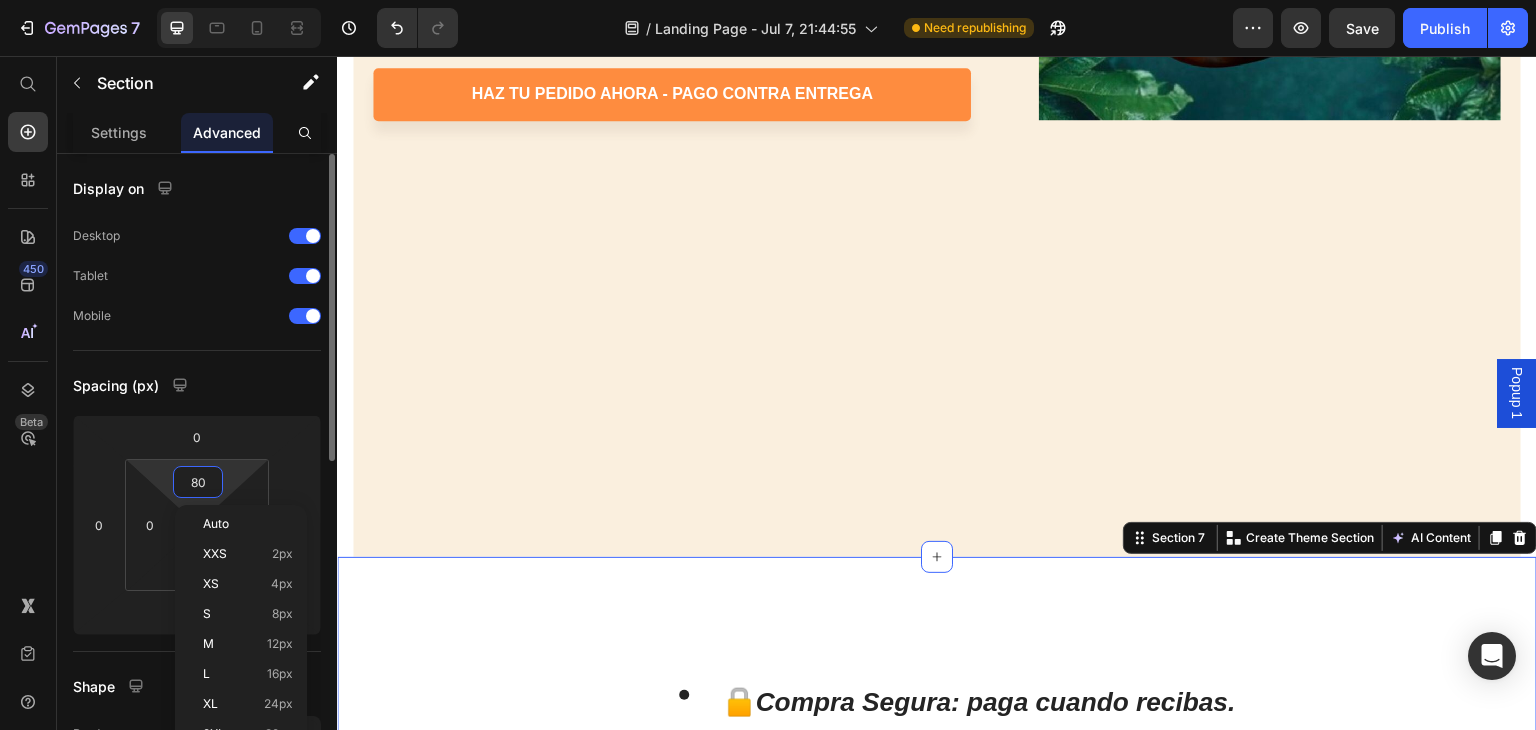 type on "0" 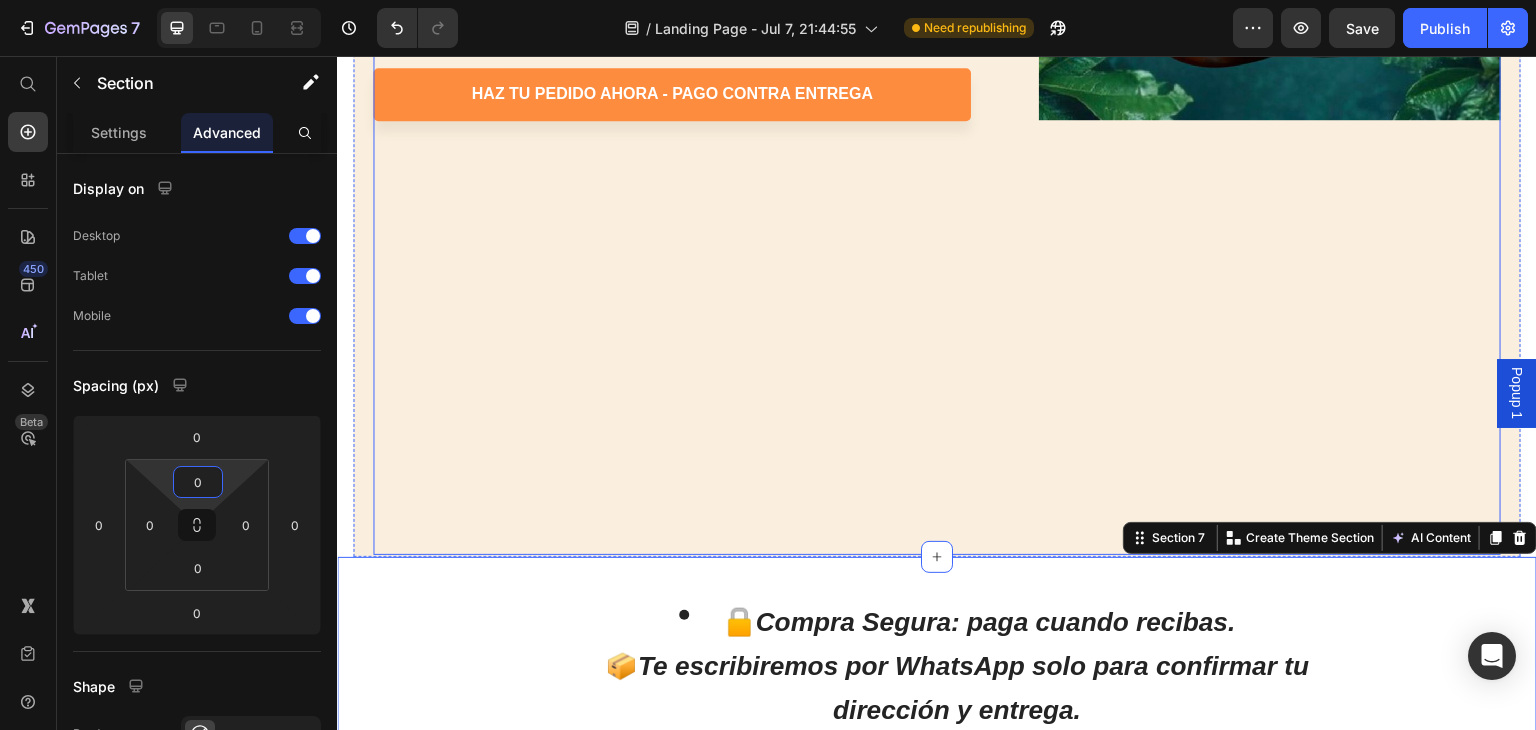 click on "BENEFICIOS Heading
Icon Reduce el estrés y la ansiedad Text Block Row Ayuda a disminuir los niveles de cortisol (la hormona del estrés) y genera un efecto calmante. Text Block
Icon Aumenta tu Energía y Vitalidad Text Block Row Disminuye la fatiga física y mental,  brindándote mayor resistencia durante el día . Text Block
Icon Mejora tu Salud Mental y Cognitiva Text Block Row Favorece la concentración, claridad mental, enfoque y estado de ánimo.     ✅  Compra sin riesgo: paga cuando recibas. Entrega rápida [DAYS]–[DAYS] días. “Actúa hoy y asegura tu [QUANTITY]x[QUANTITY] — paga solo cuando recibas”. Text Block haz tu pedido ahora - pago contra entrega Button Row" at bounding box center [696, 29] 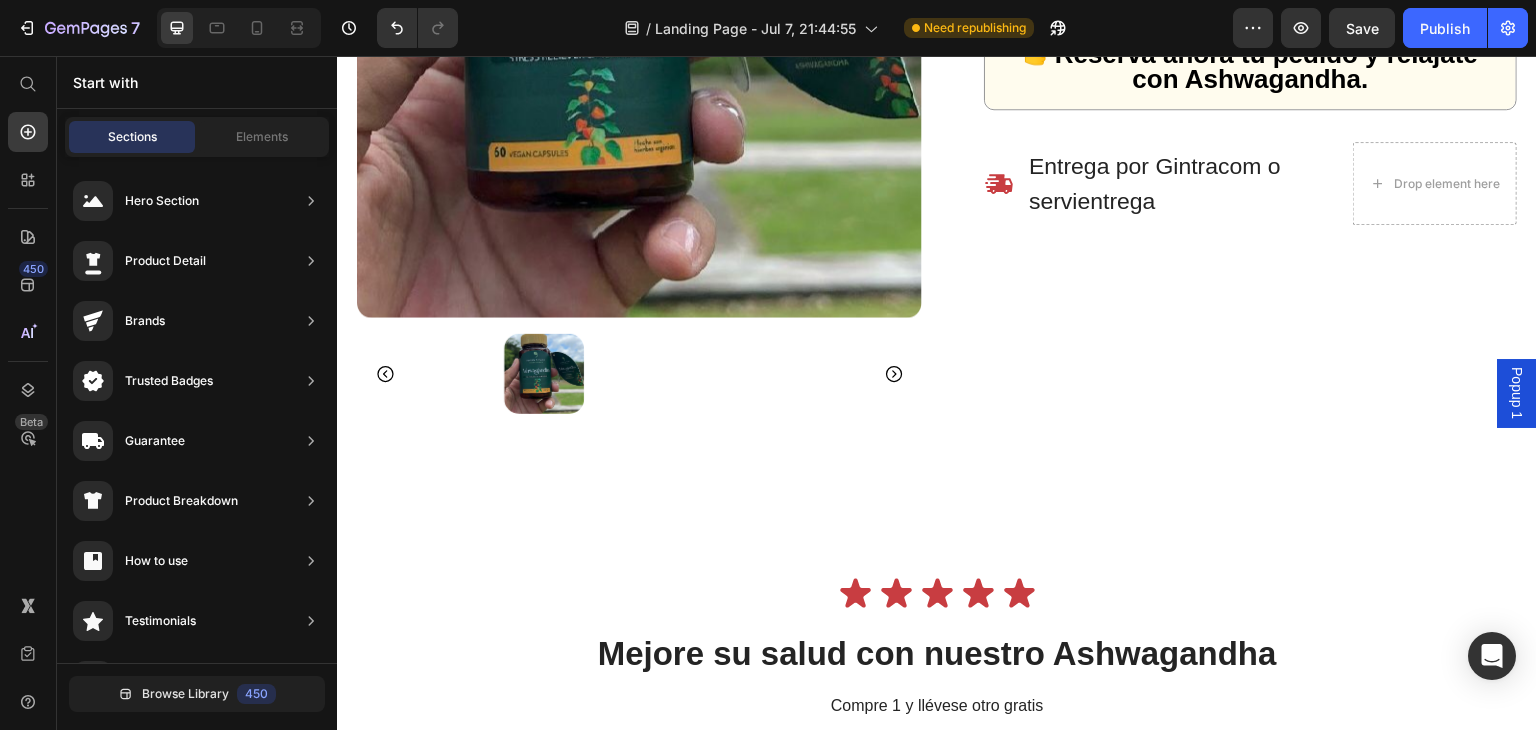scroll, scrollTop: 4733, scrollLeft: 0, axis: vertical 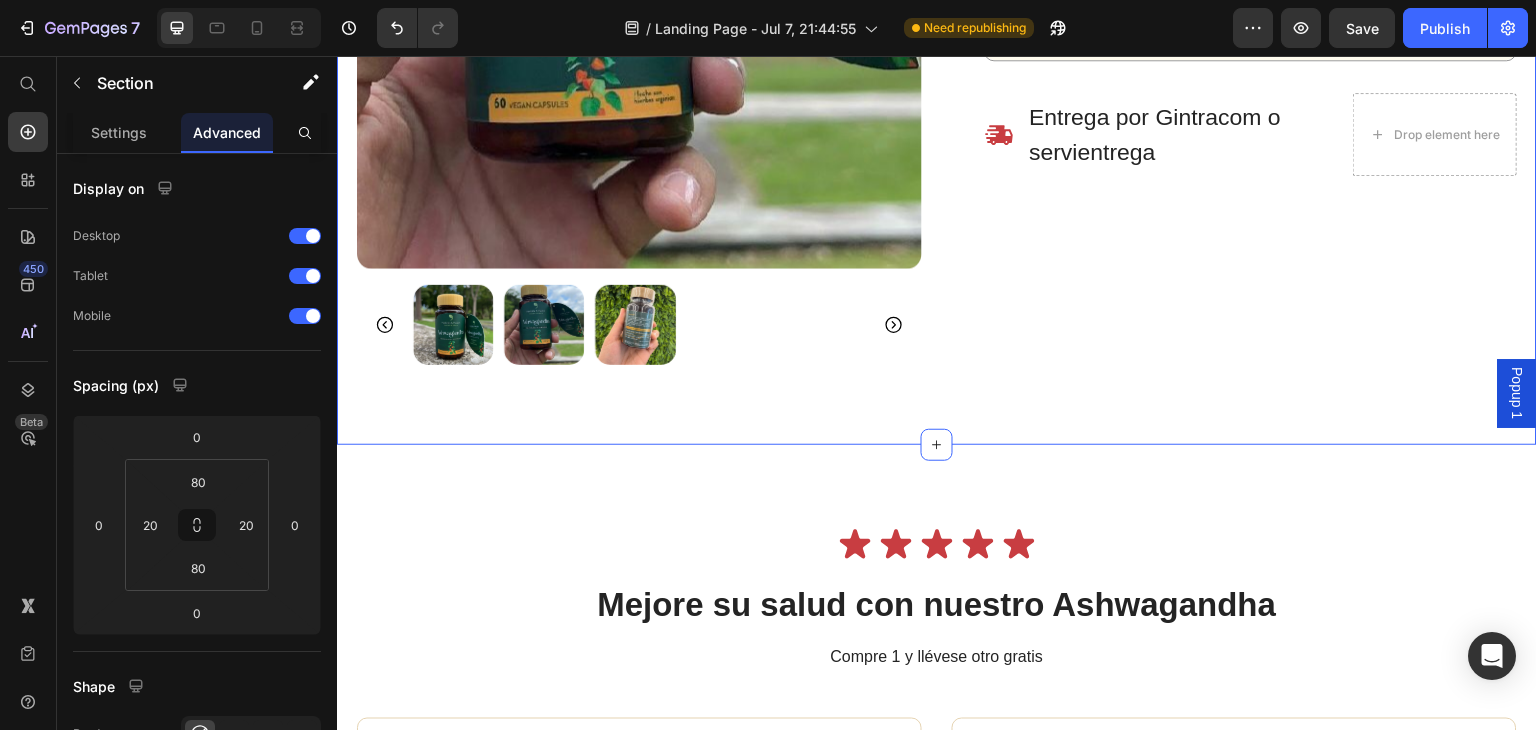 click on "02 Hours 13 Mins 41 Secs Countdown Timer
Product Images COMPRA 1 LLEVA 2 Heading Buy 2 get one free Heading Reduce tu Estrés y Recupera tu Energía con Ashwagandha 60 cápsulas Product Title 🚨  ¡Quedan pocas unidades!   ⏰  Oferta válida solo hoy — stock limitado. 👉  Reserva ahora tu pedido y relájate con Ashwagandha. Text Block
Entrega por Gintracom o servientrega Item List
Drop element here Row Row Product Section 9   You can create reusable sections Create Theme Section AI Content Write with GemAI What would you like to describe here? Tone and Voice Persuasive Product Show more Generate" at bounding box center [937, -26] 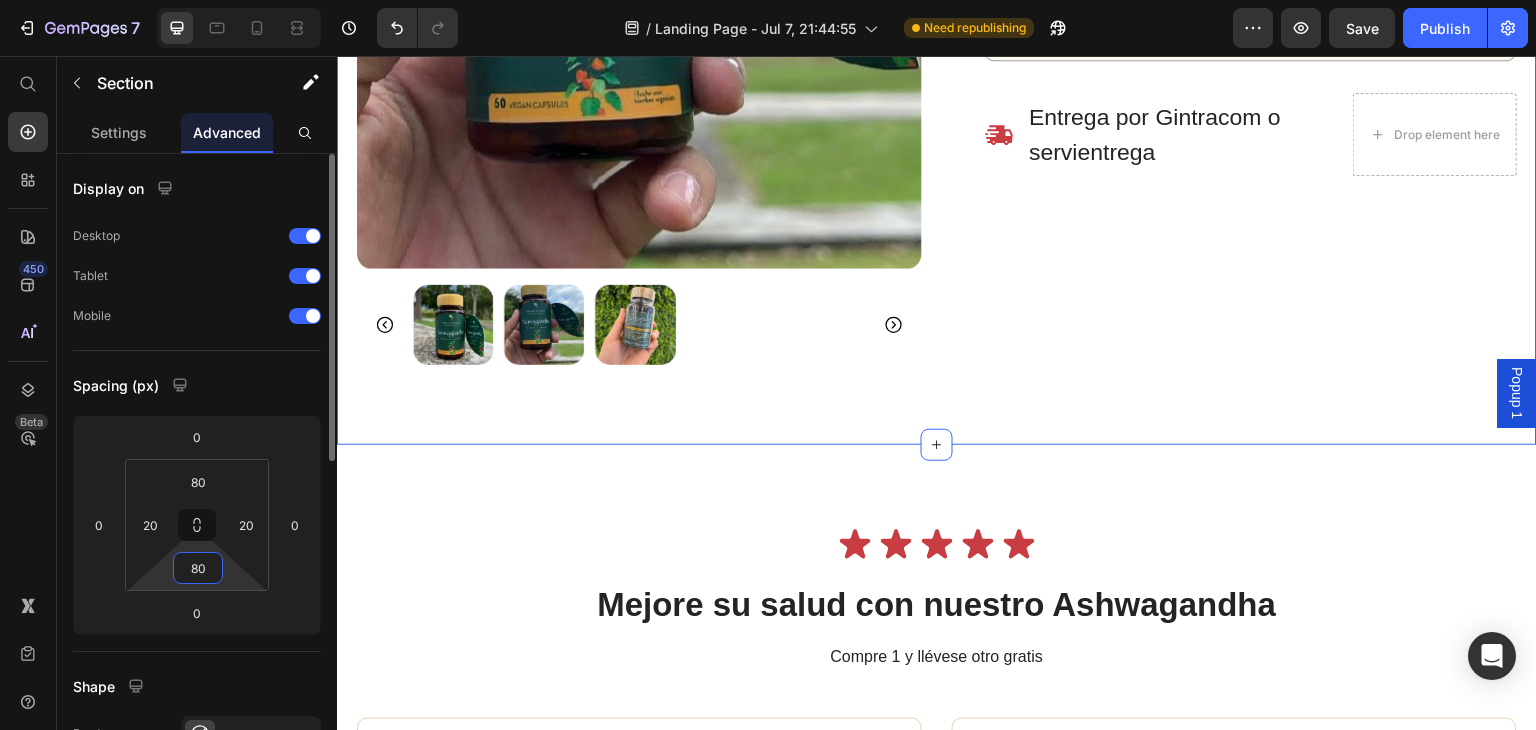 click on "80" at bounding box center [198, 568] 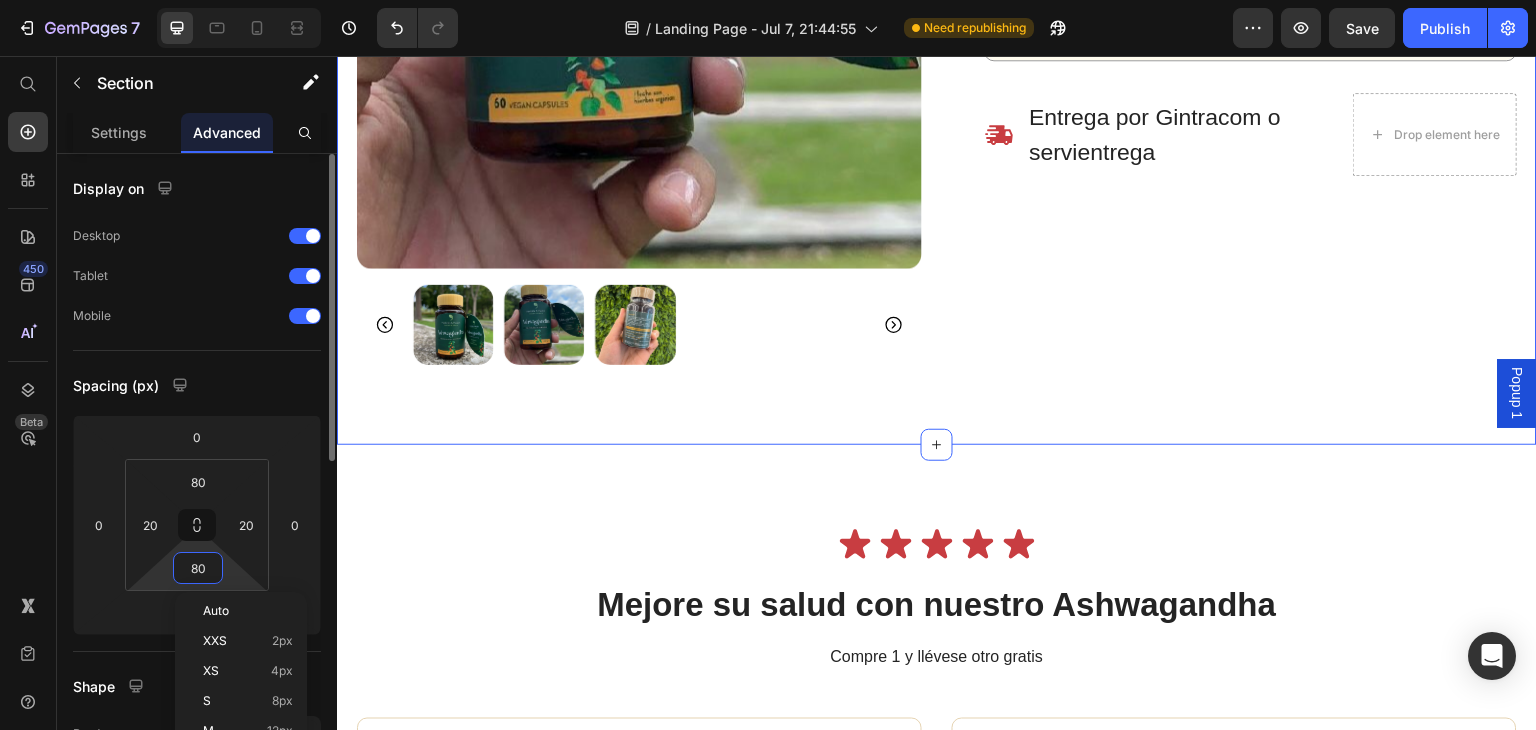 type on "0" 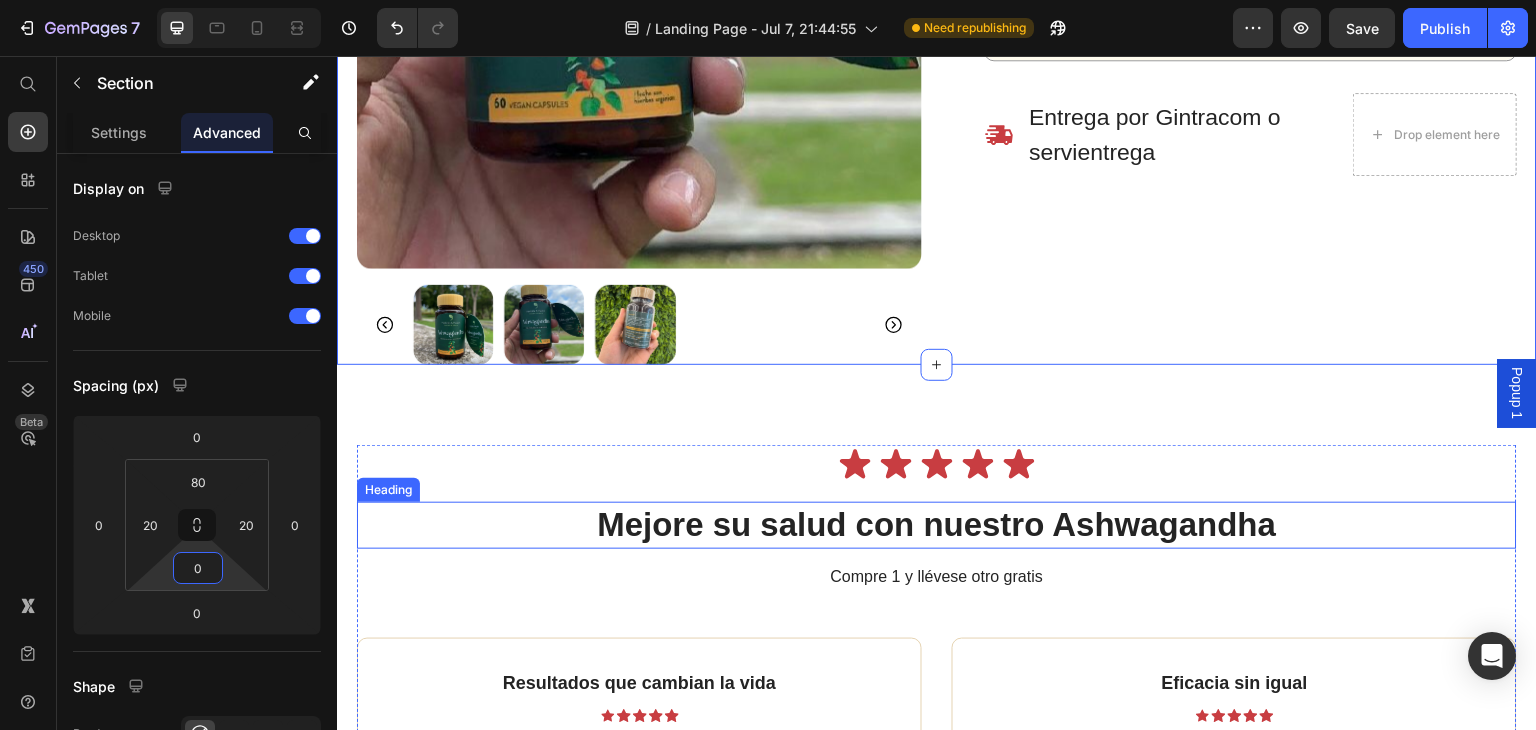 click on "Mejore su salud con nuestro Ashwagandha" at bounding box center (937, 525) 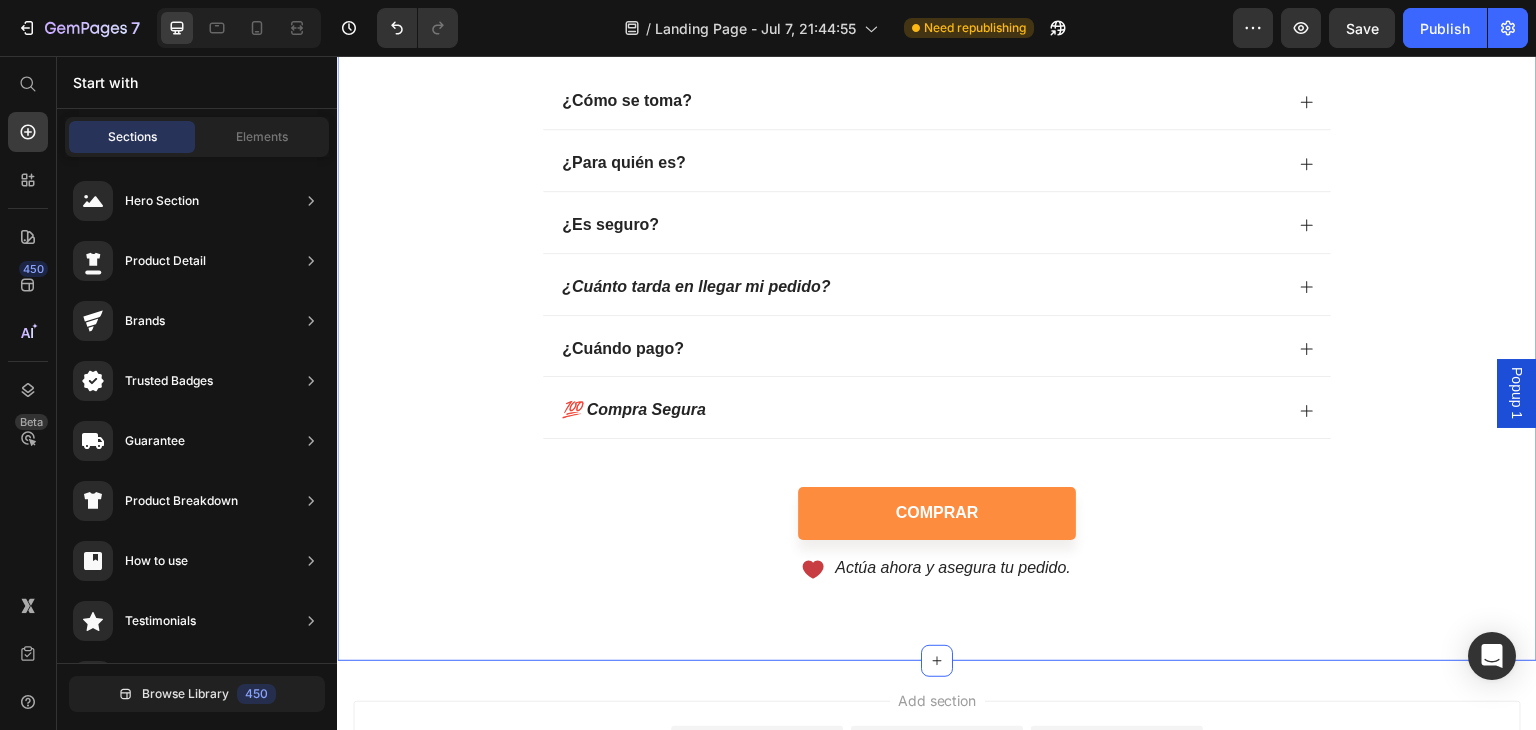 scroll, scrollTop: 6288, scrollLeft: 0, axis: vertical 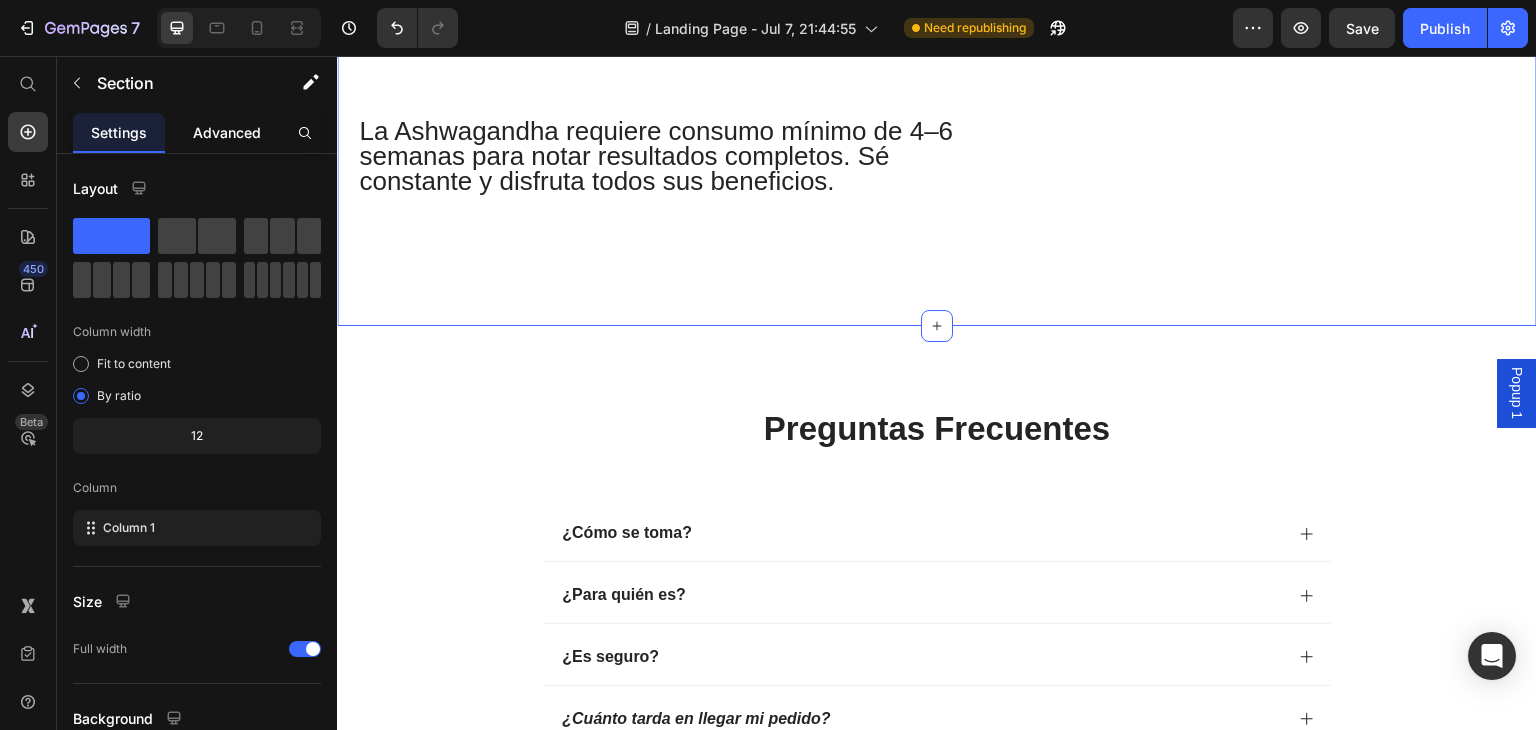 click on "Advanced" at bounding box center [227, 132] 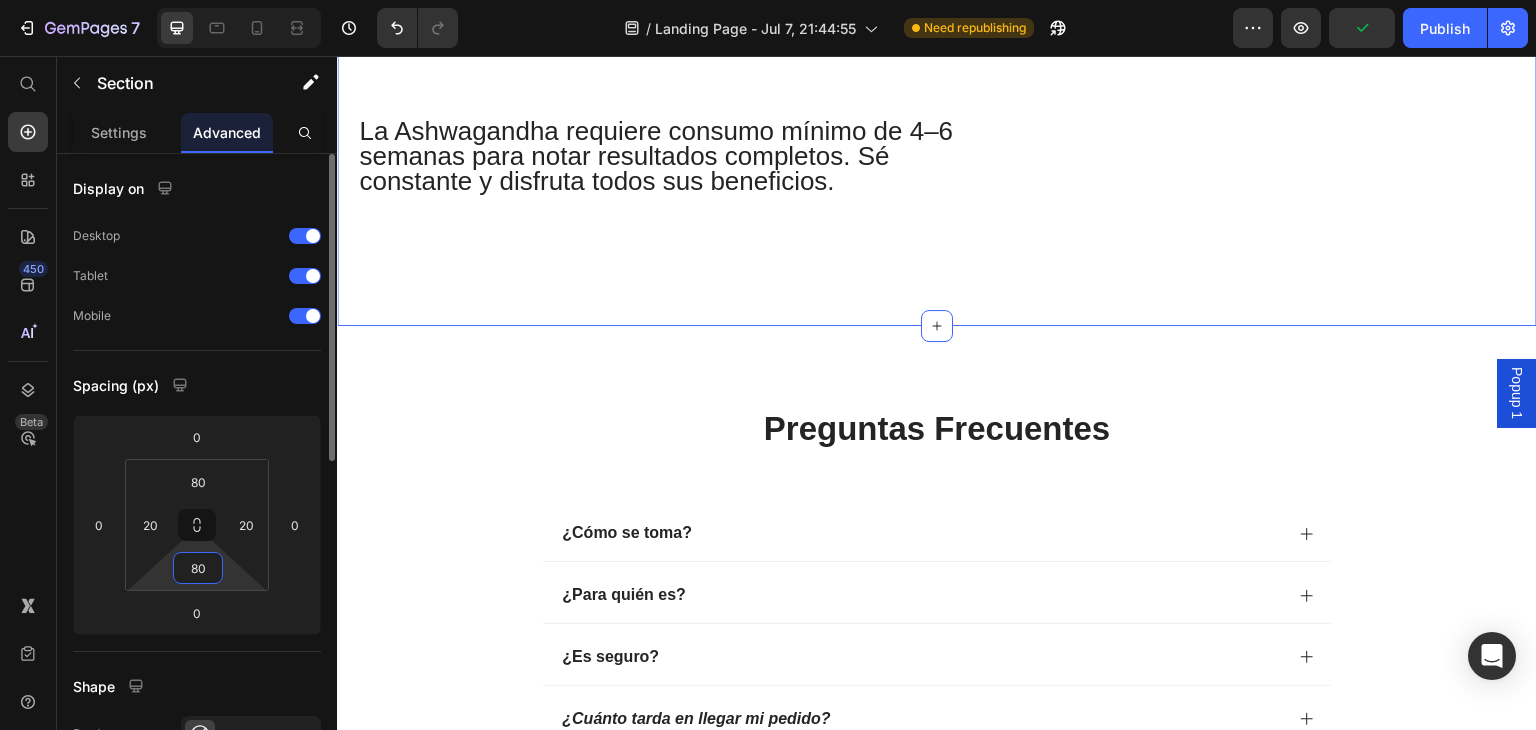 click on "80" at bounding box center [198, 568] 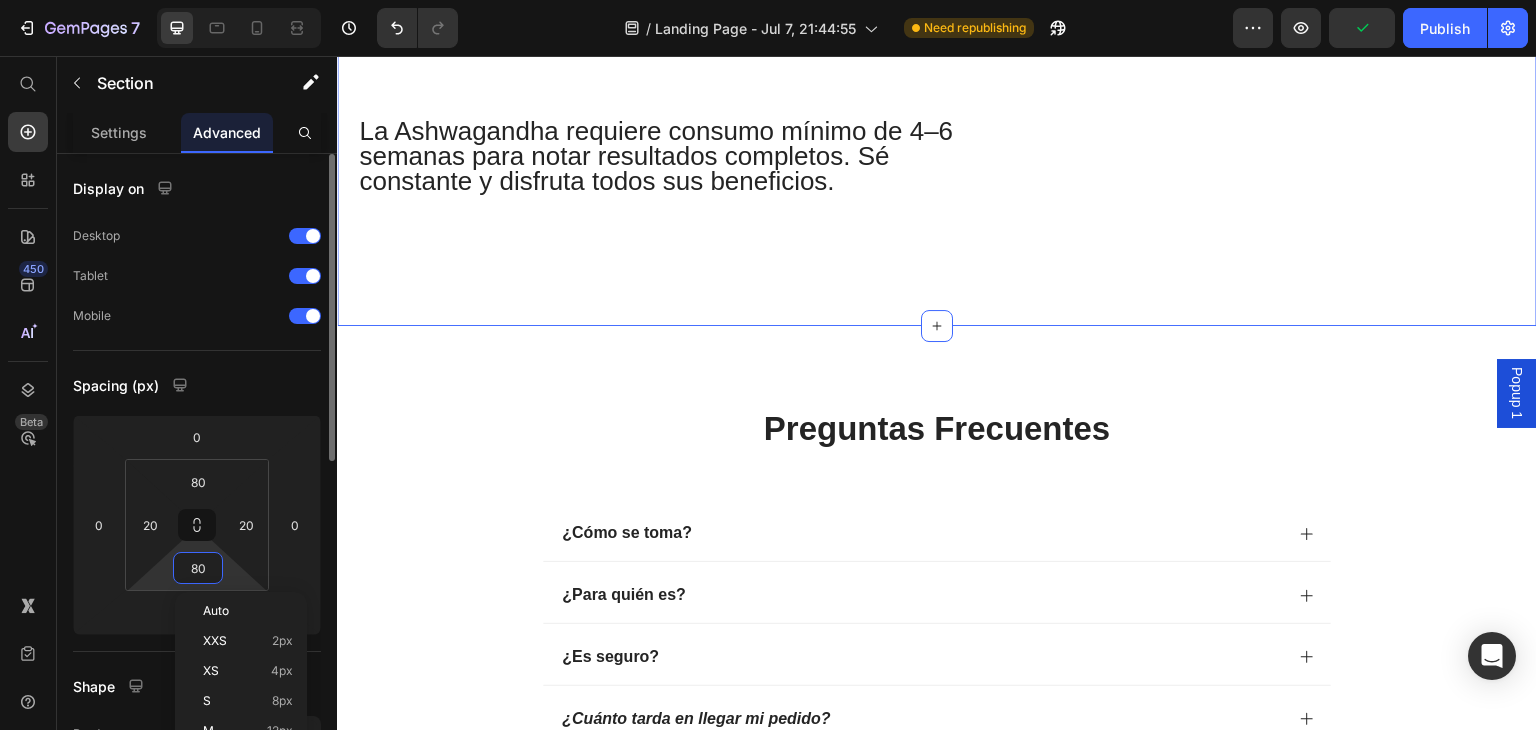 type on "0" 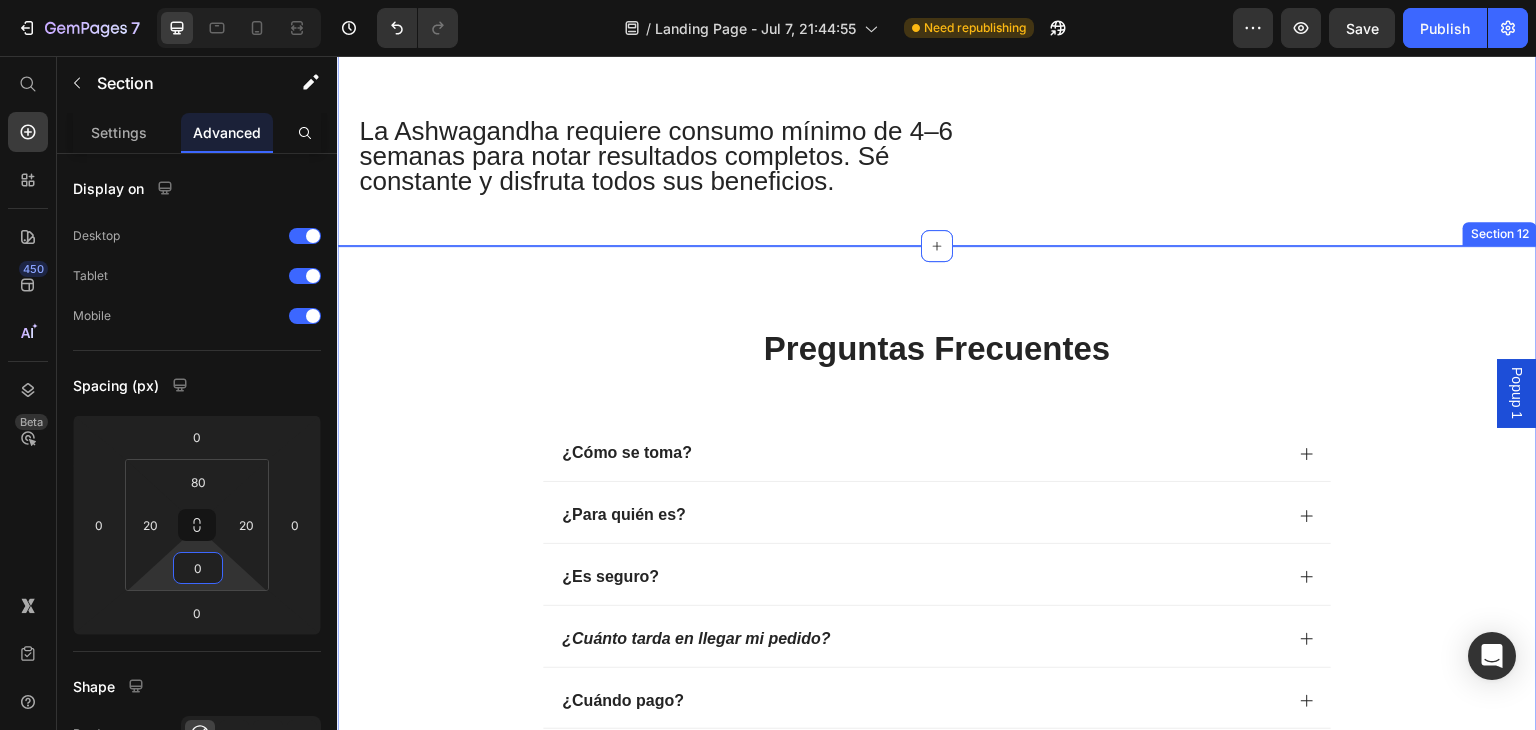 click on "Preguntas Frecuentes  Heading
¿Cómo se toma?
¿Para quién es?
¿Es seguro?
¿Cuánto tarda en llegar mi pedido?
¿Cuándo pago?
💯 Compra Segura Accordion COMPRAR   Button
Icon Actúa ahora y asegura tu pedido. Text Block Row Row Section 12" at bounding box center [937, 629] 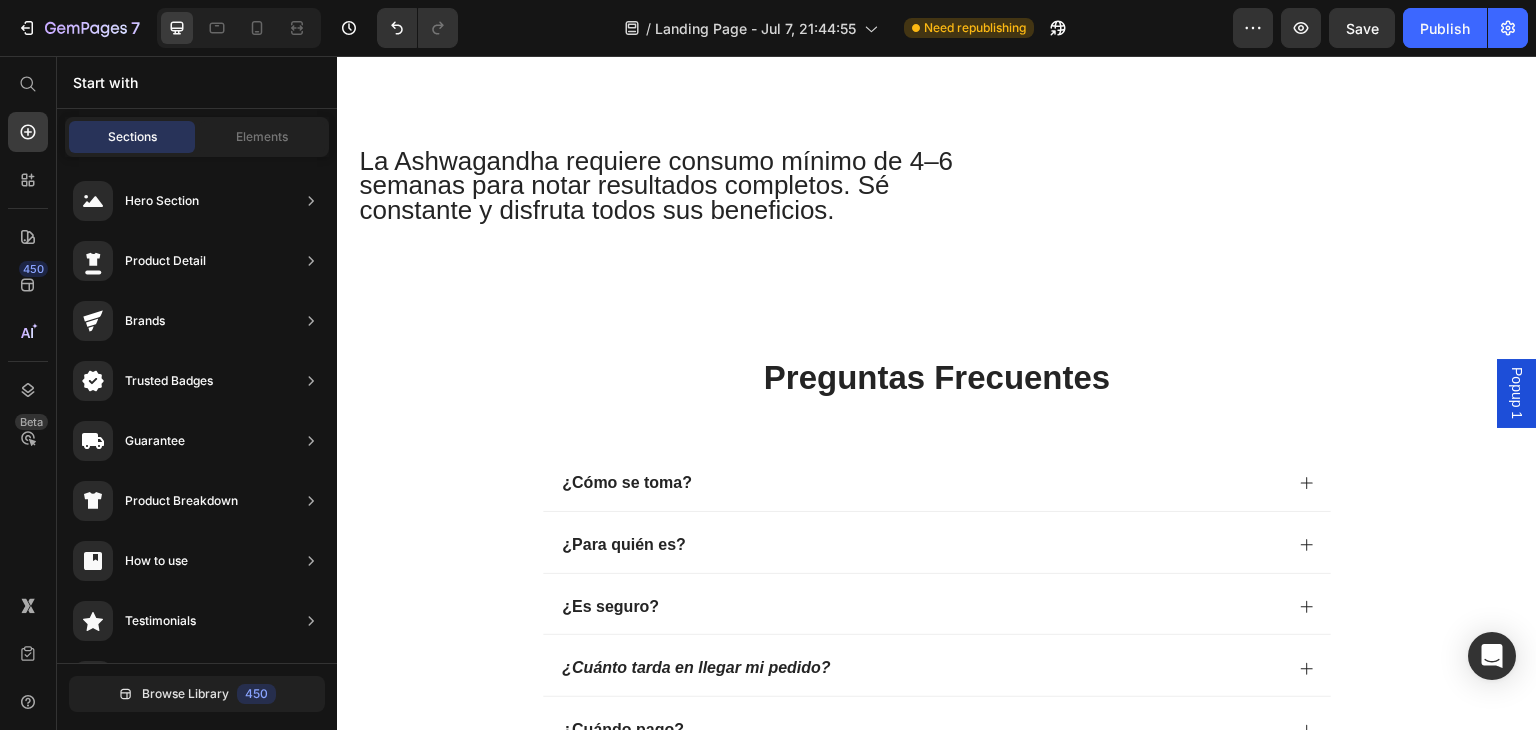 scroll, scrollTop: 6901, scrollLeft: 0, axis: vertical 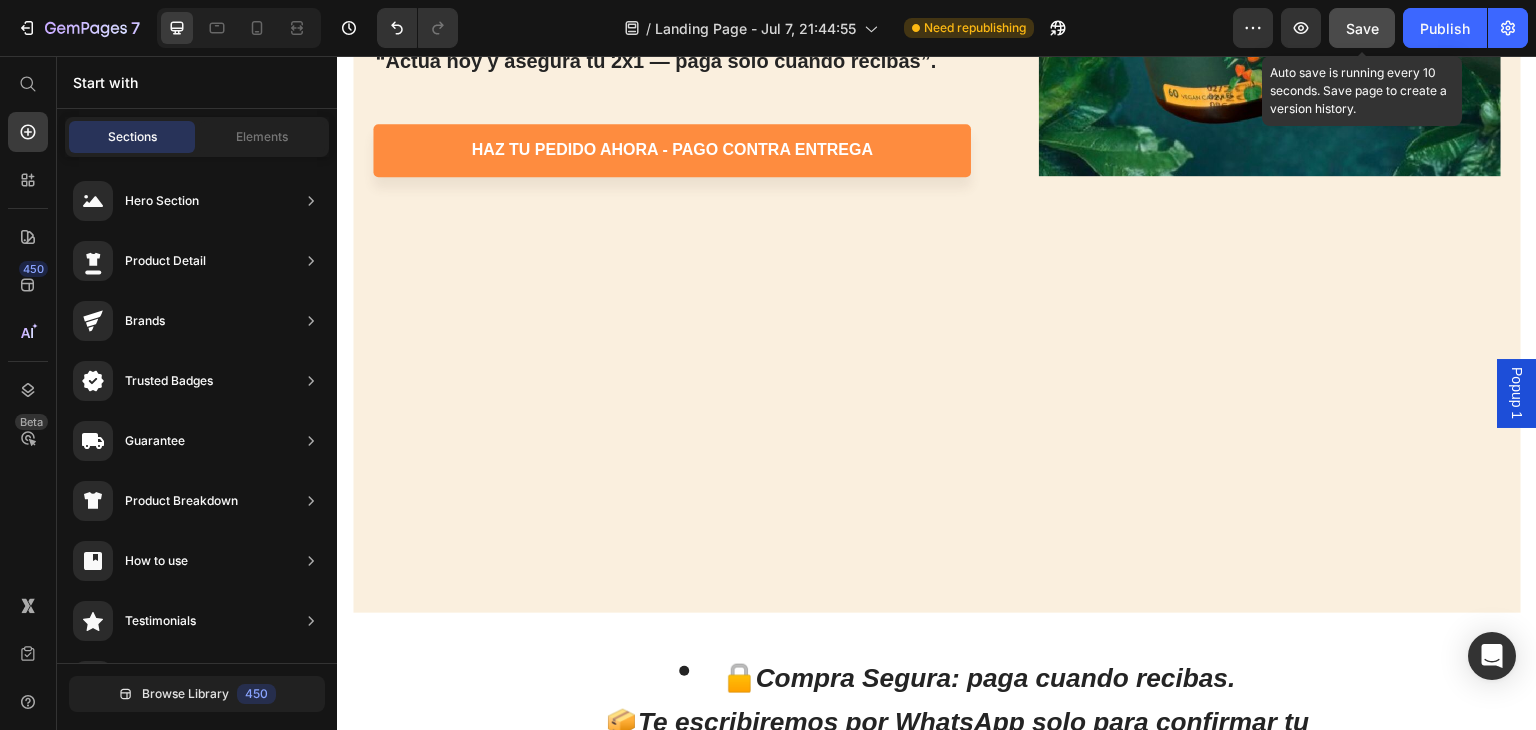 click on "Save" at bounding box center [1362, 28] 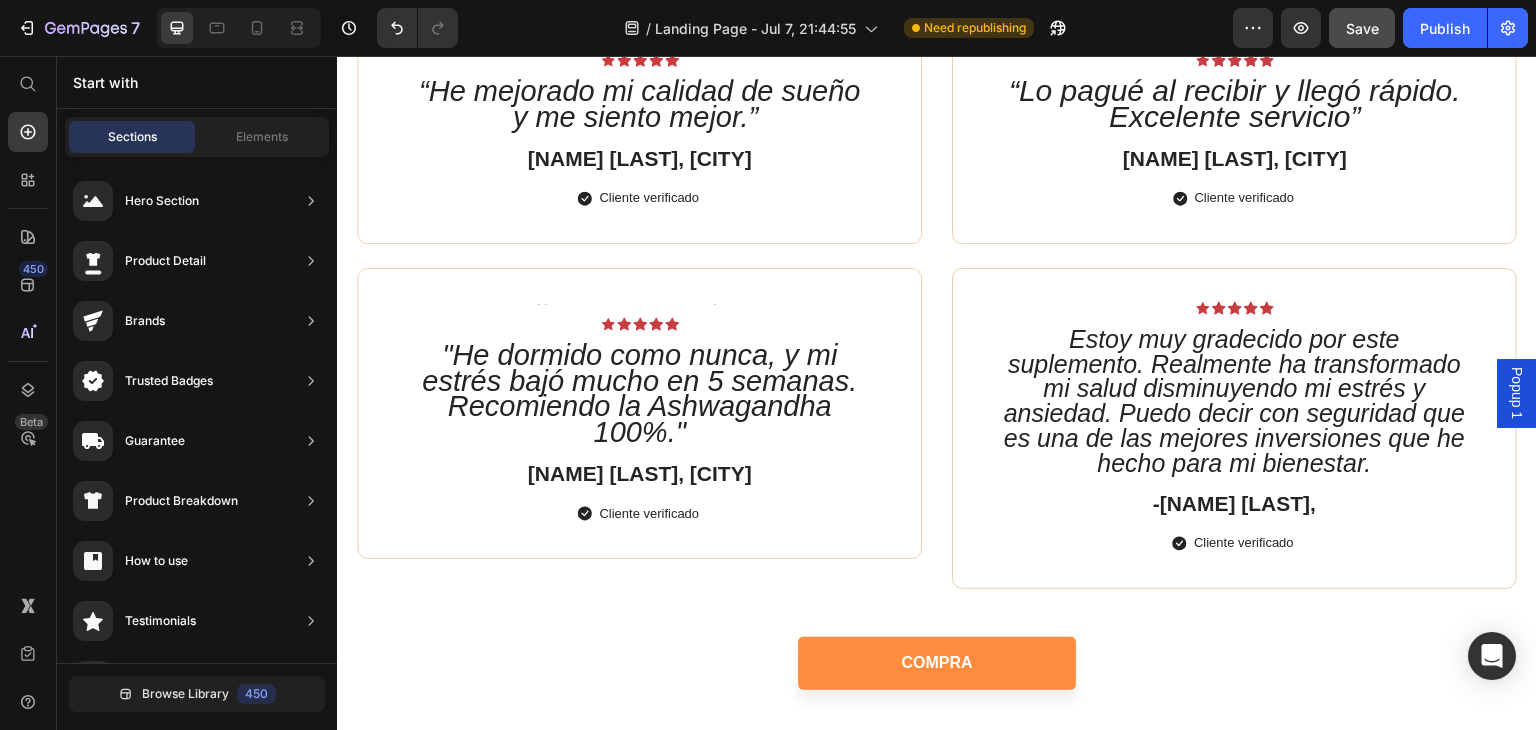 scroll, scrollTop: 5790, scrollLeft: 0, axis: vertical 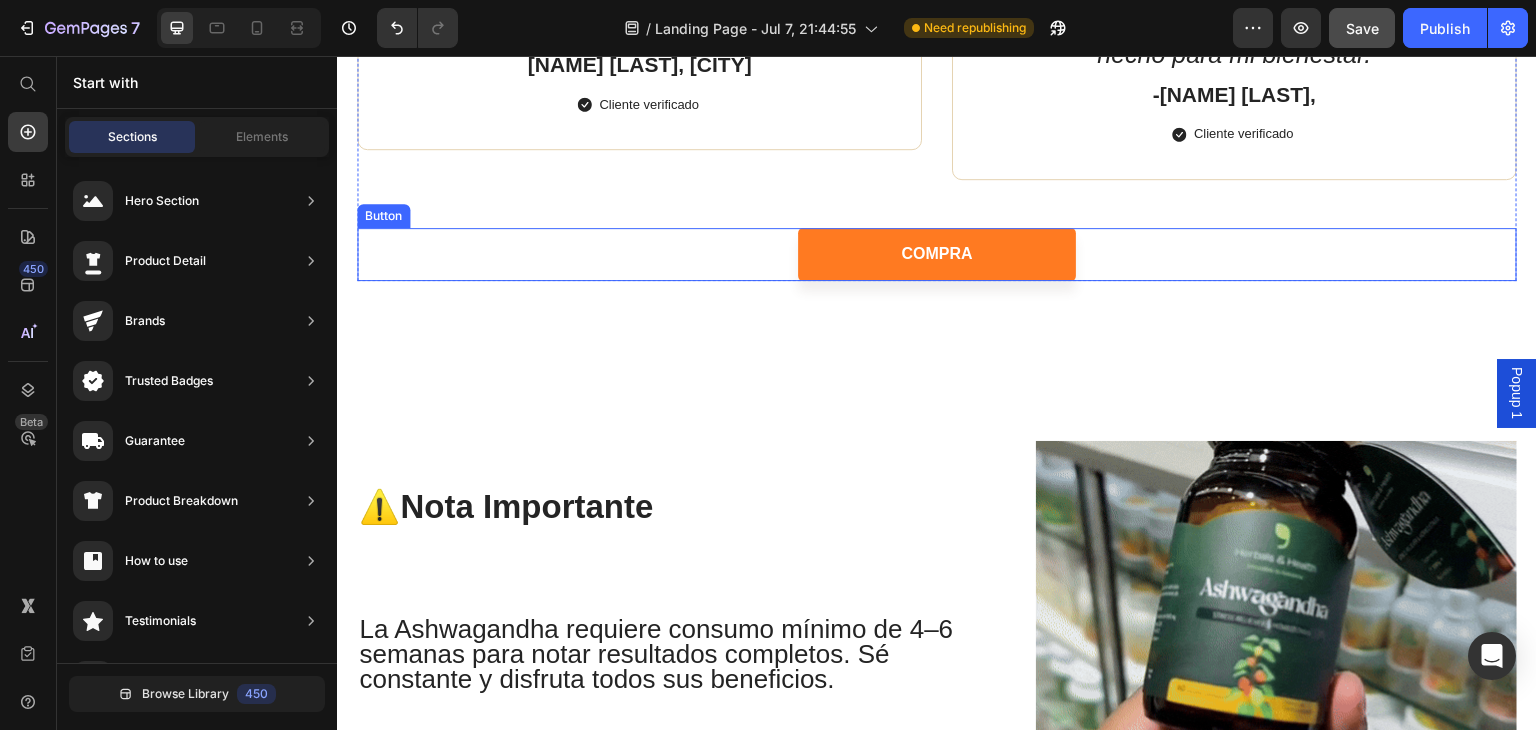 click on "COMPRA" at bounding box center [937, 254] 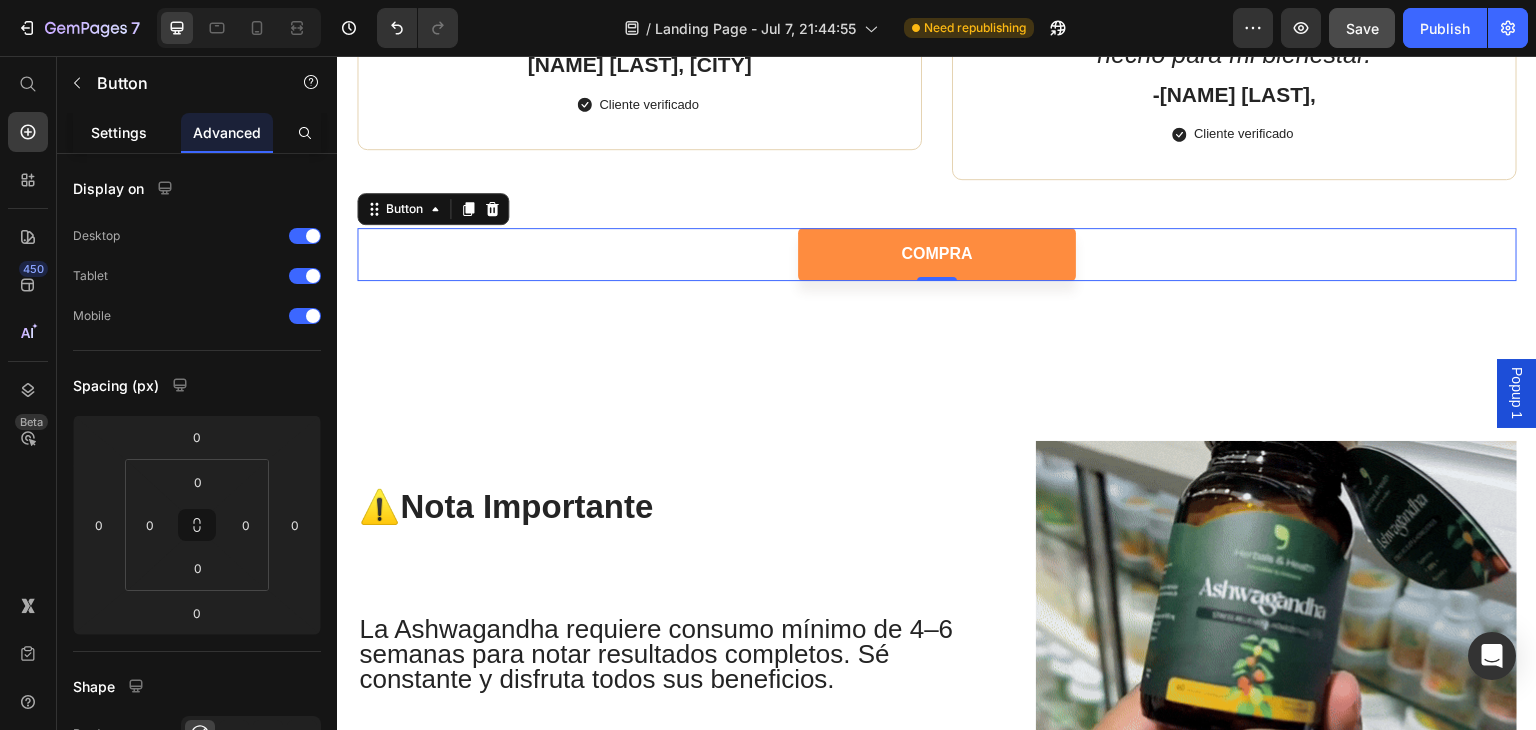 click on "Settings" at bounding box center (119, 132) 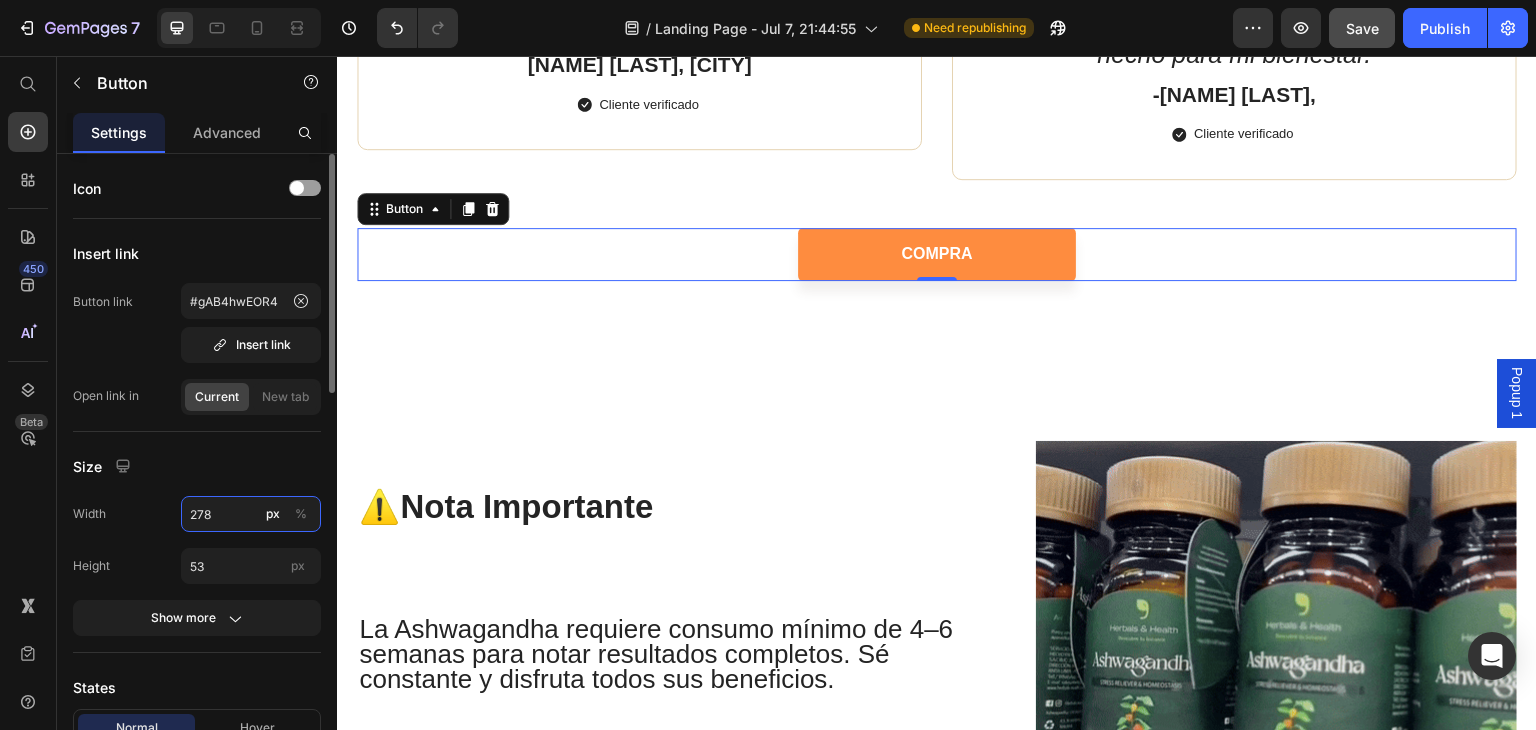 click on "278" at bounding box center (251, 514) 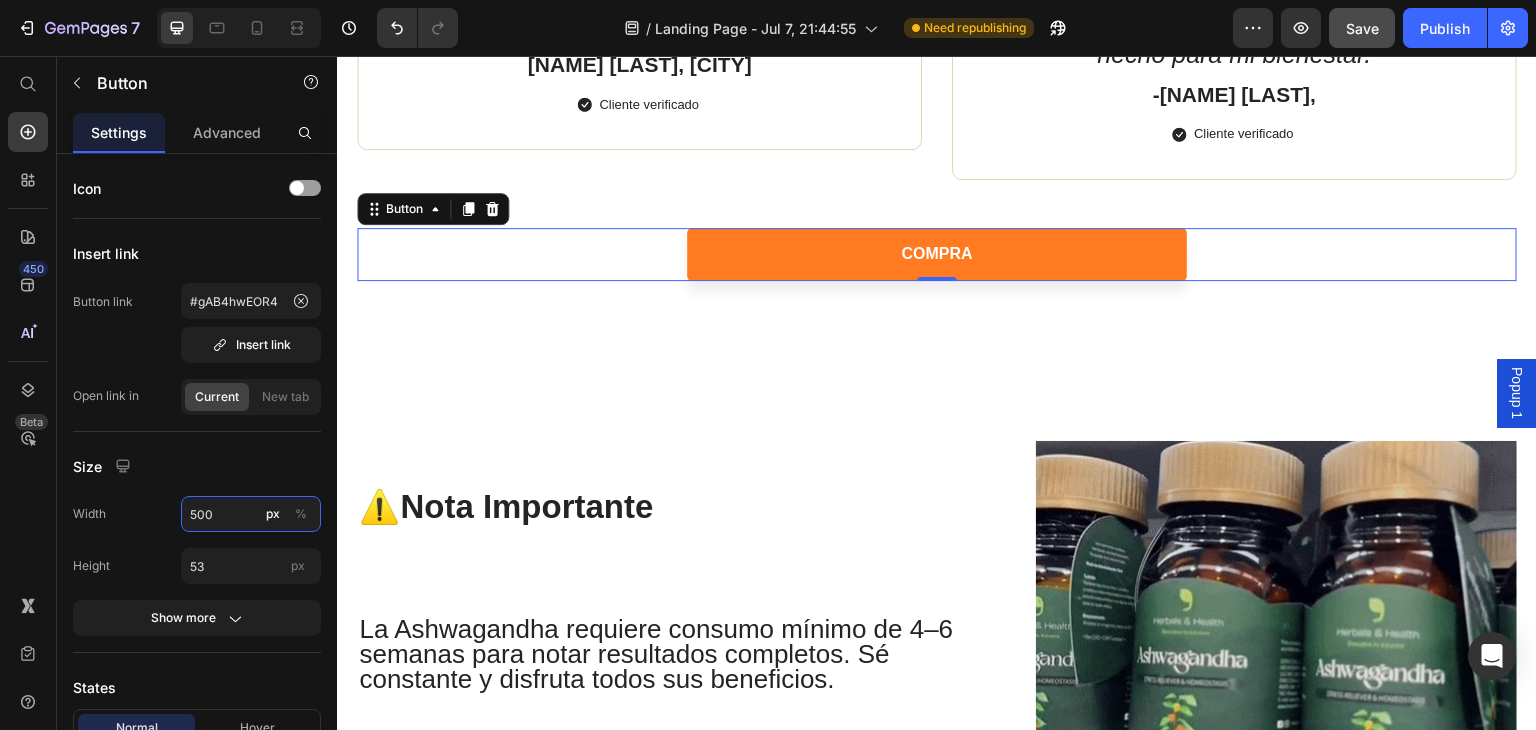 type on "500" 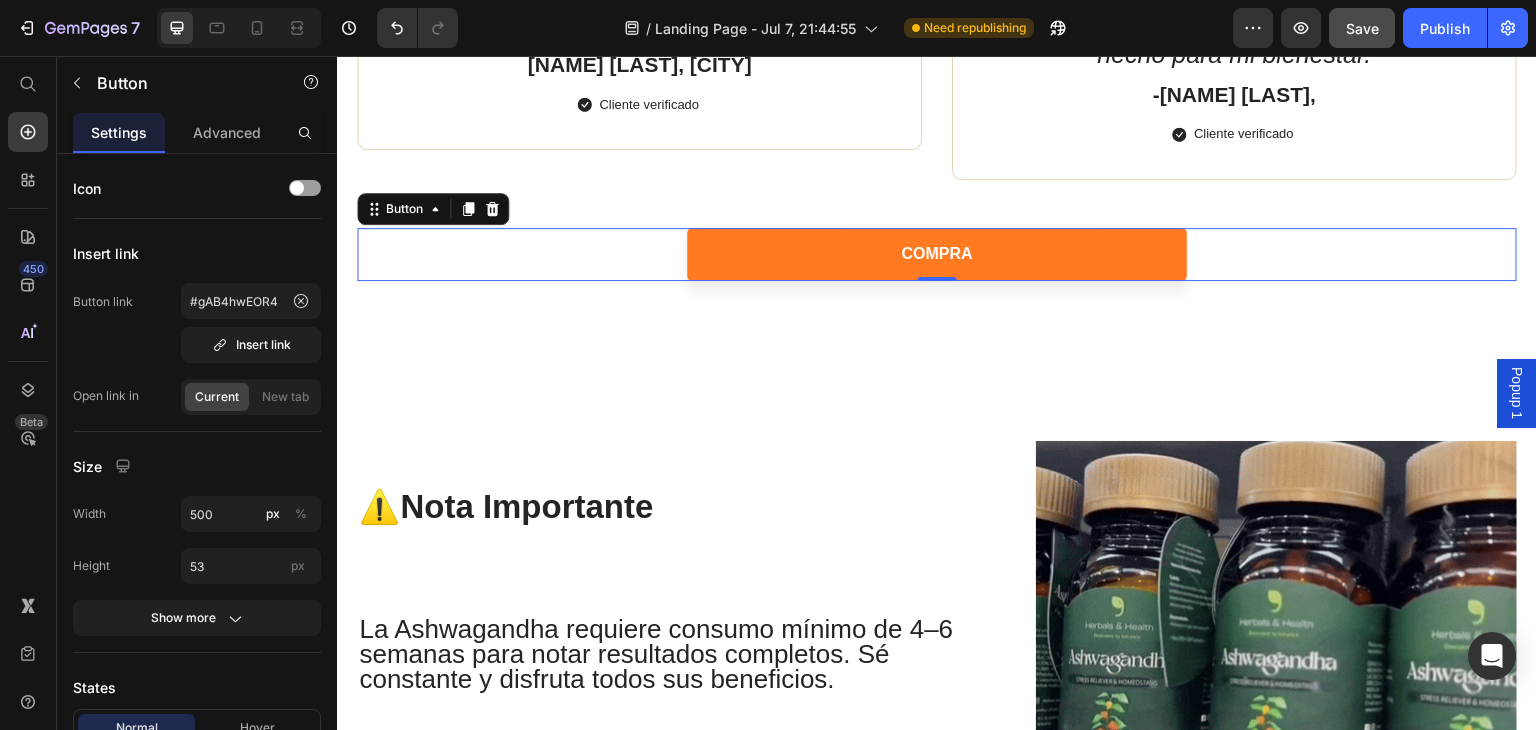 click on "COMPRA" at bounding box center (937, 254) 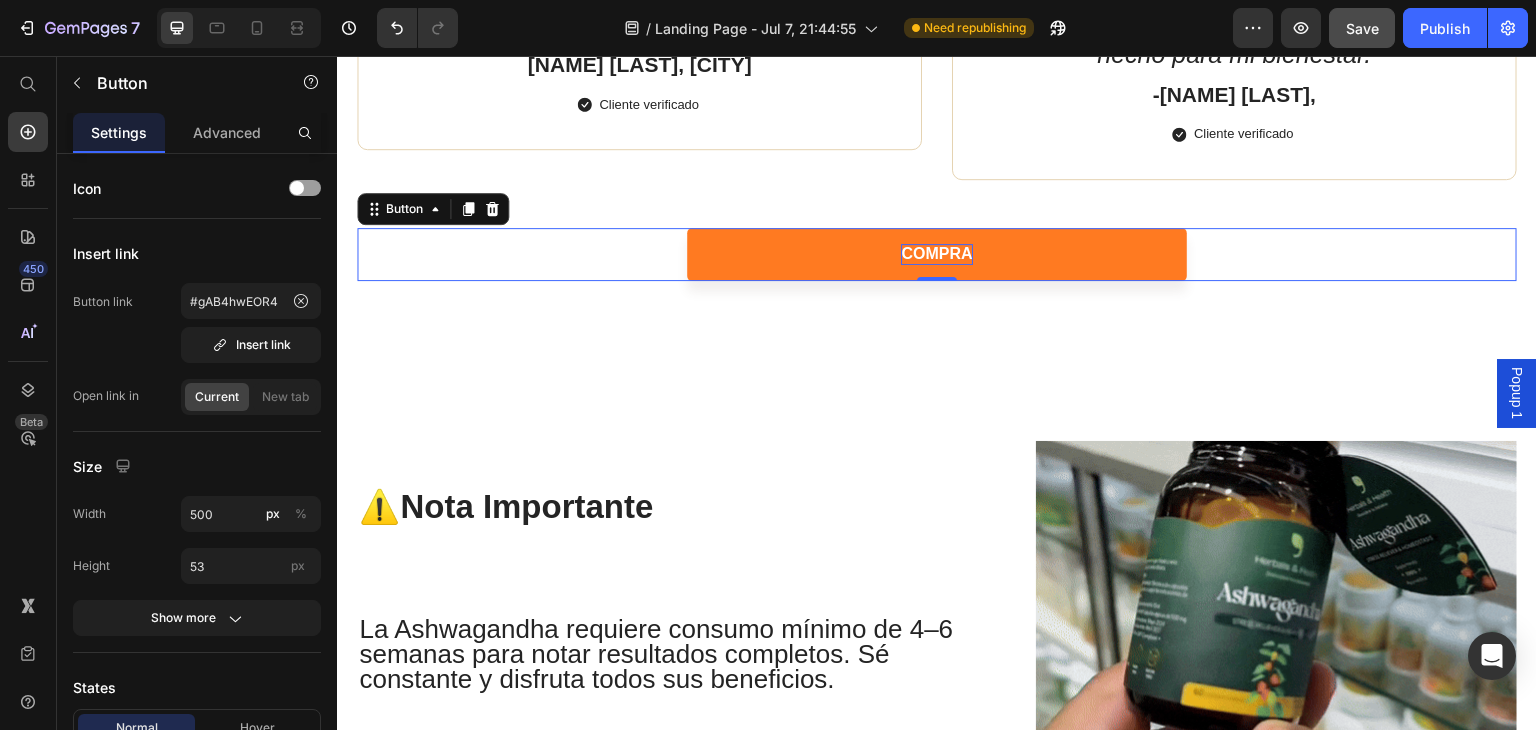 click on "COMPRA" at bounding box center (936, 254) 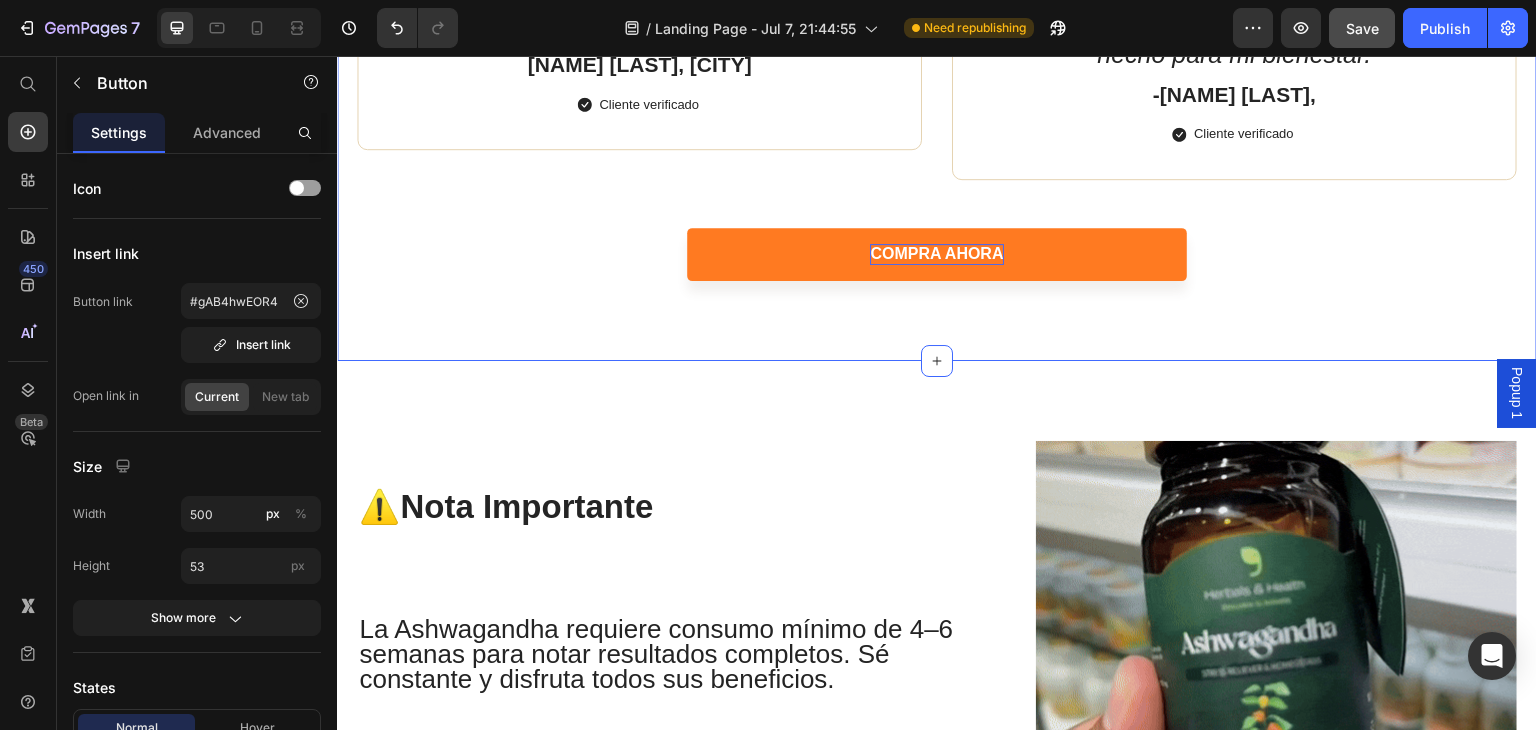 click on "Icon
Icon
Icon
Icon
Icon Icon List Mejore su salud con nuestro Ashwagandha  Heading Compre 1 y llévese otro gratis Text Block Resultados que cambian la vida Text Block
Icon Icon Icon Icon Icon Icon List “He mejorado mi calidad de sueño y me siento mejor.”   Text Block María Elena, Quito Text Block
Cliente verificado Item List Row Eficacia sin igual Text Block
Icon Icon Icon Icon Icon Icon List “Lo pagué al recibir y llegó rápido. Excelente servicio” Text Block Luis M., Azuay Text Block
Cliente verificado Item List Row Row Text Block
Icon Icon Icon Icon Icon Icon List "He dormido como nunca, y mi estrés bajó mucho en 5 semanas. Recomiendo la Ashwagandha 100%." Text Block Karla R., Quito Text Block
Cliente verificado Item List Row
Icon Icon Icon Icon Icon Icon List Text Block -Jonh L.,   Text Block
Cliente verificado Item List Row Row" at bounding box center (937, -170) 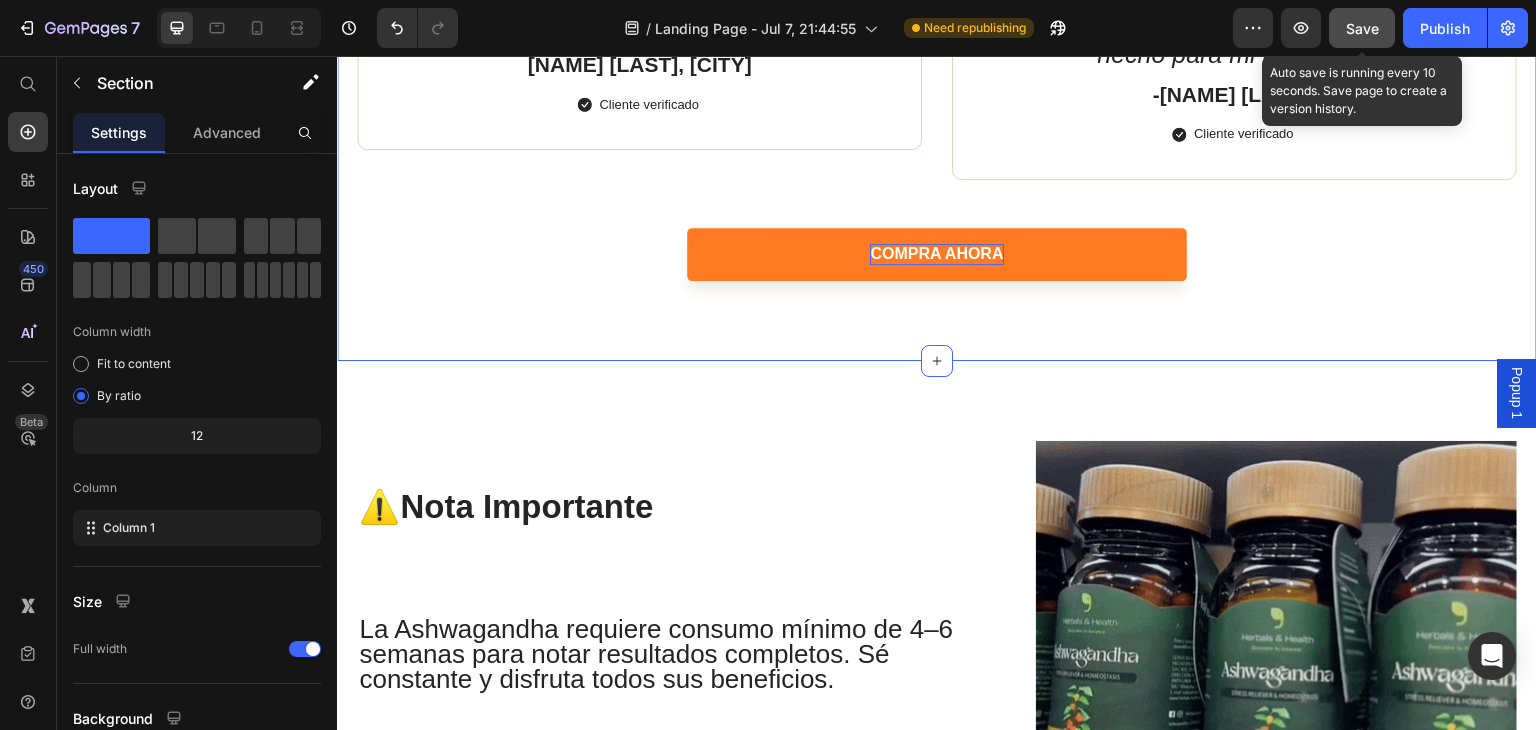 click on "Save" at bounding box center [1362, 28] 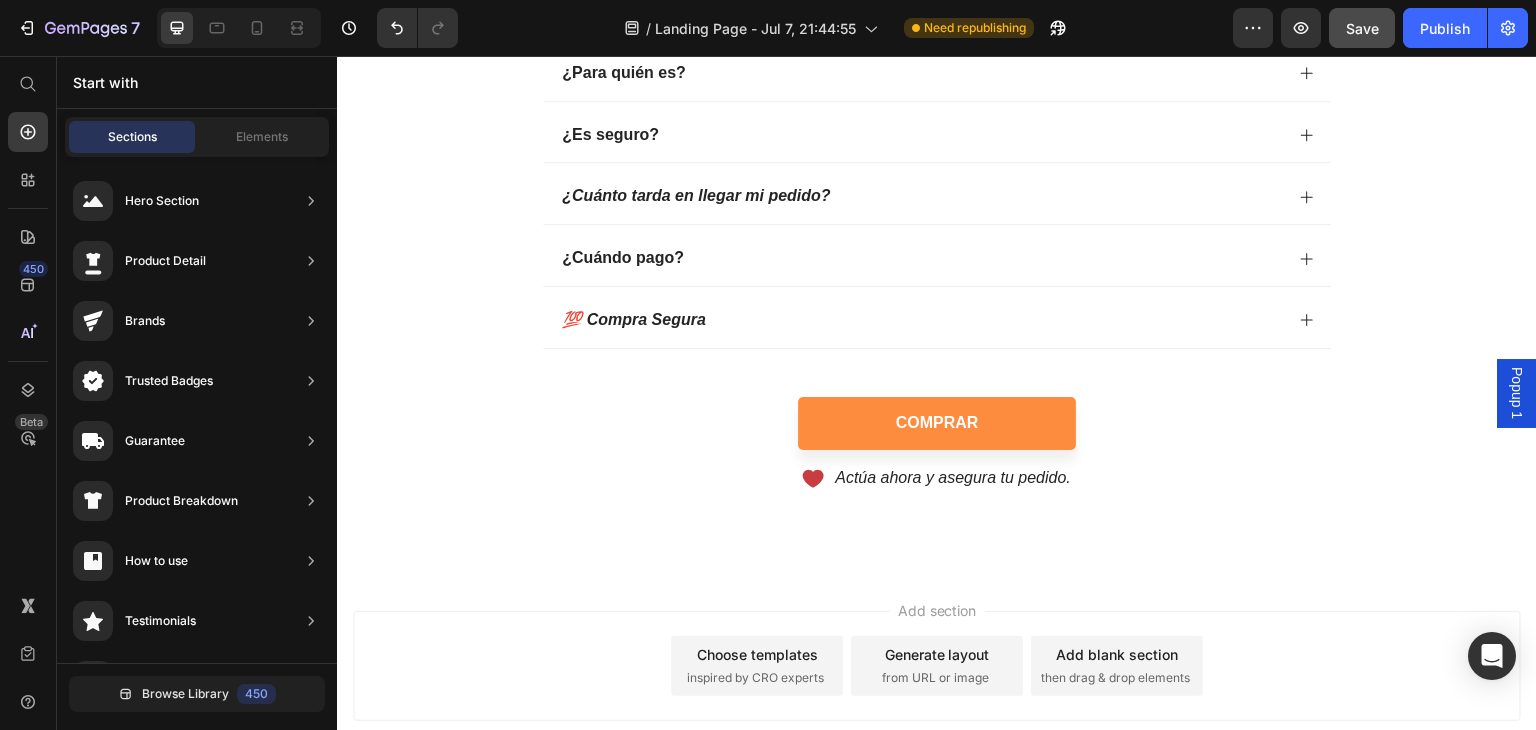 scroll, scrollTop: 6901, scrollLeft: 0, axis: vertical 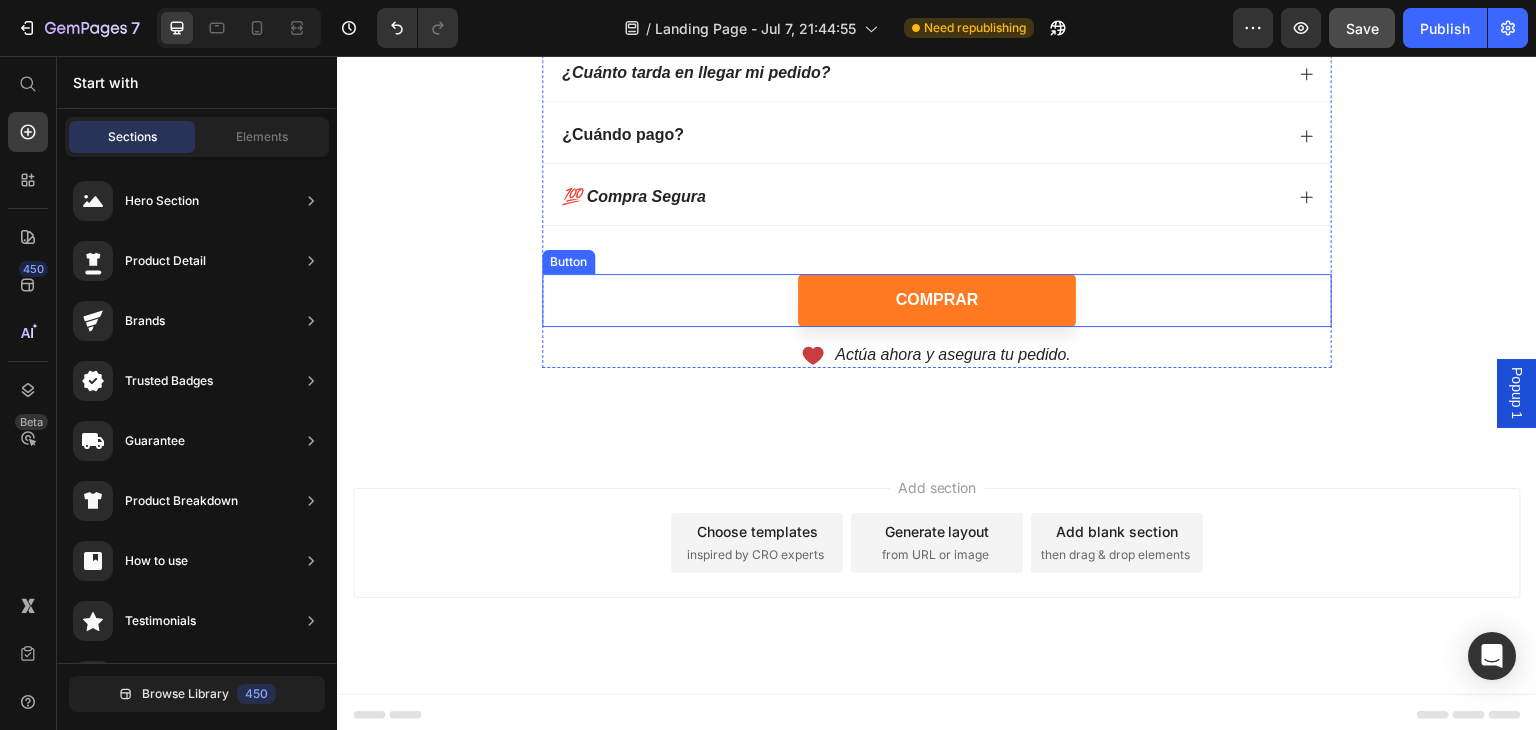 click on "COMPRAR" at bounding box center (937, 300) 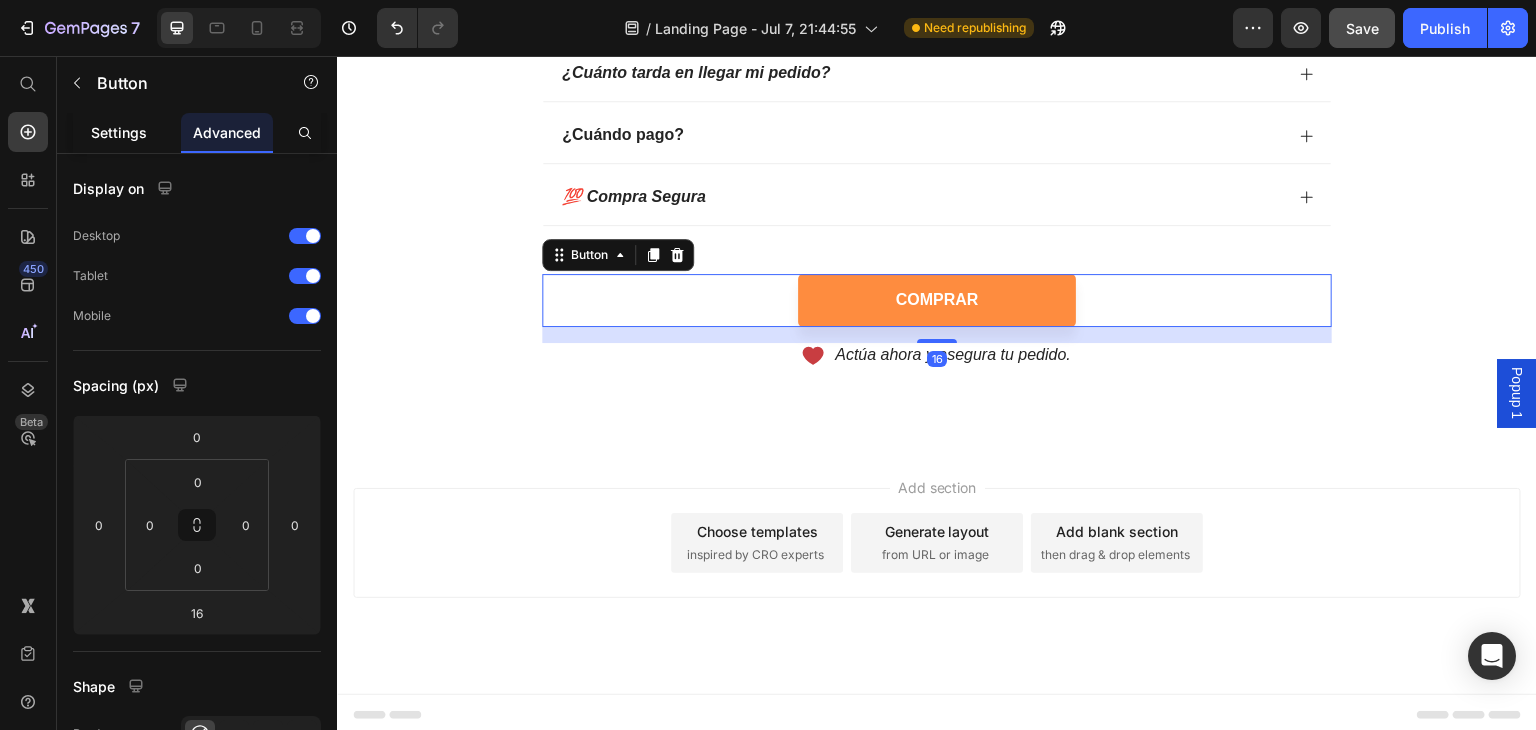 click on "Settings" at bounding box center [119, 132] 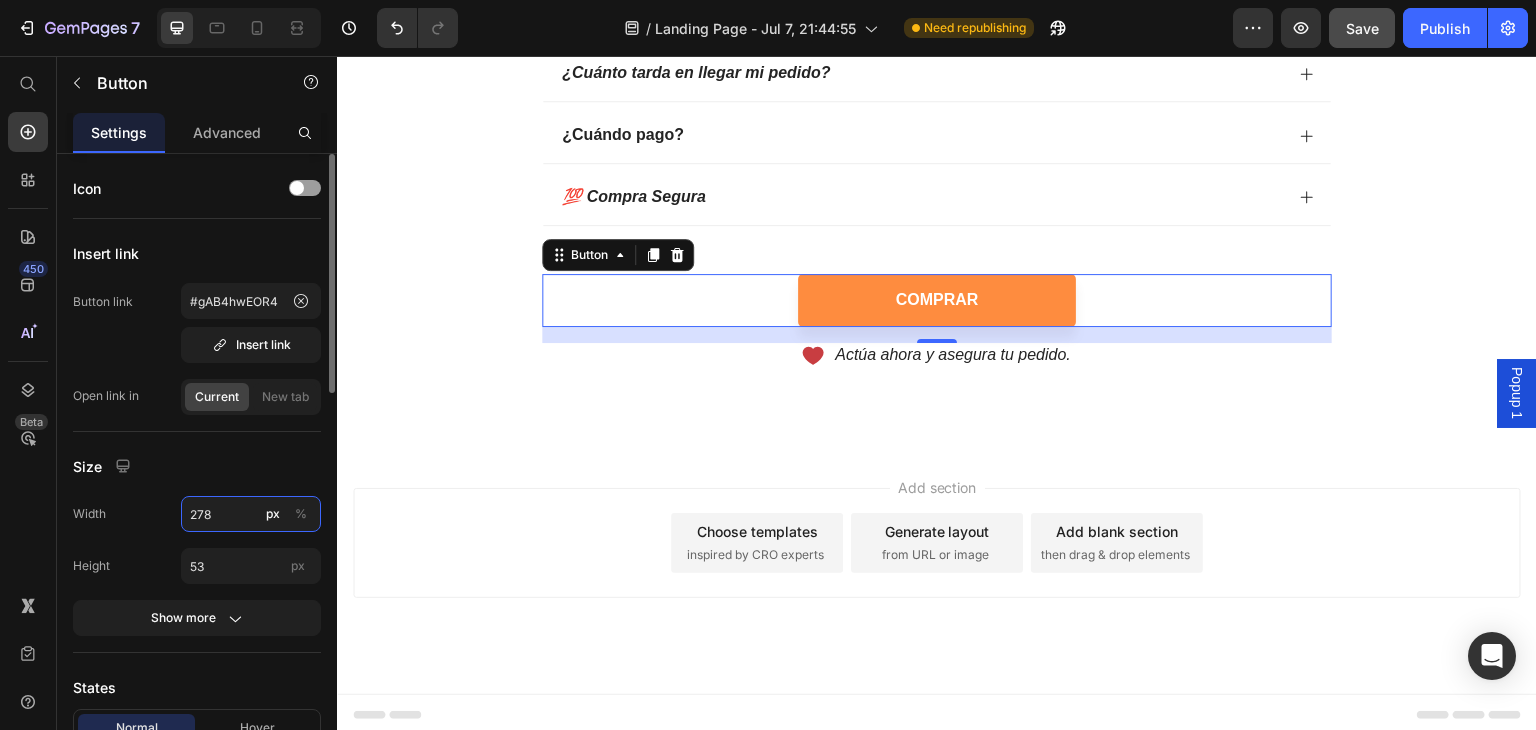 click on "278" at bounding box center [251, 514] 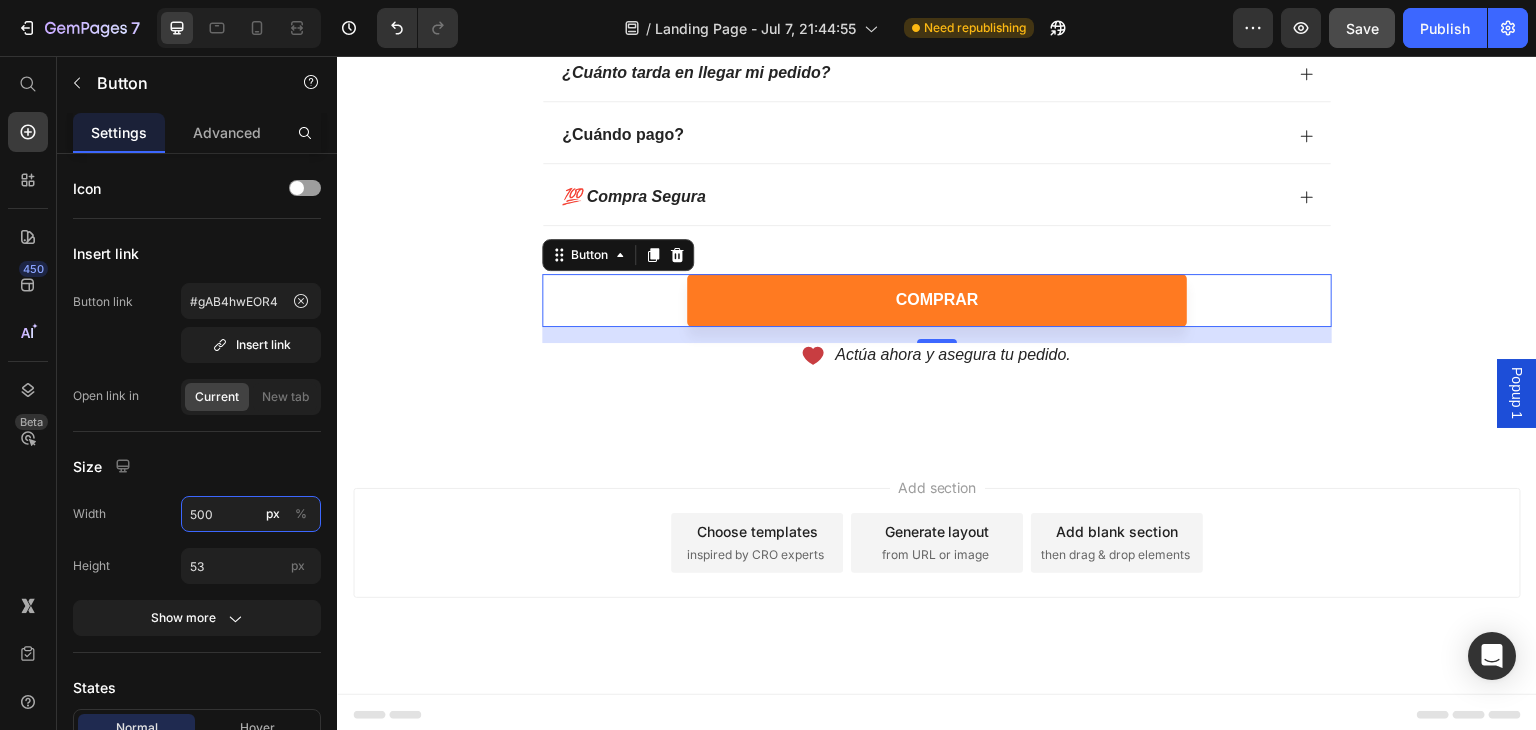 type on "500" 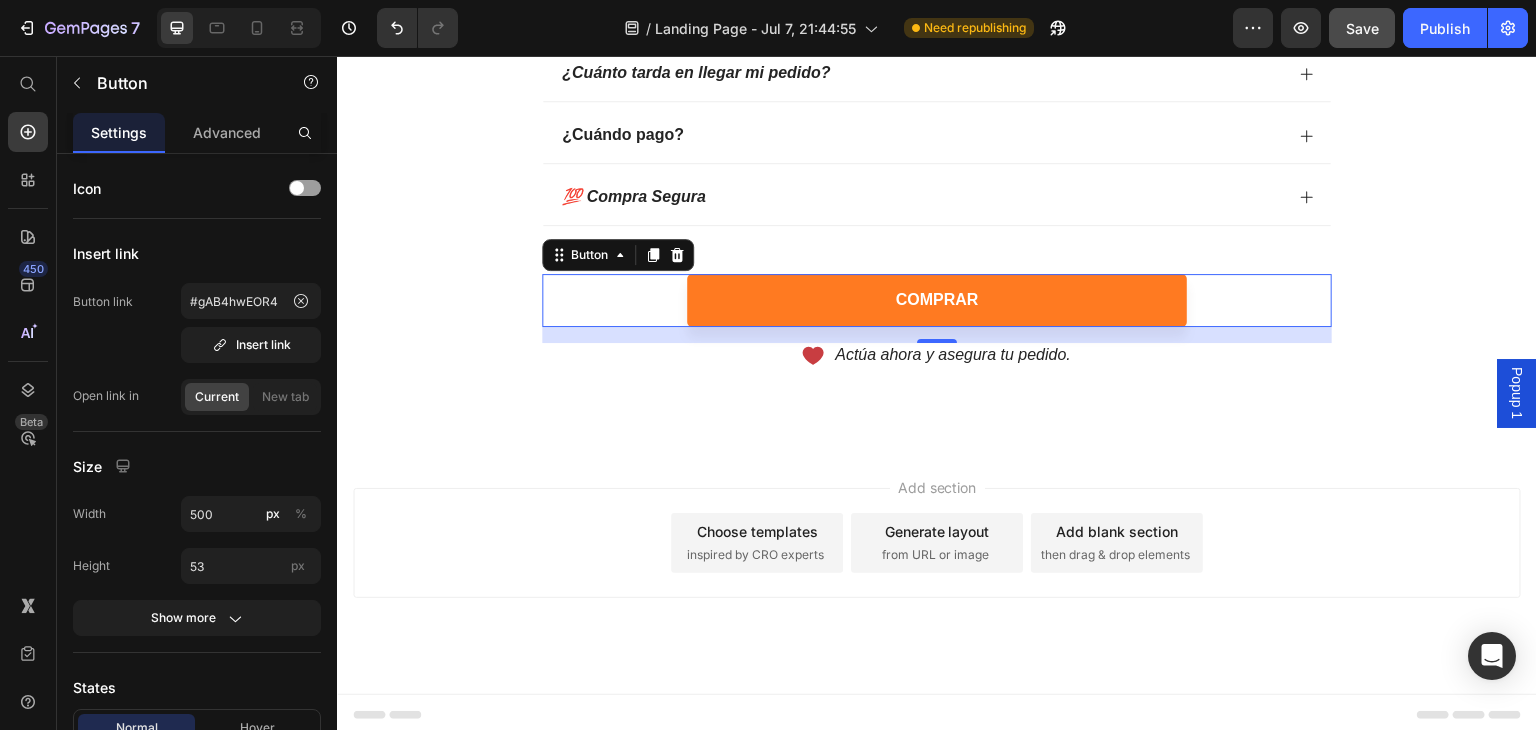 click on "COMPRAR" at bounding box center [937, 300] 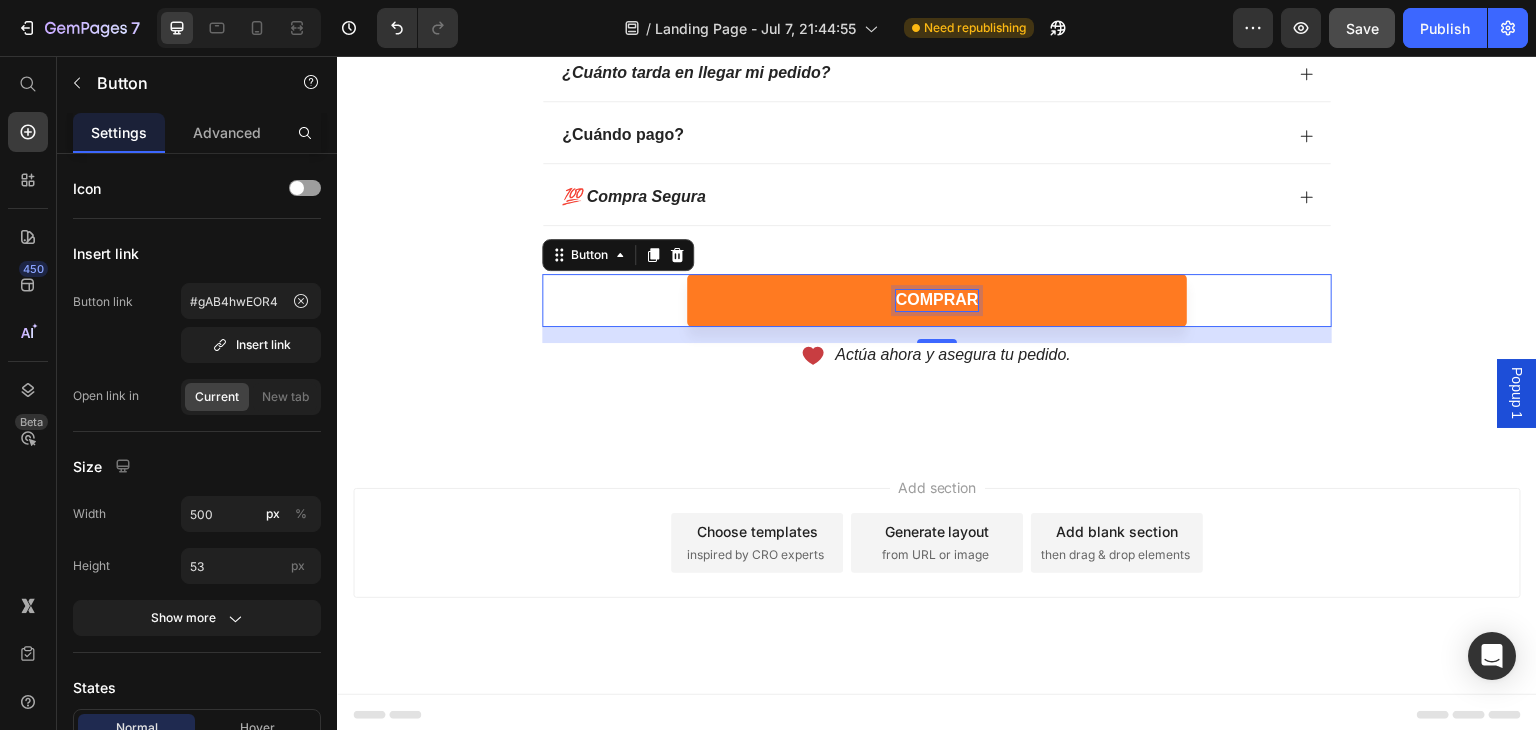 click on "COMPRAR" at bounding box center [937, 300] 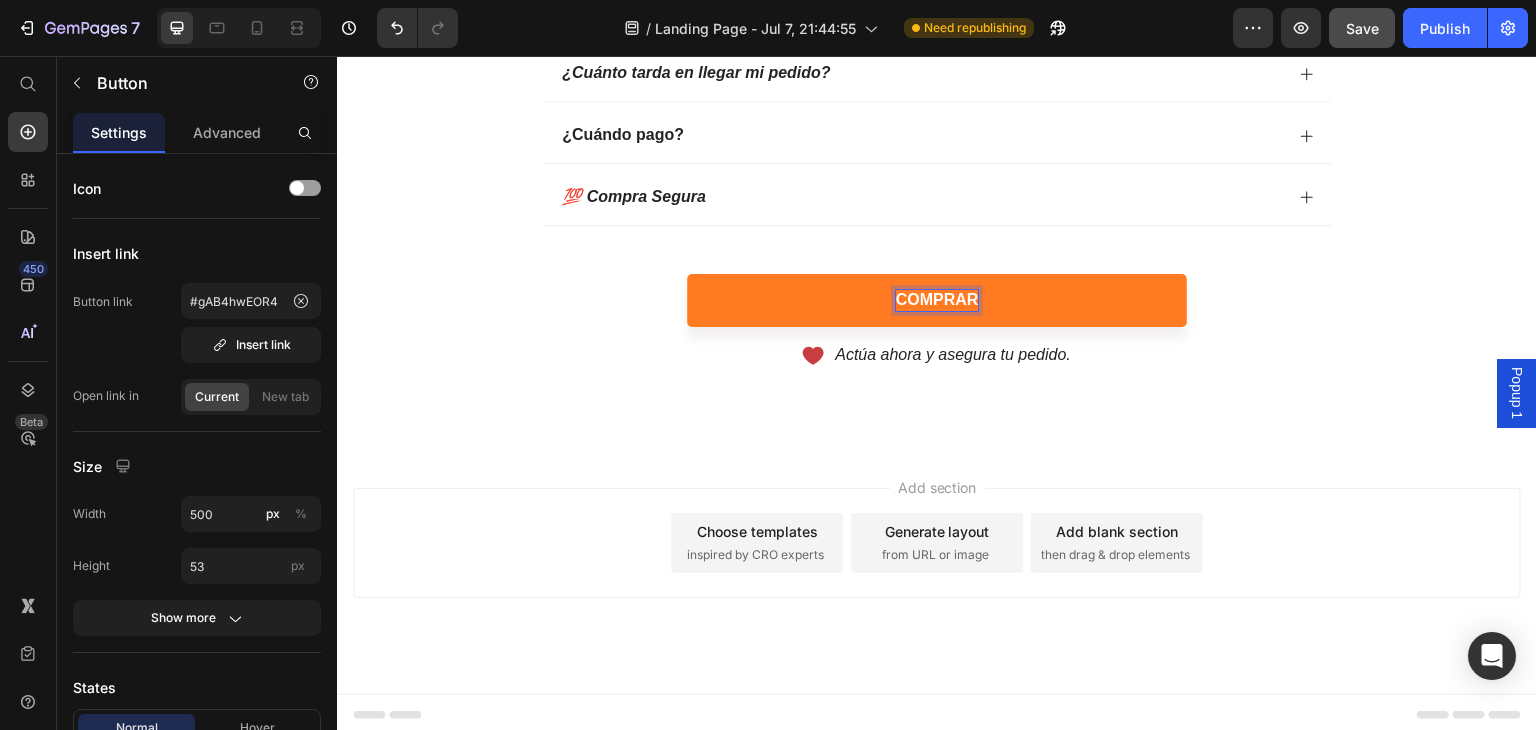 click on "COMPRAR" at bounding box center [937, 300] 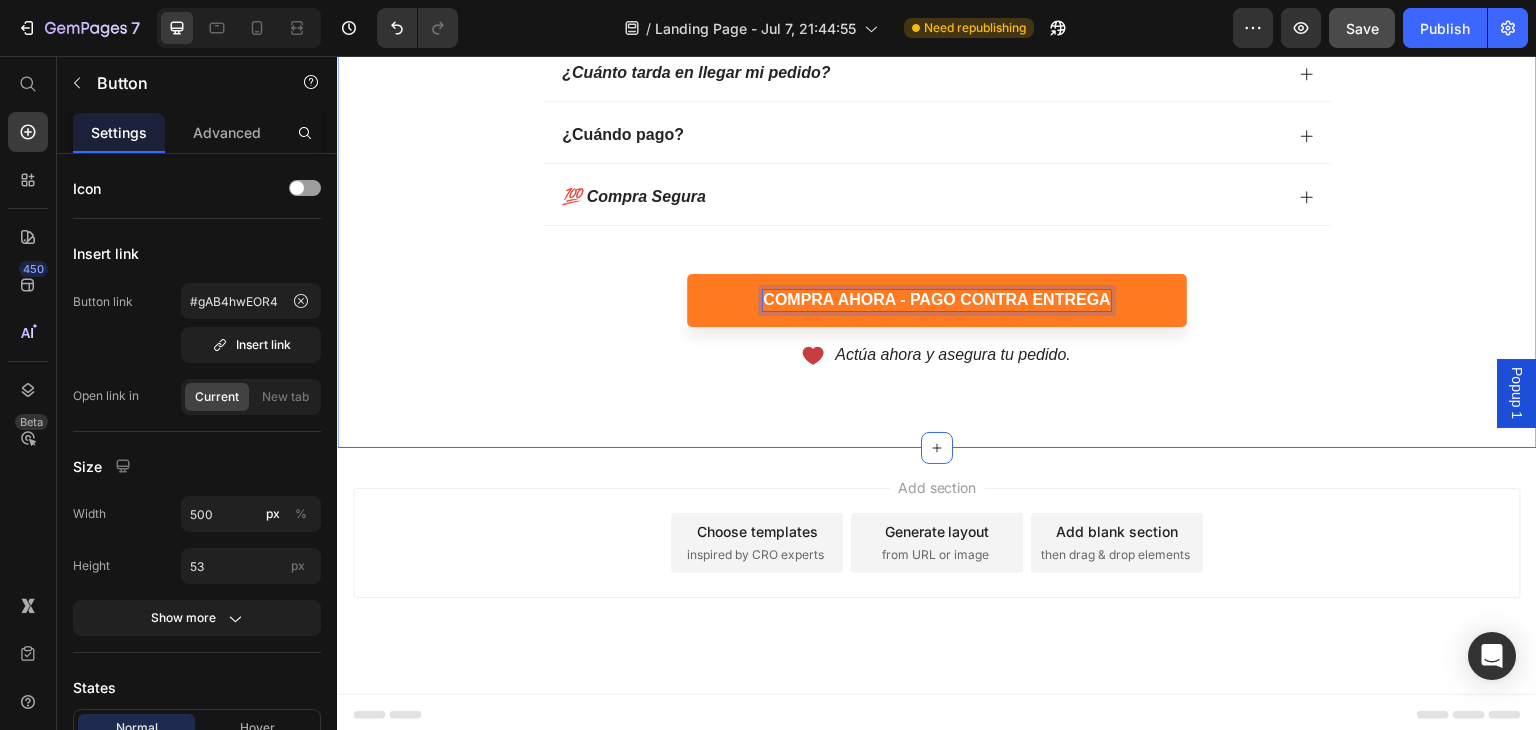 click on "Preguntas Frecuentes  Heading
¿Cómo se toma?
¿Para quién es?
¿Es seguro?
¿Cuánto tarda en llegar mi pedido?
¿Cuándo pago?
💯 Compra Segura Accordion COMPRA ahora - pago contra entrega Button   16
Icon Actúa ahora y asegura tu pedido. Text Block Row Row Section 12" at bounding box center (937, 63) 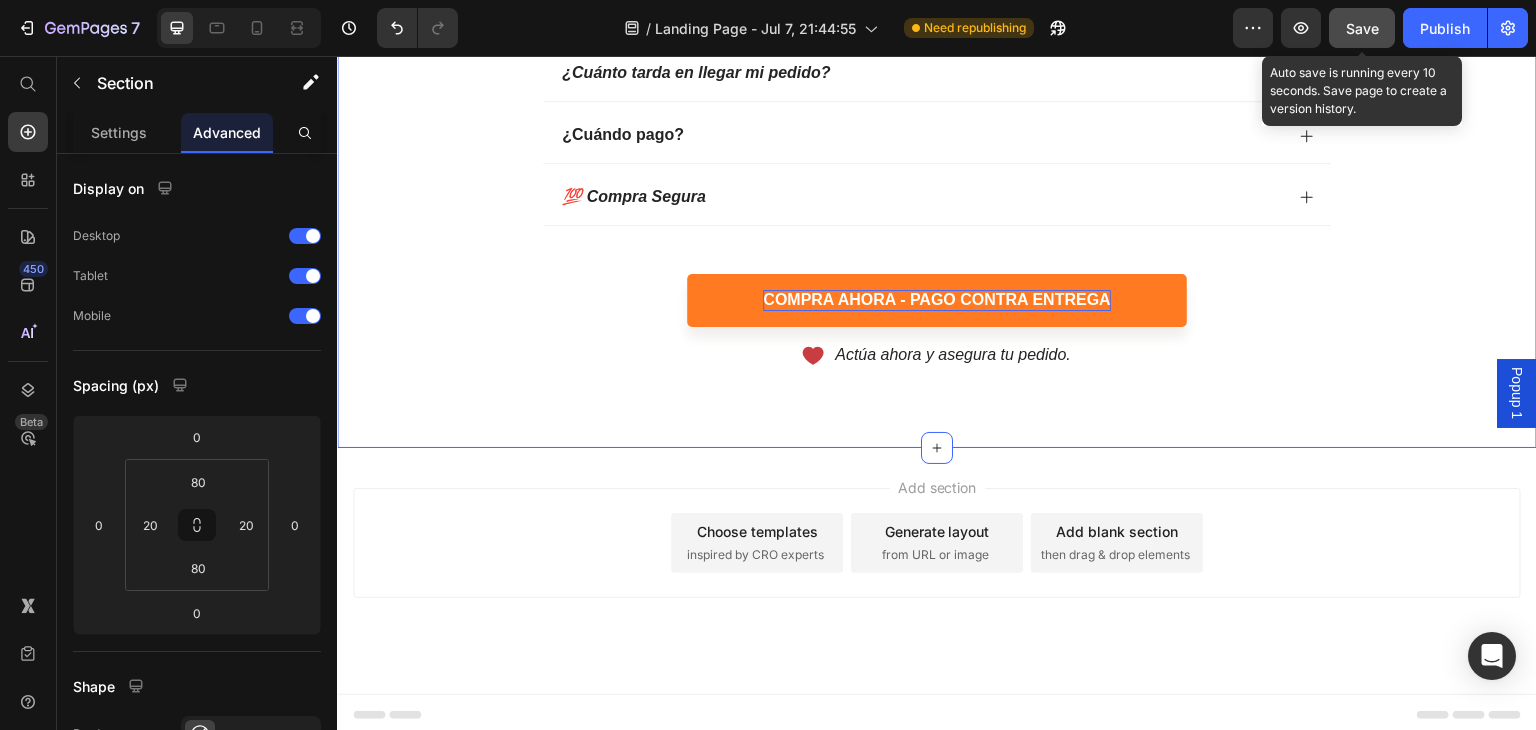 click on "Save" at bounding box center [1362, 28] 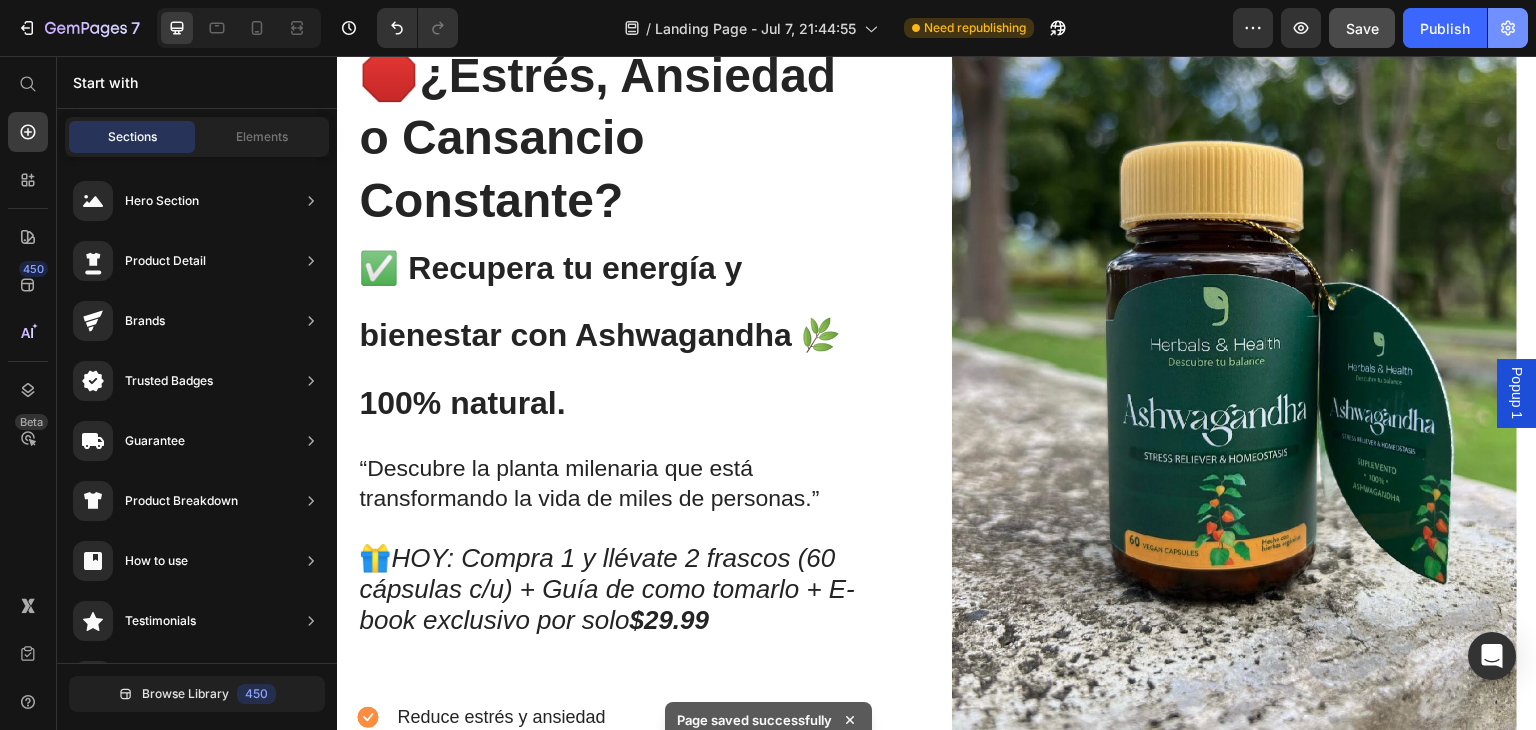 scroll, scrollTop: 0, scrollLeft: 0, axis: both 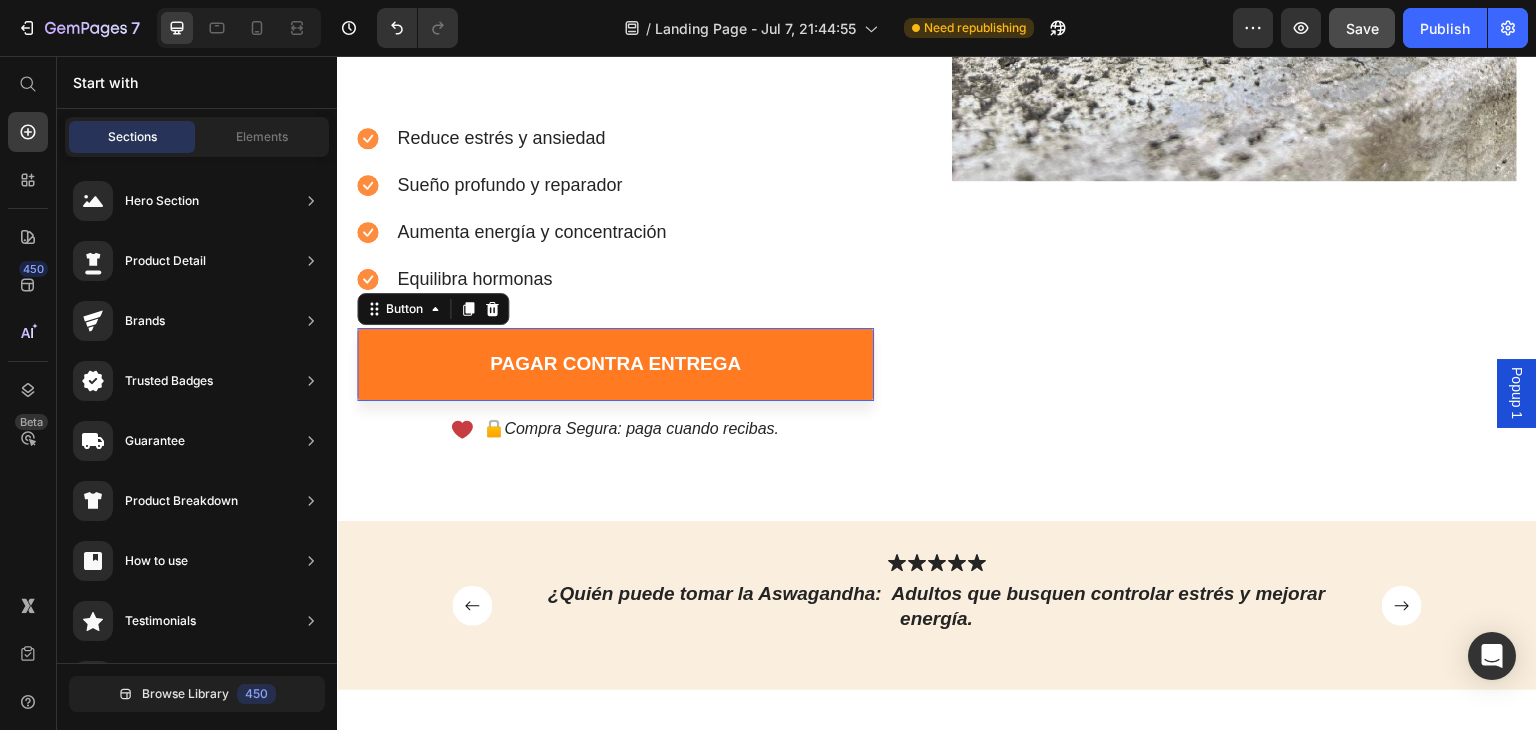click on "pagar contra entrega" at bounding box center (615, 364) 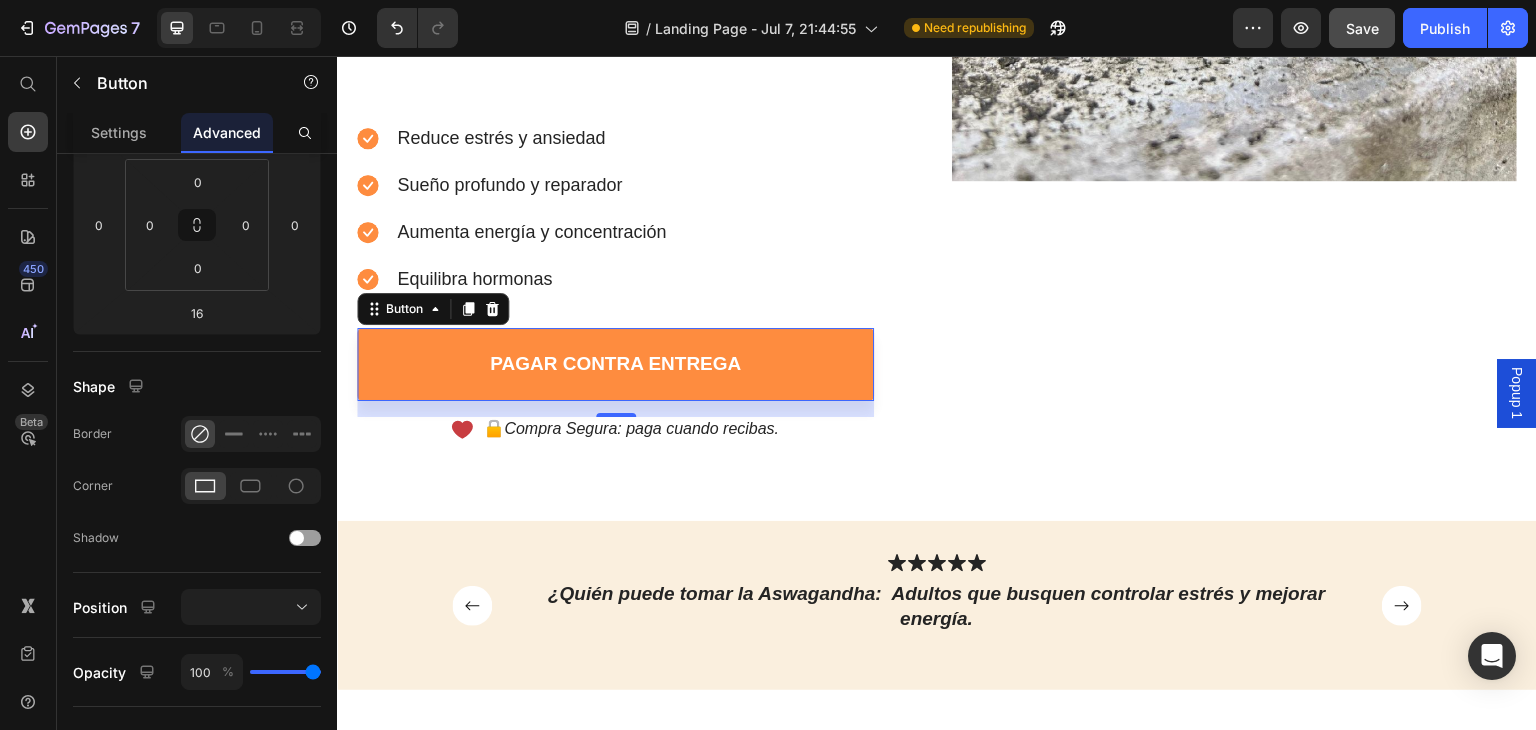 scroll, scrollTop: 670, scrollLeft: 0, axis: vertical 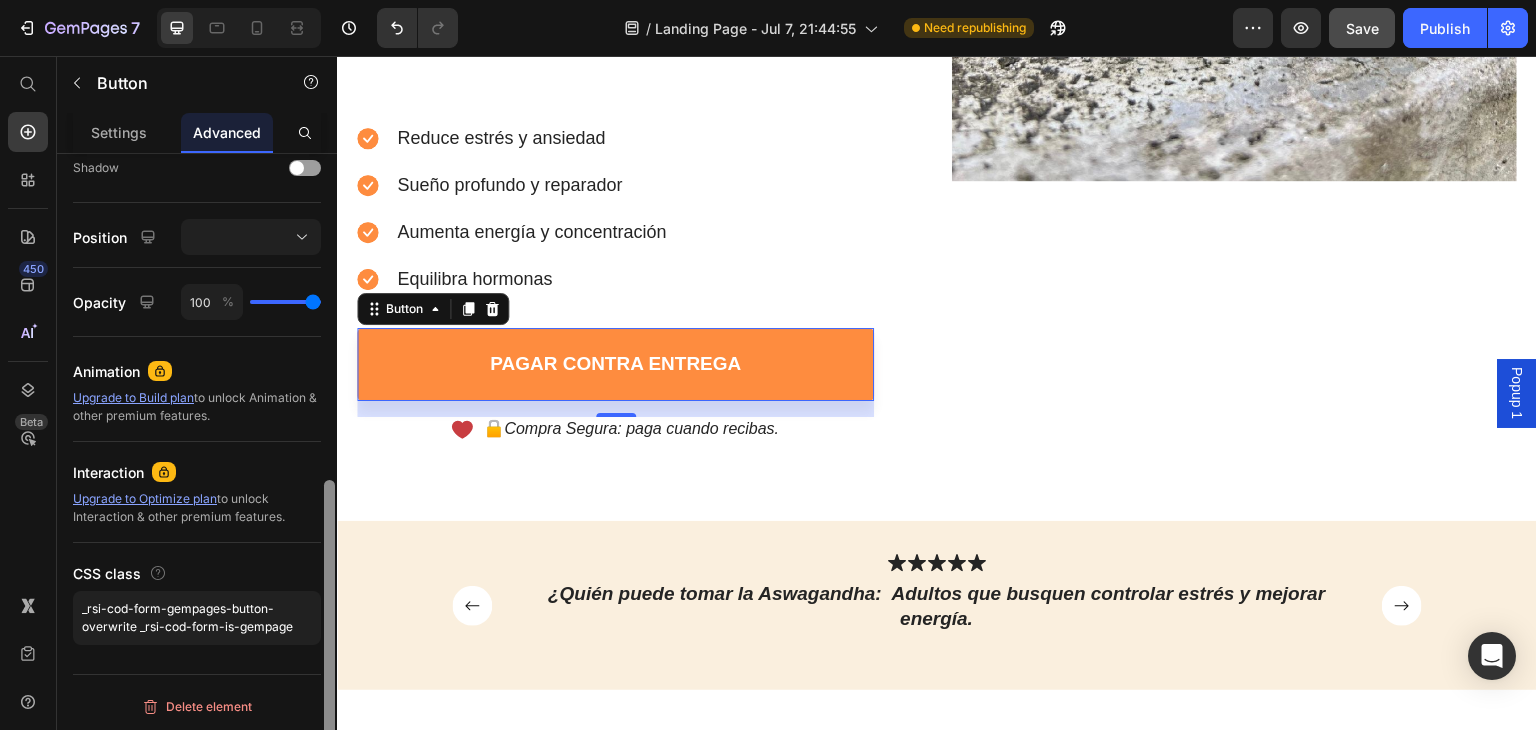 drag, startPoint x: 328, startPoint y: 199, endPoint x: 304, endPoint y: 549, distance: 350.8219 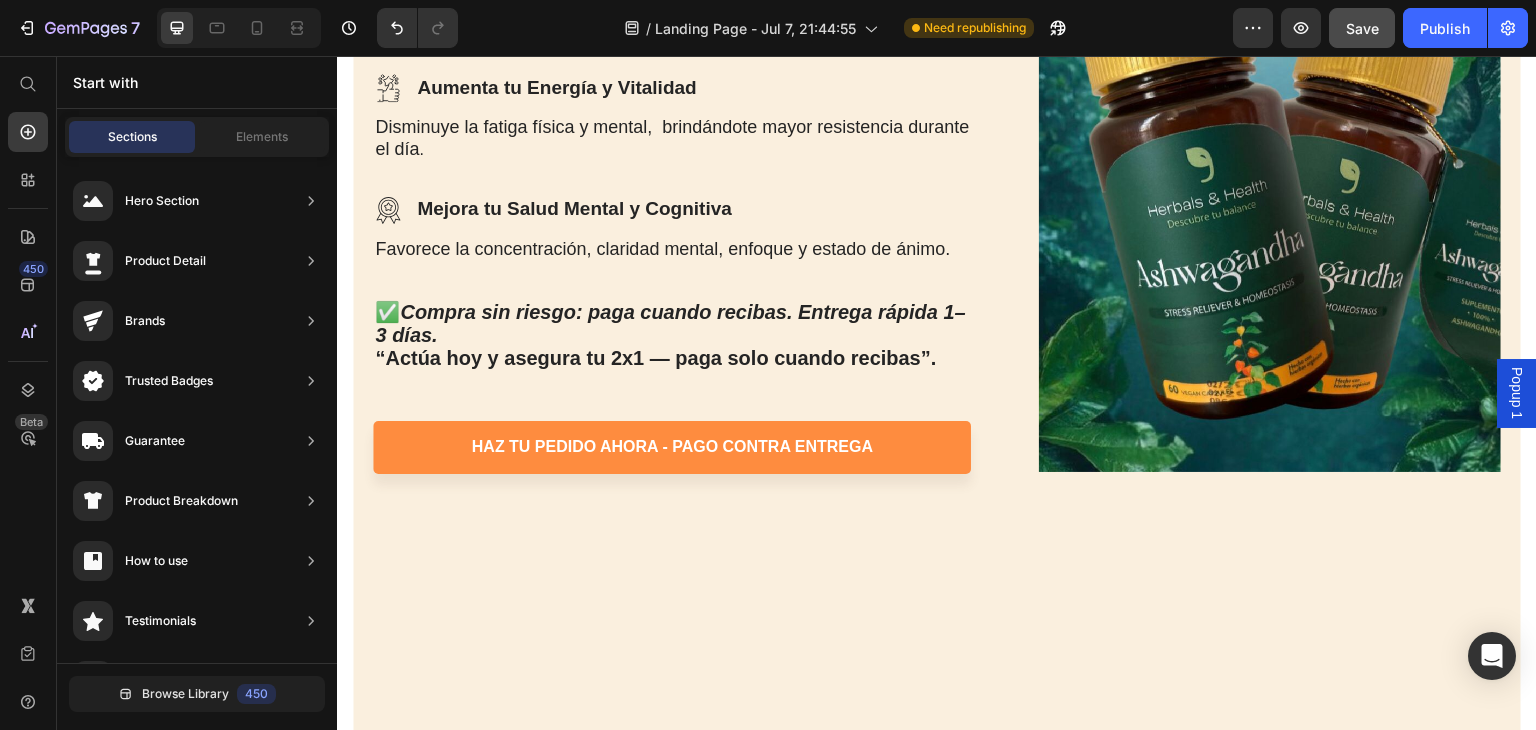 scroll, scrollTop: 2835, scrollLeft: 0, axis: vertical 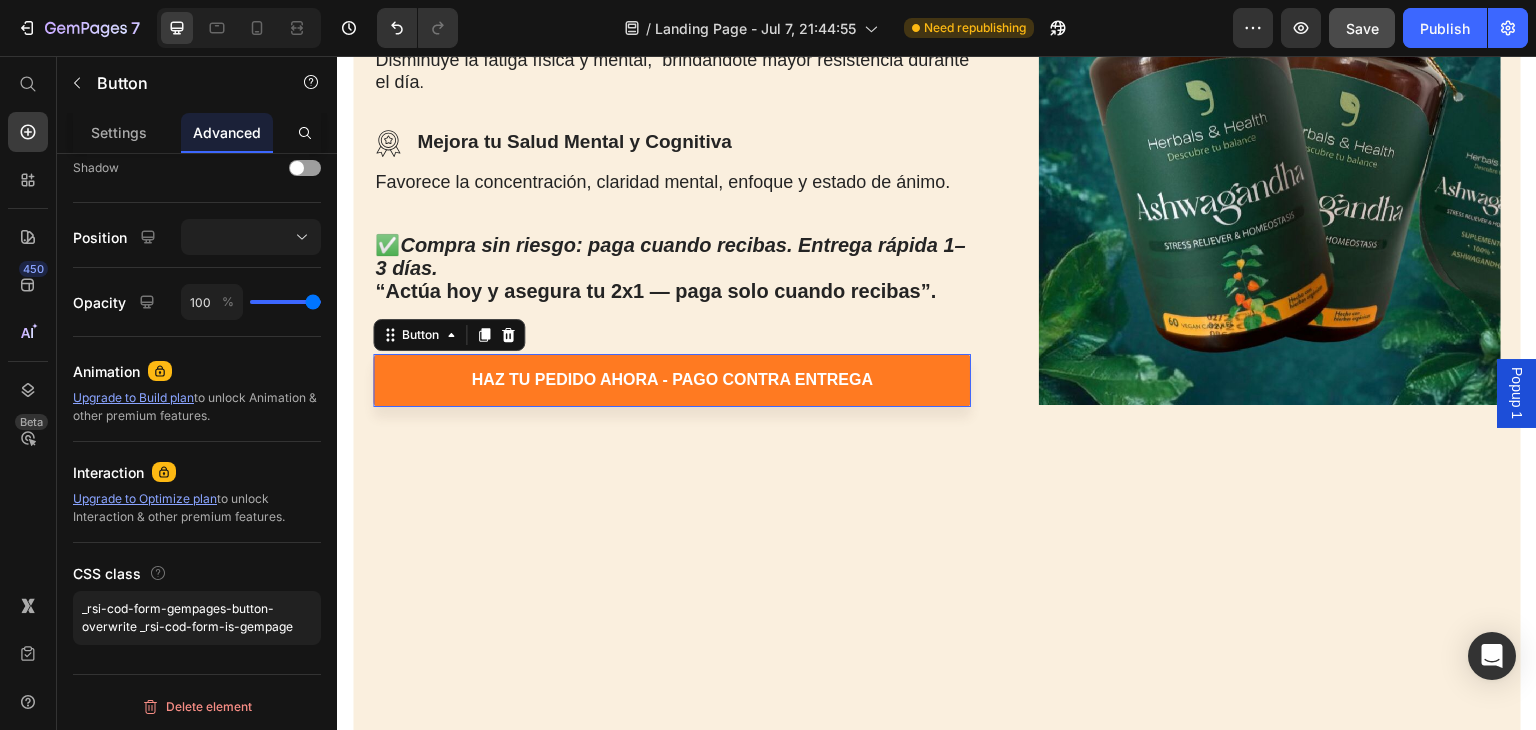 click on "haz tu pedido ahora - pago contra entrega" at bounding box center (672, 380) 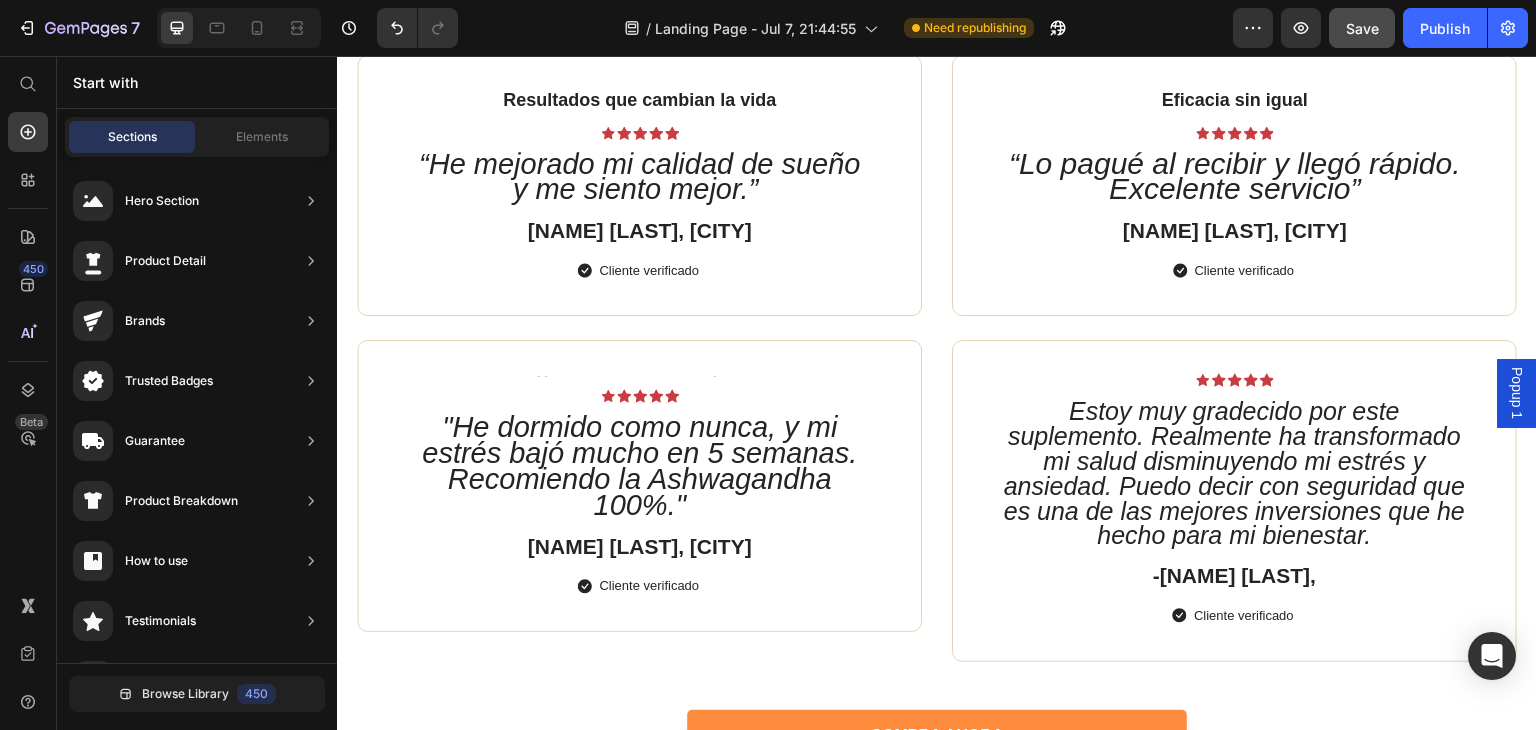 scroll, scrollTop: 5621, scrollLeft: 0, axis: vertical 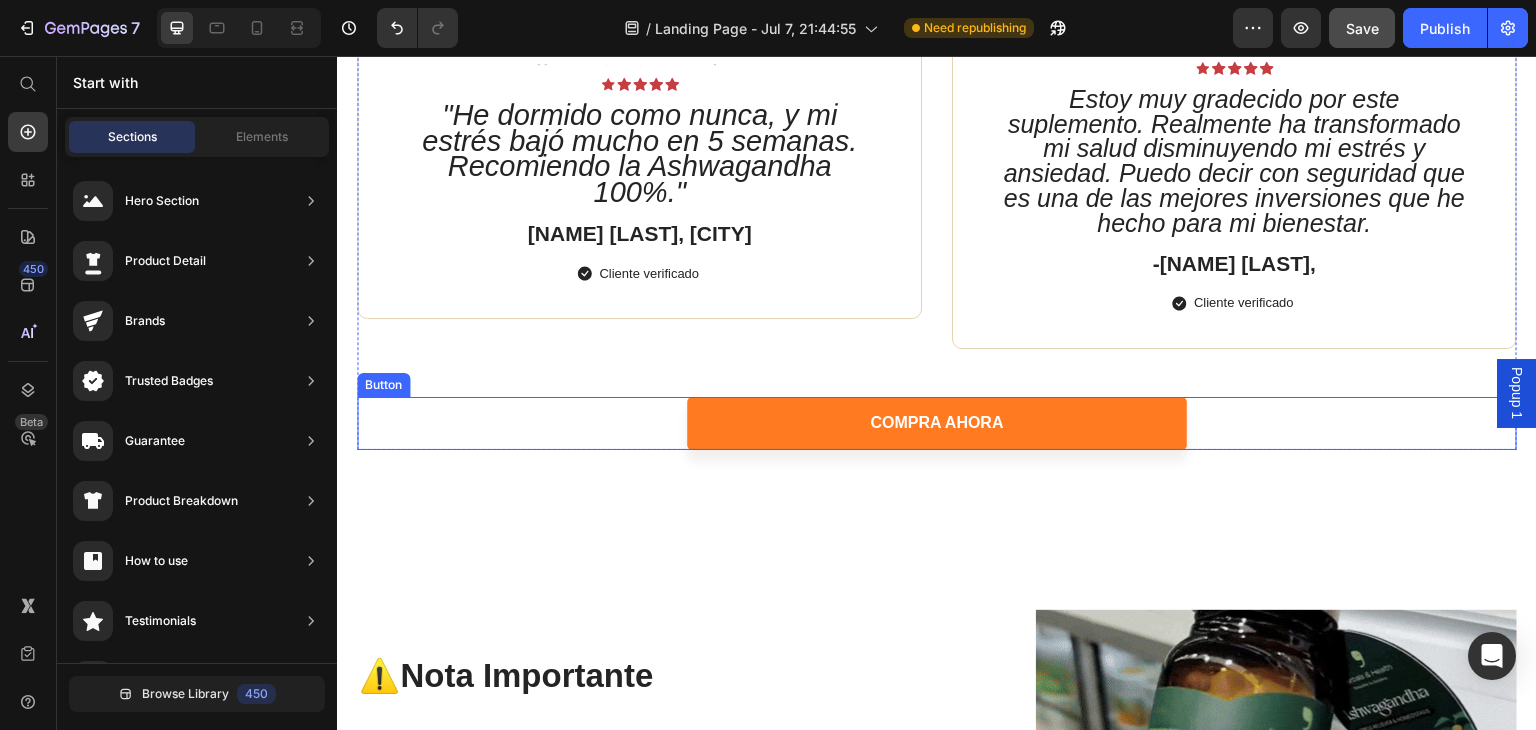 click on "COMPRA ahora" at bounding box center [937, 423] 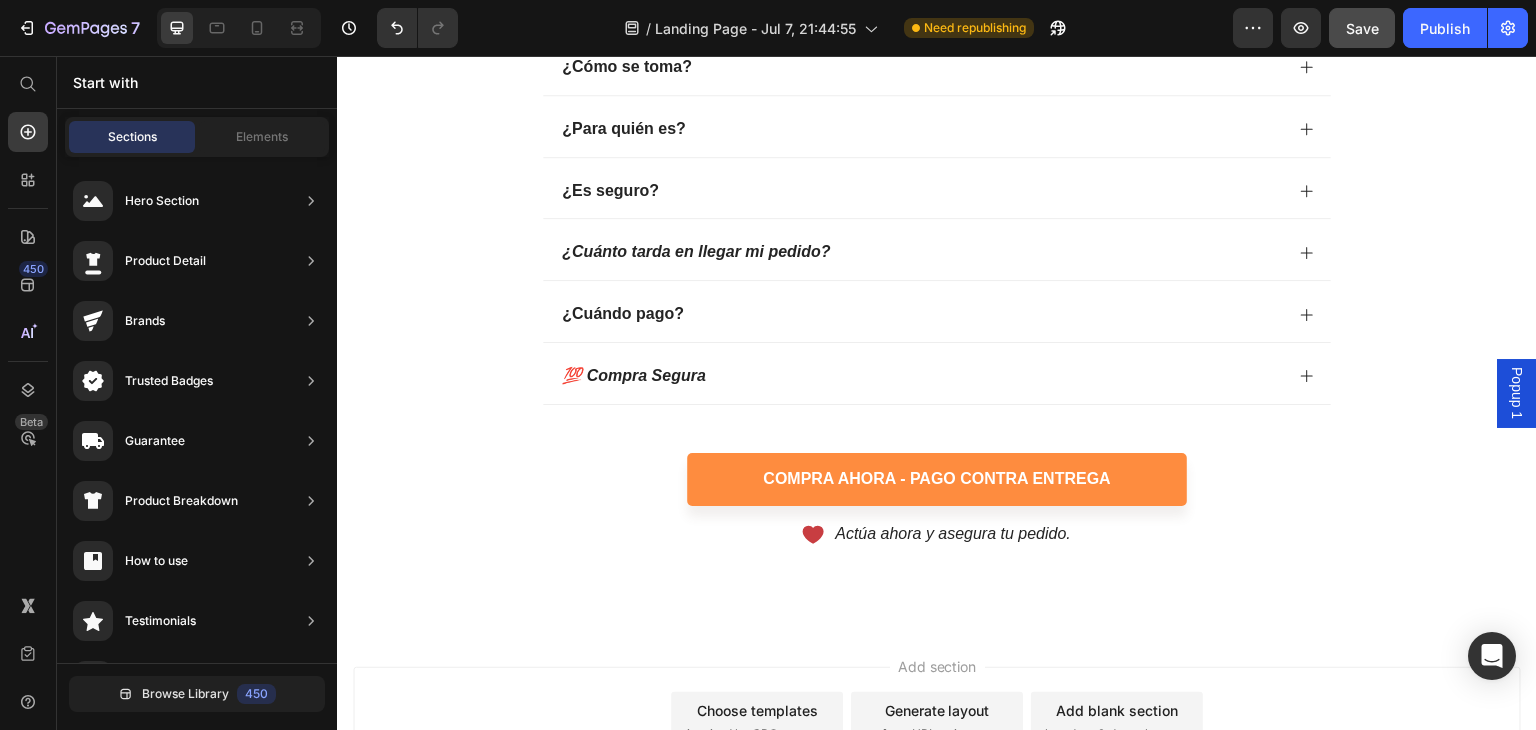 scroll, scrollTop: 6751, scrollLeft: 0, axis: vertical 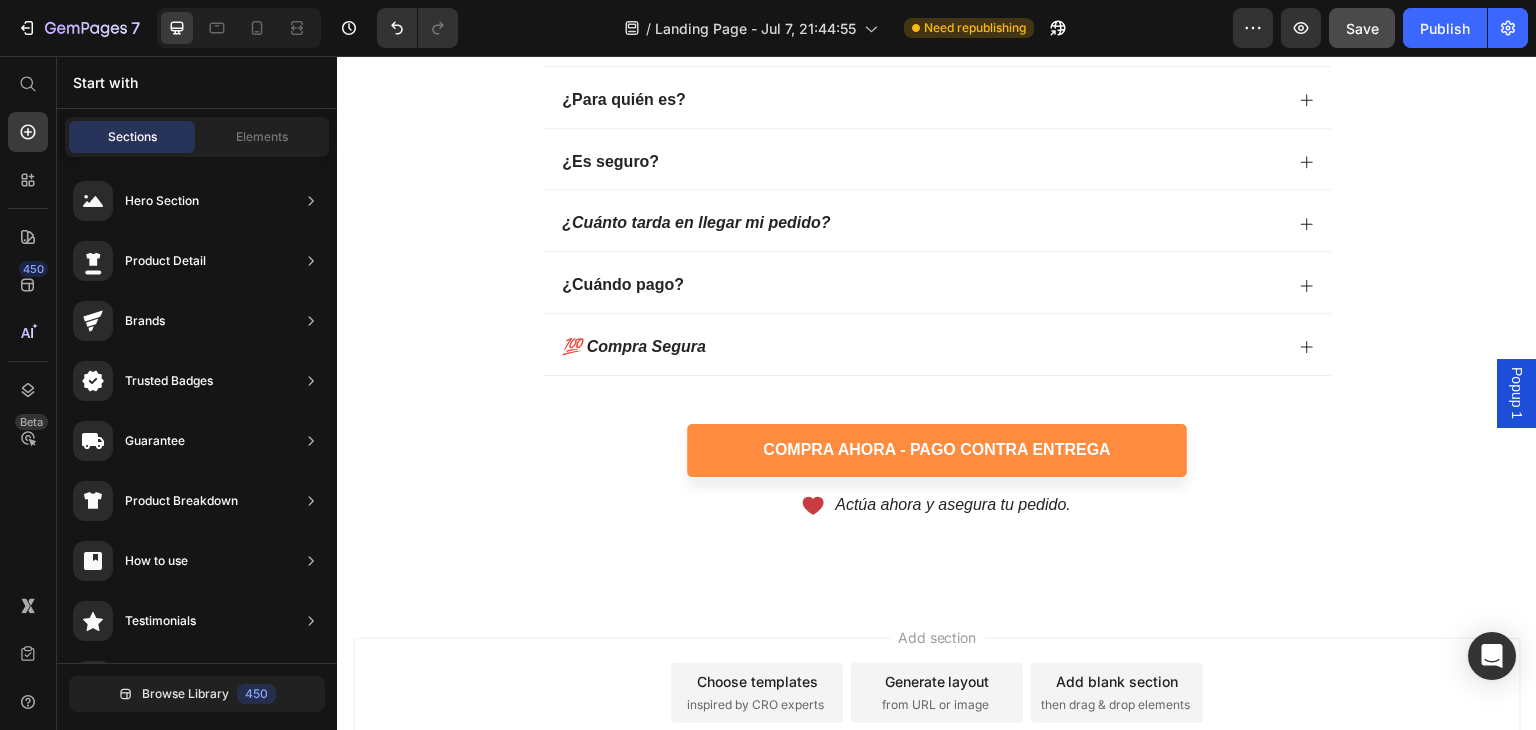 drag, startPoint x: 1529, startPoint y: 567, endPoint x: 1846, endPoint y: 717, distance: 350.69788 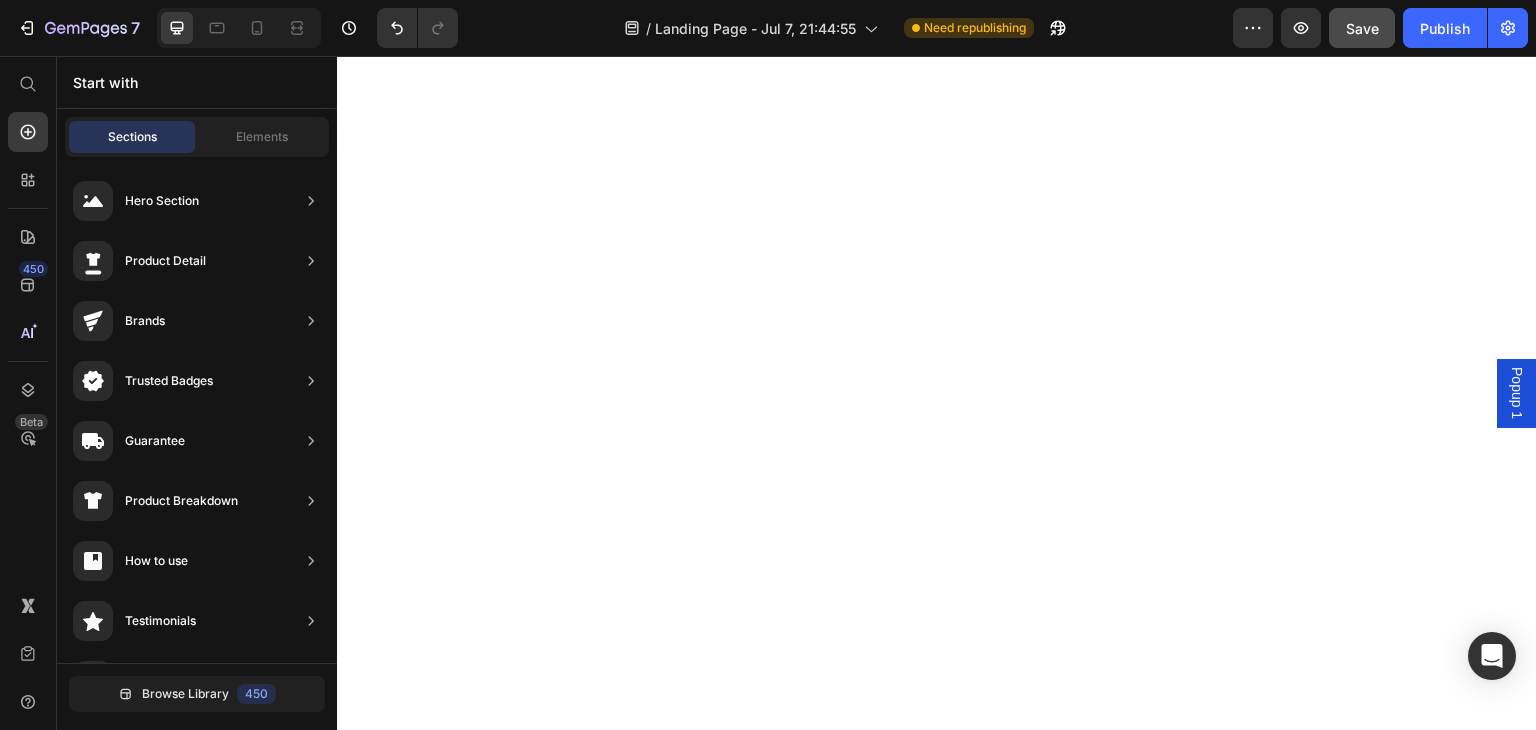 scroll, scrollTop: 0, scrollLeft: 0, axis: both 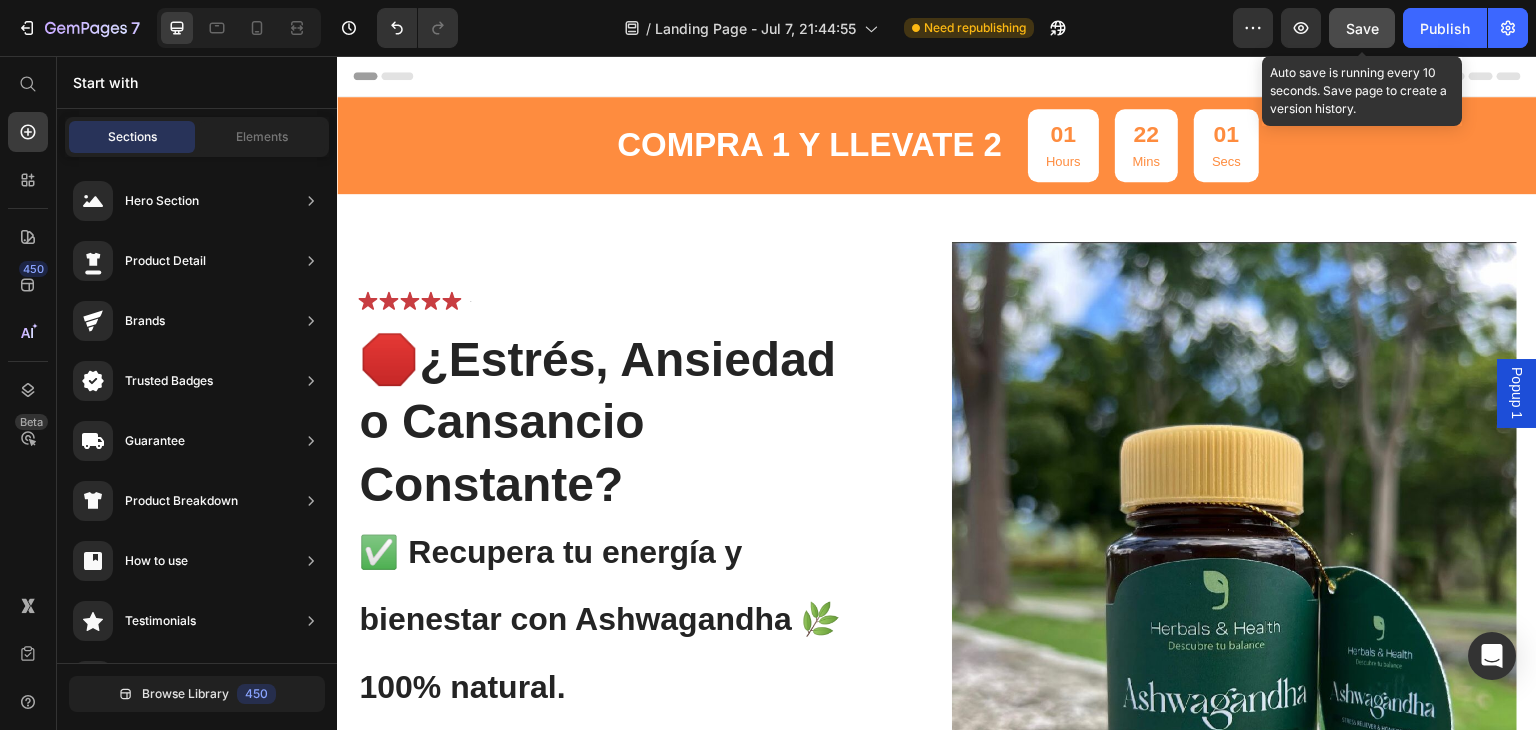 click on "Save" at bounding box center [1362, 28] 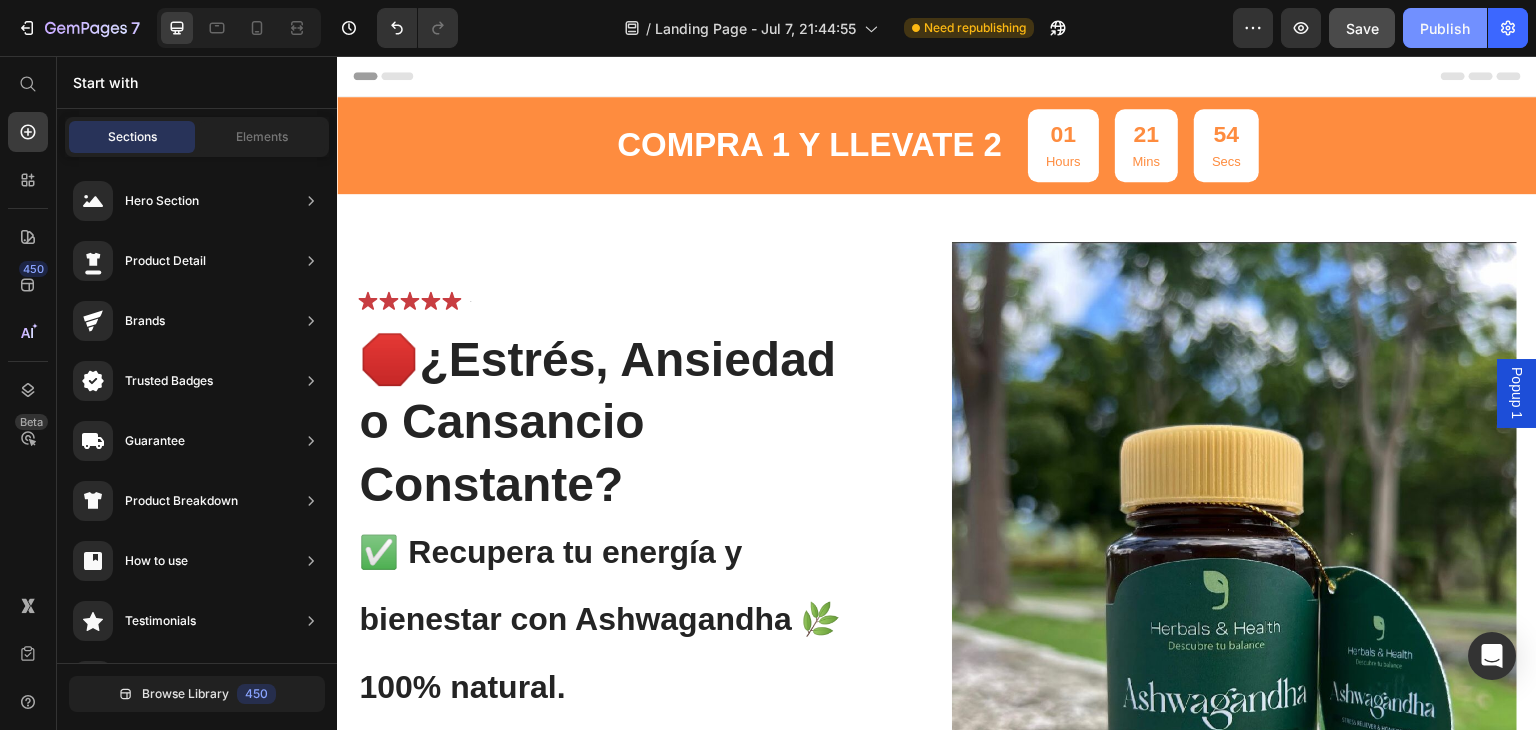 click on "Publish" at bounding box center [1445, 28] 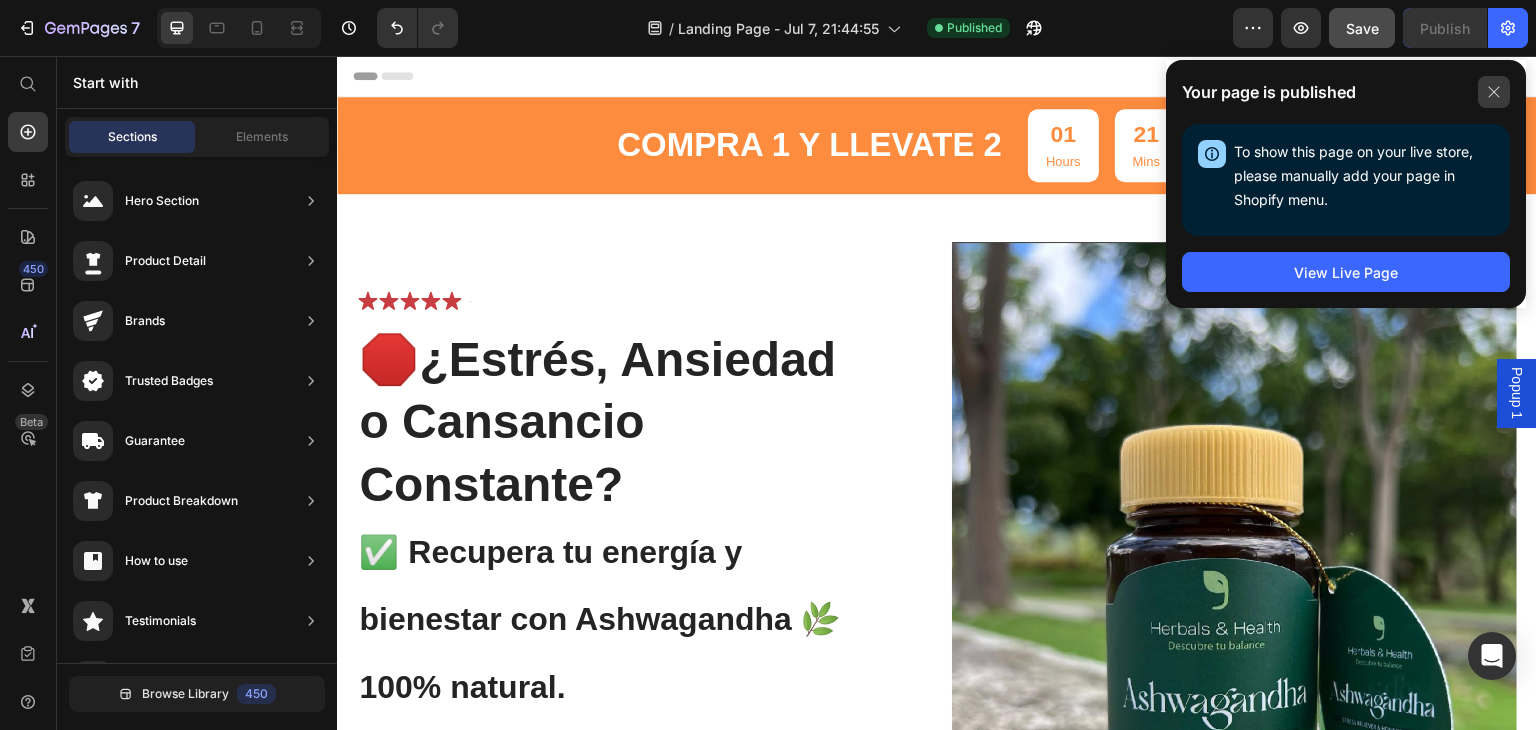 click 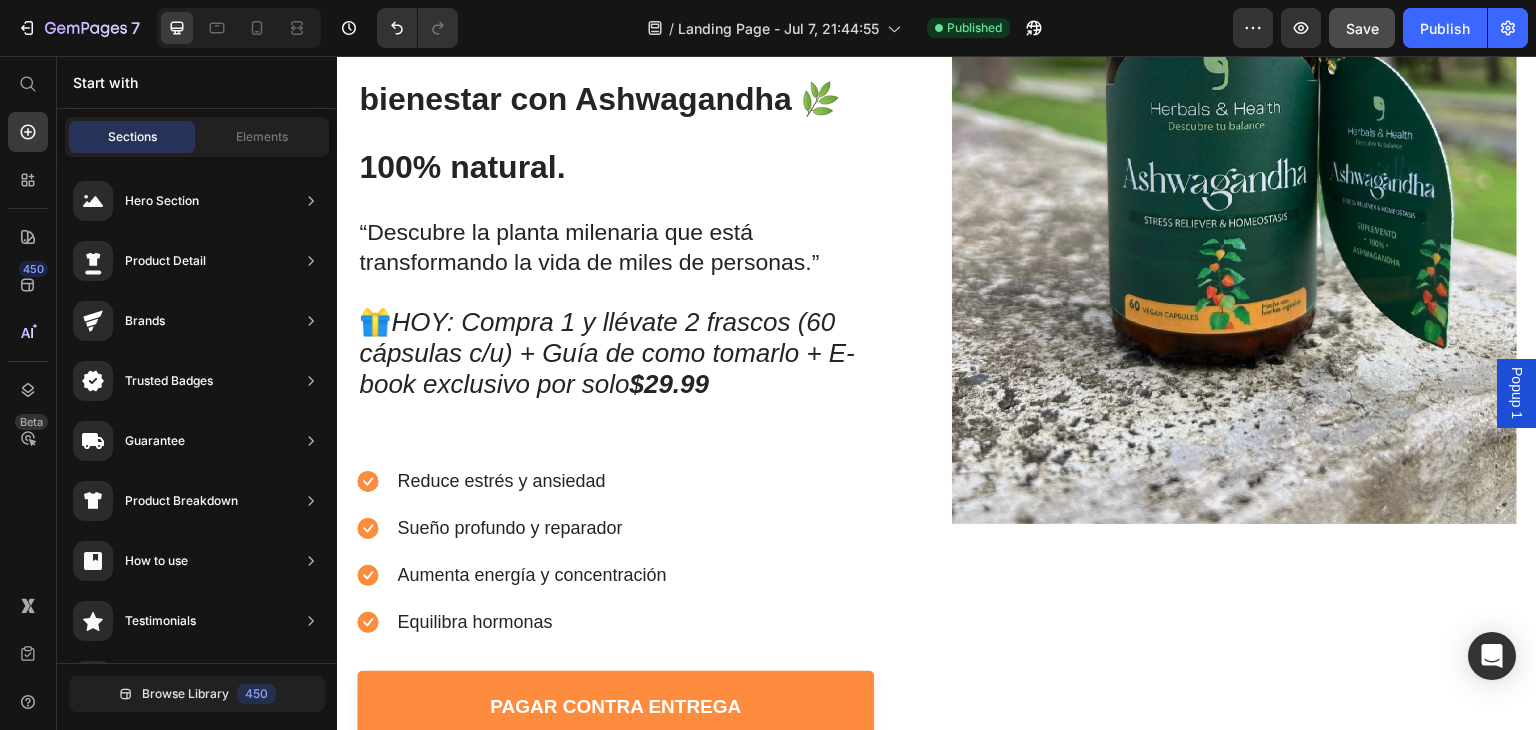scroll, scrollTop: 406, scrollLeft: 0, axis: vertical 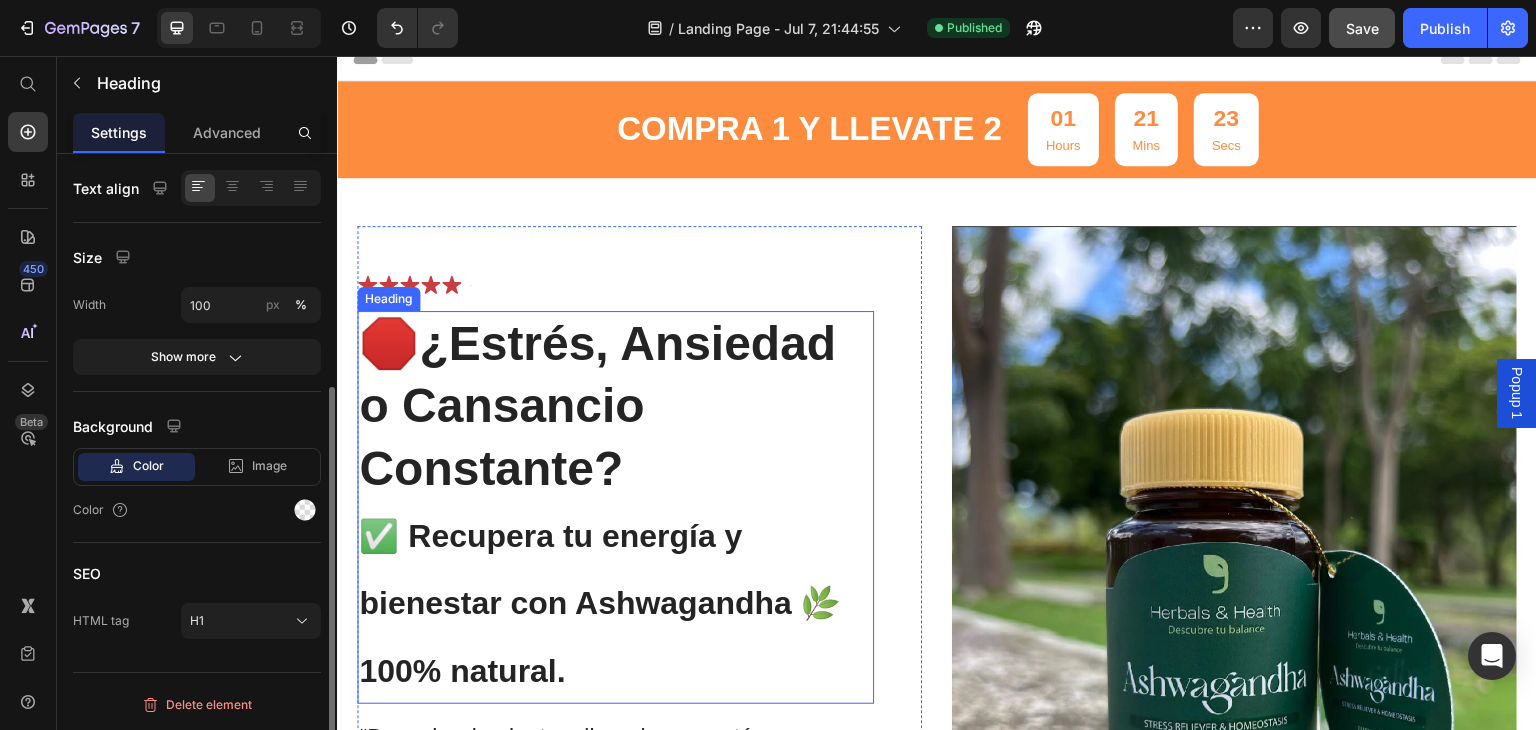 click on "¿Estrés, Ansiedad o Cansancio Constante?" at bounding box center (597, 406) 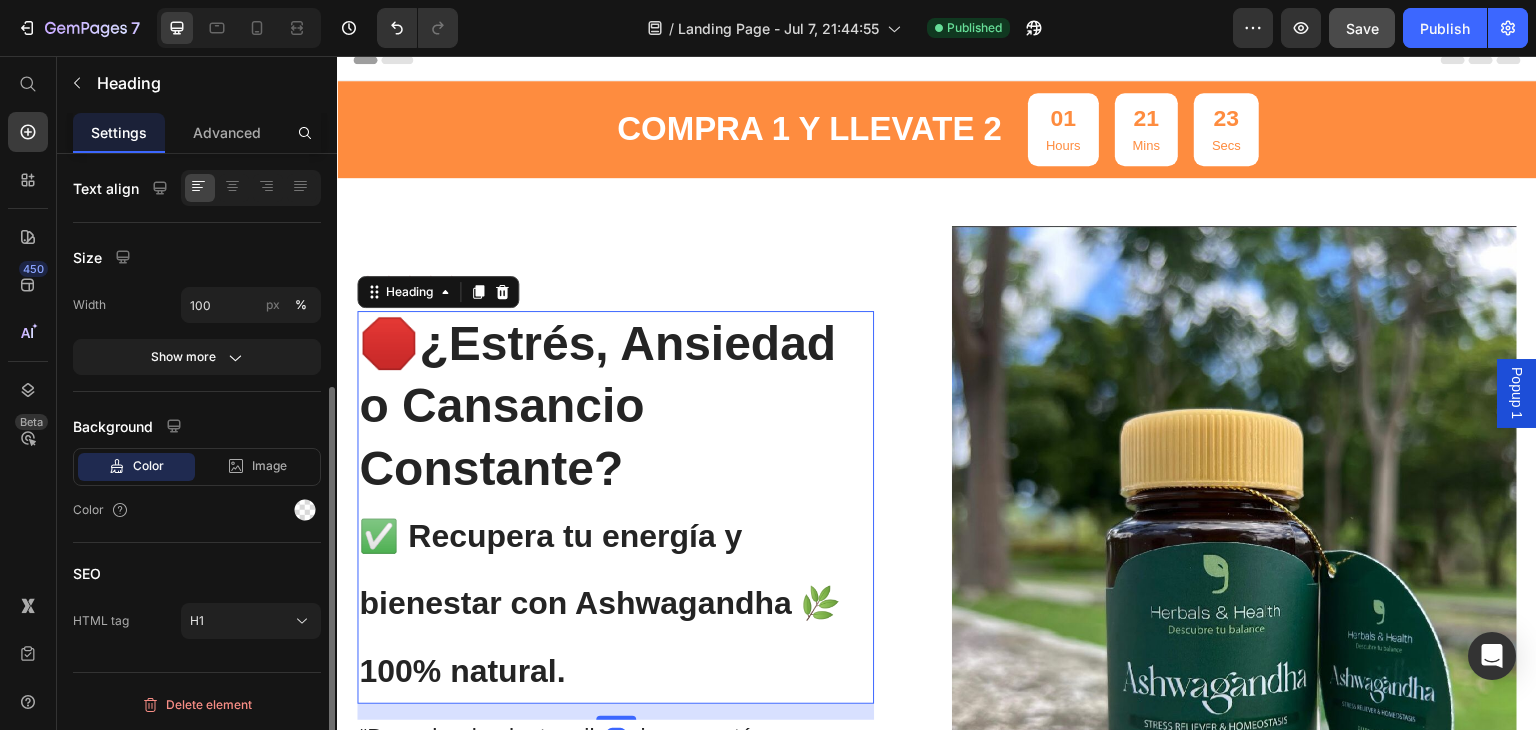 scroll, scrollTop: 0, scrollLeft: 0, axis: both 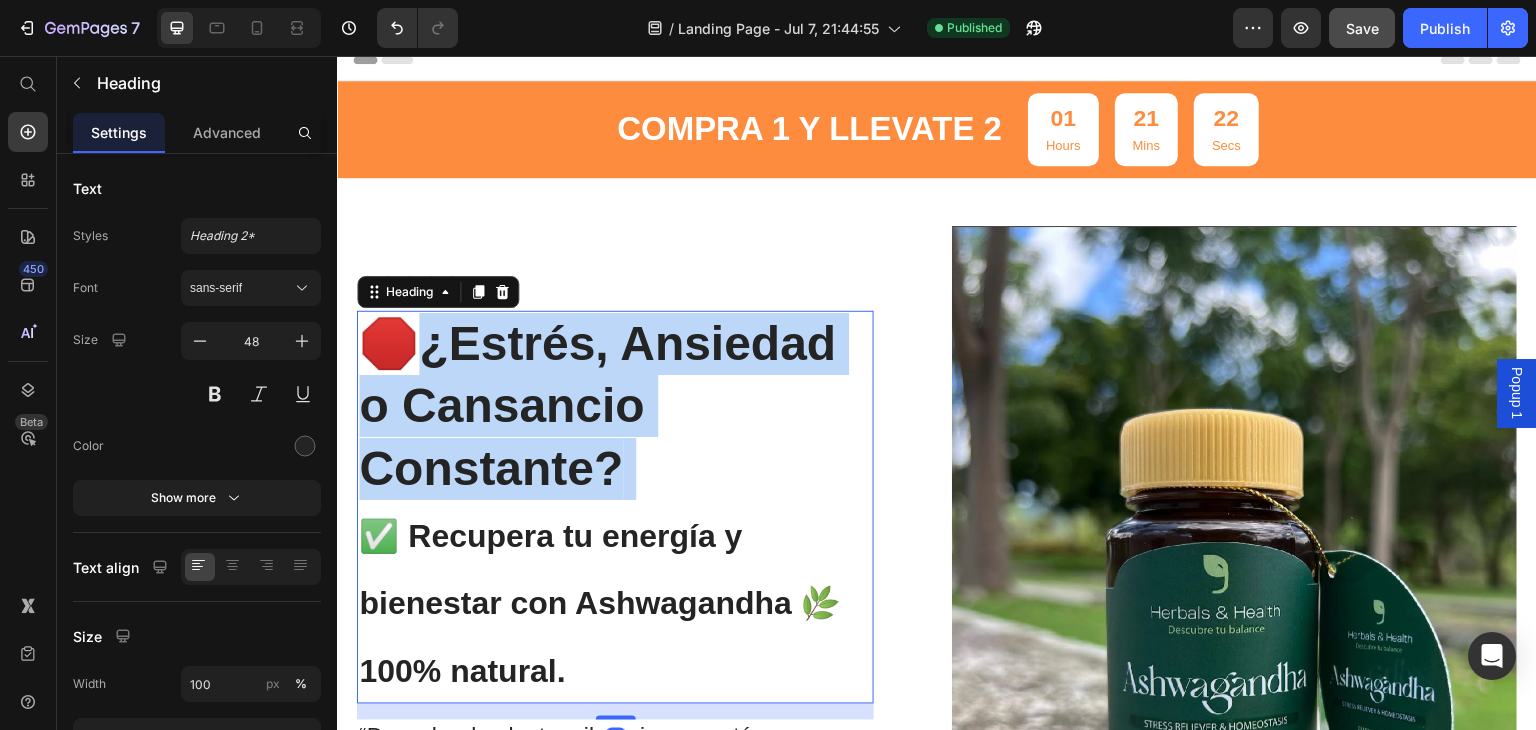 click on "🛑  ¿Estrés, Ansiedad o Cansancio Constante? ✅ Recupera tu energía y bienestar con Ashwagandha 🌿100% natural." at bounding box center [615, 507] 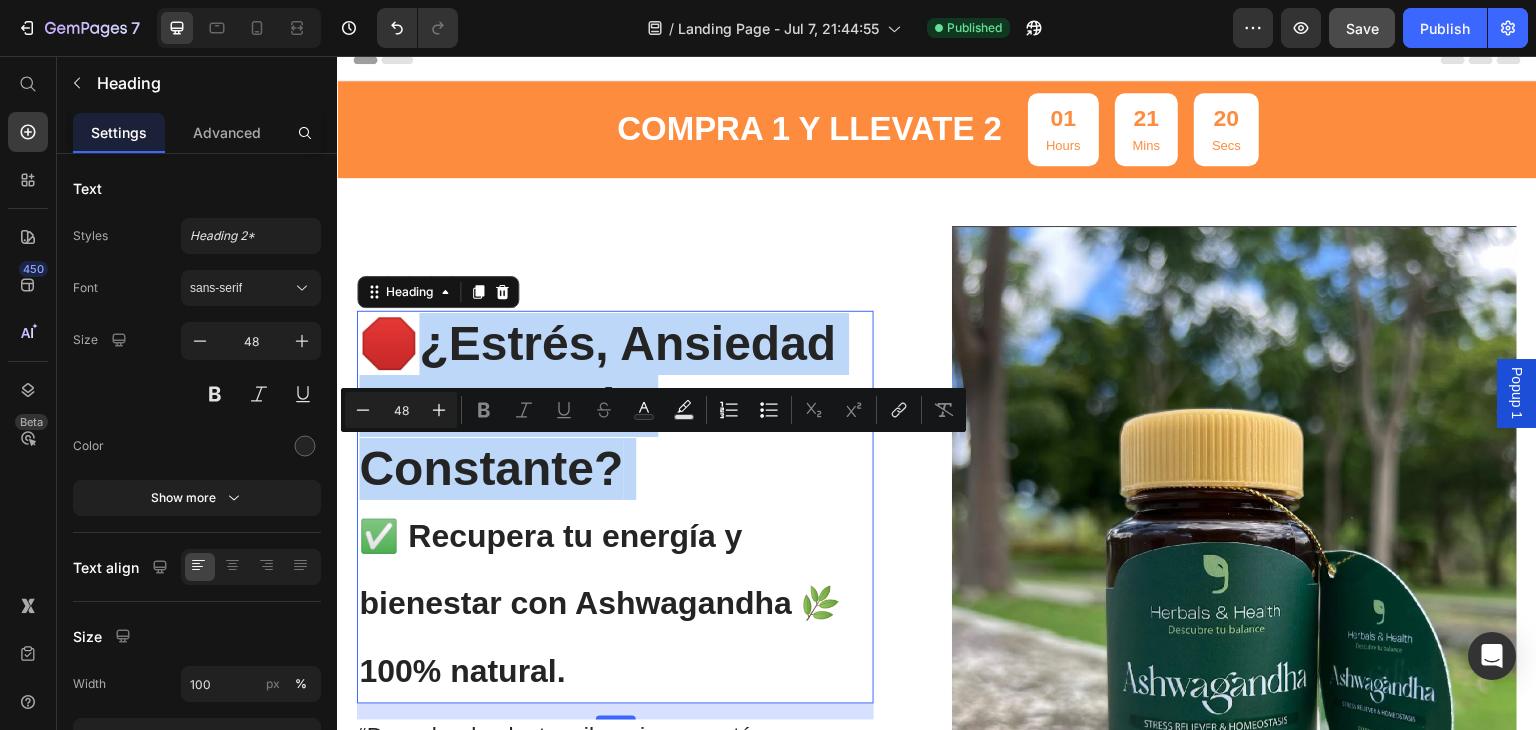 click on "🛑  ¿Estrés, Ansiedad o Cansancio Constante? ✅ Recupera tu energía y bienestar con Ashwagandha 🌿100% natural." at bounding box center (615, 507) 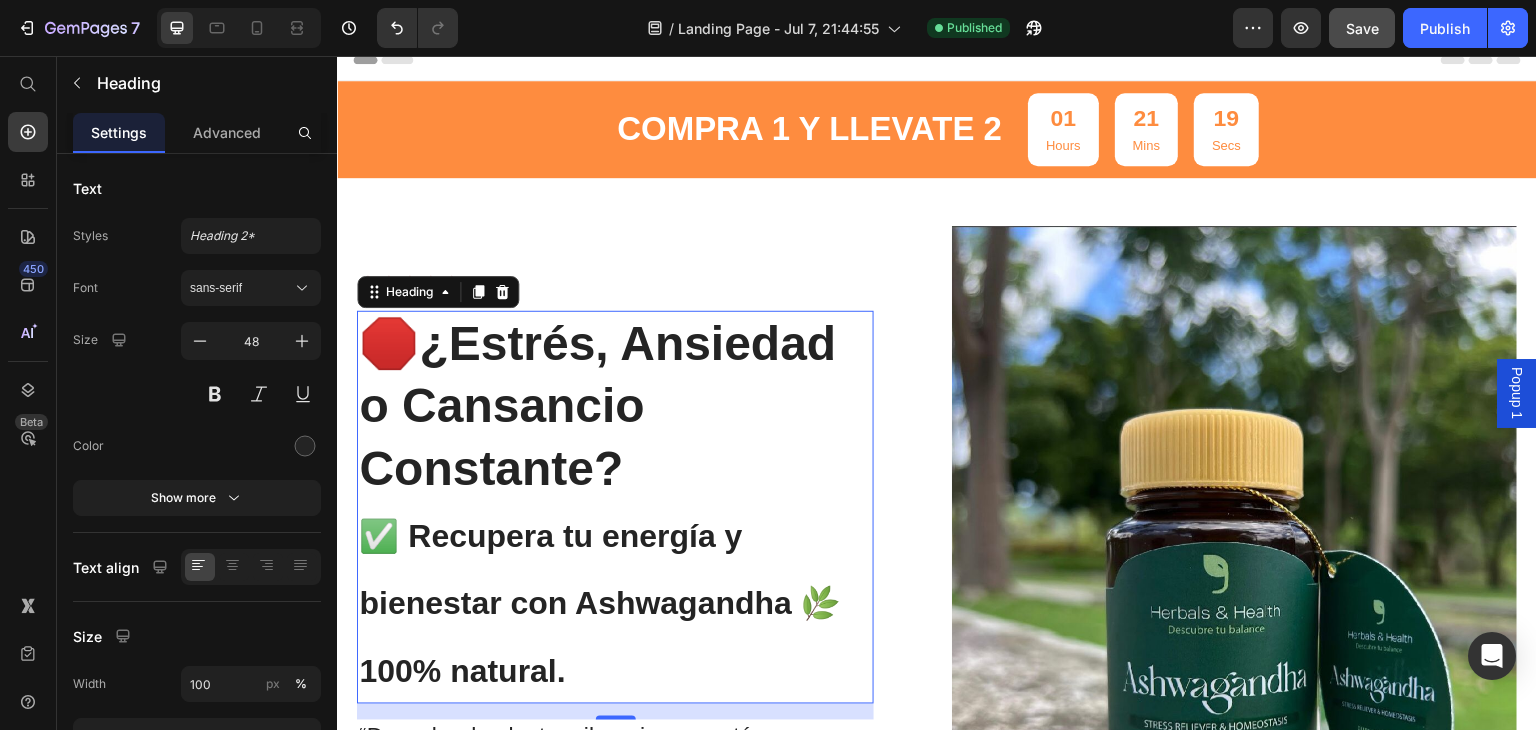 click on "🛑  ¿Estrés, Ansiedad o Cansancio Constante? ✅ Recupera tu energía y bienestar con Ashwagandha 🌿100% natural." at bounding box center (615, 507) 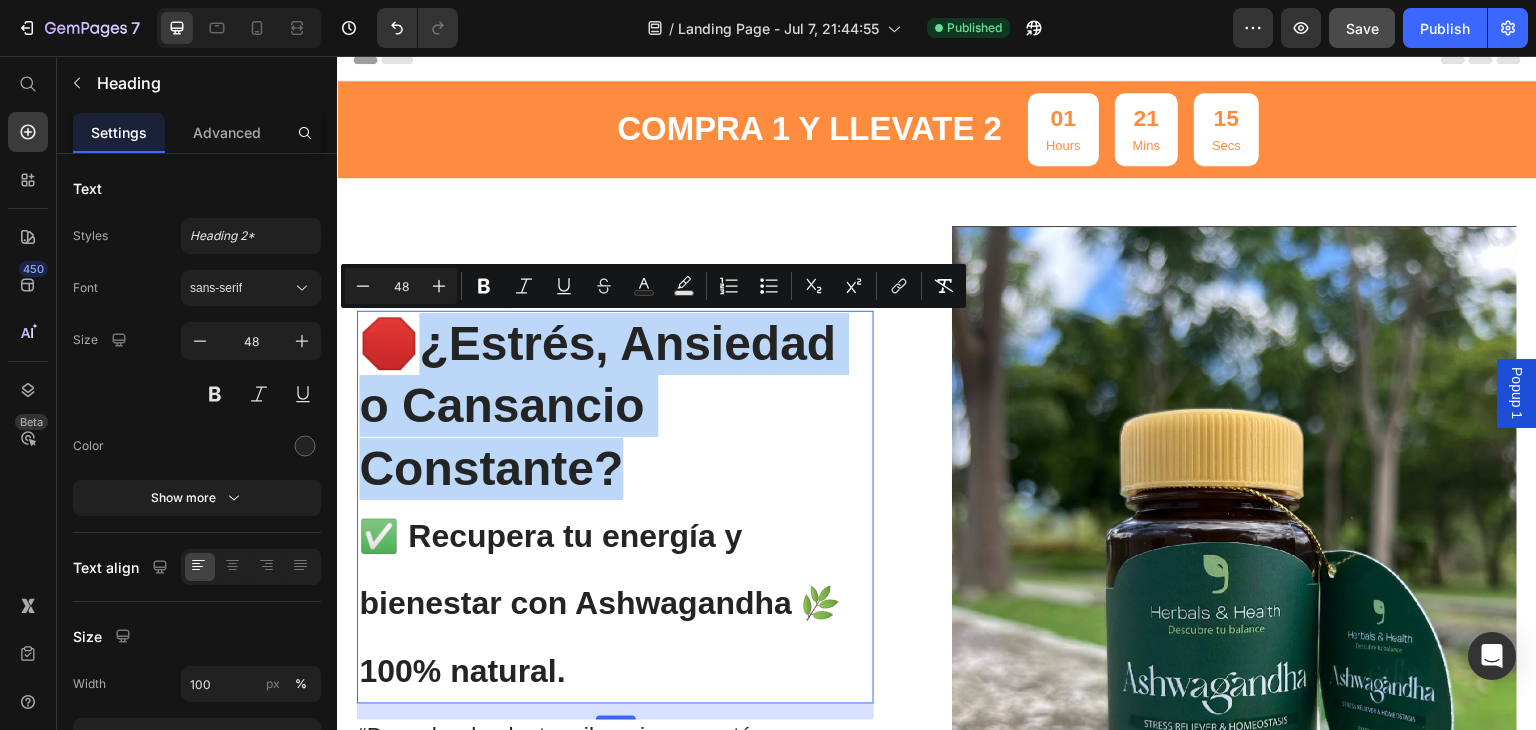 drag, startPoint x: 621, startPoint y: 468, endPoint x: 401, endPoint y: 345, distance: 252.04959 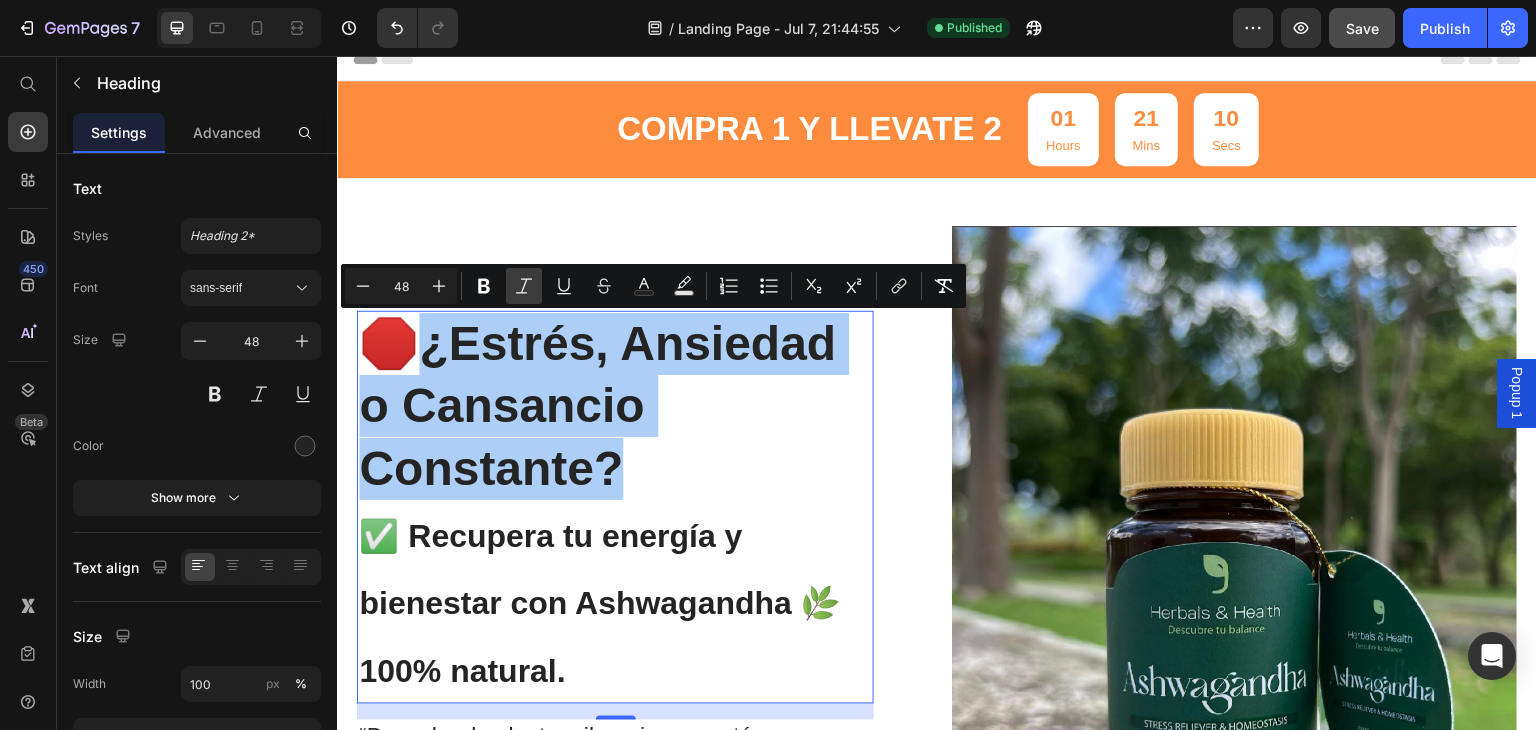 click 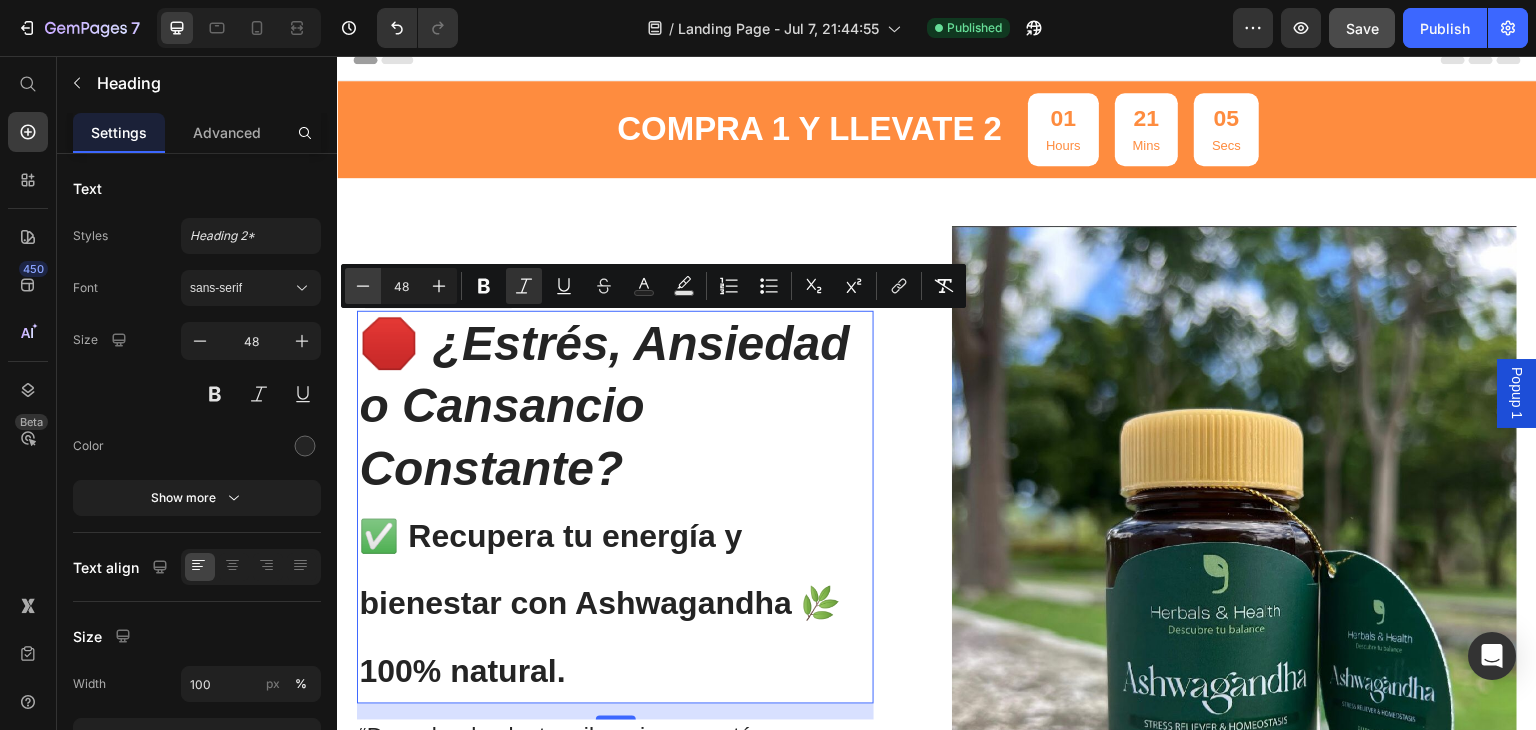 click 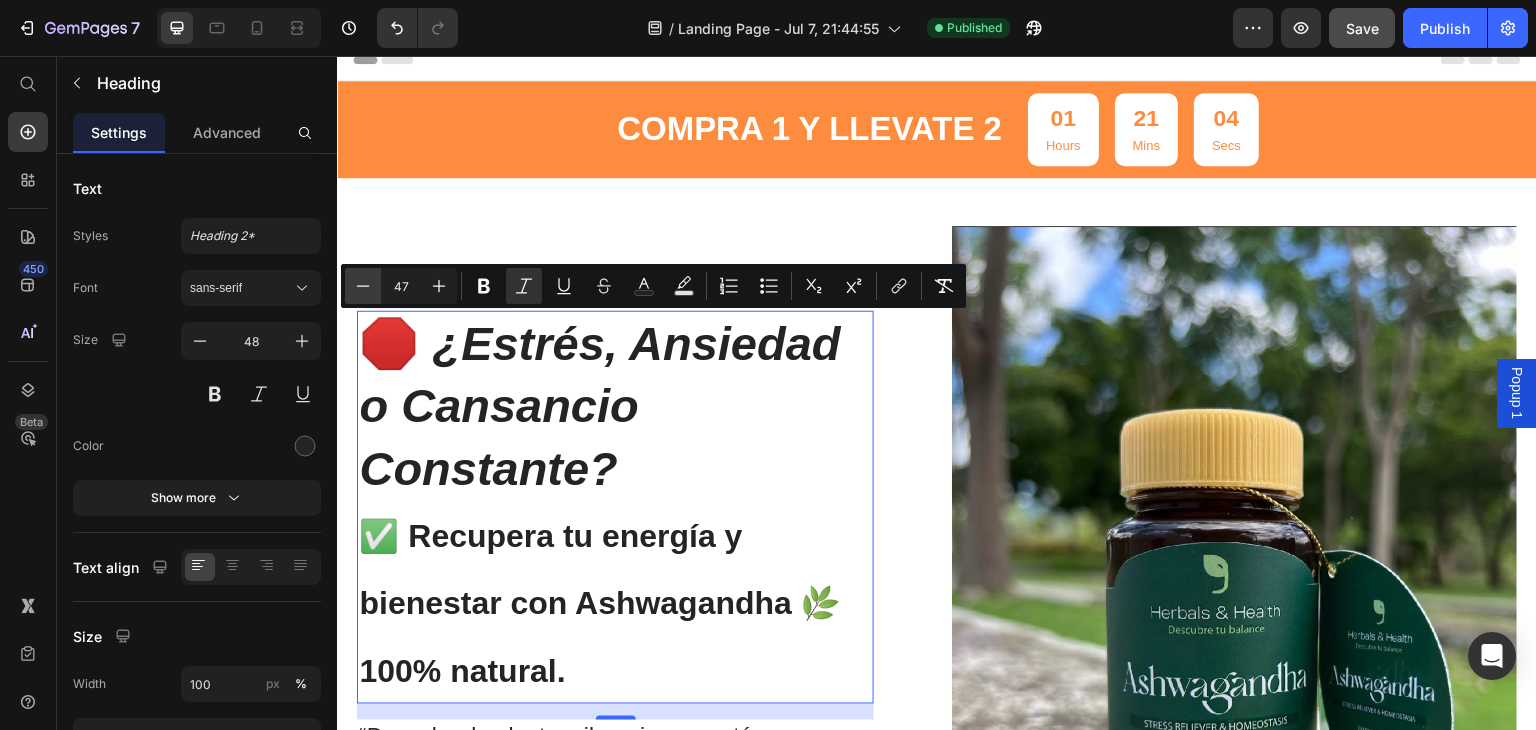 click 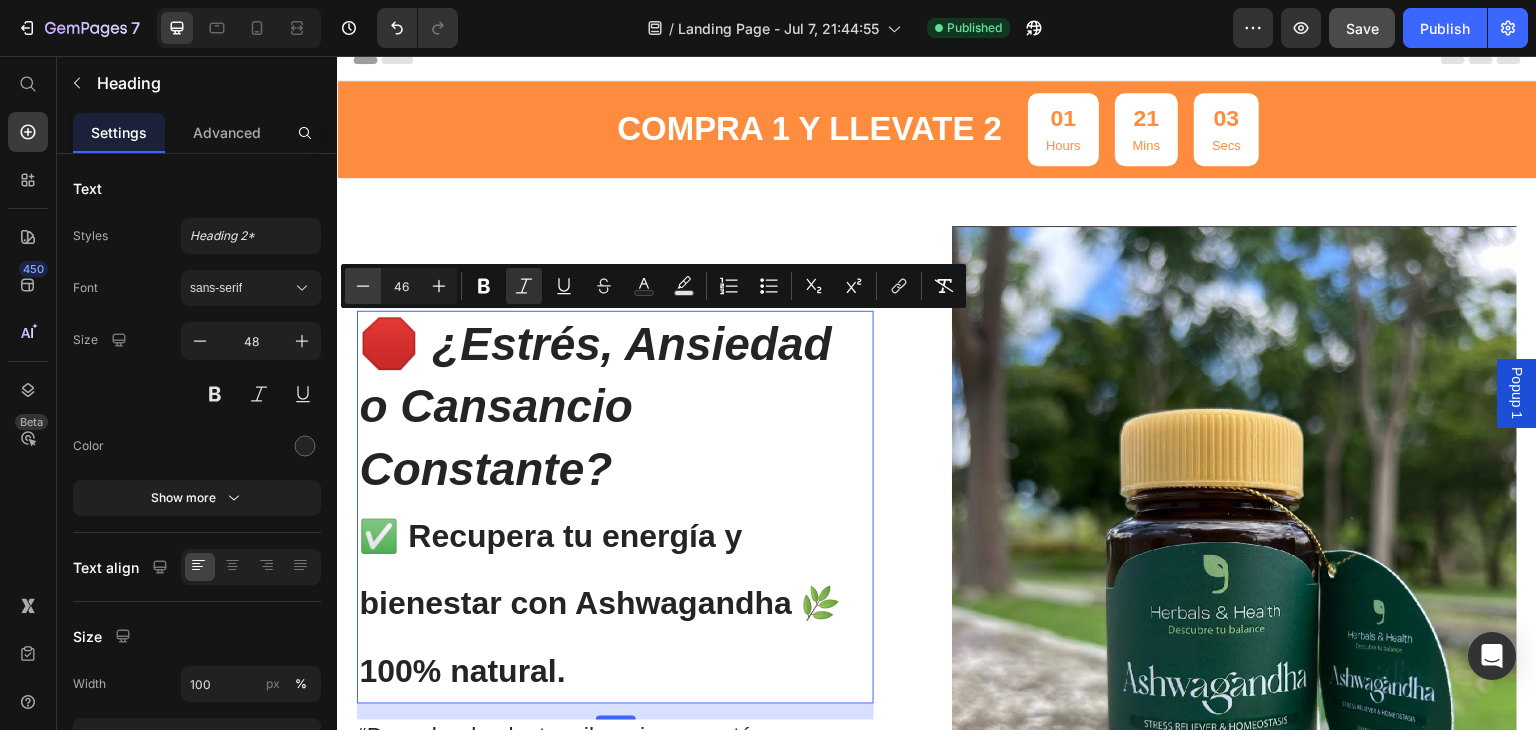 click 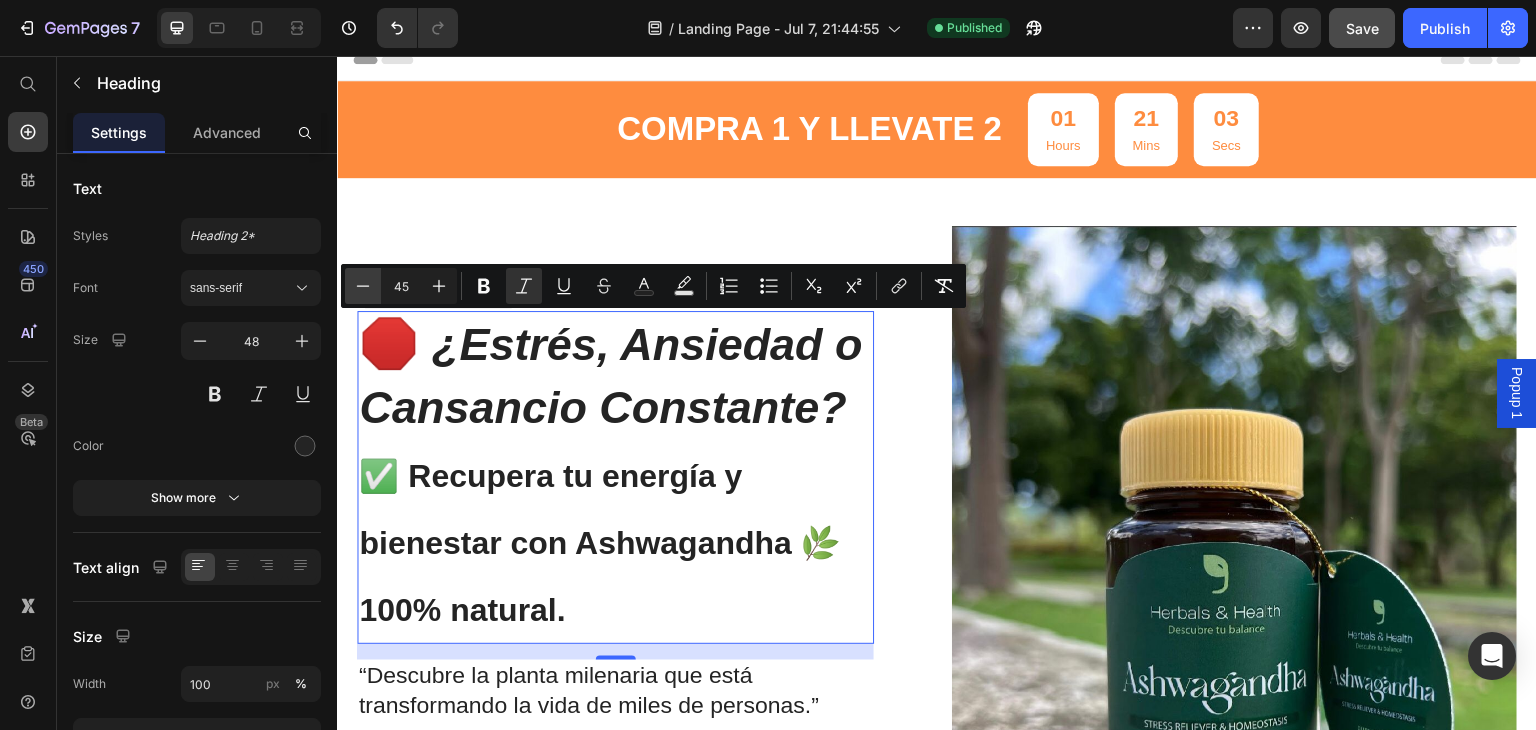 click 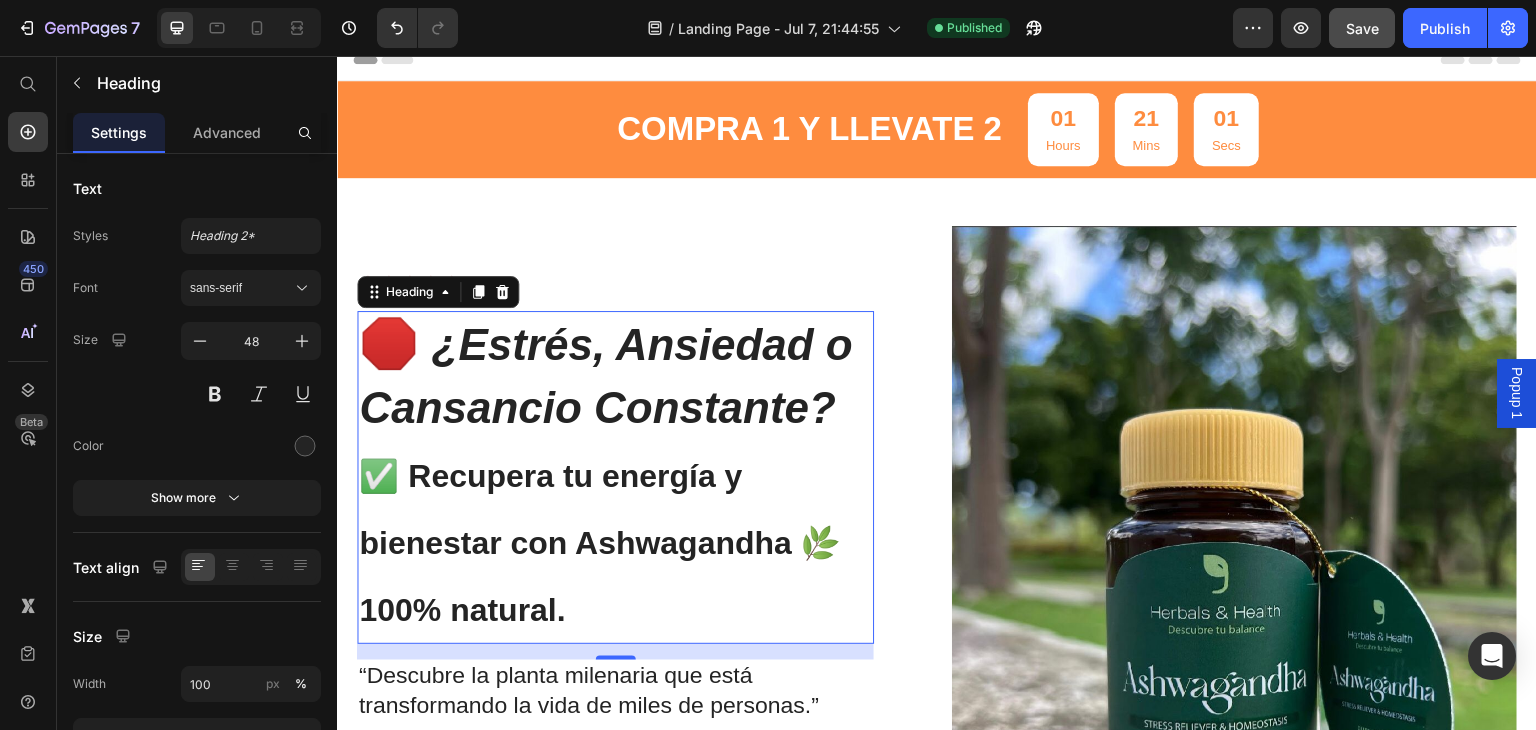 click on "🛑   ¿Estrés, Ansiedad o Cansancio Constante? ✅ Recupera tu energía y bienestar con Ashwagandha 🌿100% natural." at bounding box center (615, 477) 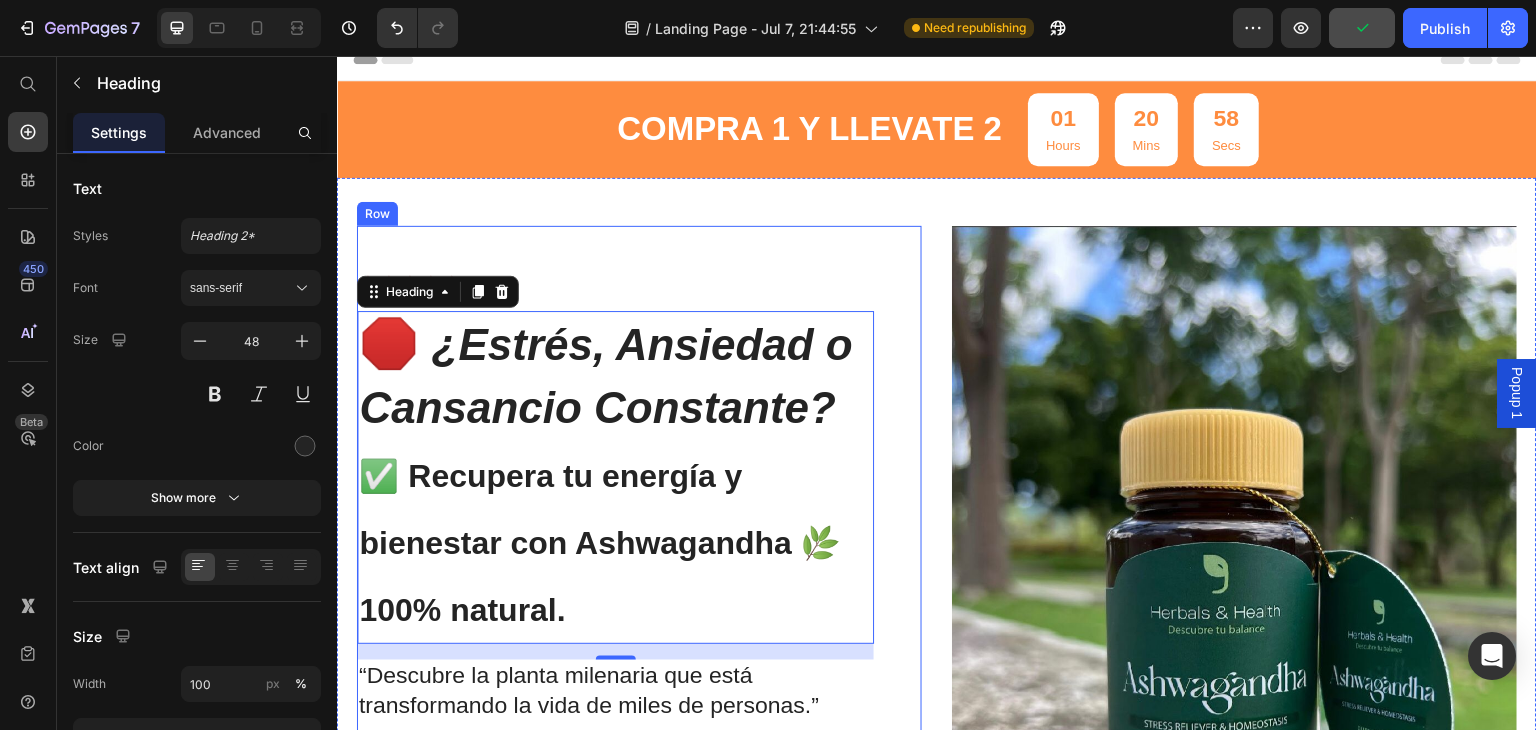 click on "Icon
Icon
Icon
Icon
Icon Icon List Text Block Row 🛑   ¿Estrés, Ansiedad o Cansancio Constante? ✅ Recupera tu energía y bienestar con Ashwagandha 🌿100% natural. Heading   16 “Descubre la planta milenaria que está transformando la vida de miles de personas.”   🎁  HOY: Compra 1 y llévate 2 frascos (60 cápsulas c/u) + Guía de como tomarlo + E-book exclusivo por solo  $29.99   Text Block
Reduce estrés y ansiedad
Sueño profundo y reparador
Aumenta energía y concentración
Equilibra hormonas Item List pagar contra entrega Button
Icon 🔒  Compra Segura: paga cuando recibas. Text Block Row" at bounding box center [615, 727] 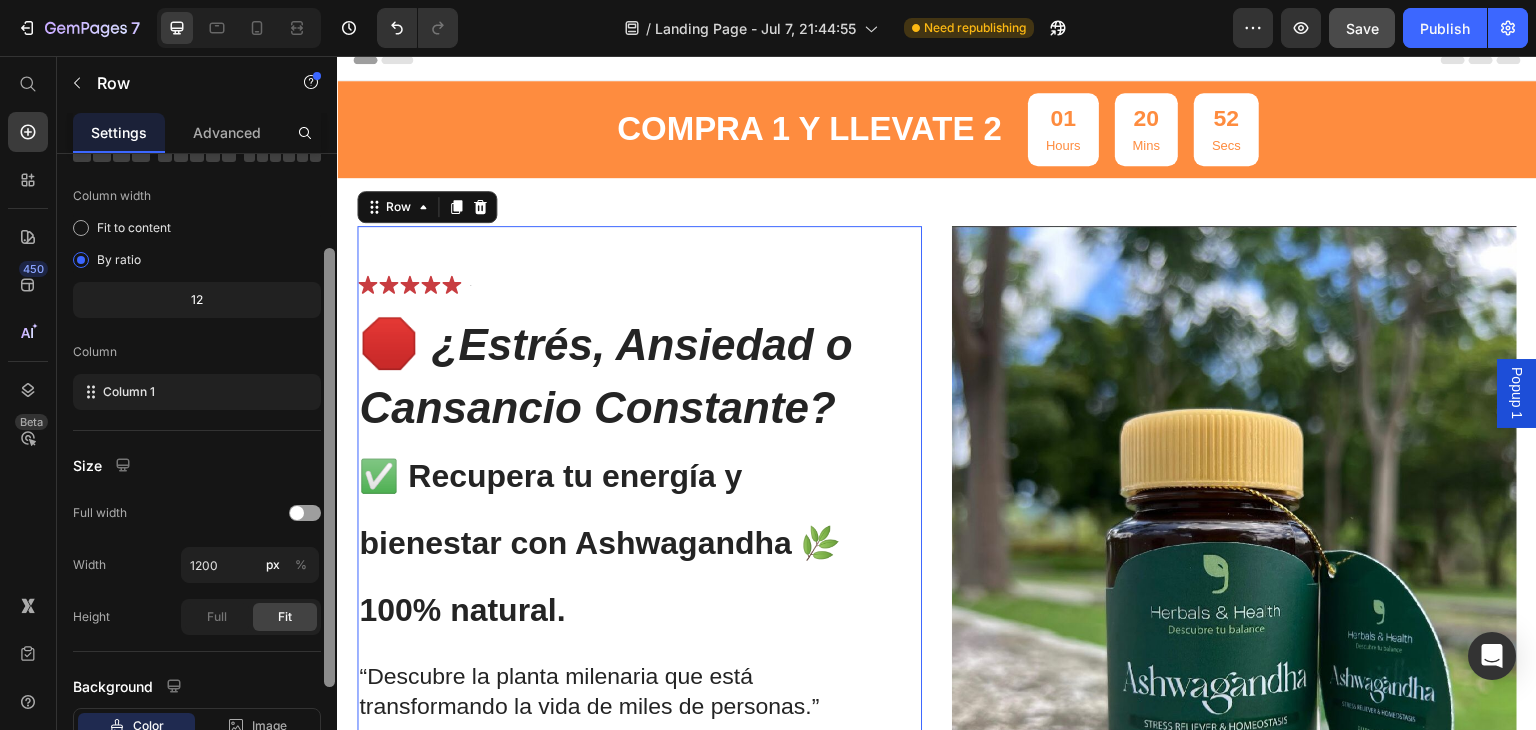 scroll, scrollTop: 0, scrollLeft: 0, axis: both 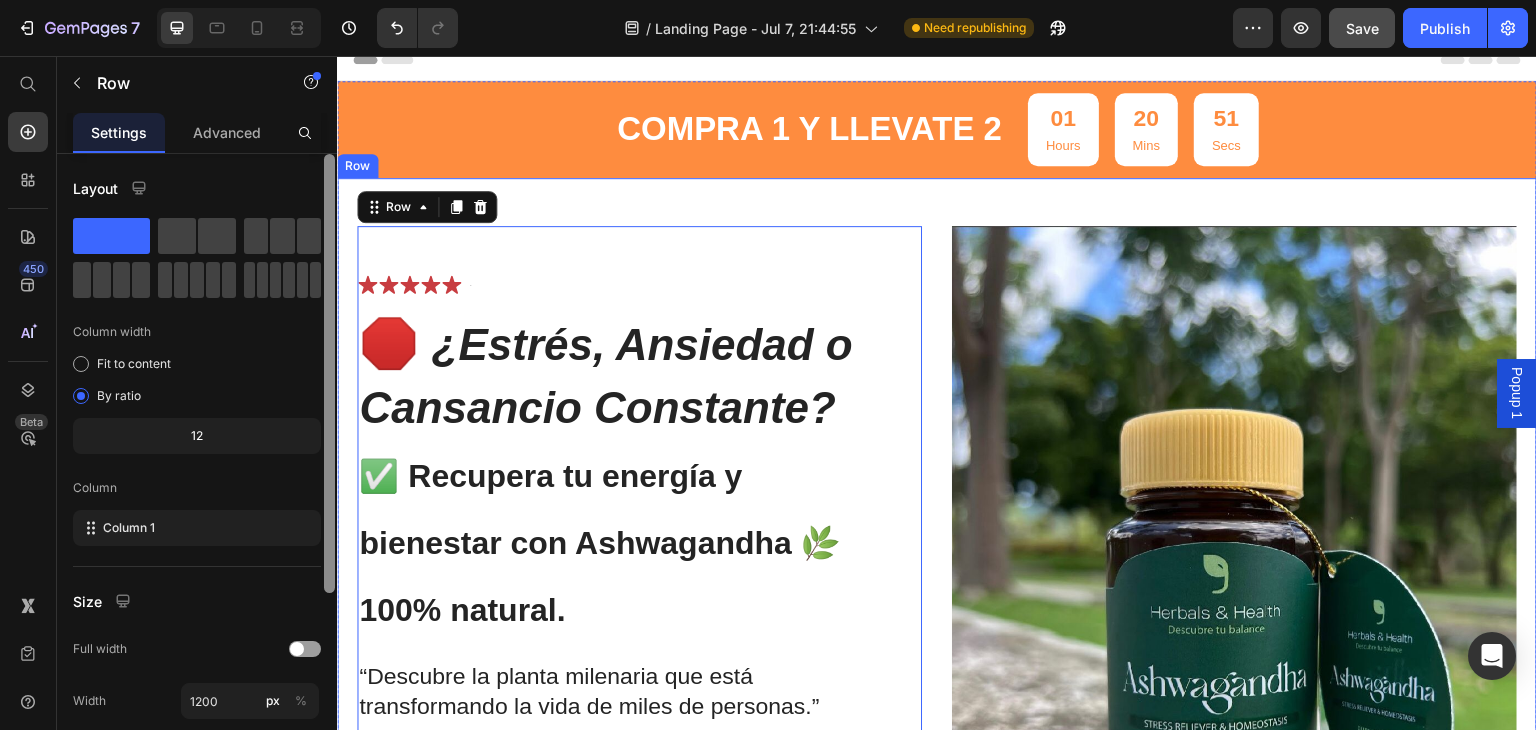 drag, startPoint x: 668, startPoint y: 347, endPoint x: 338, endPoint y: 214, distance: 355.7935 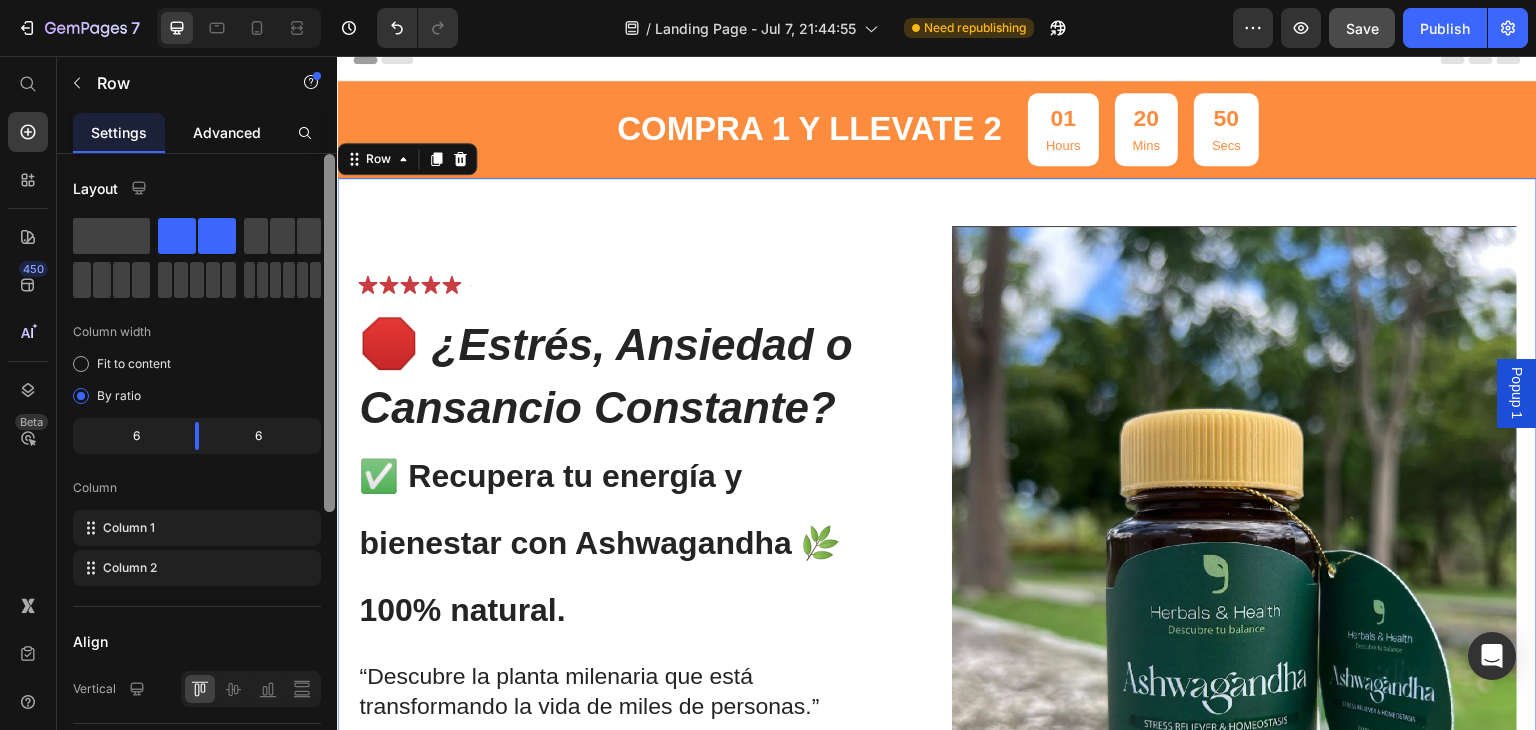 click on "Advanced" at bounding box center [227, 132] 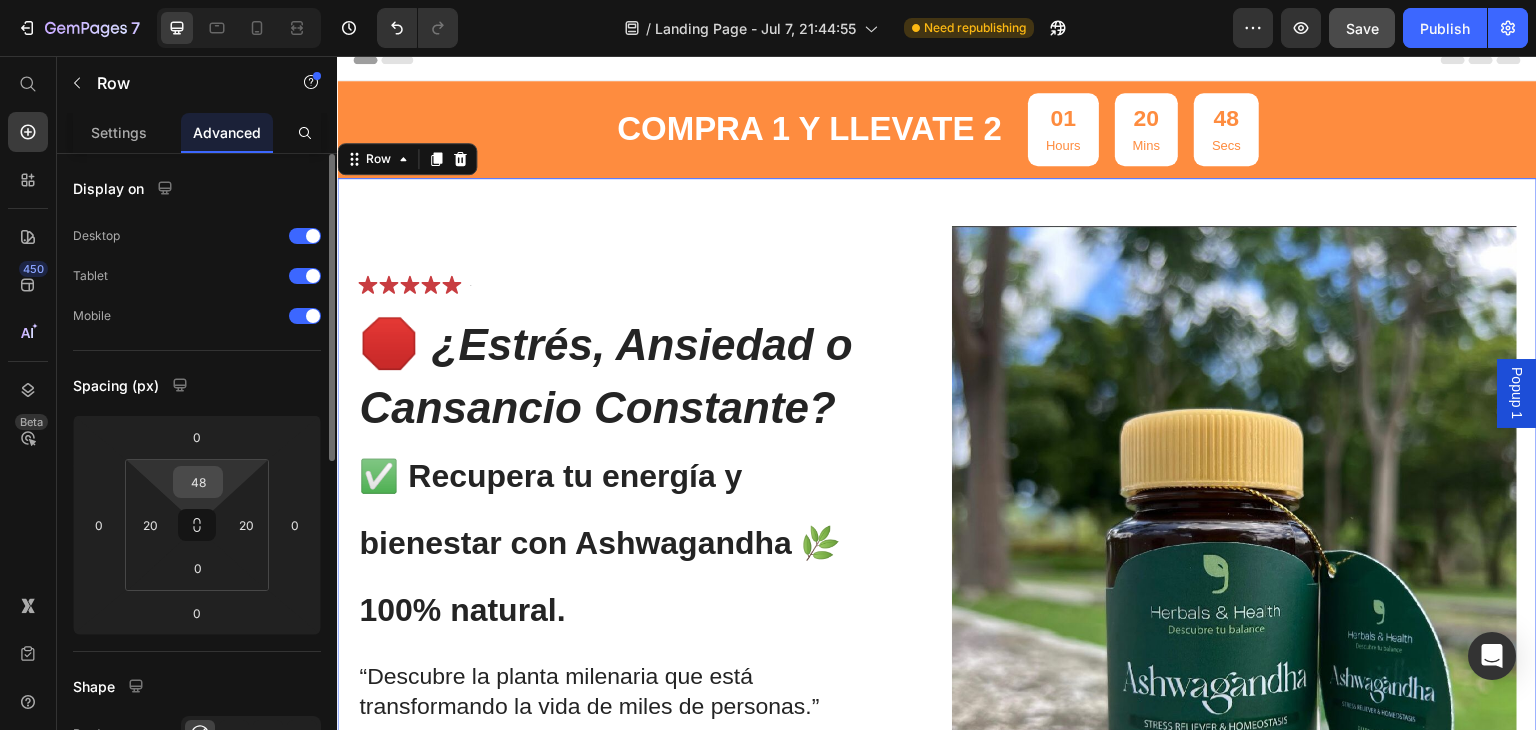 click on "48" at bounding box center (198, 482) 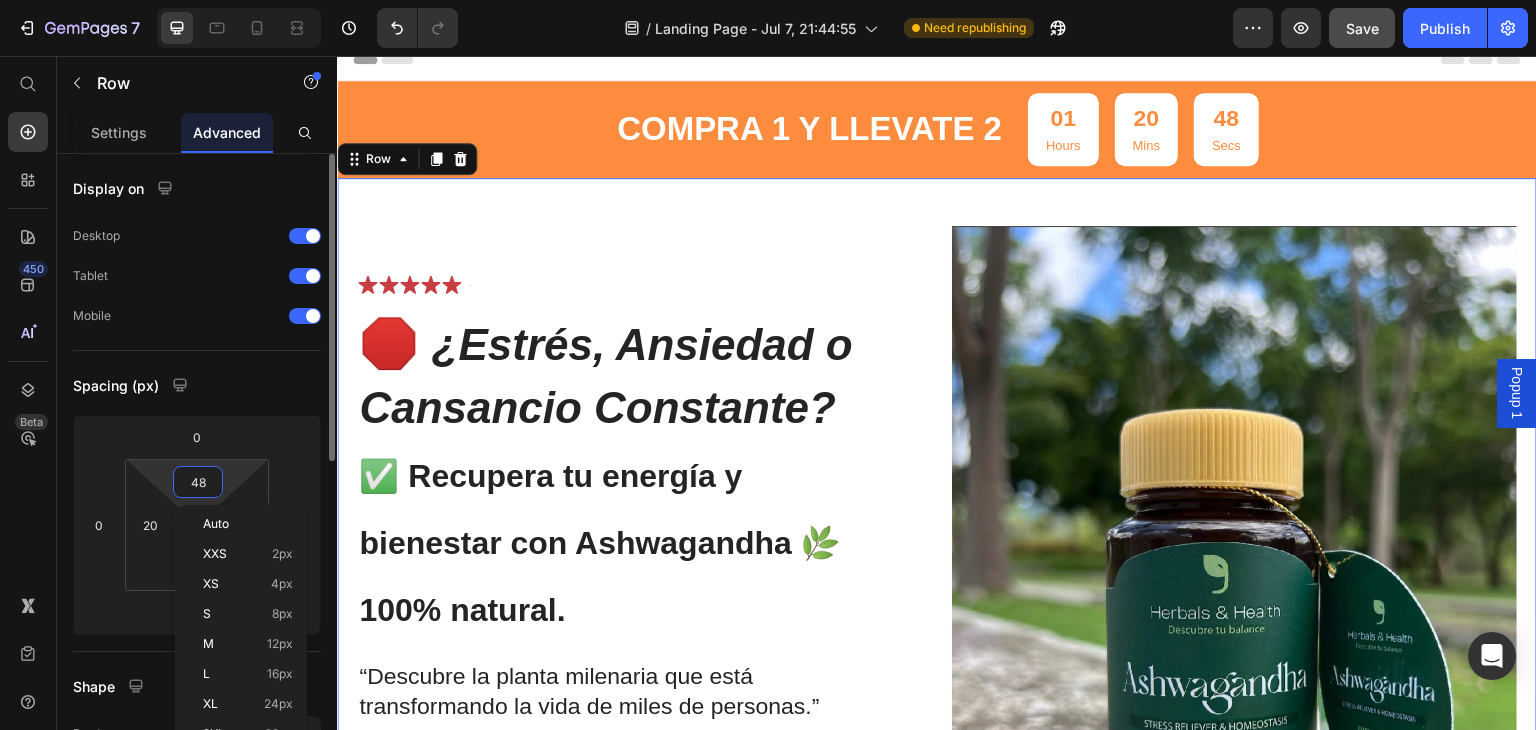 type on "0" 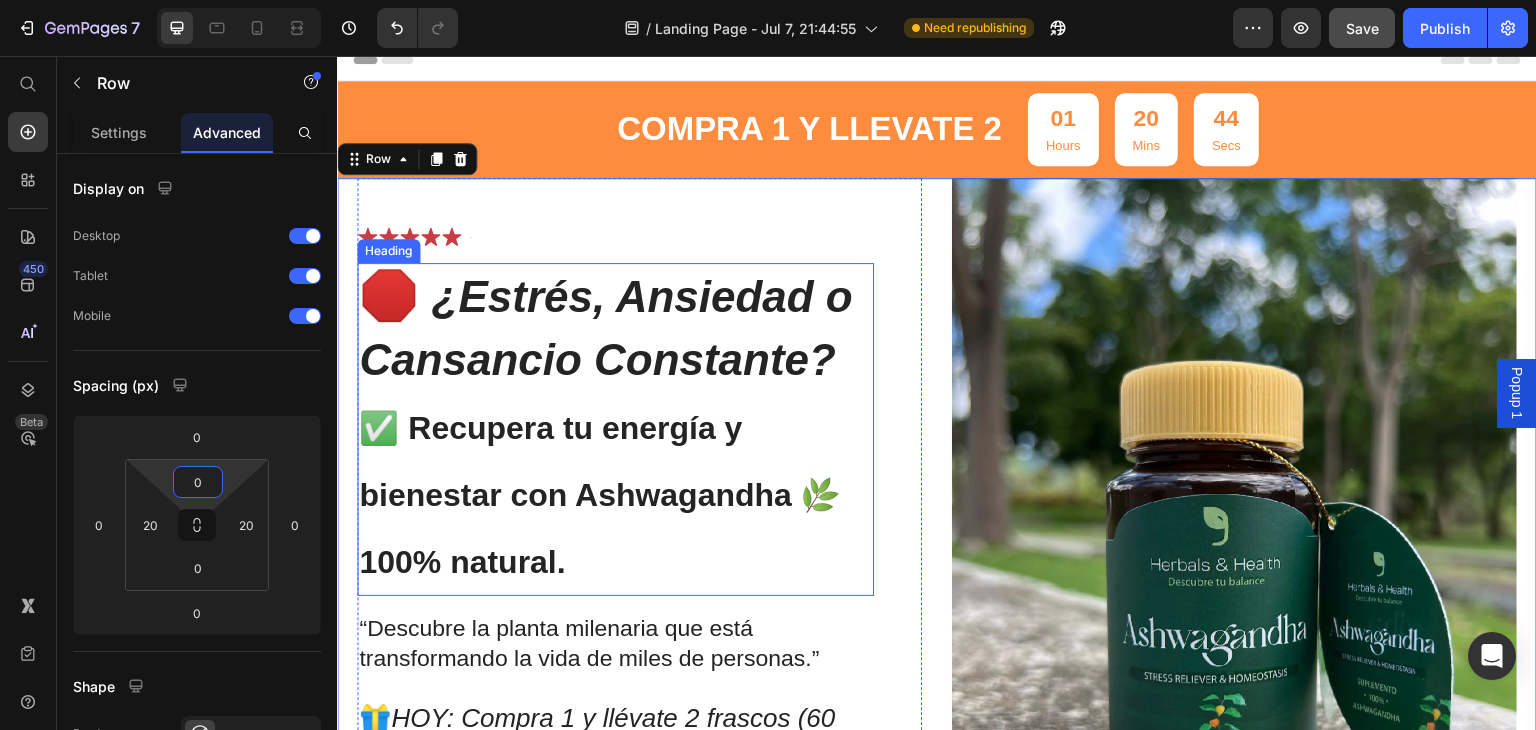 click on "🛑   ¿Estrés, Ansiedad o Cansancio Constante? ✅ Recupera tu energía y bienestar con Ashwagandha 🌿100% natural." at bounding box center (615, 429) 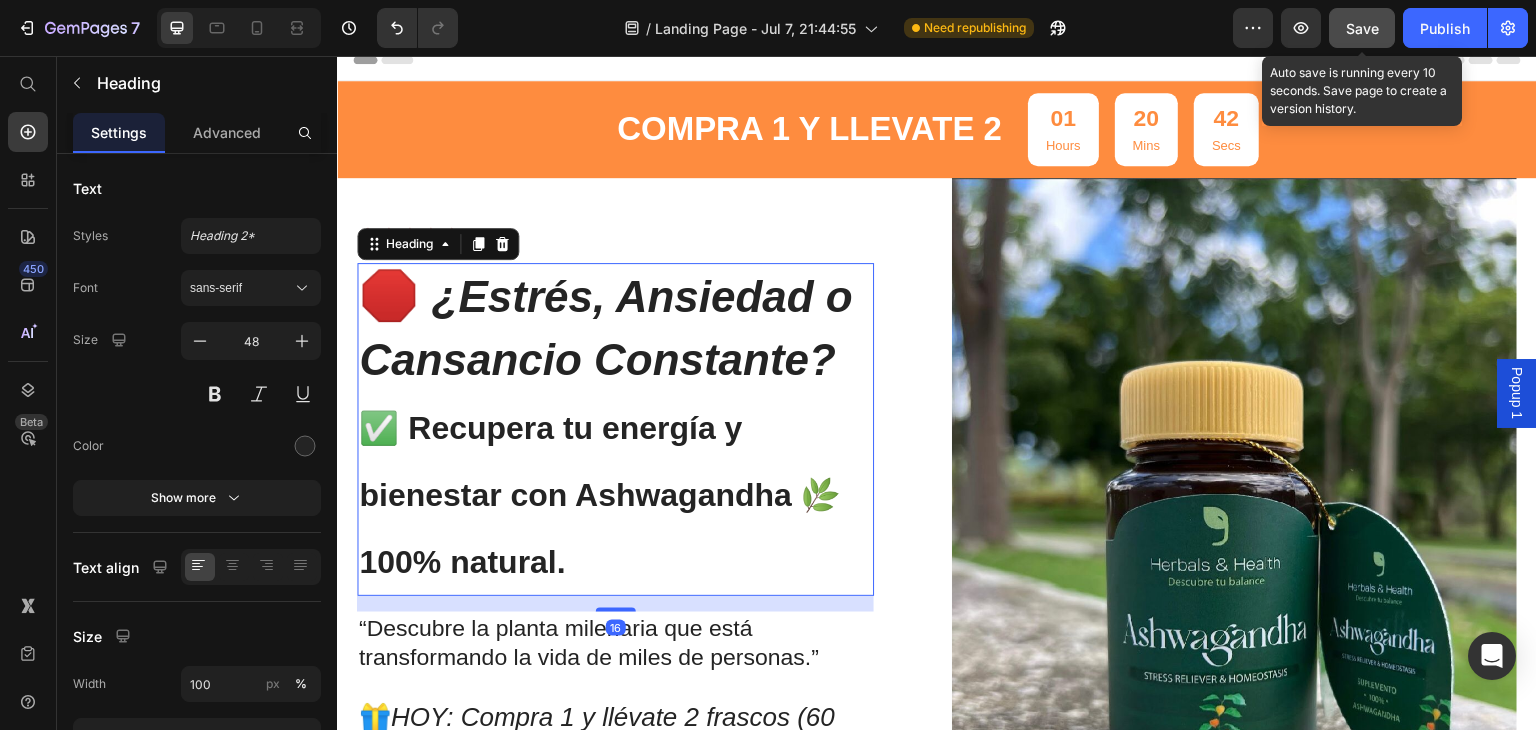 click on "Save" 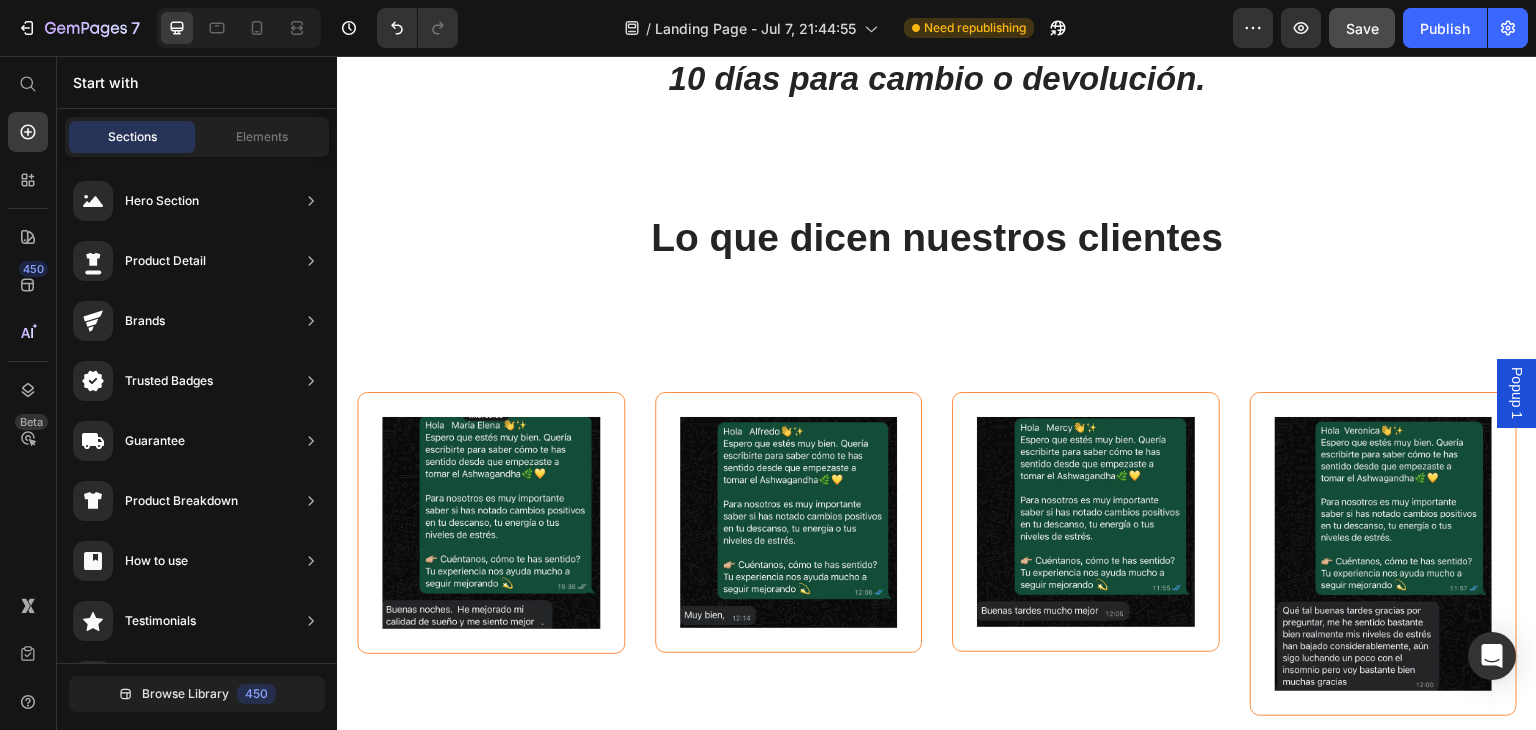 scroll, scrollTop: 1699, scrollLeft: 0, axis: vertical 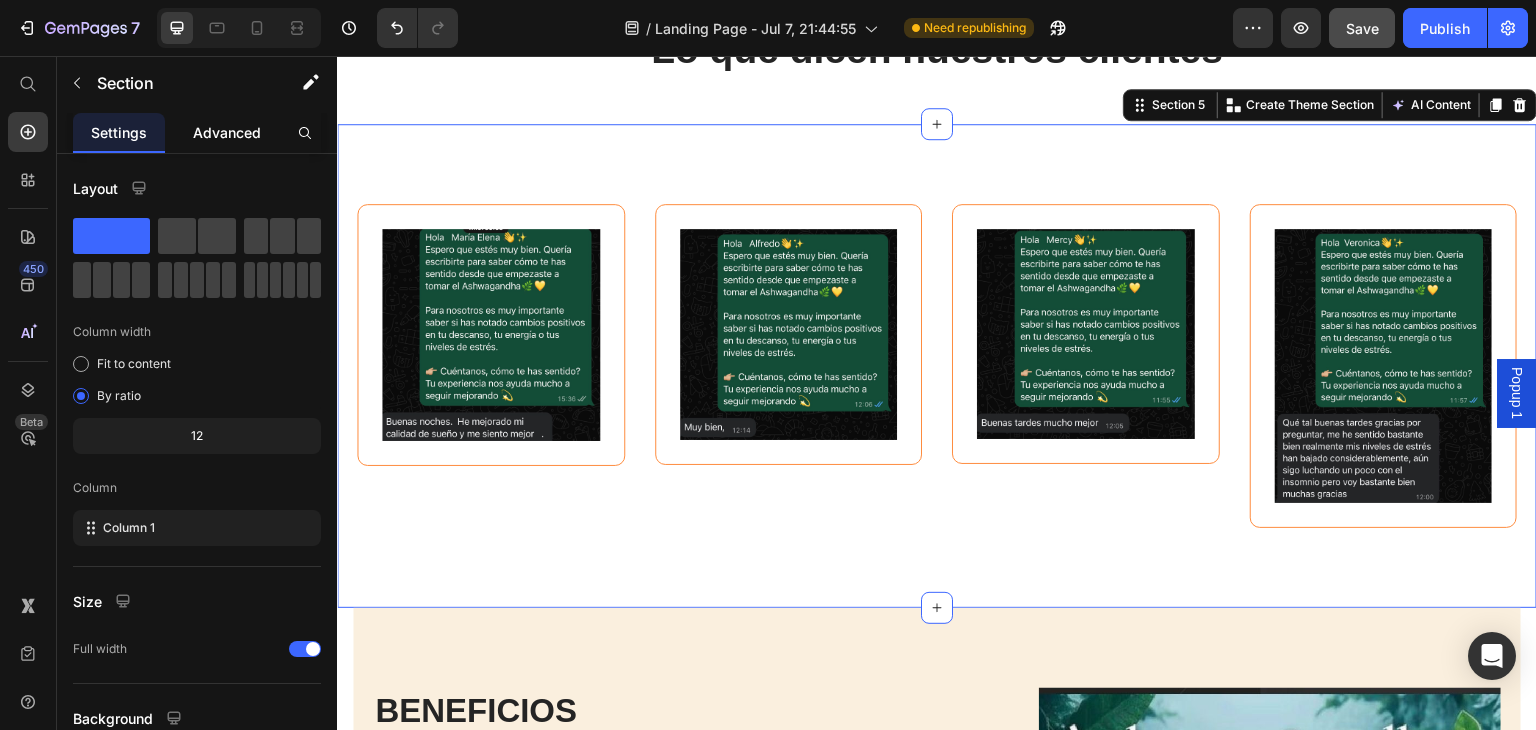 click on "Advanced" at bounding box center (227, 132) 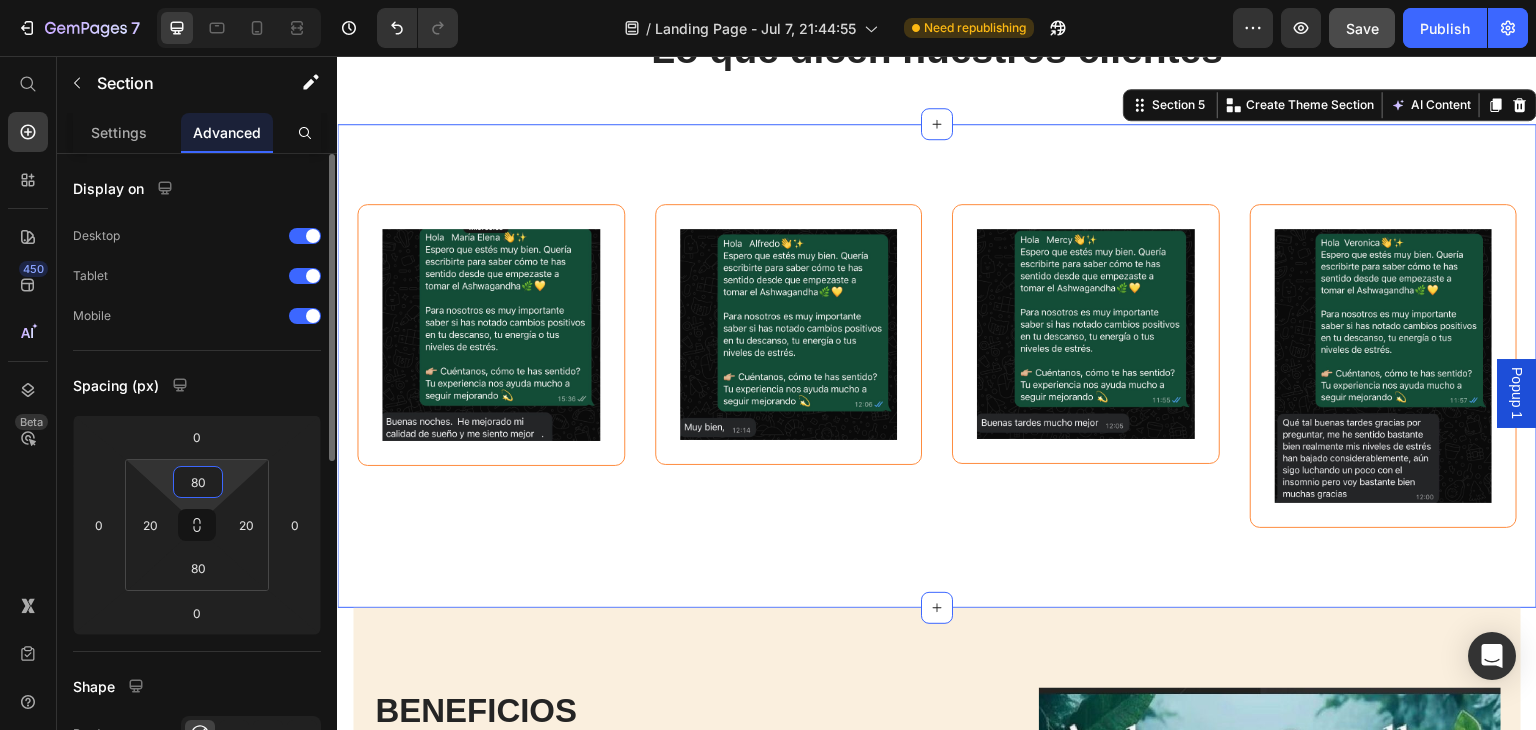click on "80" at bounding box center (198, 482) 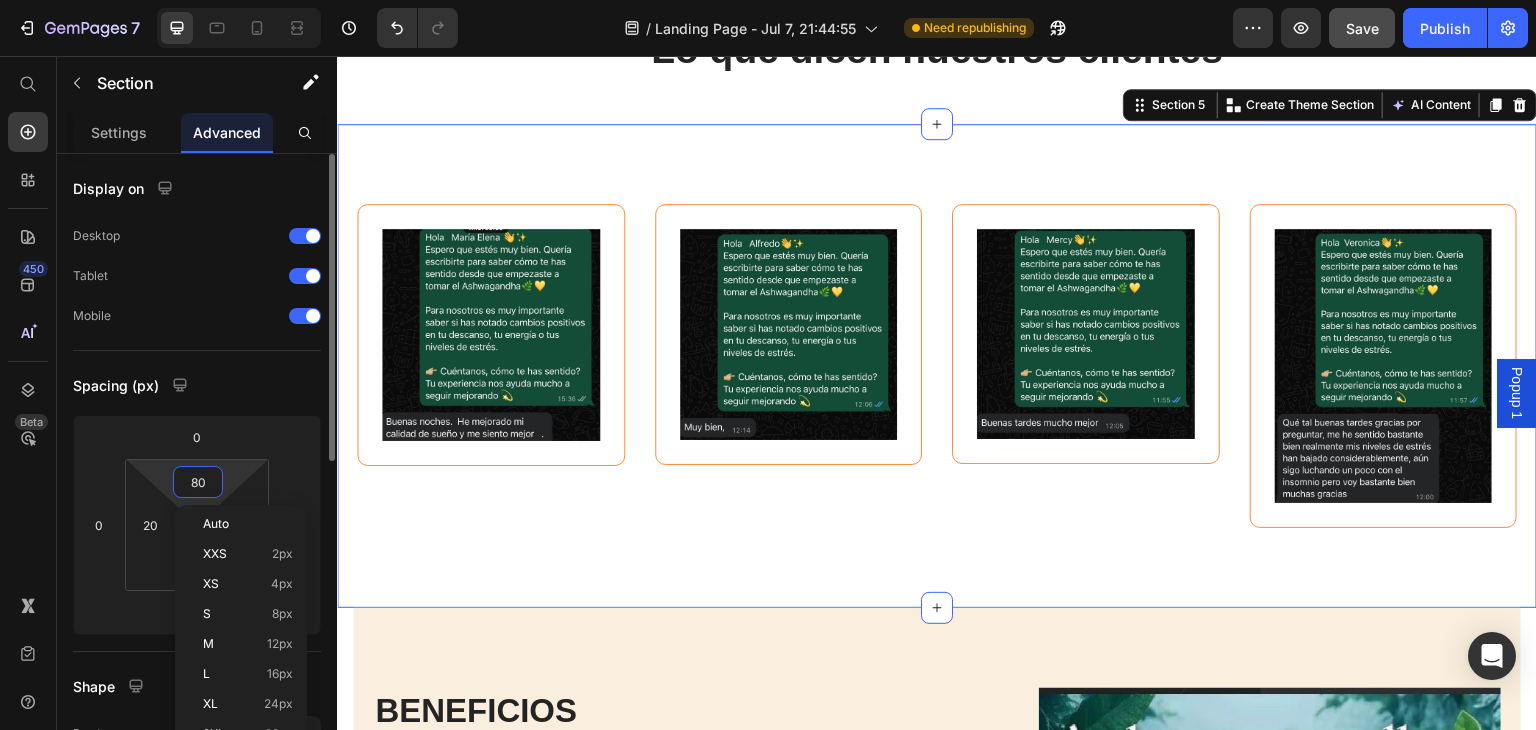 type on "0" 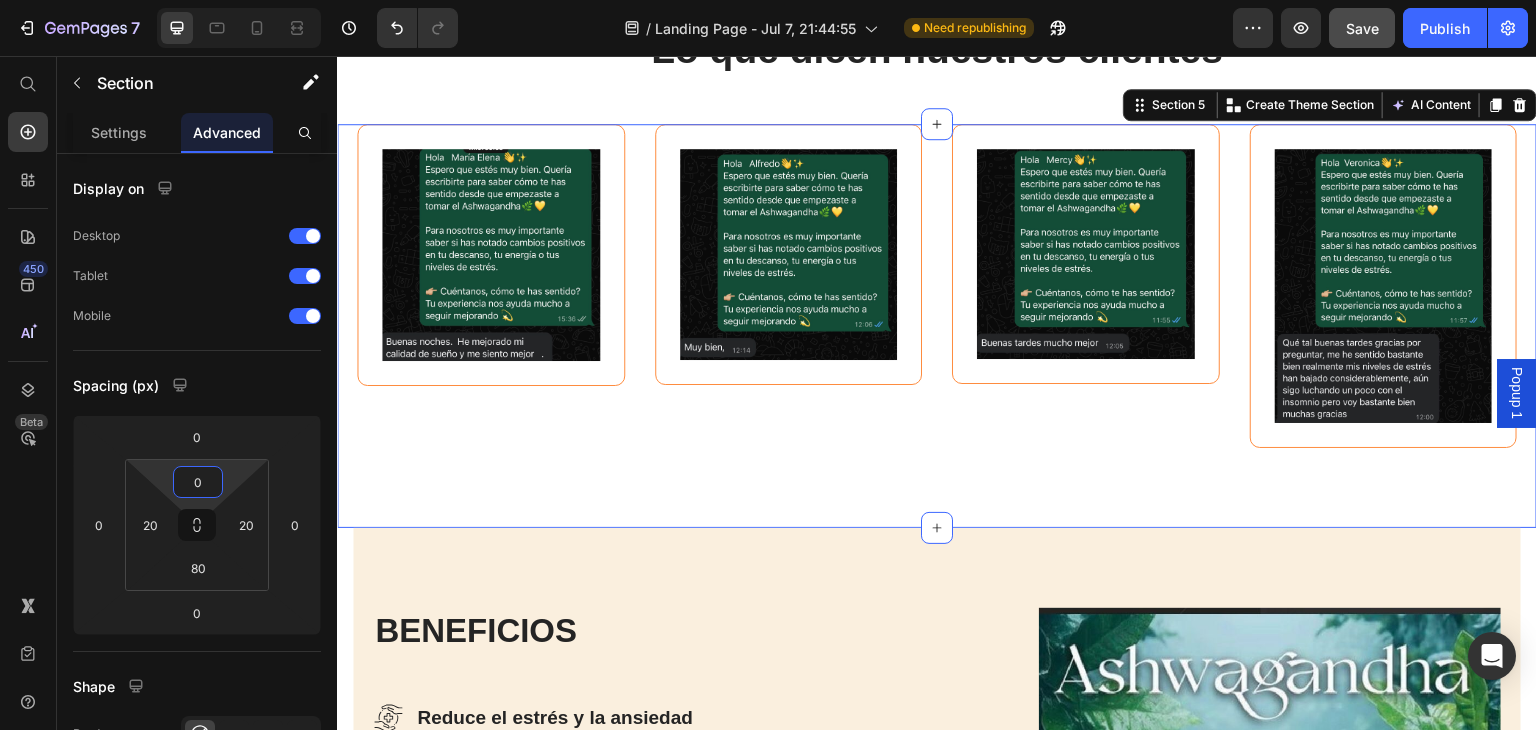 click on "🧾  Garantía: Si tu producto llega mal o no es lo que pediste, tienes hasta 10 días para cambio o devolución. Heading Row Section 3" at bounding box center [937, -130] 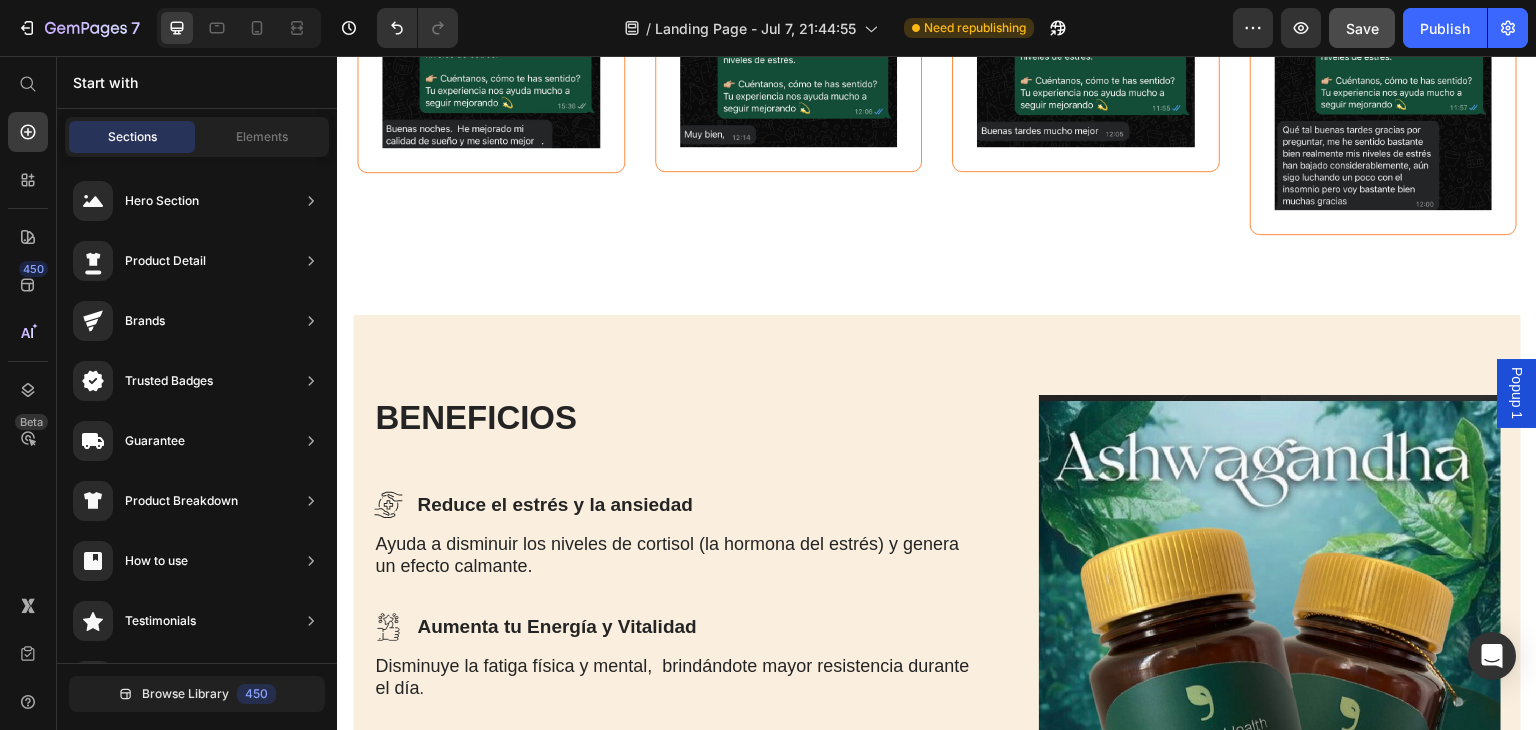 scroll, scrollTop: 2058, scrollLeft: 0, axis: vertical 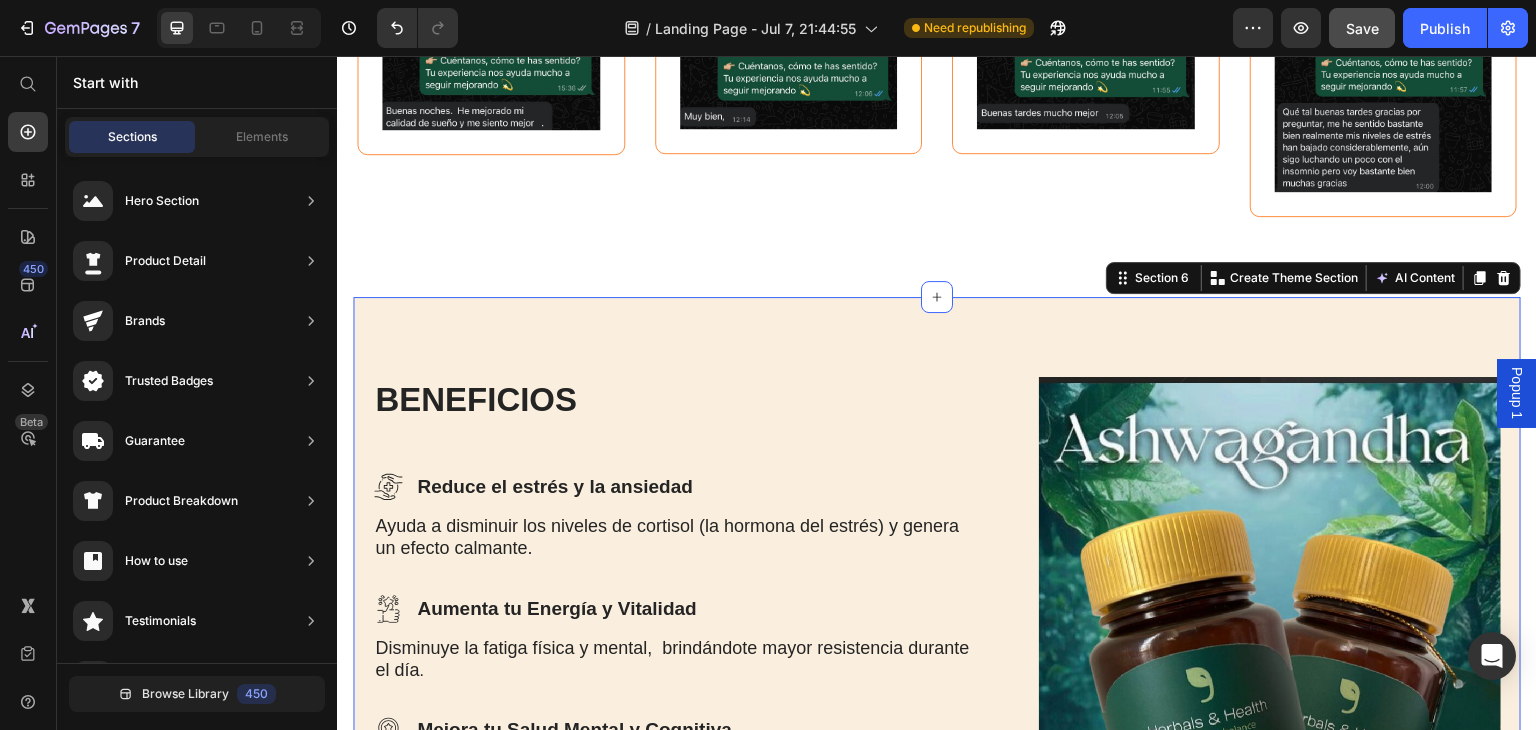 click on "BENEFICIOS Heading
Icon Reduce el estrés y la ansiedad Text Block Row Ayuda a disminuir los niveles de cortisol (la hormona del estrés) y genera un efecto calmante. Text Block
Icon Aumenta tu Energía y Vitalidad Text Block Row Disminuye la fatiga física y mental,  brindándote mayor resistencia durante el día . Text Block
Icon Mejora tu Salud Mental y Cognitiva Text Block Row Favorece la concentración, claridad mental, enfoque y estado de ánimo.     ✅  Compra sin riesgo: paga cuando recibas. Entrega rápida 1–3 días. “Actúa hoy y asegura tu 2x1 — paga solo cuando recibas”. Text Block haz tu pedido ahora - pago contra entrega Button Row Image Row Section 6   You can create reusable sections Create Theme Section AI Content Write with GemAI What would you like to describe here? Tone and Voice Persuasive Product Show more Generate" at bounding box center [937, 863] 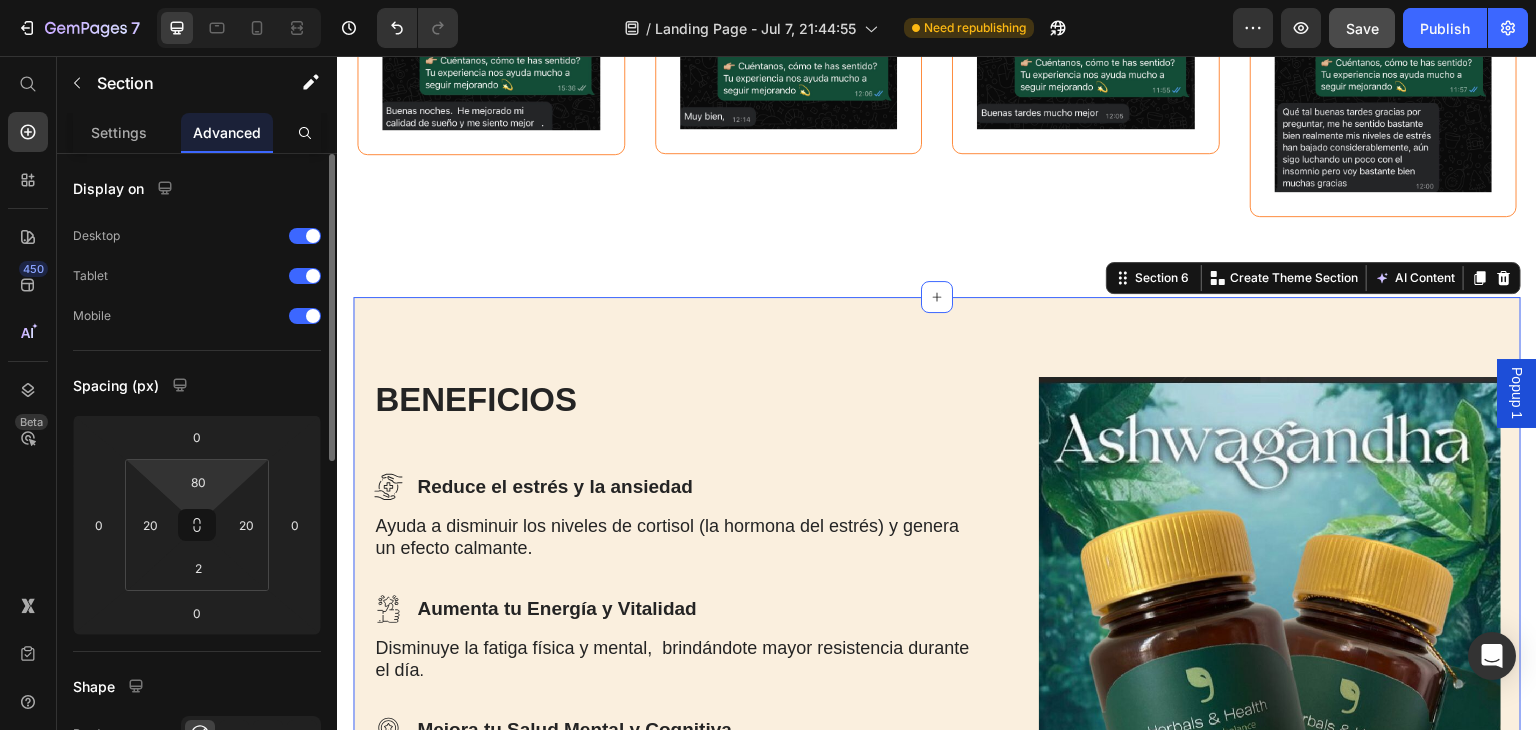 click on "80" at bounding box center [198, 482] 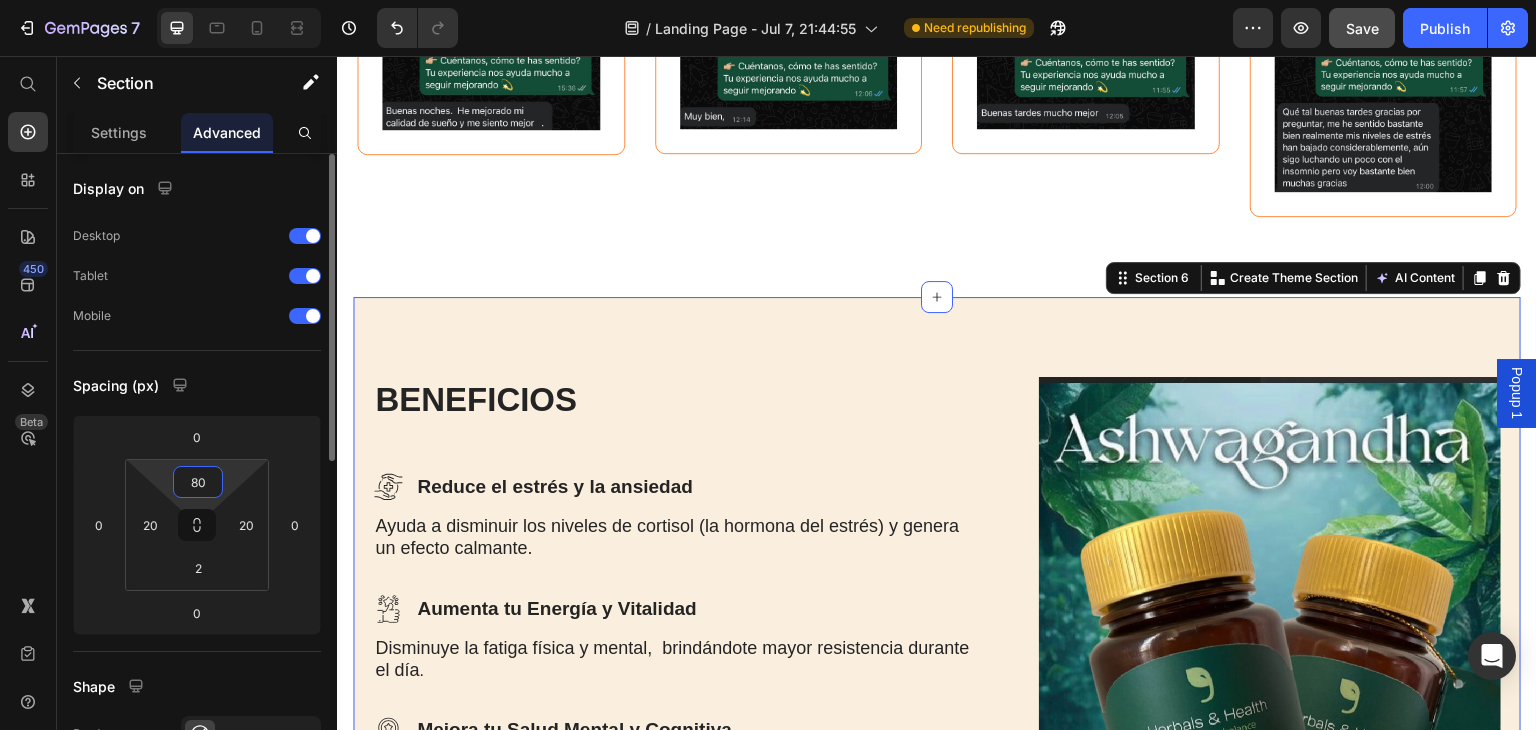 click on "80" at bounding box center [198, 482] 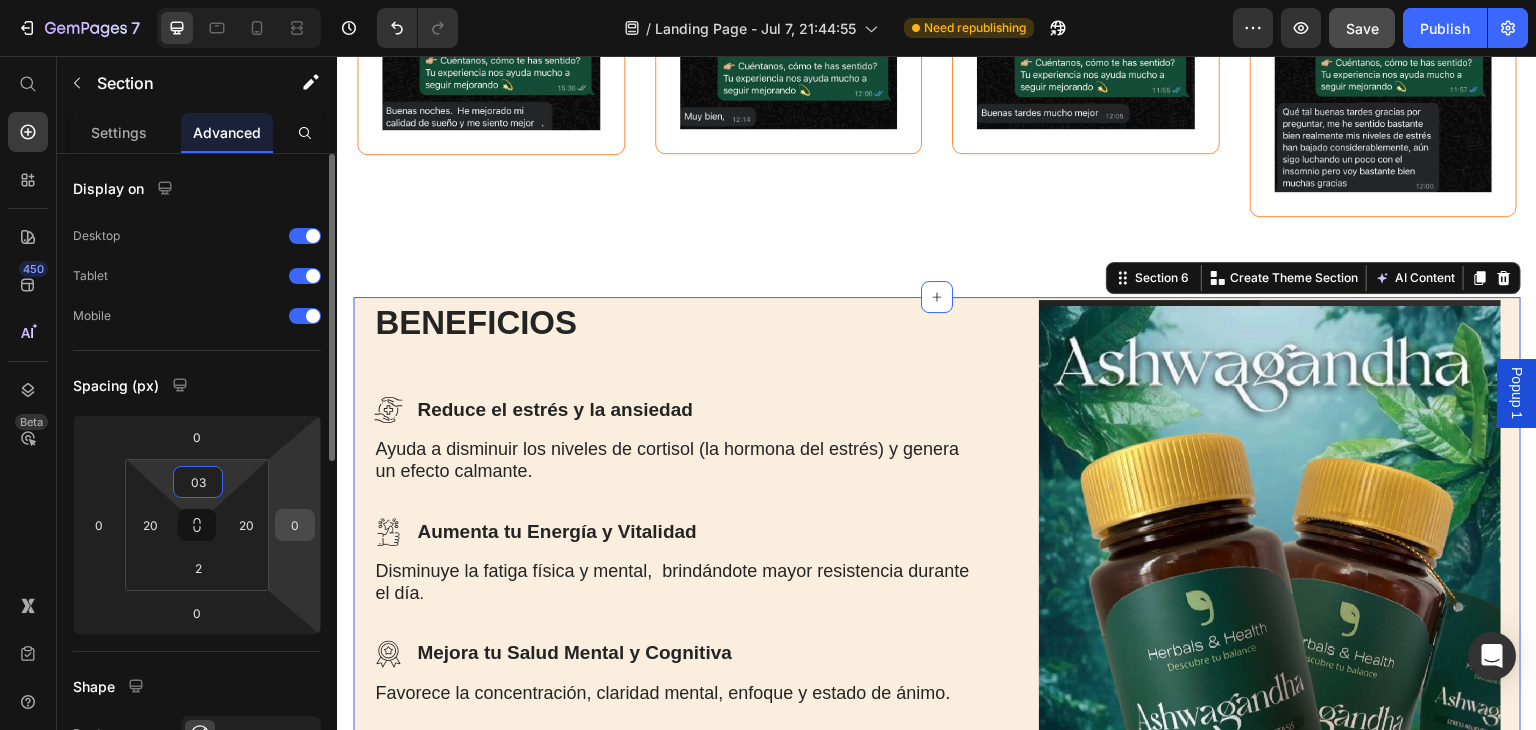 type on "0" 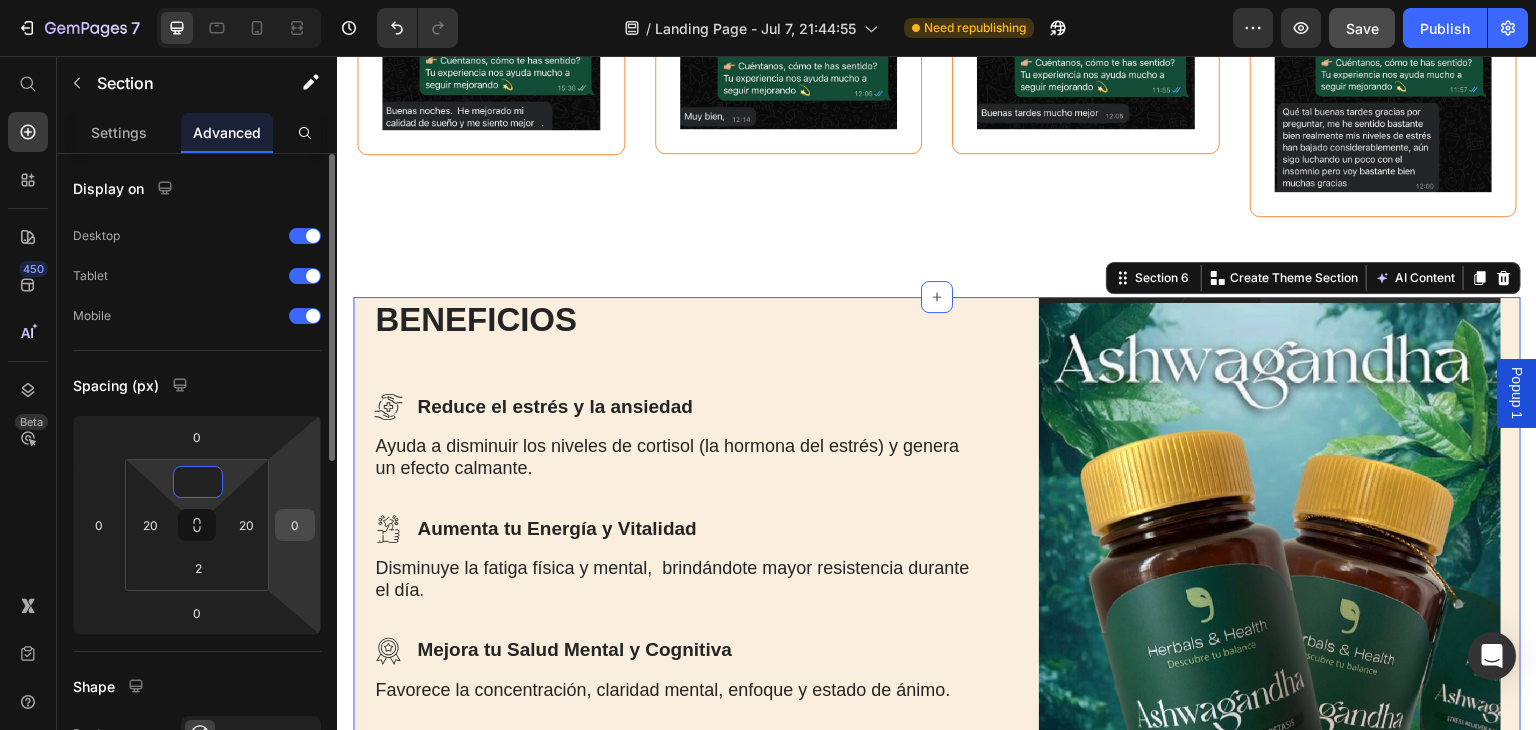 type on "4" 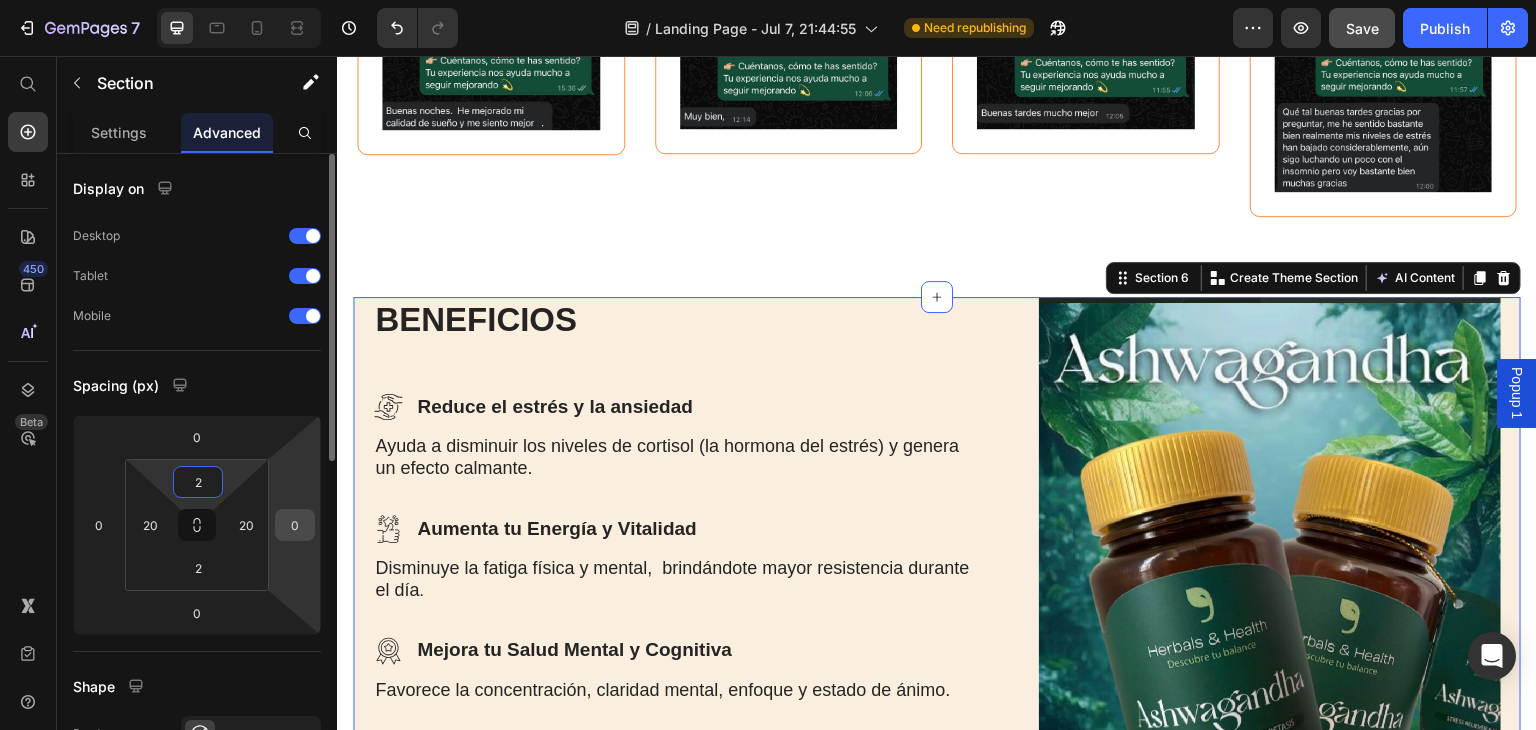type on "20" 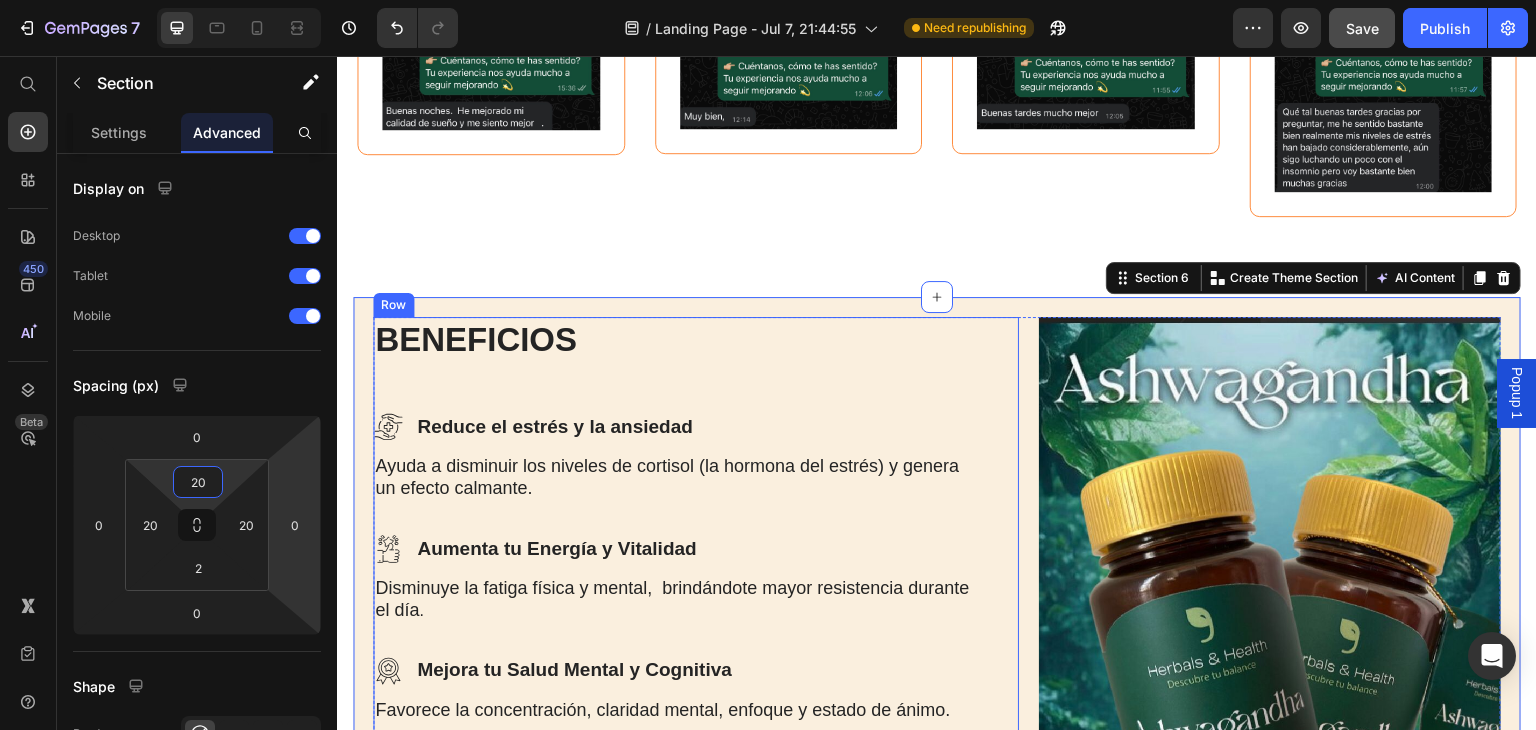 click on "BENEFICIOS Heading
Icon Reduce el estrés y la ansiedad Text Block Row Ayuda a disminuir los niveles de cortisol (la hormona del estrés) y genera un efecto calmante. Text Block
Icon Aumenta tu Energía y Vitalidad Text Block Row Disminuye la fatiga física y mental,  brindándote mayor resistencia durante el día . Text Block
Icon Mejora tu Salud Mental y Cognitiva Text Block Row Favorece la concentración, claridad mental, enfoque y estado de ánimo.     ✅  Compra sin riesgo: paga cuando recibas. Entrega rápida [DAYS]–[DAYS] días. “Actúa hoy y asegura tu [QUANTITY]x[QUANTITY] — paga solo cuando recibas”. Text Block haz tu pedido ahora - pago contra entrega Button Row" at bounding box center (696, 625) 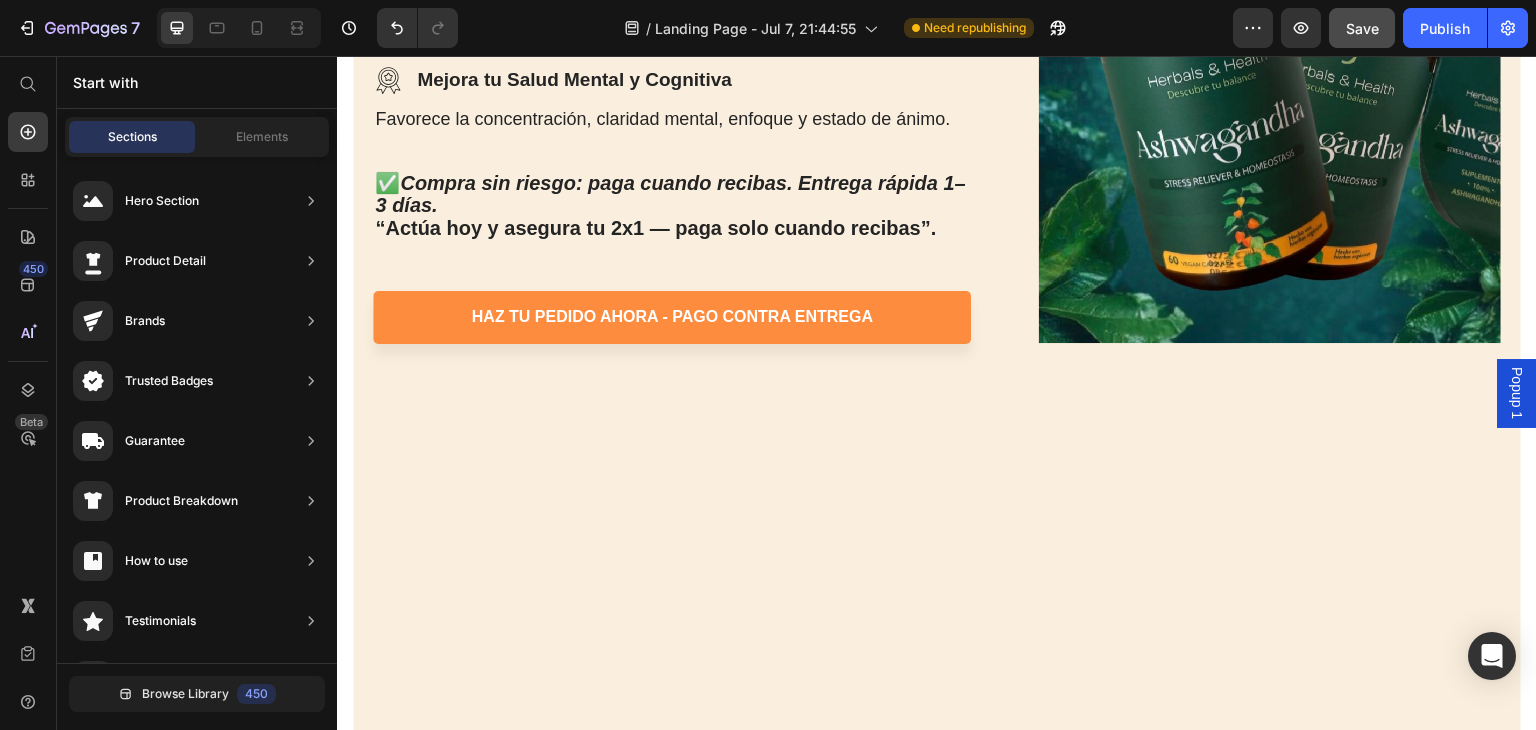 scroll, scrollTop: 2884, scrollLeft: 0, axis: vertical 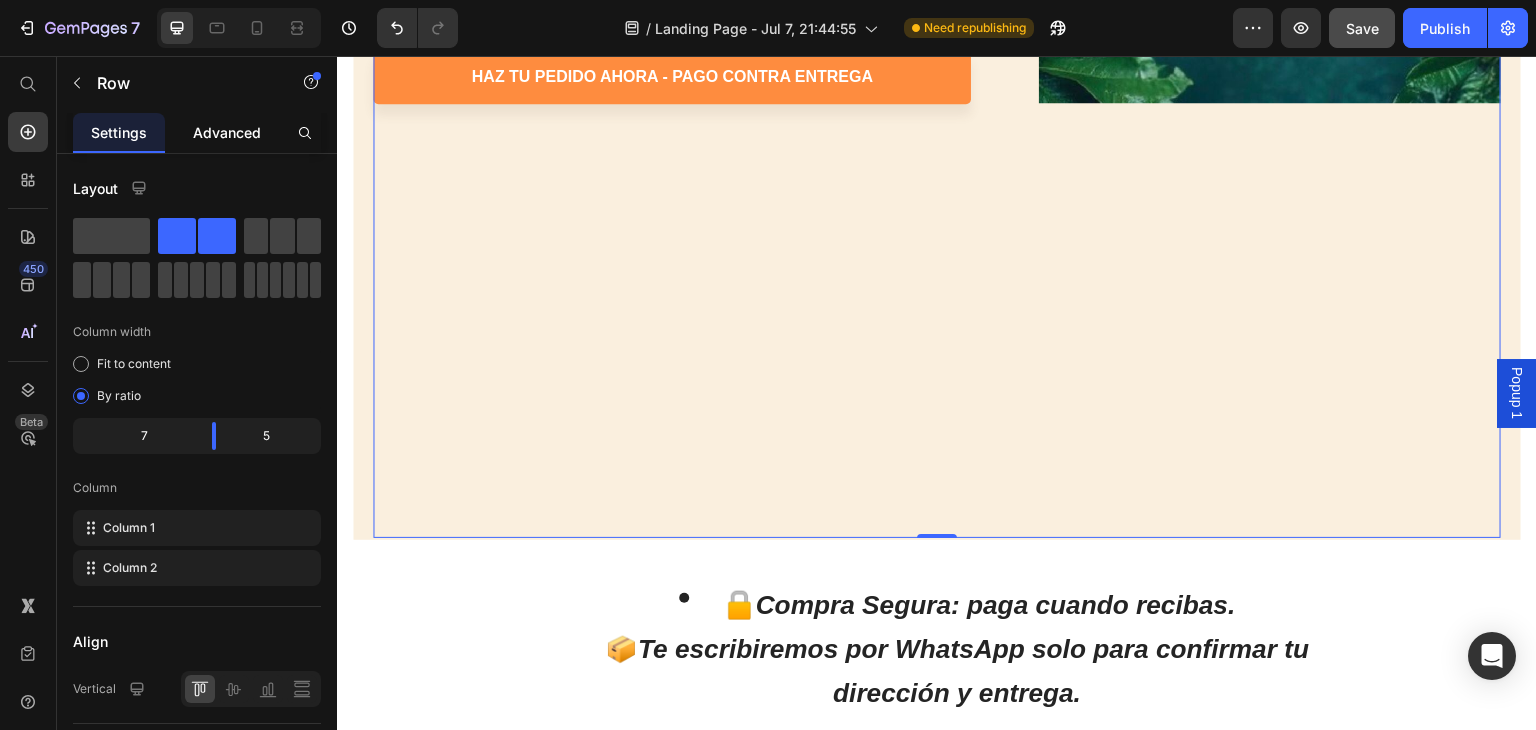 click on "Advanced" at bounding box center (227, 132) 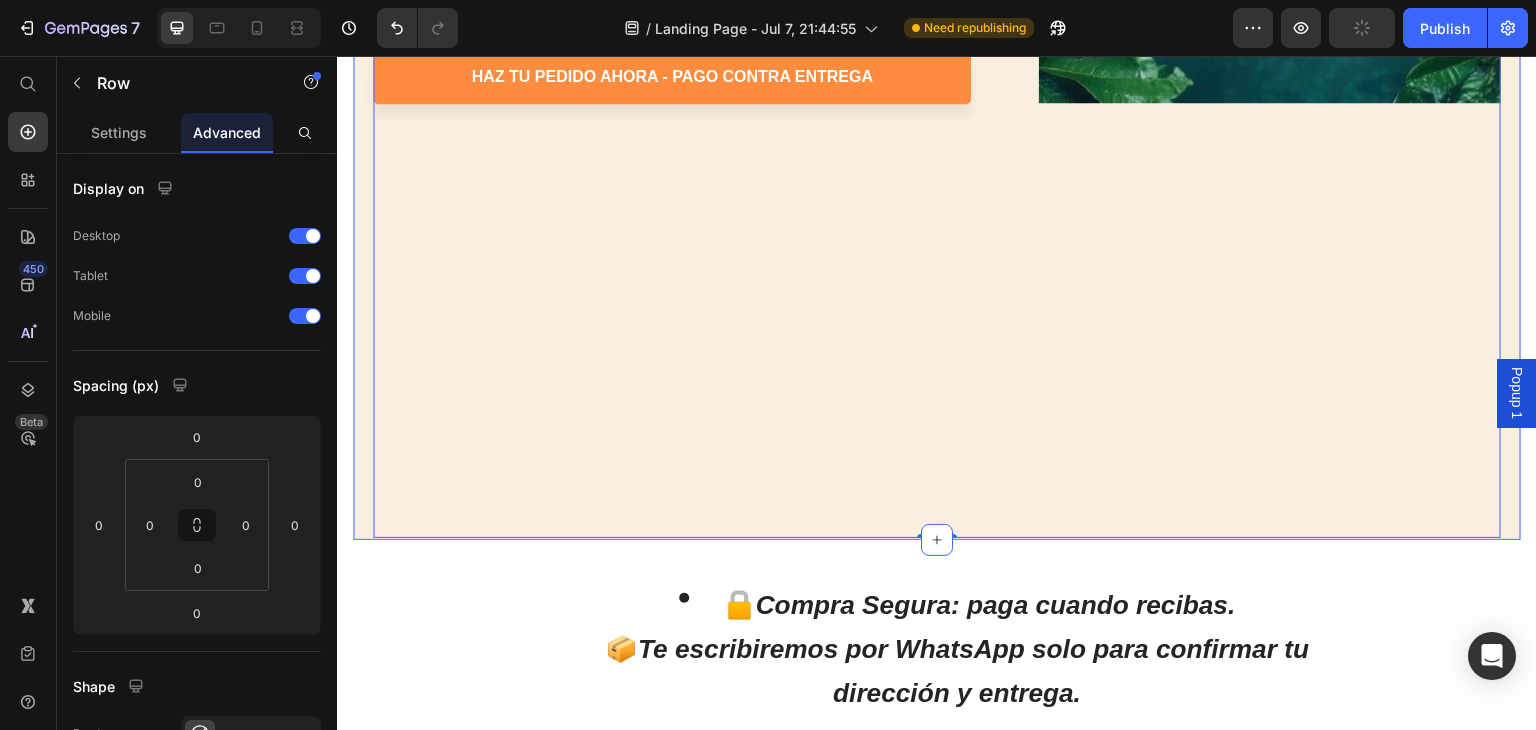 click on "BENEFICIOS Heading
Icon Reduce el estrés y la ansiedad Text Block Row Ayuda a disminuir los niveles de cortisol (la hormona del estrés) y genera un efecto calmante. Text Block
Icon Aumenta tu Energía y Vitalidad Text Block Row Disminuye la fatiga física y mental,  brindándote mayor resistencia durante el día . Text Block
Icon Mejora tu Salud Mental y Cognitiva Text Block Row Favorece la concentración, claridad mental, enfoque y estado de ánimo.     ✅  Compra sin riesgo: paga cuando recibas. Entrega rápida [DAYS]–[DAYS] días. “Actúa hoy y asegura tu [QUANTITY]x[QUANTITY] — paga solo cuando recibas”. Text Block haz tu pedido ahora - pago contra entrega Button Row Image Row   0 Section 6" at bounding box center [937, 3] 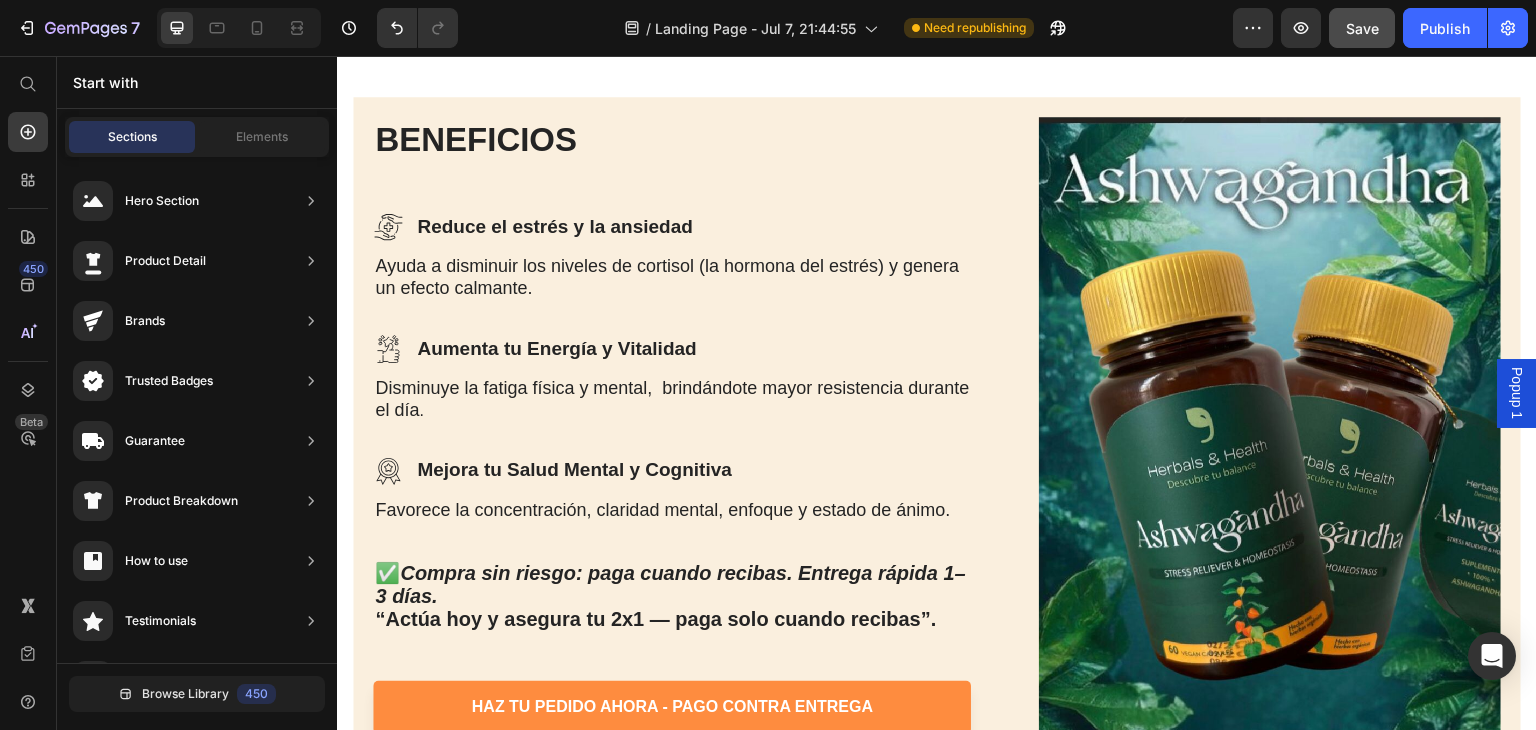 scroll, scrollTop: 2065, scrollLeft: 0, axis: vertical 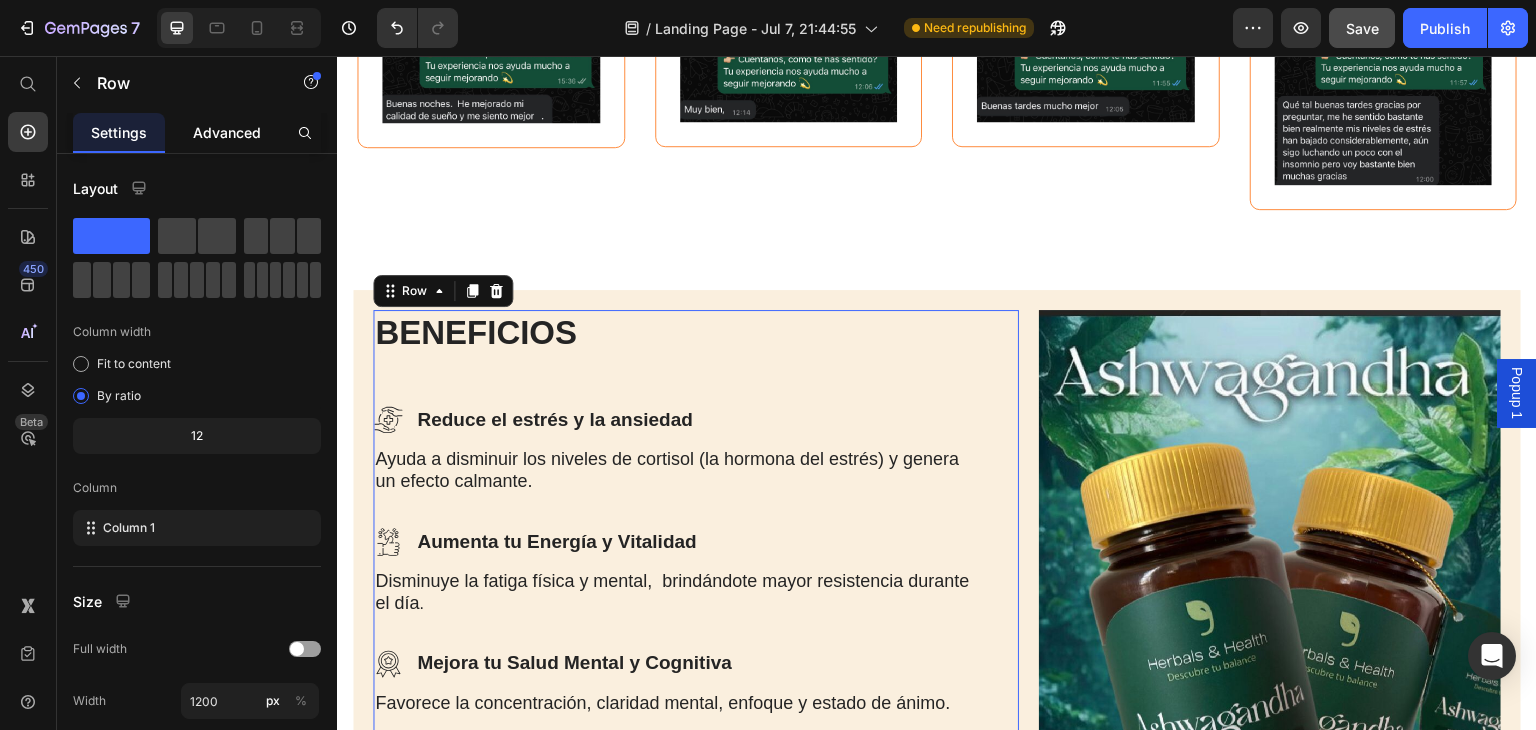 click on "Advanced" at bounding box center [227, 132] 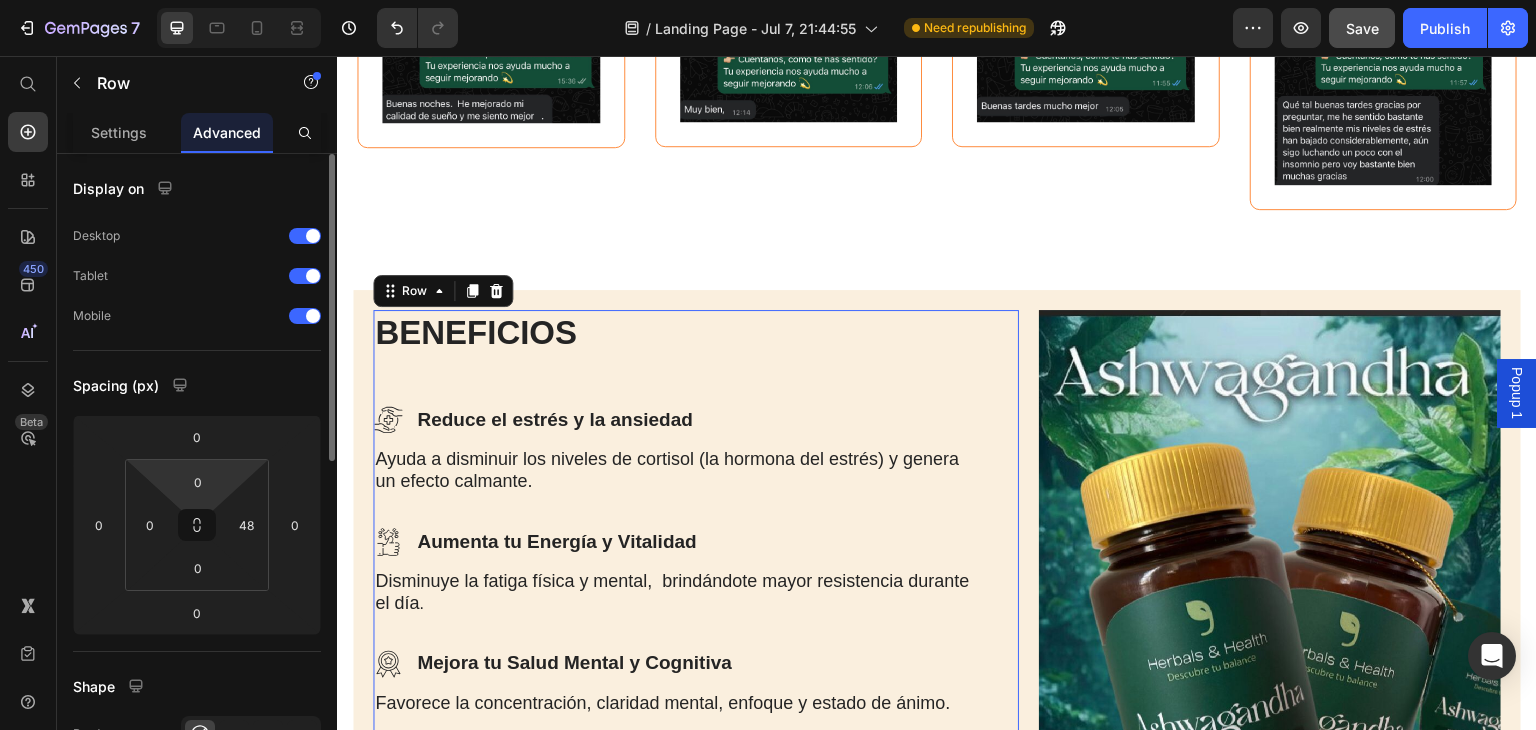 click on "0" at bounding box center (198, 482) 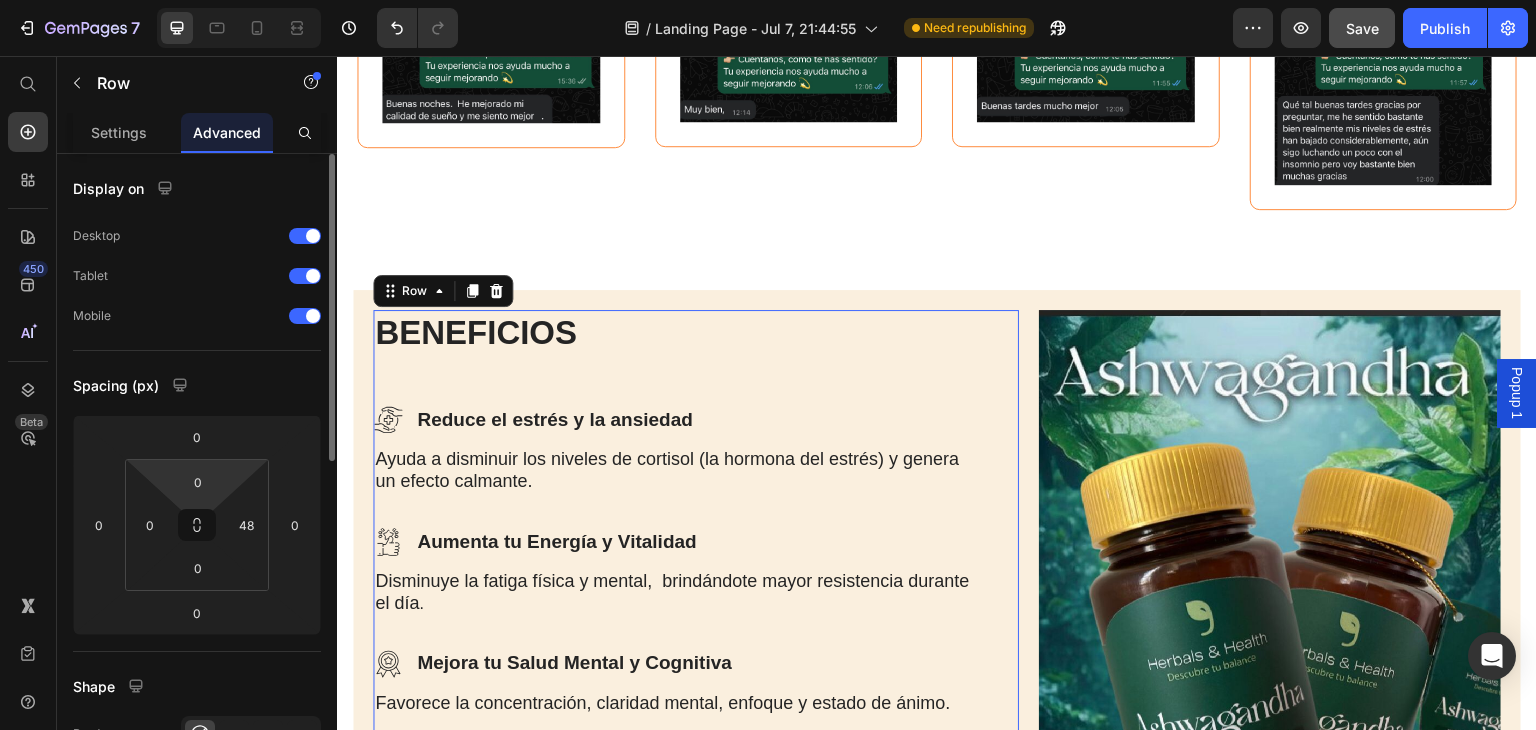 click on "0" at bounding box center (198, 482) 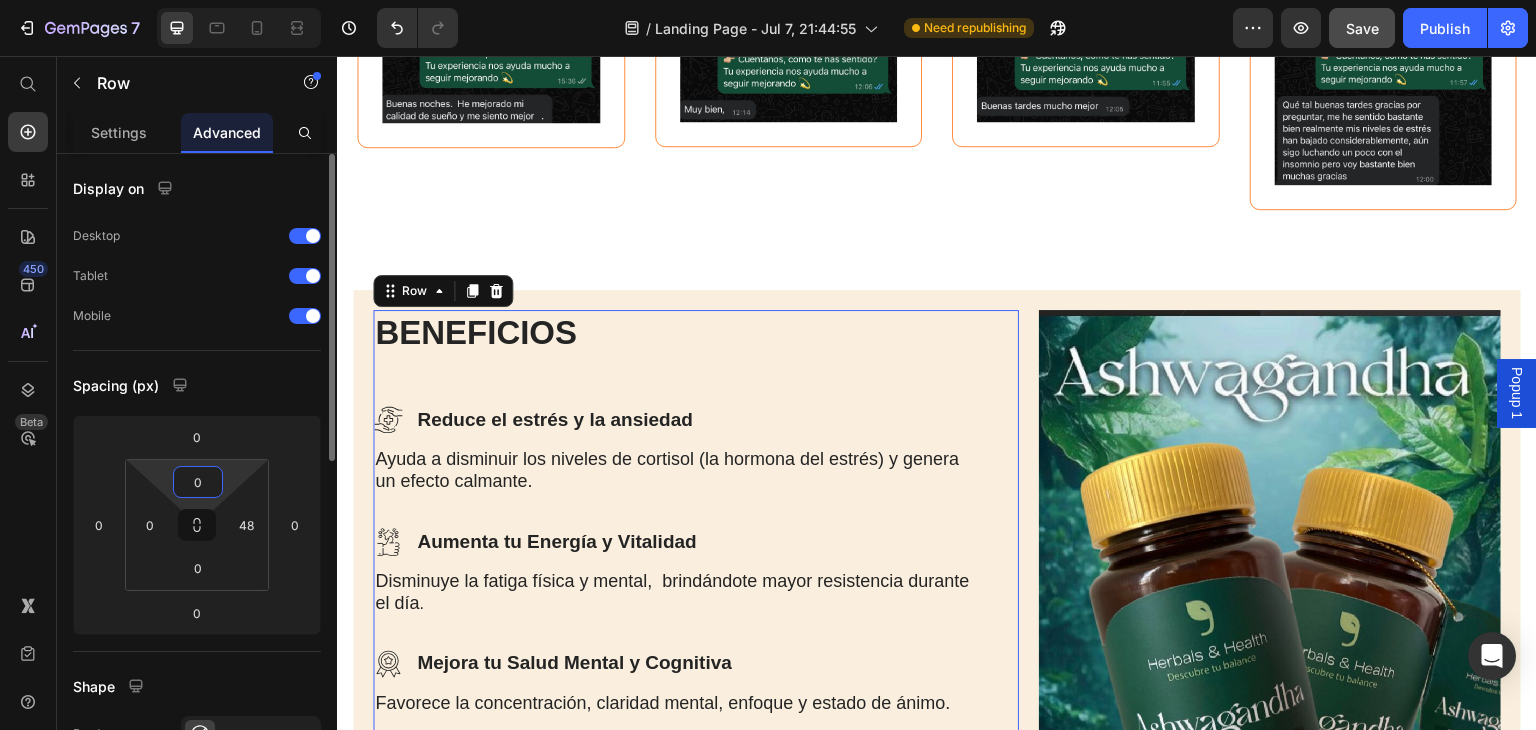 click on "0" at bounding box center (198, 482) 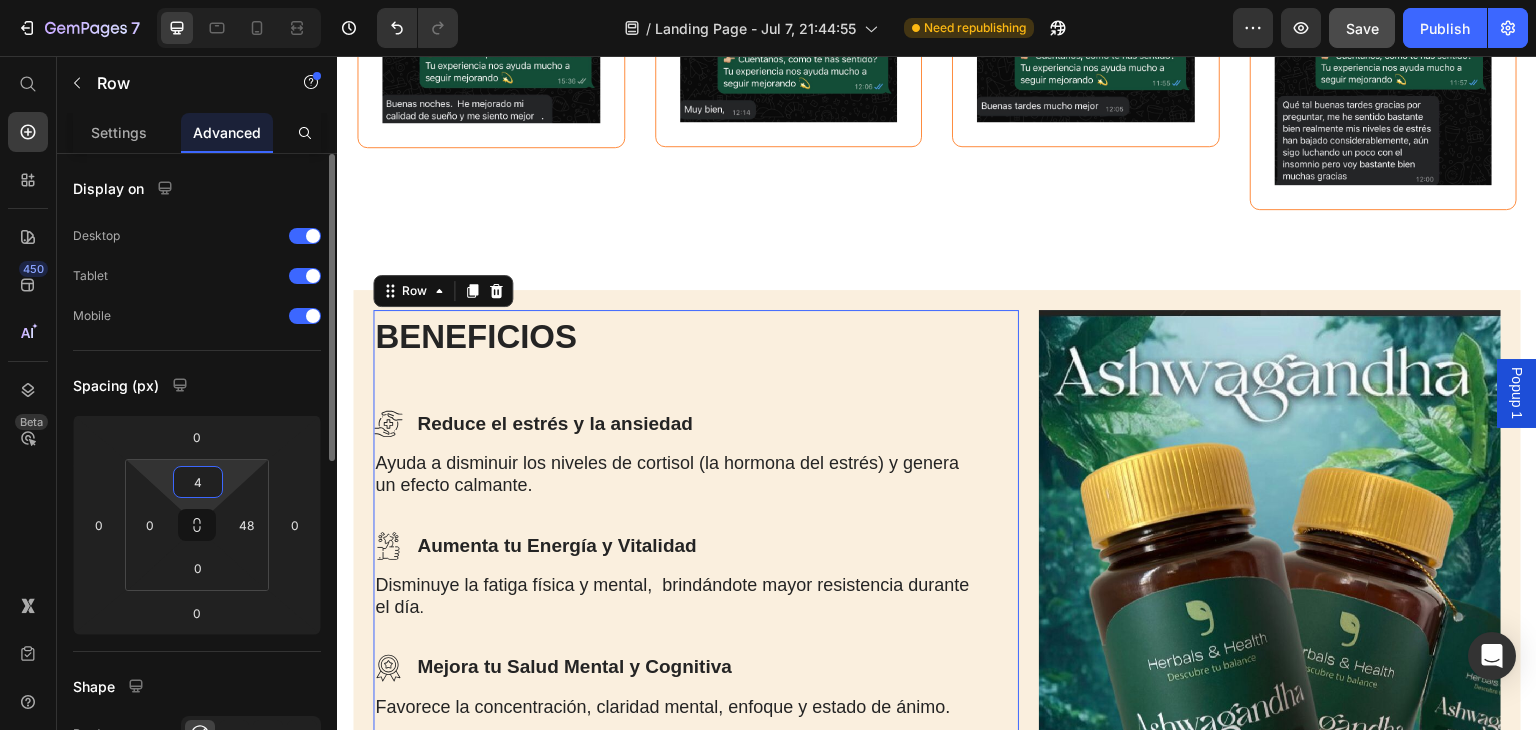 type on "40" 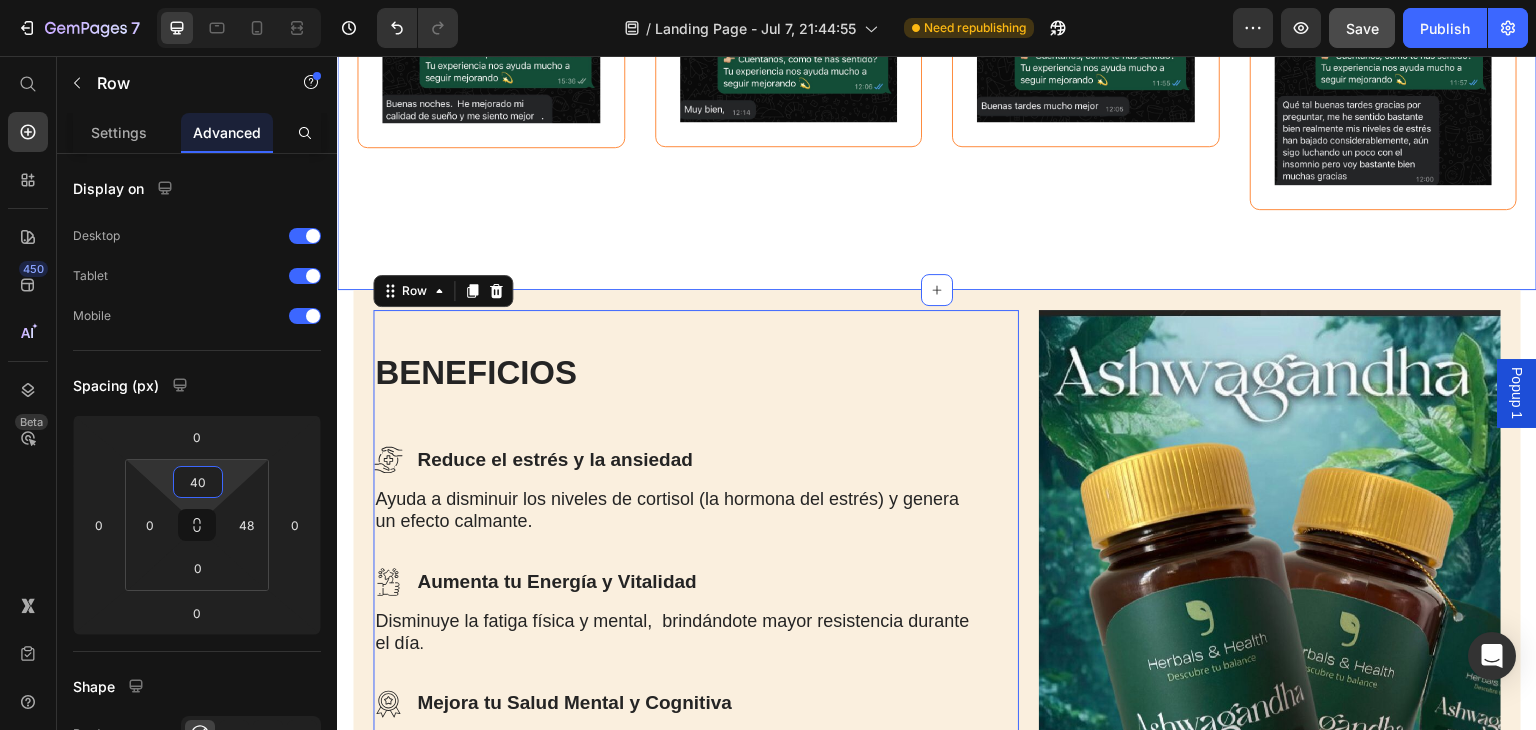 click on "Image Row Image Row Image Row Image Row Row Row Section 5" at bounding box center [937, 88] 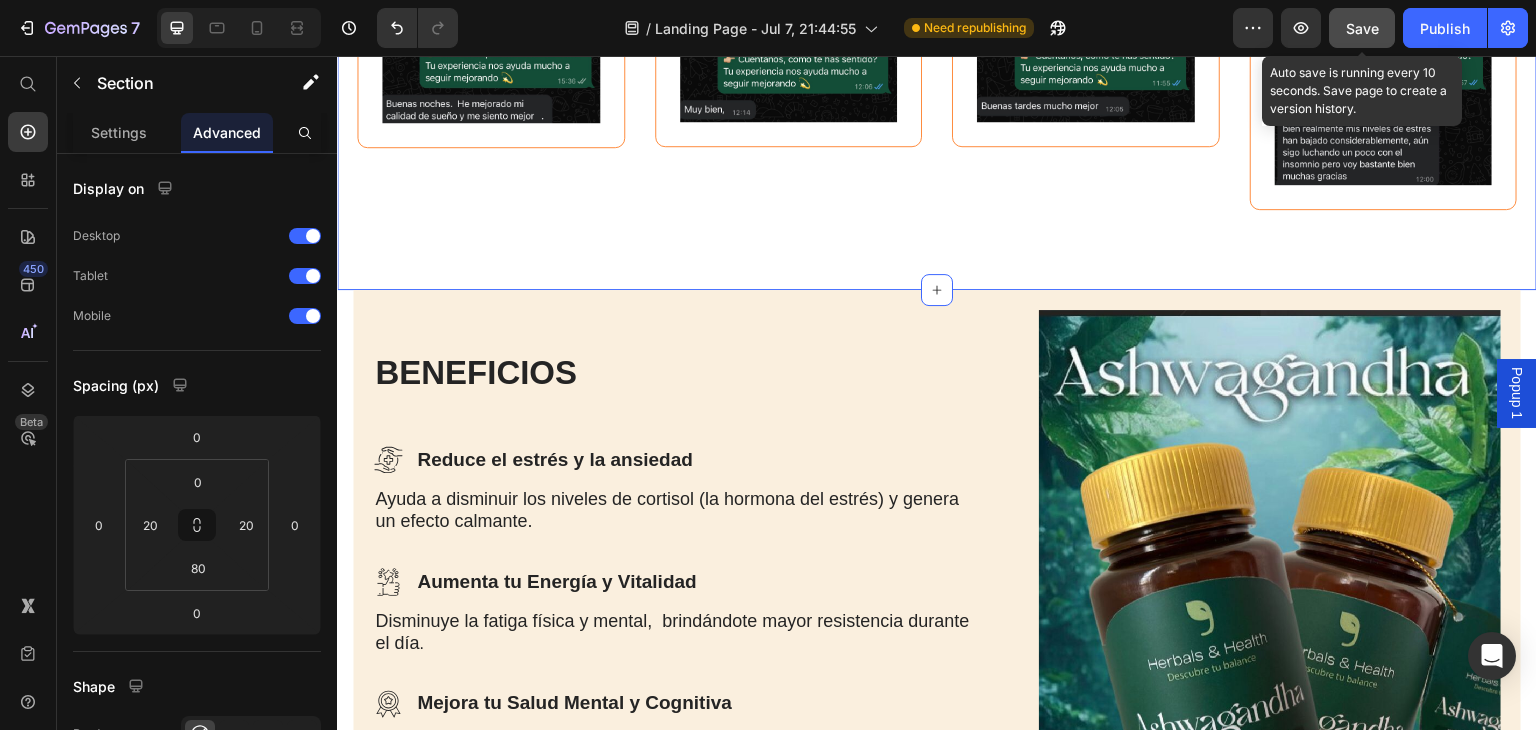 click on "Save" at bounding box center (1362, 28) 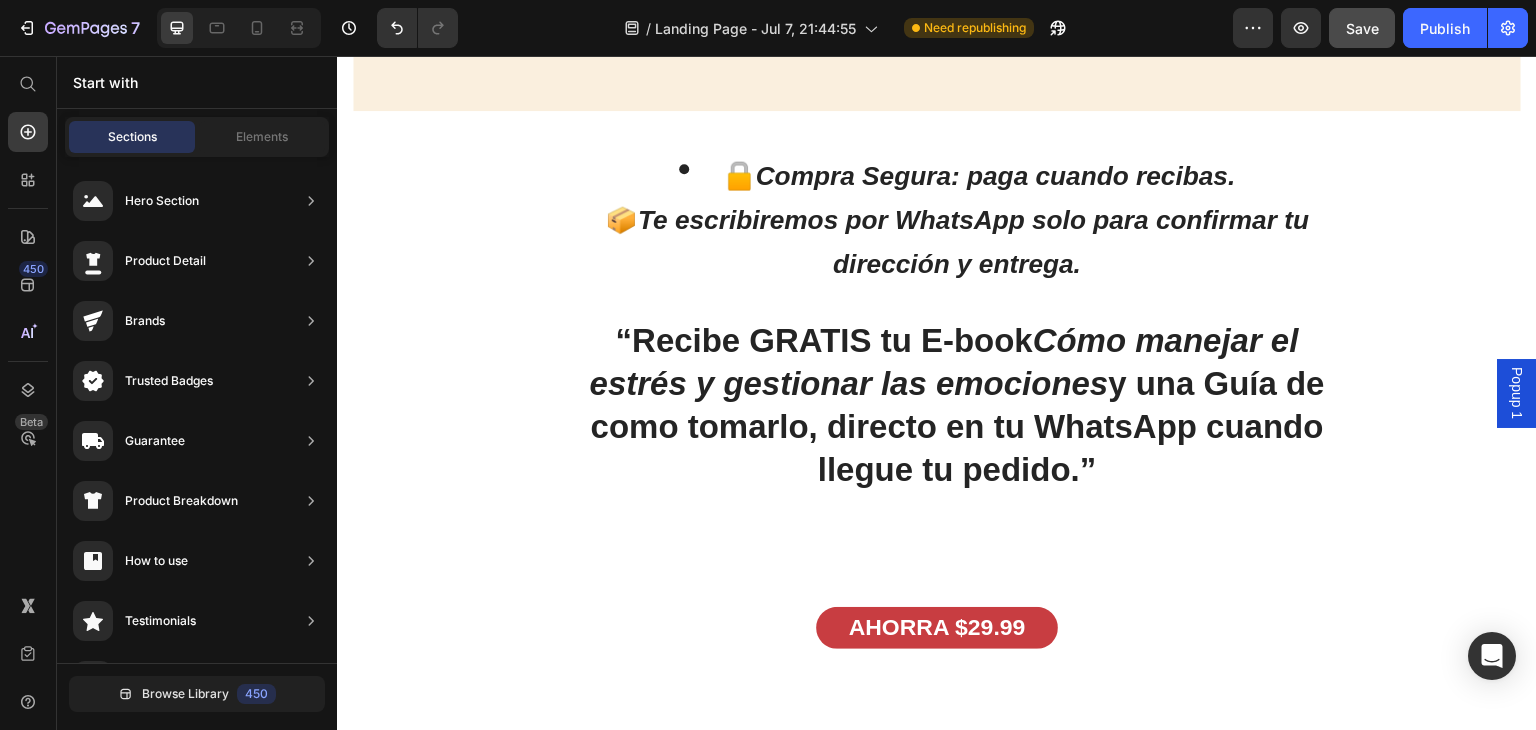 scroll, scrollTop: 3580, scrollLeft: 0, axis: vertical 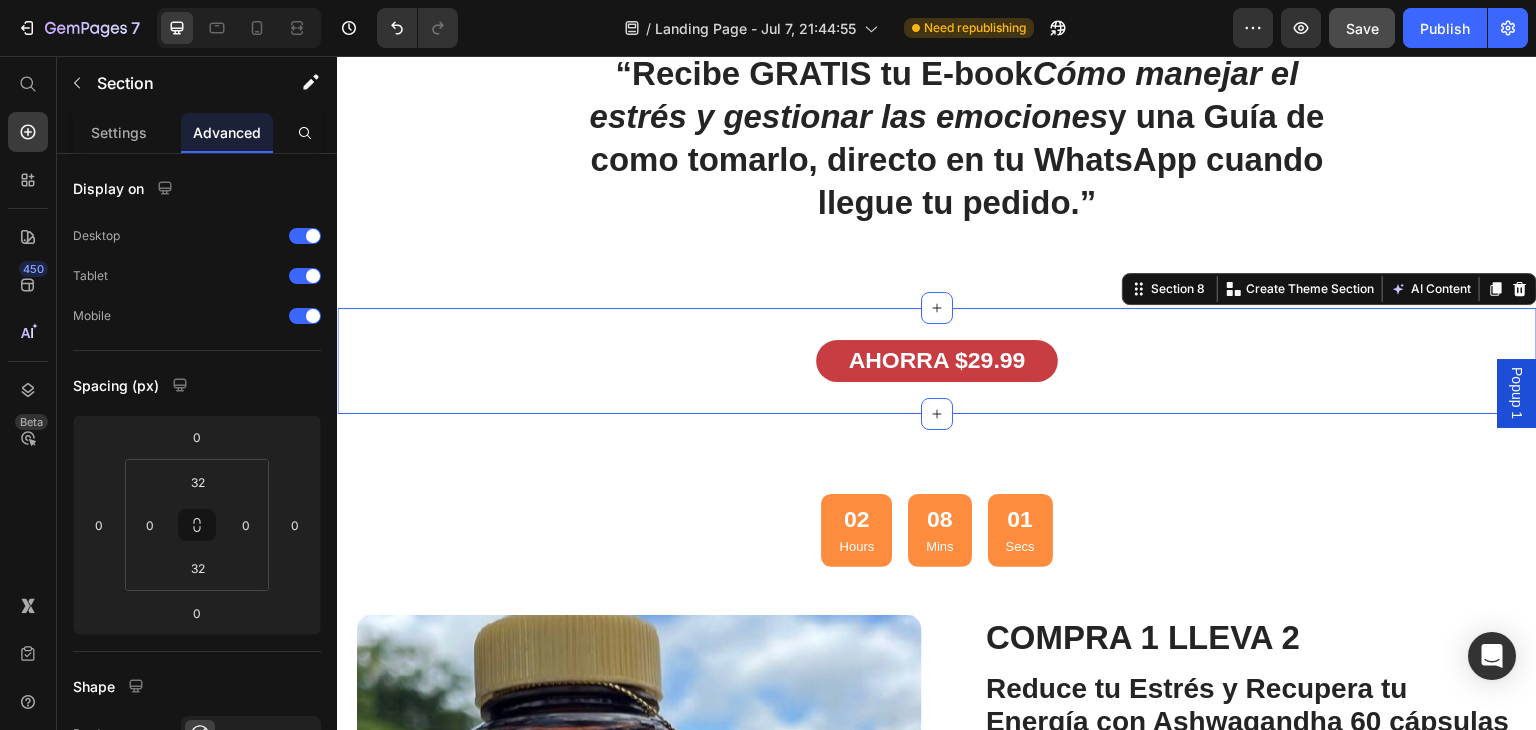 click on "AHORRA $29.99 Text Block Section 8   You can create reusable sections Create Theme Section AI Content Write with GemAI What would you like to describe here? Tone and Voice Persuasive Product Show more Generate" at bounding box center [937, 361] 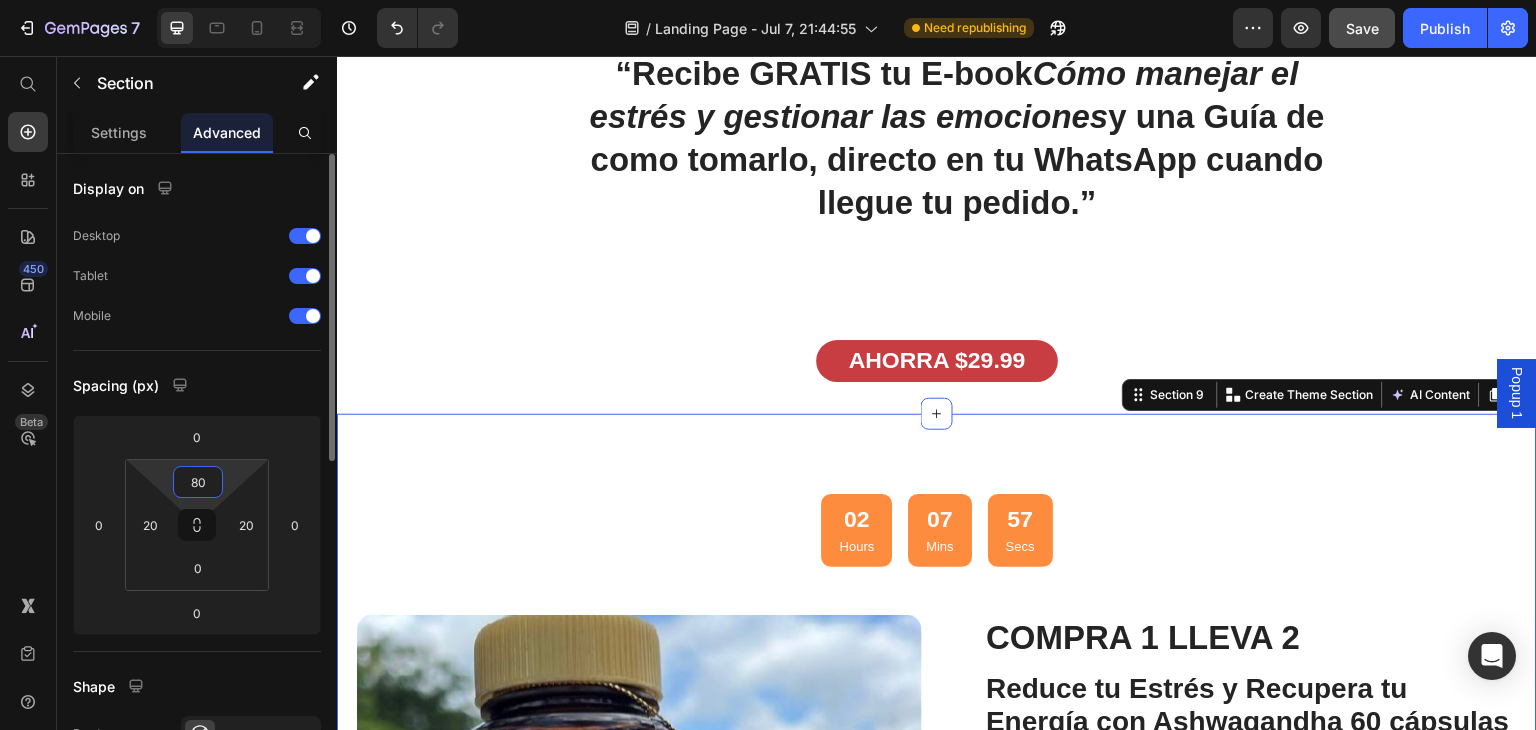 click on "80" at bounding box center [198, 482] 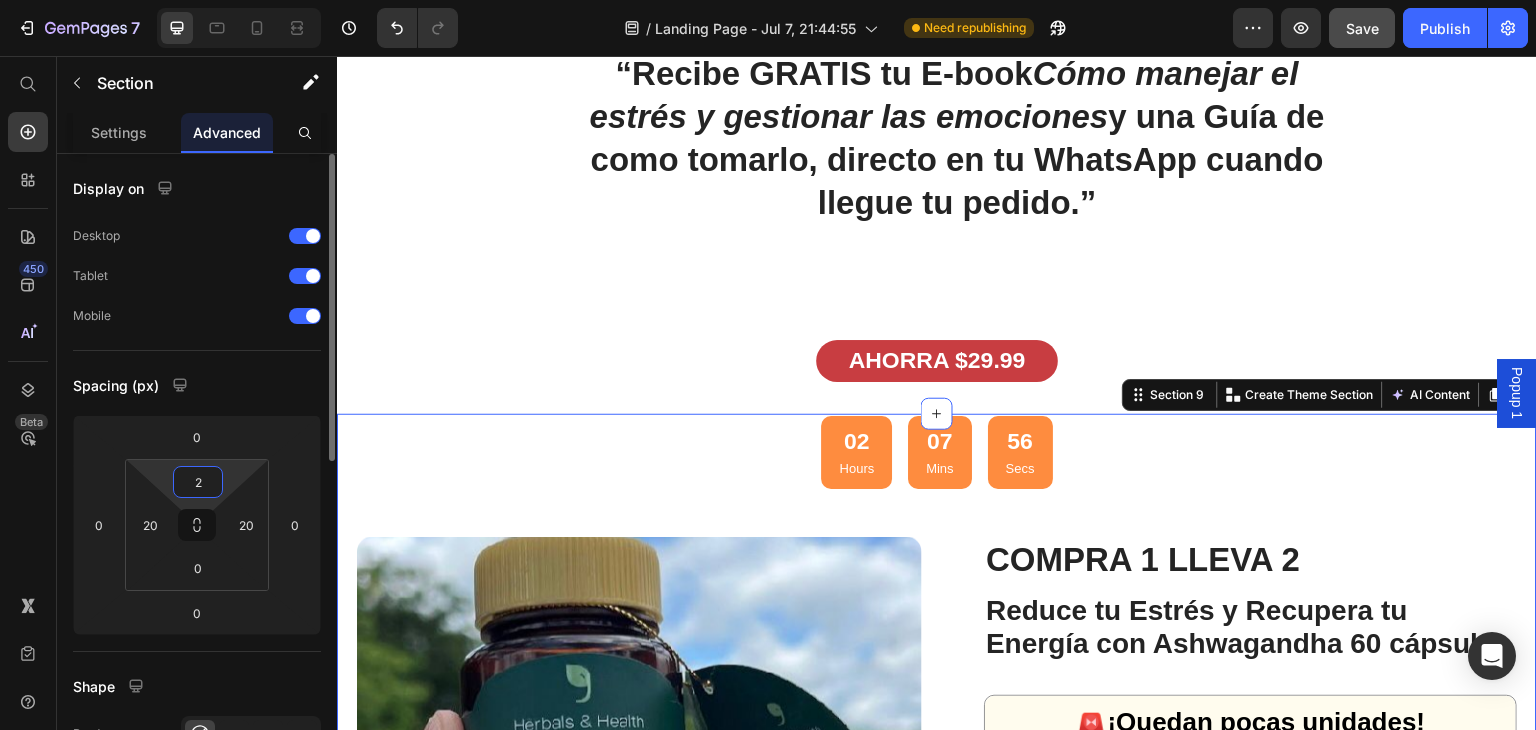 type on "20" 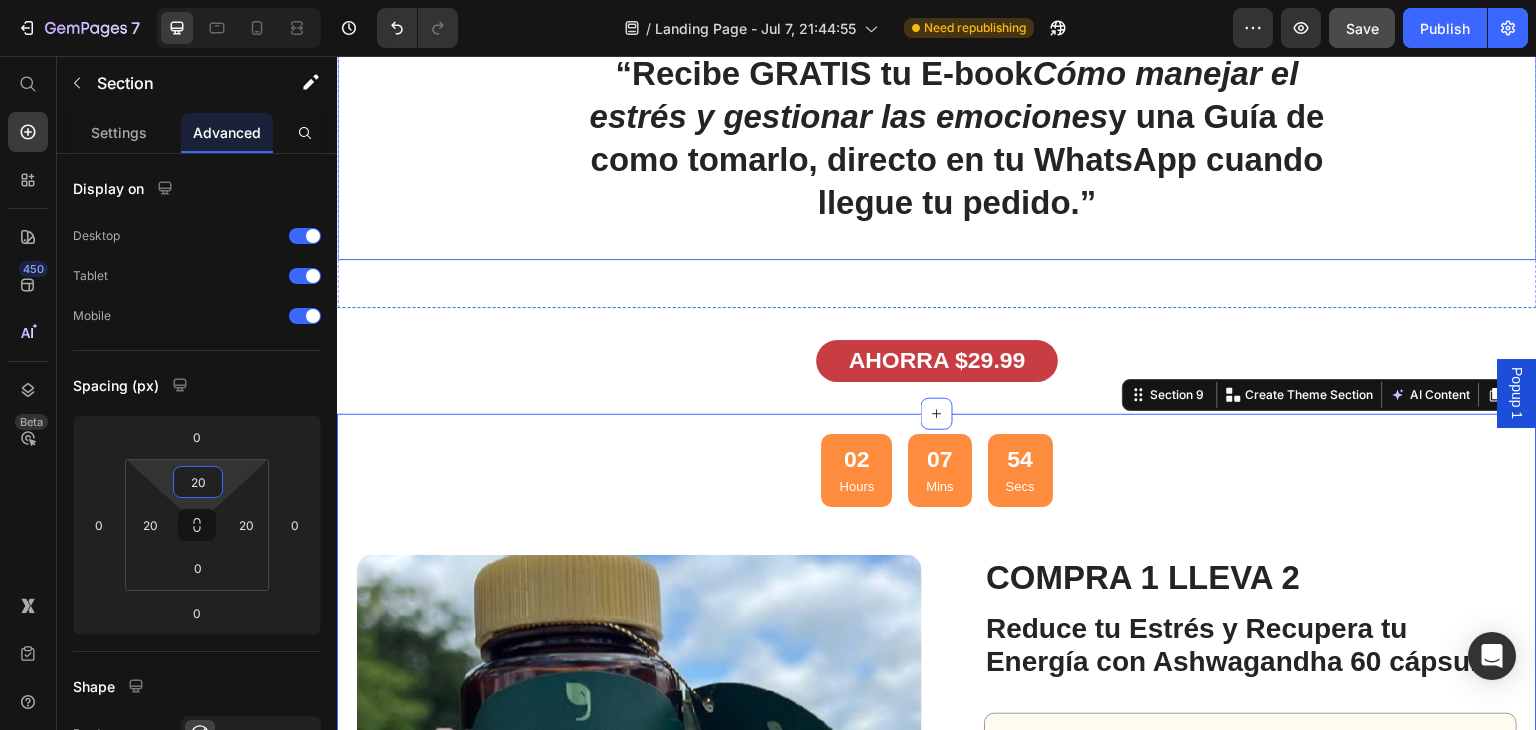 click on "🔒  Compra Segura: paga cuando recibas. 📦  Te escribiremos por WhatsApp solo para confirmar tu dirección y entrega. “Recibe GRATIS tu E-book  Cómo manejar el estrés y gestionar las emociones  y una Guía de como tomarlo, directo en tu WhatsApp cuando llegue tu pedido.”" at bounding box center [937, 52] 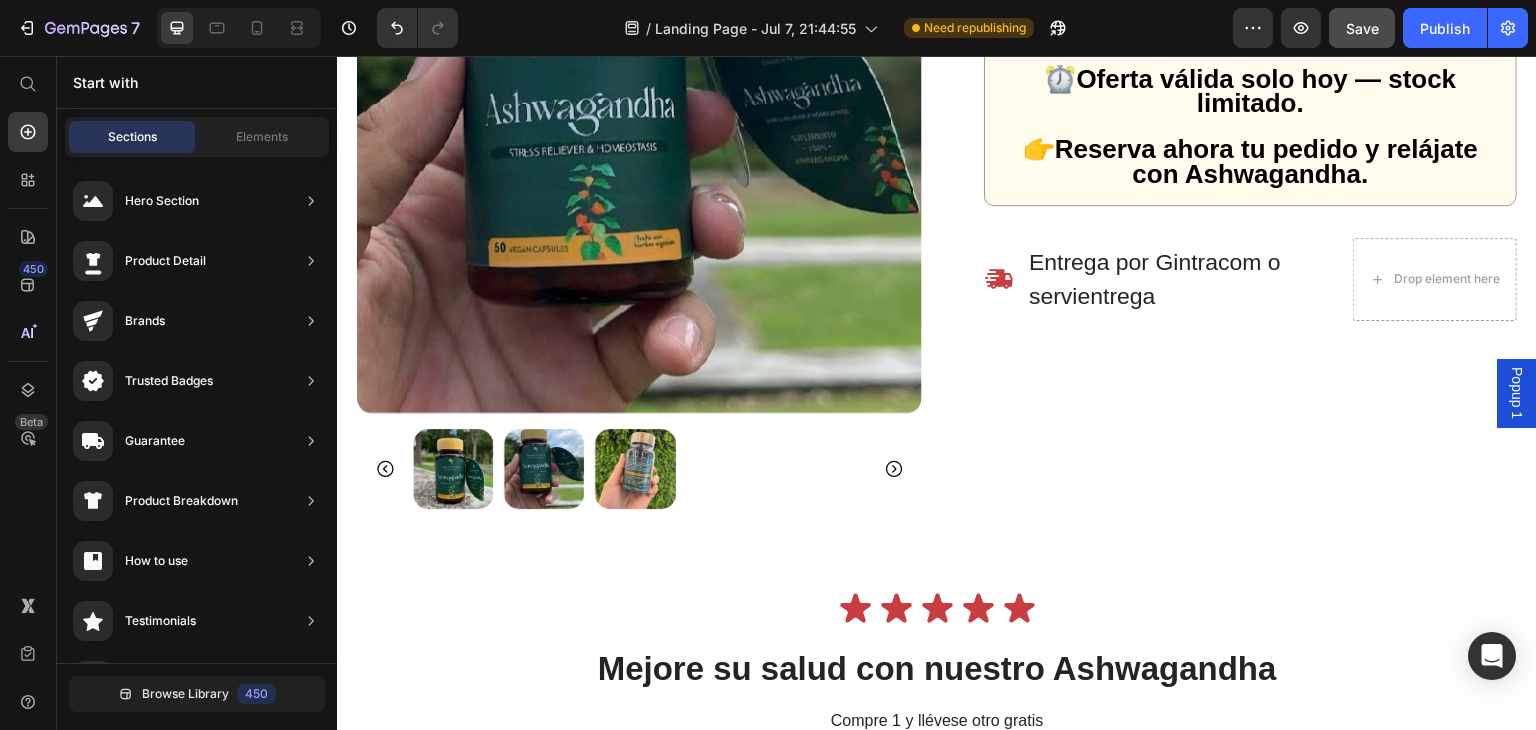 scroll, scrollTop: 4445, scrollLeft: 0, axis: vertical 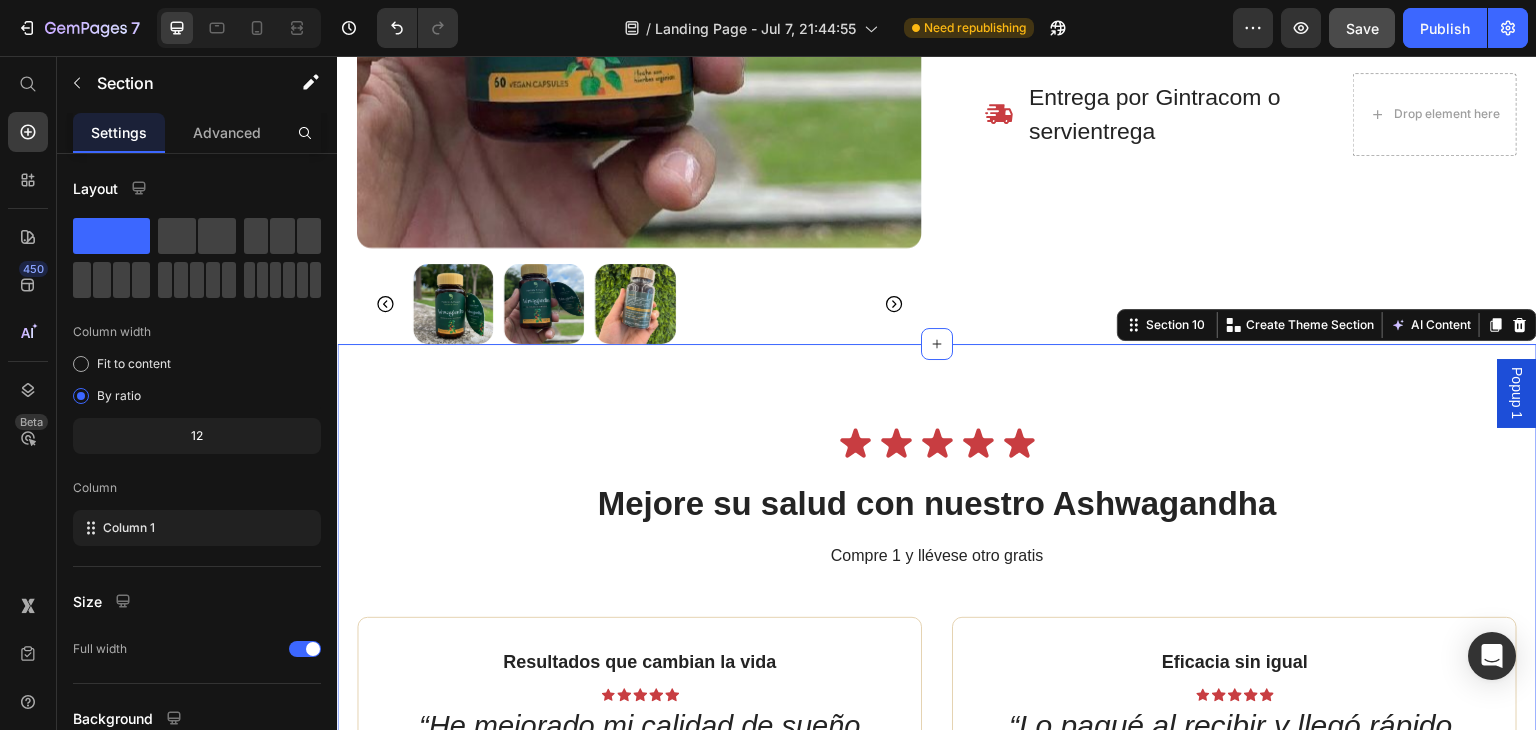 click on "Icon
Icon
Icon
Icon
Icon Icon List Mejore su salud con nuestro Ashwagandha  Heading Compre 1 y llévese otro gratis Text Block Resultados que cambian la vida Text Block
Icon Icon Icon Icon Icon Icon List “He mejorado mi calidad de sueño y me siento mejor.”   Text Block María Elena, Quito Text Block
Cliente verificado Item List Row Eficacia sin igual Text Block
Icon Icon Icon Icon Icon Icon List “Lo pagué al recibir y llegó rápido. Excelente servicio” Text Block Luis M., Azuay Text Block
Cliente verificado Item List Row Row Text Block
Icon Icon Icon Icon Icon Icon List "He dormido como nunca, y mi estrés bajó mucho en 5 semanas. Recomiendo la Ashwagandha 100%." Text Block Karla R., Quito Text Block
Cliente verificado Item List Row
Icon Icon Icon Icon Icon Icon List Text Block -Jonh L.,   Text Block
Cliente verificado Item List Row Row" at bounding box center (937, 874) 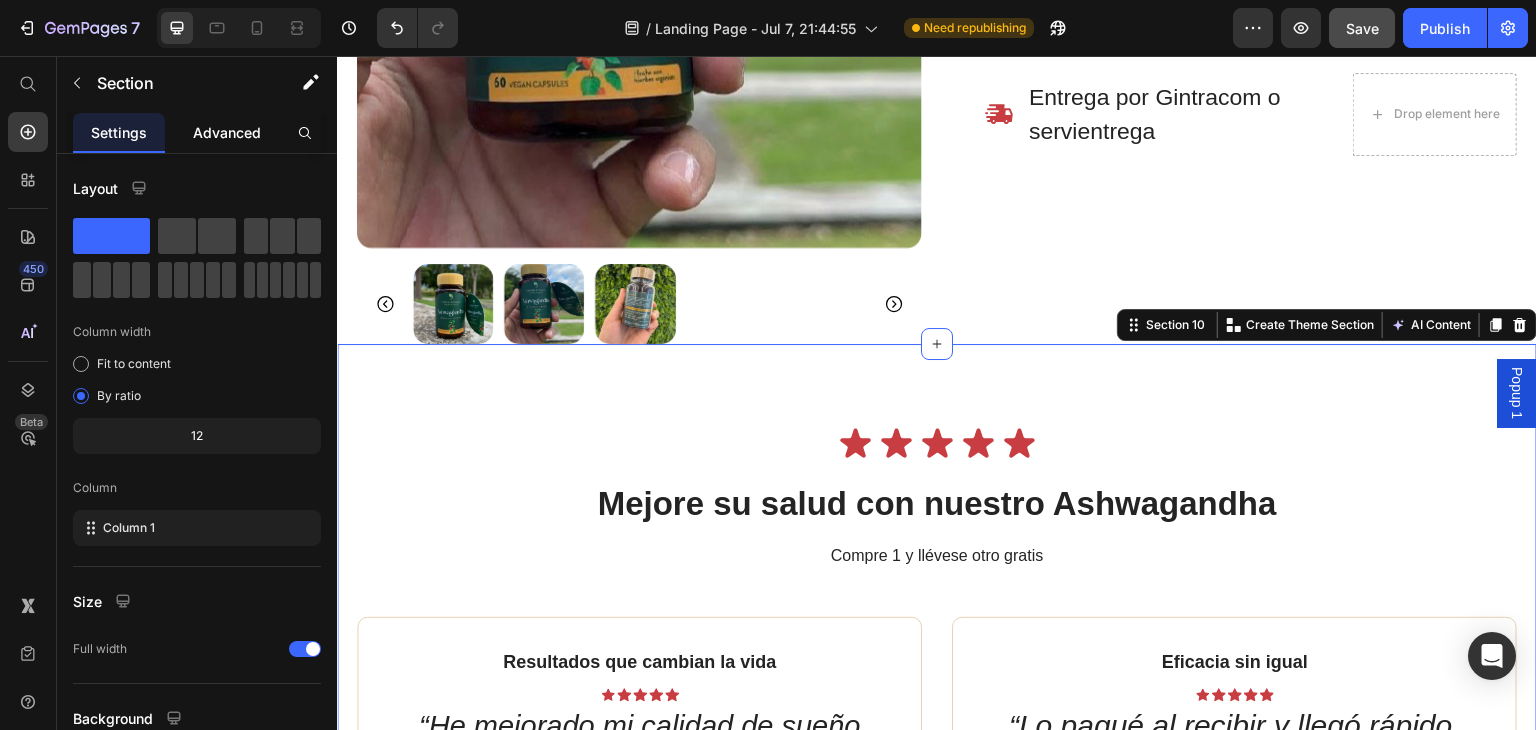 click on "Advanced" 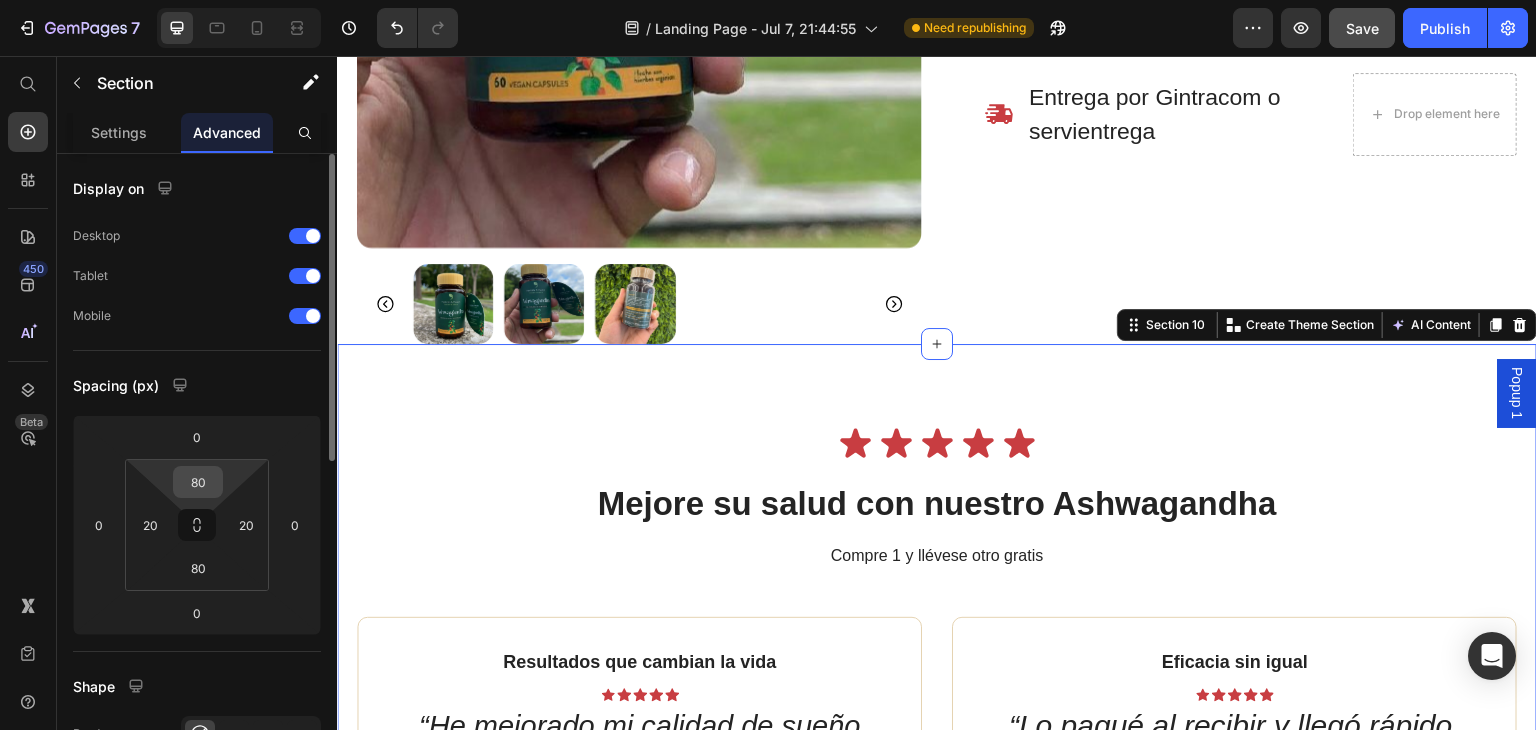 click on "80" at bounding box center (198, 482) 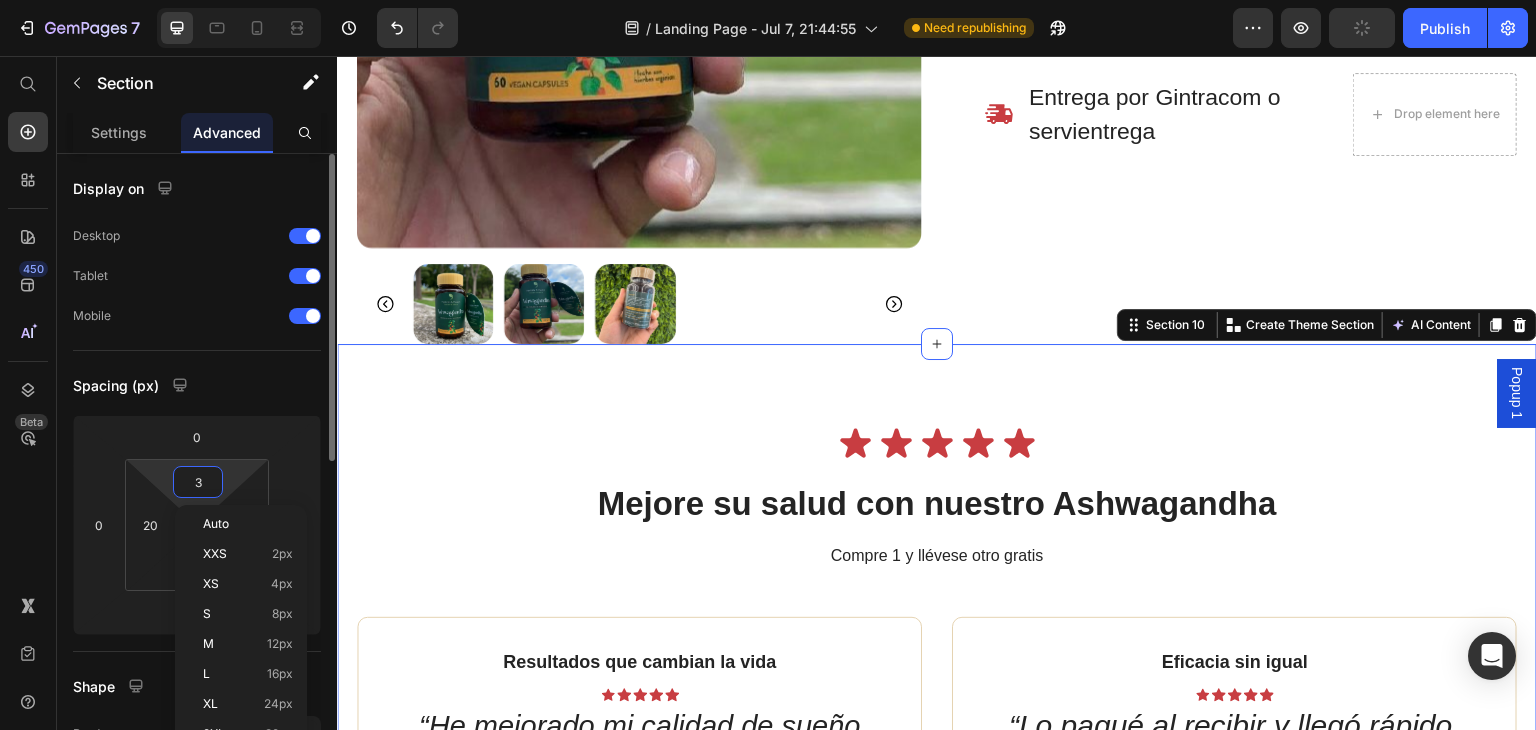 type on "30" 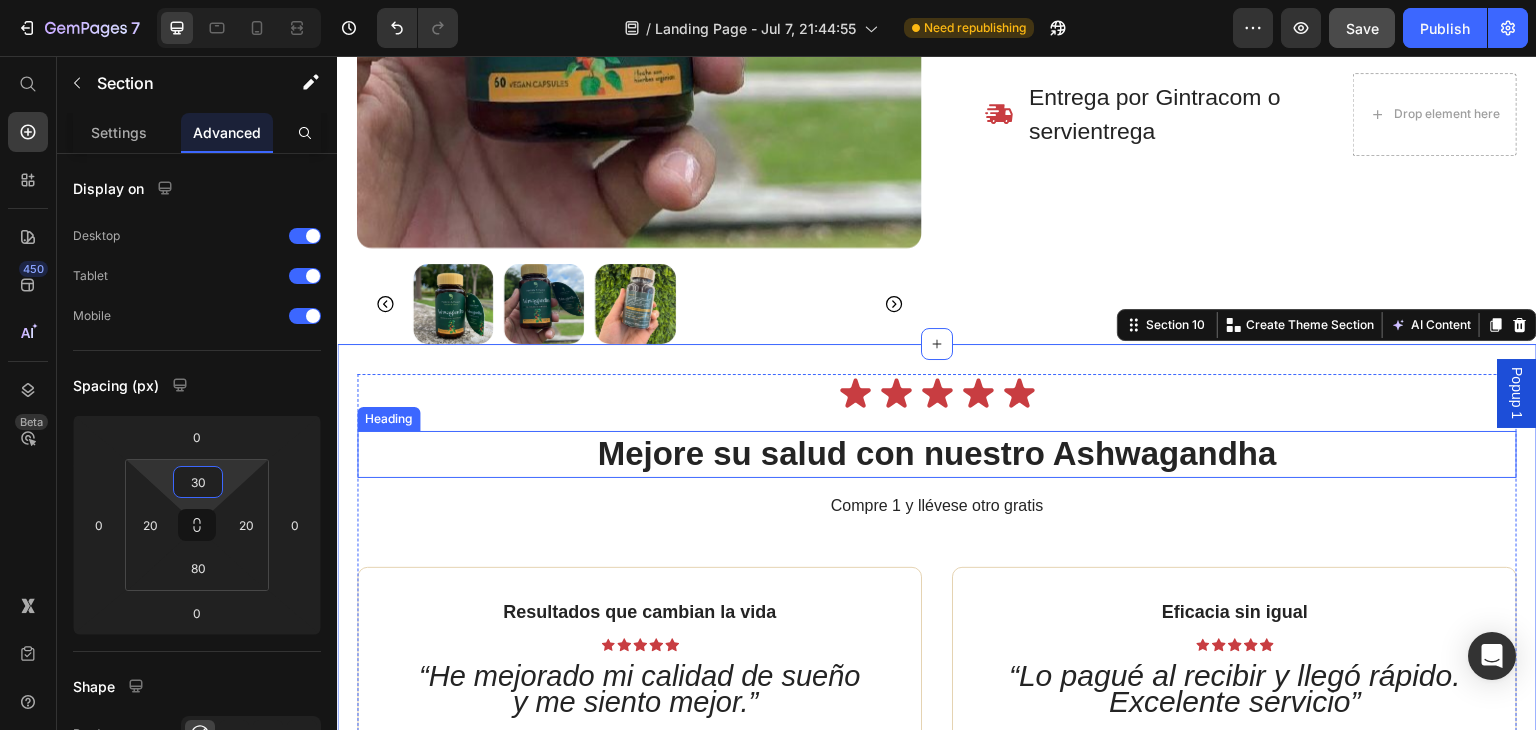 click on "Mejore su salud con nuestro Ashwagandha" at bounding box center [937, 454] 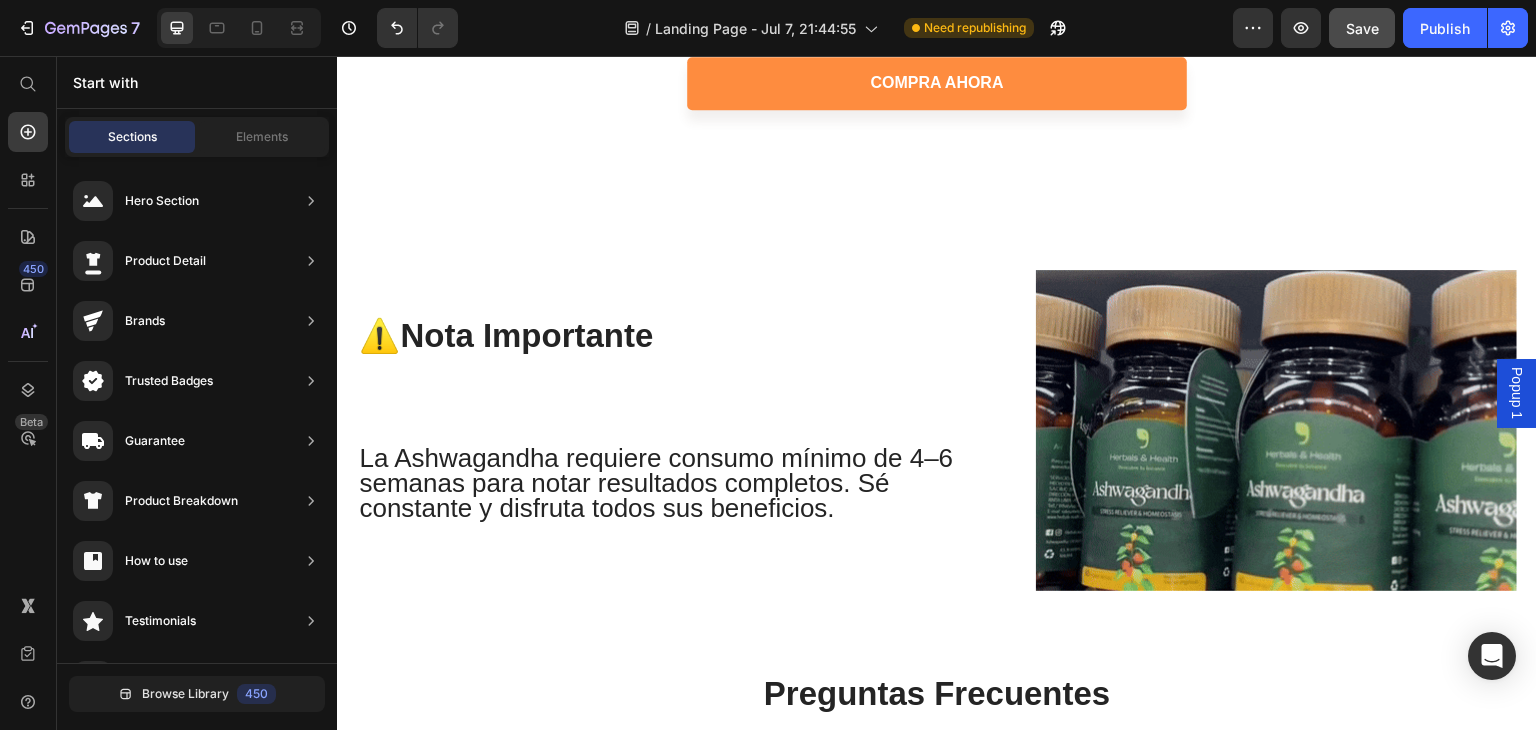 scroll, scrollTop: 5529, scrollLeft: 0, axis: vertical 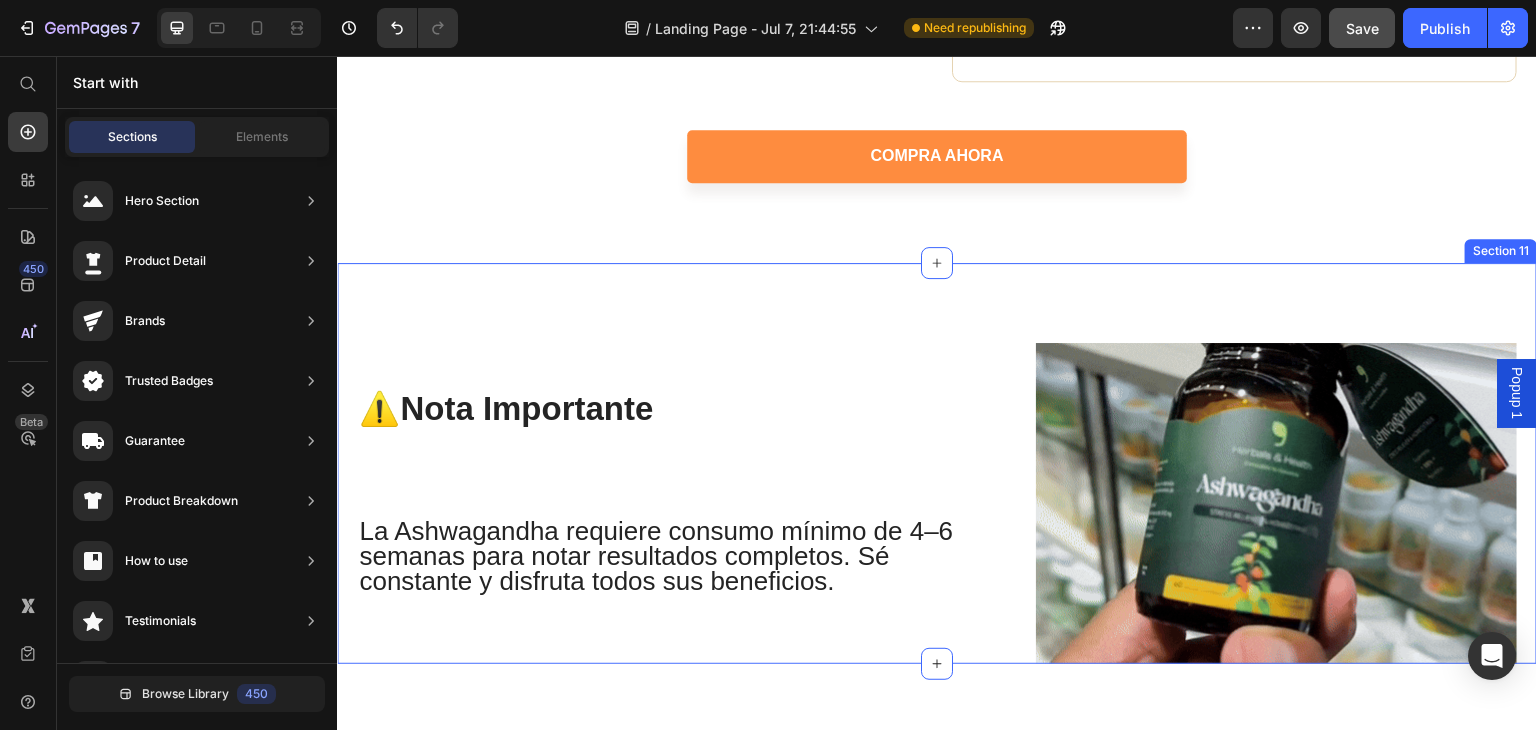 click on "⚠️  Nota Importante Heading       La Ashwagandha requiere consumo mínimo de 4–6 semanas para notar resultados completos. Sé constante y disfruta todos sus beneficios. Text Block Row Image Image Image Image Carousel Image Row Section 11" at bounding box center (937, 463) 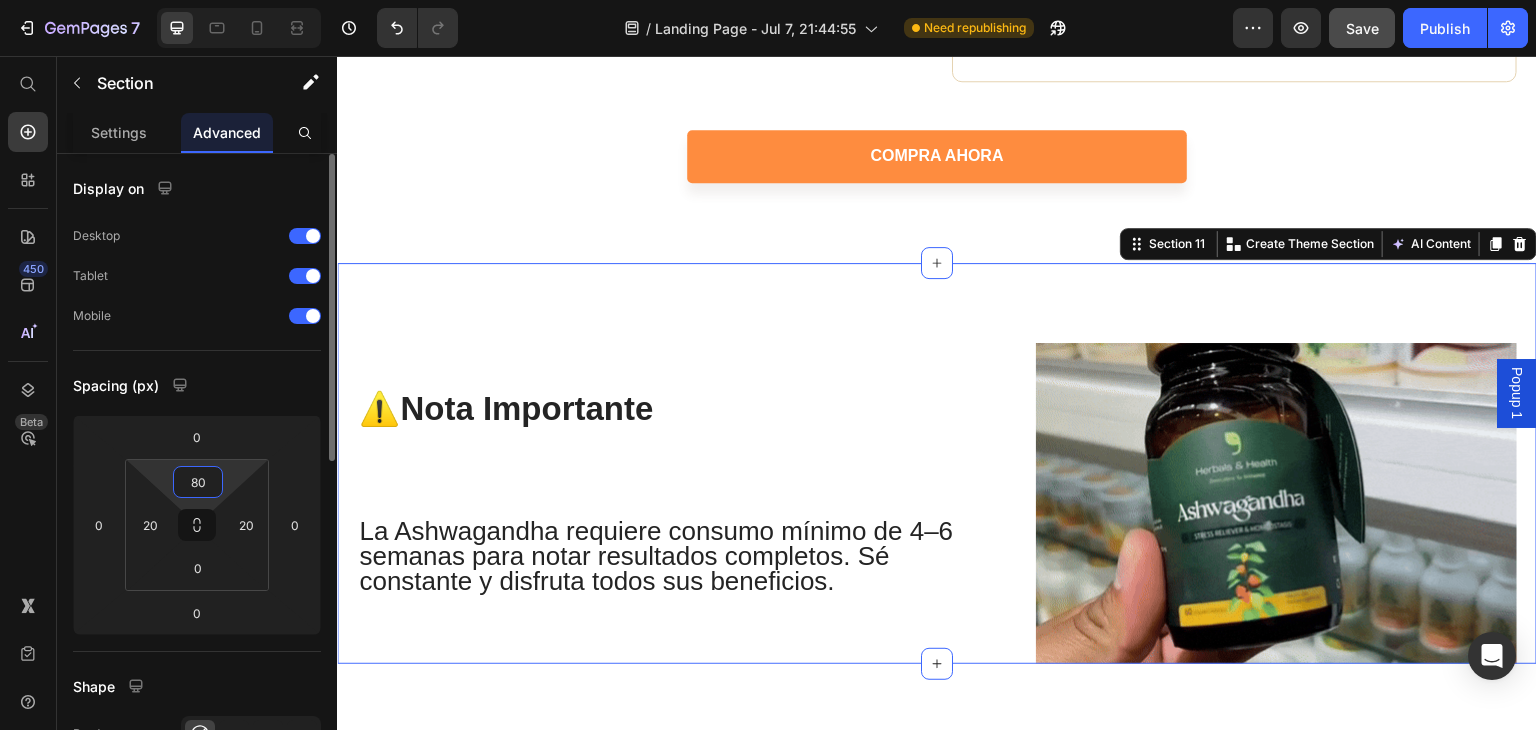 click on "80" at bounding box center (198, 482) 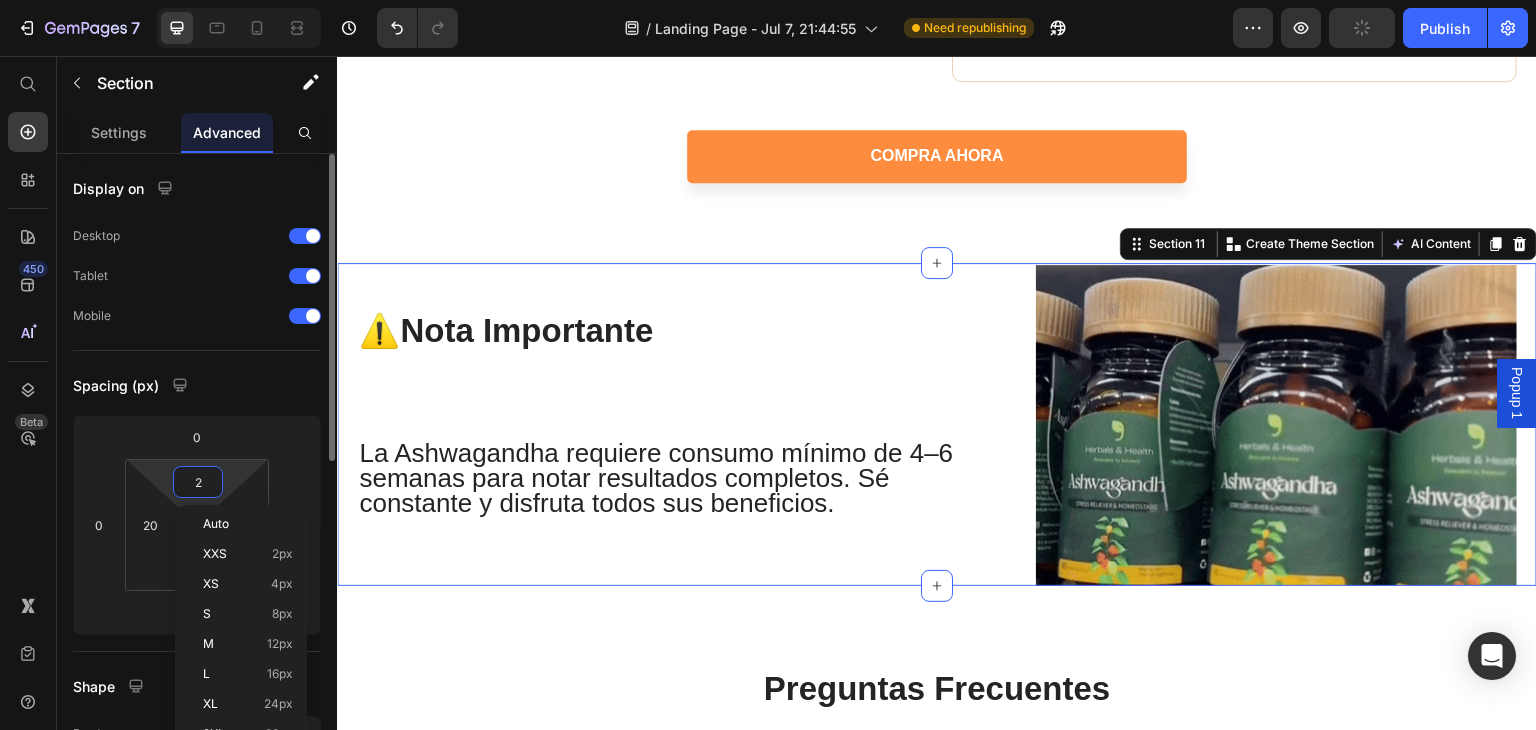 type on "20" 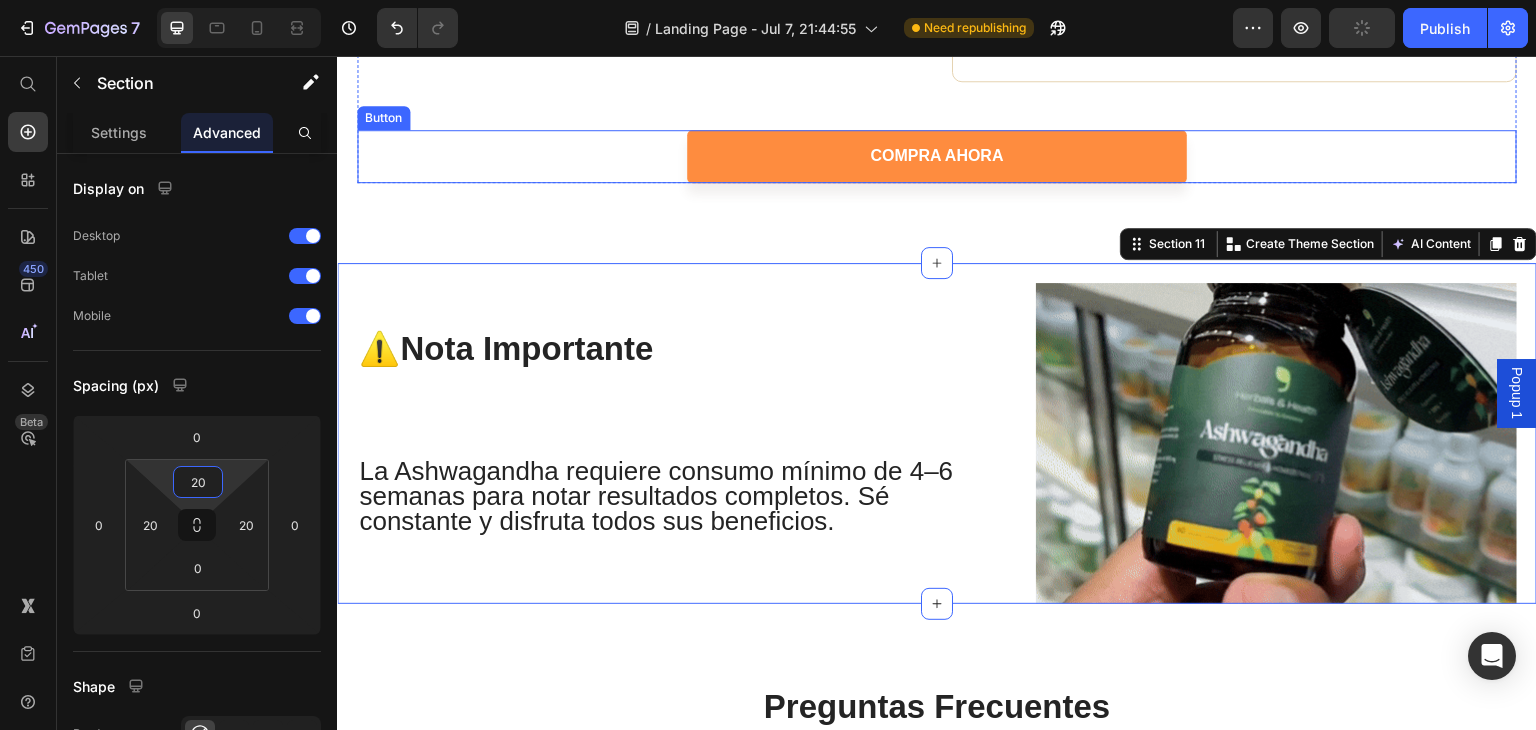 click on "COMPRA ahora Button" at bounding box center [937, 156] 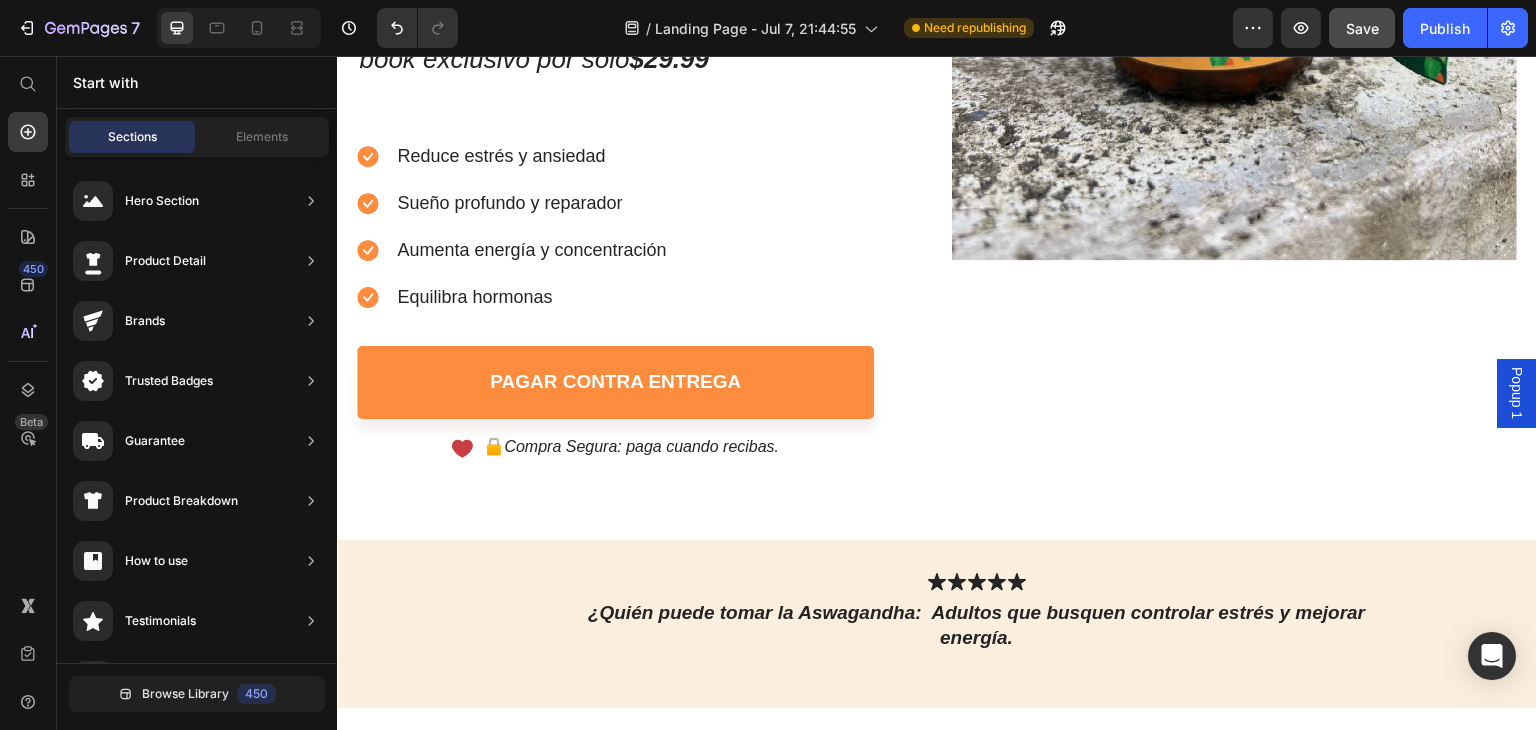 scroll, scrollTop: 0, scrollLeft: 0, axis: both 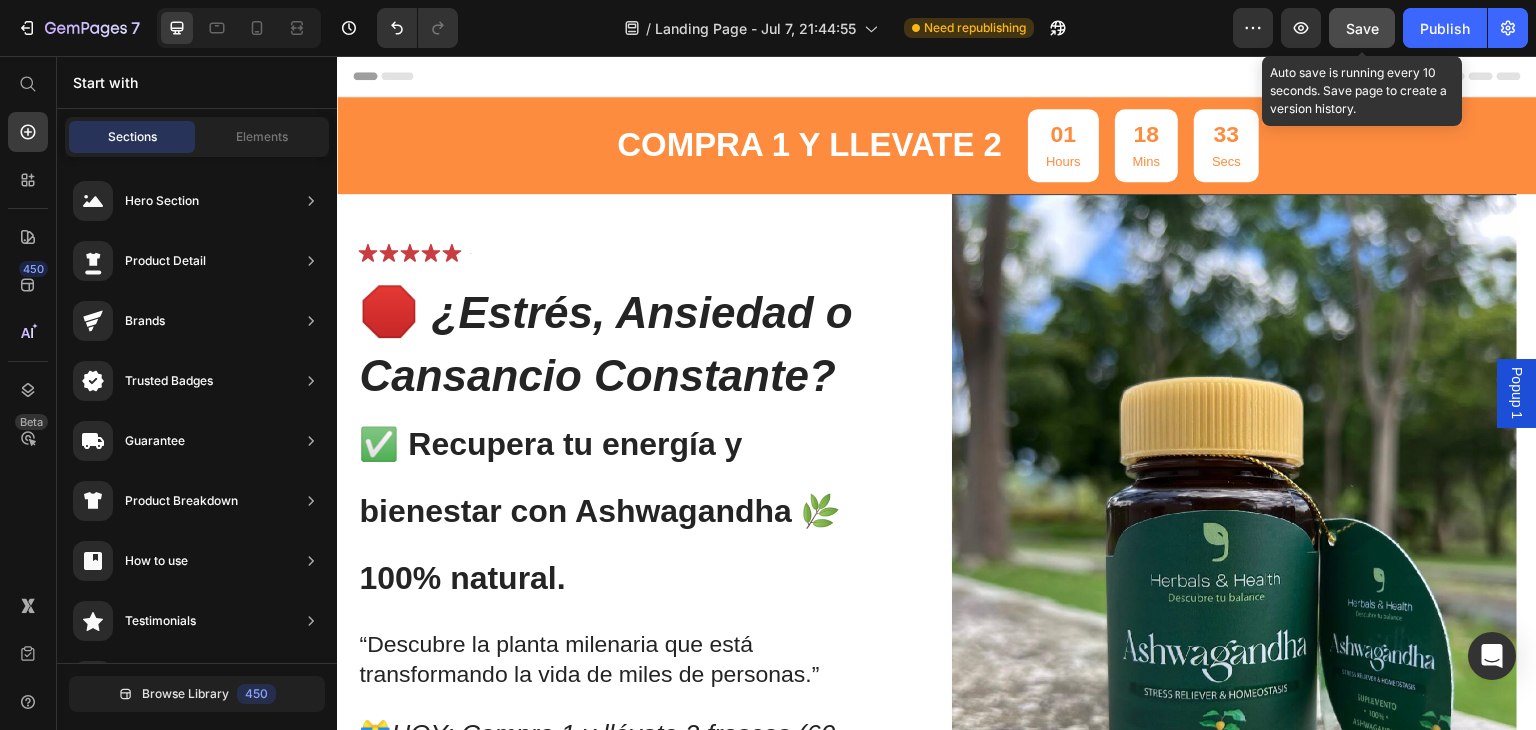 click on "Save" at bounding box center [1362, 28] 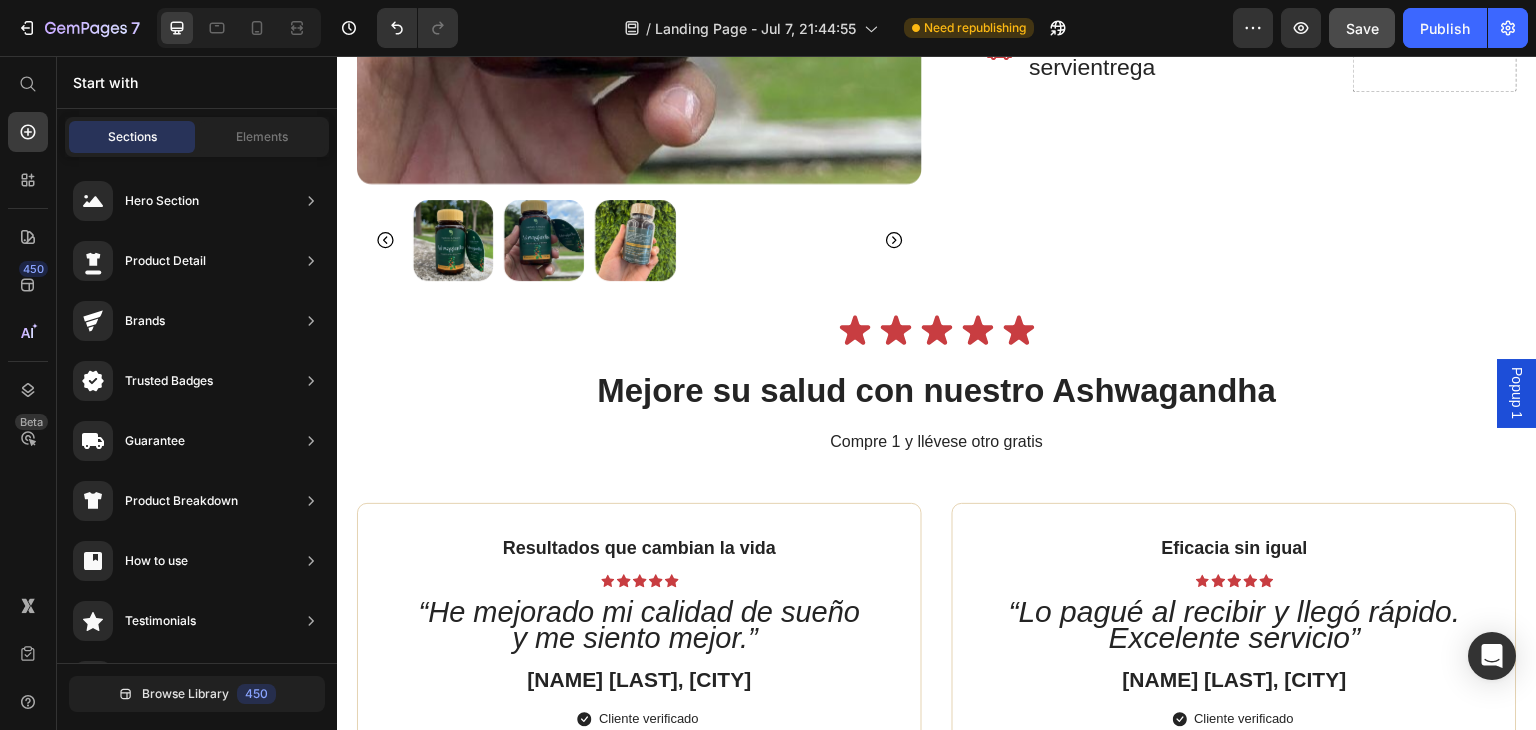 scroll, scrollTop: 4192, scrollLeft: 0, axis: vertical 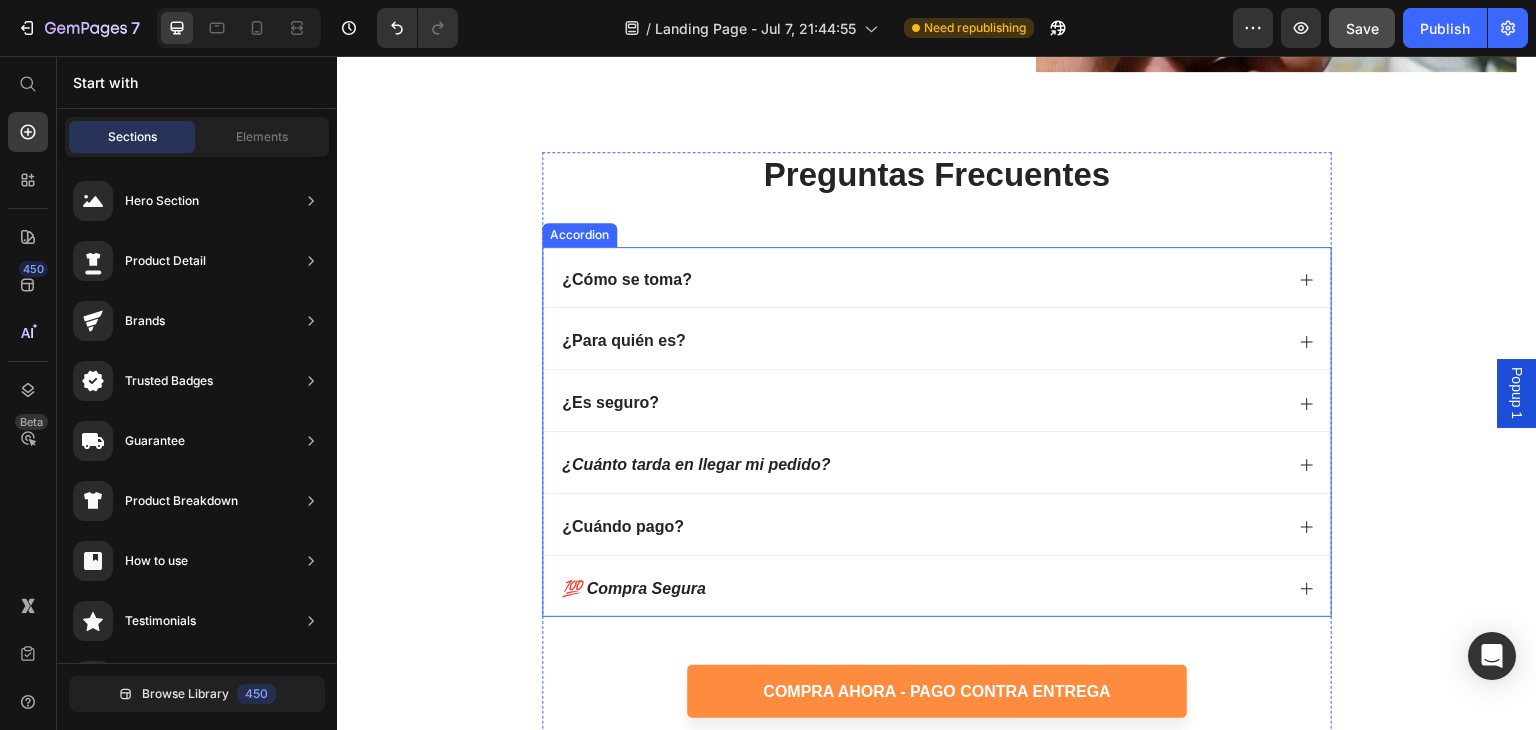 click 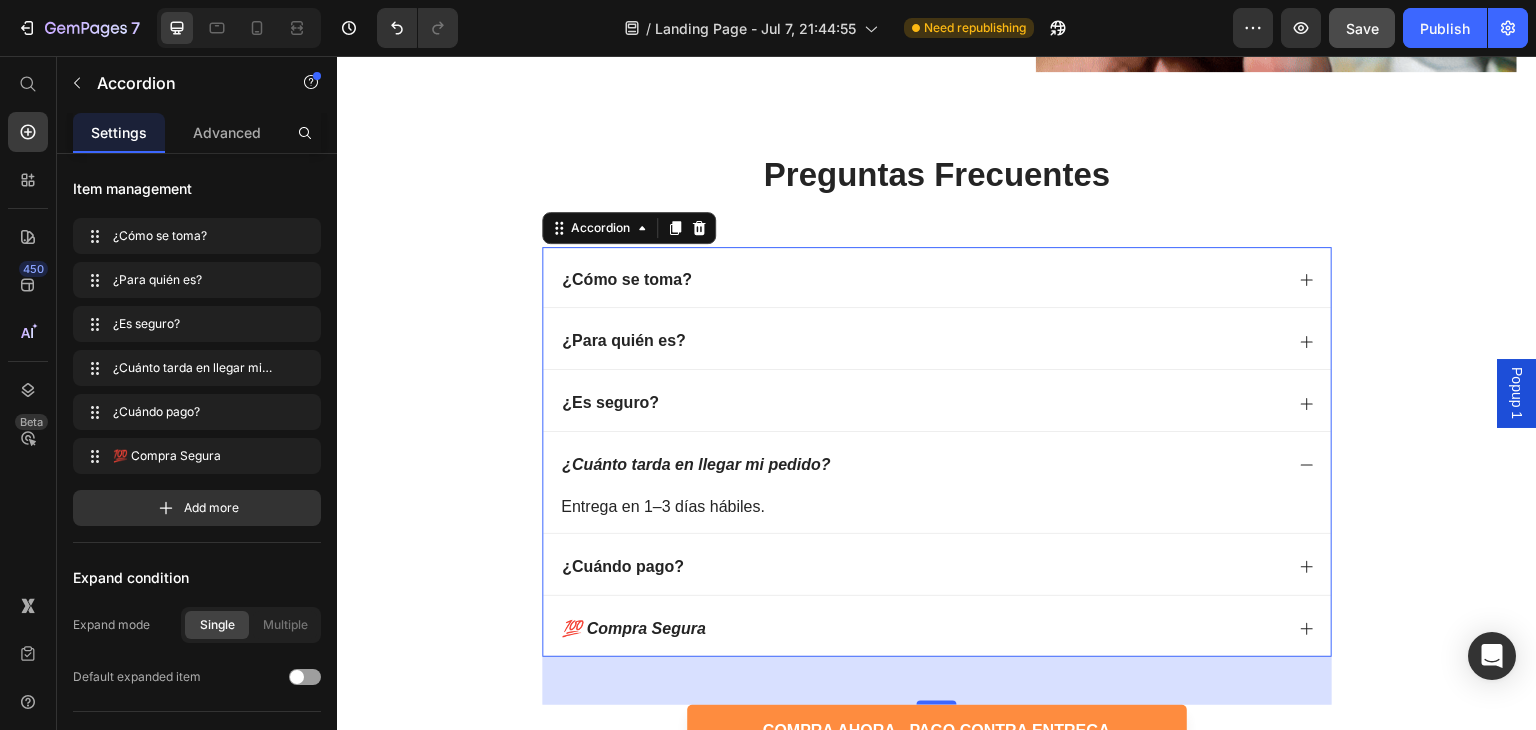 click 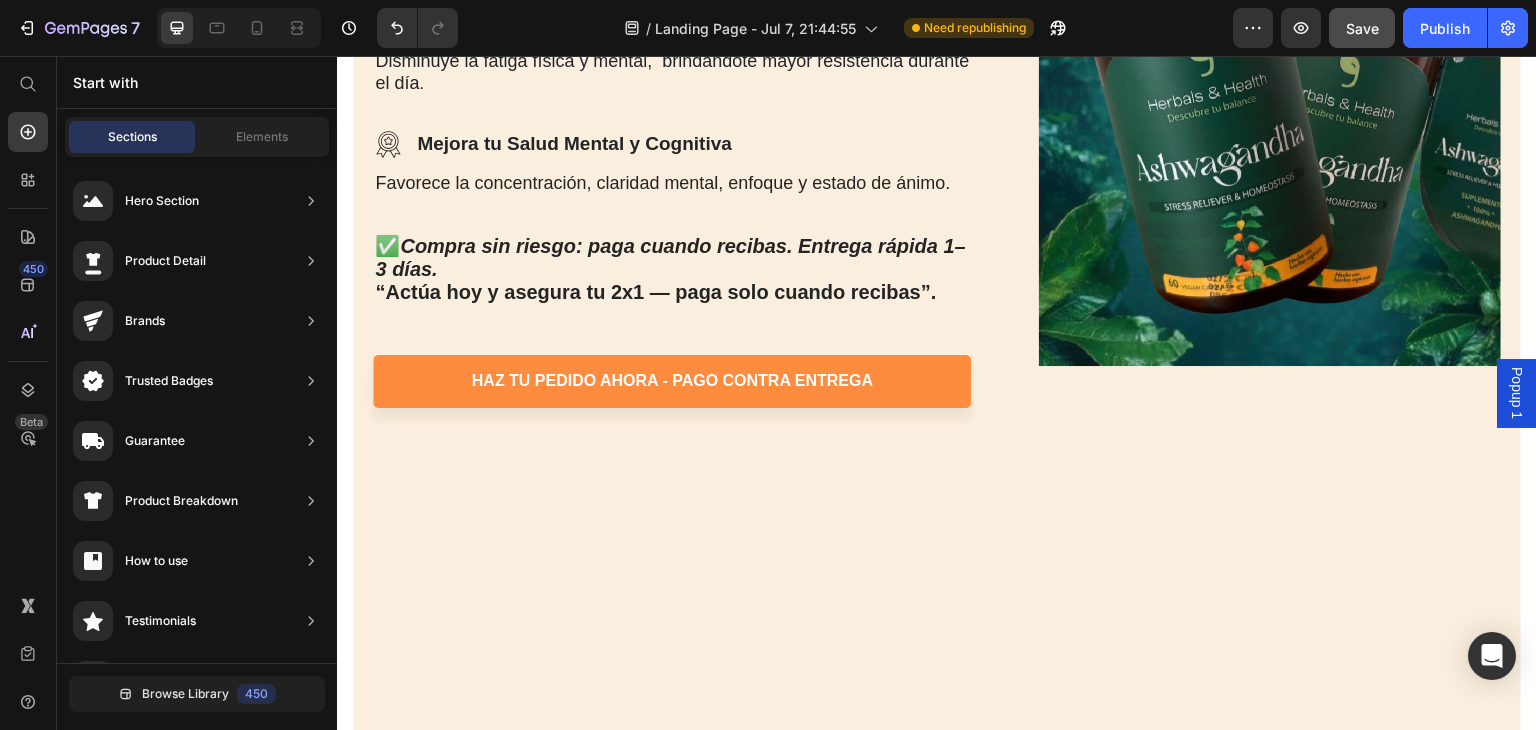 scroll, scrollTop: 0, scrollLeft: 0, axis: both 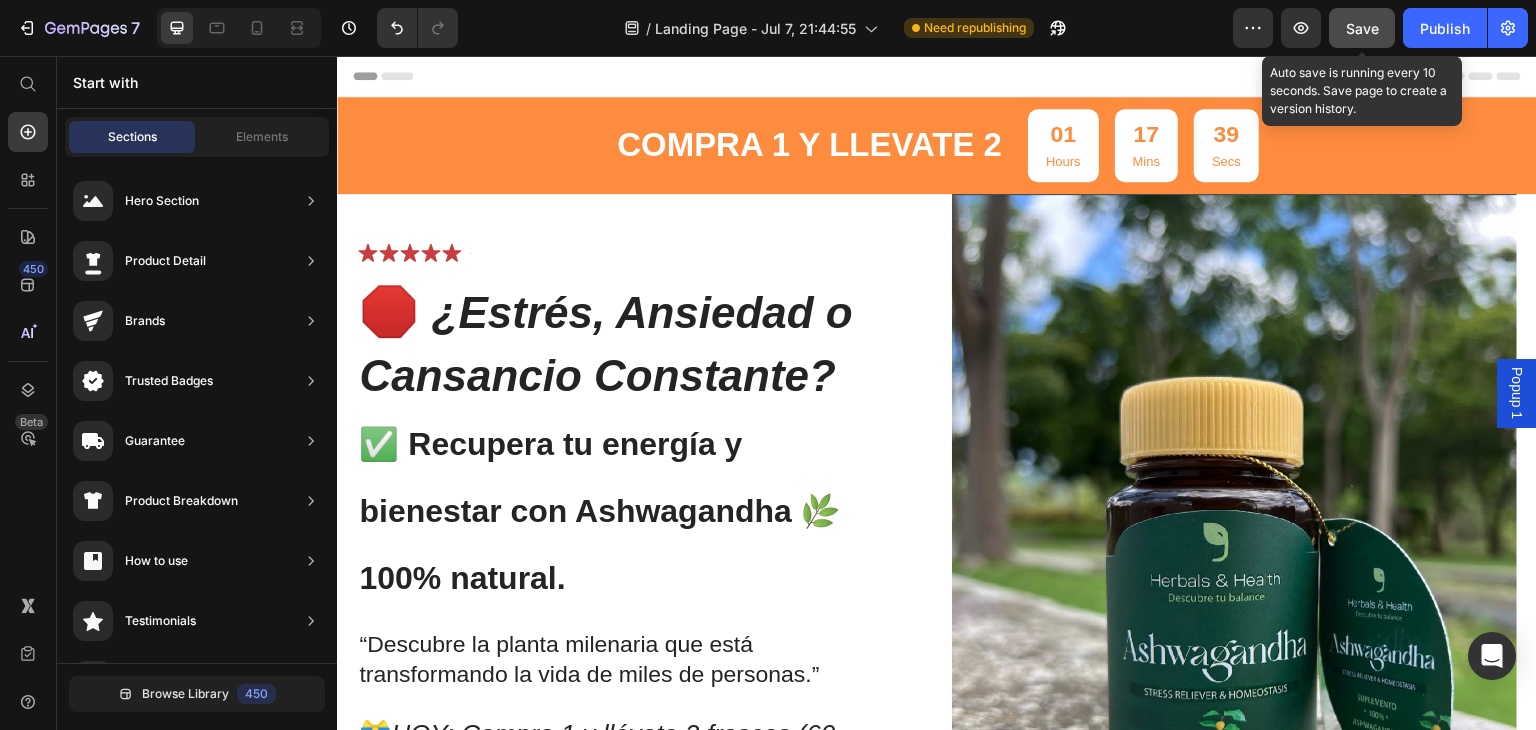 click on "Save" at bounding box center [1362, 28] 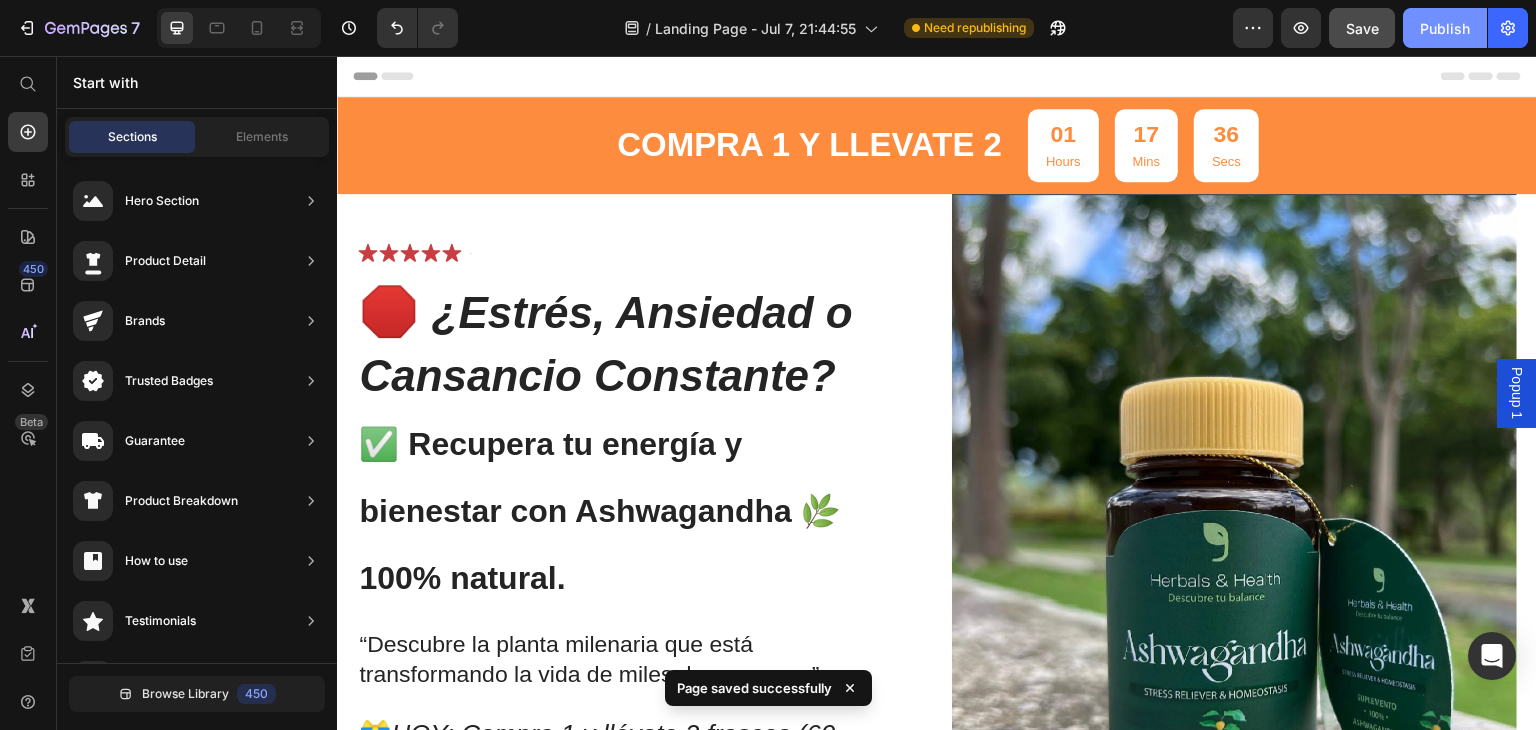 click on "Publish" at bounding box center [1445, 28] 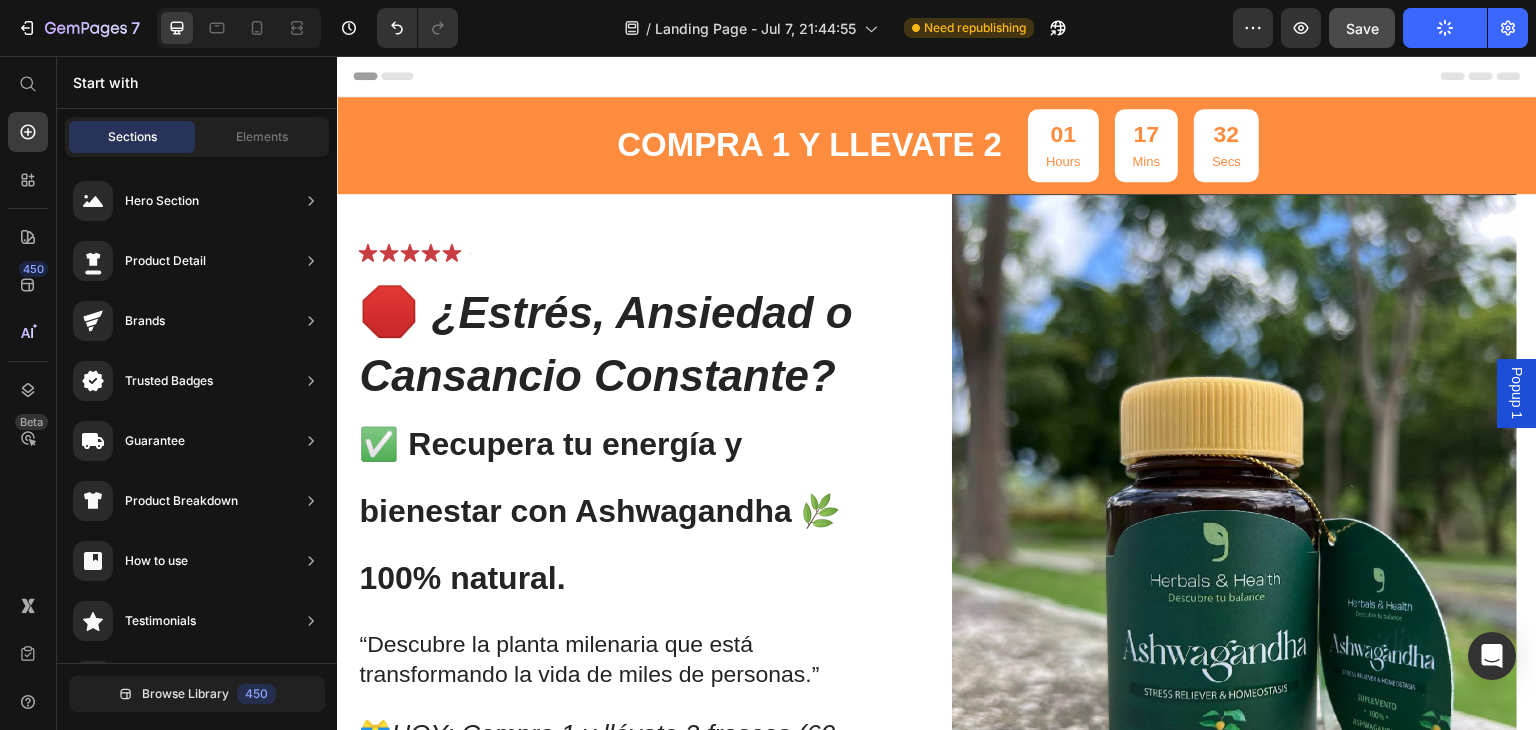 drag, startPoint x: 1789, startPoint y: 86, endPoint x: 930, endPoint y: 225, distance: 870.1735 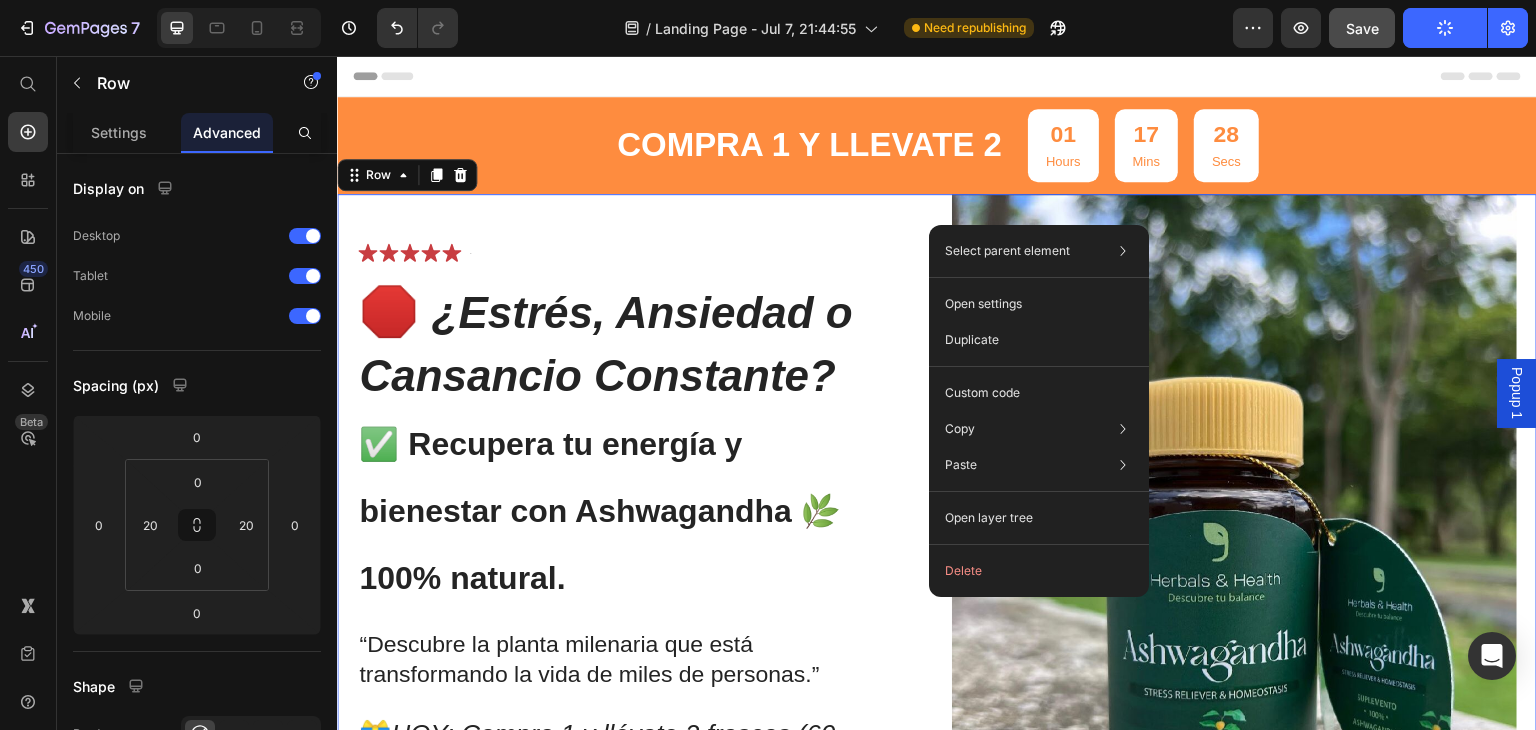click on "Icon
Icon
Icon
Icon
Icon Icon List Text Block Row 🛑   ¿Estrés, Ansiedad o Cansancio Constante? ✅ Recupera tu energía y bienestar con Ashwagandha 🌿100% natural. Heading “Descubre la planta milenaria que está transformando la vida de miles de personas.”   🎁  HOY: Compra 1 y llévate 2 frascos (60 cápsulas c/u) + Guía de como tomarlo + E-book exclusivo por solo  $29.99   Text Block
Reduce estrés y ansiedad
Sueño profundo y reparador
Aumenta energía y concentración
Equilibra hormonas Item List pagar contra entrega Button
Icon 🔒  Compra Segura: paga cuando recibas. Text Block Row Row Image Row   0" at bounding box center (937, 695) 